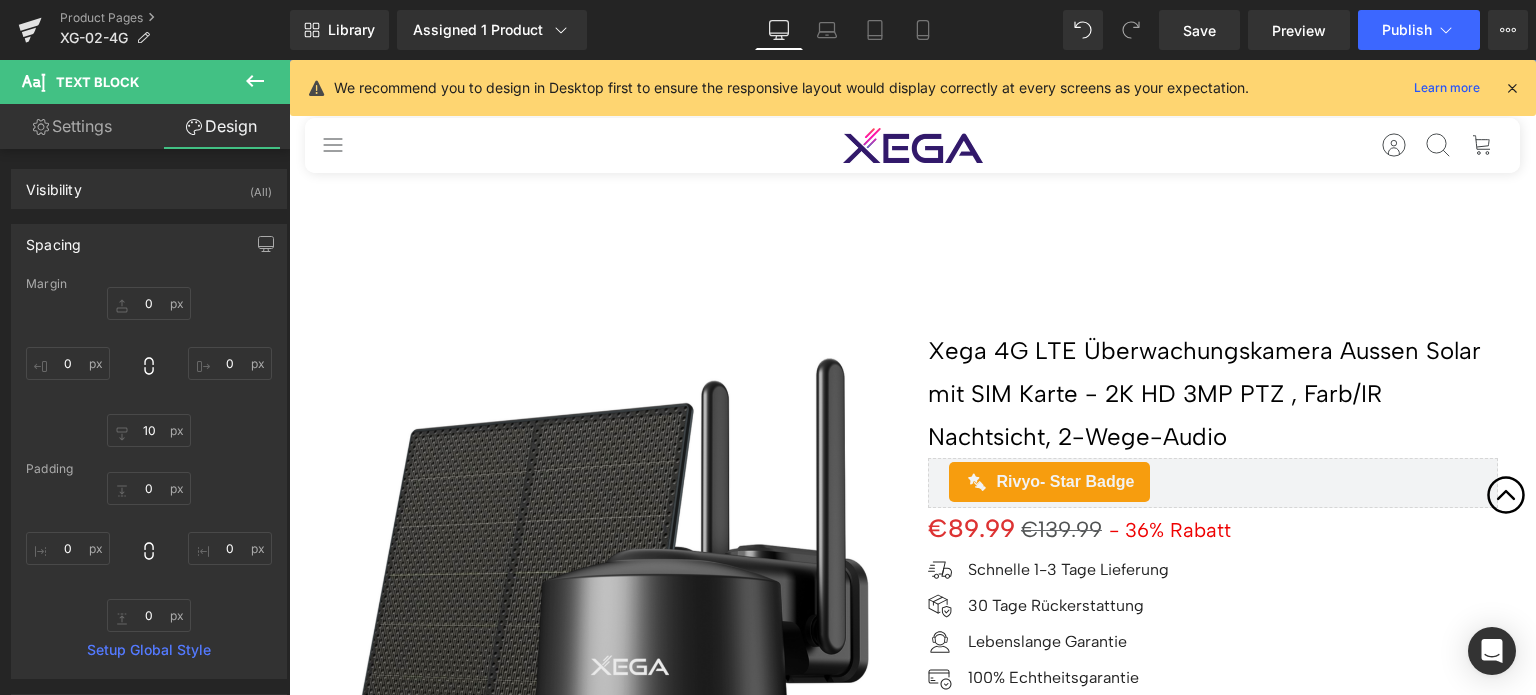 scroll, scrollTop: 5100, scrollLeft: 0, axis: vertical 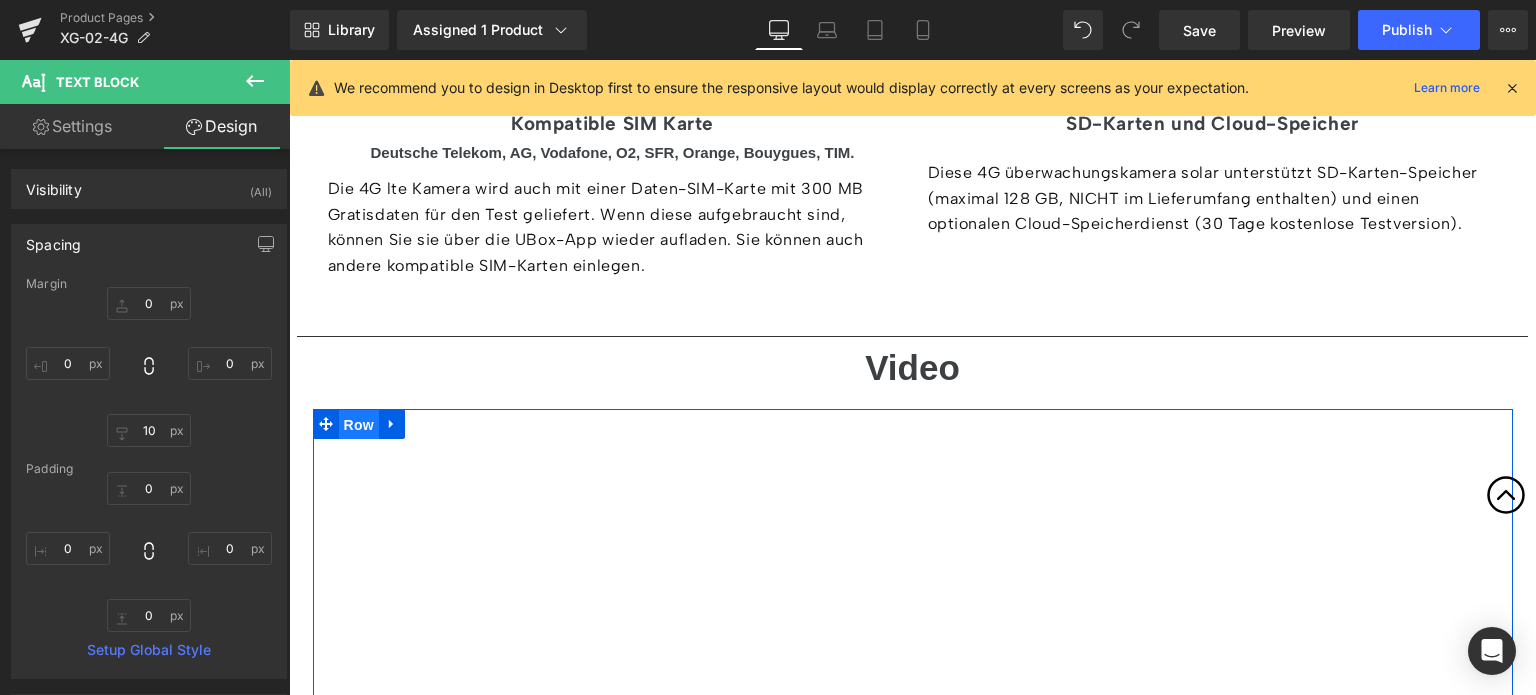 click on "Row" at bounding box center [359, 425] 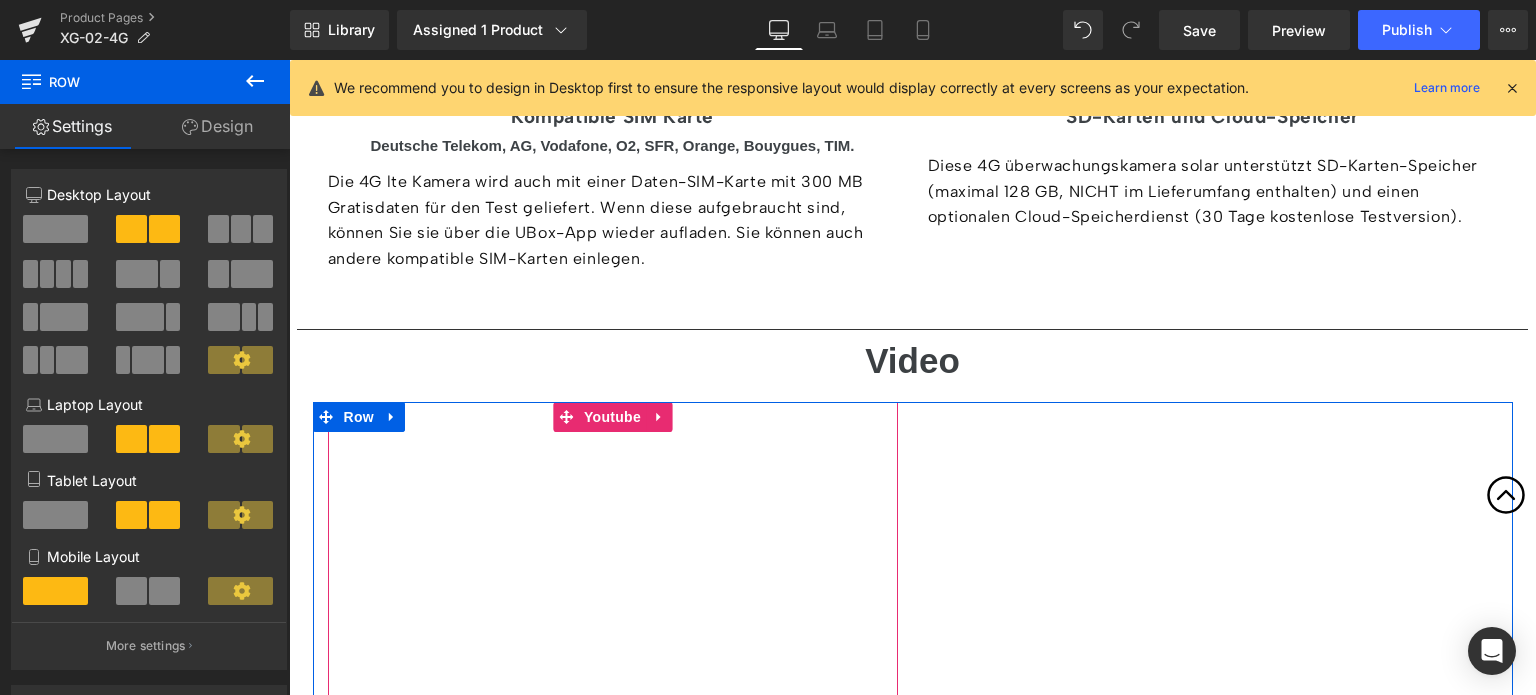 scroll, scrollTop: 5100, scrollLeft: 0, axis: vertical 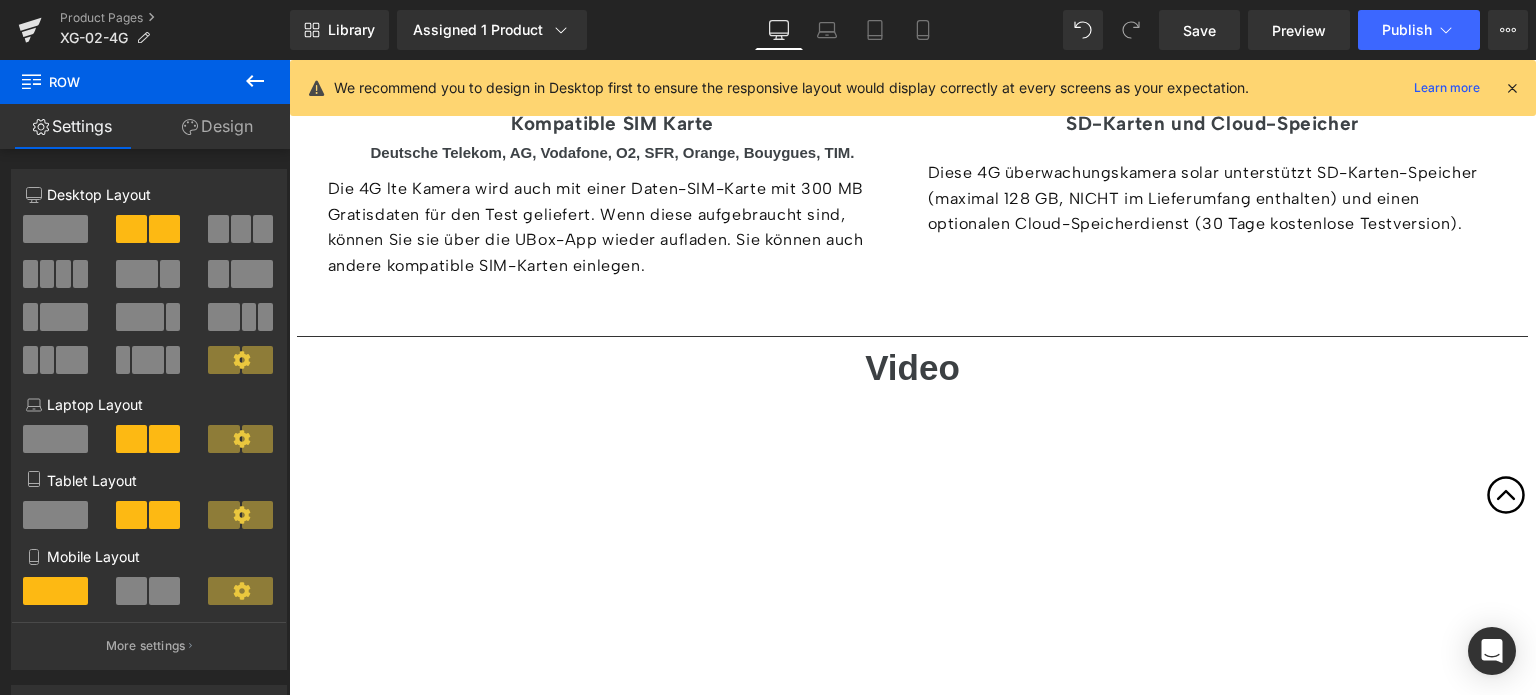 click 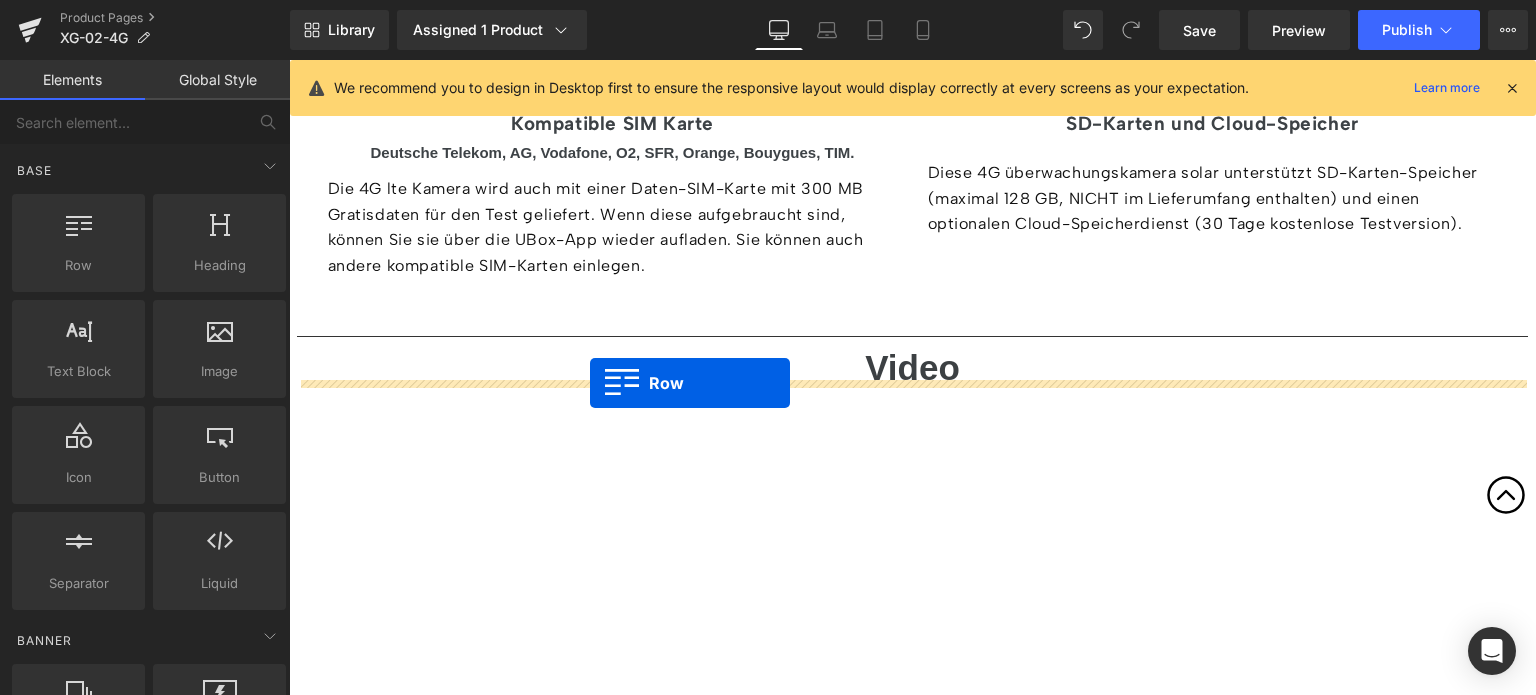drag, startPoint x: 387, startPoint y: 307, endPoint x: 590, endPoint y: 383, distance: 216.76024 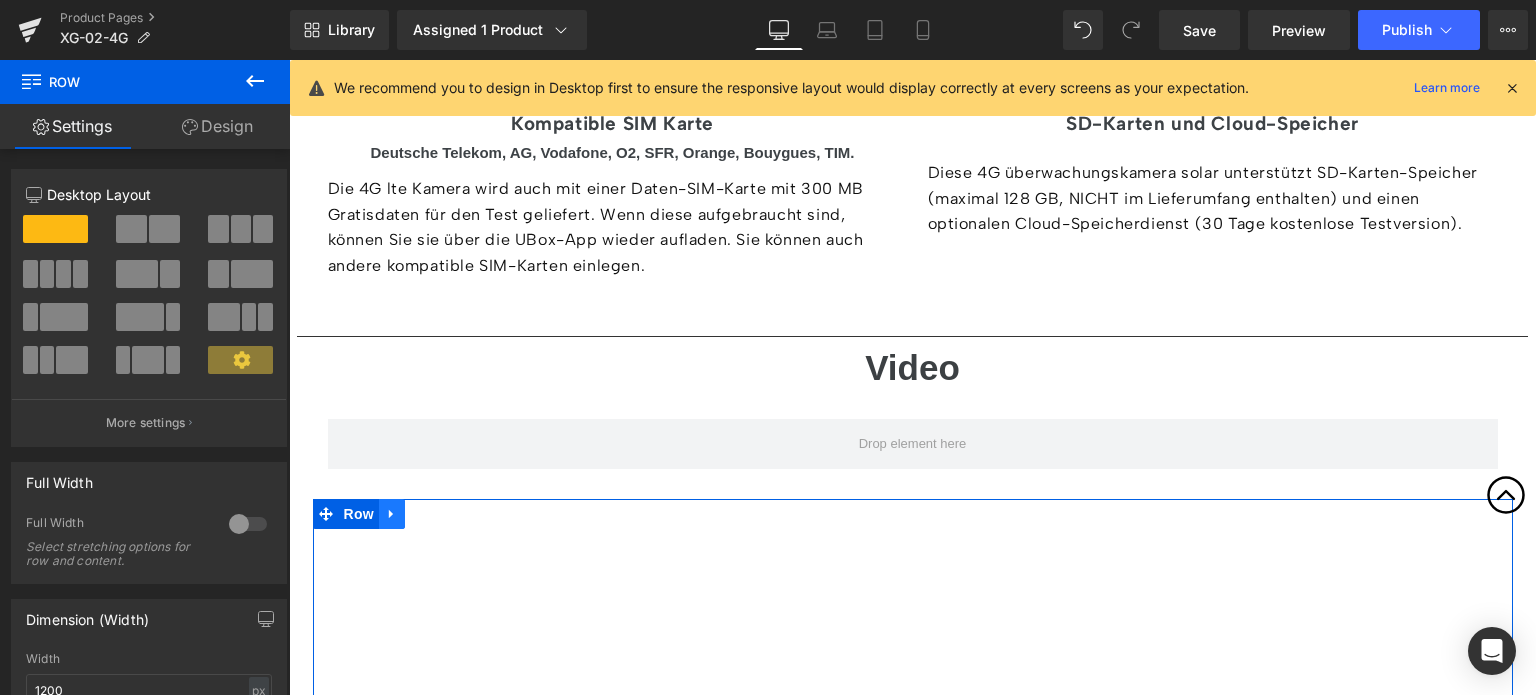 click at bounding box center (392, 514) 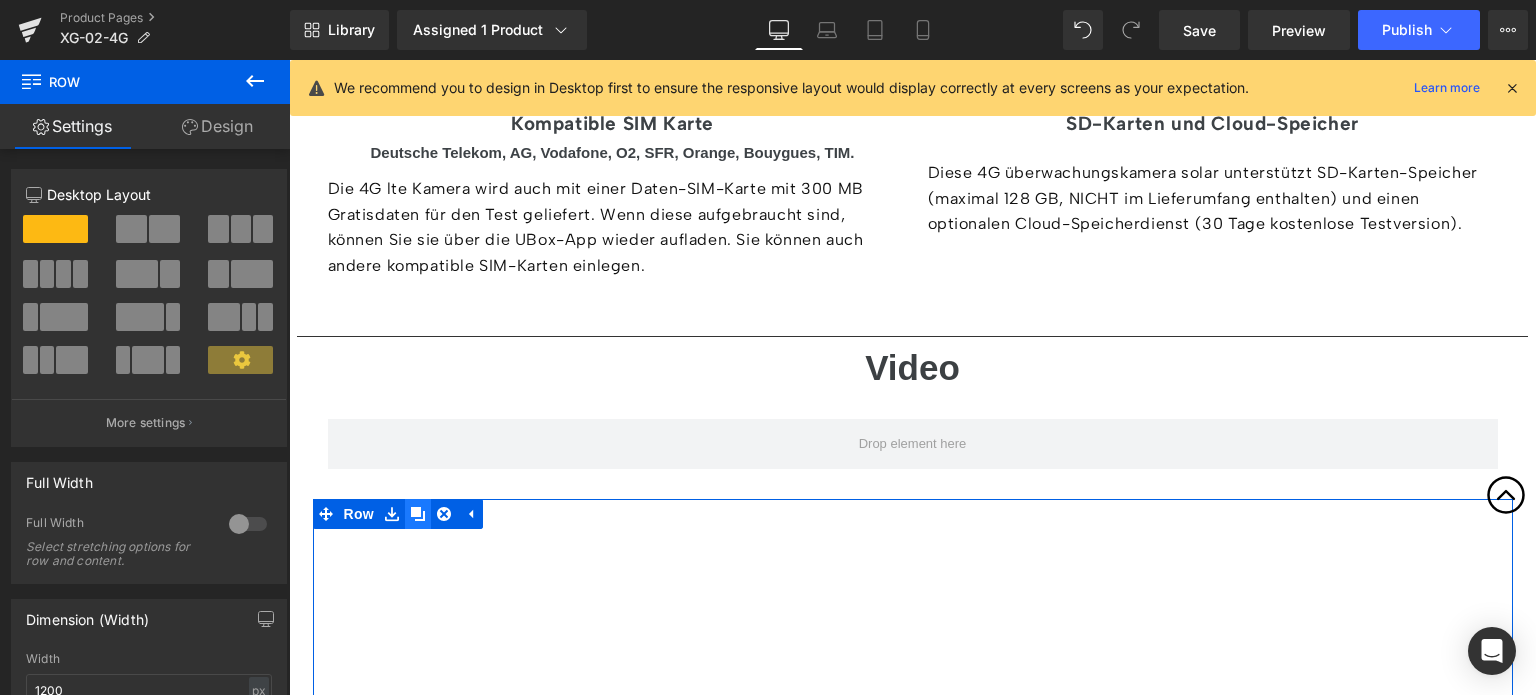 click 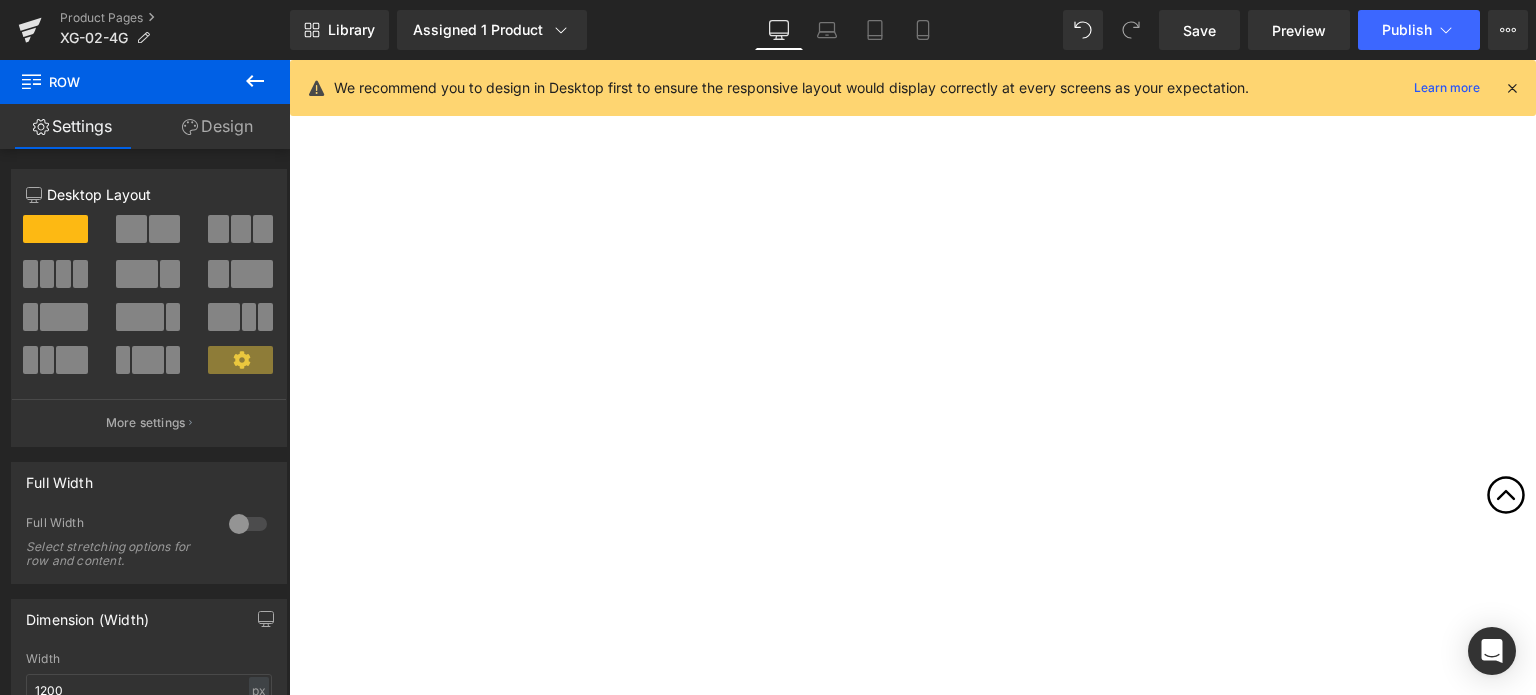 scroll, scrollTop: 5598, scrollLeft: 0, axis: vertical 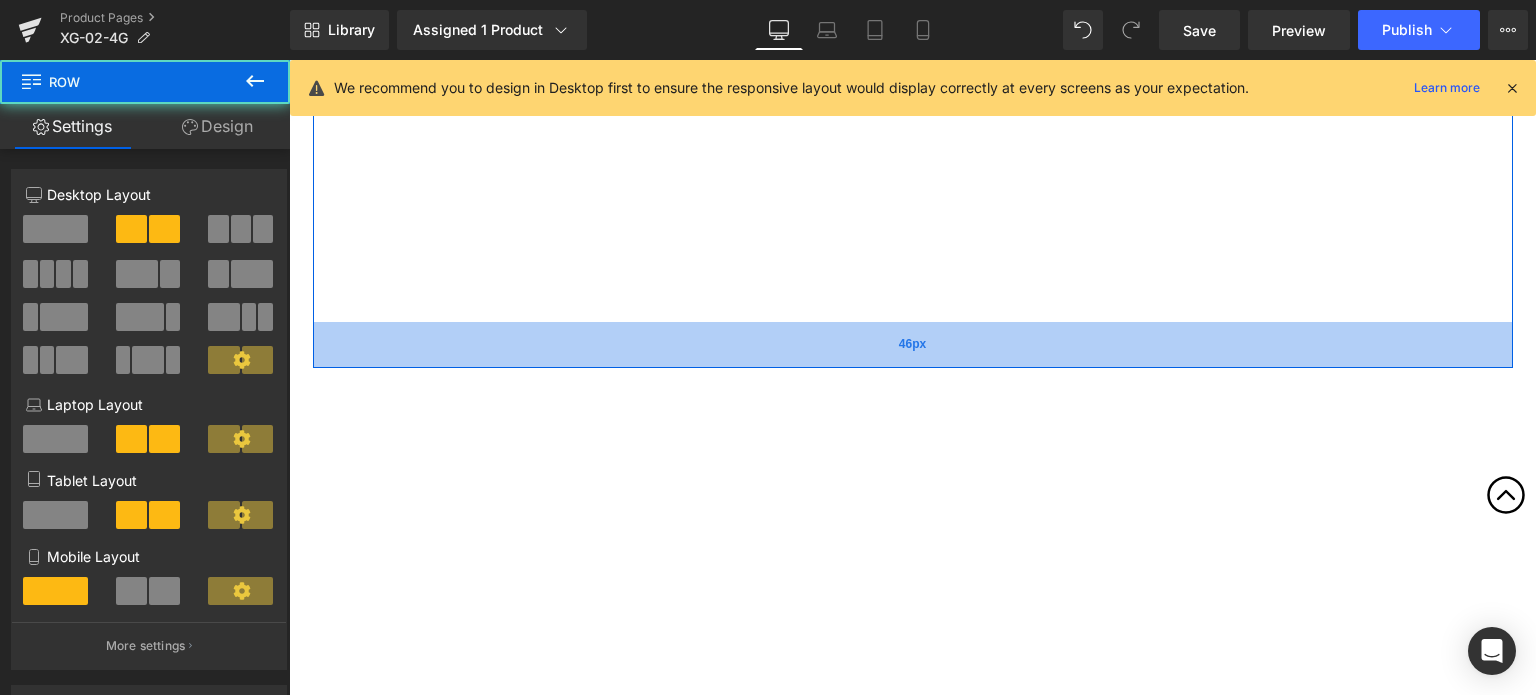 drag, startPoint x: 750, startPoint y: 355, endPoint x: 763, endPoint y: 340, distance: 19.849434 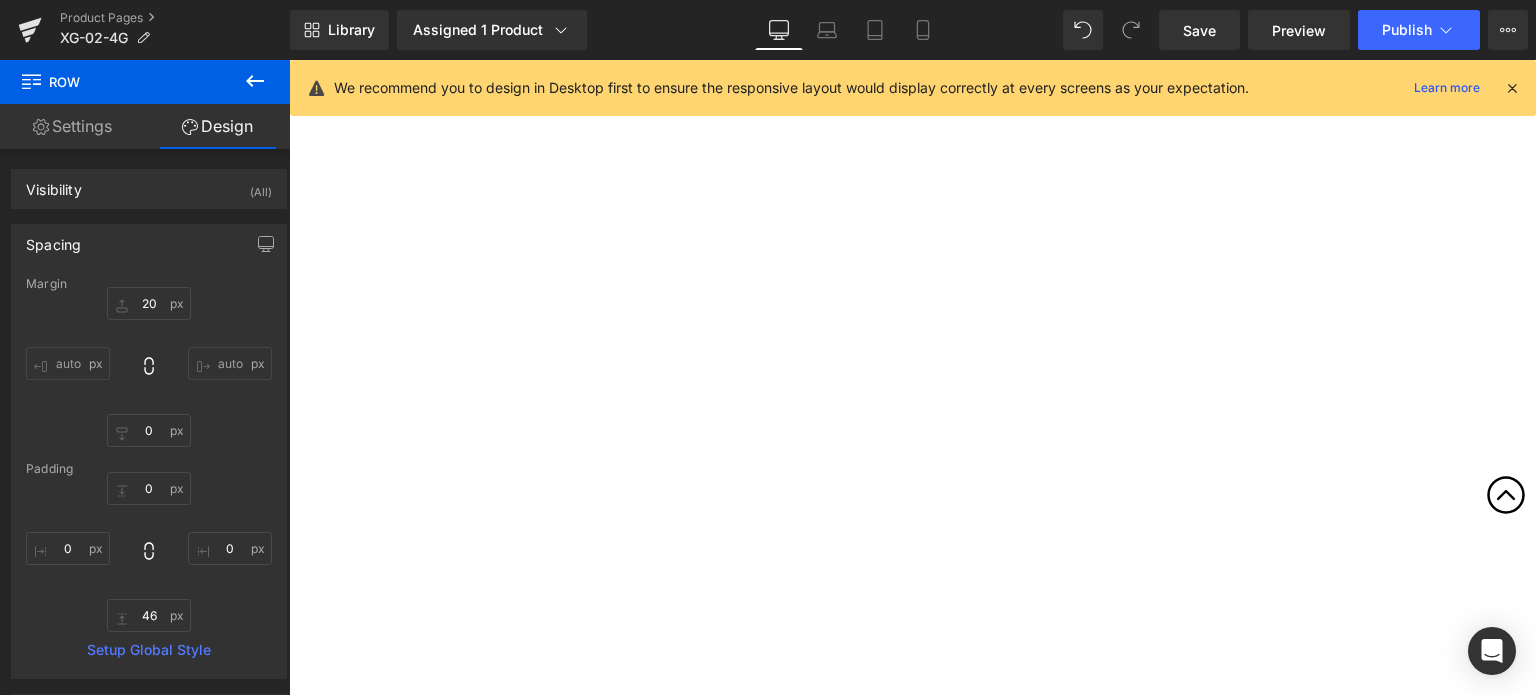 scroll, scrollTop: 5598, scrollLeft: 0, axis: vertical 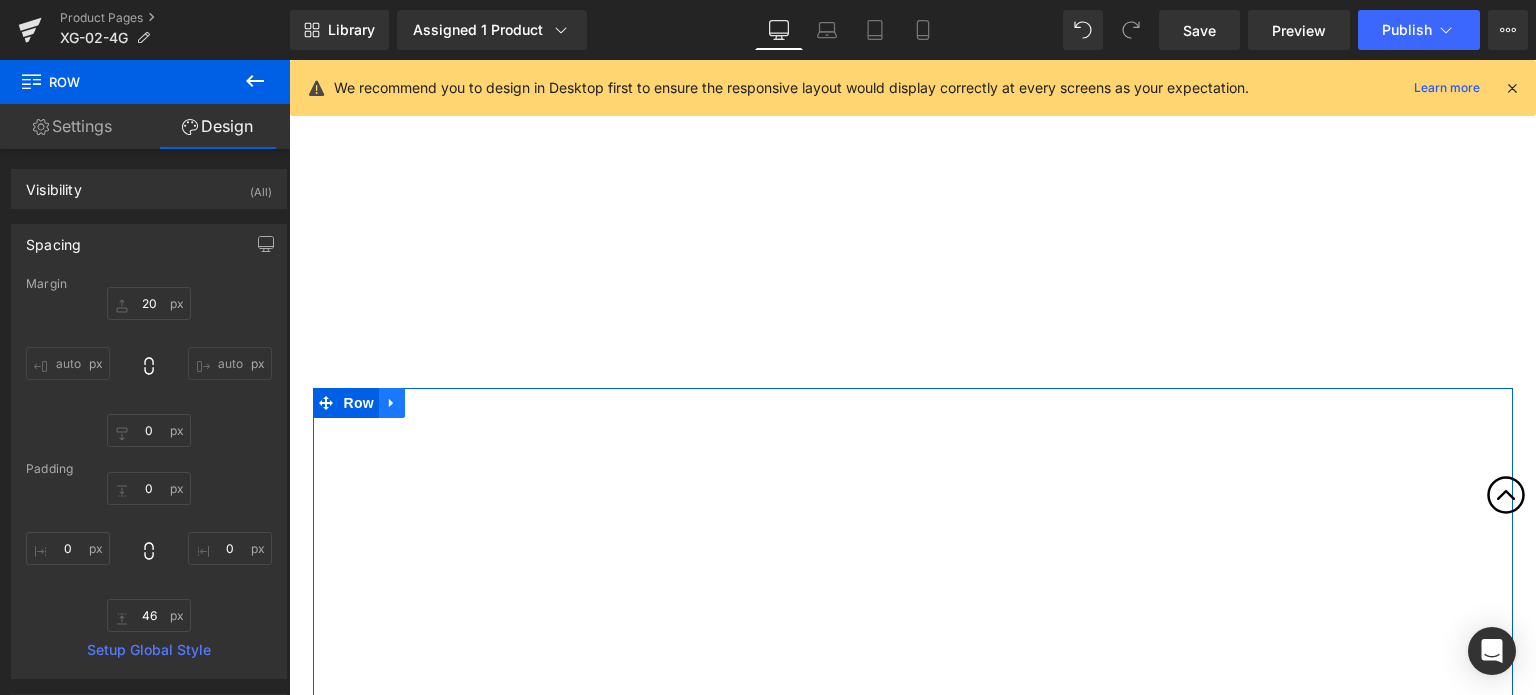click 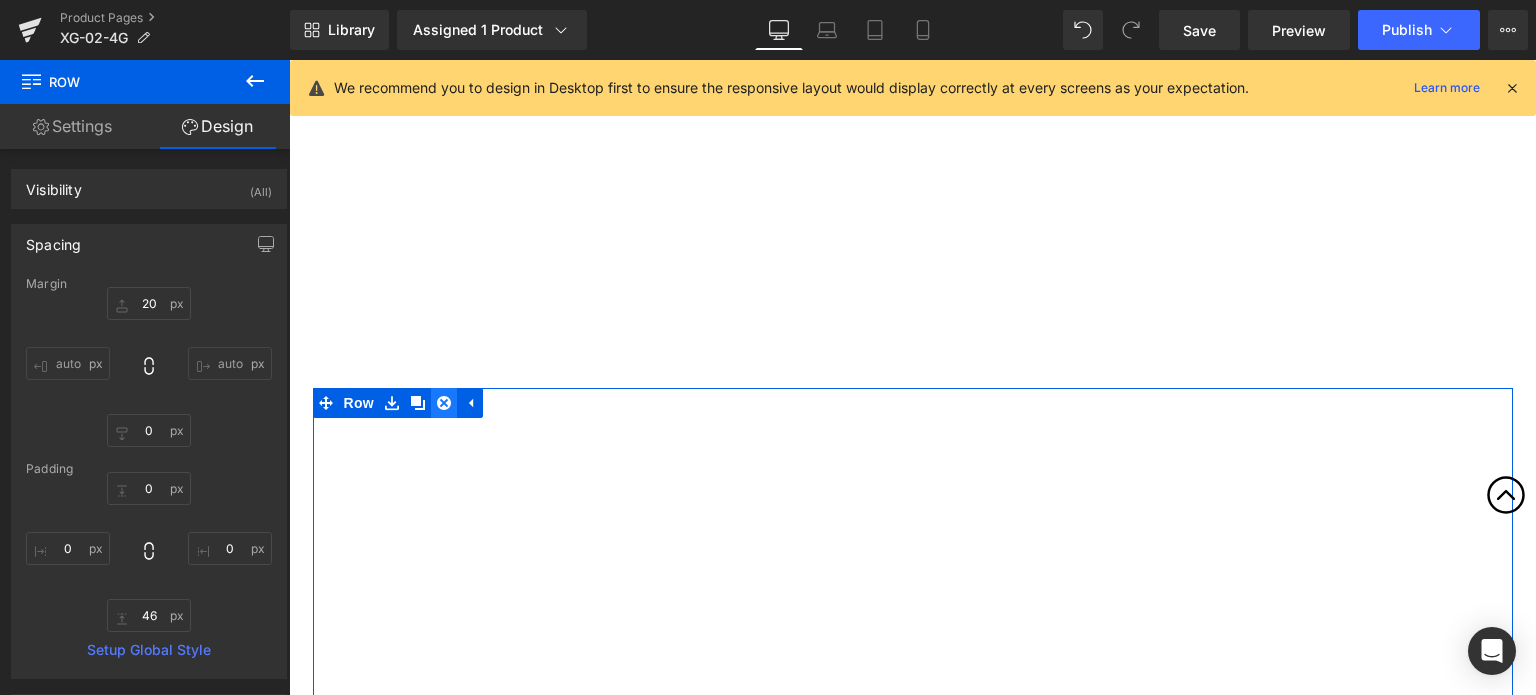 click at bounding box center [444, 403] 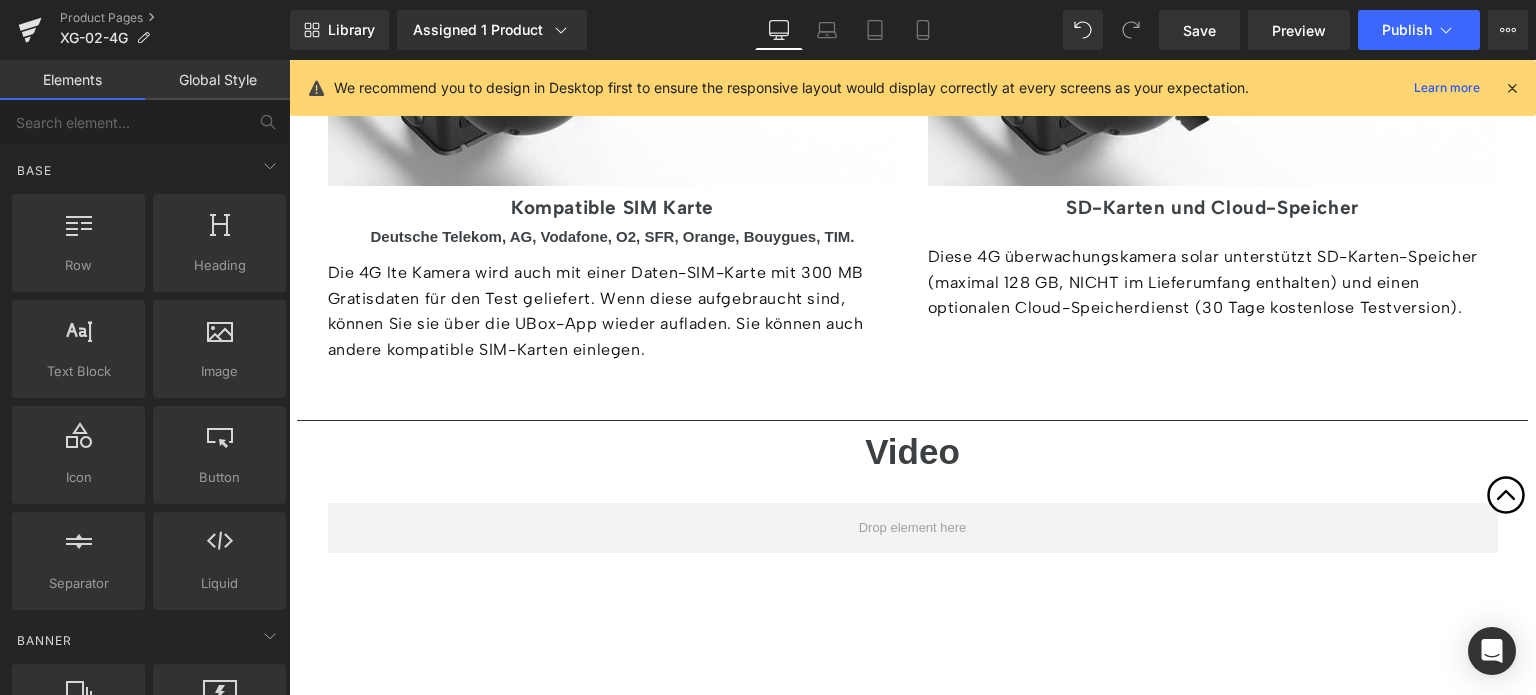 scroll, scrollTop: 4998, scrollLeft: 0, axis: vertical 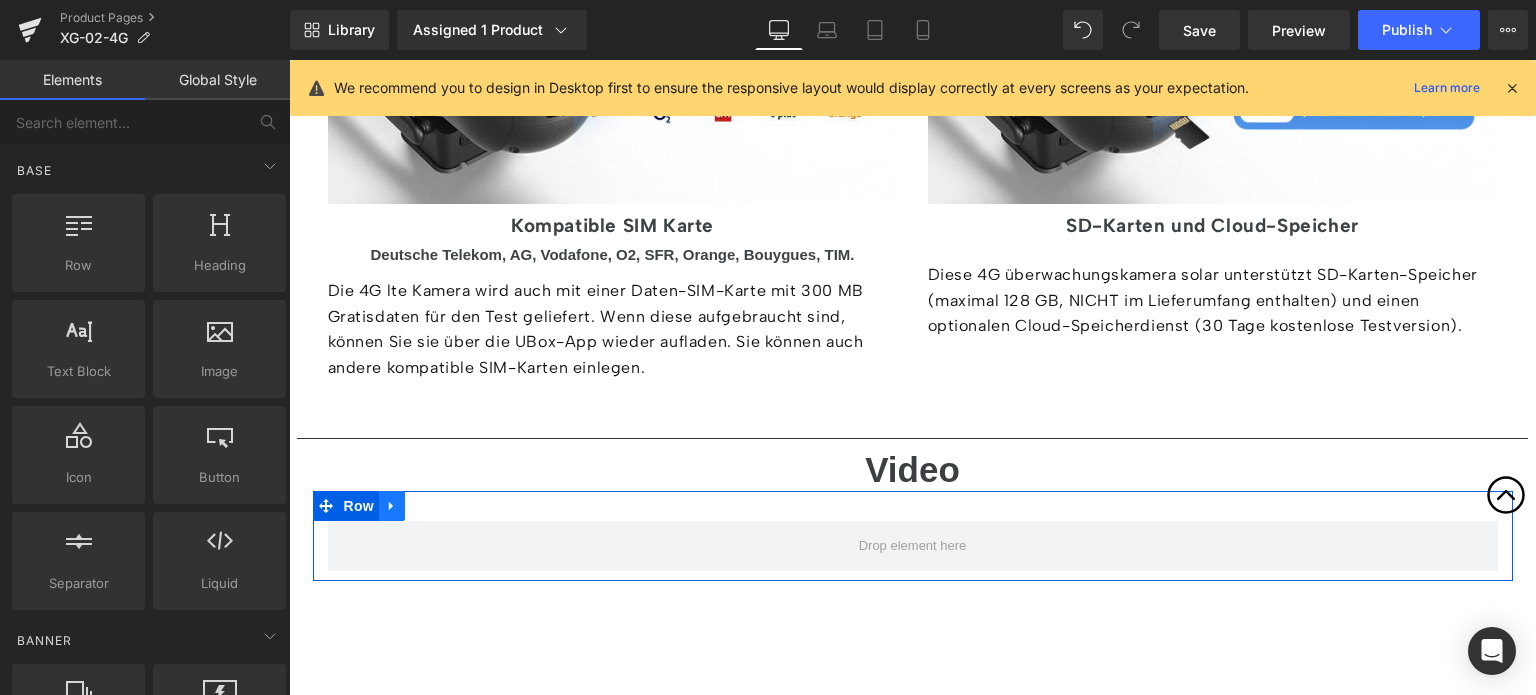 click 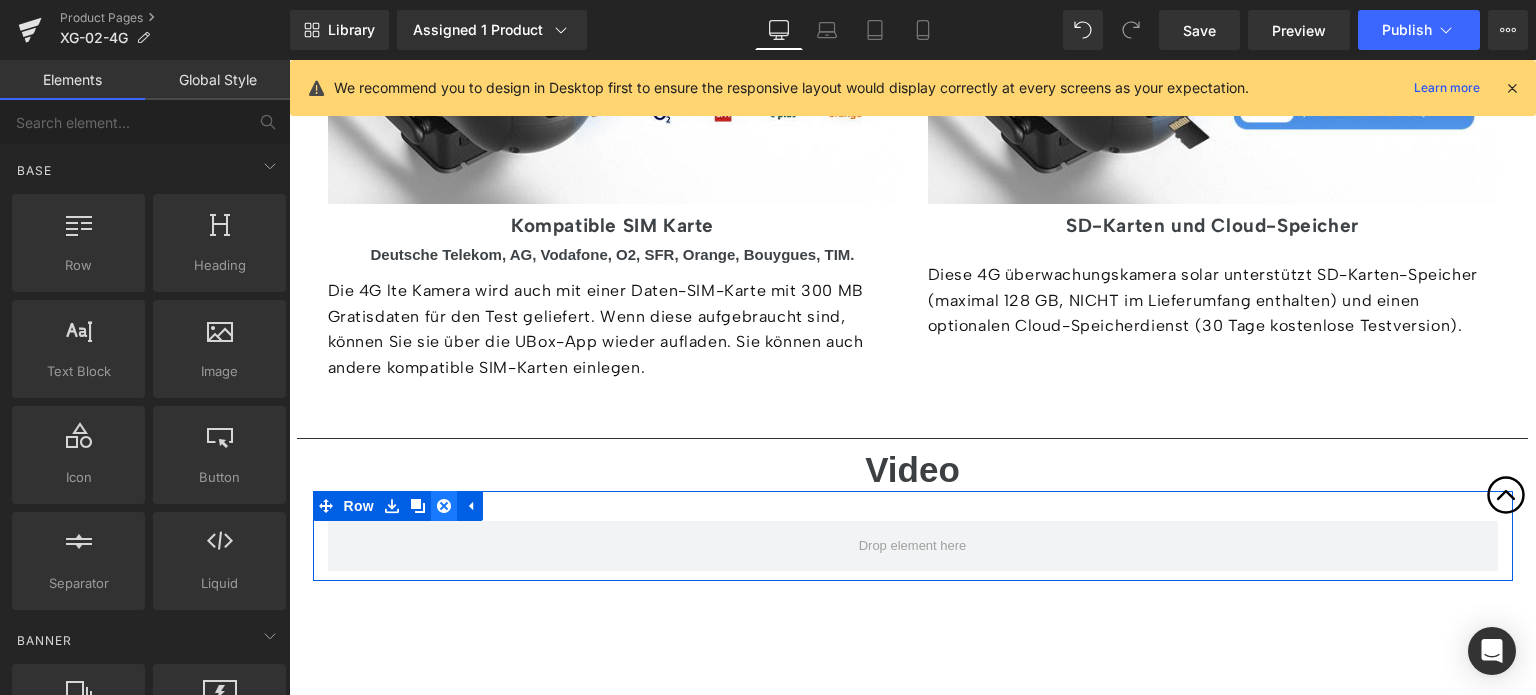 click 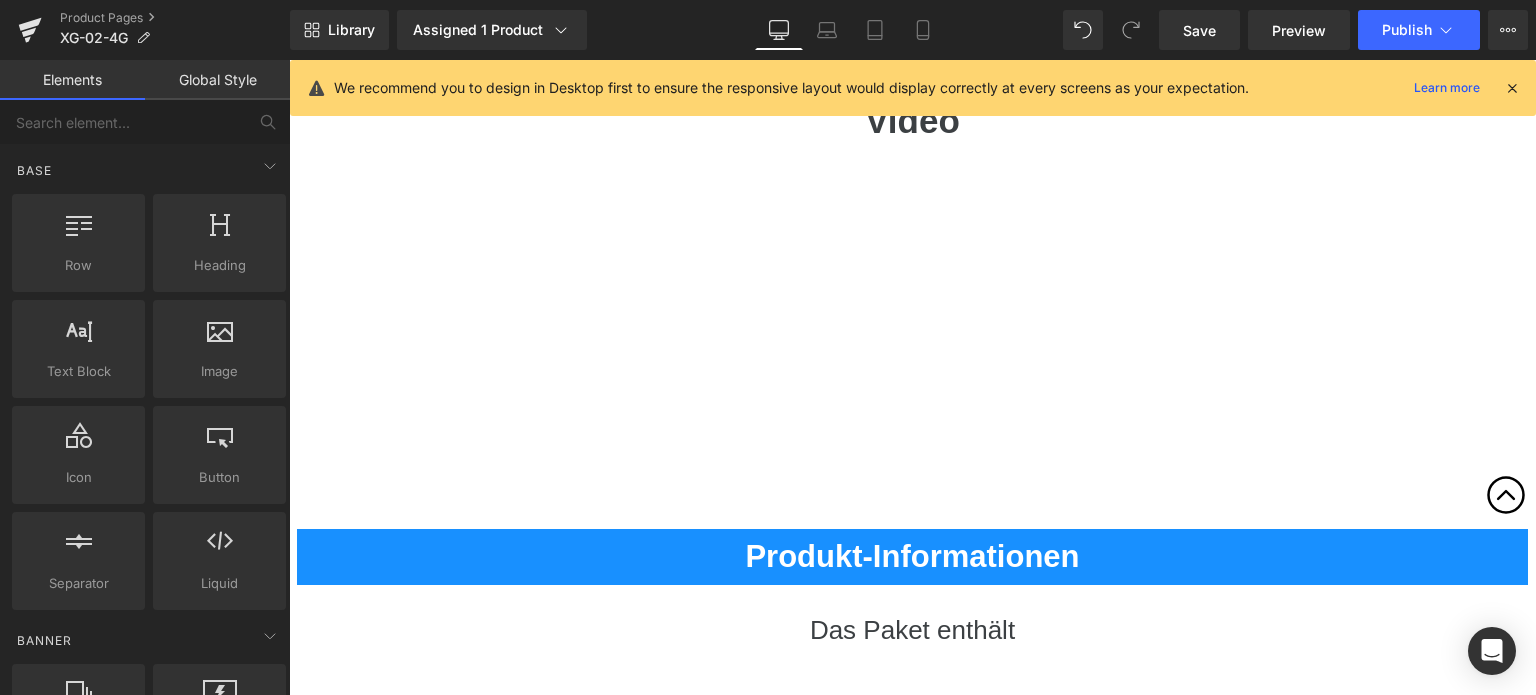 scroll, scrollTop: 5298, scrollLeft: 0, axis: vertical 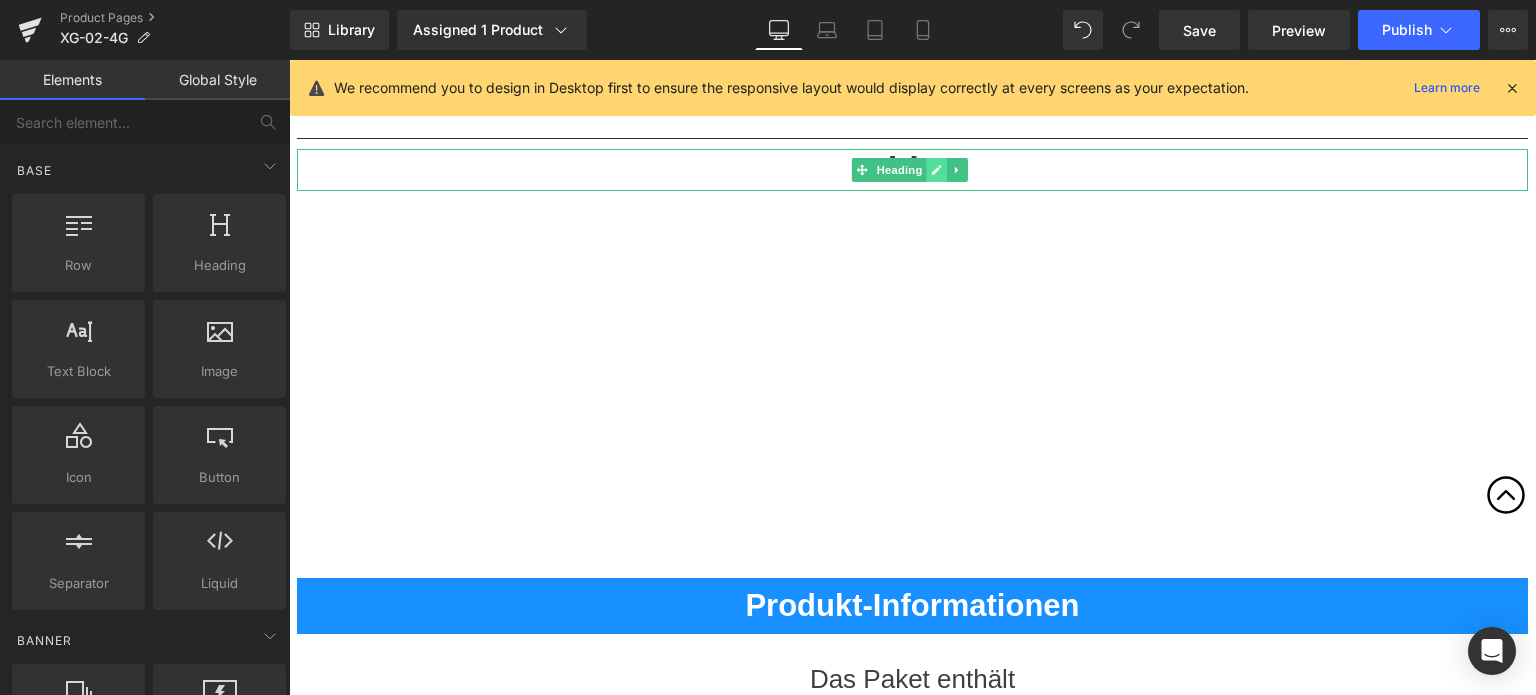 click at bounding box center [937, 170] 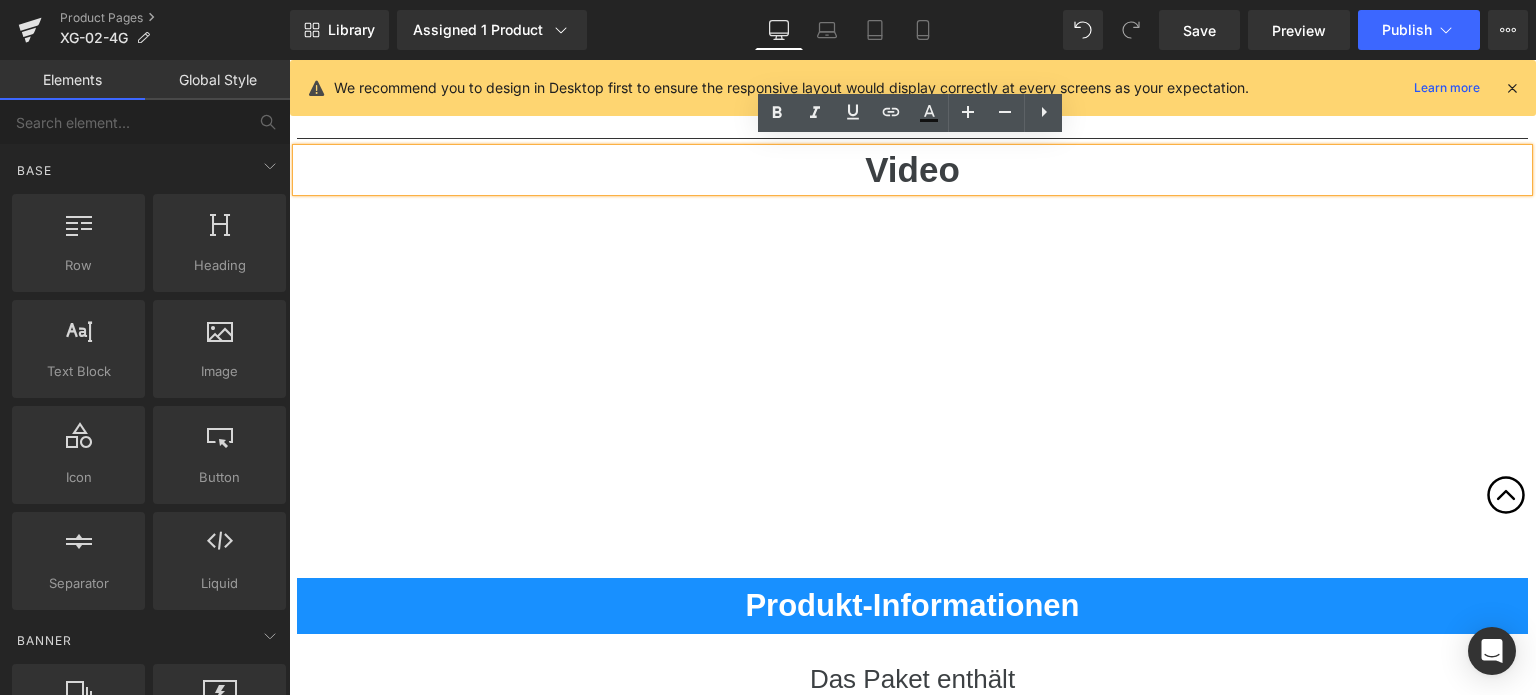 click on "Video" at bounding box center [912, 169] 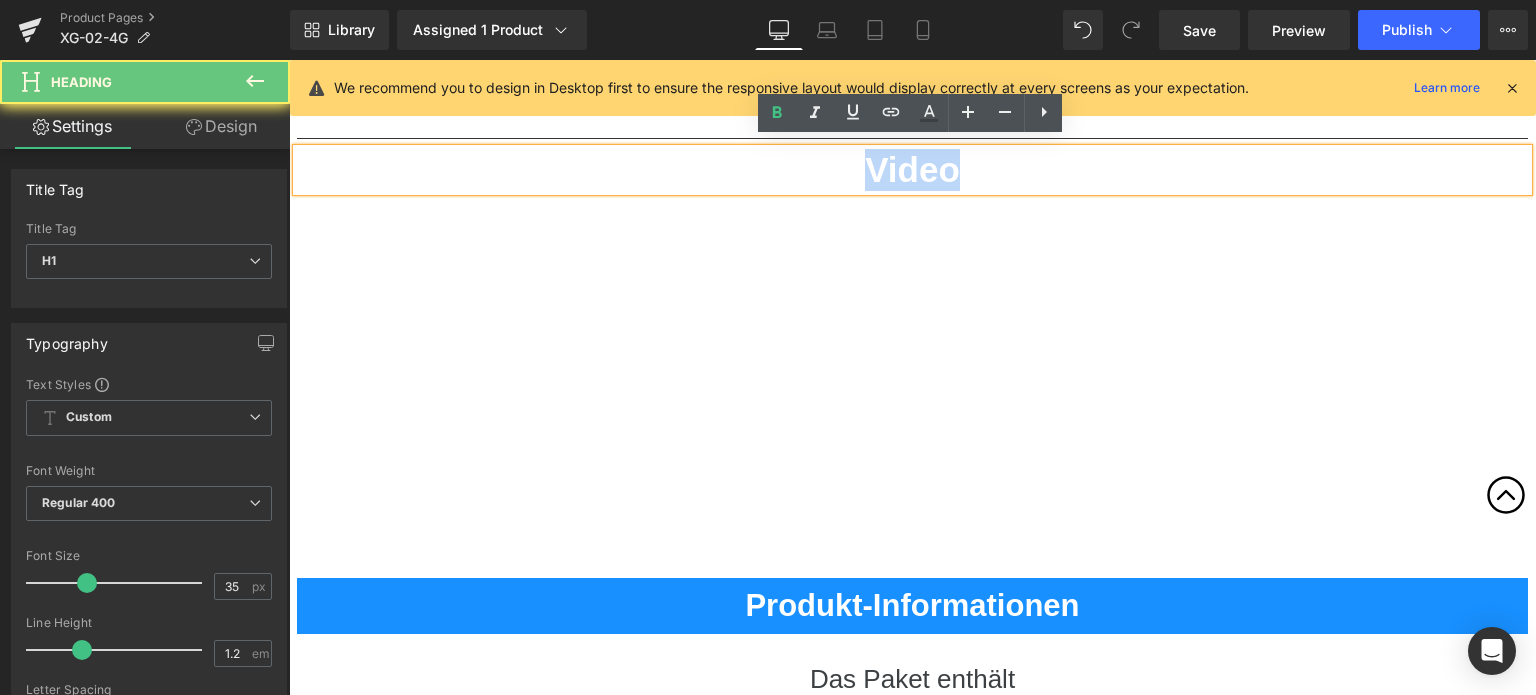 click on "Video" at bounding box center [912, 169] 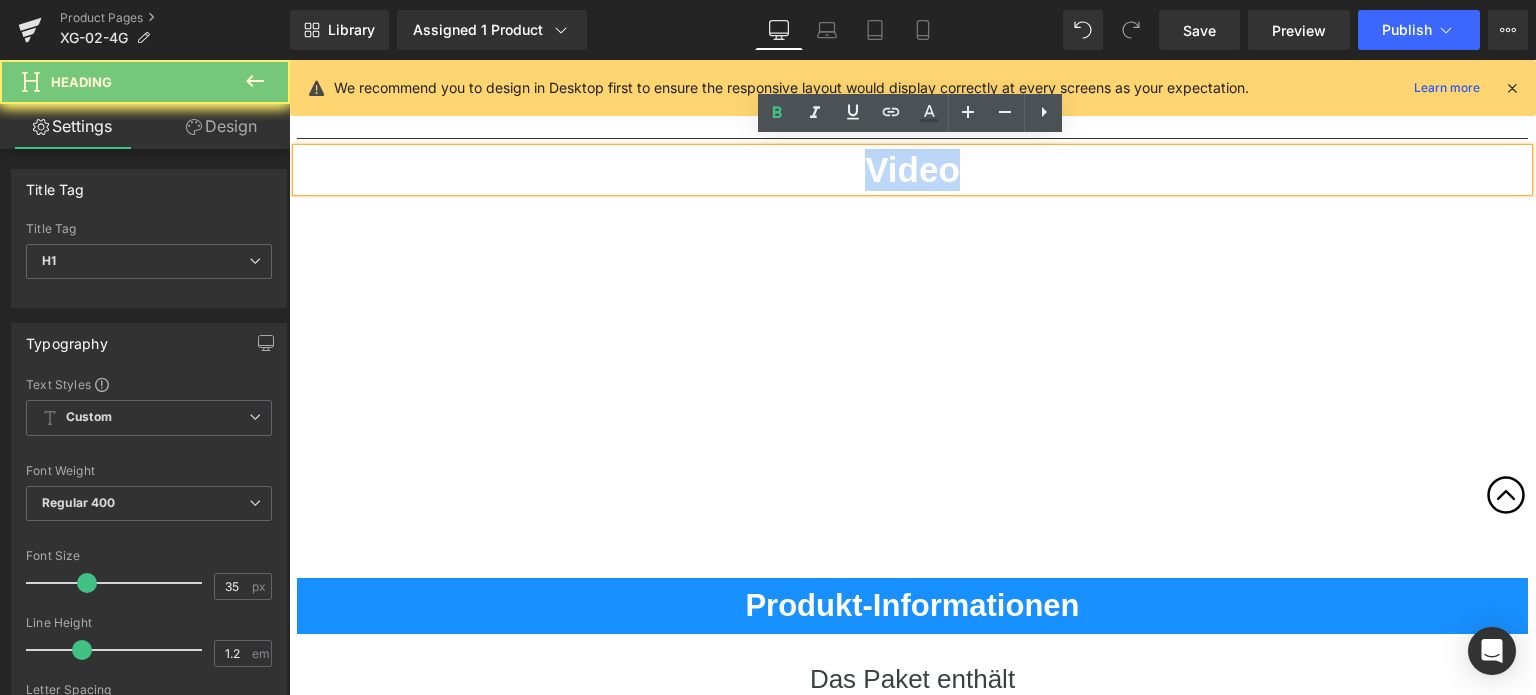 paste 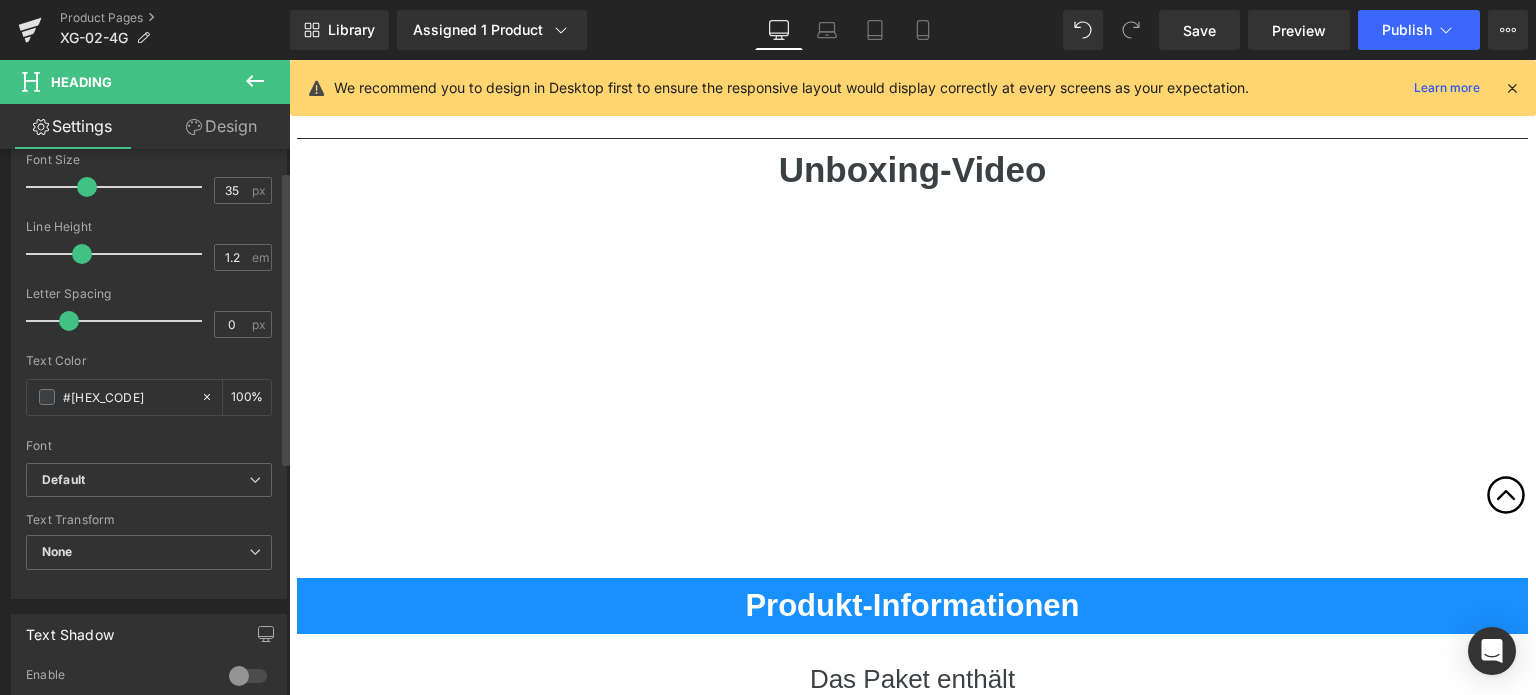scroll, scrollTop: 400, scrollLeft: 0, axis: vertical 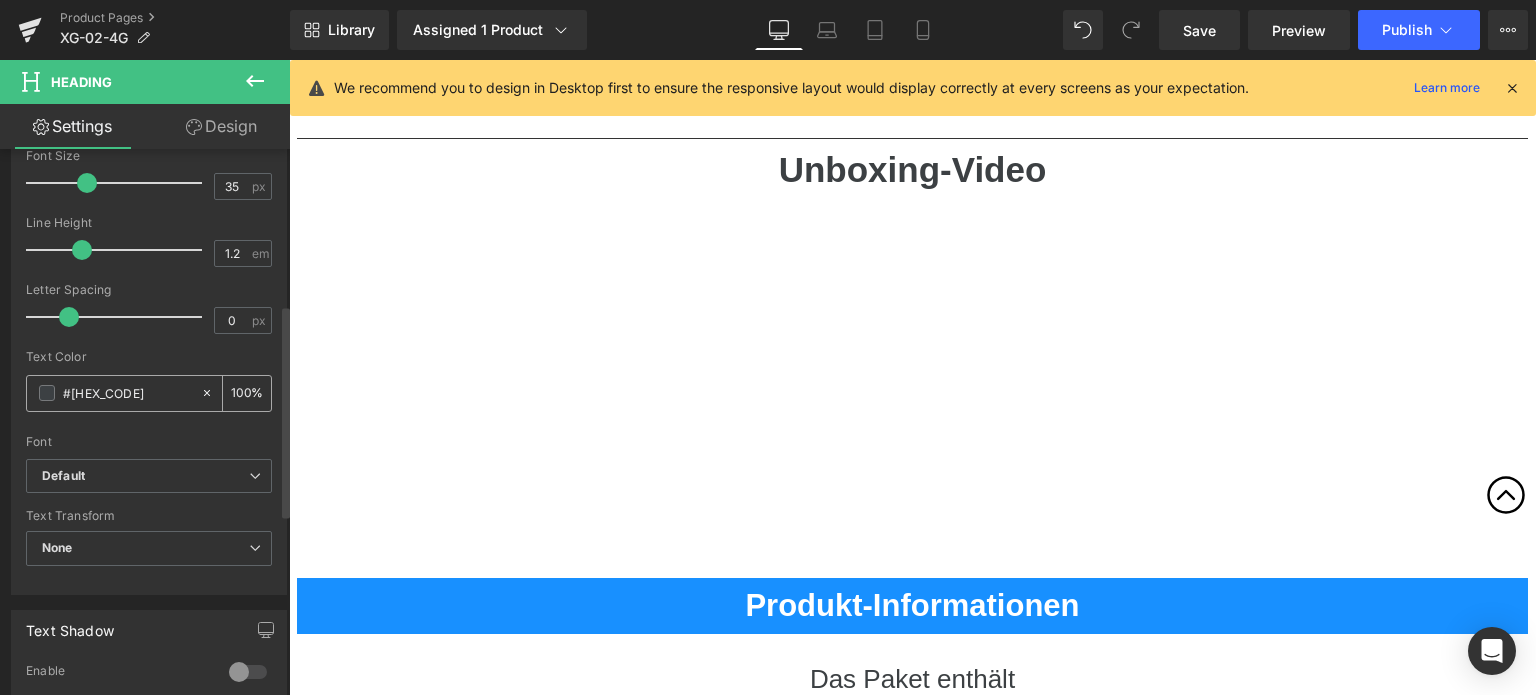 click on "#[HEX_CODE]" at bounding box center [127, 393] 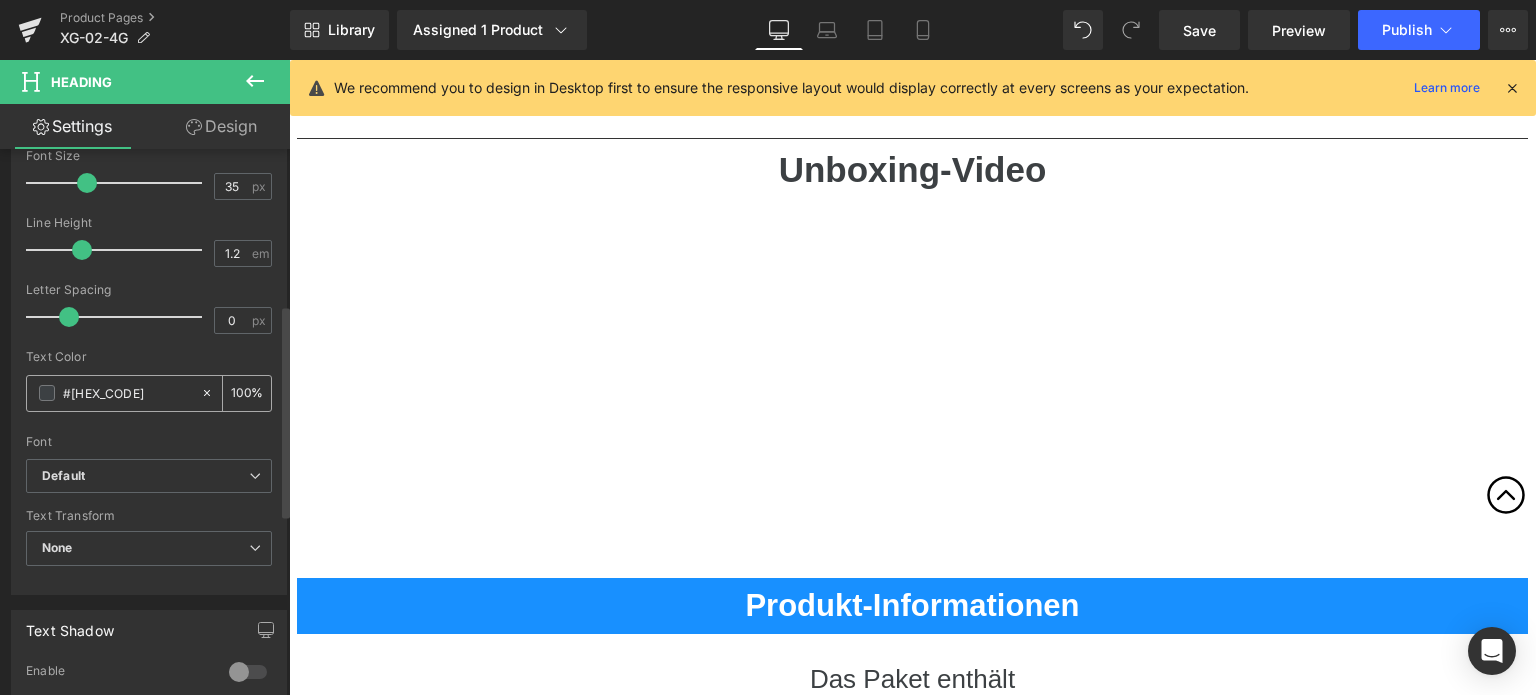 click on "#[HEX_CODE]" at bounding box center (127, 393) 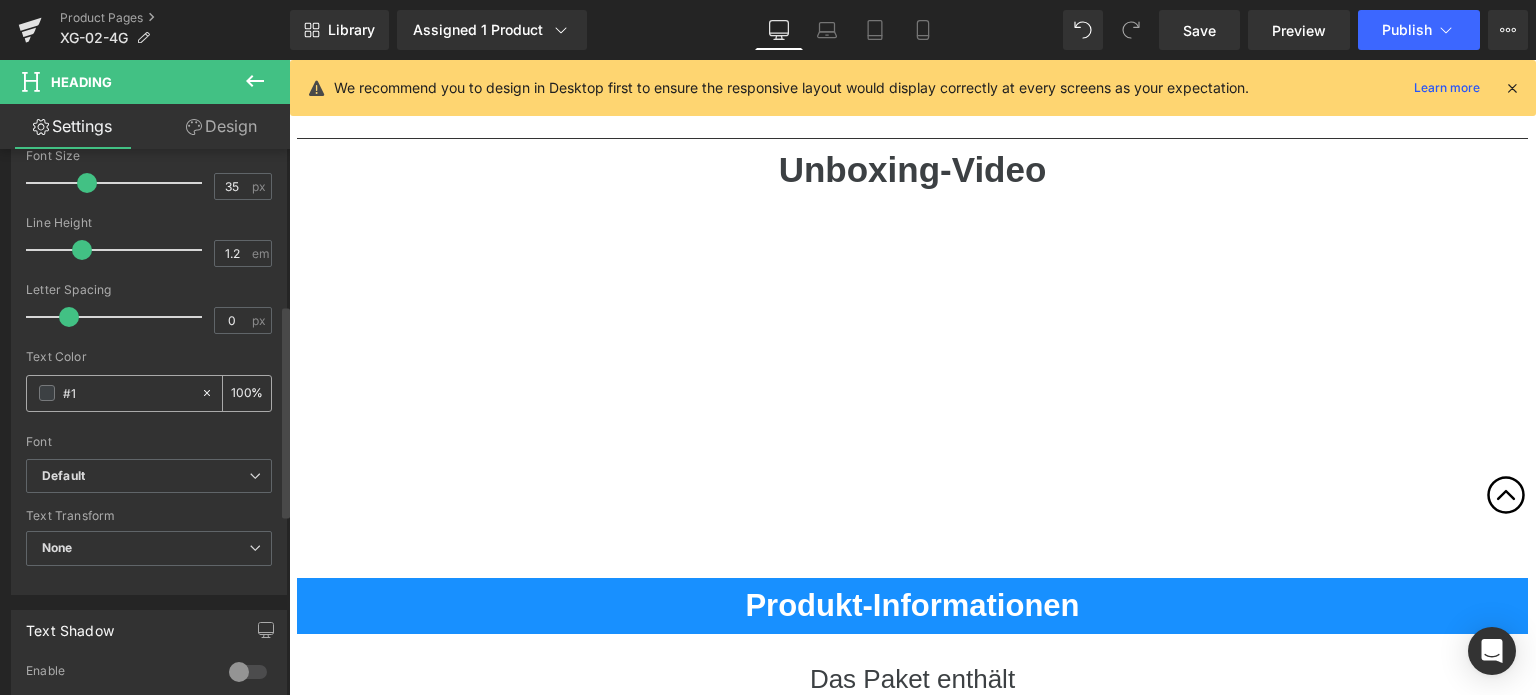 type on "0" 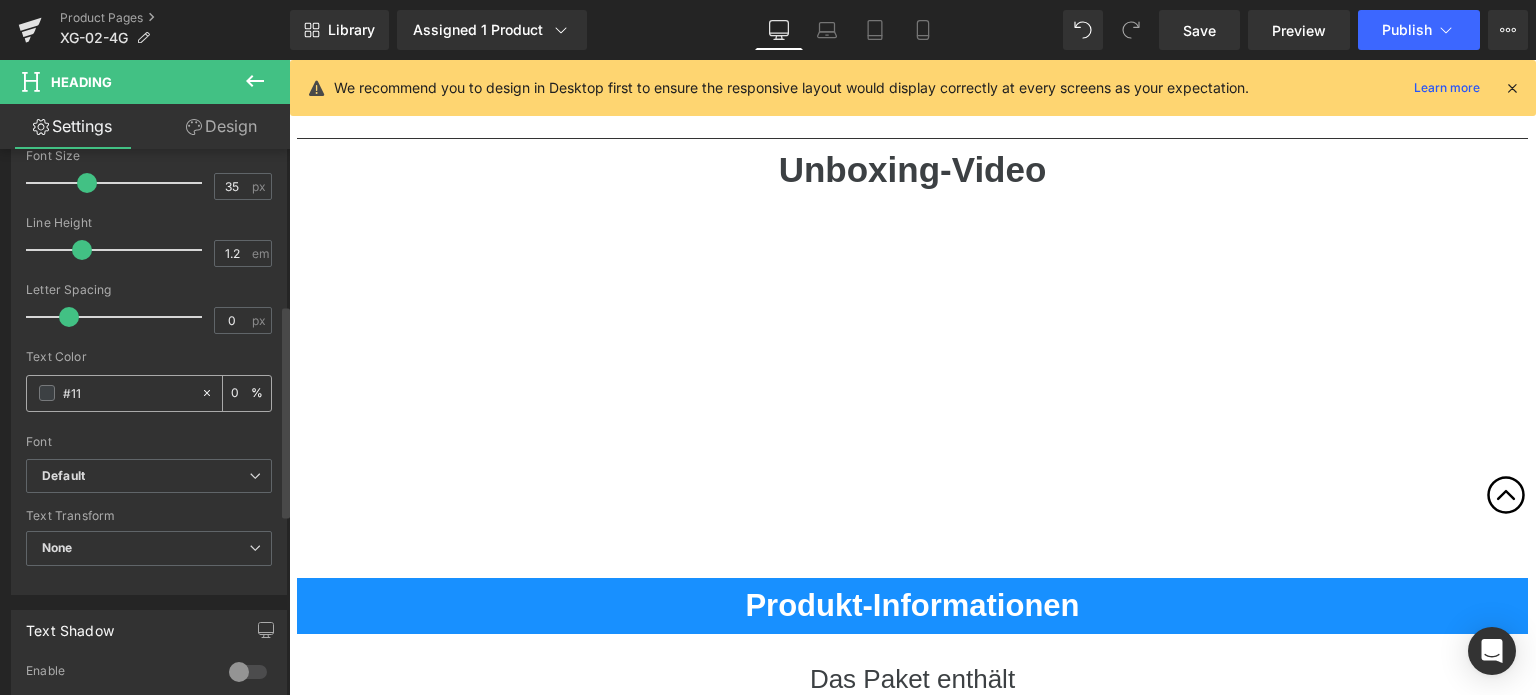 type on "#111" 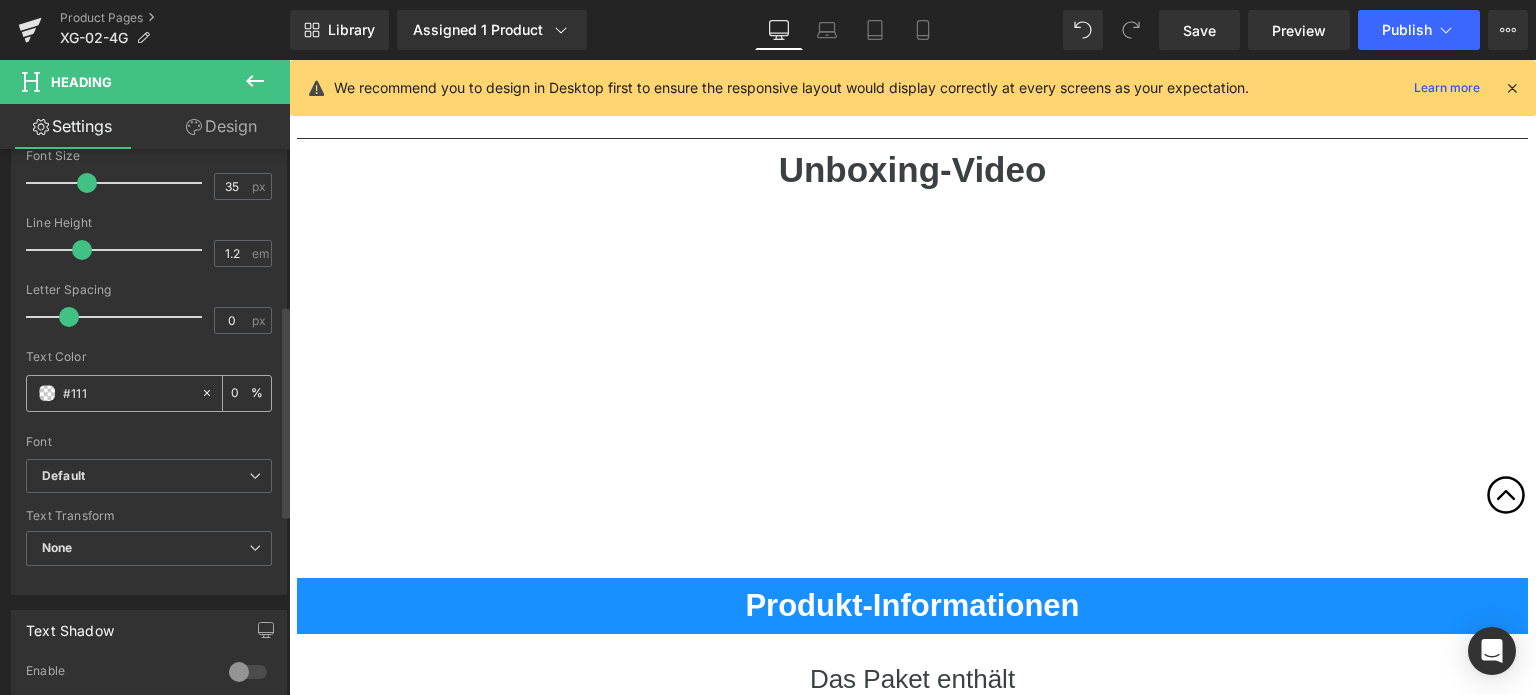 type on "100" 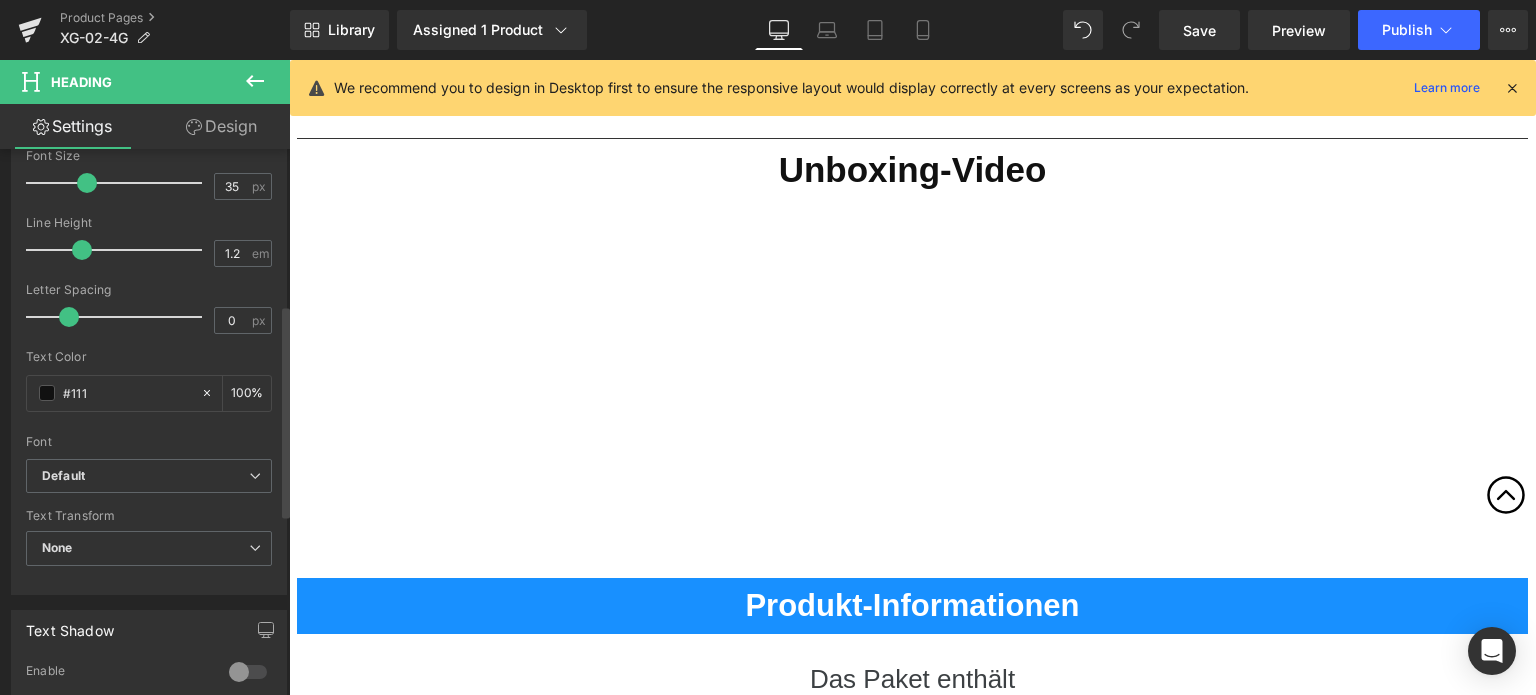 type on "#111111" 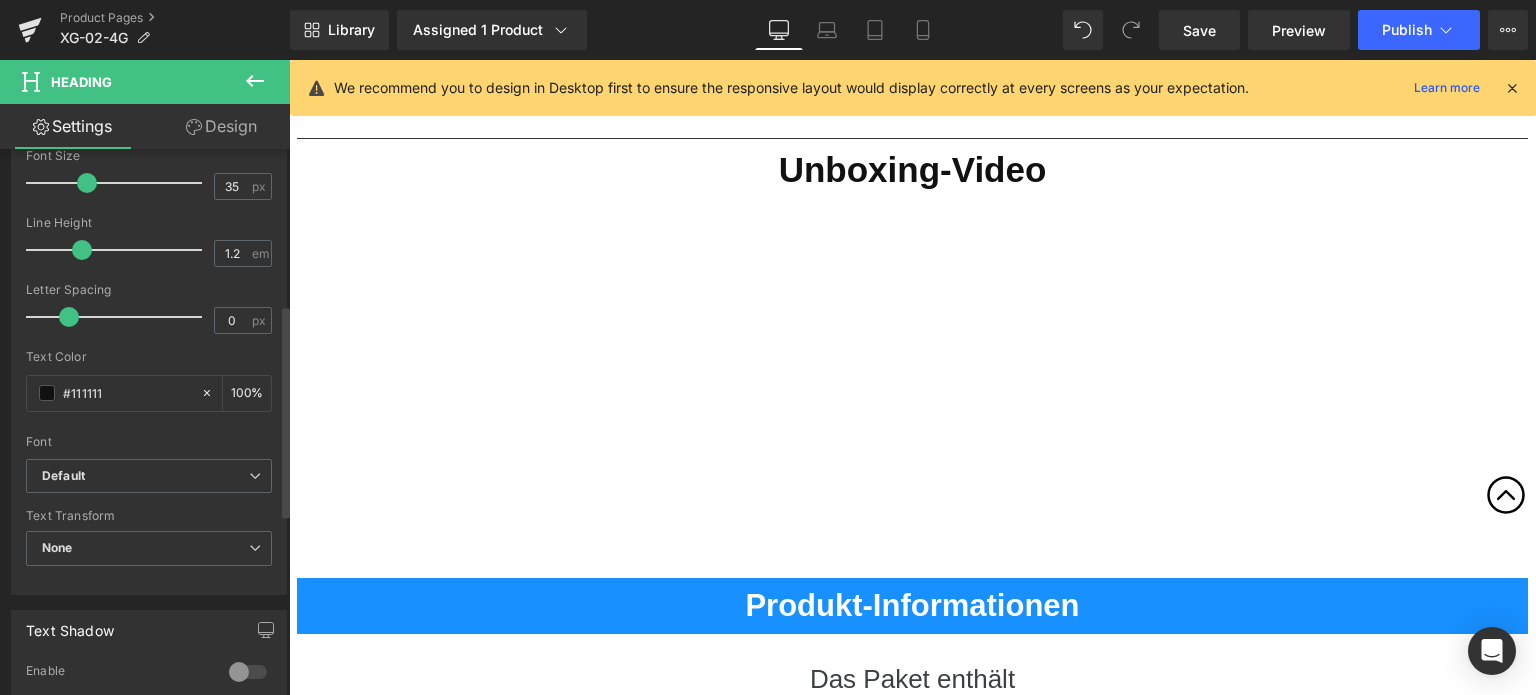 click on "Text Color" at bounding box center [149, 357] 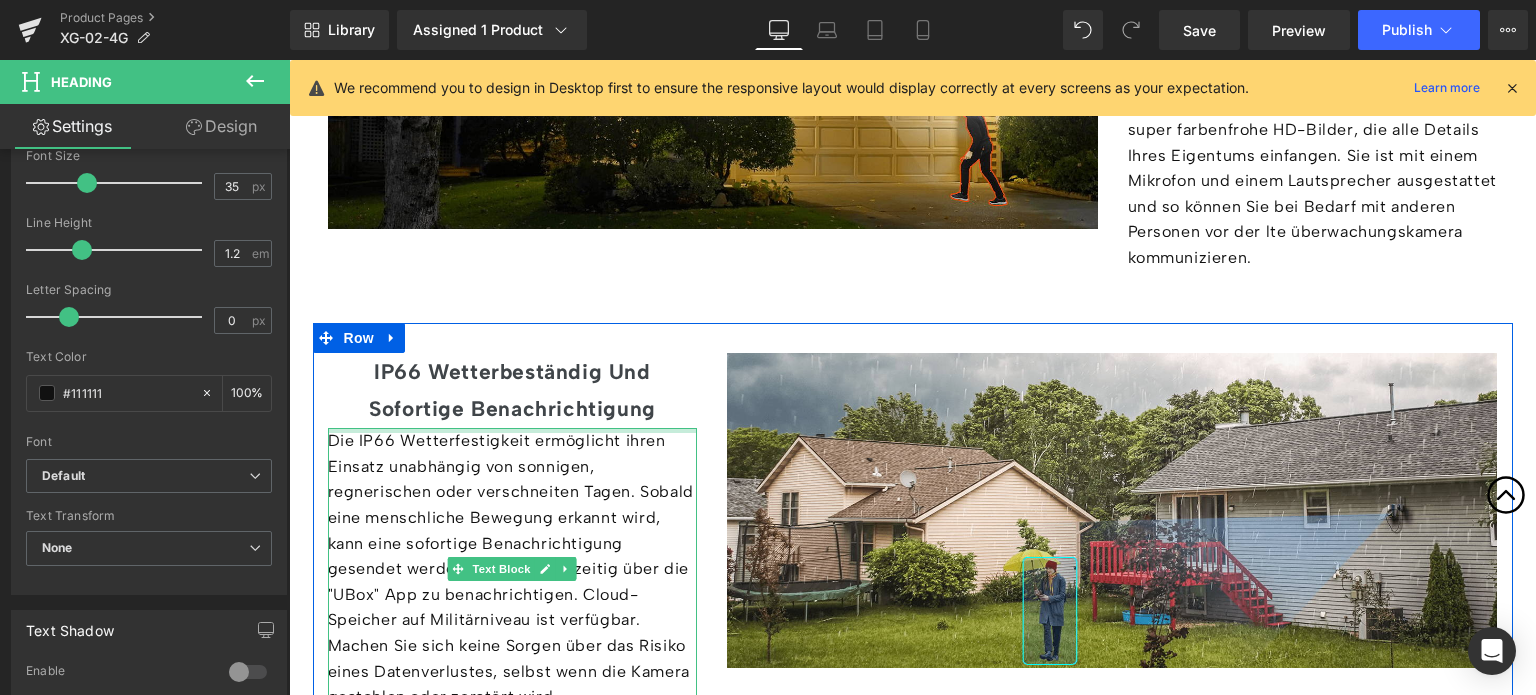 scroll, scrollTop: 4098, scrollLeft: 0, axis: vertical 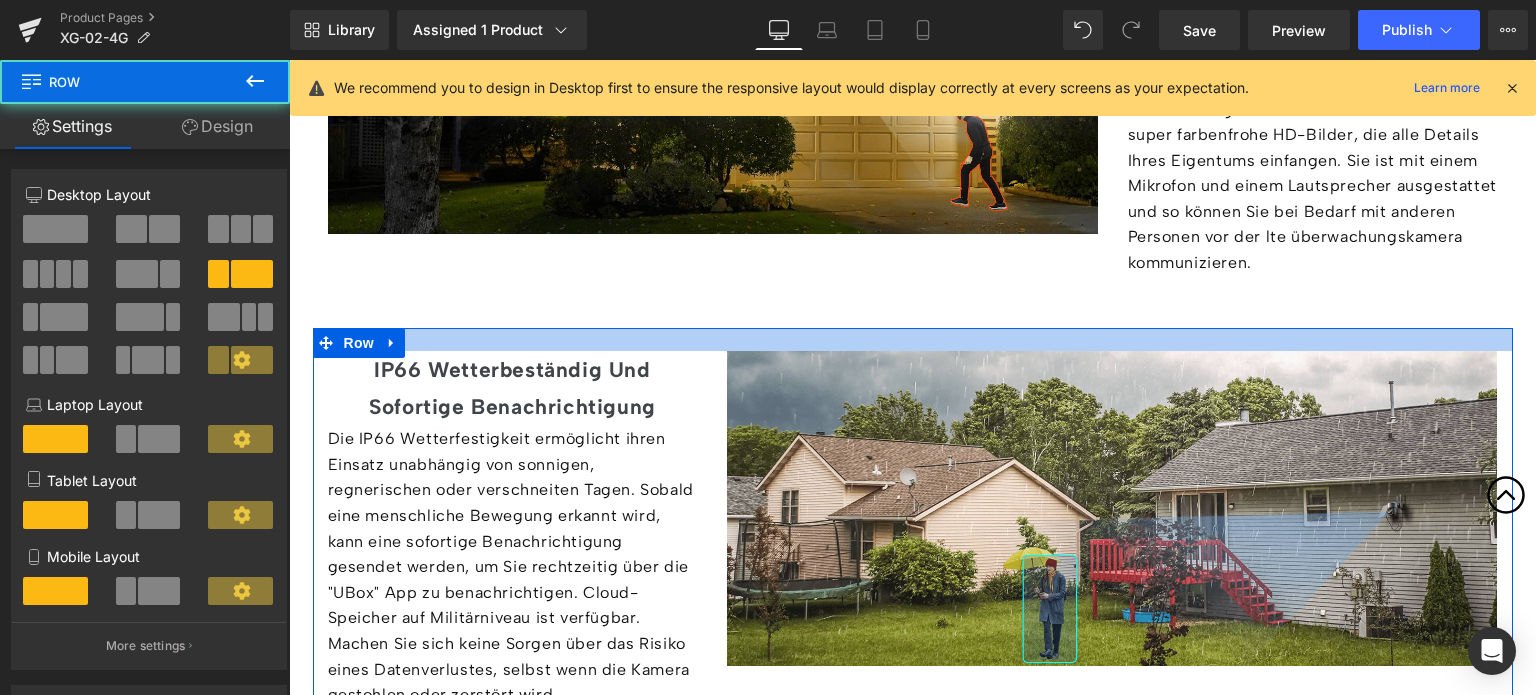 click on "‹ ›" at bounding box center [912, 128] 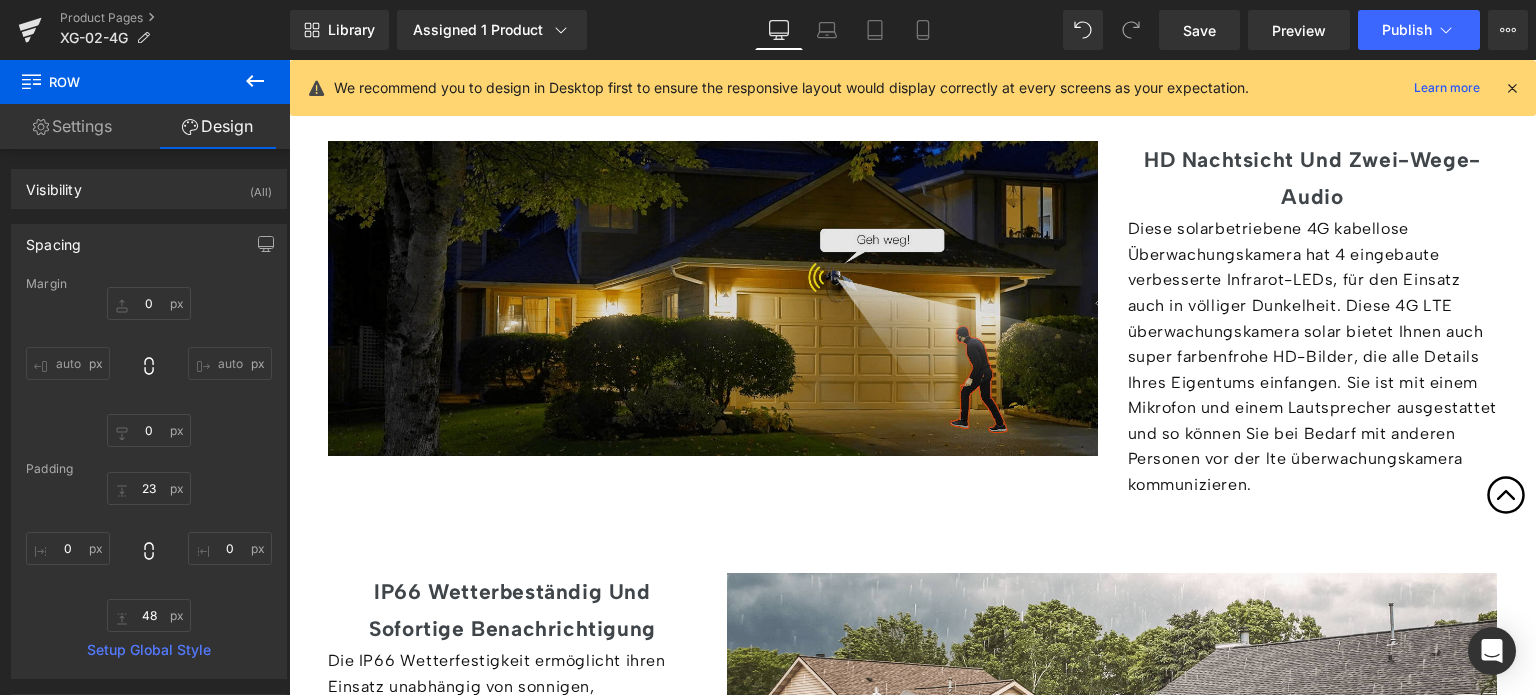 scroll, scrollTop: 3698, scrollLeft: 0, axis: vertical 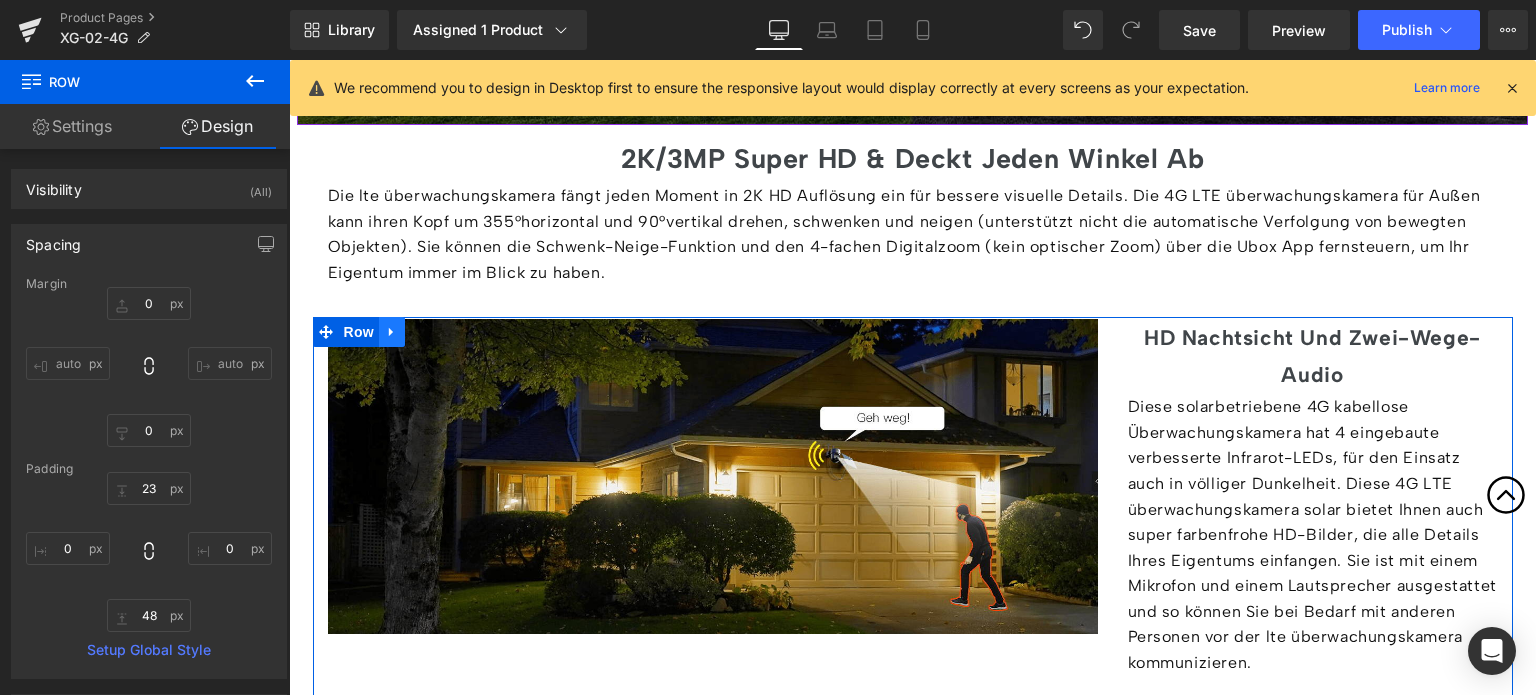 click 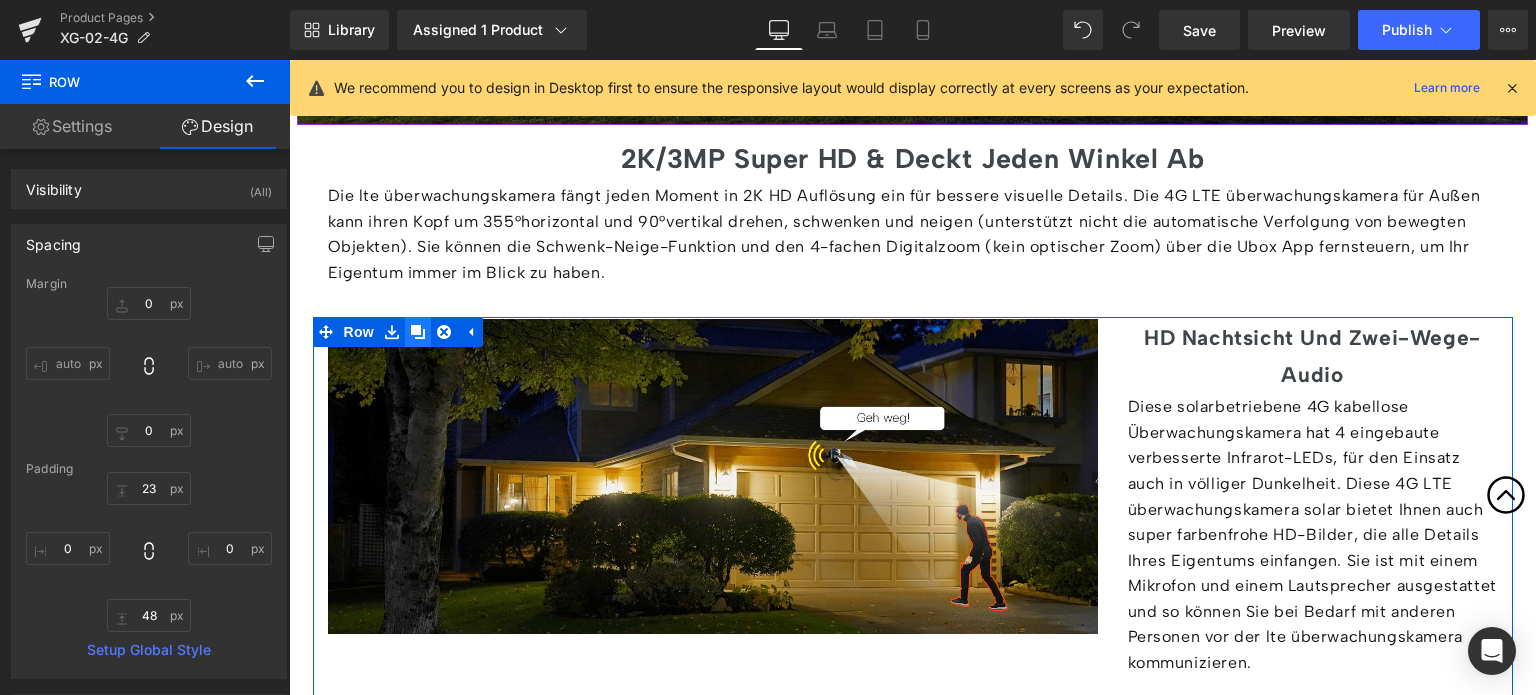 click 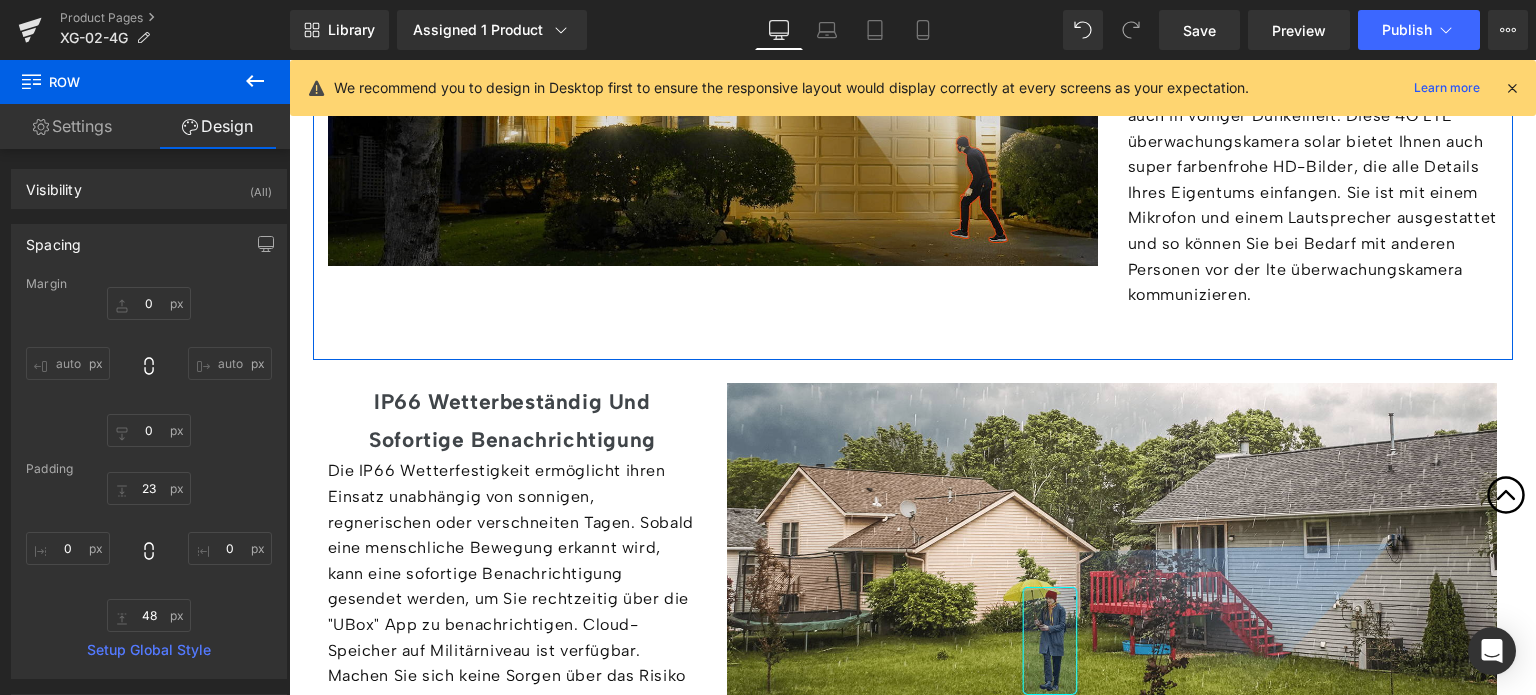 scroll, scrollTop: 4397, scrollLeft: 0, axis: vertical 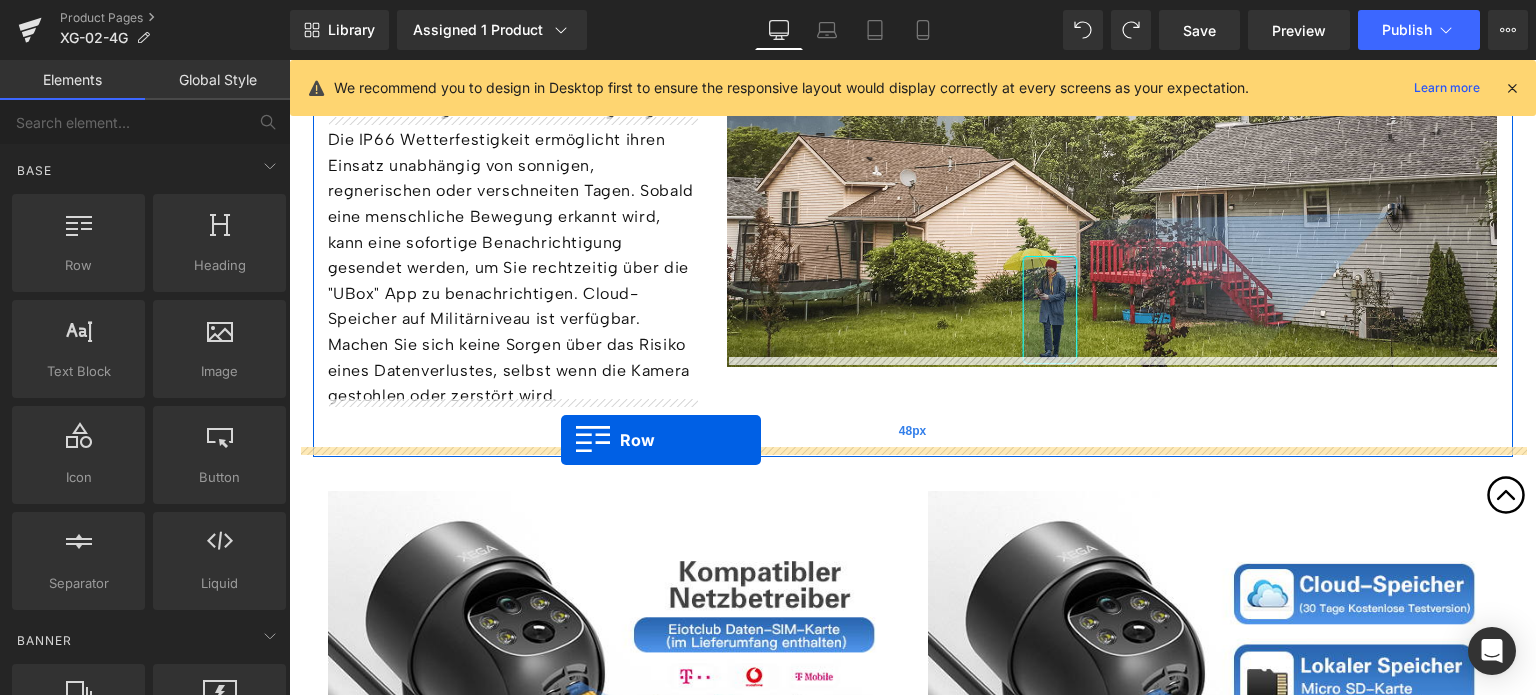 drag, startPoint x: 404, startPoint y: 319, endPoint x: 561, endPoint y: 440, distance: 198.21706 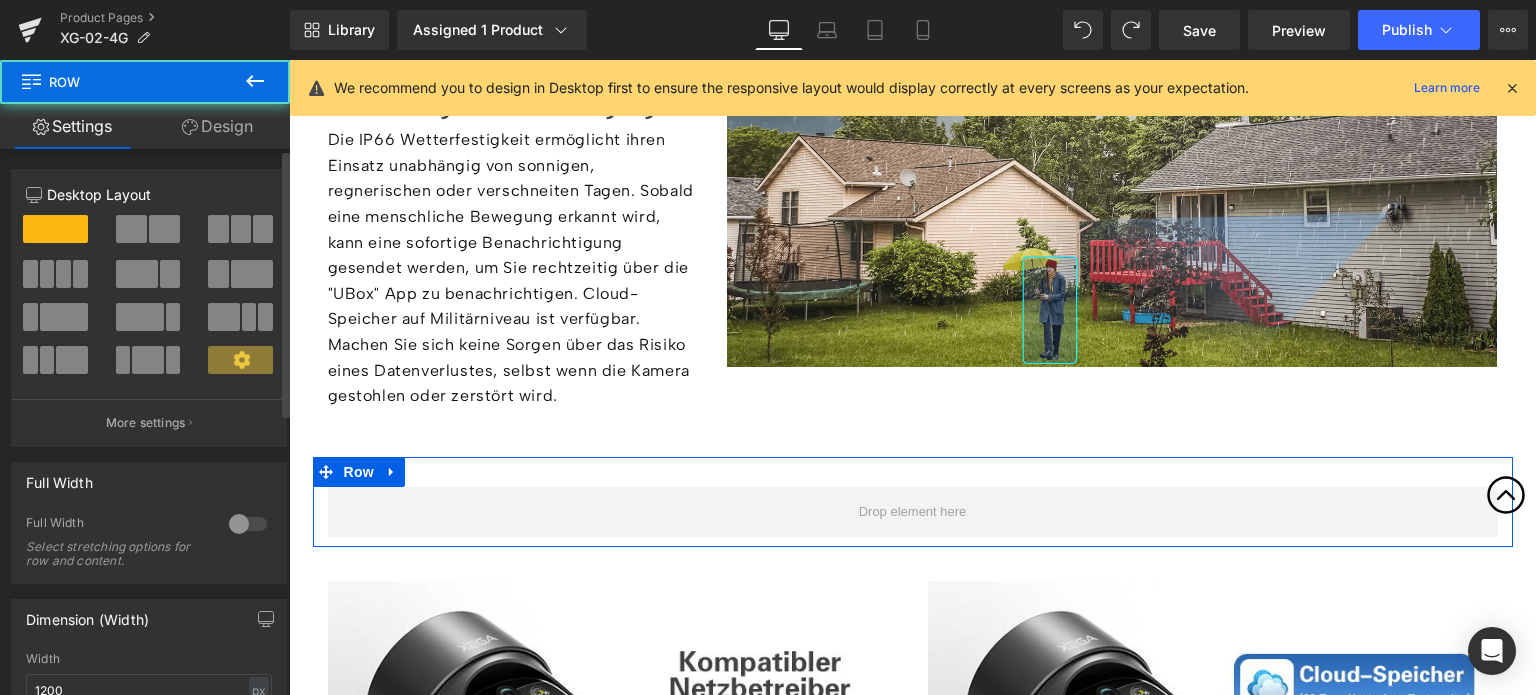 click at bounding box center (164, 229) 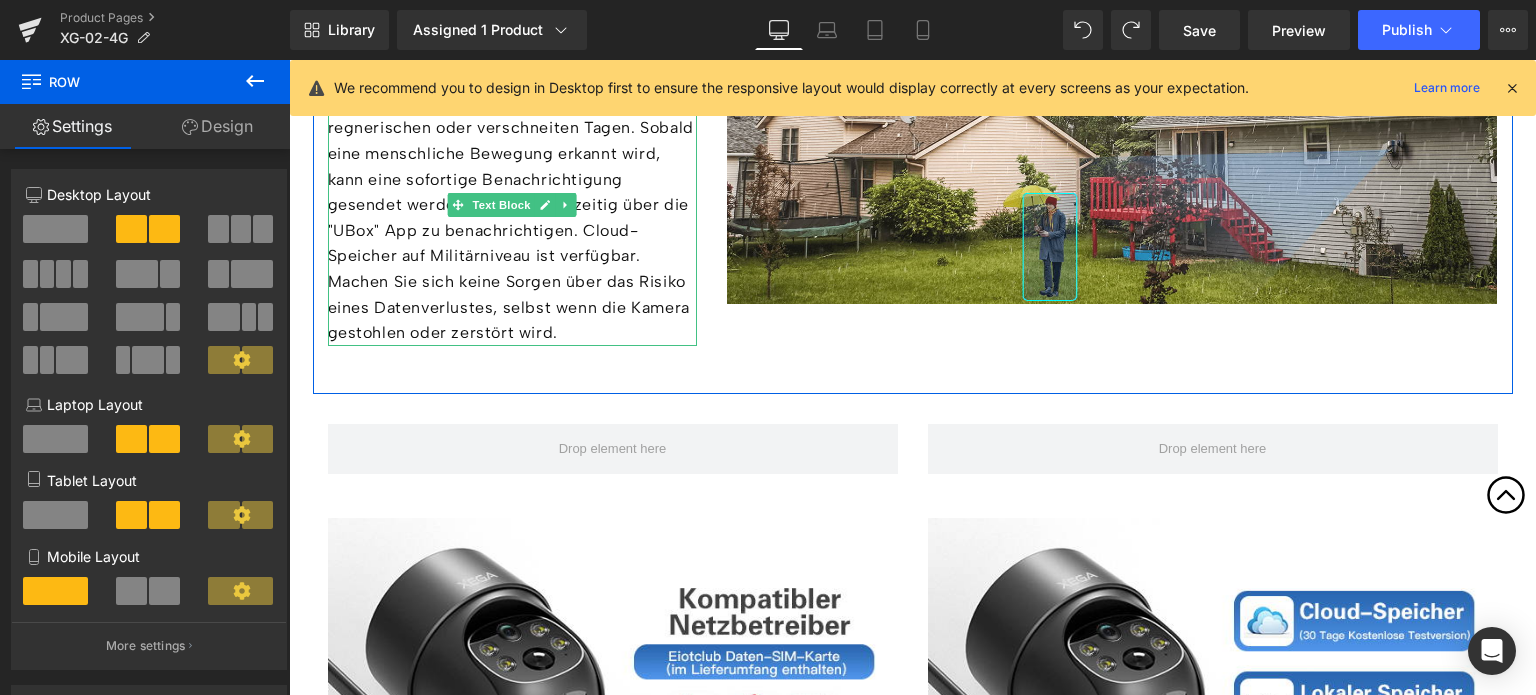 scroll, scrollTop: 4597, scrollLeft: 0, axis: vertical 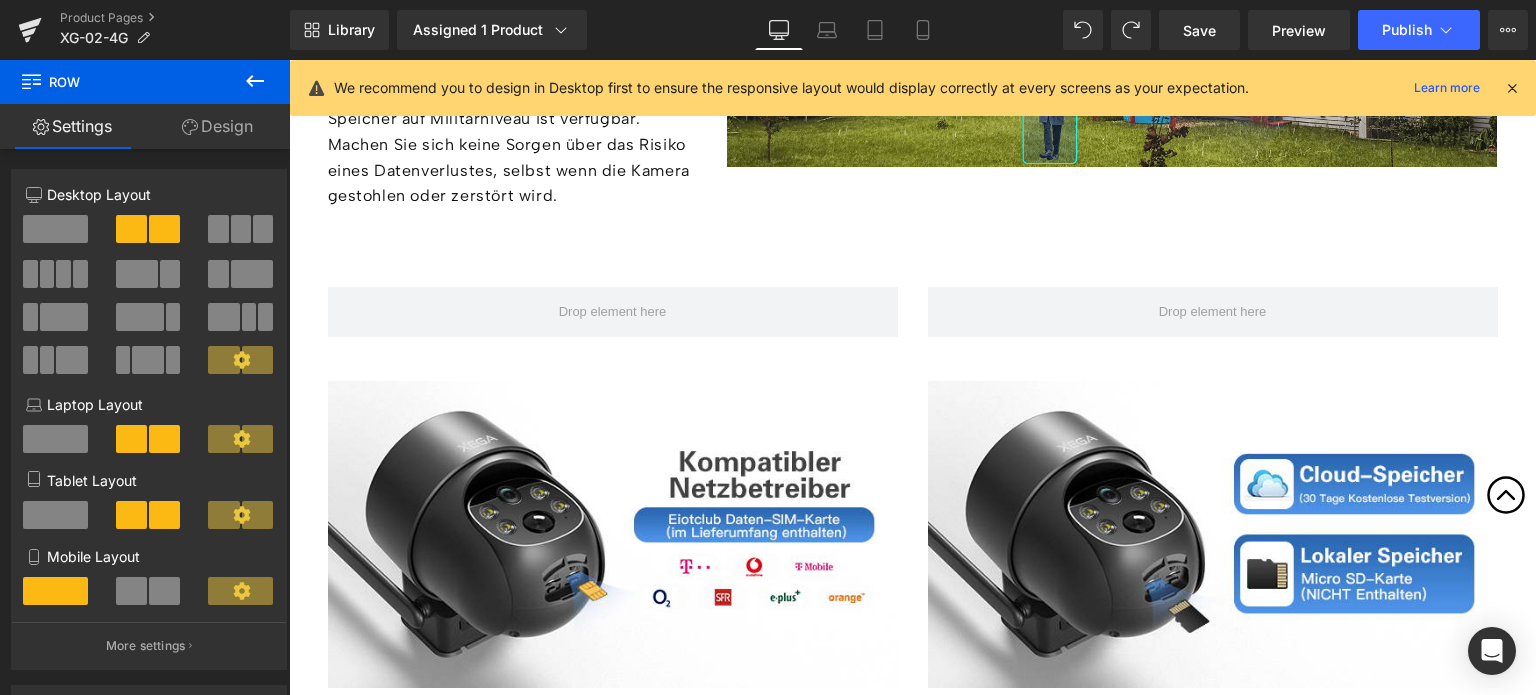 click 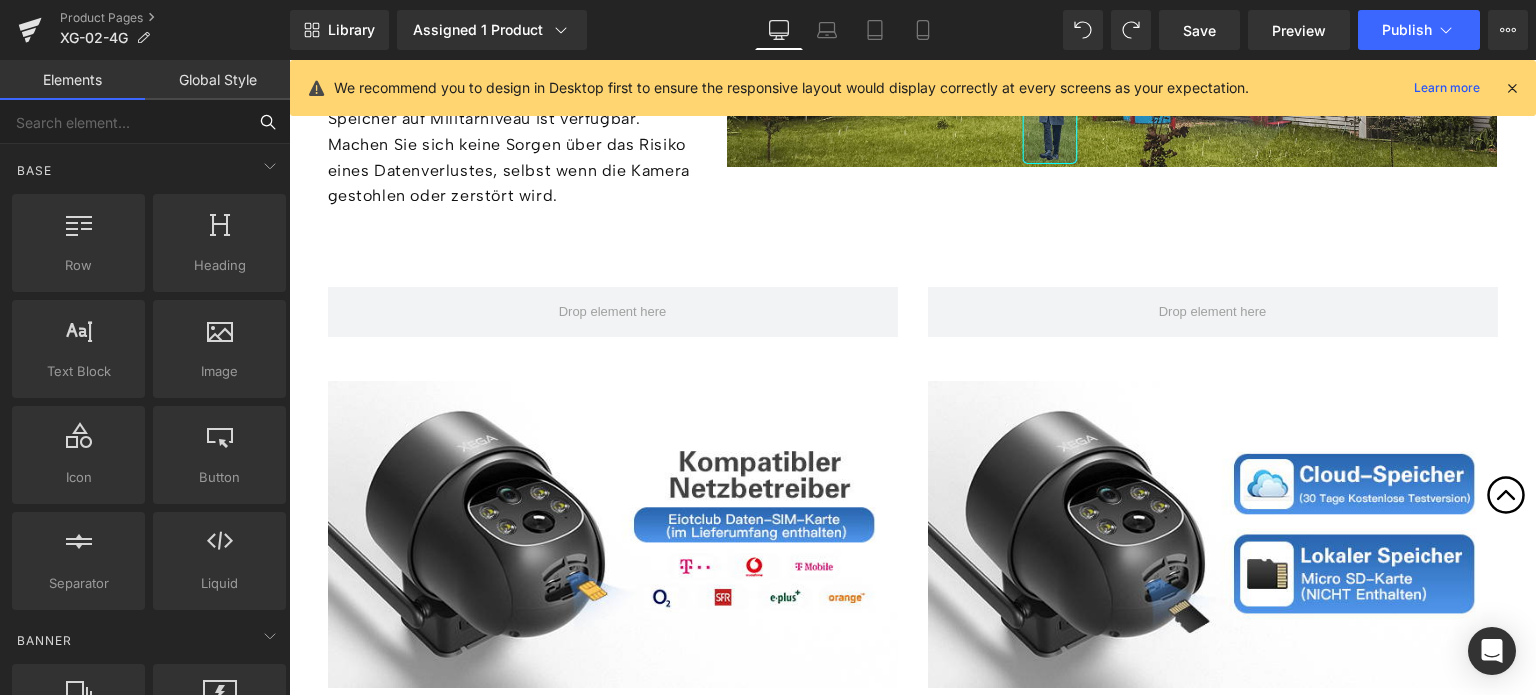 click at bounding box center (123, 122) 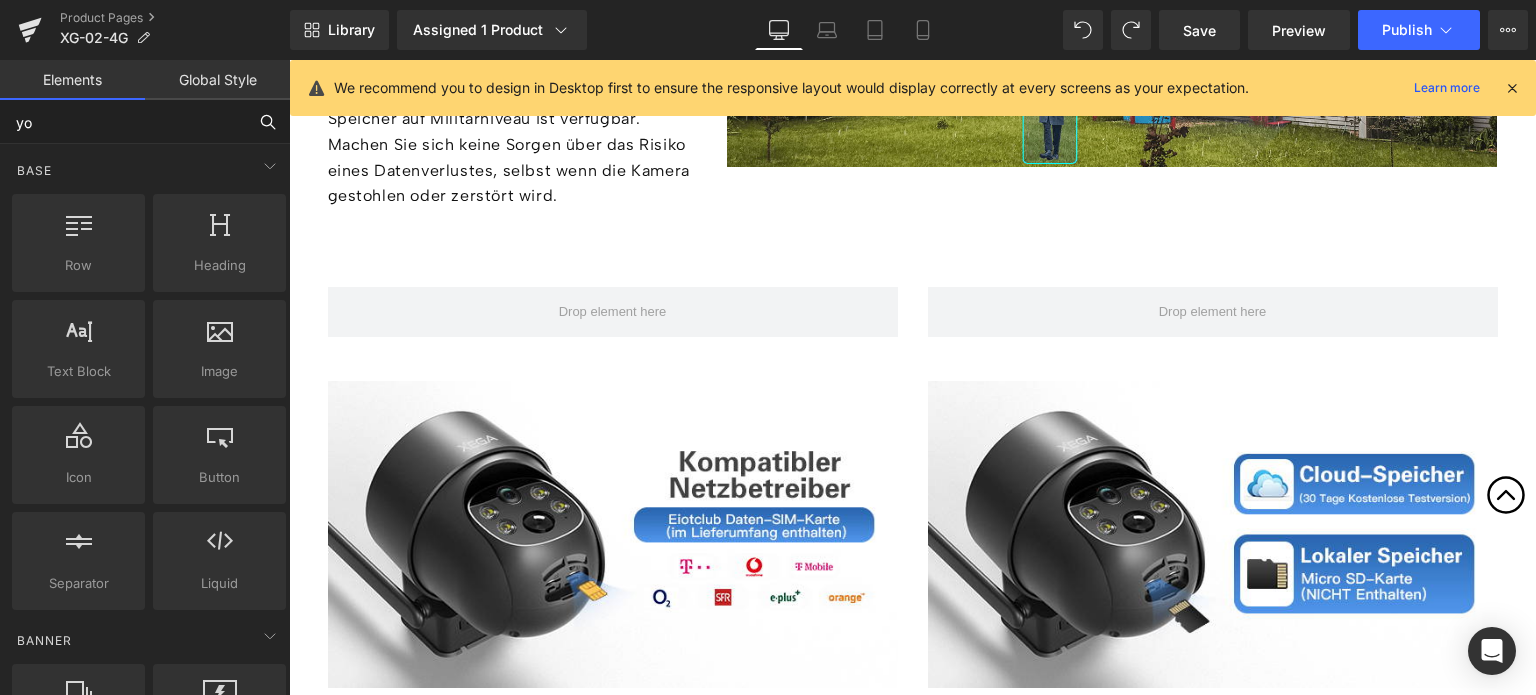 type on "you" 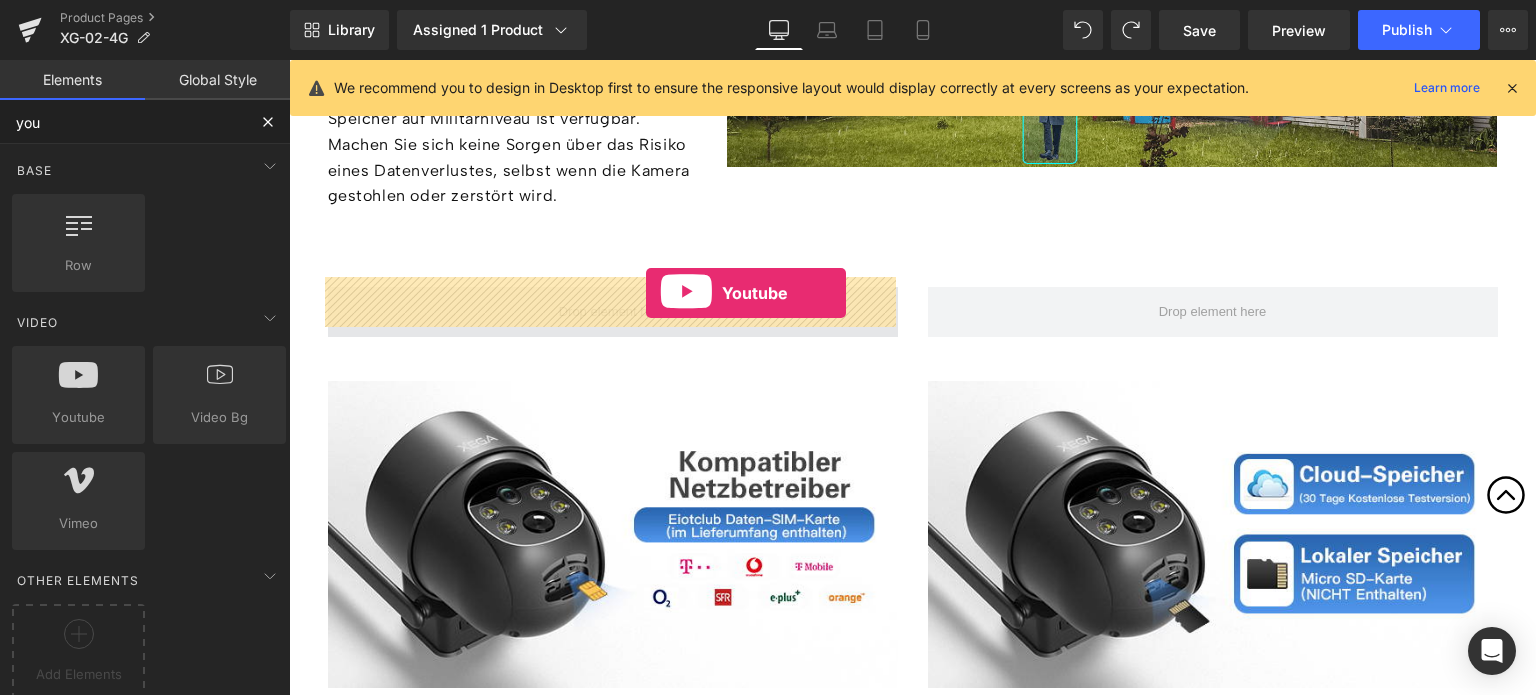 drag, startPoint x: 385, startPoint y: 425, endPoint x: 646, endPoint y: 293, distance: 292.48077 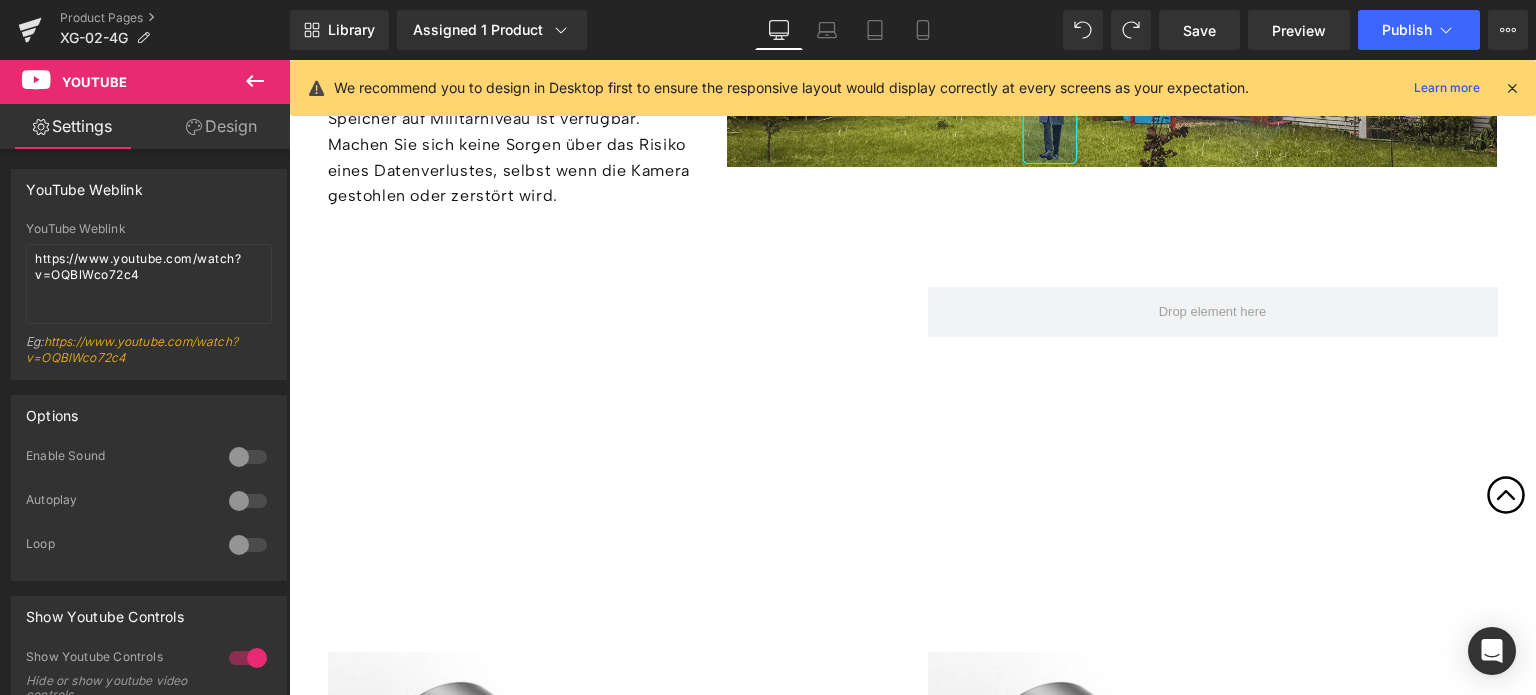click 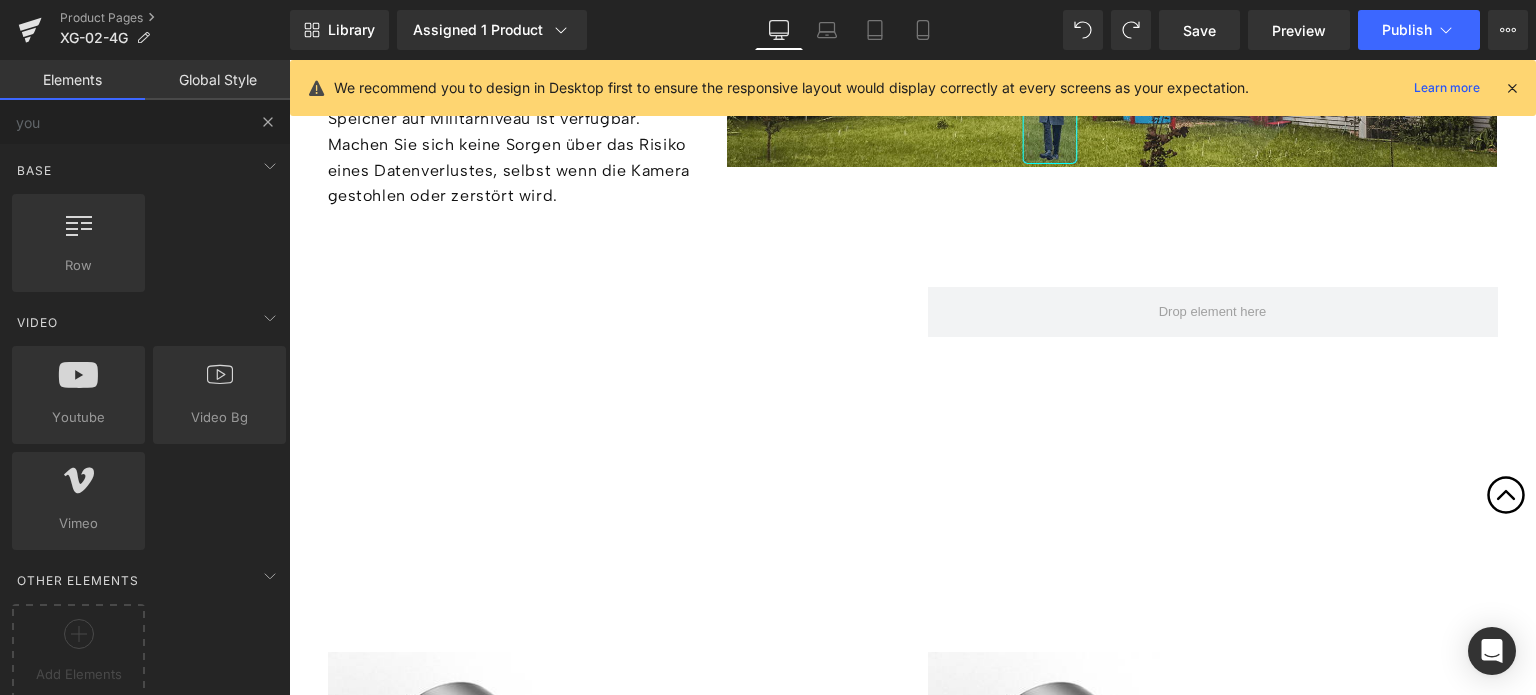 type 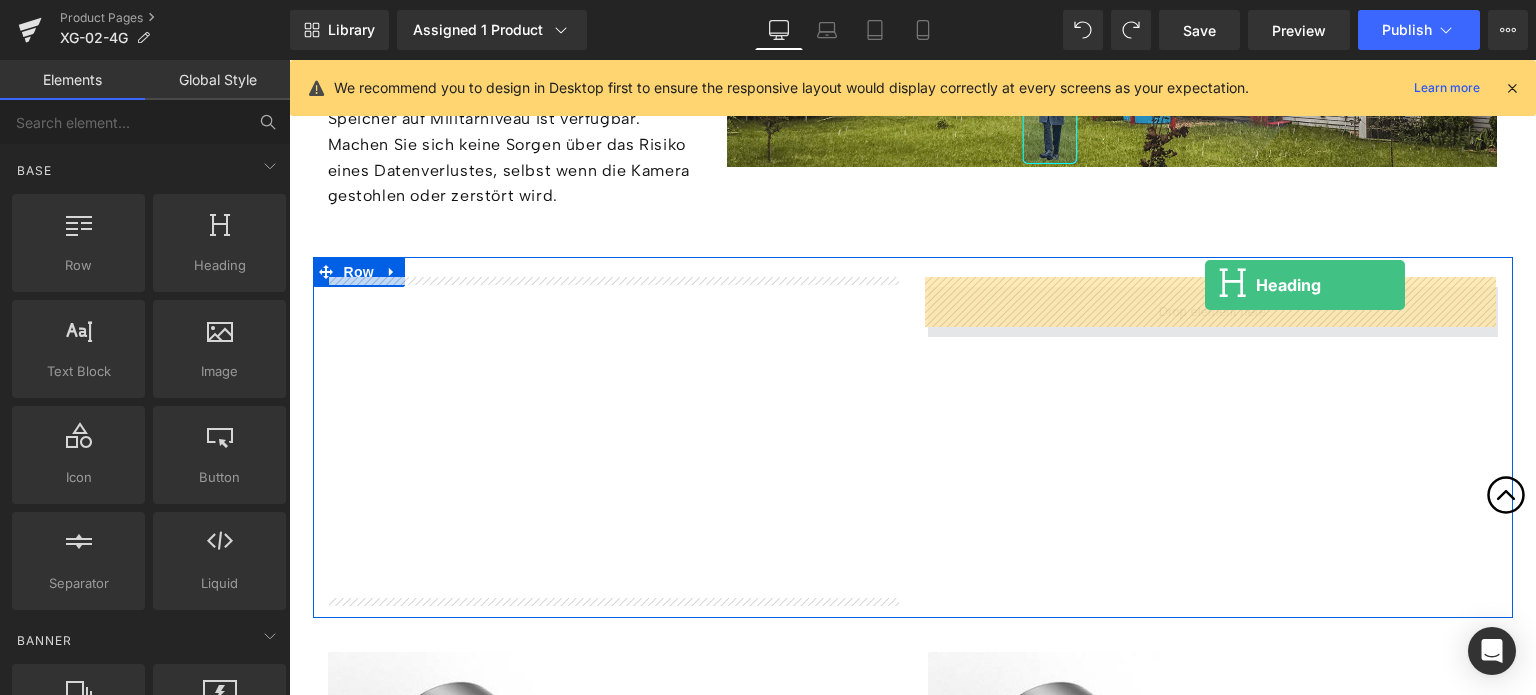 drag, startPoint x: 564, startPoint y: 301, endPoint x: 1205, endPoint y: 285, distance: 641.19965 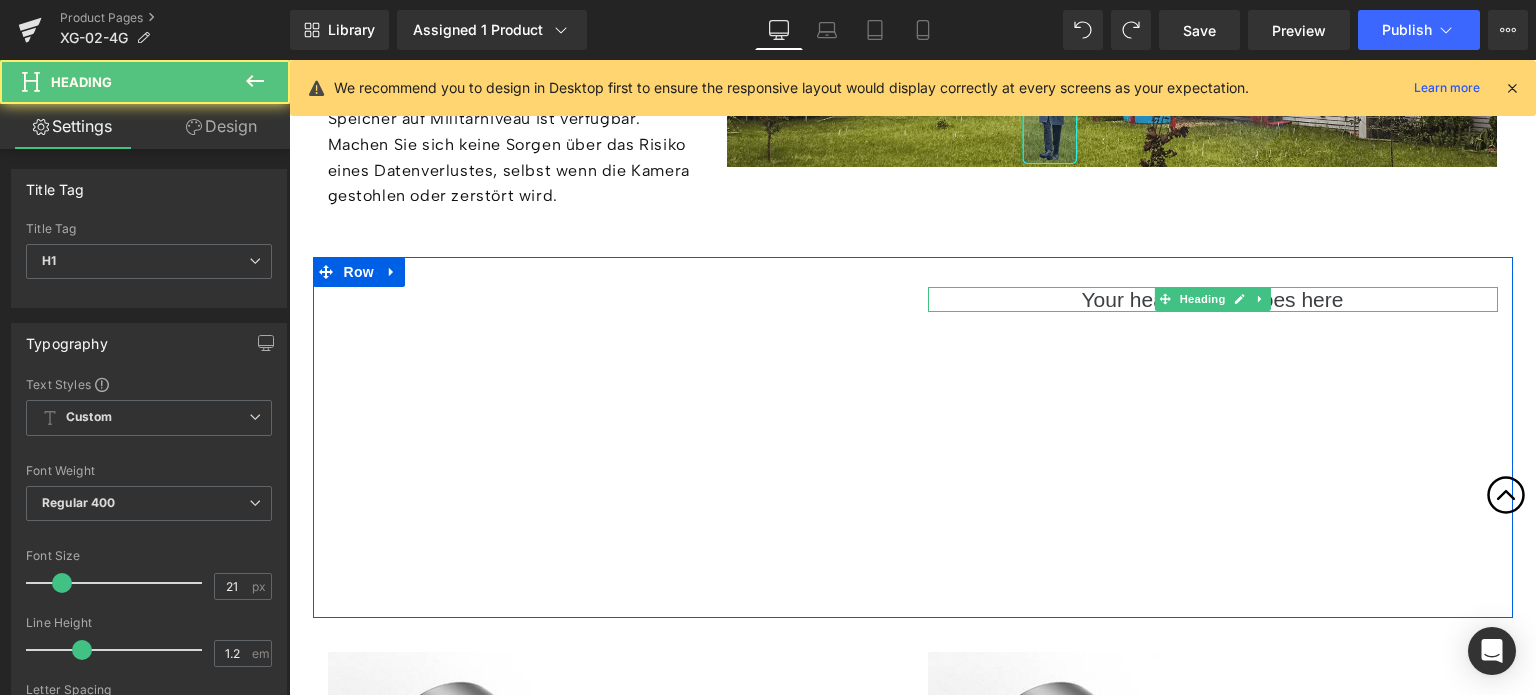 click on "Your heading text goes here" at bounding box center (1213, 299) 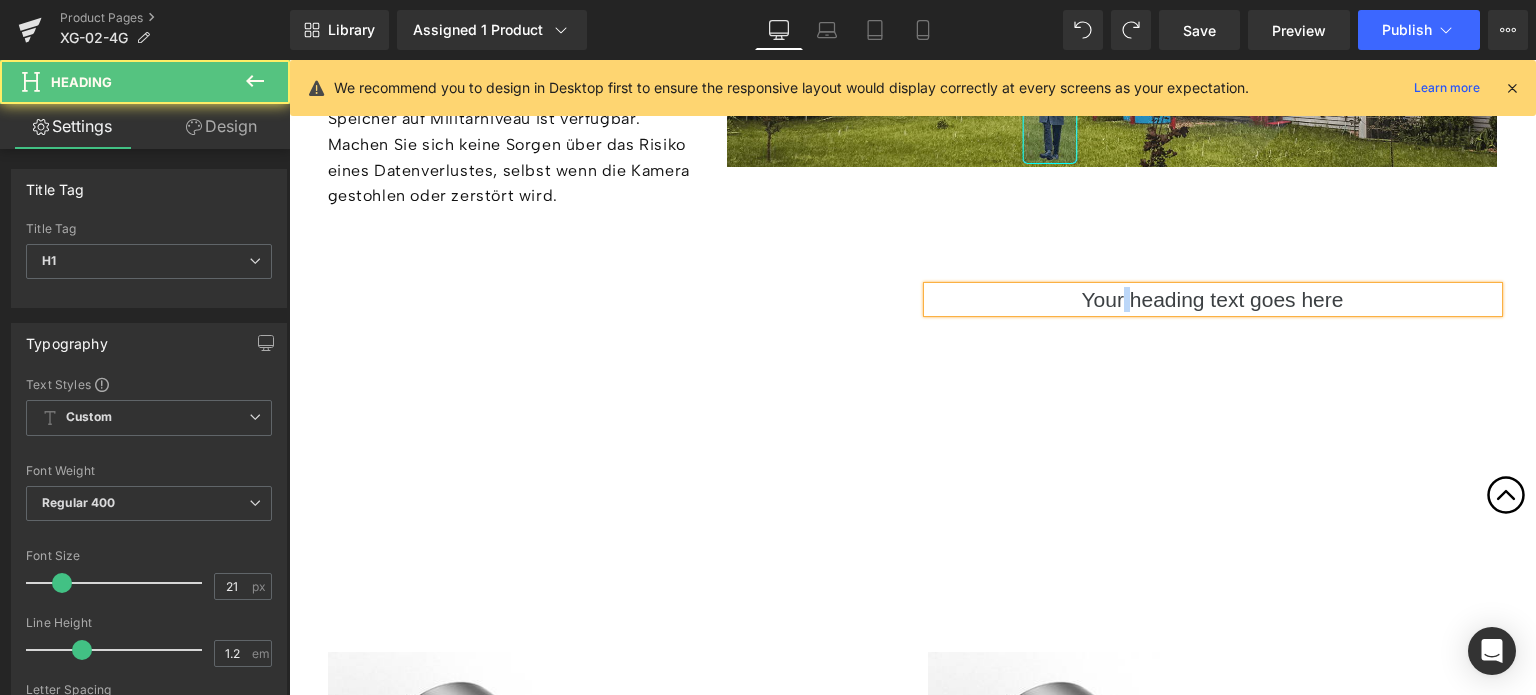 click on "Your heading text goes here" at bounding box center (1213, 299) 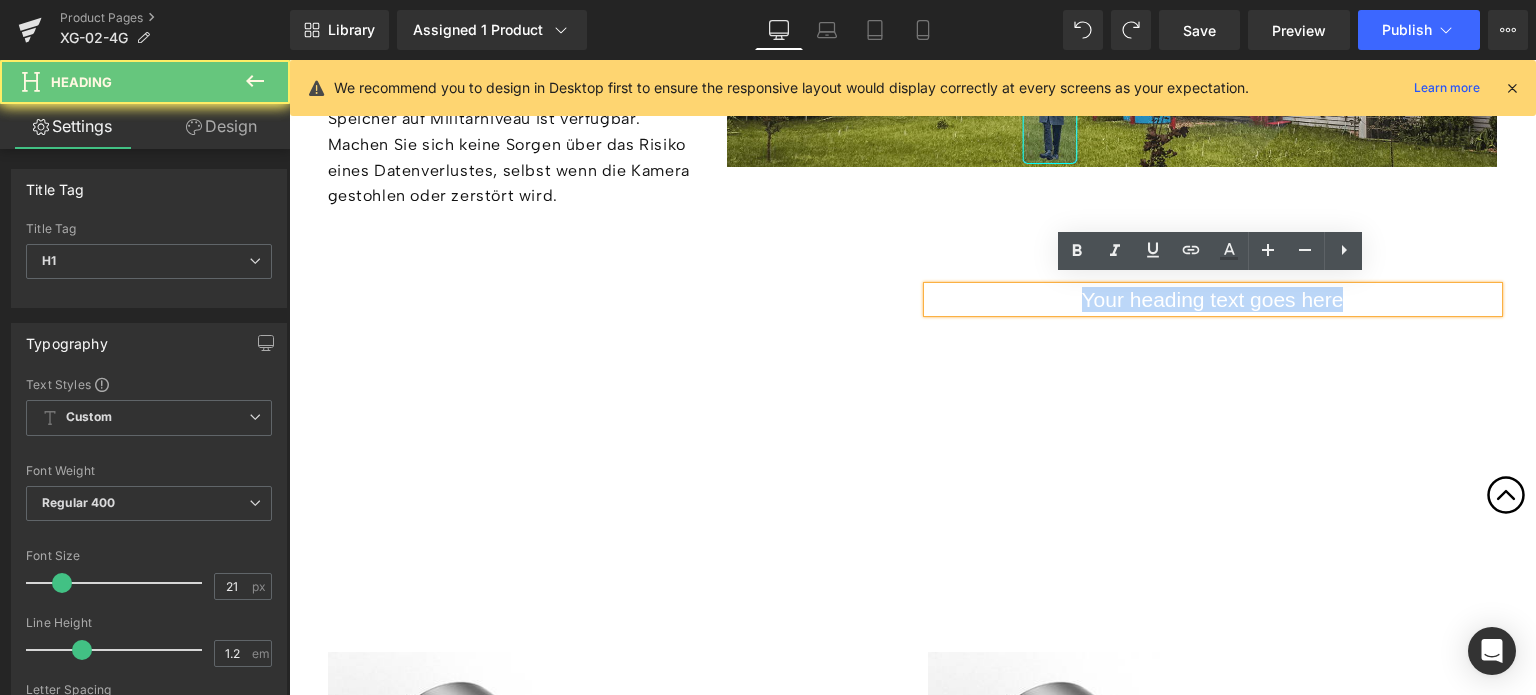 click on "Your heading text goes here" at bounding box center [1213, 299] 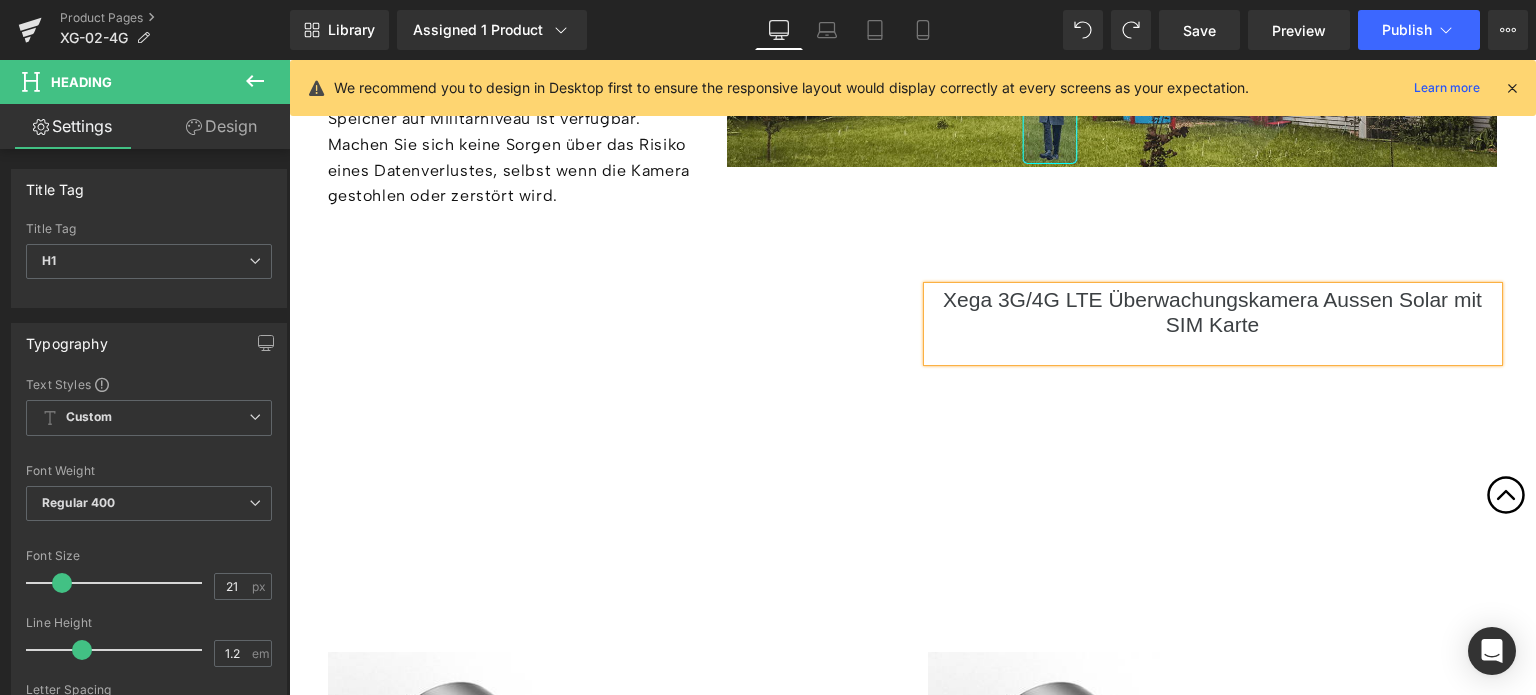 click on "Xega 3G/4G LTE Überwachungskamera Aussen Solar mit SIM Karte" at bounding box center (1213, 312) 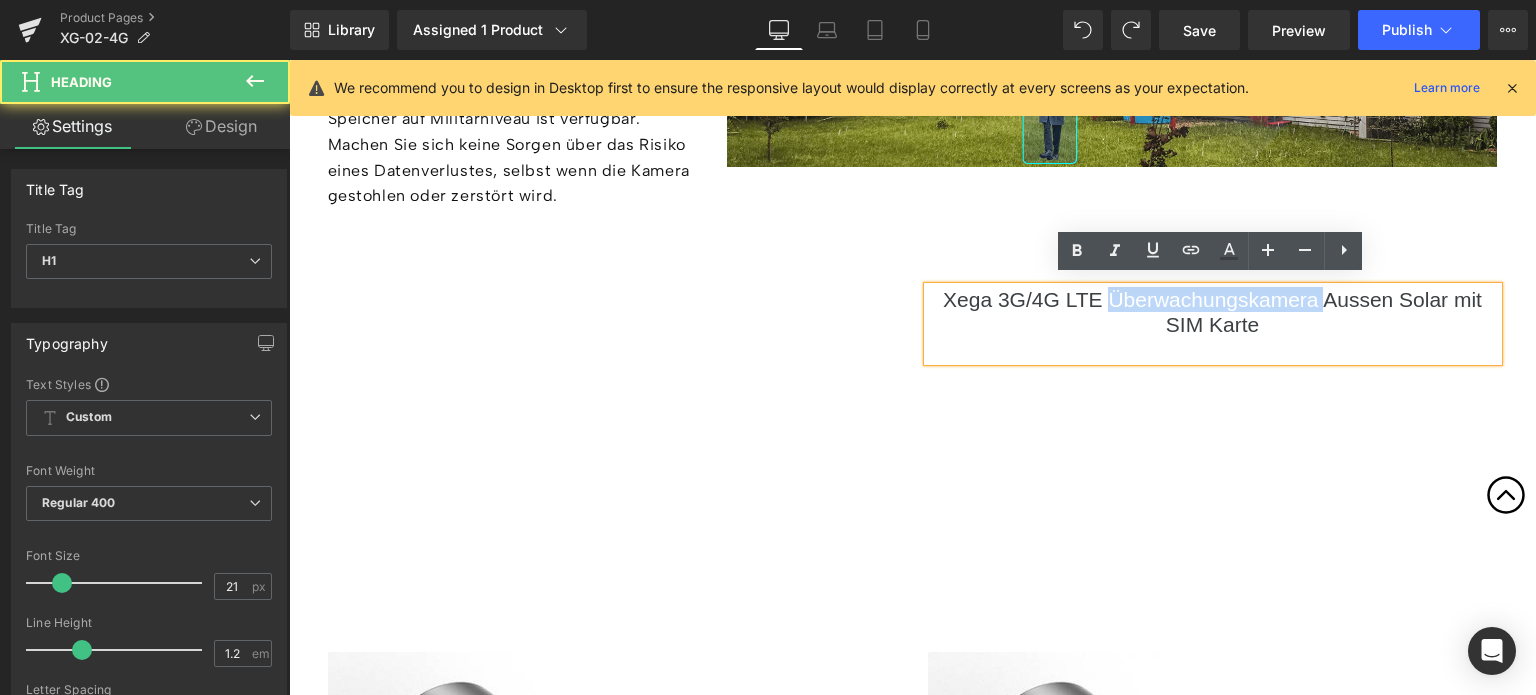 click on "Xega 3G/4G LTE Überwachungskamera Aussen Solar mit SIM Karte" at bounding box center (1213, 312) 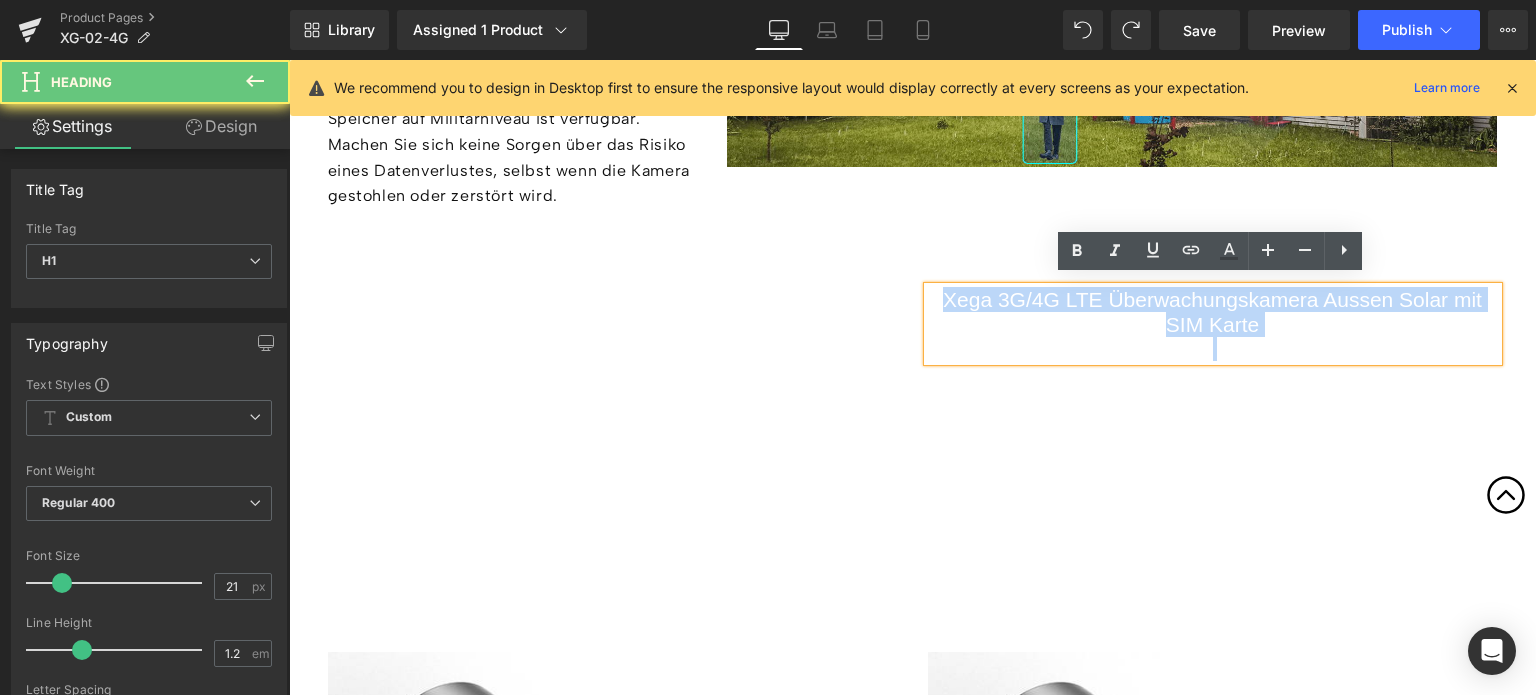 click on "Xega 3G/4G LTE Überwachungskamera Aussen Solar mit SIM Karte" at bounding box center (1213, 312) 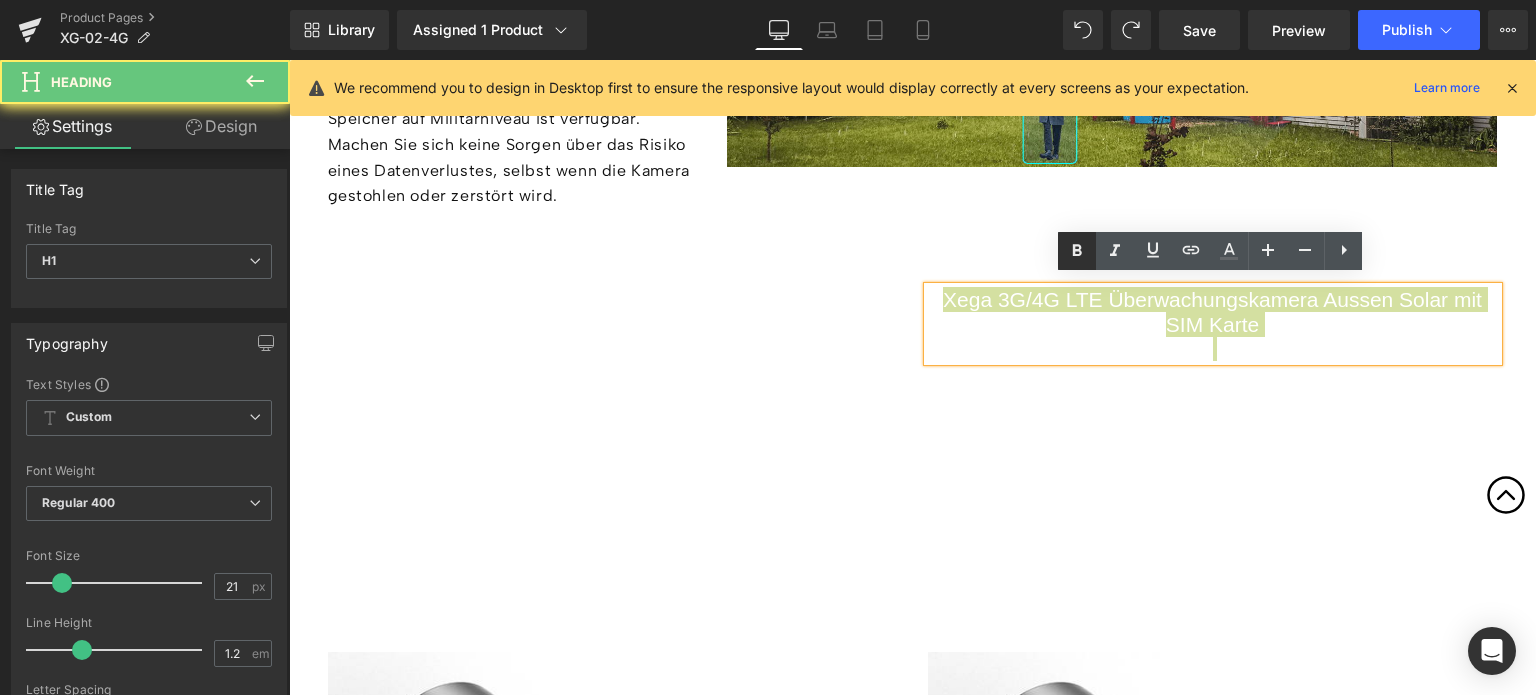 click 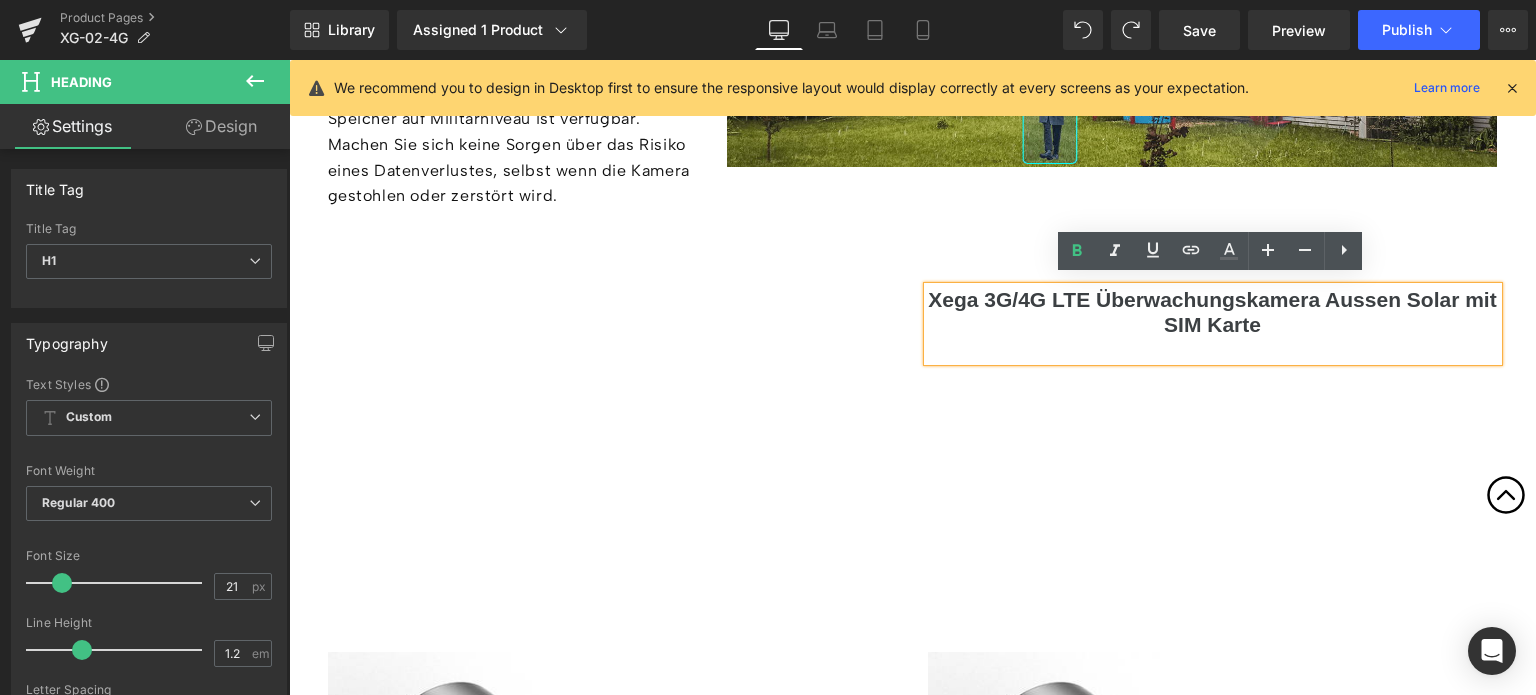 click at bounding box center [1213, 349] 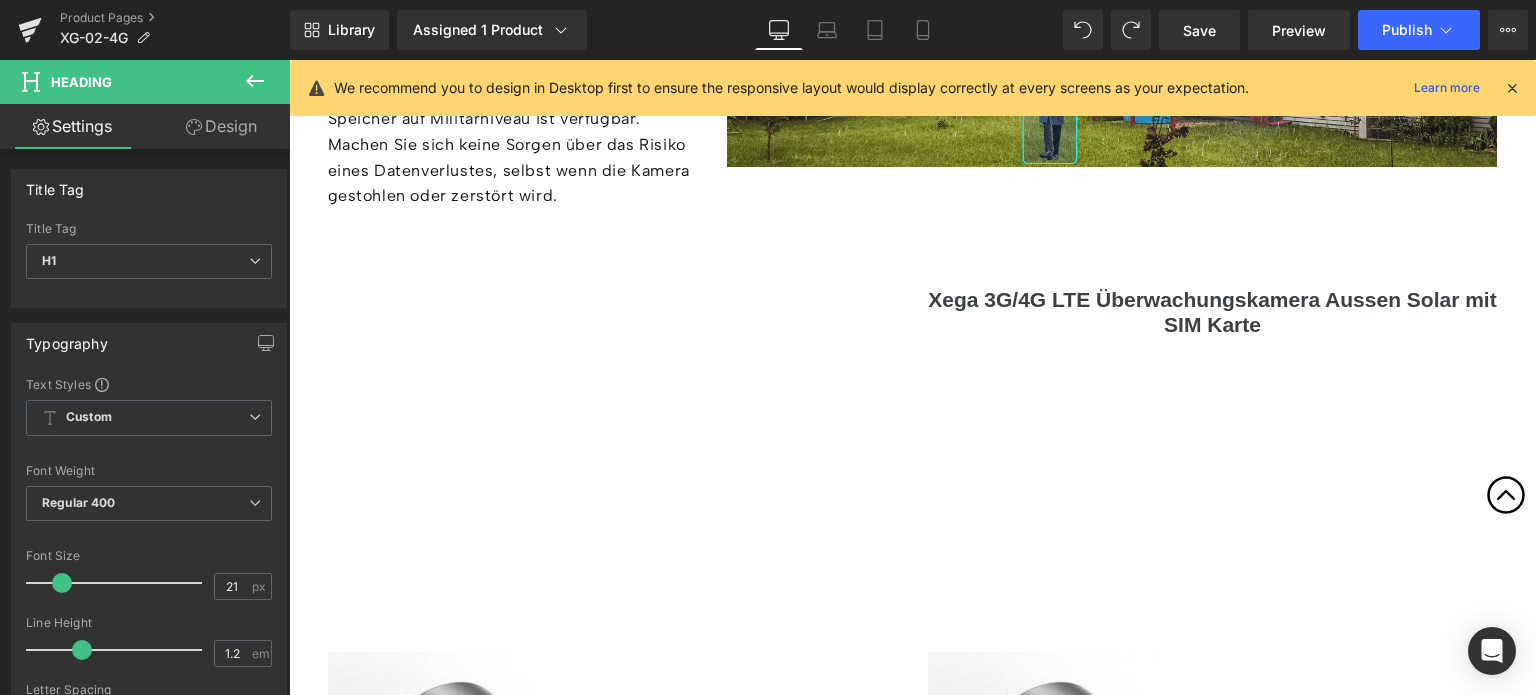 click 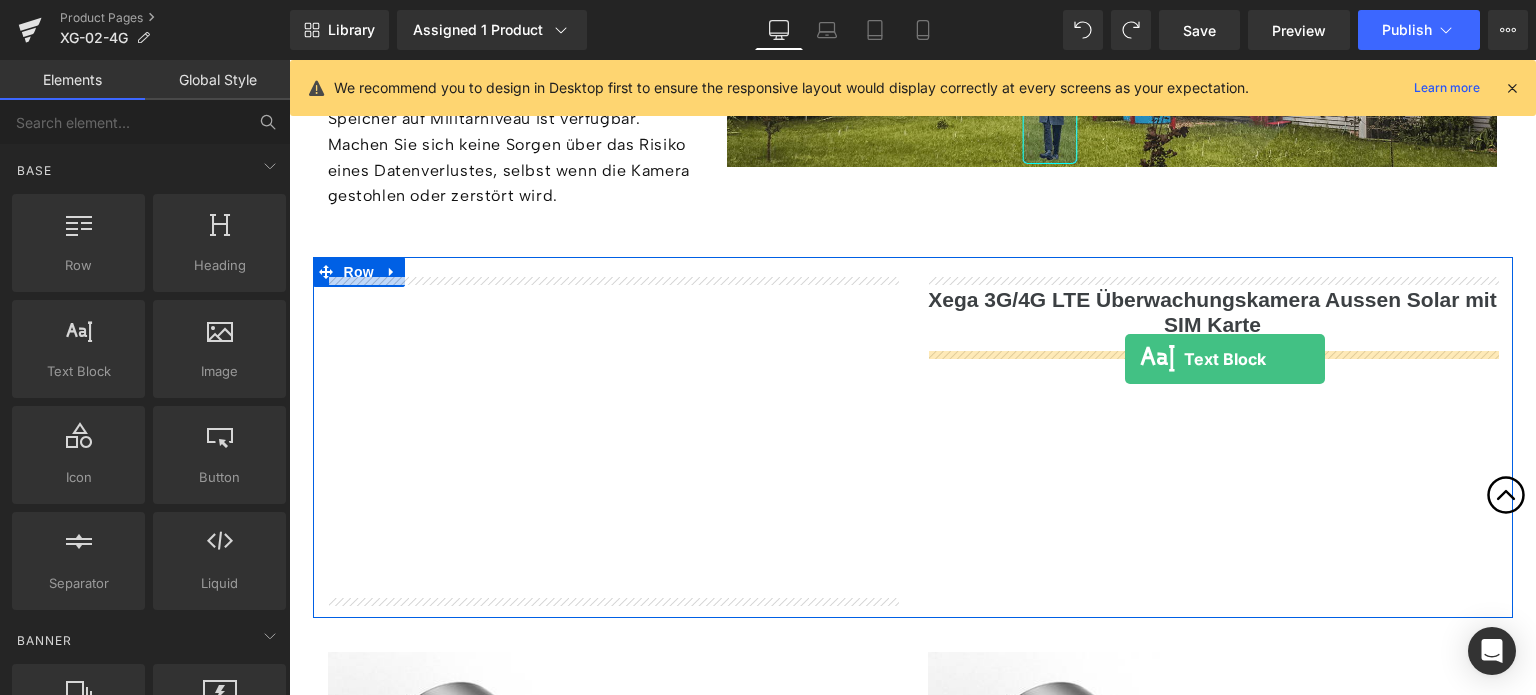drag, startPoint x: 347, startPoint y: 404, endPoint x: 1125, endPoint y: 359, distance: 779.30035 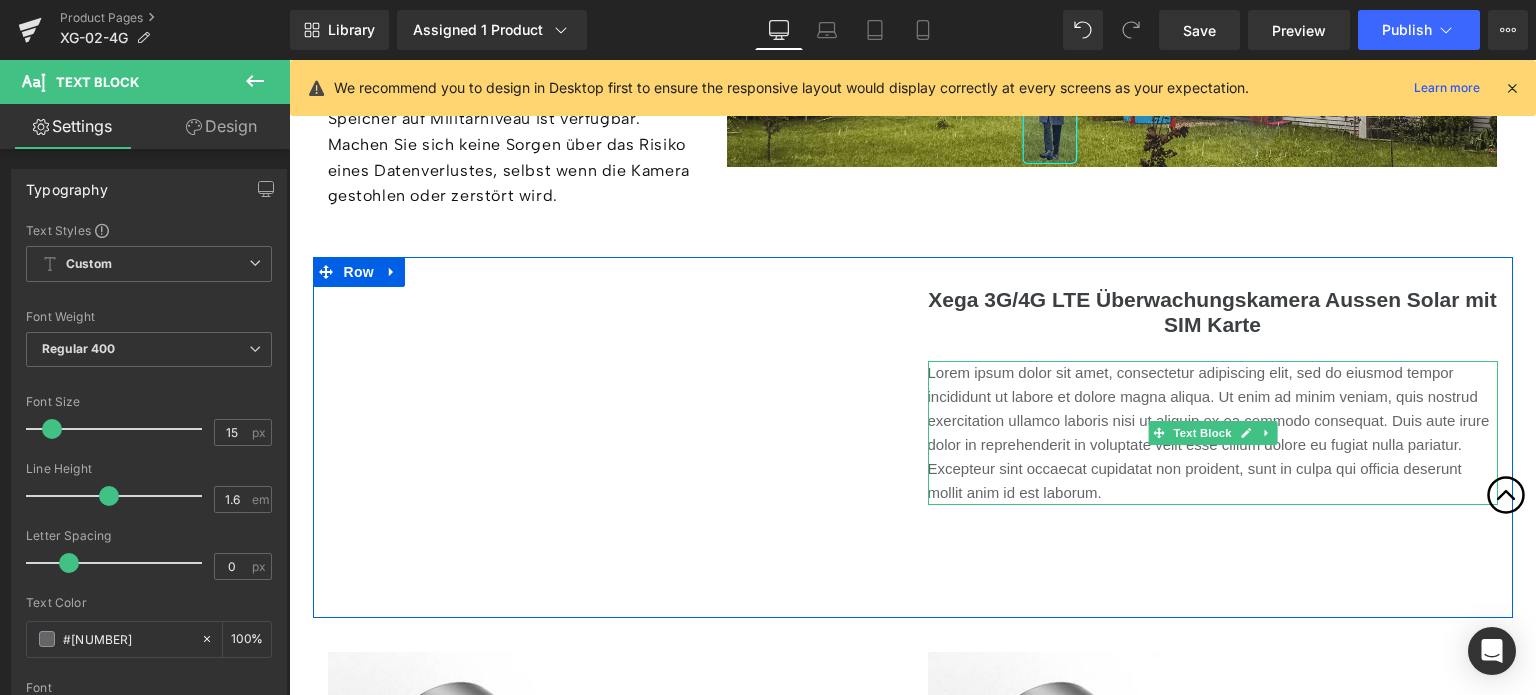 click on "Lorem ipsum dolor sit amet, consectetur adipiscing elit, sed do eiusmod tempor incididunt ut labore et dolore magna aliqua. Ut enim ad minim veniam, quis nostrud exercitation ullamco laboris nisi ut aliquip ex ea commodo consequat. Duis aute irure dolor in reprehenderit in voluptate velit esse cillum dolore eu fugiat nulla pariatur. Excepteur sint occaecat cupidatat non proident, sunt in culpa qui officia deserunt mollit anim id est laborum." at bounding box center [1213, 433] 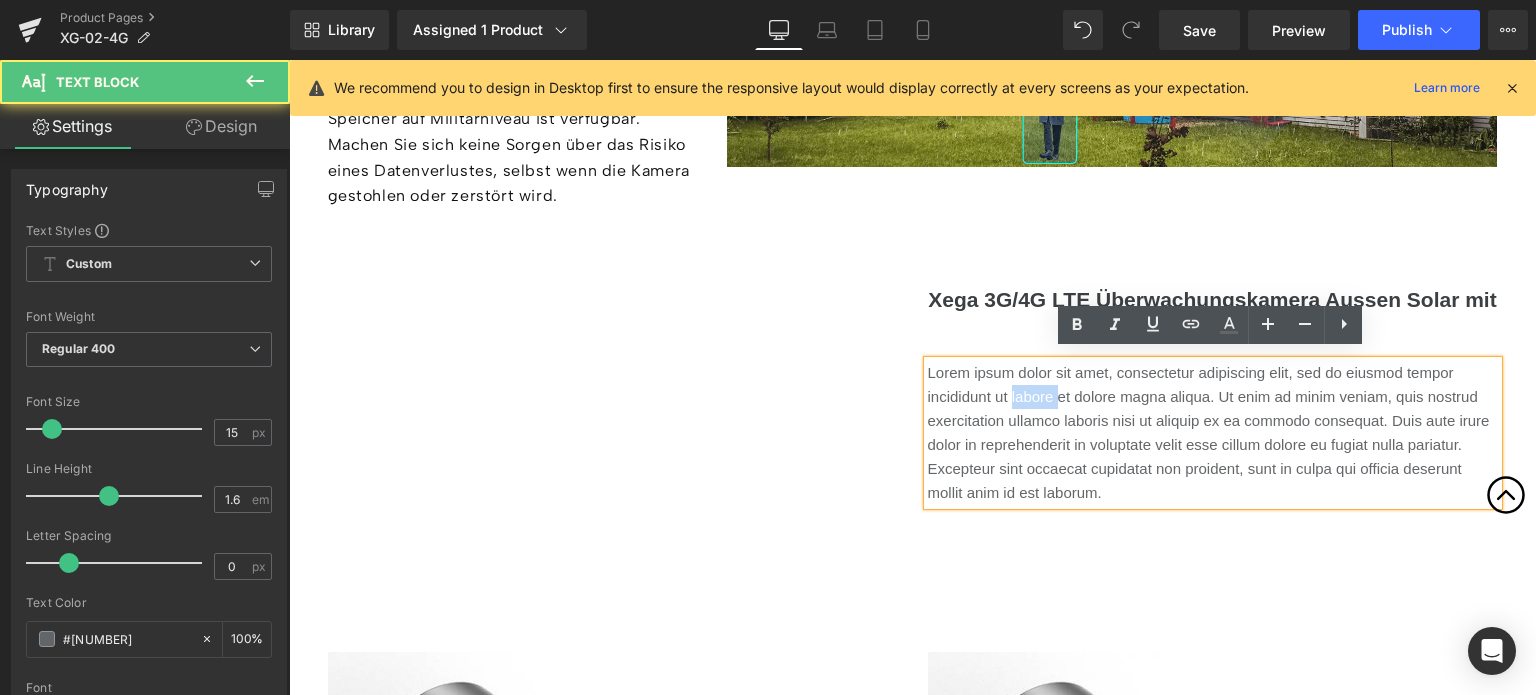 click on "Lorem ipsum dolor sit amet, consectetur adipiscing elit, sed do eiusmod tempor incididunt ut labore et dolore magna aliqua. Ut enim ad minim veniam, quis nostrud exercitation ullamco laboris nisi ut aliquip ex ea commodo consequat. Duis aute irure dolor in reprehenderit in voluptate velit esse cillum dolore eu fugiat nulla pariatur. Excepteur sint occaecat cupidatat non proident, sunt in culpa qui officia deserunt mollit anim id est laborum." at bounding box center [1213, 433] 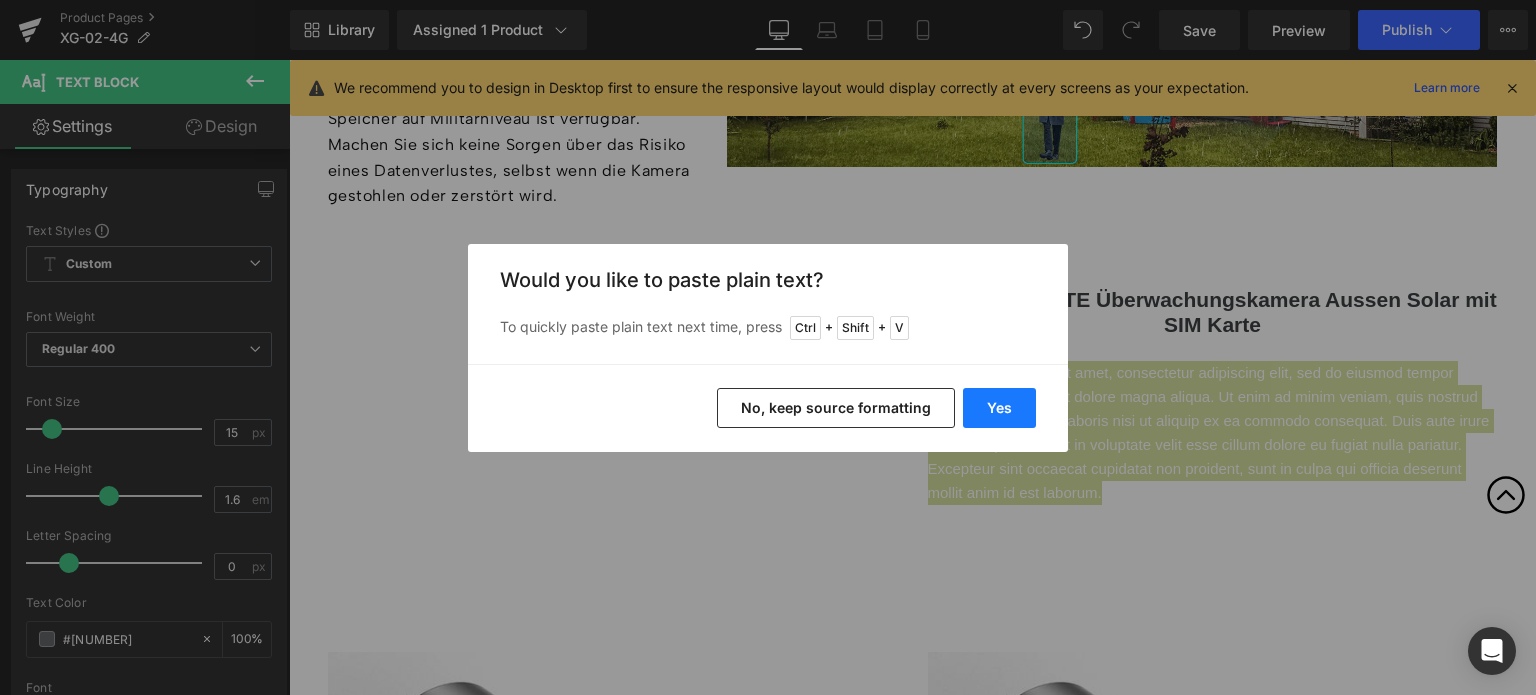 click on "Yes" at bounding box center (999, 408) 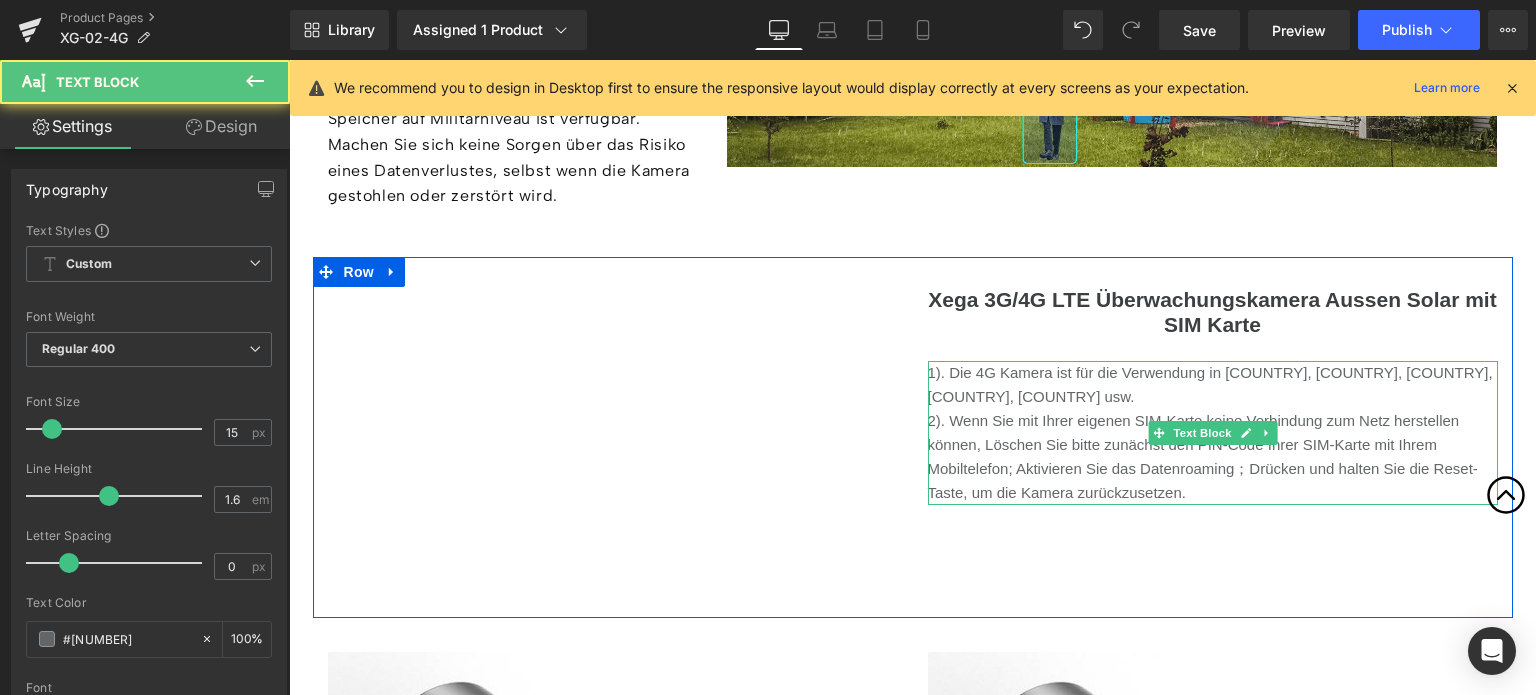 click on "2). Wenn Sie mit Ihrer eigenen SIM-Karte keine Verbindung zum Netz herstellen können, Löschen Sie bitte zunächst den PIN-Code Ihrer SIM-Karte mit Ihrem Mobiltelefon; Aktivieren Sie das Datenroaming；Drücken und halten Sie die Reset-Taste, um die Kamera zurückzusetzen." at bounding box center [1213, 457] 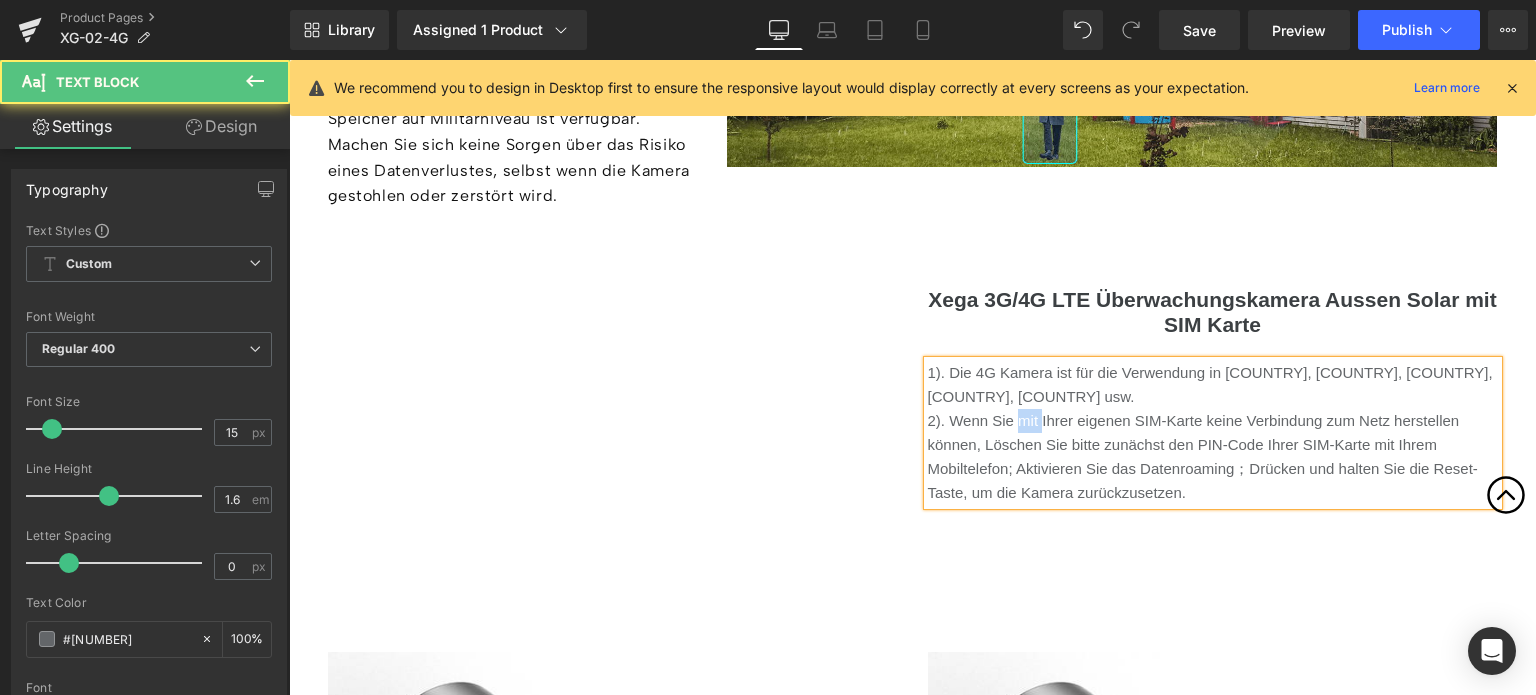 click on "2). Wenn Sie mit Ihrer eigenen SIM-Karte keine Verbindung zum Netz herstellen können, Löschen Sie bitte zunächst den PIN-Code Ihrer SIM-Karte mit Ihrem Mobiltelefon; Aktivieren Sie das Datenroaming；Drücken und halten Sie die Reset-Taste, um die Kamera zurückzusetzen." at bounding box center [1213, 457] 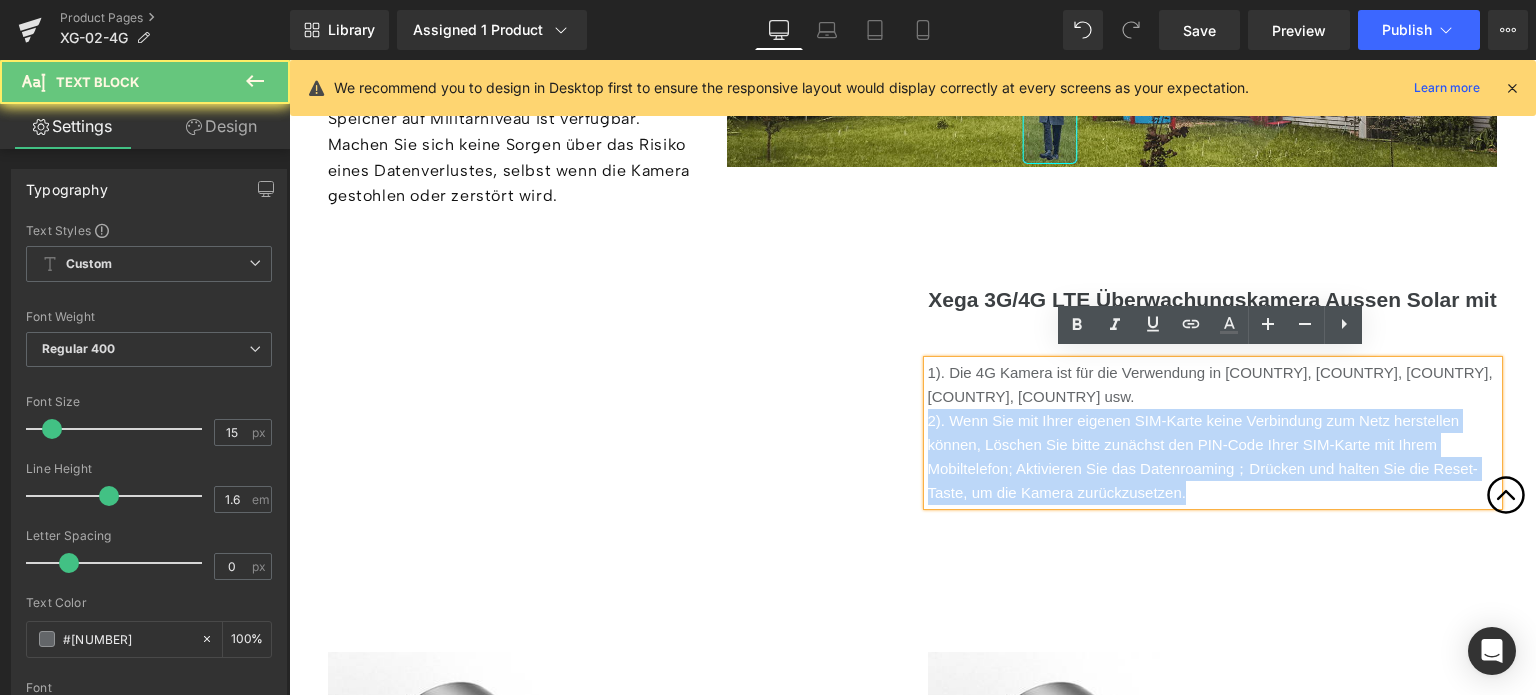 click on "2). Wenn Sie mit Ihrer eigenen SIM-Karte keine Verbindung zum Netz herstellen können, Löschen Sie bitte zunächst den PIN-Code Ihrer SIM-Karte mit Ihrem Mobiltelefon; Aktivieren Sie das Datenroaming；Drücken und halten Sie die Reset-Taste, um die Kamera zurückzusetzen." at bounding box center (1213, 457) 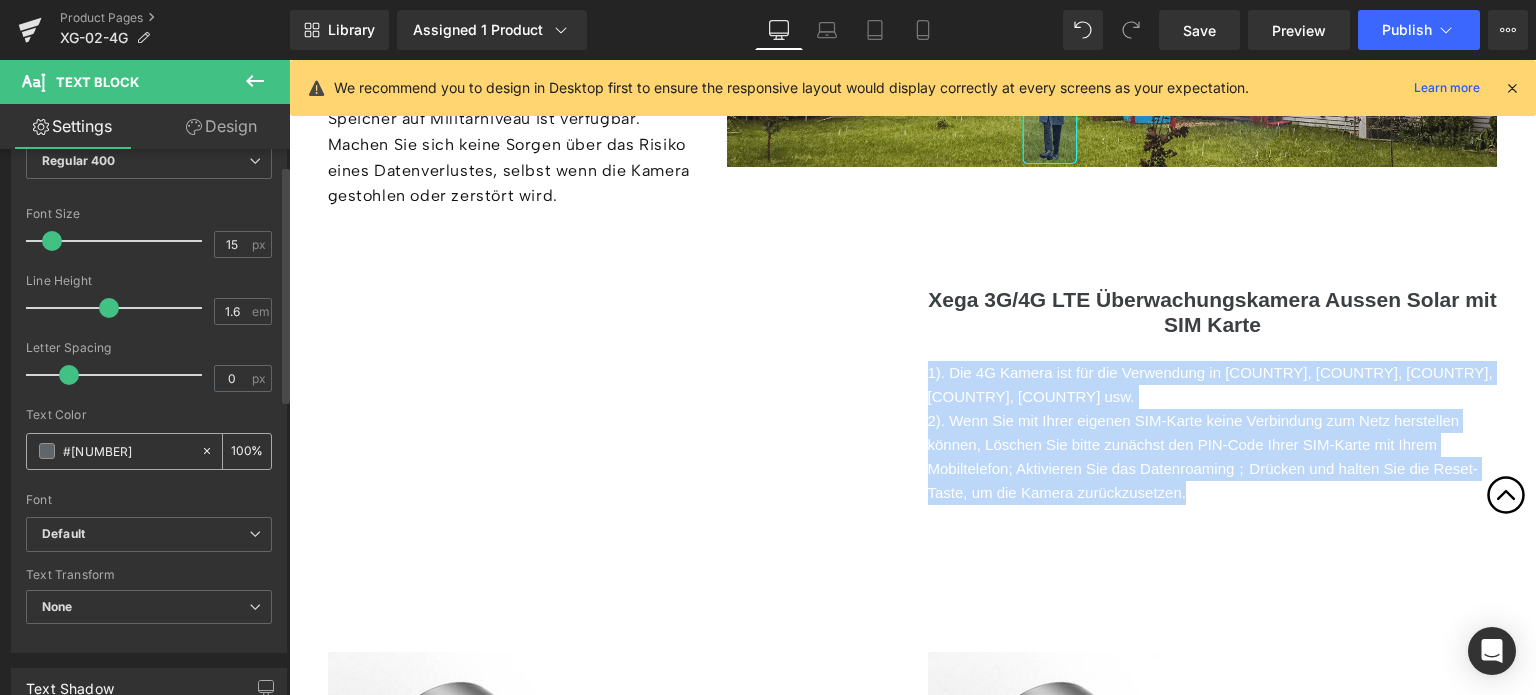 scroll, scrollTop: 200, scrollLeft: 0, axis: vertical 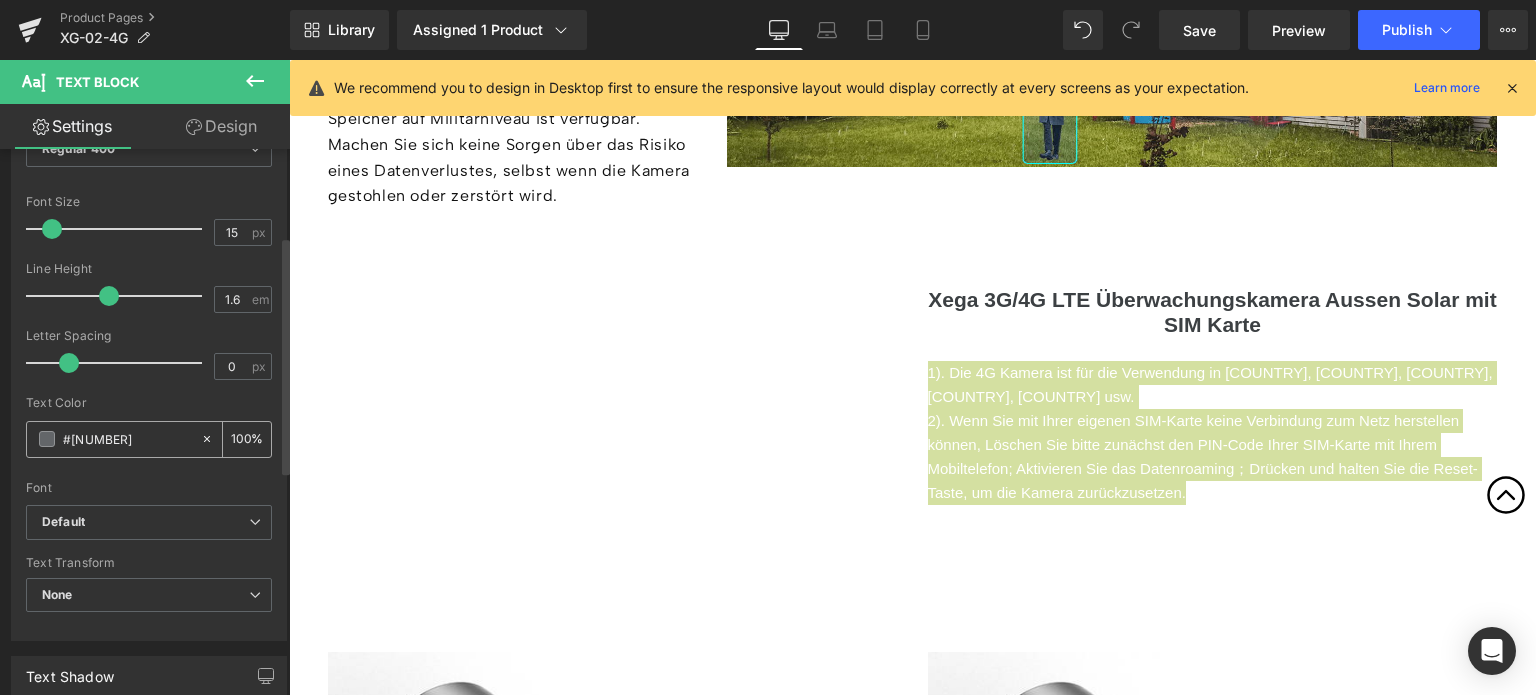 click on "#[NUMBER]" at bounding box center [127, 439] 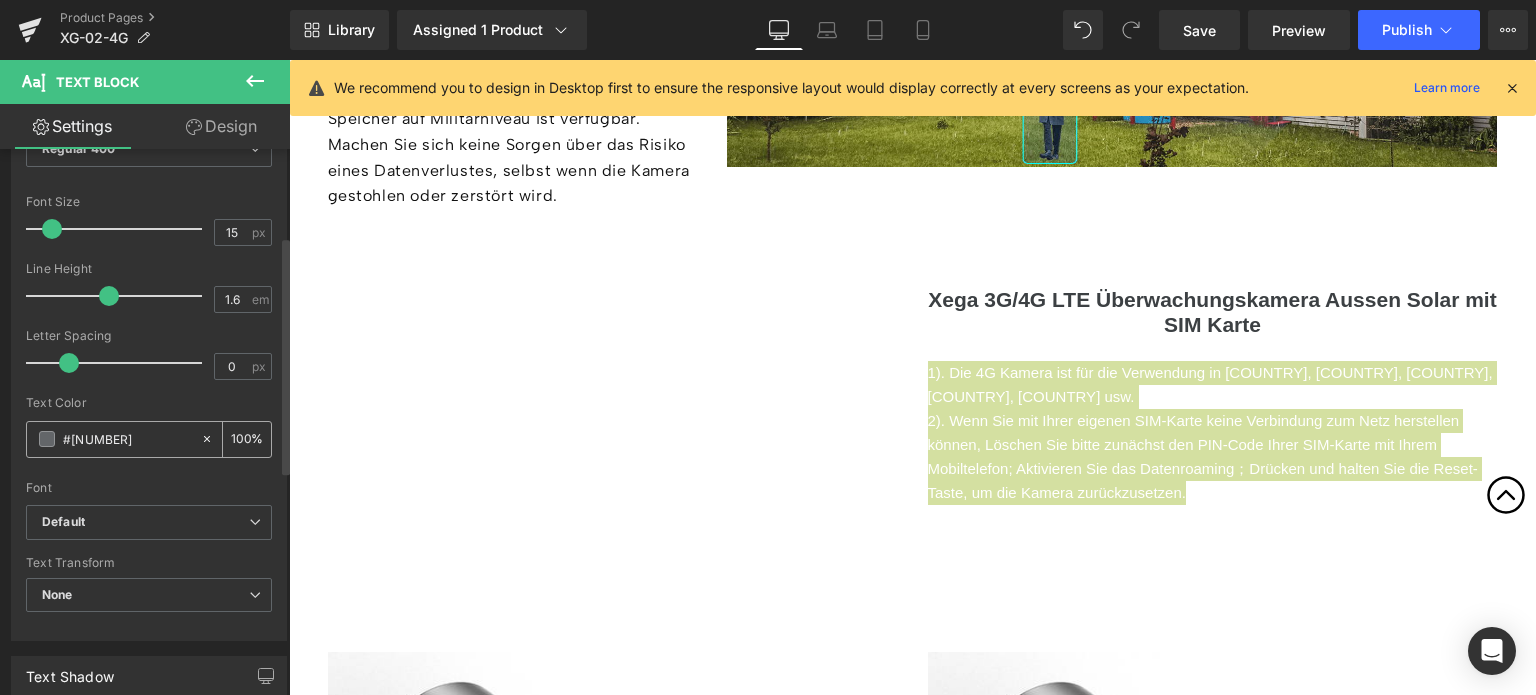 click on "#[NUMBER]" at bounding box center (127, 439) 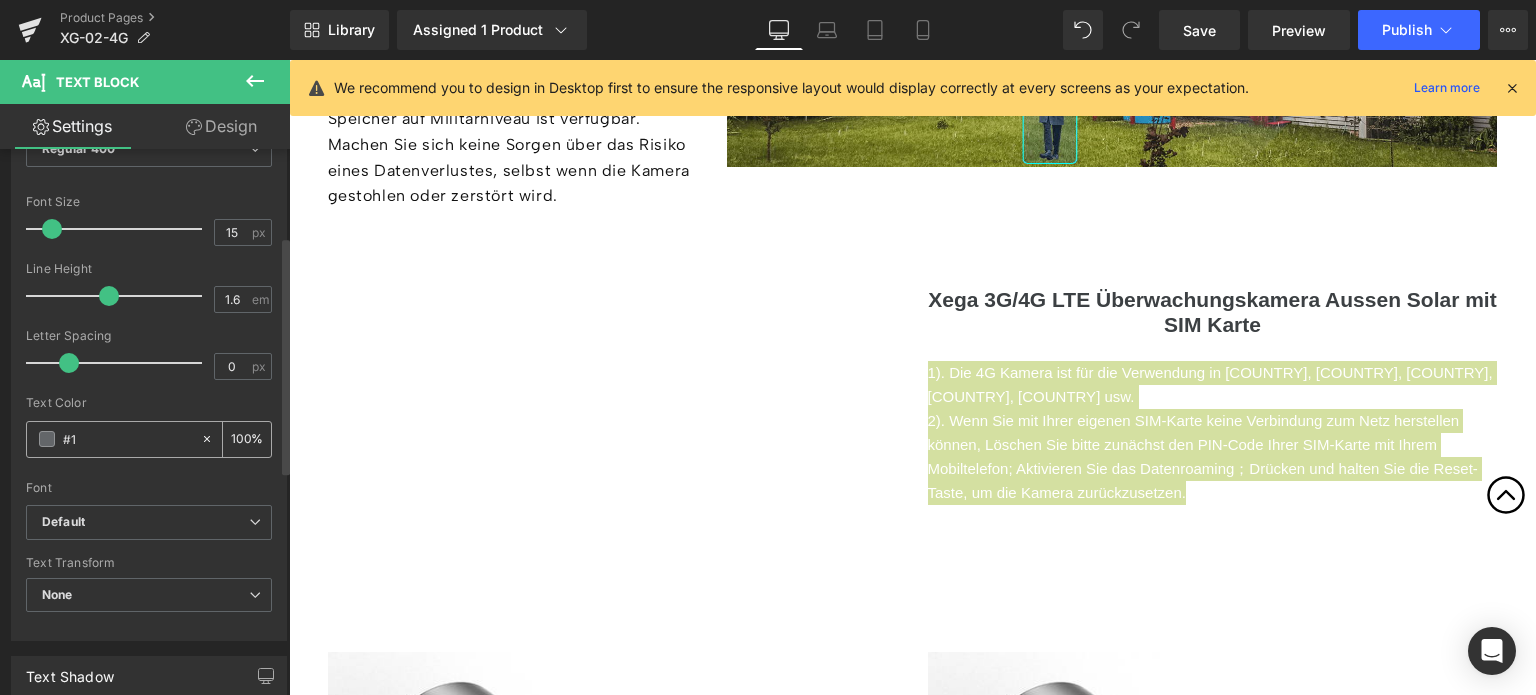 type on "#11" 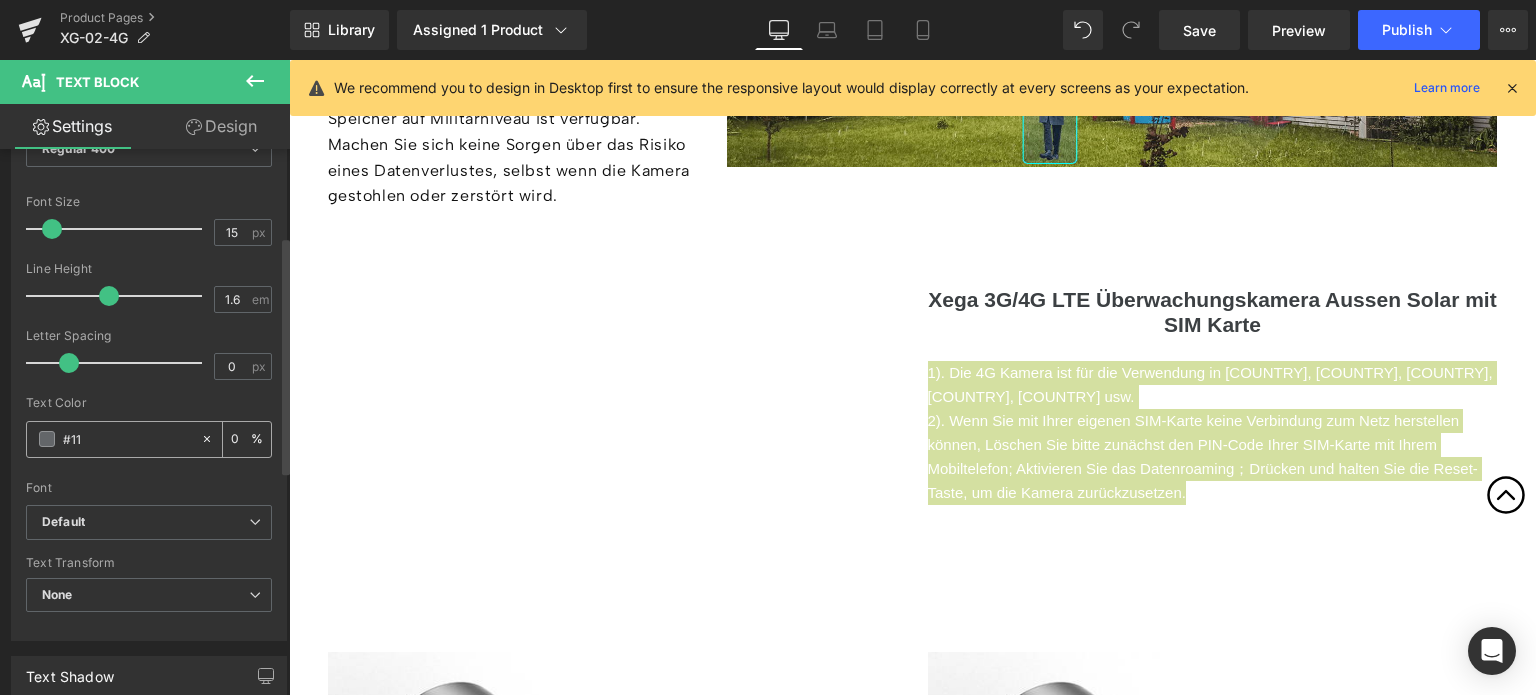 type on "#111" 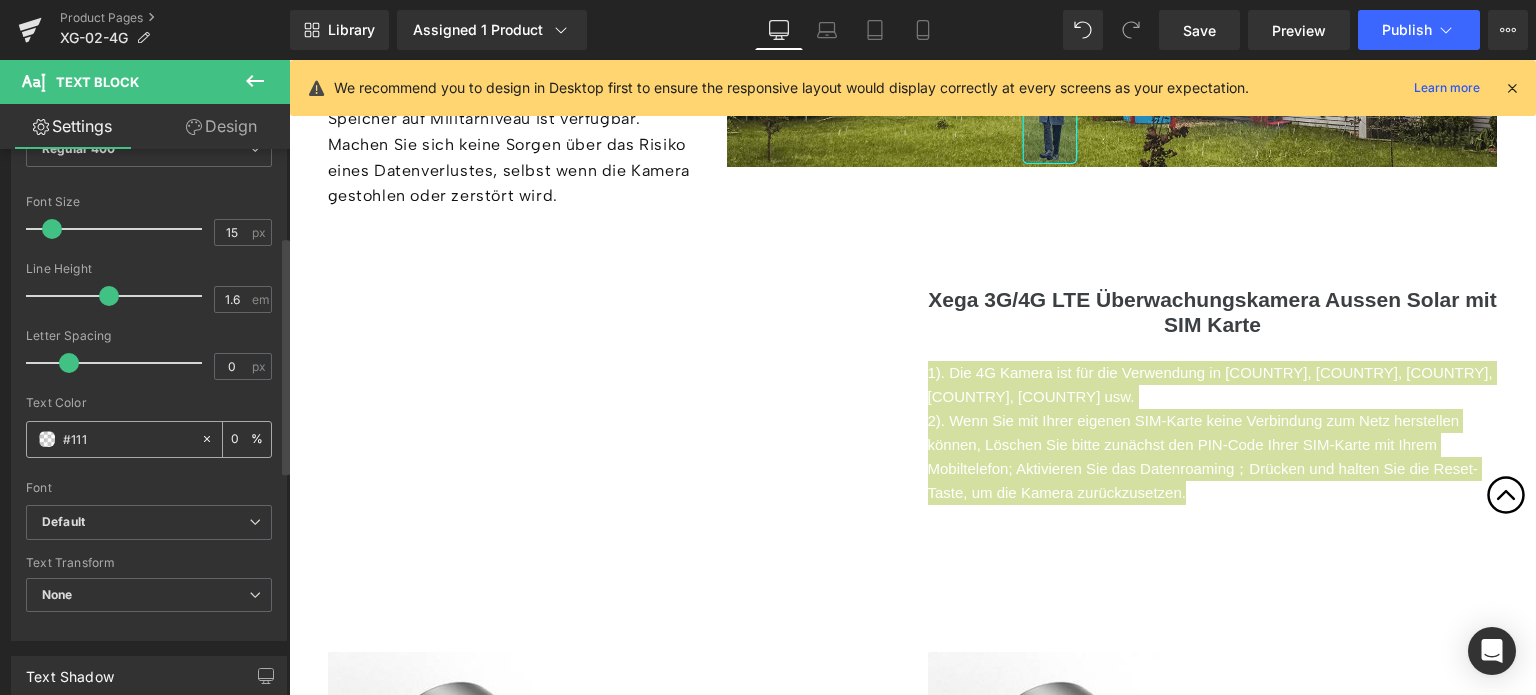type on "100" 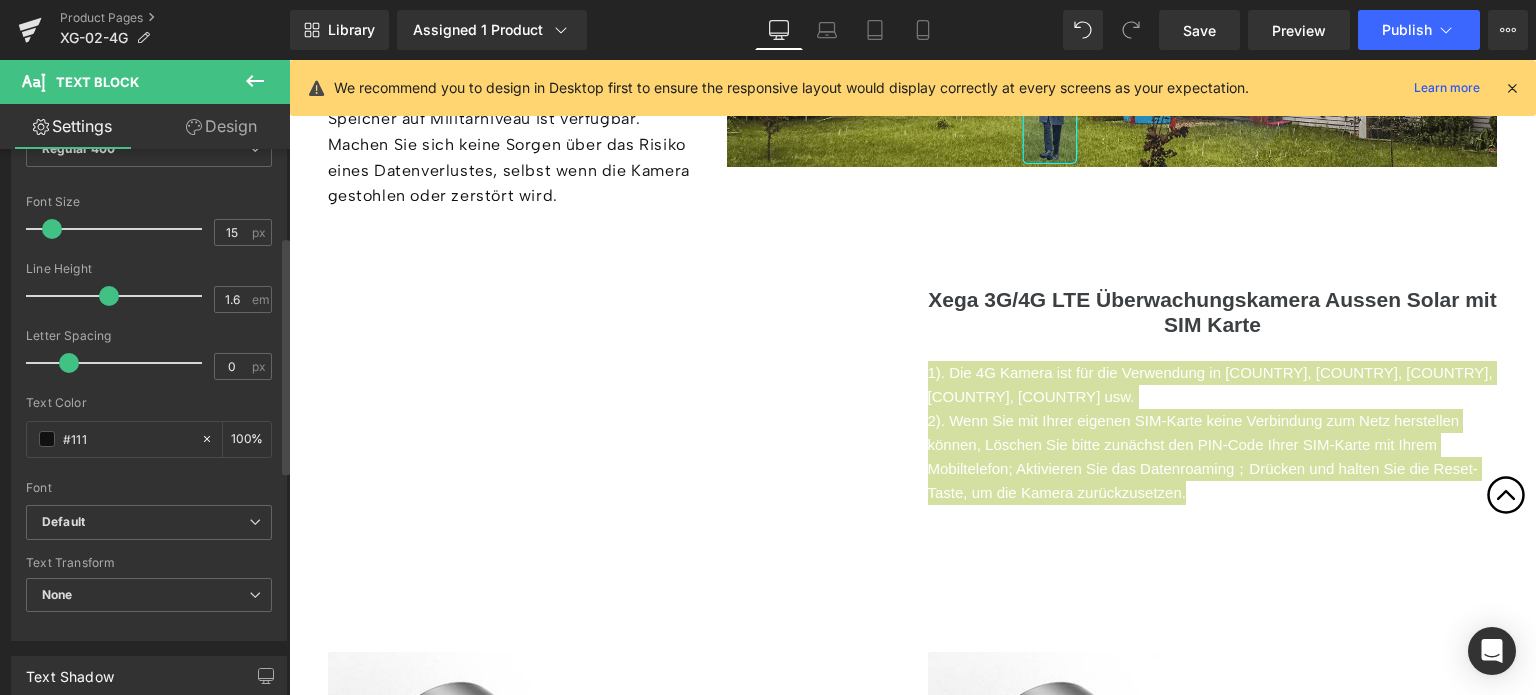 type on "#111111" 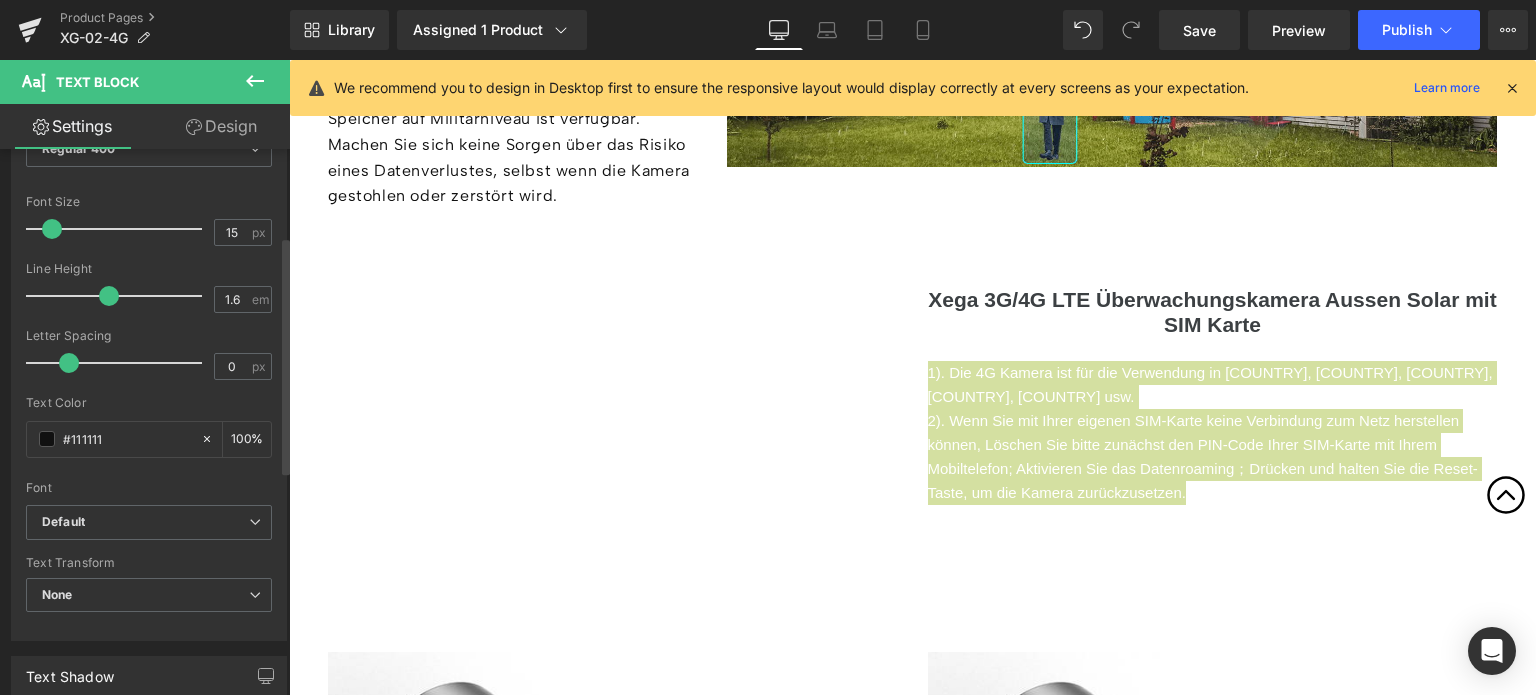 click on "Text Color" at bounding box center [149, 403] 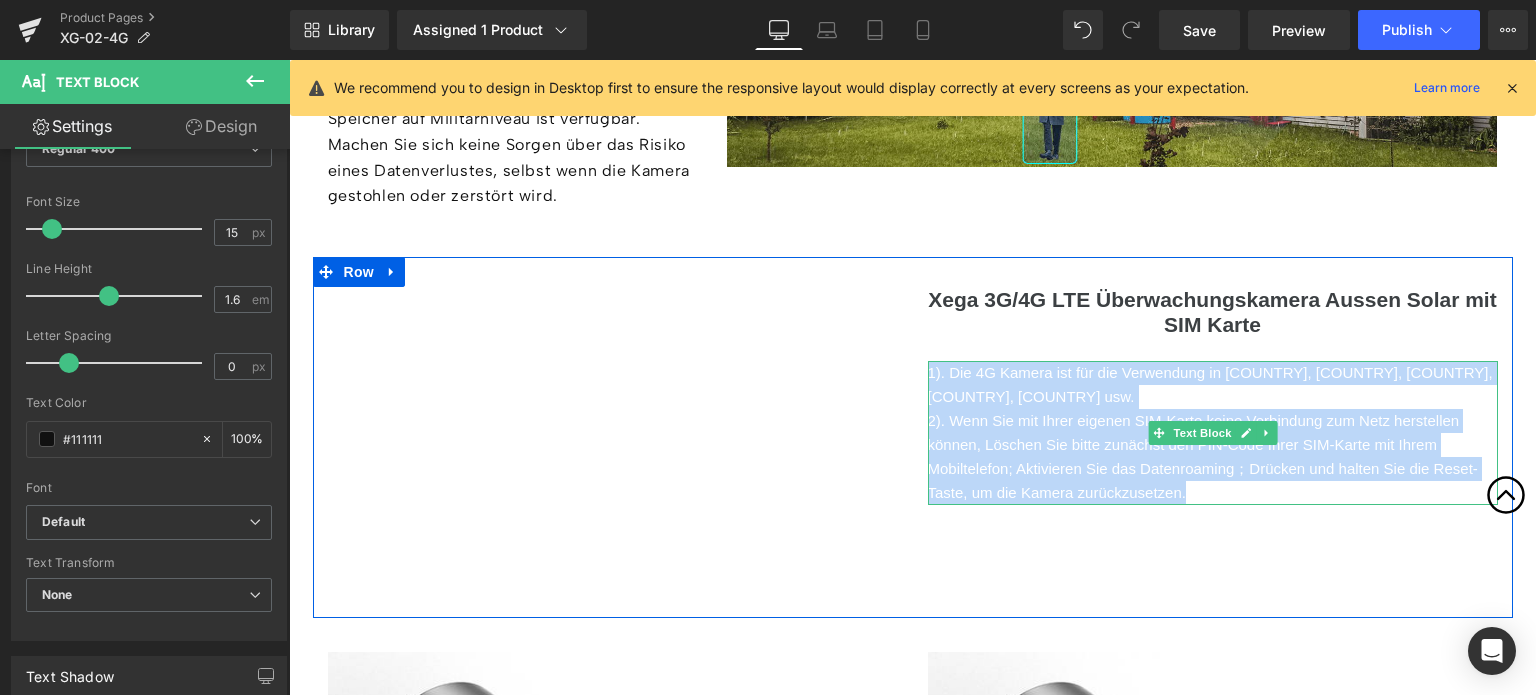 click on "2). Wenn Sie mit Ihrer eigenen SIM-Karte keine Verbindung zum Netz herstellen können, Löschen Sie bitte zunächst den PIN-Code Ihrer SIM-Karte mit Ihrem Mobiltelefon; Aktivieren Sie das Datenroaming；Drücken und halten Sie die Reset-Taste, um die Kamera zurückzusetzen." at bounding box center [1213, 457] 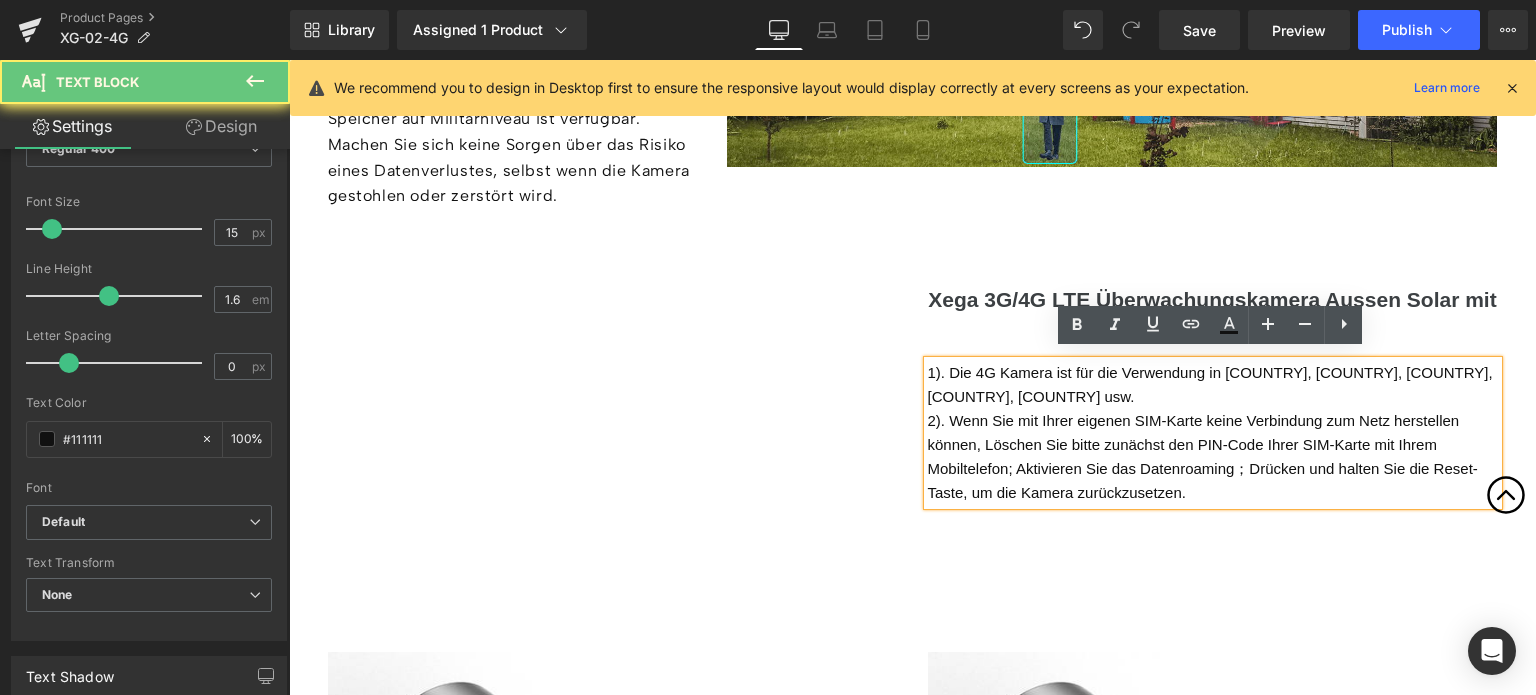 click on "2). Wenn Sie mit Ihrer eigenen SIM-Karte keine Verbindung zum Netz herstellen können, Löschen Sie bitte zunächst den PIN-Code Ihrer SIM-Karte mit Ihrem Mobiltelefon; Aktivieren Sie das Datenroaming；Drücken und halten Sie die Reset-Taste, um die Kamera zurückzusetzen." at bounding box center (1213, 457) 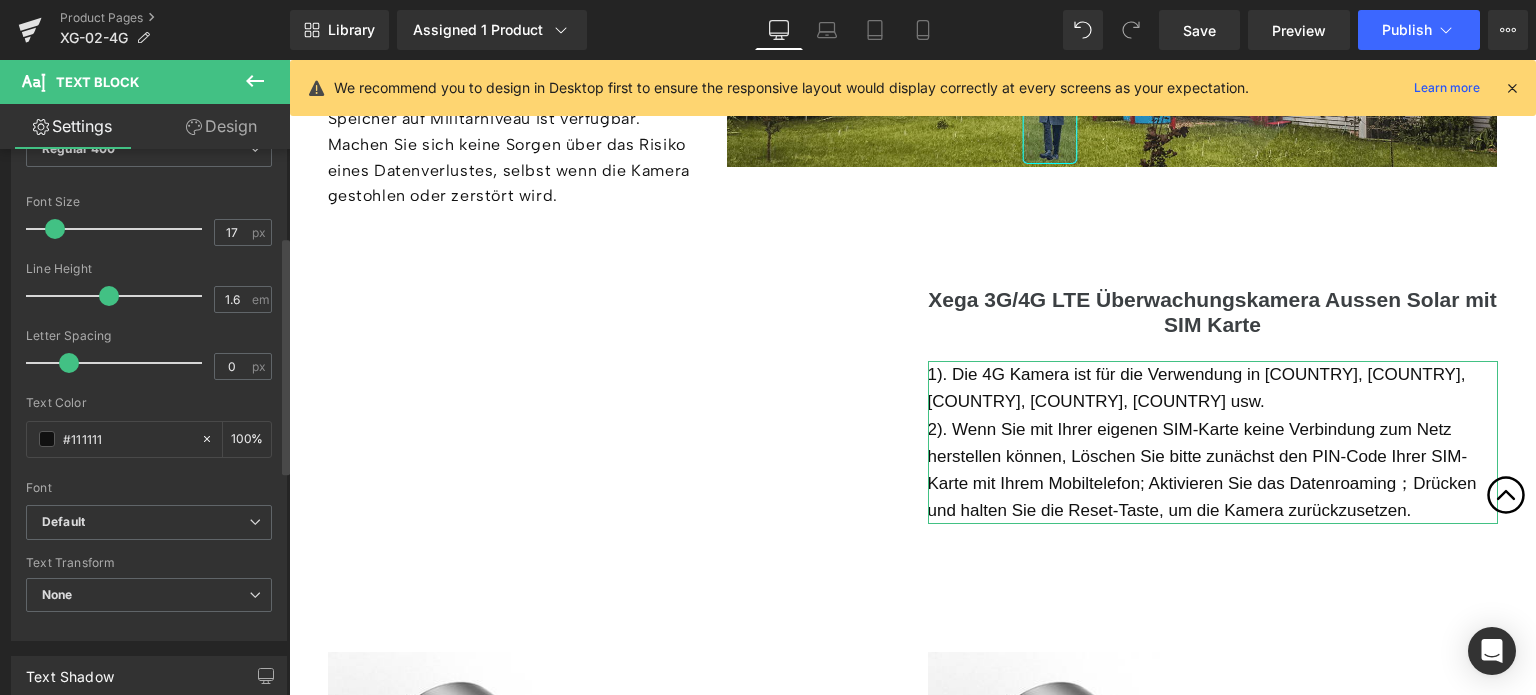 type on "16" 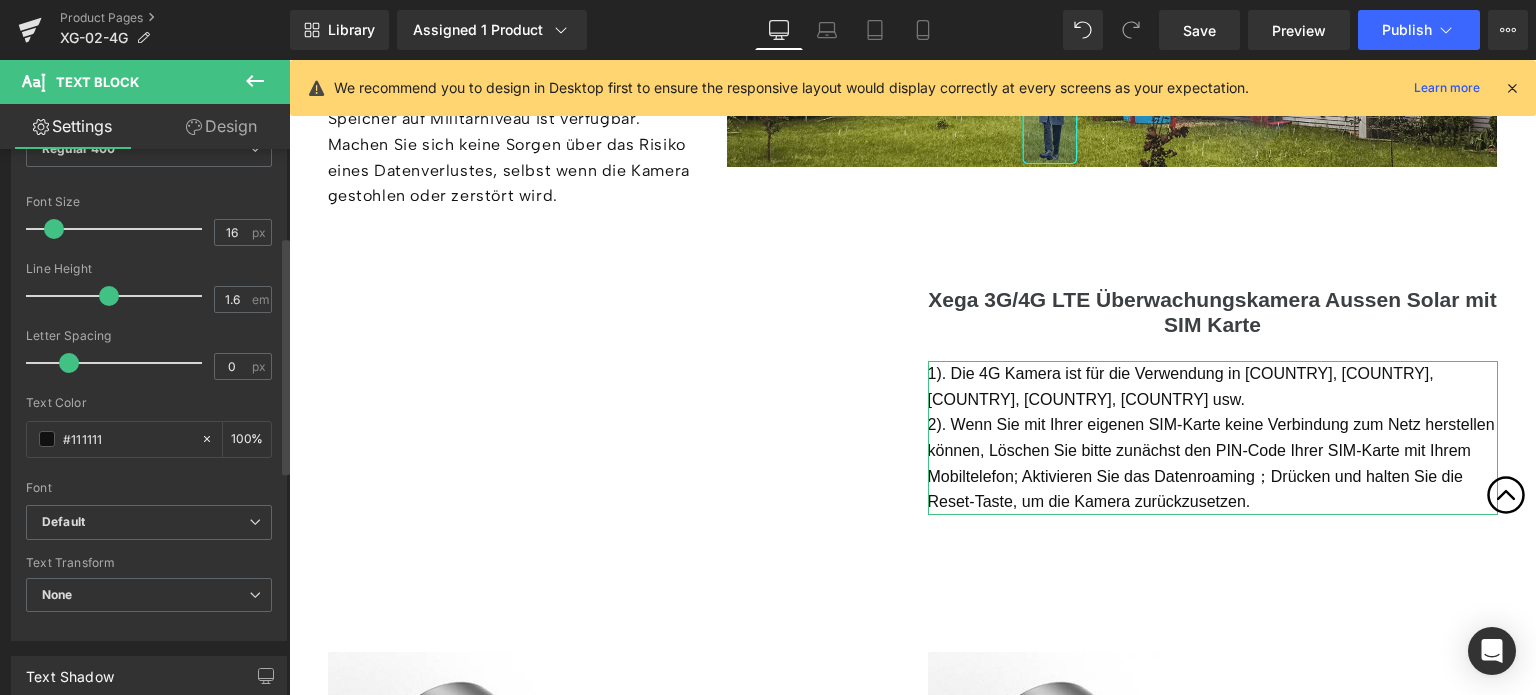 click at bounding box center [54, 229] 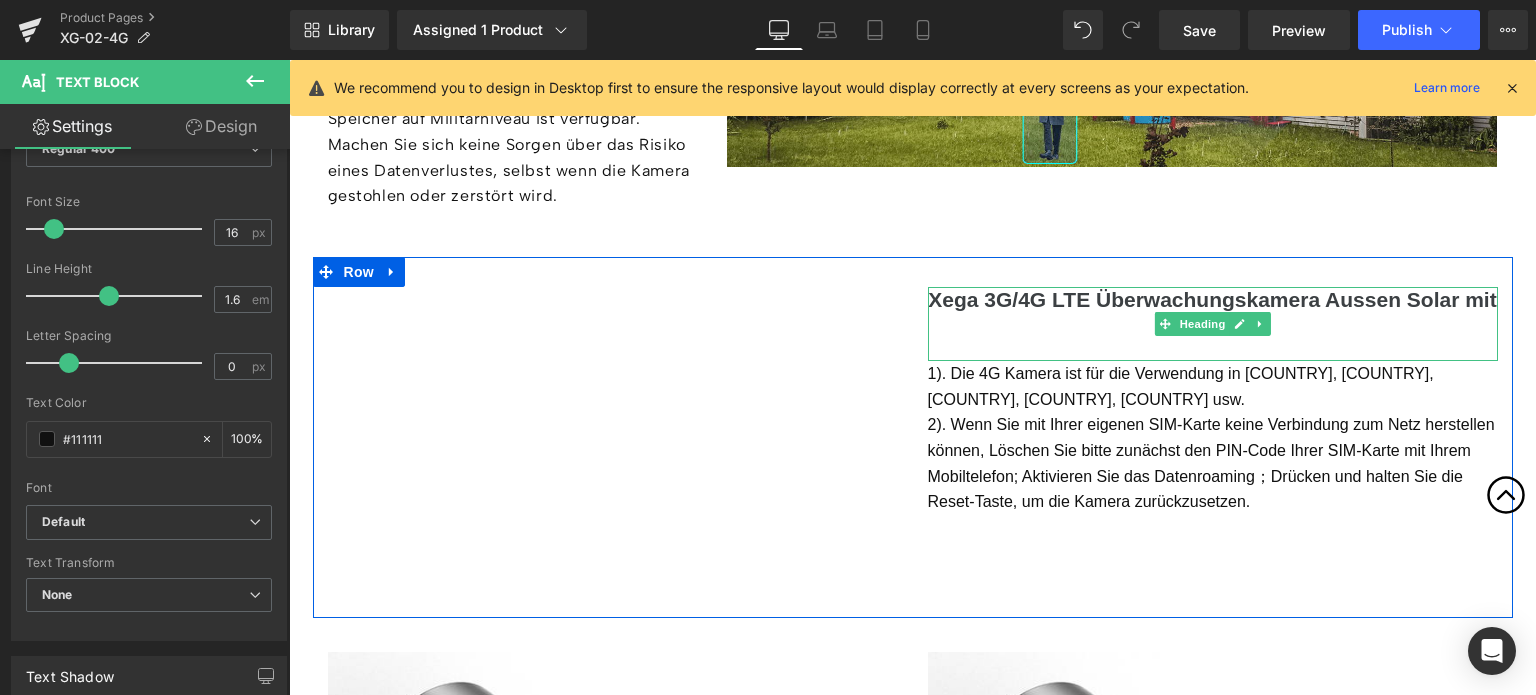 click on "Xega 3G/4G LTE Überwachungskamera Aussen Solar mit SIM Karte" at bounding box center (1212, 312) 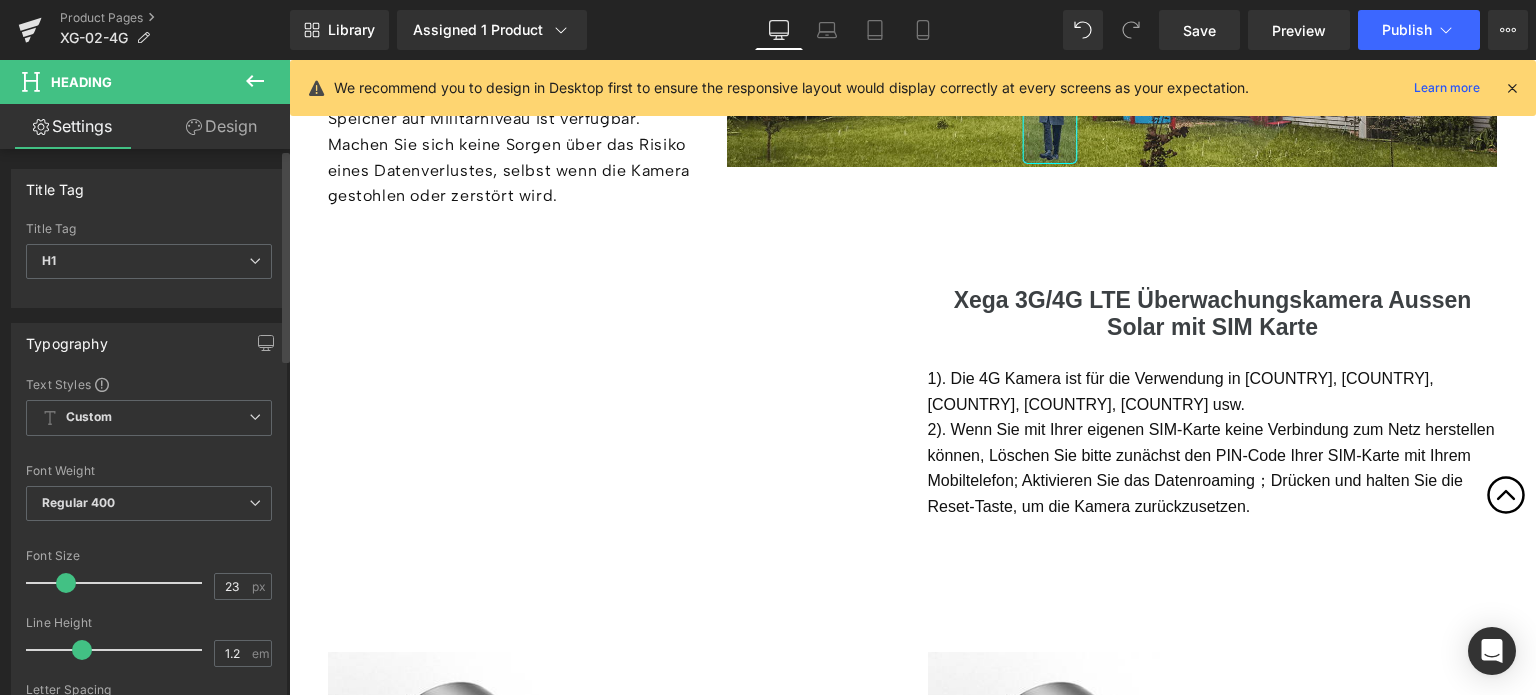 type on "22" 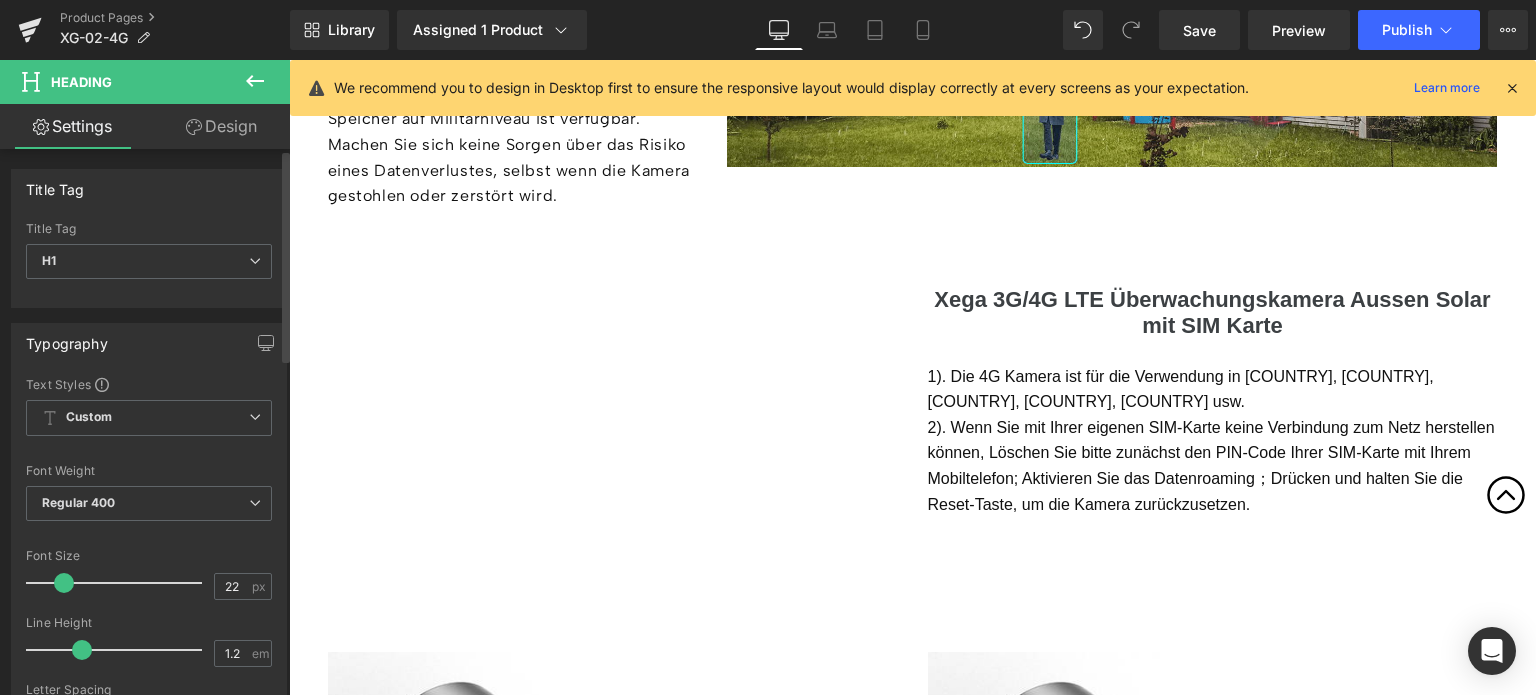 click at bounding box center (64, 583) 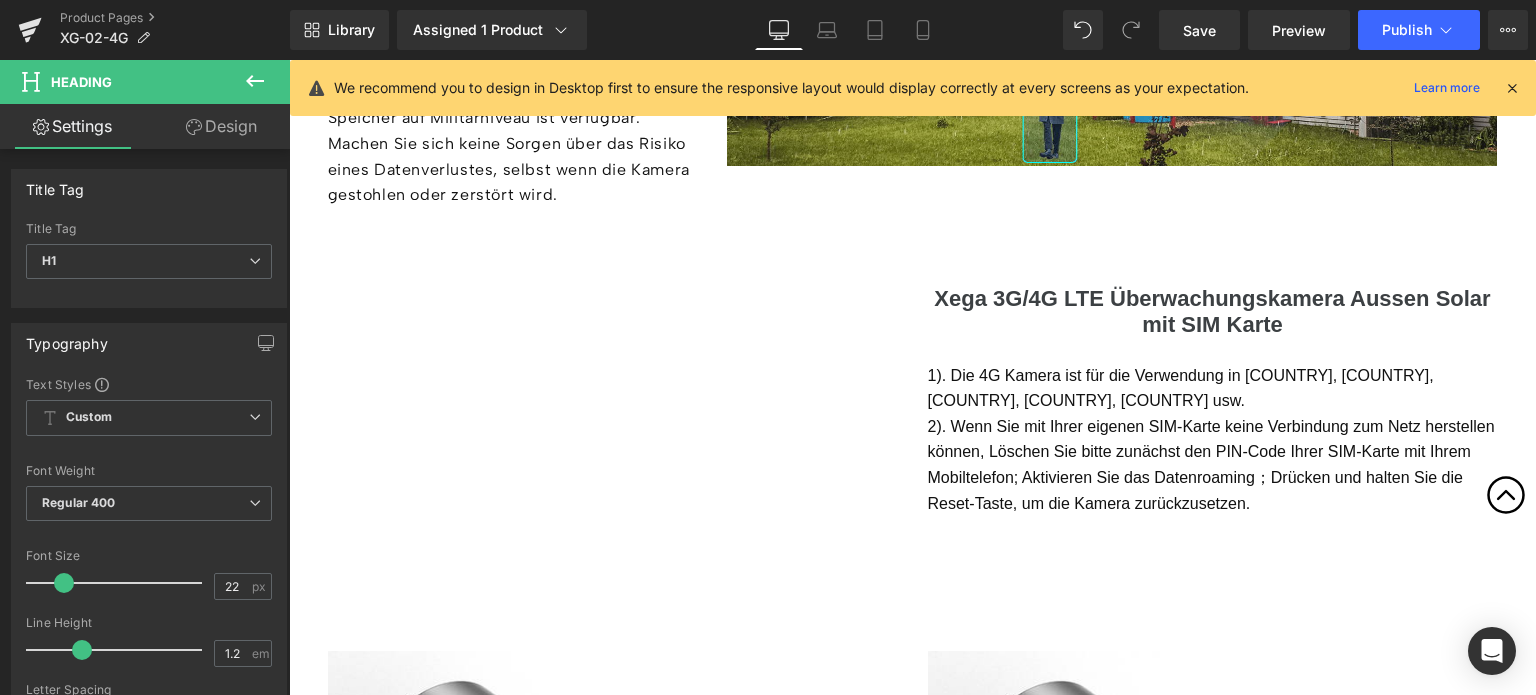 scroll, scrollTop: 4597, scrollLeft: 0, axis: vertical 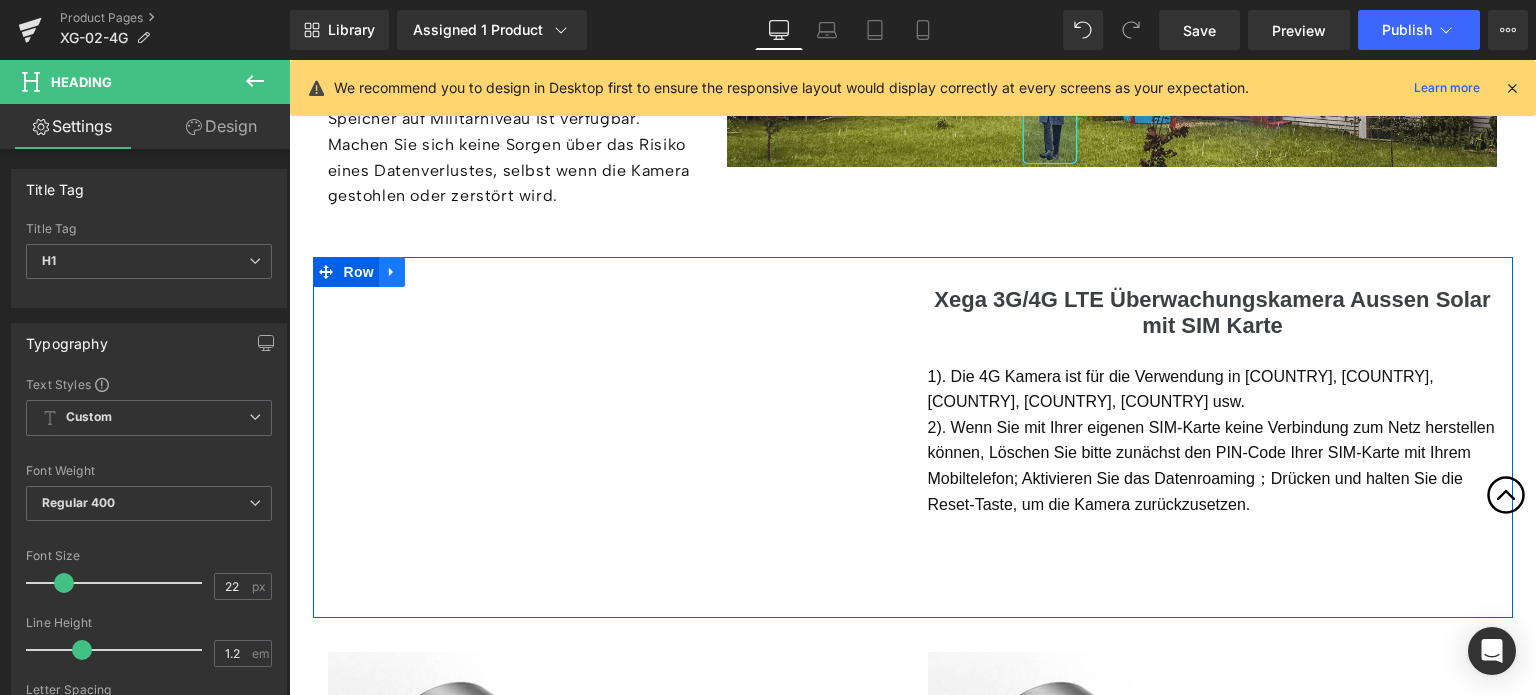 click 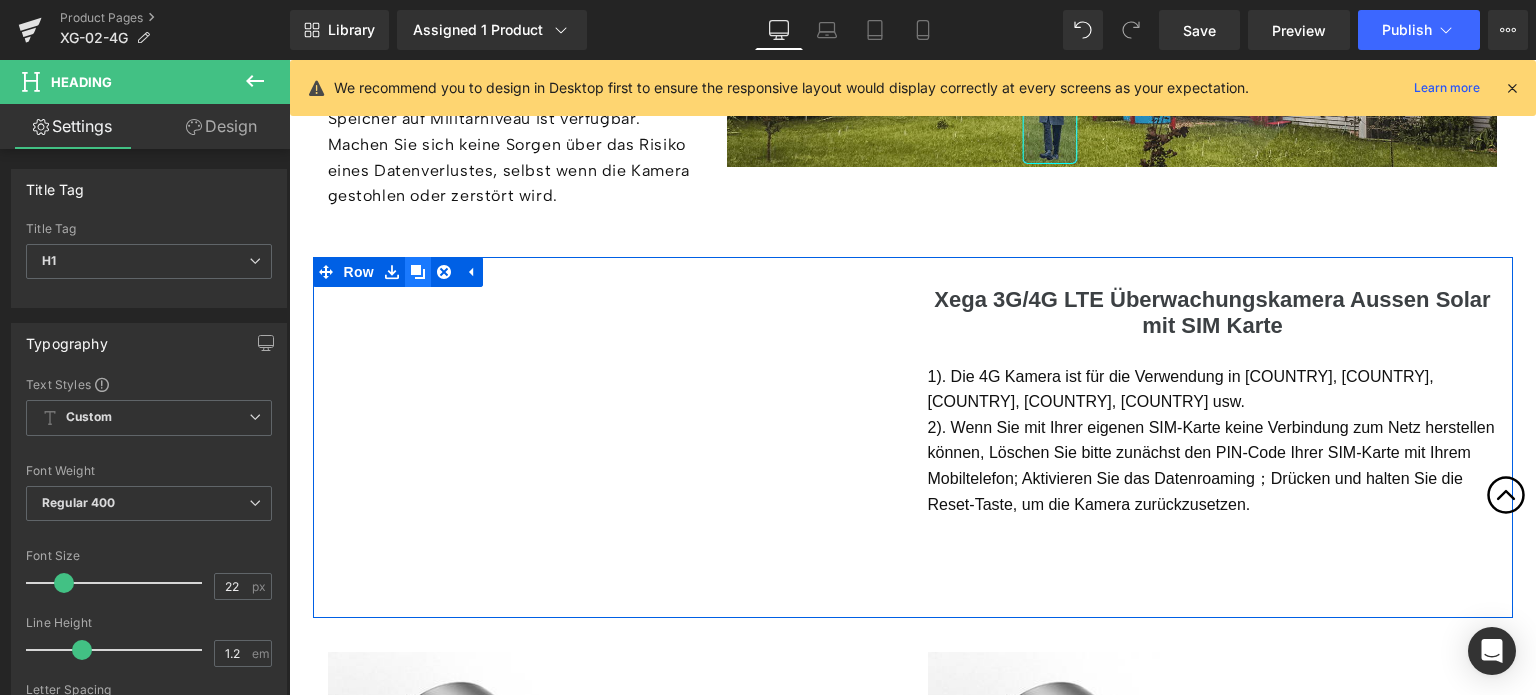 click 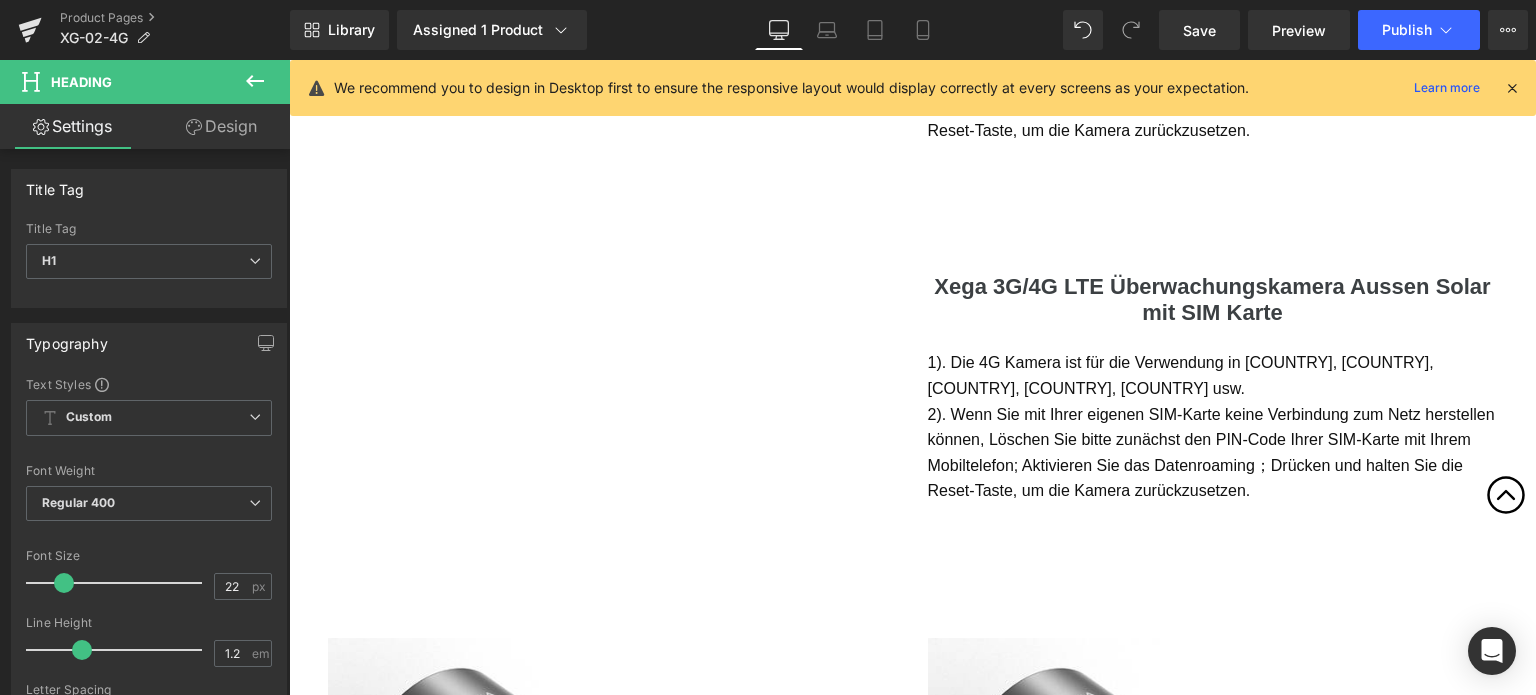 scroll, scrollTop: 4966, scrollLeft: 0, axis: vertical 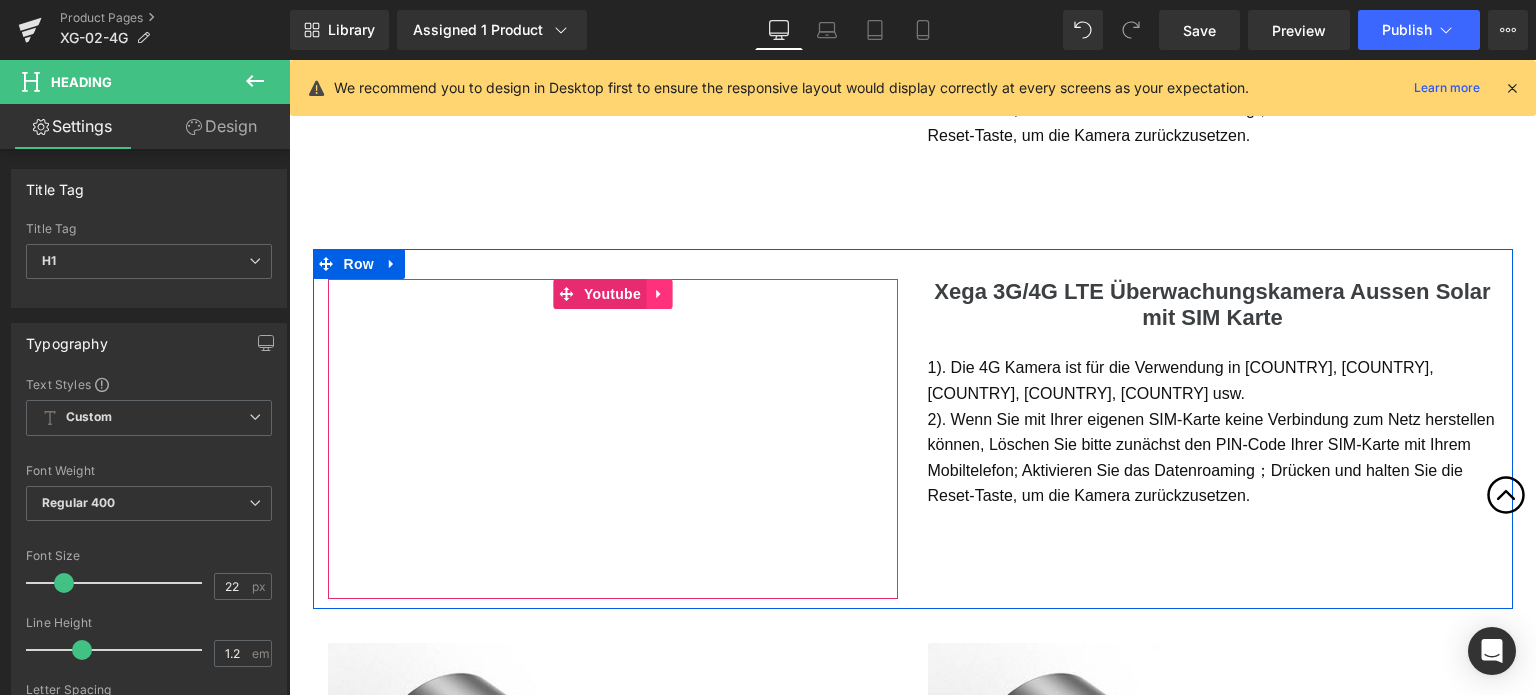 click 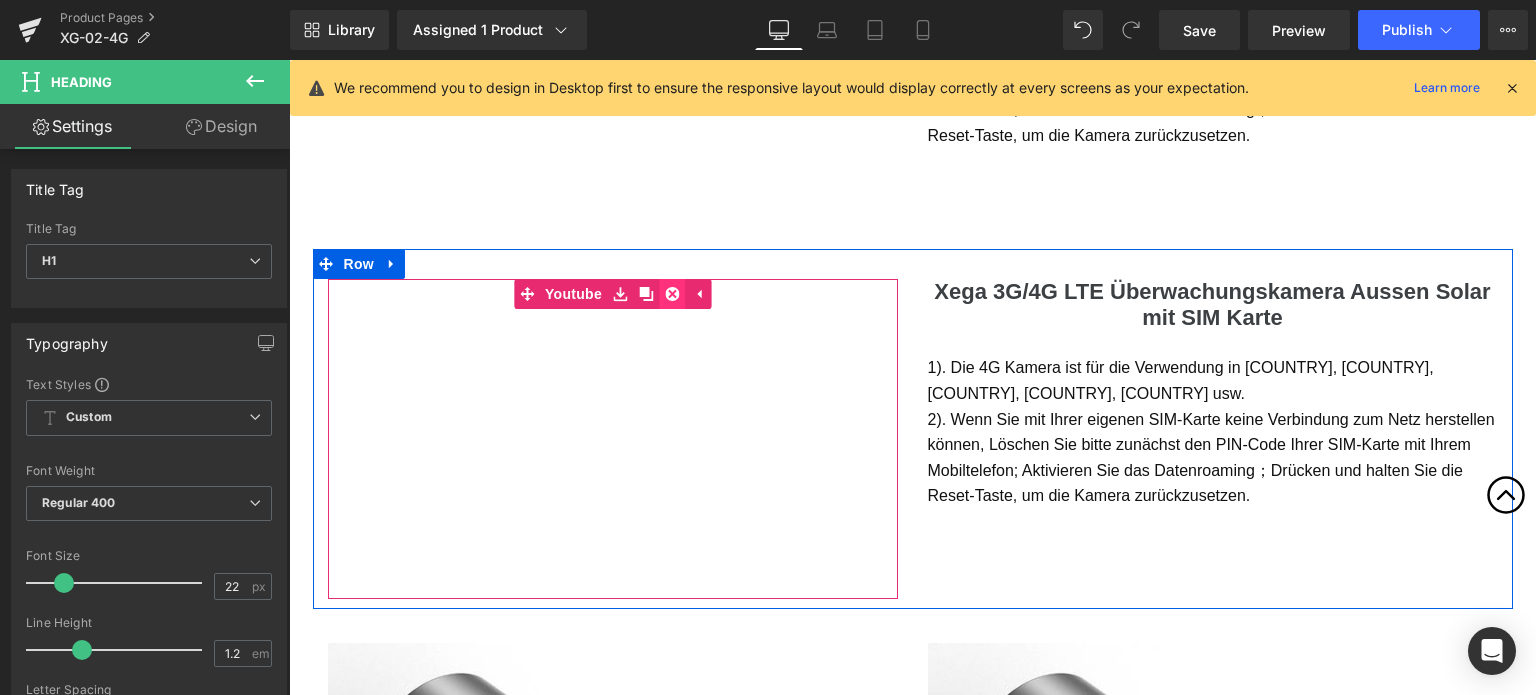 click at bounding box center (672, 294) 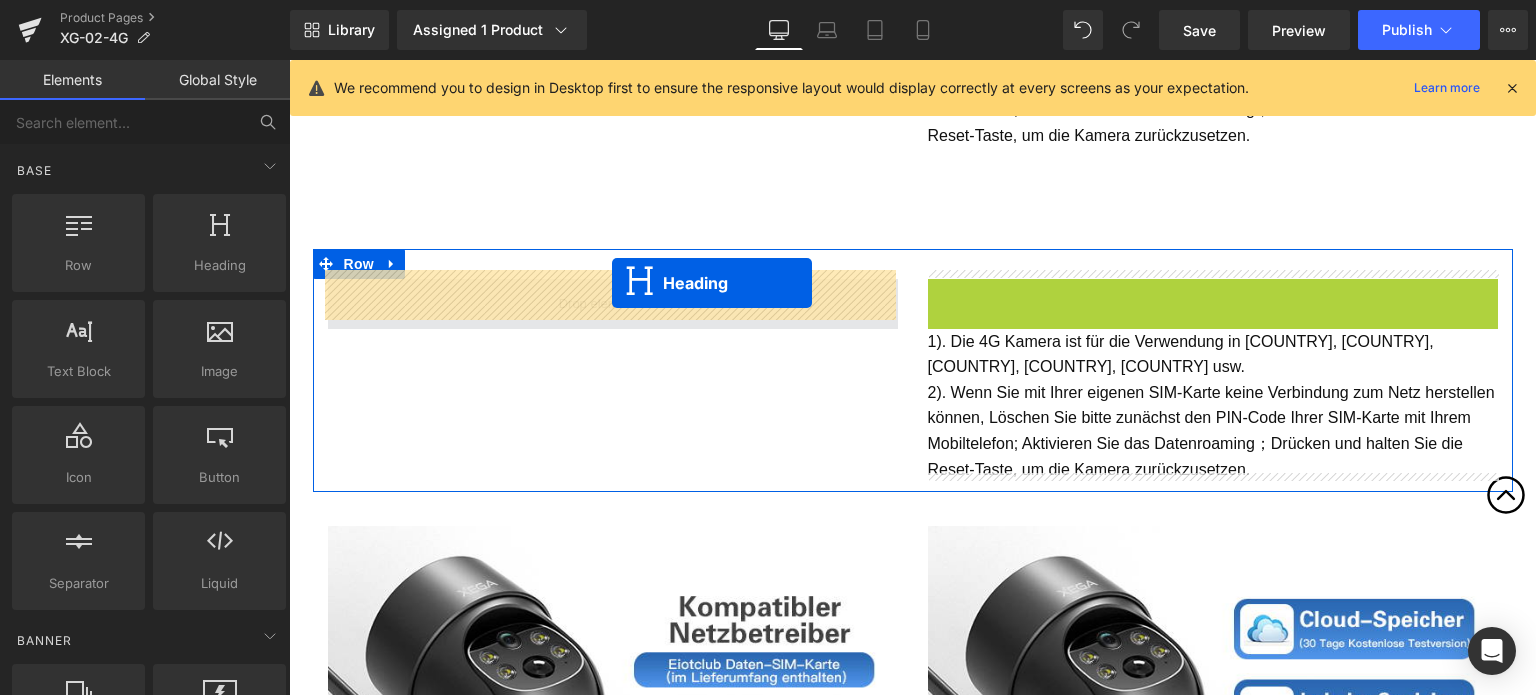 drag, startPoint x: 1155, startPoint y: 308, endPoint x: 612, endPoint y: 283, distance: 543.5752 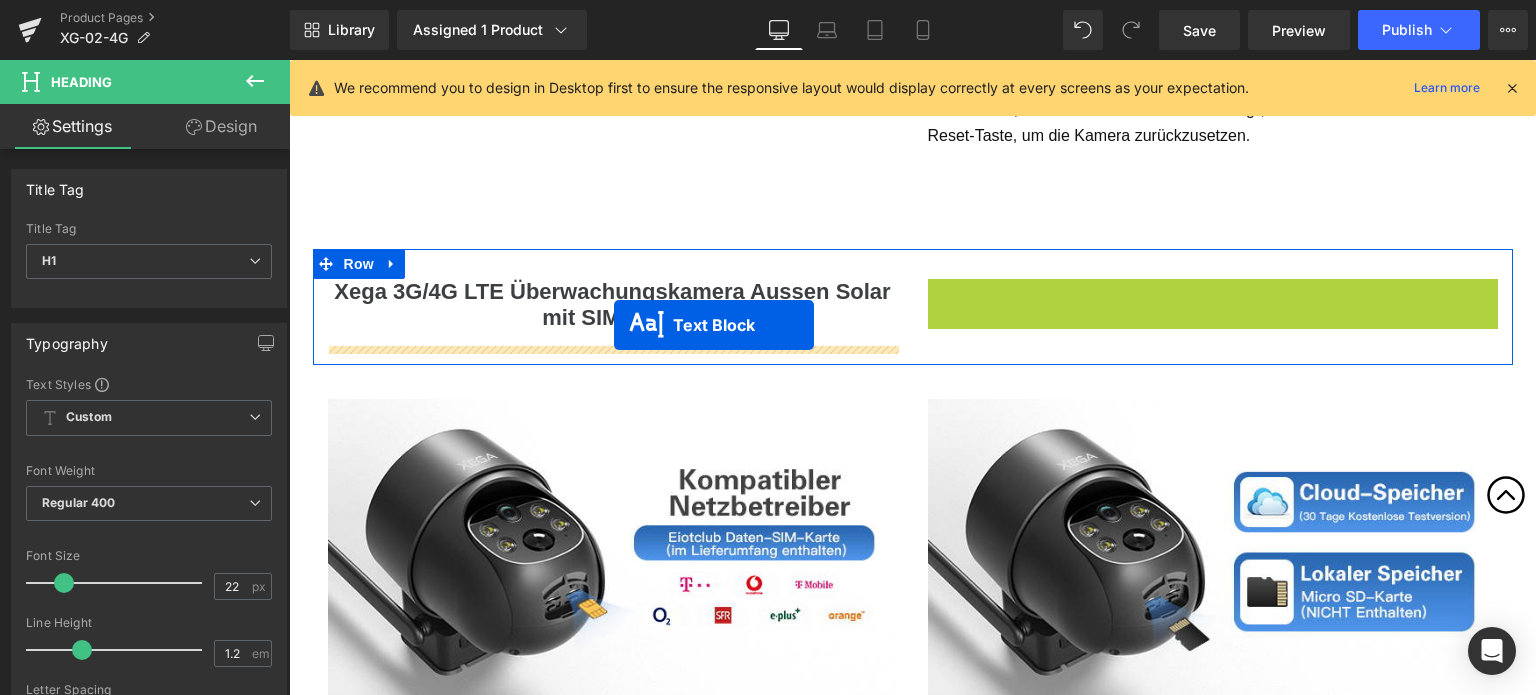 drag, startPoint x: 1161, startPoint y: 348, endPoint x: 614, endPoint y: 325, distance: 547.48334 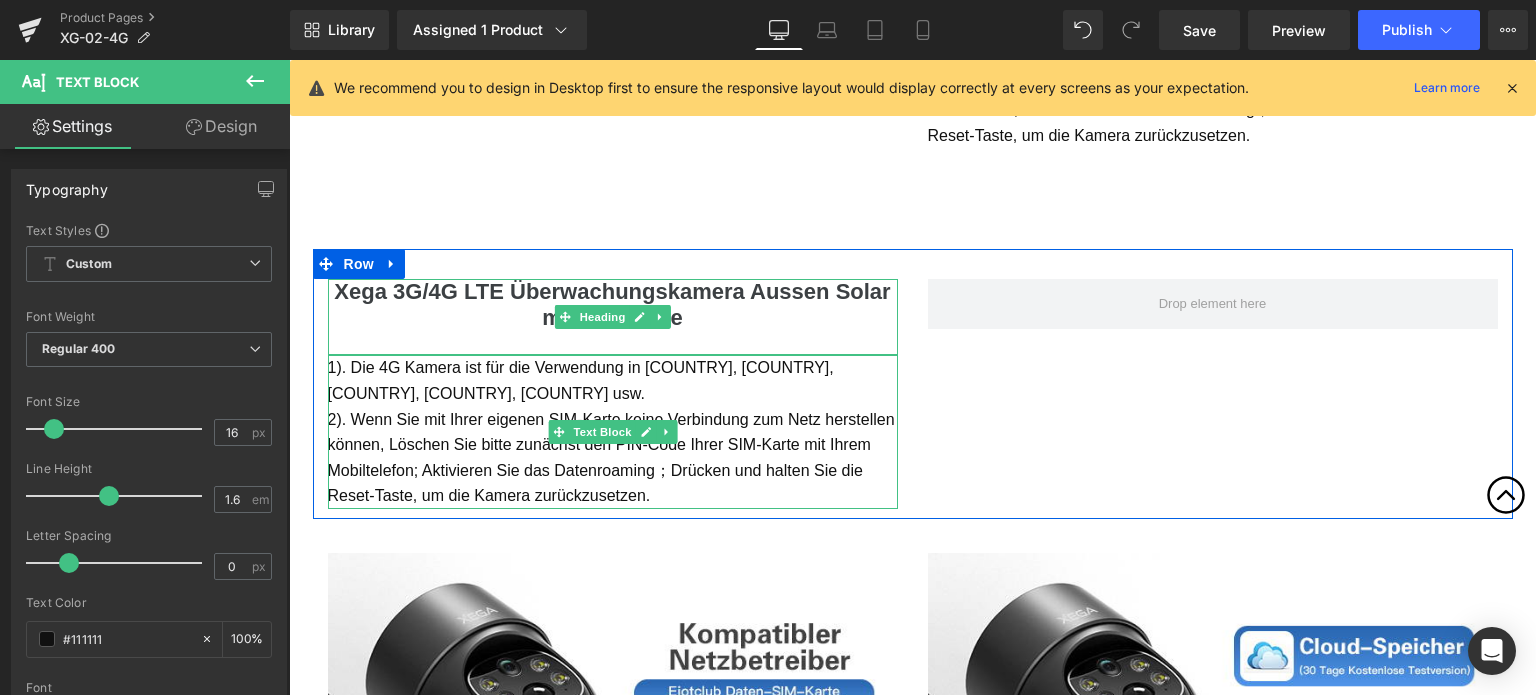 click on "Xega 3G/4G LTE Überwachungskamera Aussen Solar mit SIM Karte" at bounding box center [612, 304] 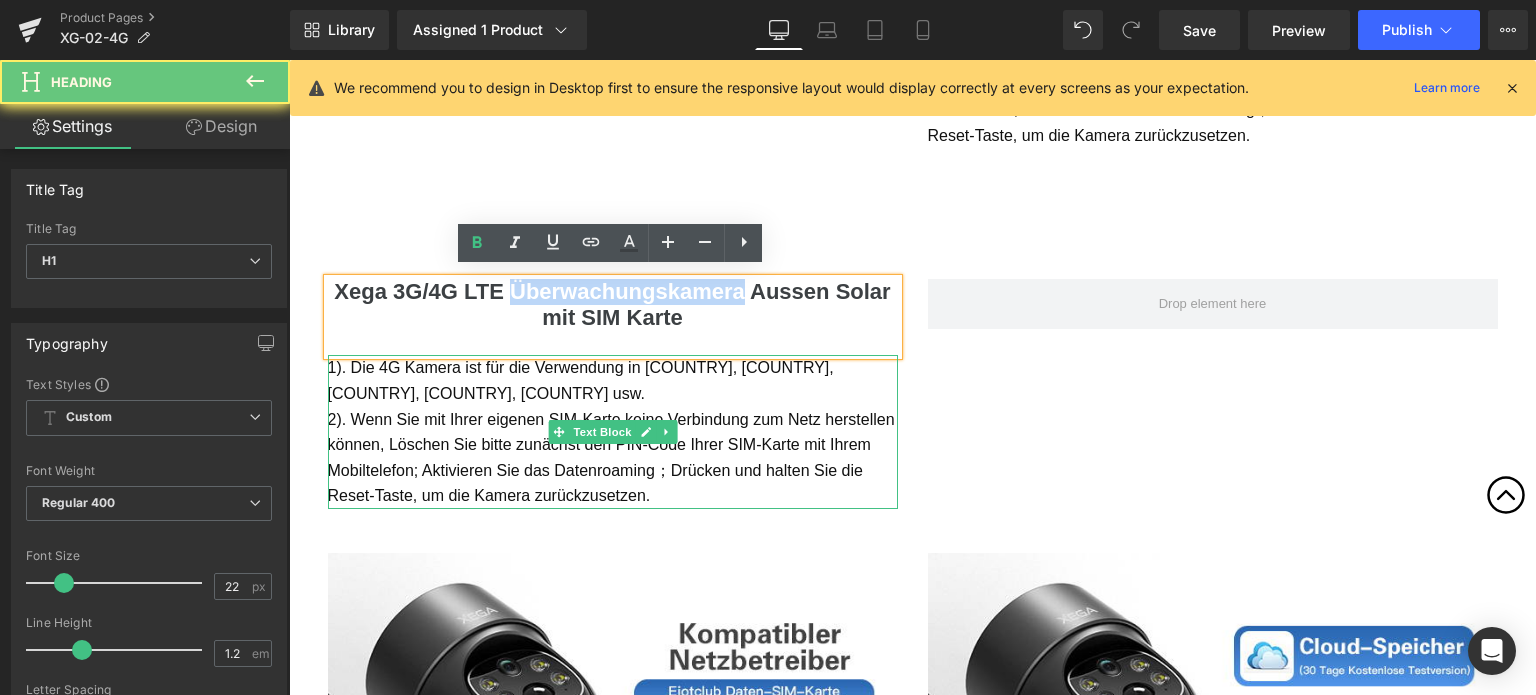 click on "Xega 3G/4G LTE Überwachungskamera Aussen Solar mit SIM Karte" at bounding box center (612, 304) 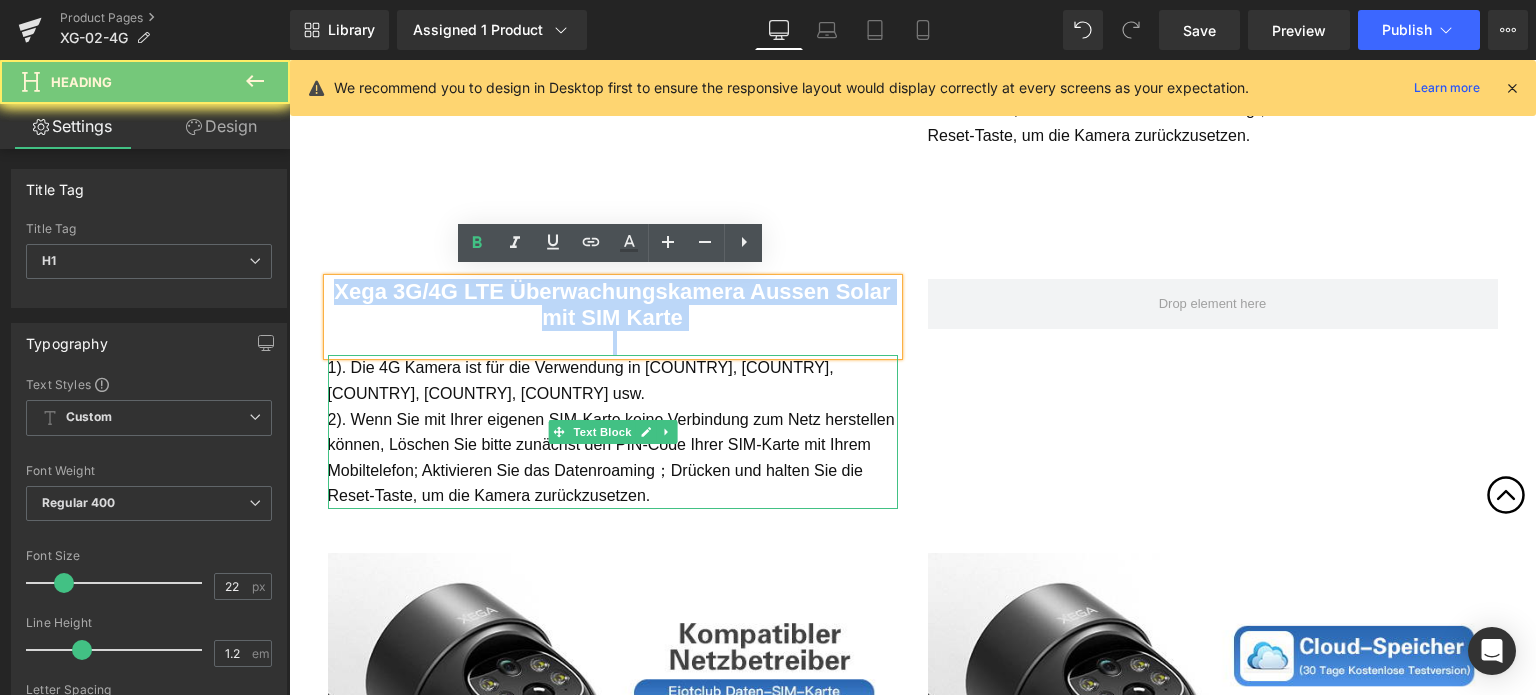 click on "Xega 3G/4G LTE Überwachungskamera Aussen Solar mit SIM Karte" at bounding box center (612, 304) 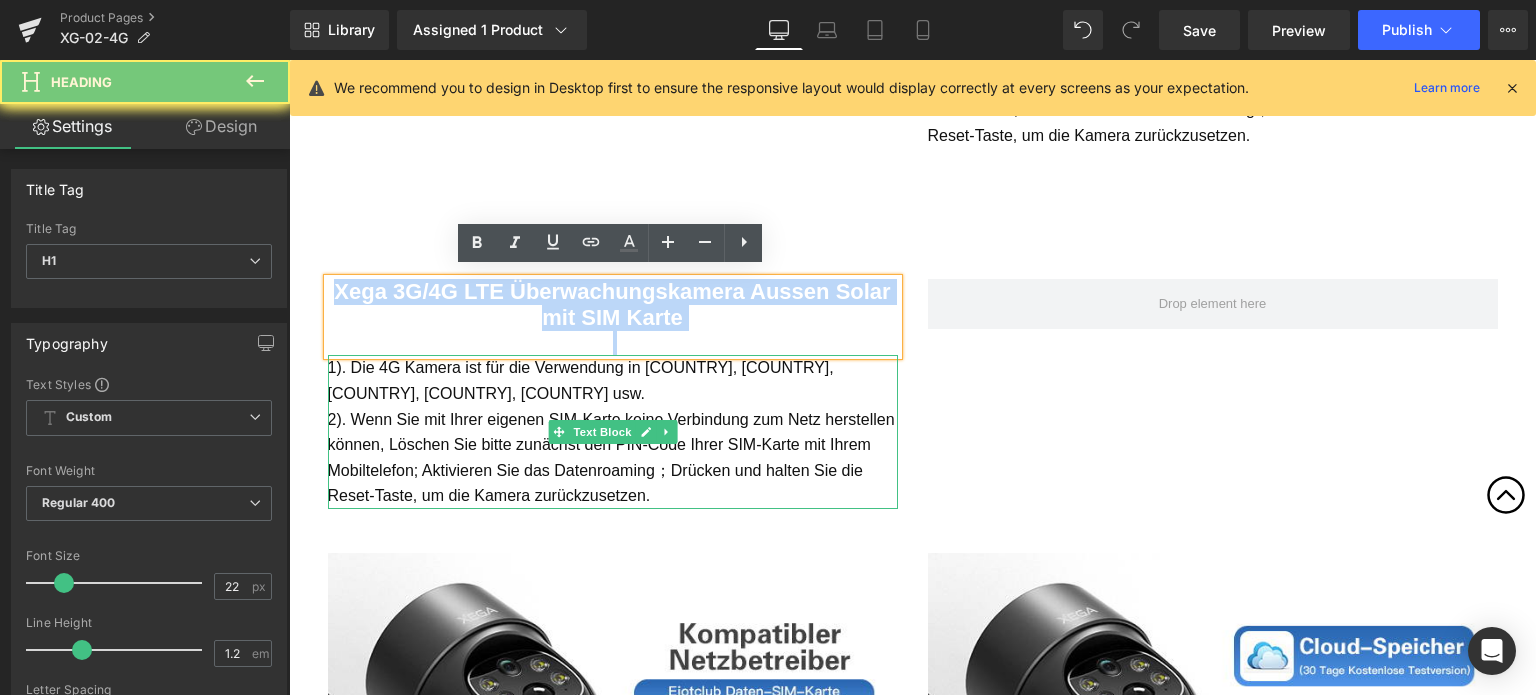 paste 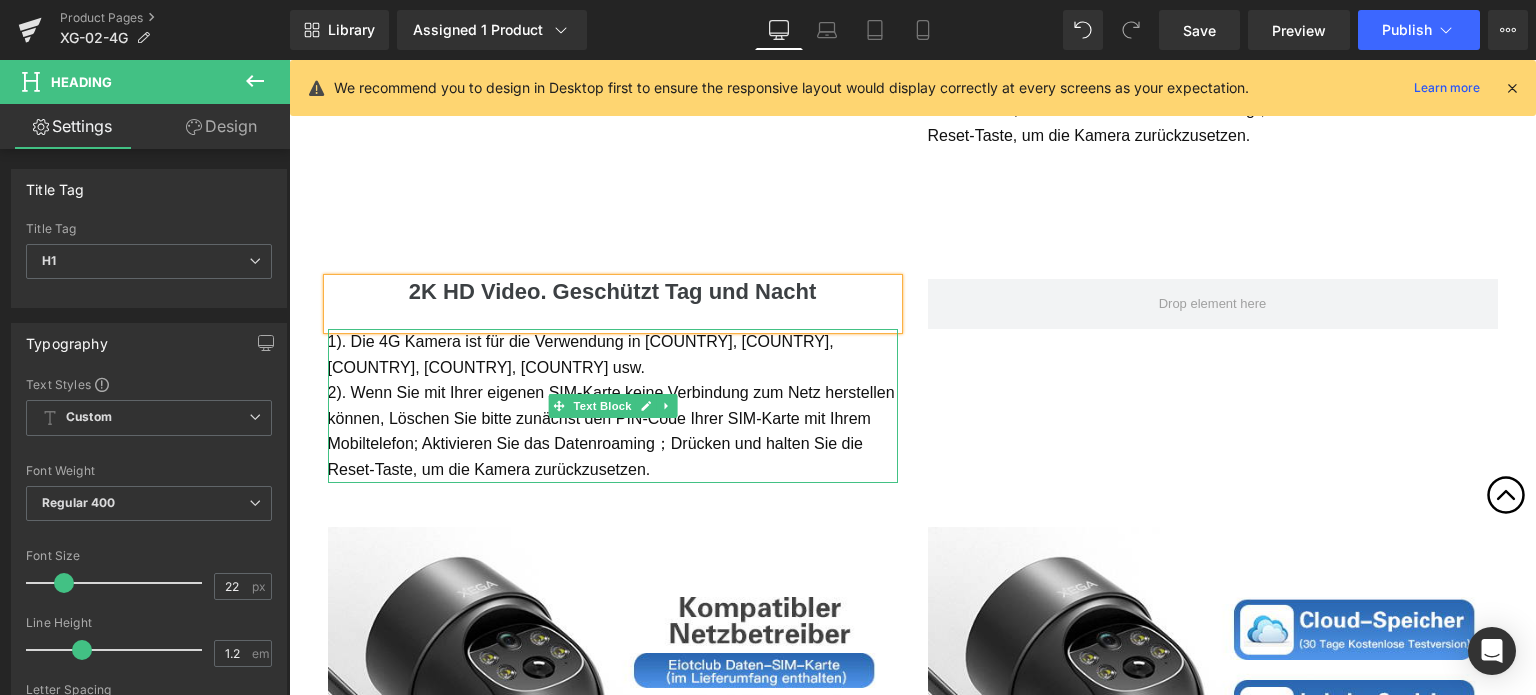 click on "2). Wenn Sie mit Ihrer eigenen SIM-Karte keine Verbindung zum Netz herstellen können, Löschen Sie bitte zunächst den PIN-Code Ihrer SIM-Karte mit Ihrem Mobiltelefon; Aktivieren Sie das Datenroaming；Drücken und halten Sie die Reset-Taste, um die Kamera zurückzusetzen." at bounding box center (613, 431) 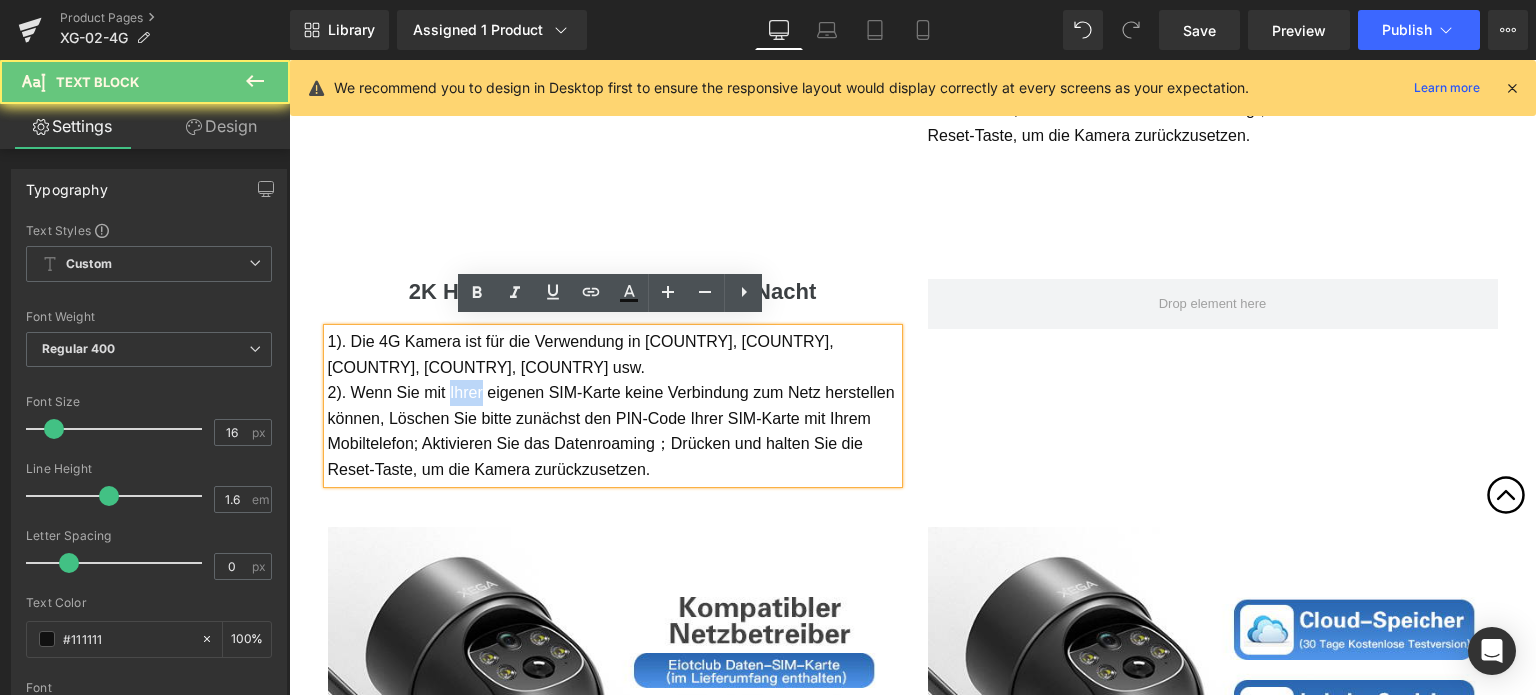 click on "2). Wenn Sie mit Ihrer eigenen SIM-Karte keine Verbindung zum Netz herstellen können, Löschen Sie bitte zunächst den PIN-Code Ihrer SIM-Karte mit Ihrem Mobiltelefon; Aktivieren Sie das Datenroaming；Drücken und halten Sie die Reset-Taste, um die Kamera zurückzusetzen." at bounding box center (613, 431) 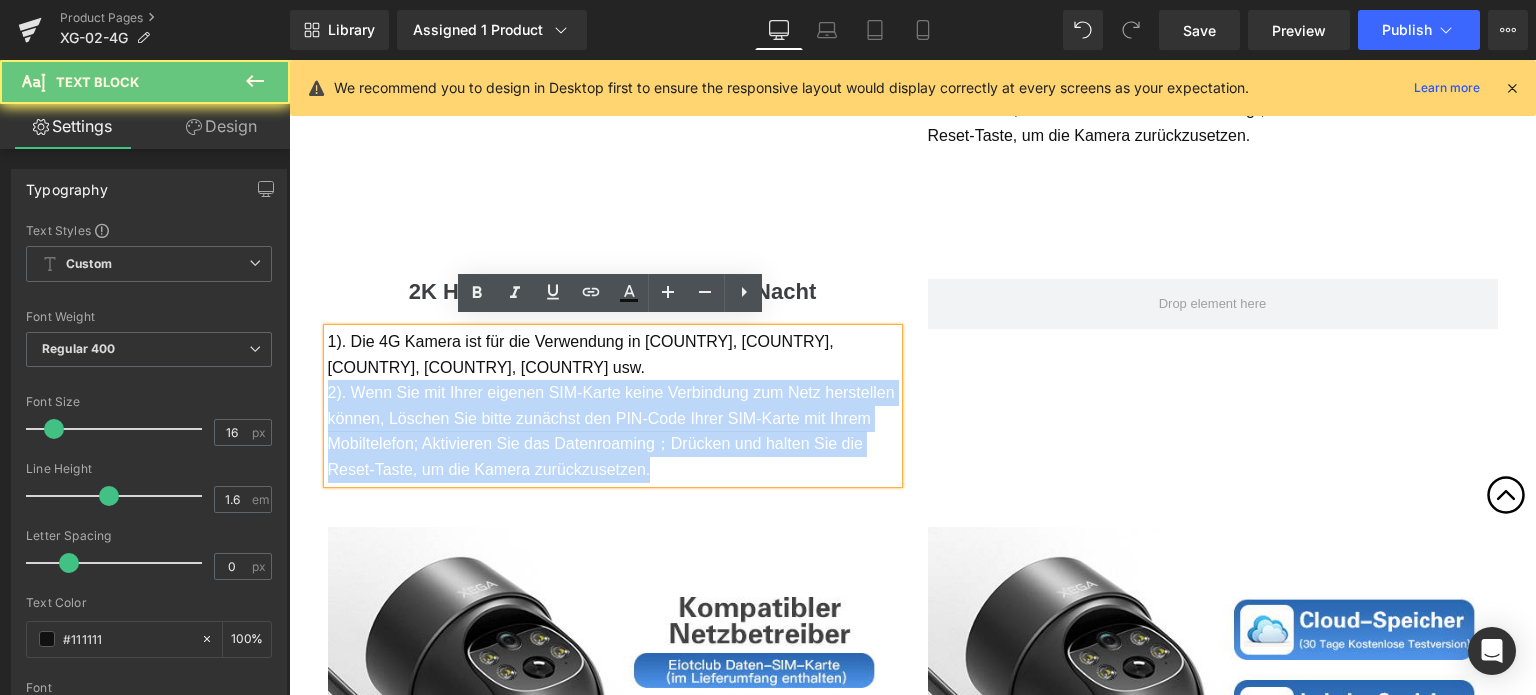 click on "2). Wenn Sie mit Ihrer eigenen SIM-Karte keine Verbindung zum Netz herstellen können, Löschen Sie bitte zunächst den PIN-Code Ihrer SIM-Karte mit Ihrem Mobiltelefon; Aktivieren Sie das Datenroaming；Drücken und halten Sie die Reset-Taste, um die Kamera zurückzusetzen." at bounding box center [613, 431] 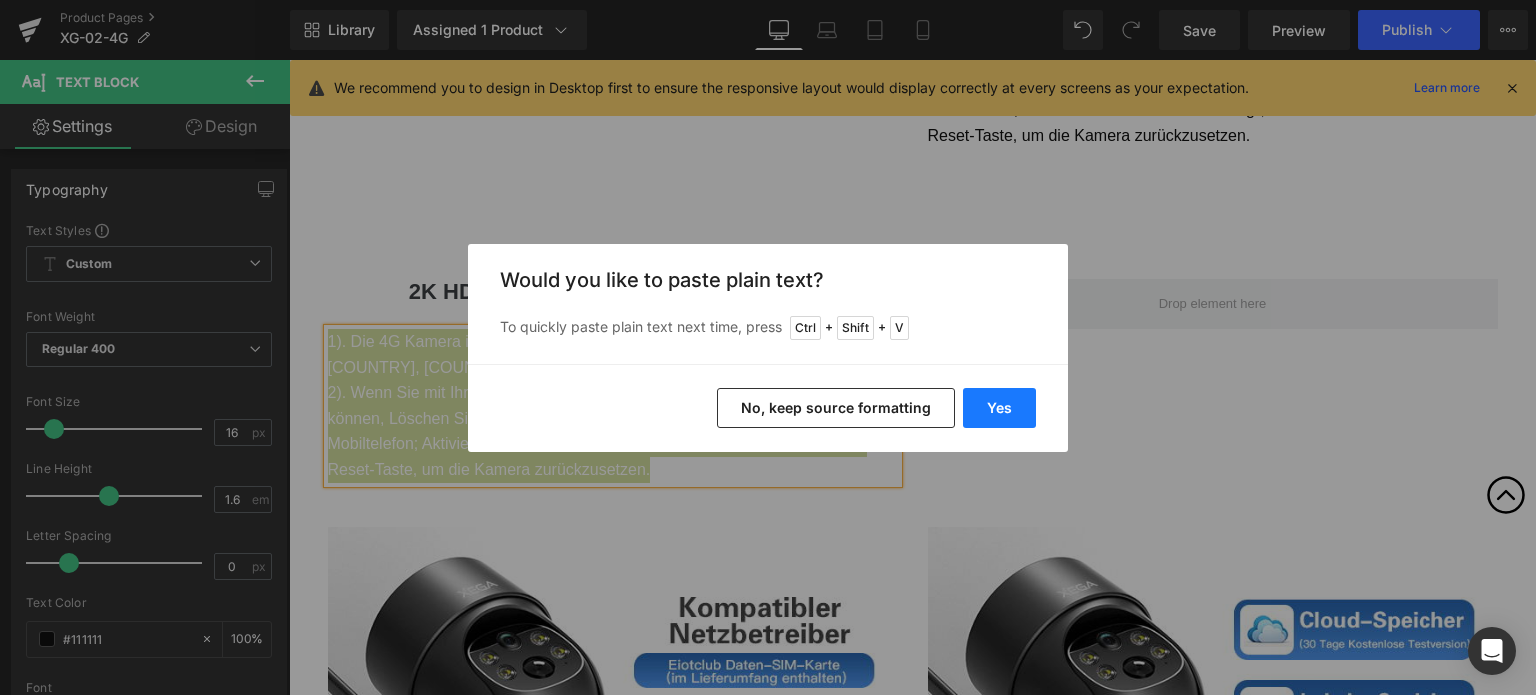 drag, startPoint x: 987, startPoint y: 405, endPoint x: 671, endPoint y: 345, distance: 321.64578 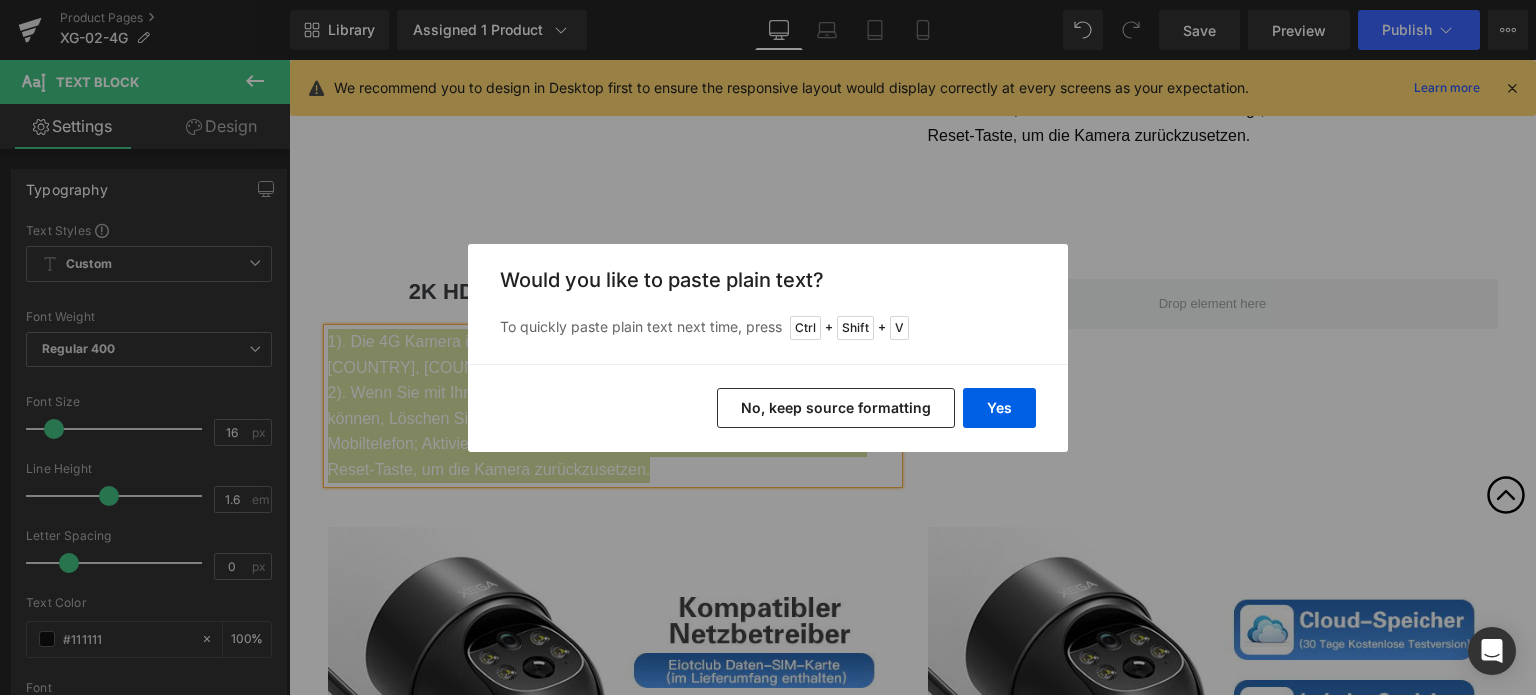 type 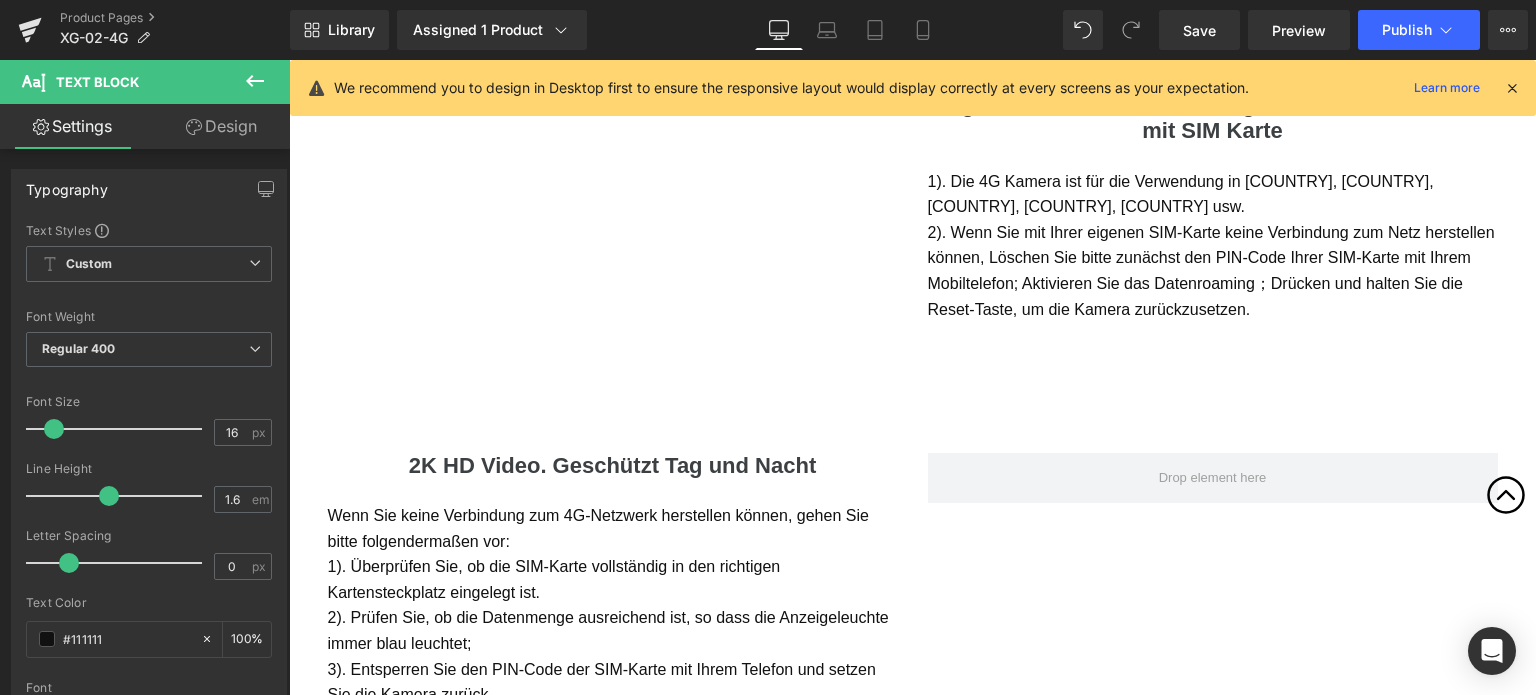 scroll, scrollTop: 4766, scrollLeft: 0, axis: vertical 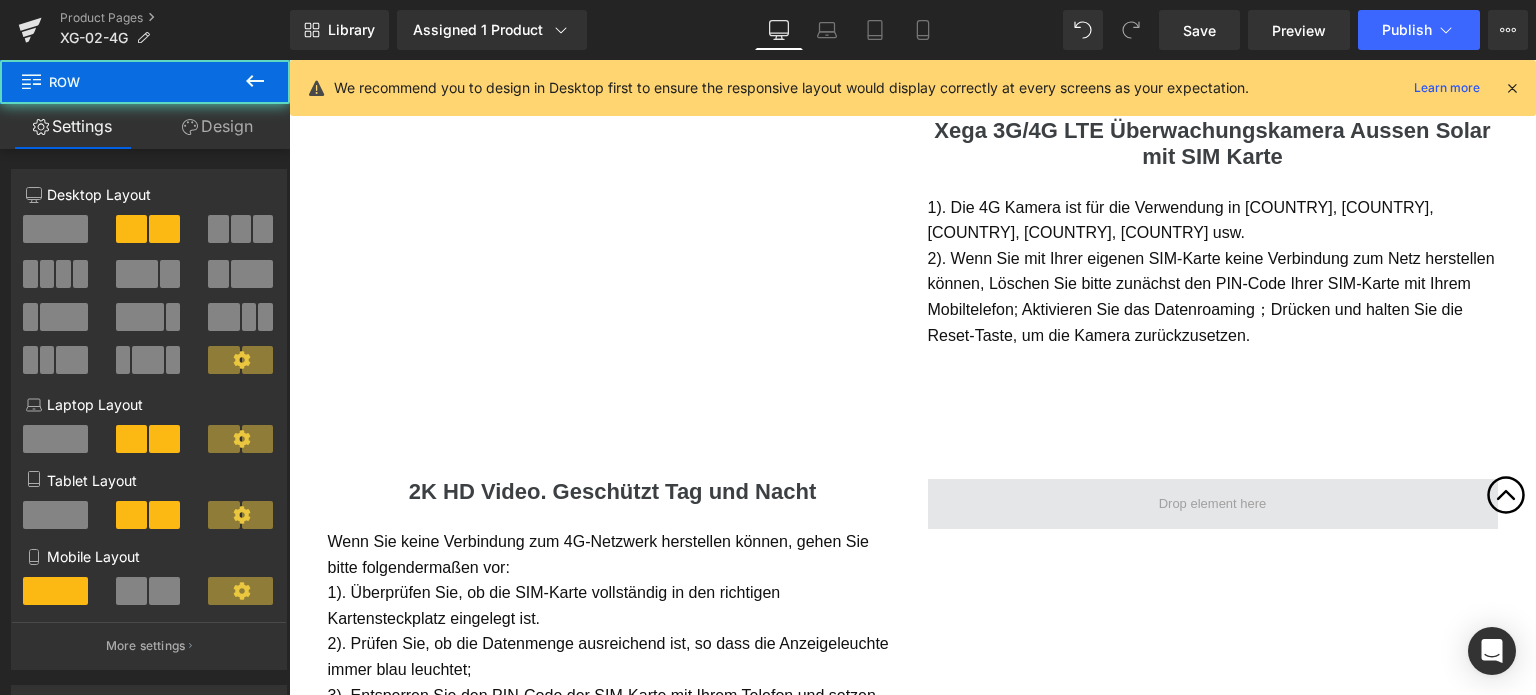 click at bounding box center (1213, 504) 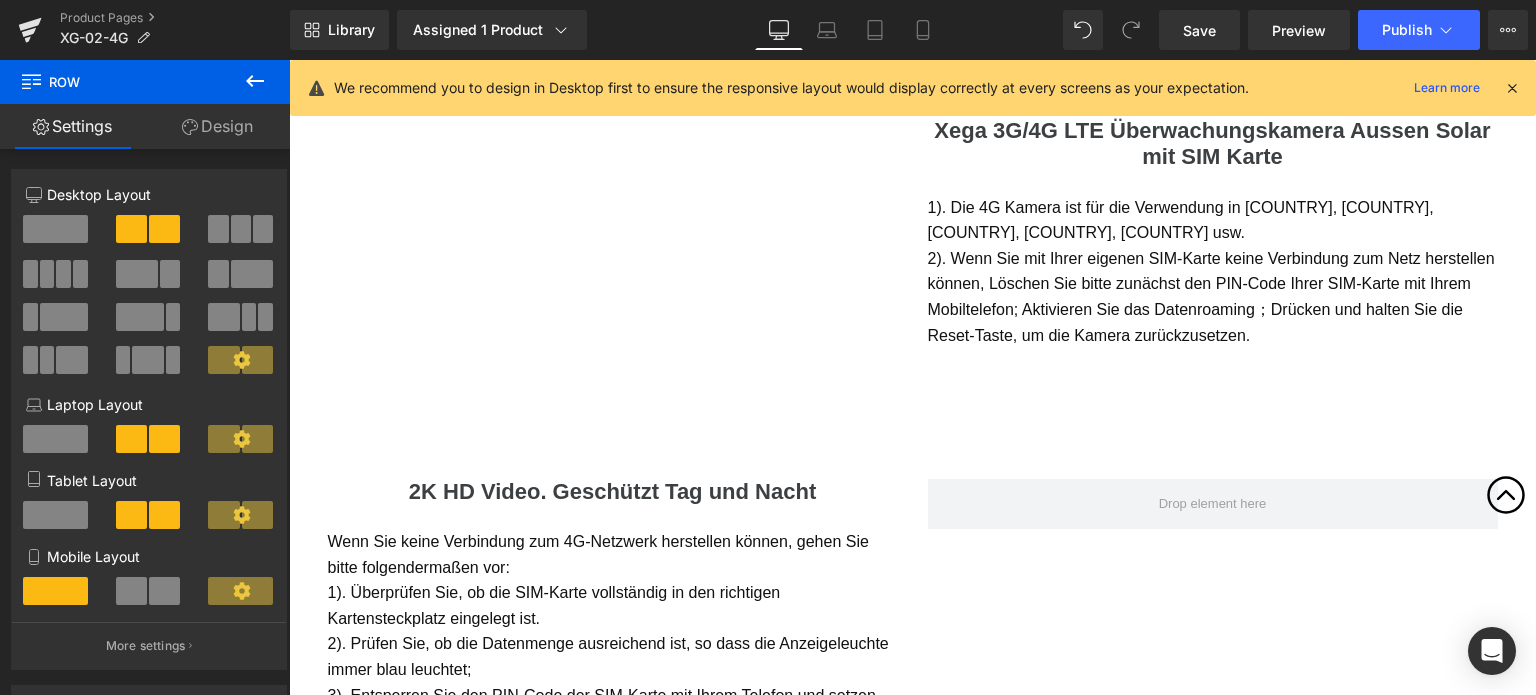 click 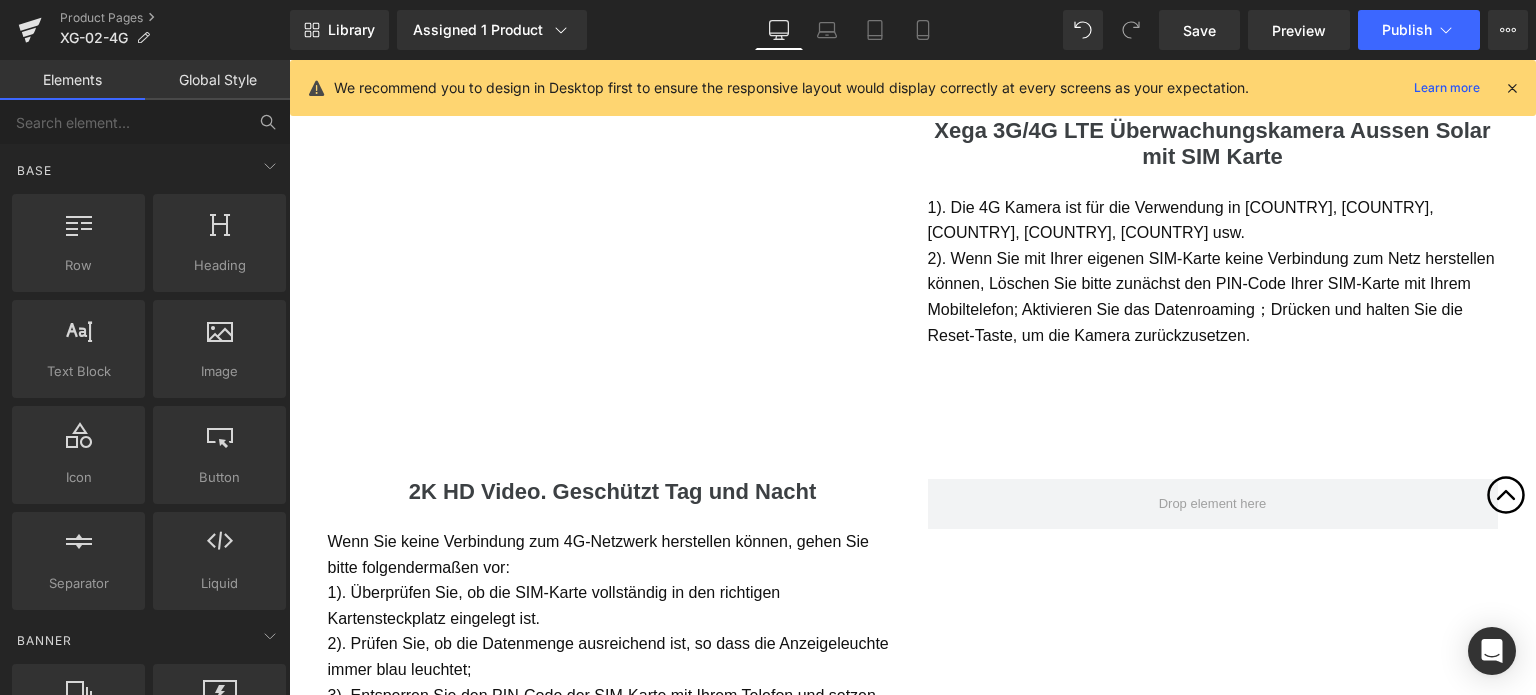 click on "Base Row  rows, columns, layouts, div Heading  headings, titles, h1,h2,h3,h4,h5,h6 Text Block  texts, paragraphs, contents, blocks Image  images, photos, alts, uploads Icon  icons, symbols Button  button, call to action, cta Separator  separators, dividers, horizontal lines Liquid  liquid, custom code, html, javascript, css, reviews, apps, applications, embeded, iframe" 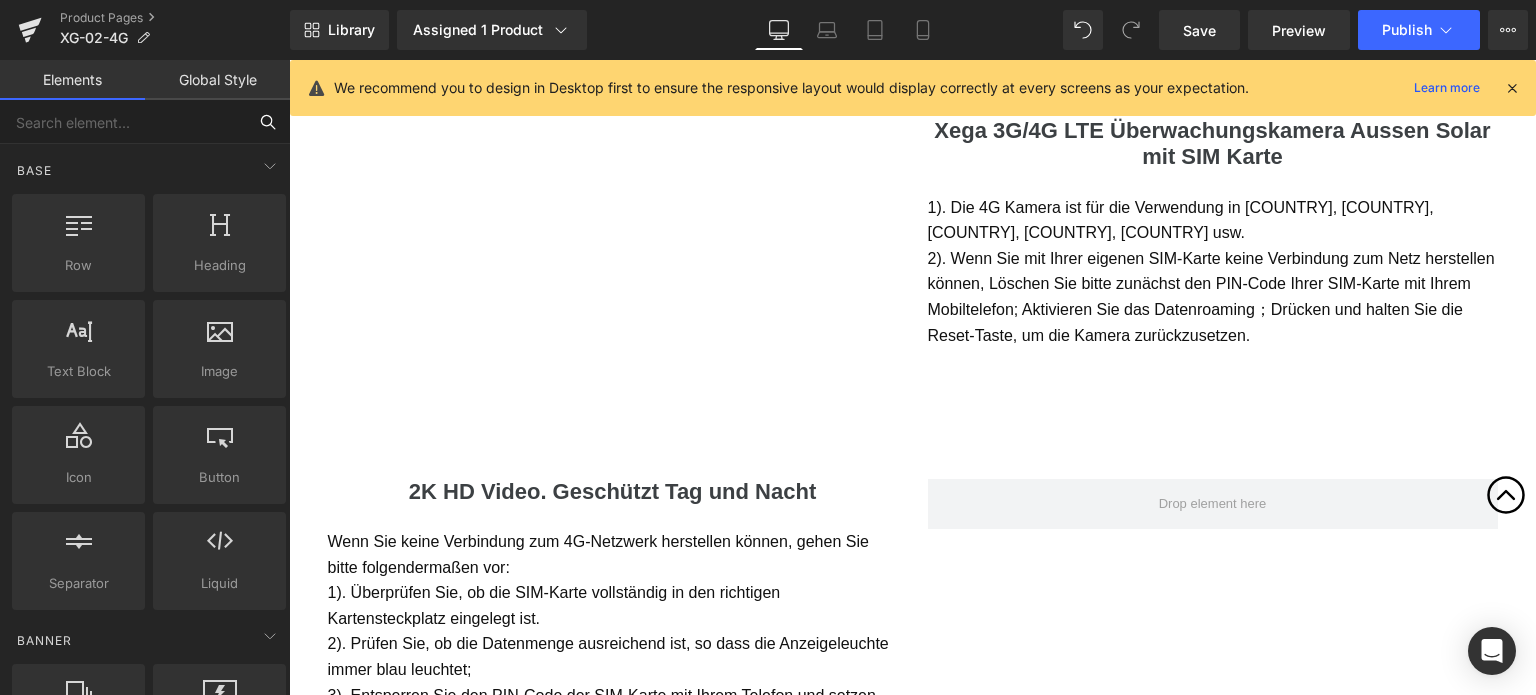 click at bounding box center [123, 122] 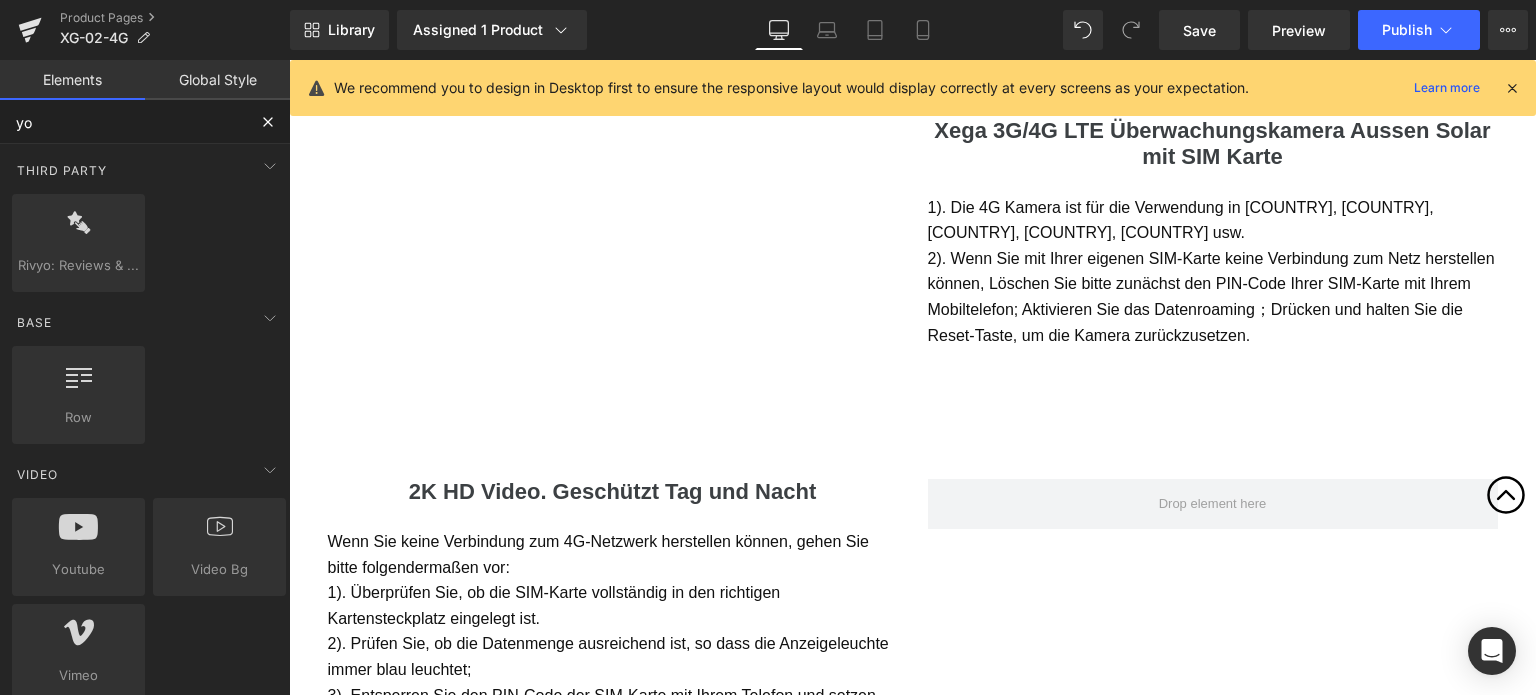 type on "you" 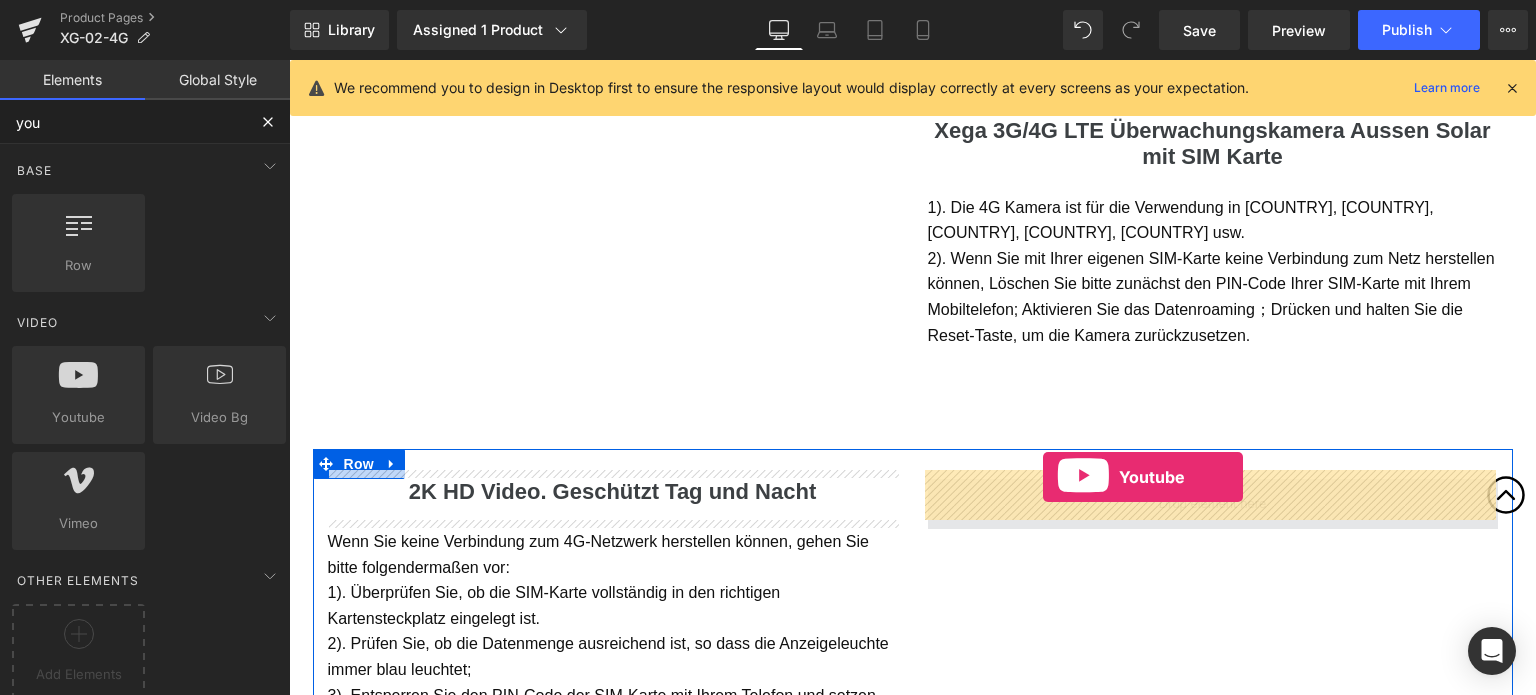 drag, startPoint x: 401, startPoint y: 446, endPoint x: 1048, endPoint y: 485, distance: 648.1744 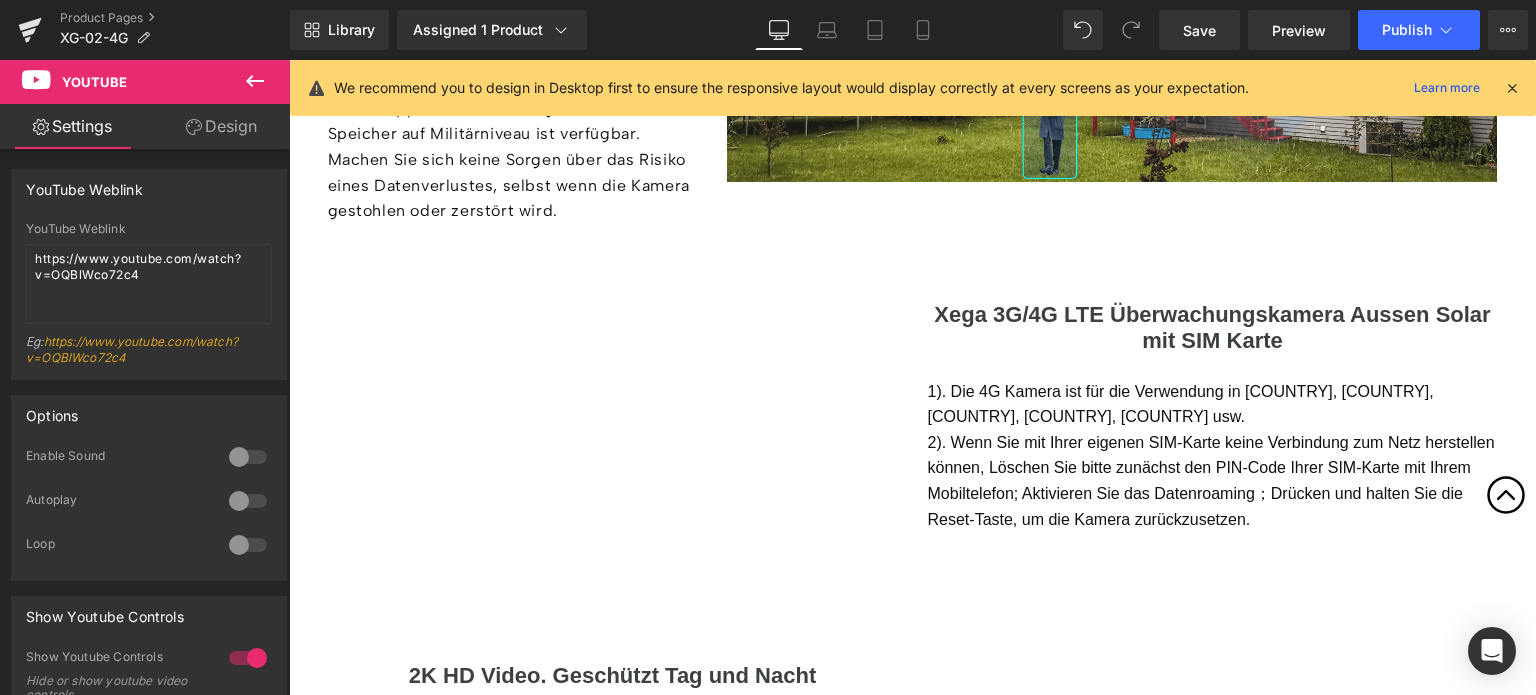 scroll, scrollTop: 4566, scrollLeft: 0, axis: vertical 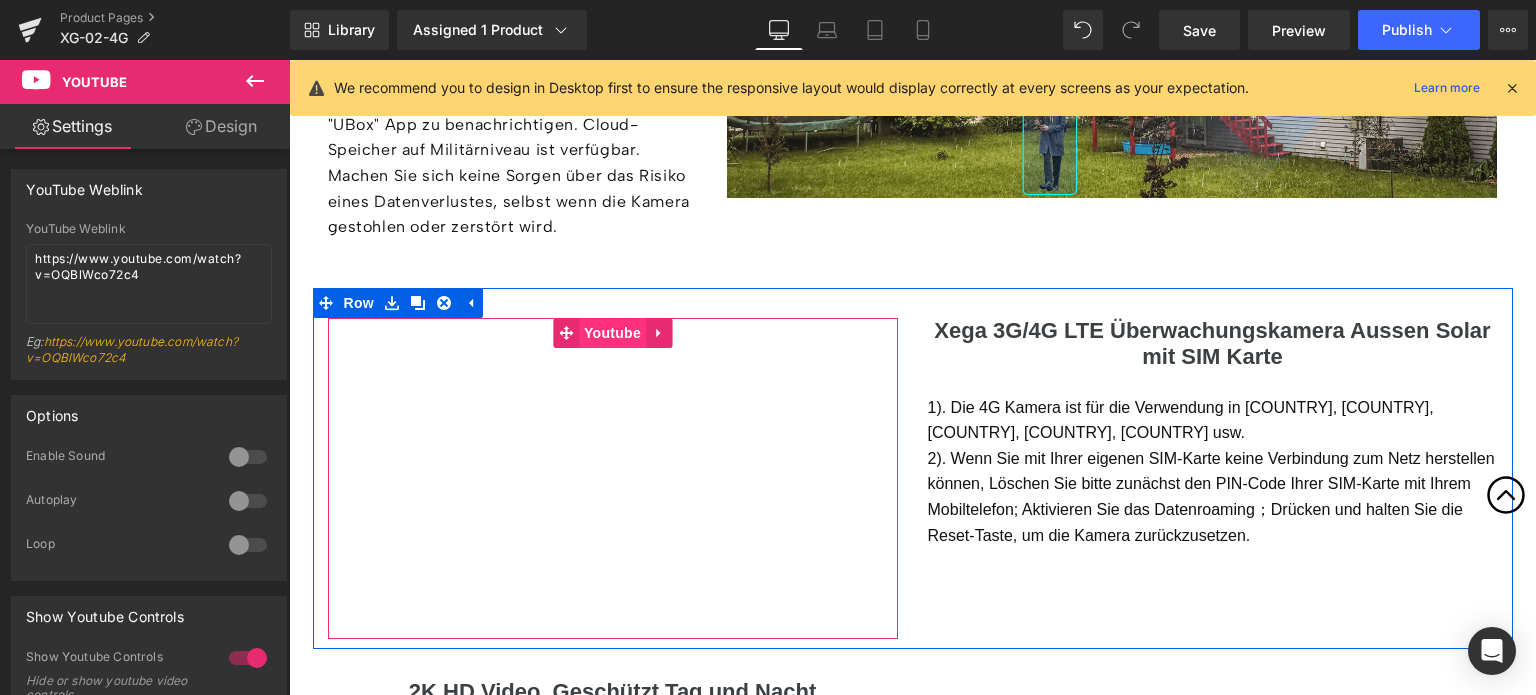 click on "Youtube" at bounding box center [612, 333] 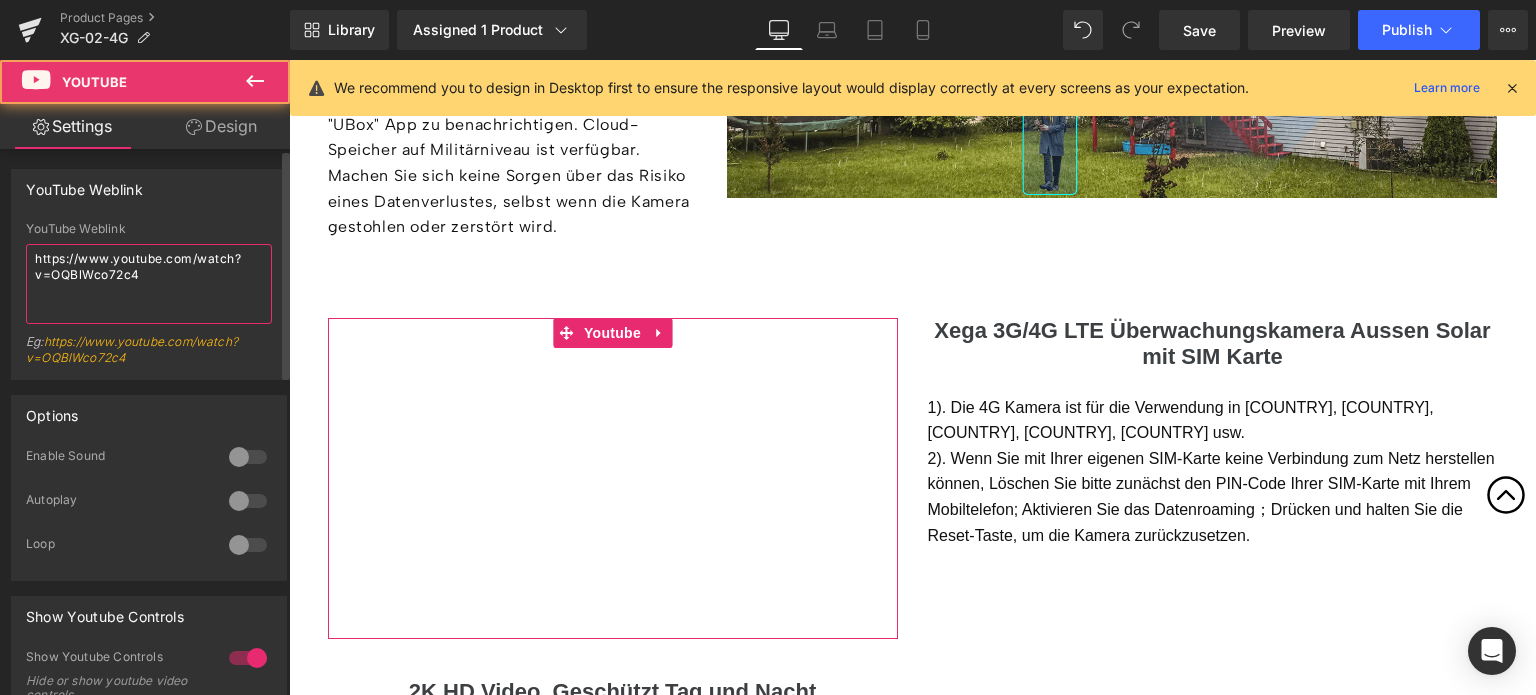 click on "https://www.youtube.com/watch?v=OQBlWco72c4" at bounding box center (149, 284) 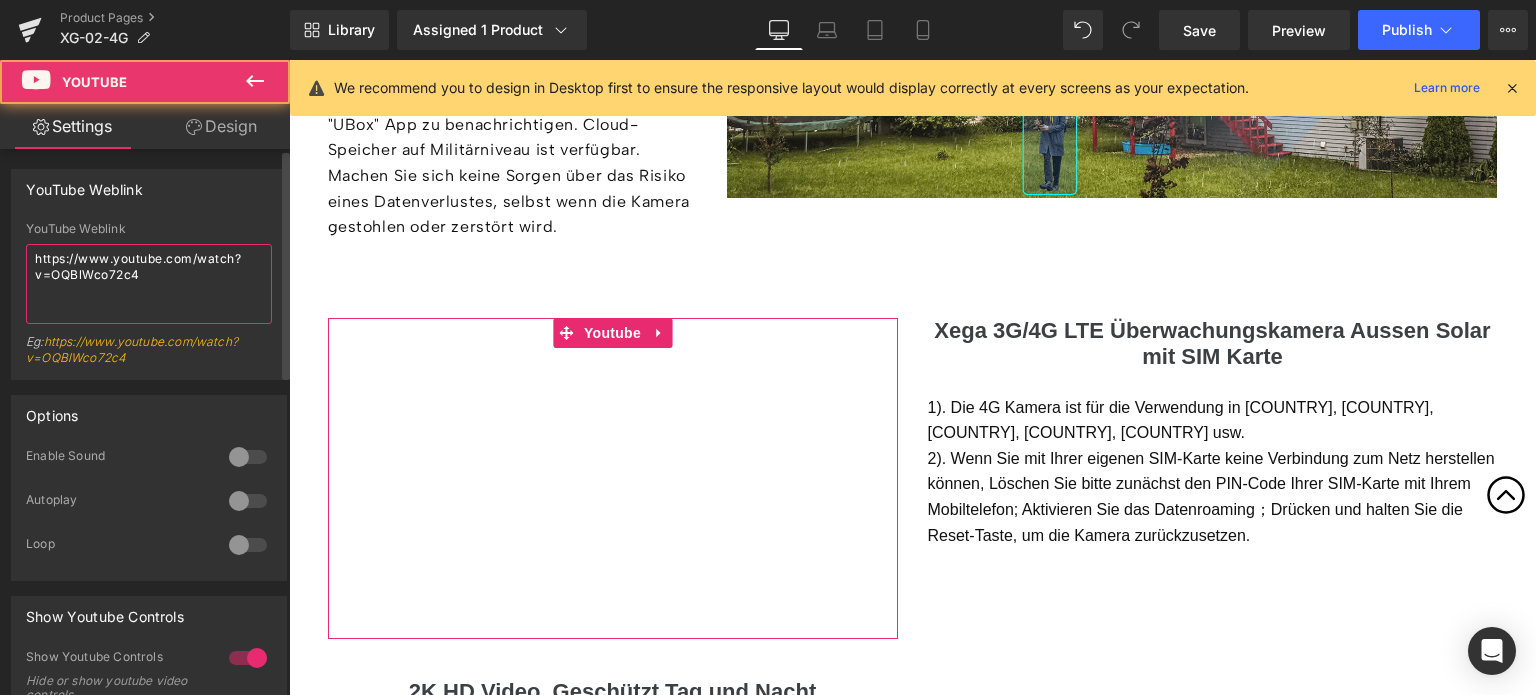 click on "https://www.youtube.com/watch?v=OQBlWco72c4" at bounding box center [149, 284] 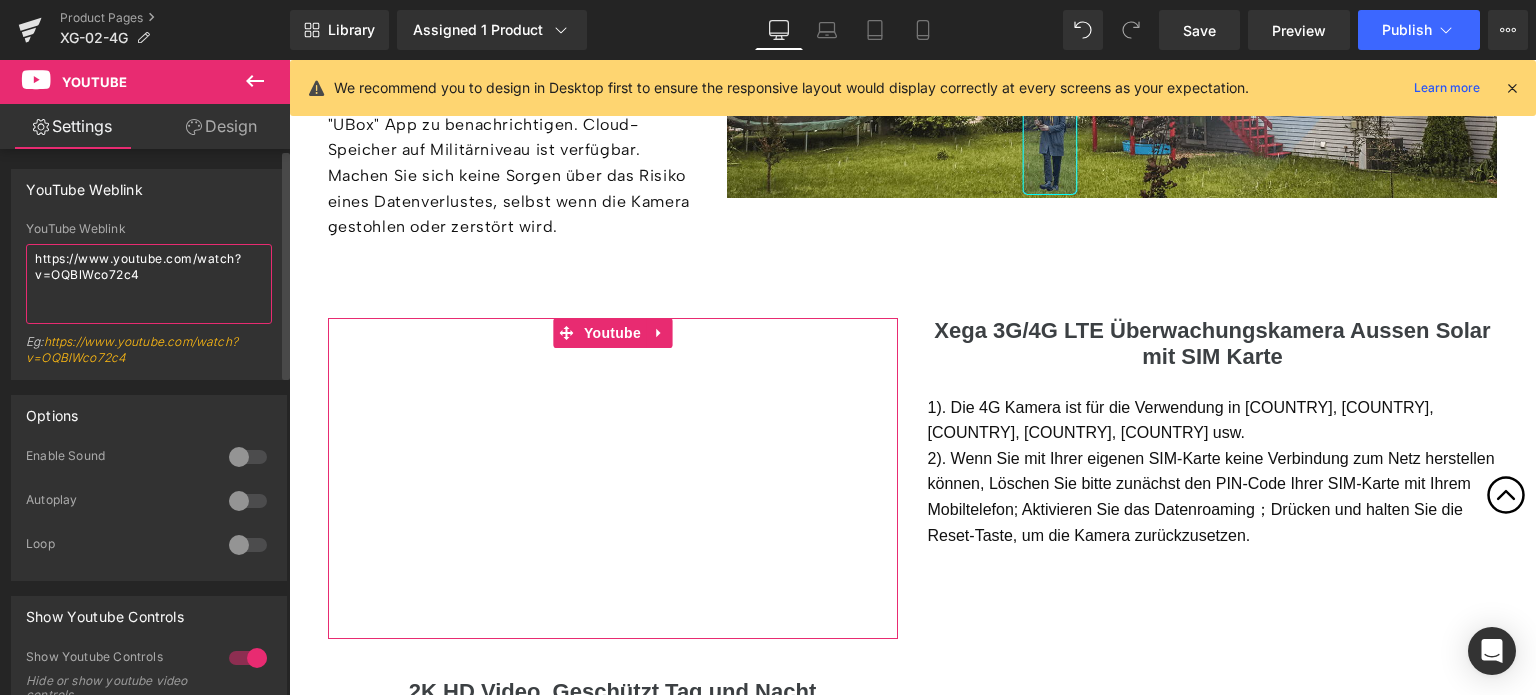 paste on "youtu.be/6s20tD4maEQ" 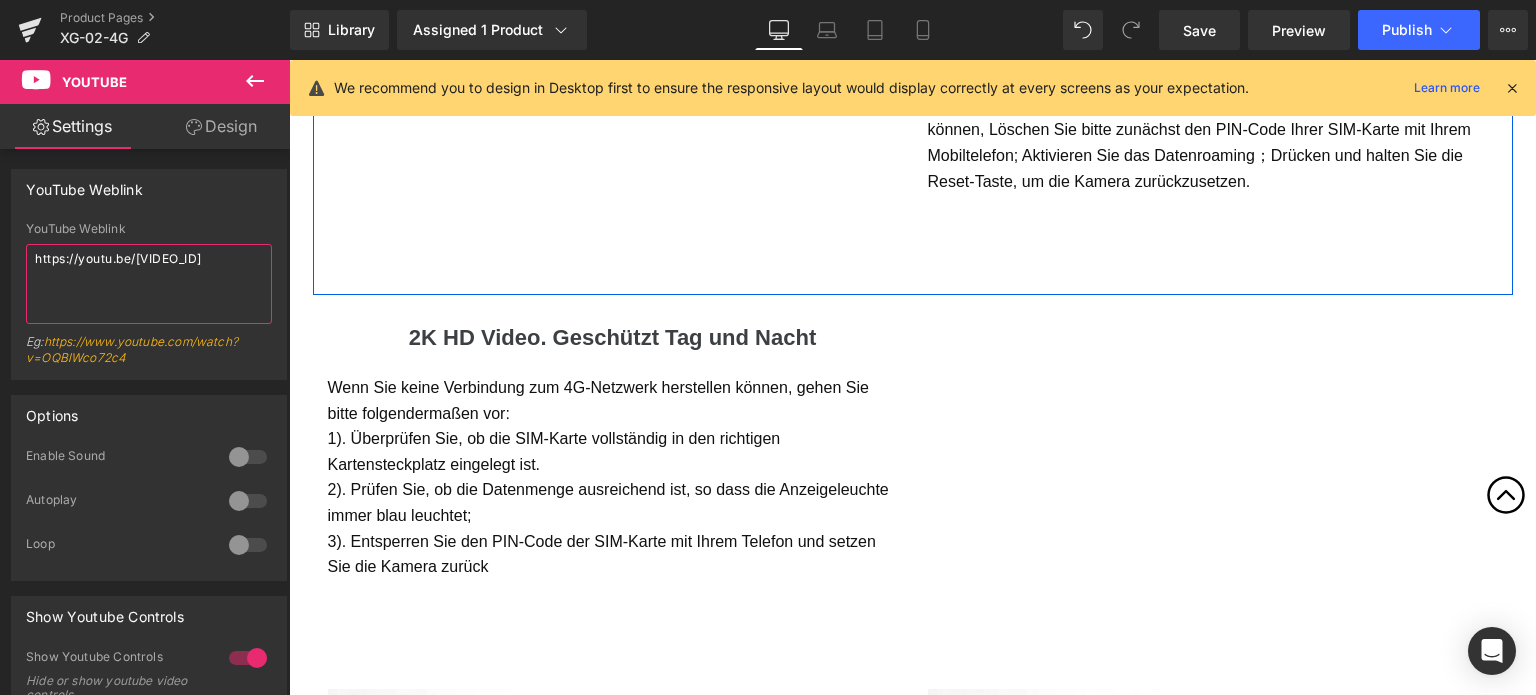 scroll, scrollTop: 4966, scrollLeft: 0, axis: vertical 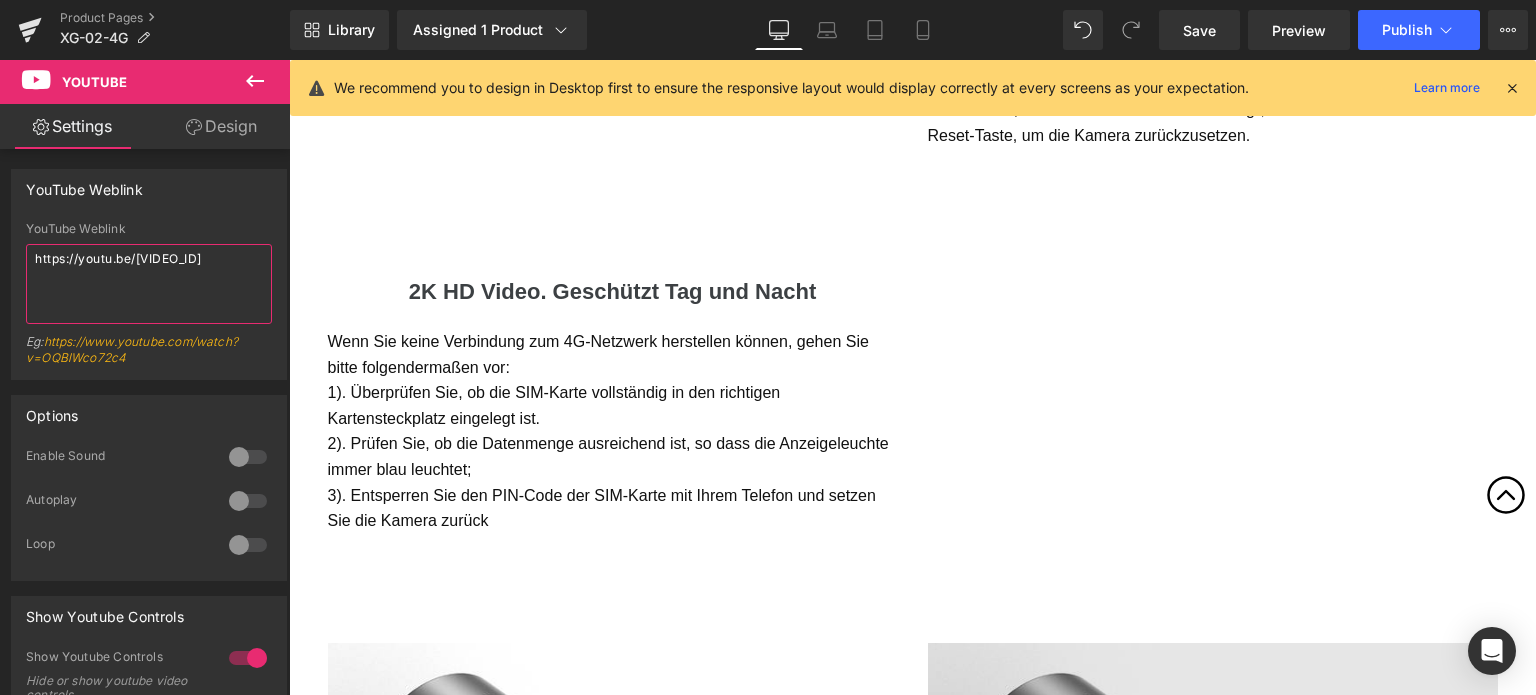 type on "https://youtu.be/6s20tD4maEQ" 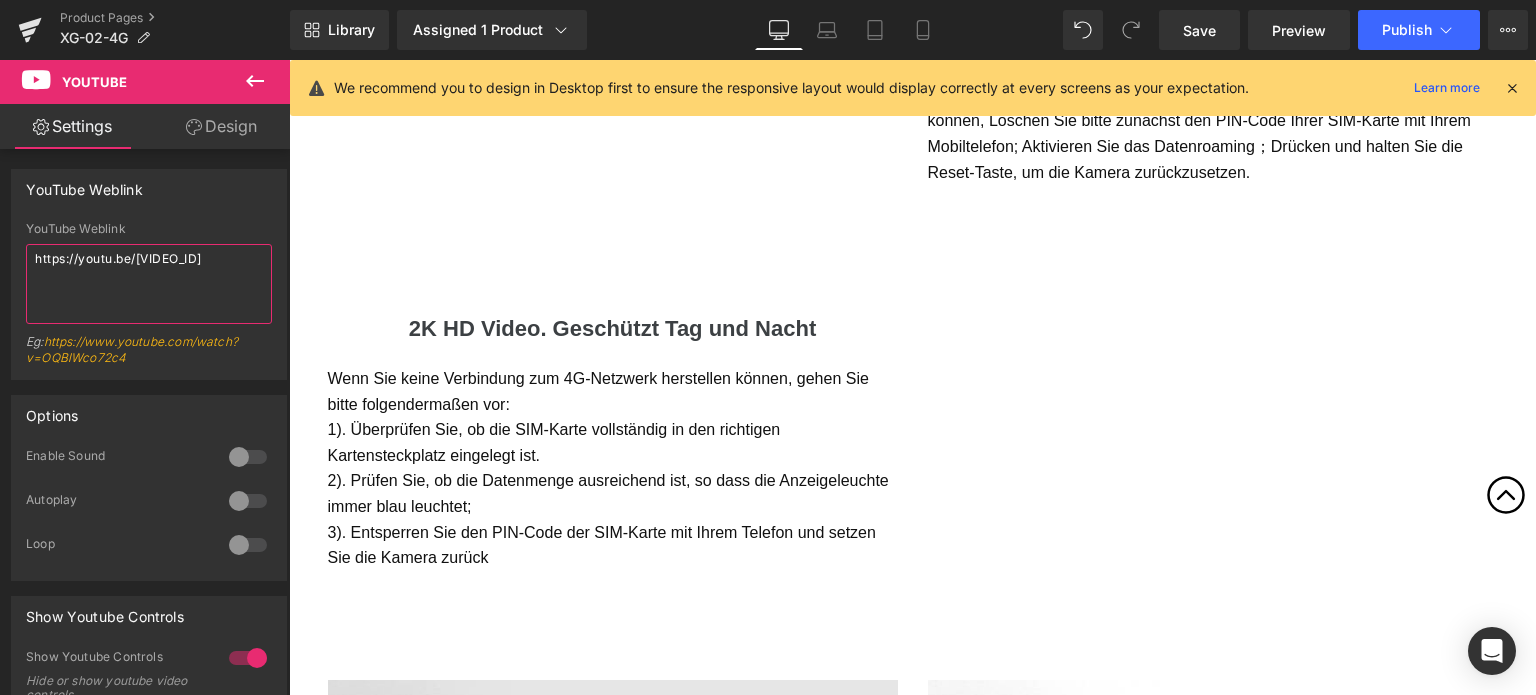 scroll, scrollTop: 4866, scrollLeft: 0, axis: vertical 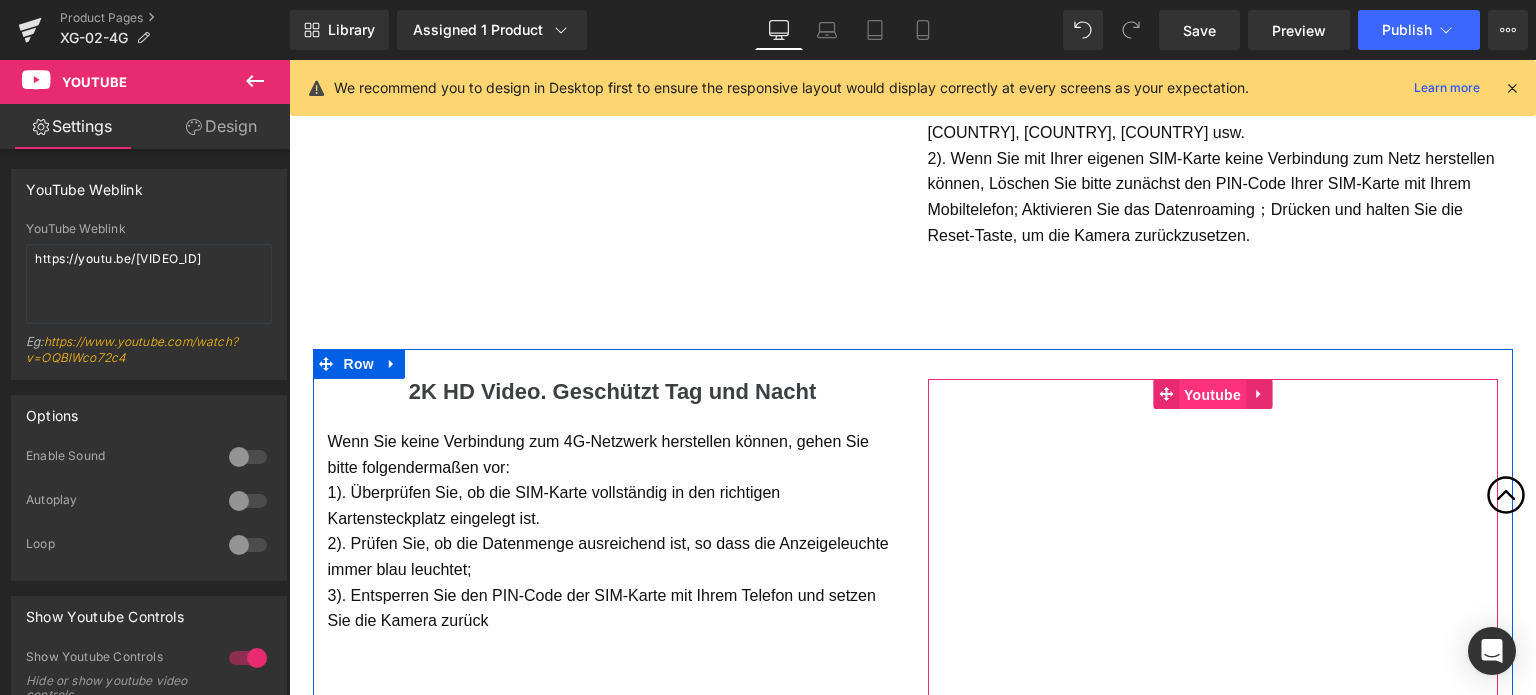 click on "Youtube" at bounding box center (1212, 395) 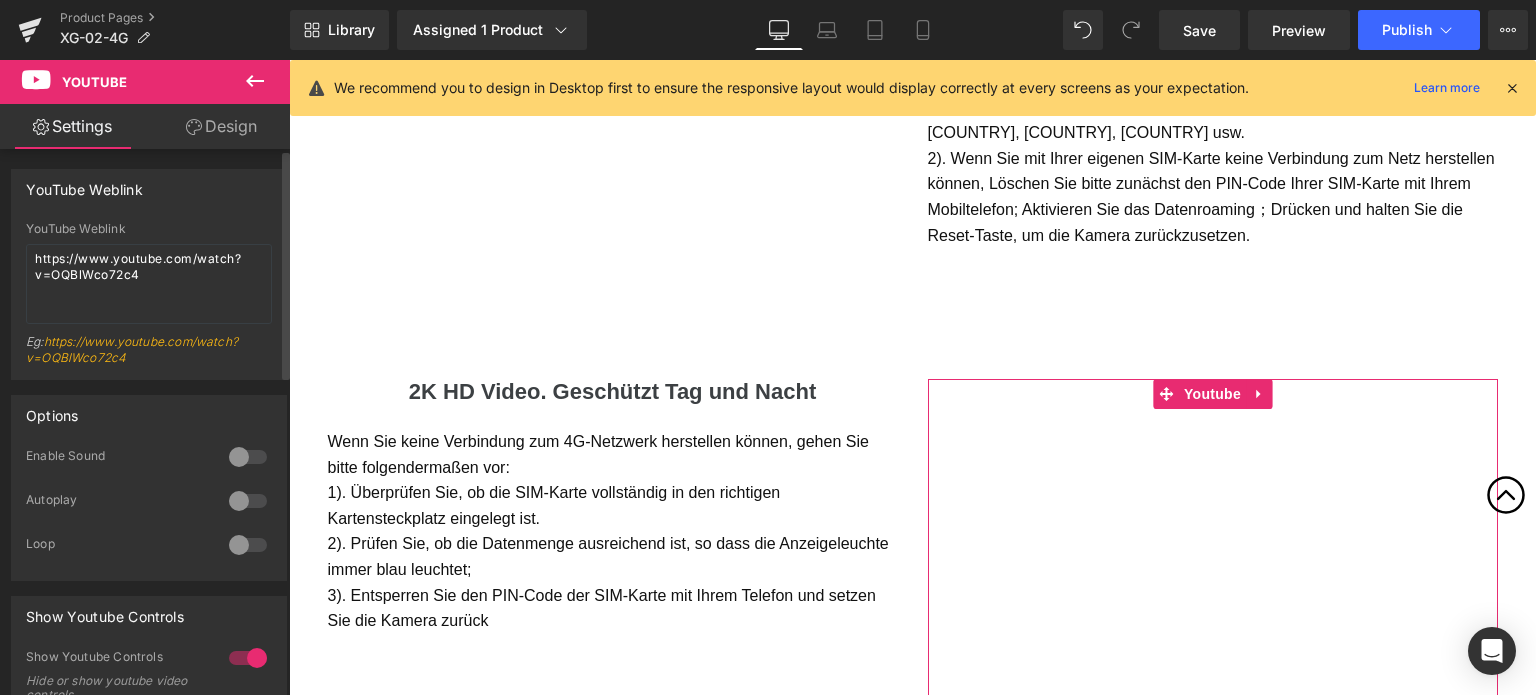 click on "YouTube Weblink" at bounding box center [149, 229] 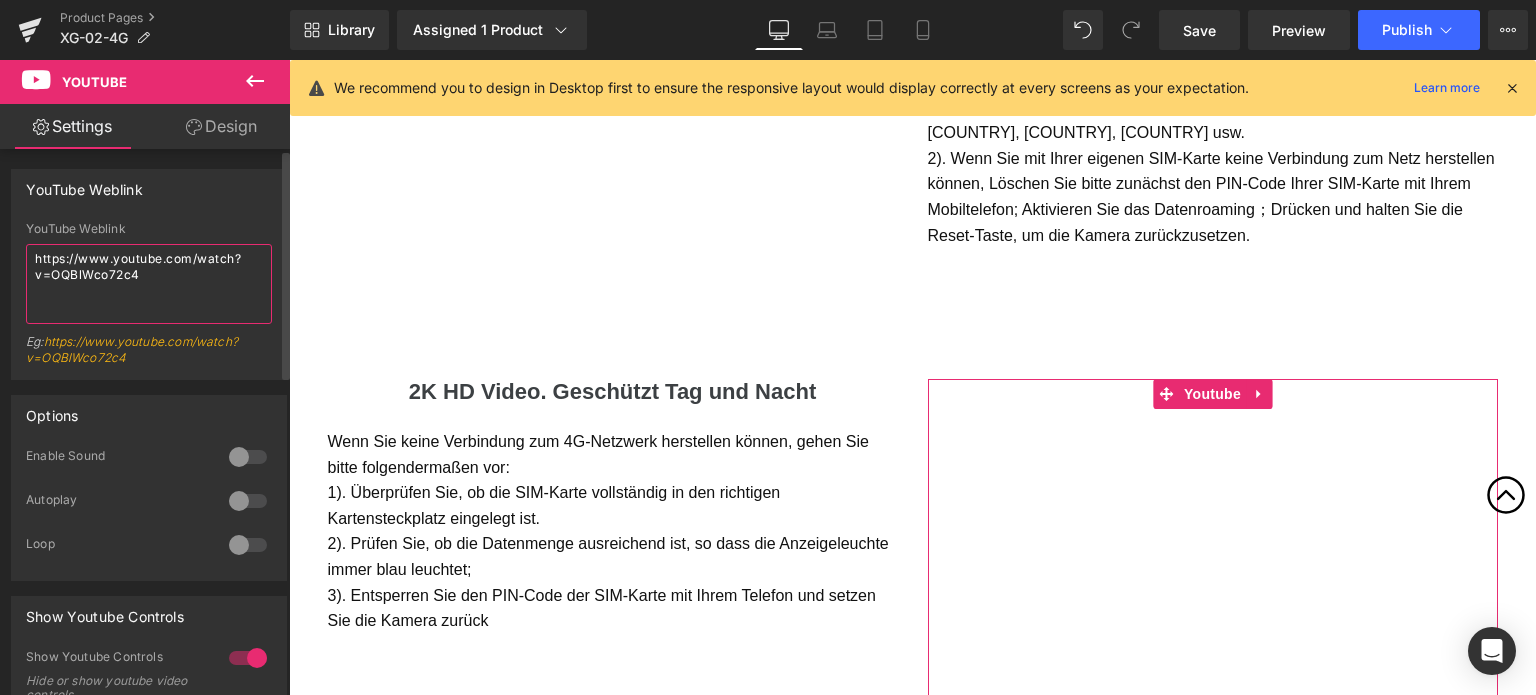 click on "https://www.youtube.com/watch?v=OQBlWco72c4" at bounding box center [149, 284] 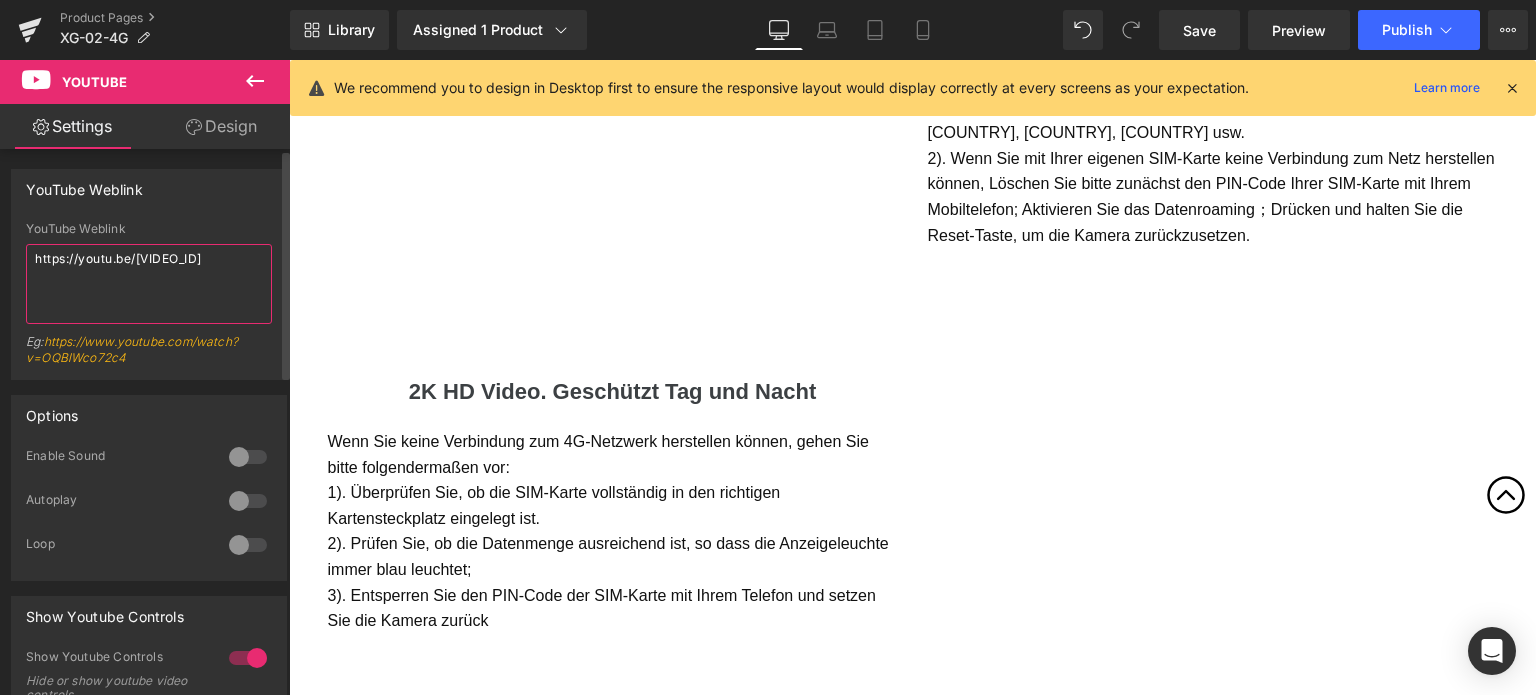 click on "https://youtu.be/FMw8OFP3brY" at bounding box center [149, 284] 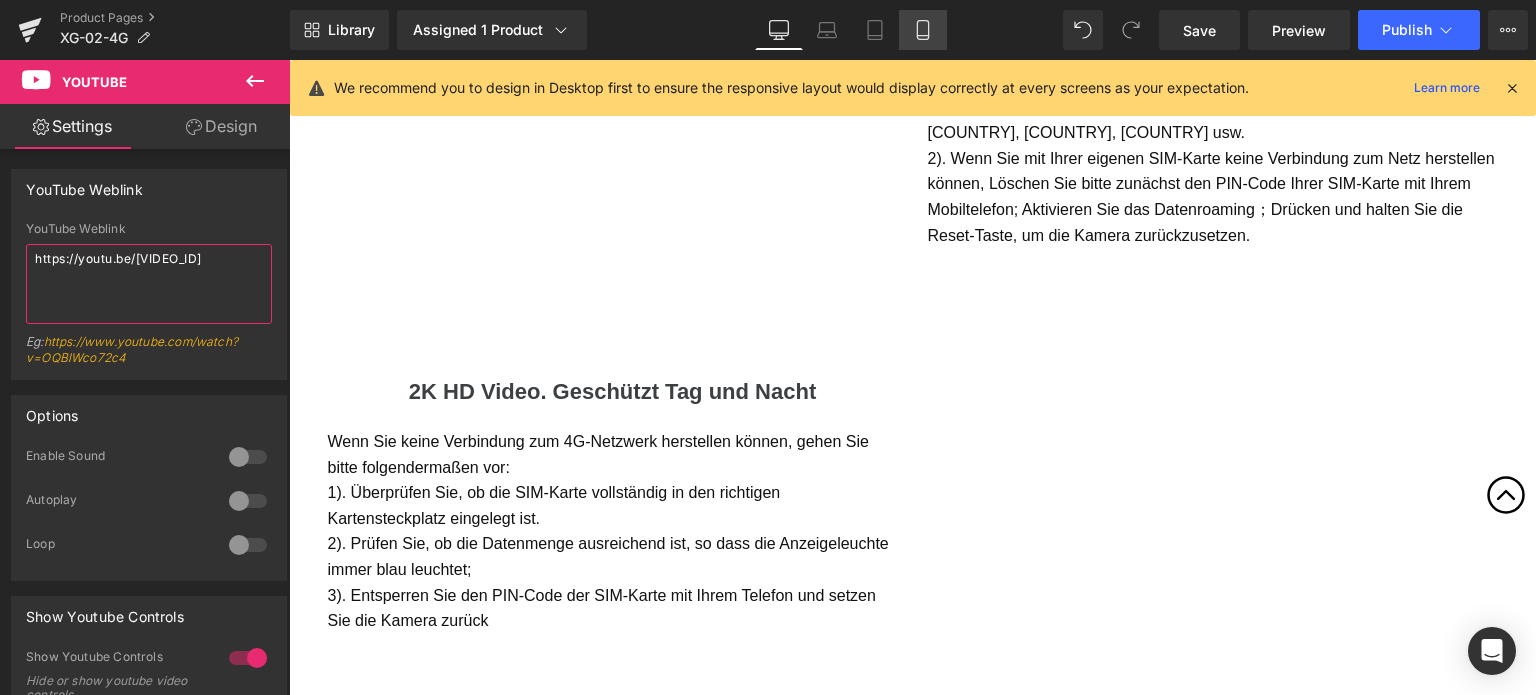 type on "https://youtu.be/FMw8OFP3brY" 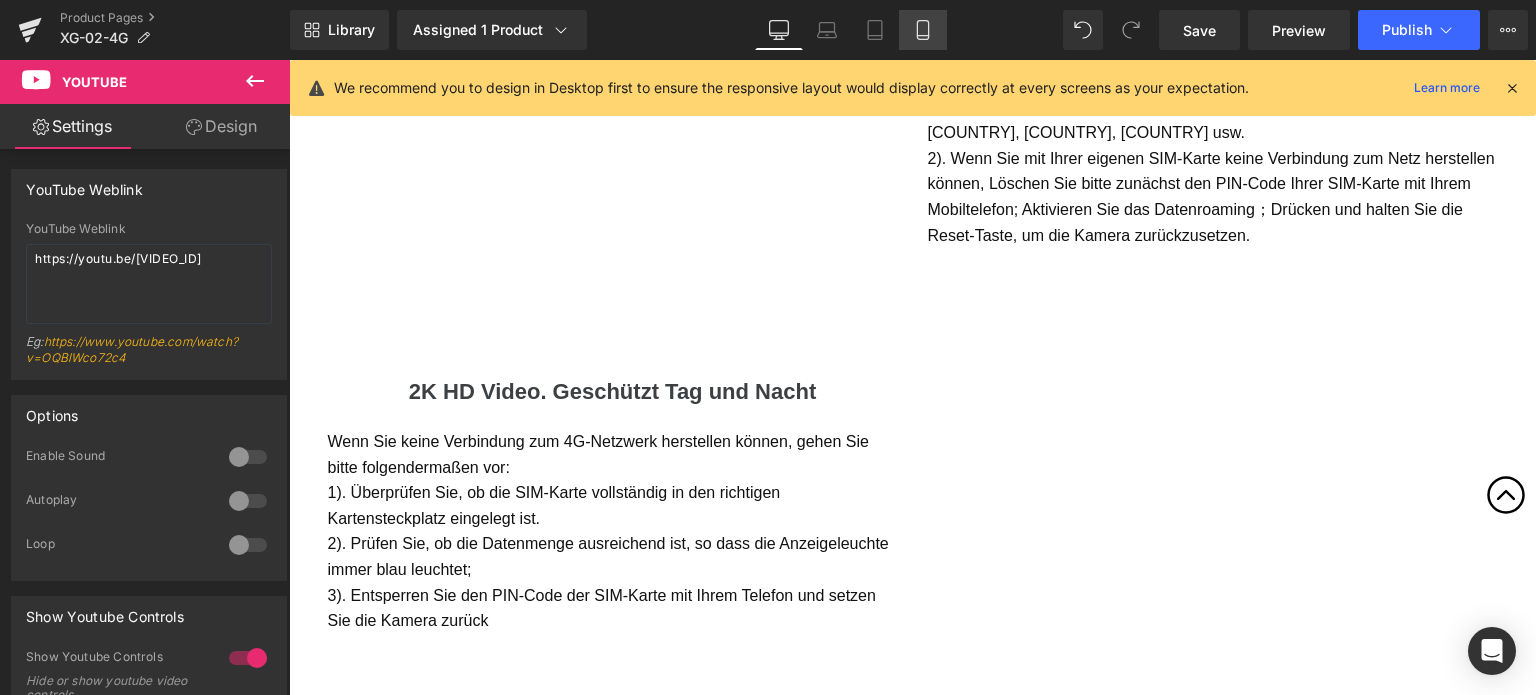 click 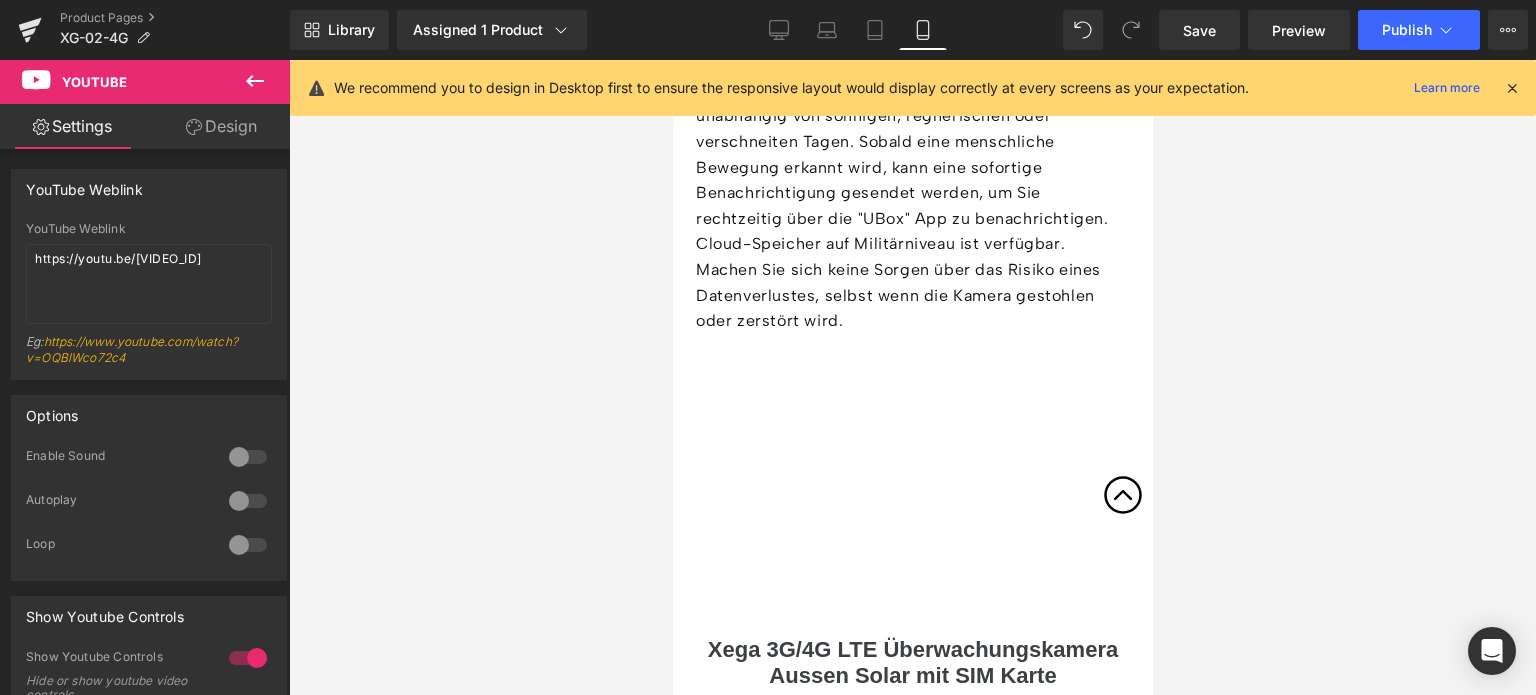 scroll, scrollTop: 5157, scrollLeft: 0, axis: vertical 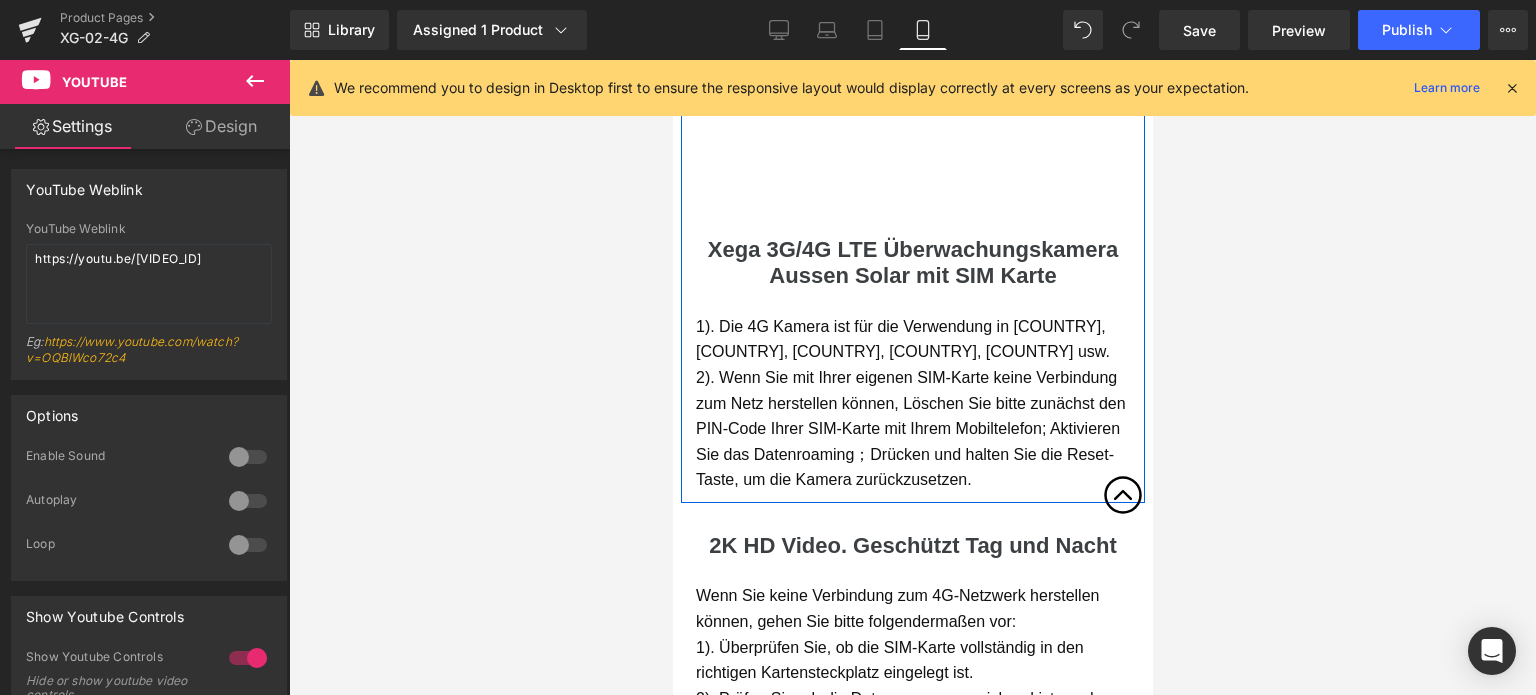 click on "Xega 3G/4G LTE Überwachungskamera Aussen Solar mit SIM Karte" at bounding box center [912, 262] 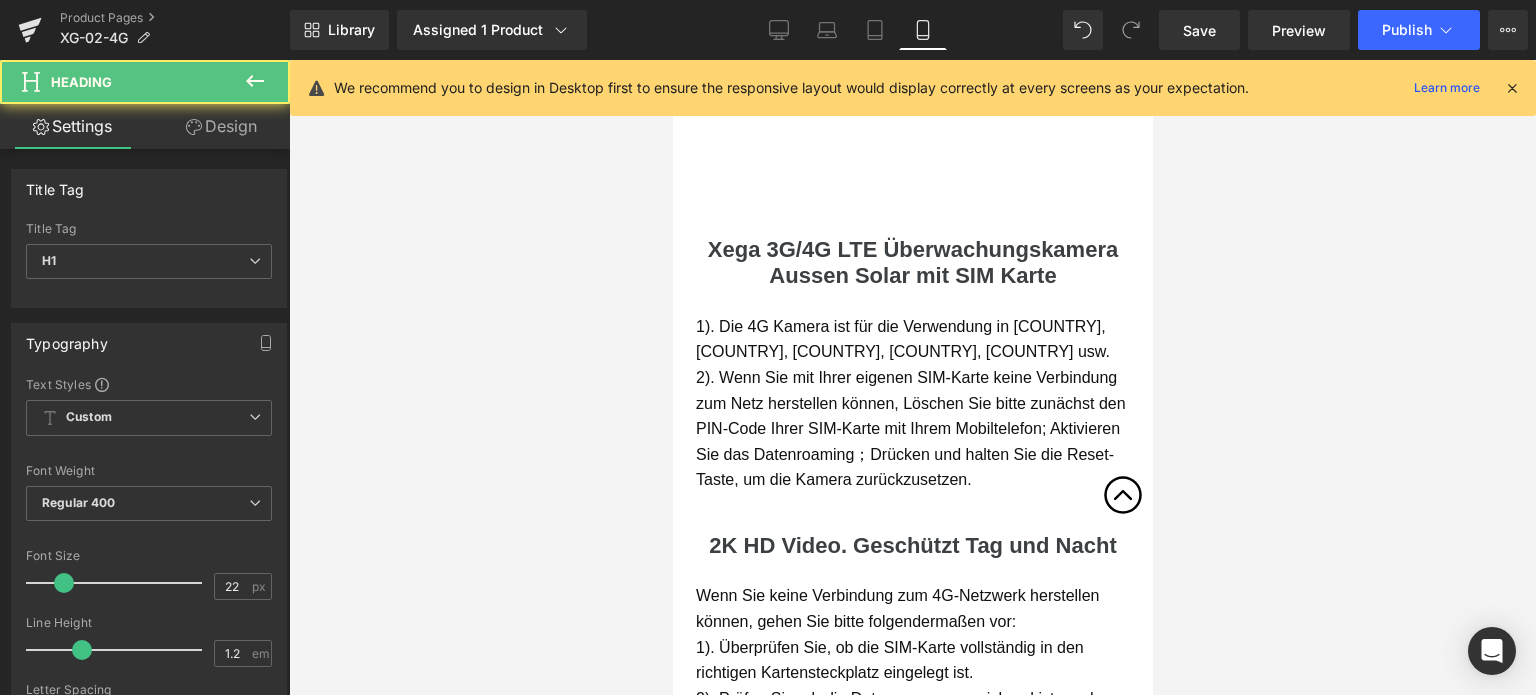 click on "Design" at bounding box center [221, 126] 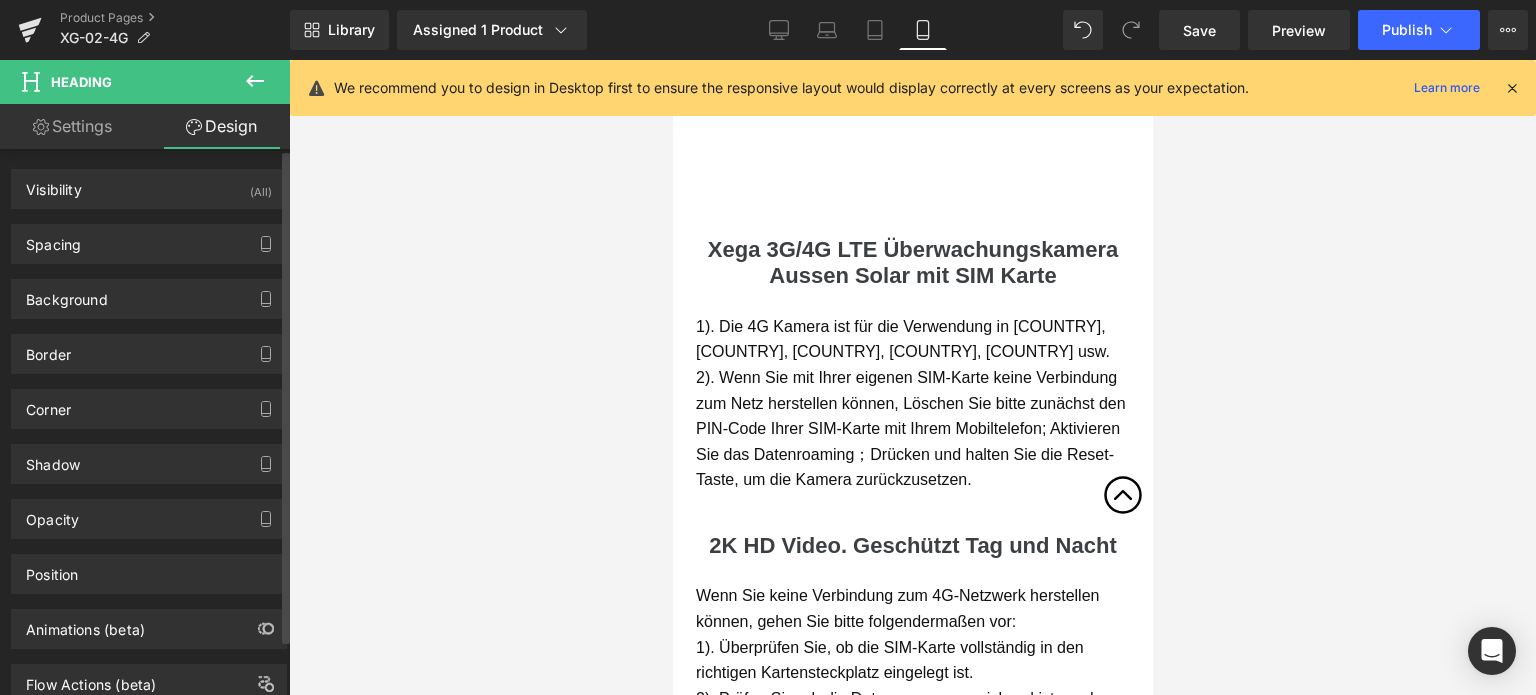 type on "0" 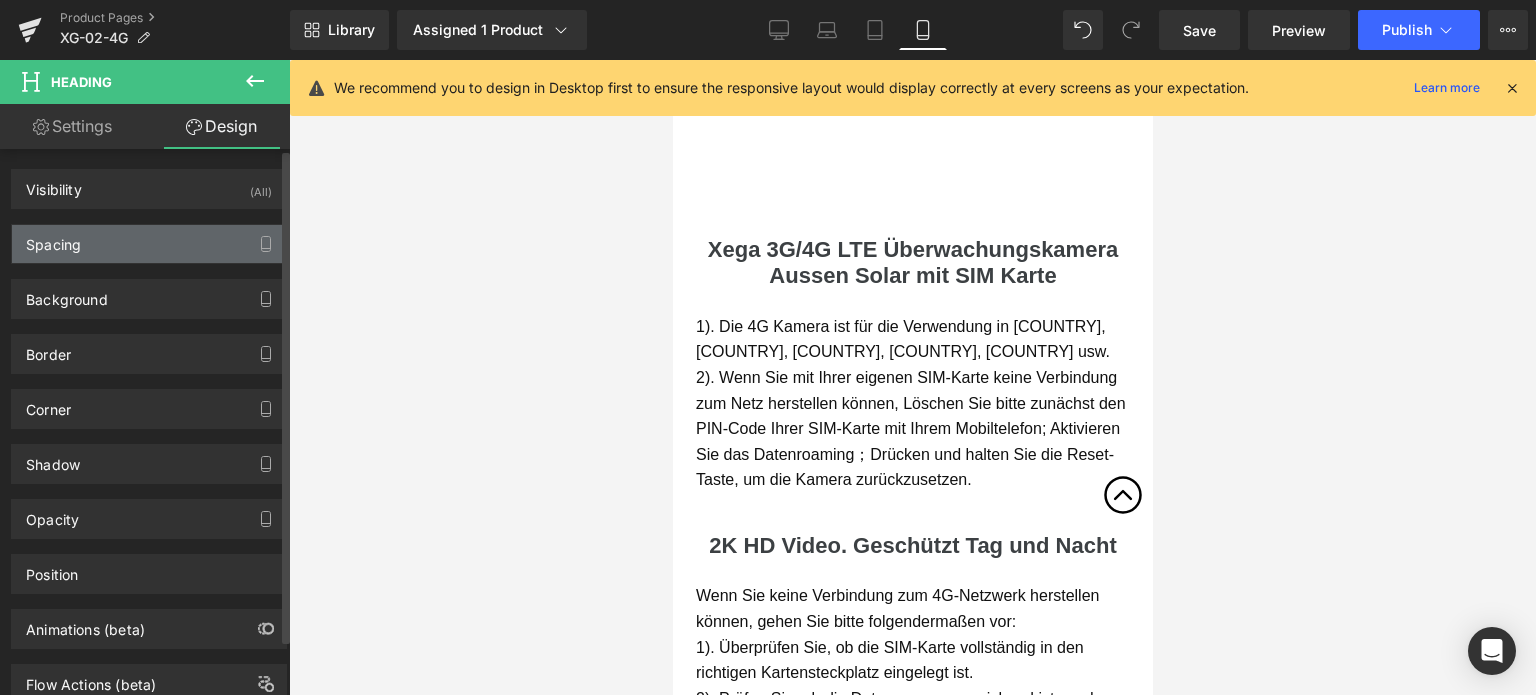 click on "Spacing" at bounding box center (149, 244) 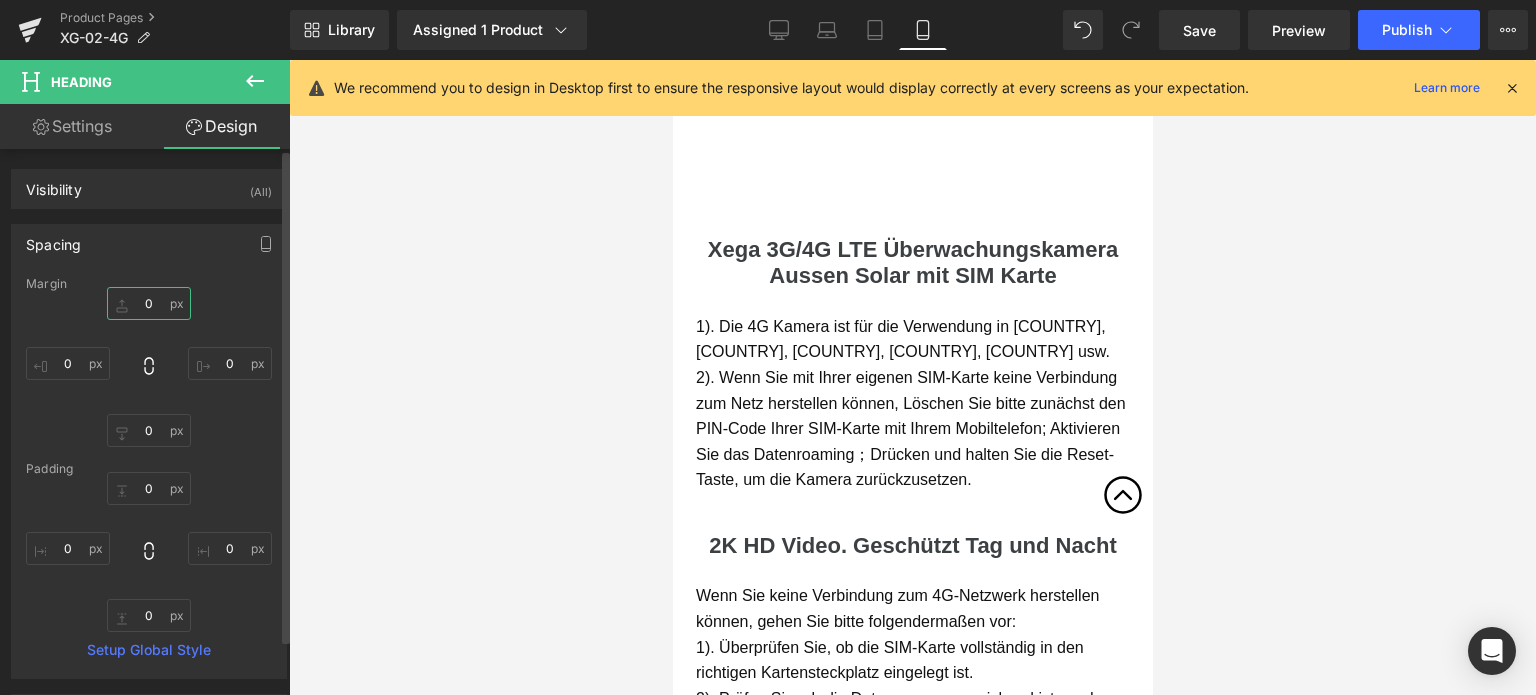 click on "0" at bounding box center (149, 303) 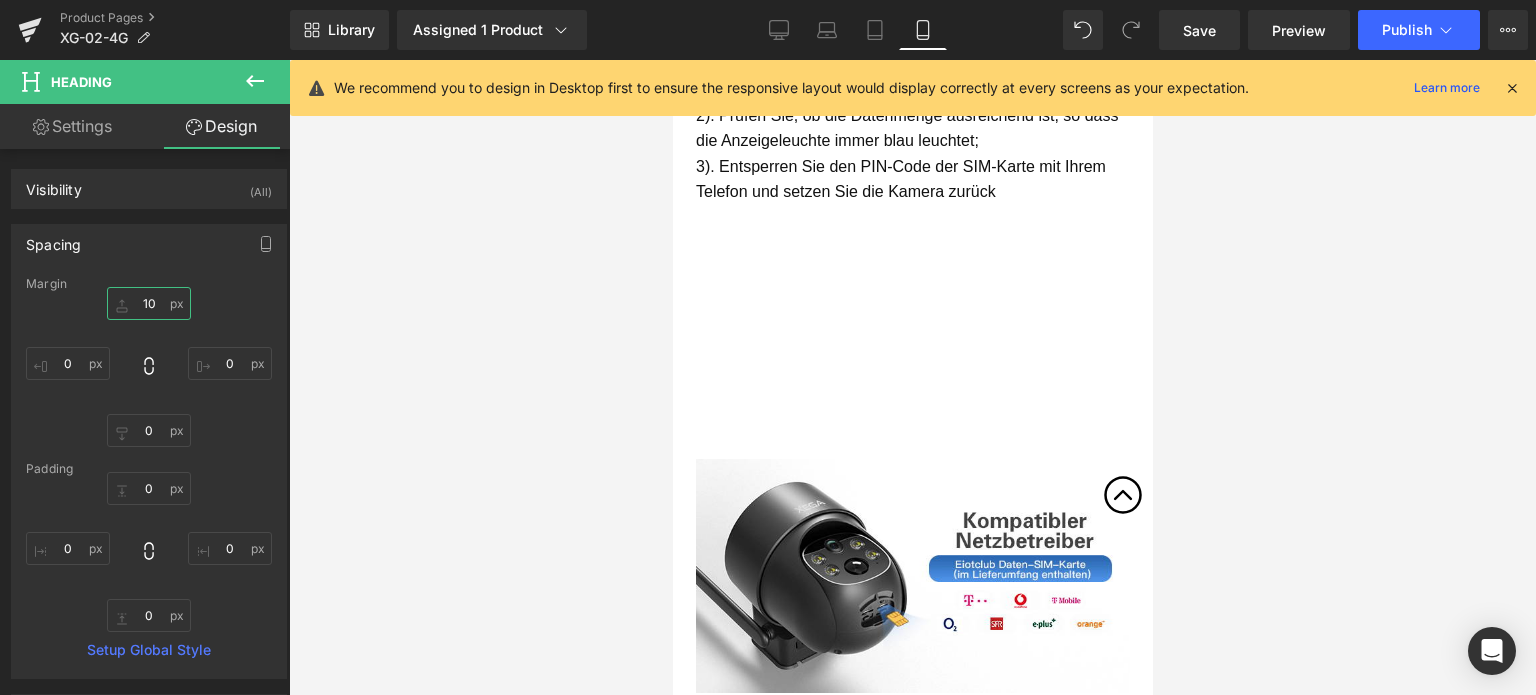 scroll, scrollTop: 5757, scrollLeft: 0, axis: vertical 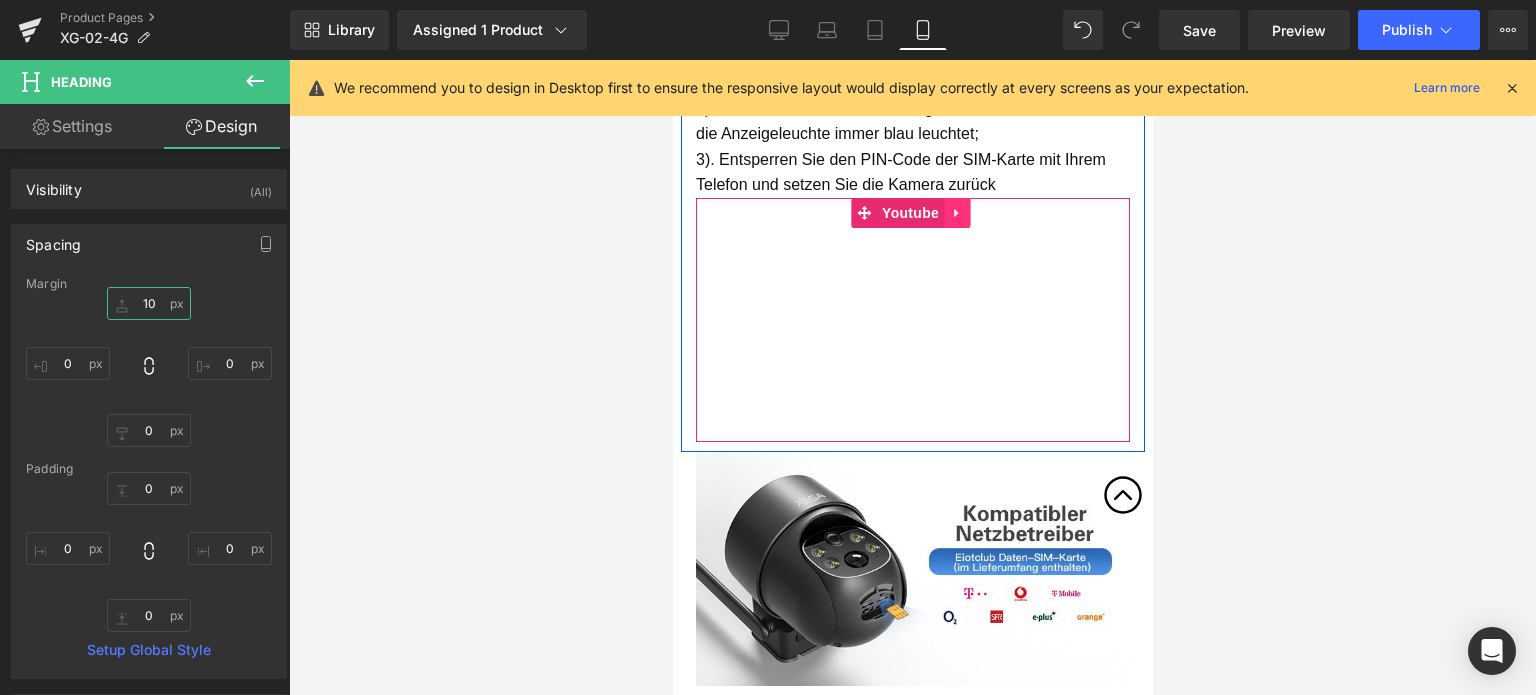 type on "10" 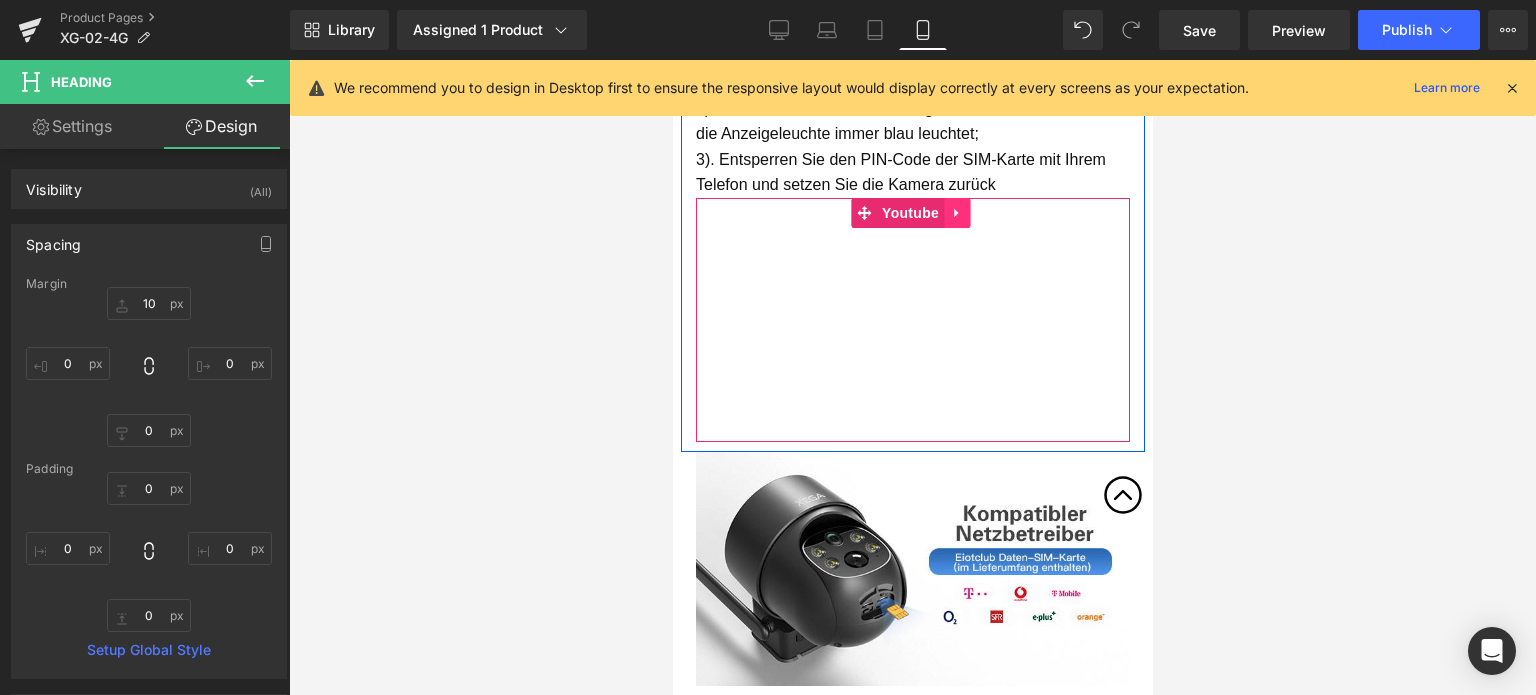click 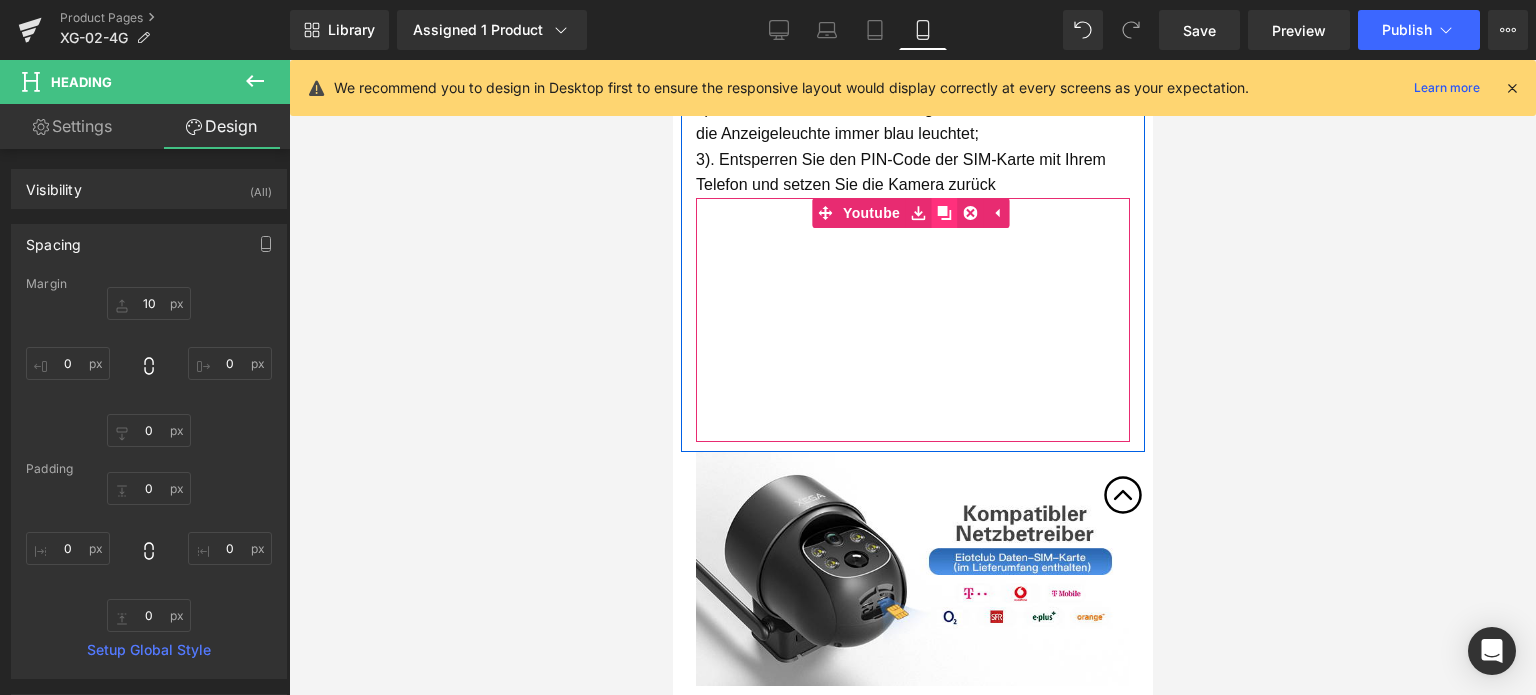 click 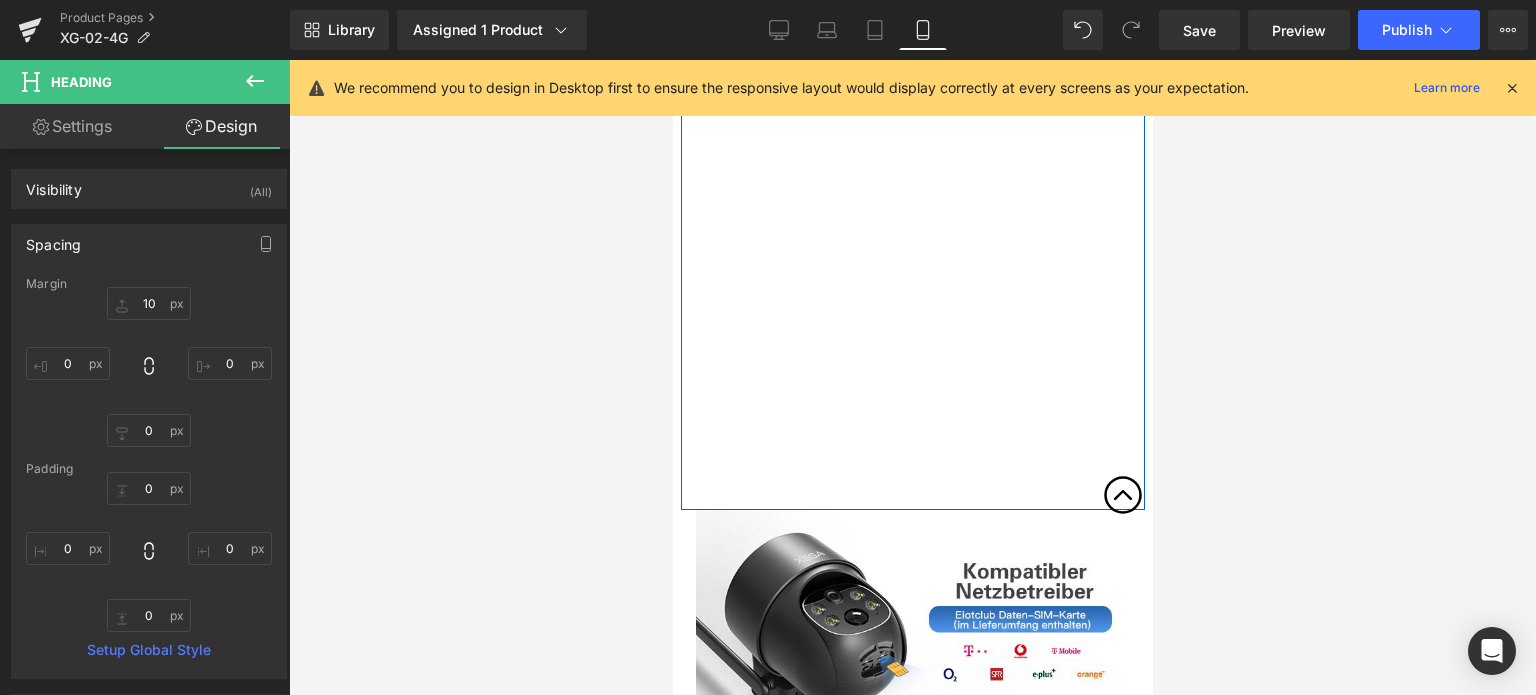 scroll, scrollTop: 5834, scrollLeft: 0, axis: vertical 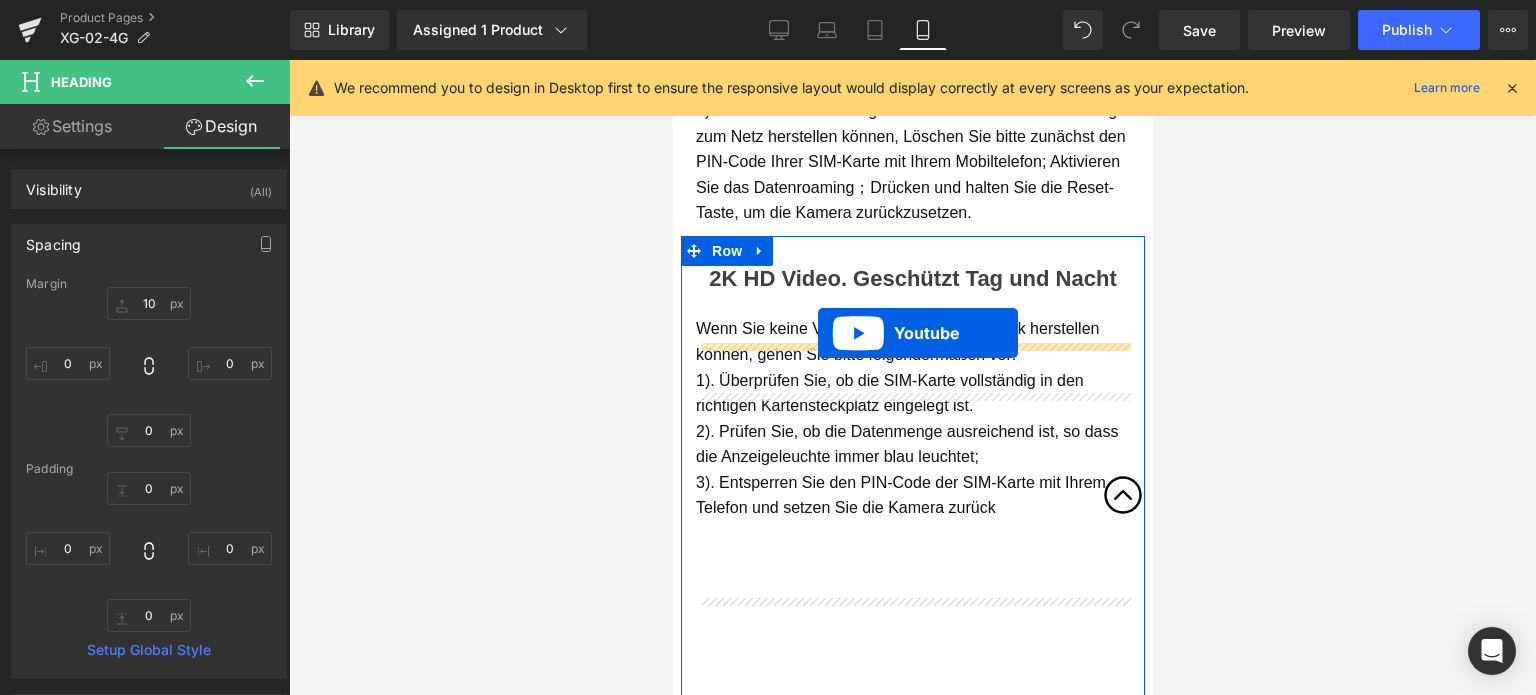 drag, startPoint x: 864, startPoint y: 455, endPoint x: 817, endPoint y: 333, distance: 130.7402 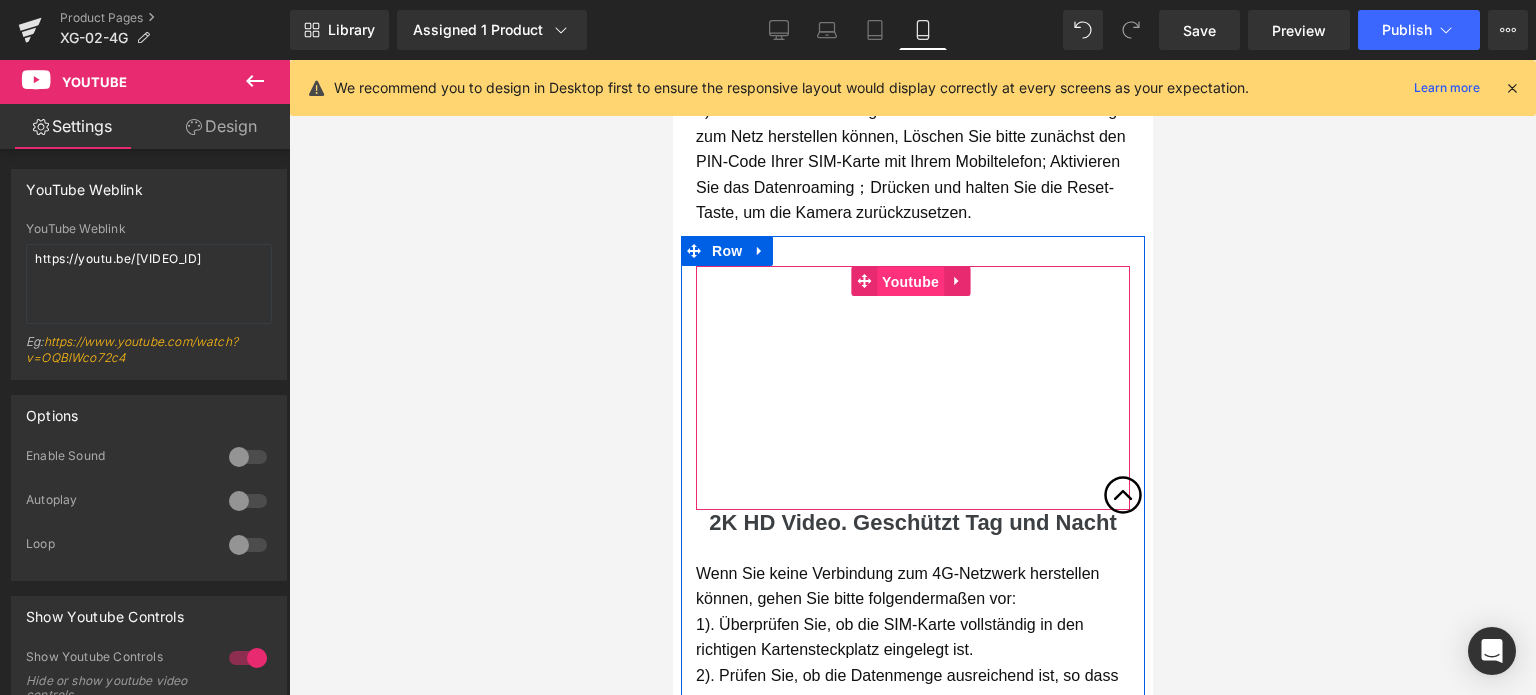 click on "Youtube" at bounding box center (909, 282) 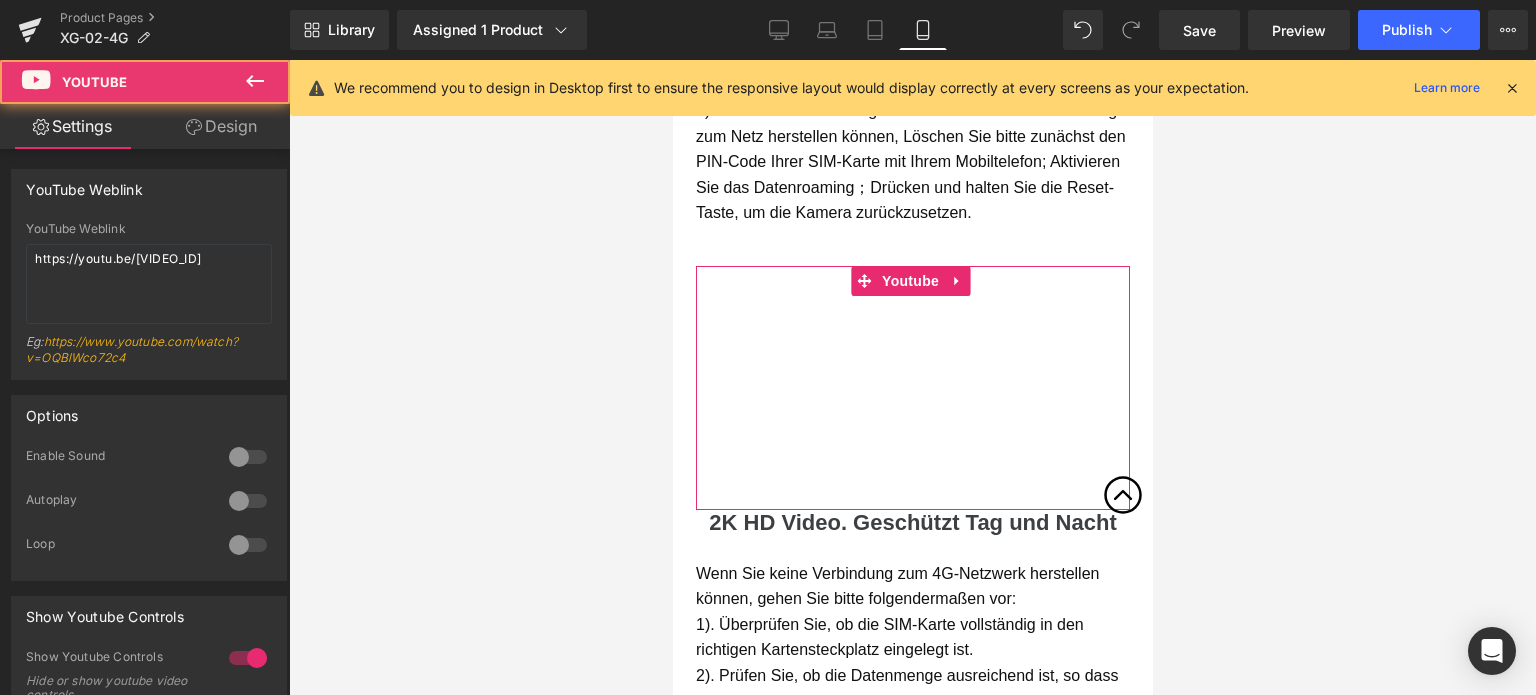 click on "Design" at bounding box center (221, 126) 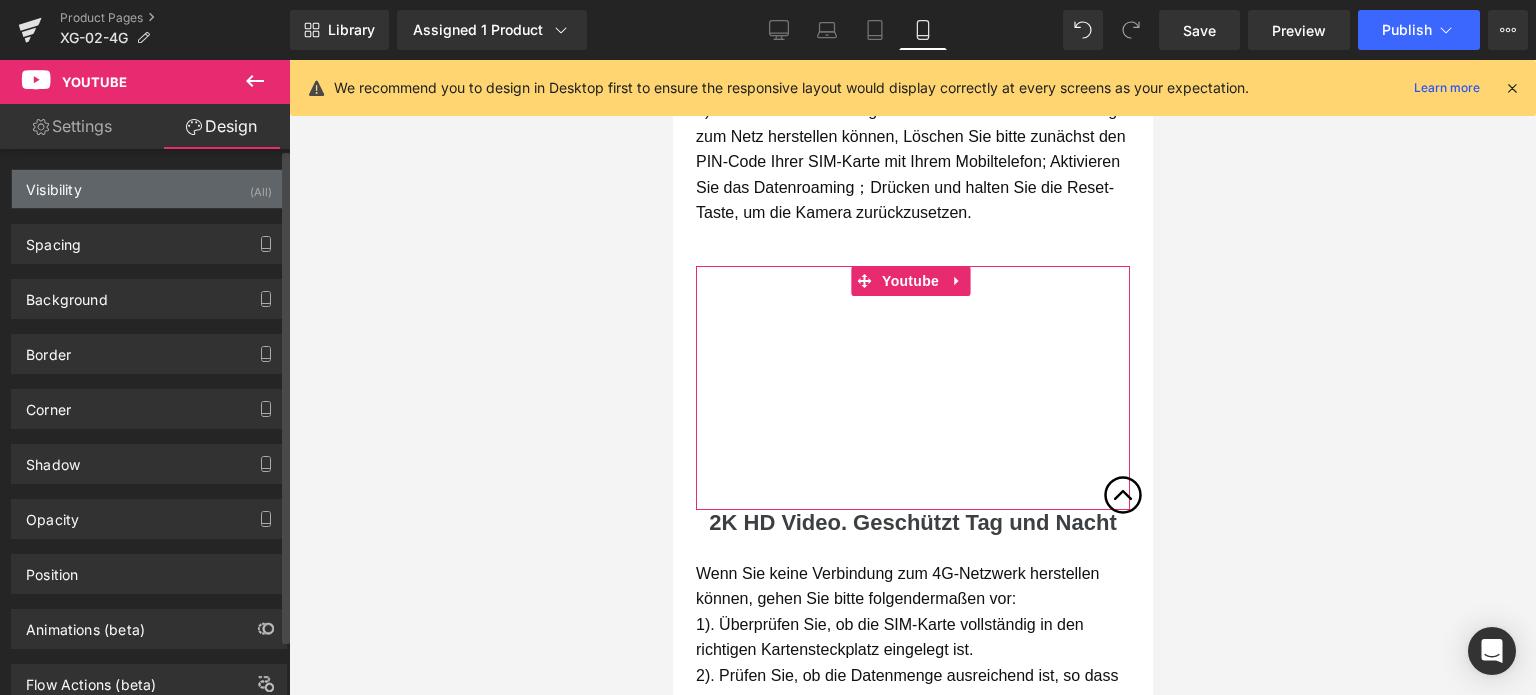 click on "Visibility
(All)" at bounding box center [149, 189] 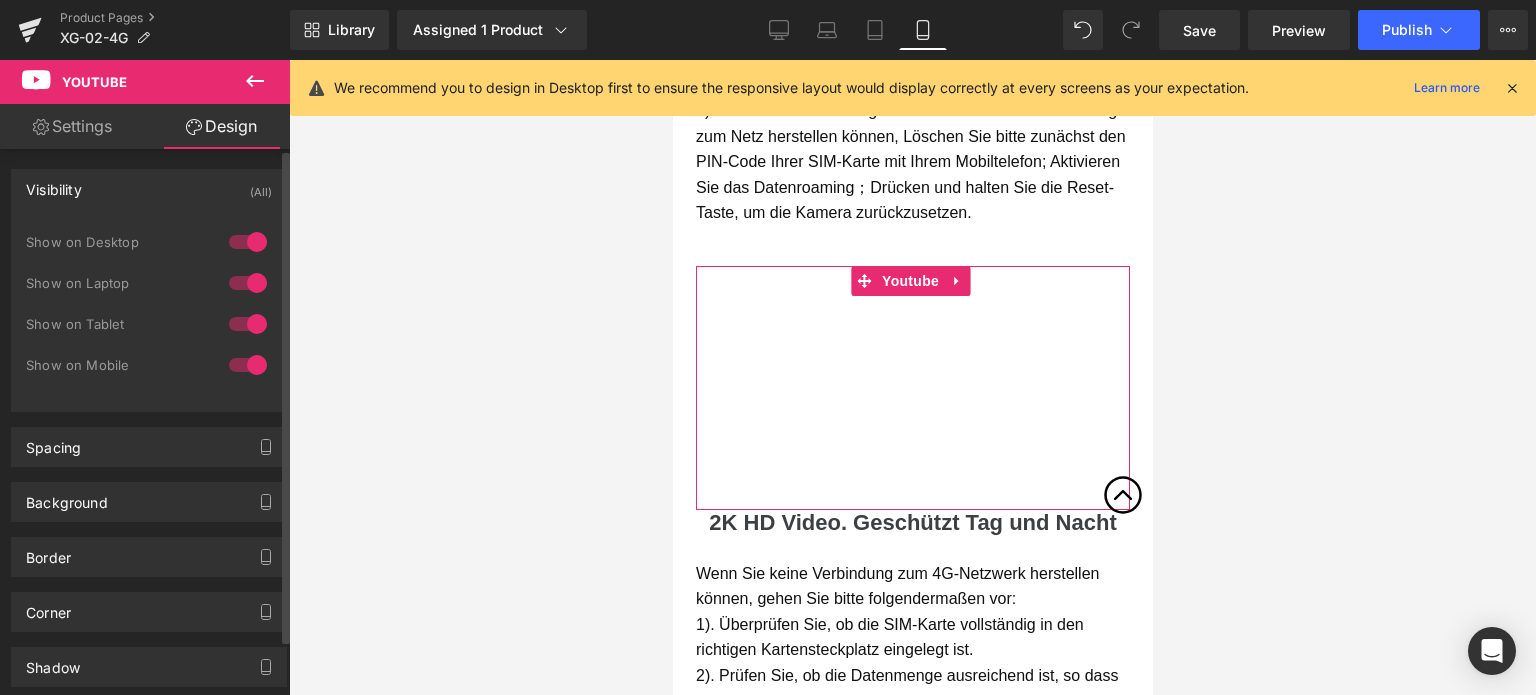 click at bounding box center (248, 324) 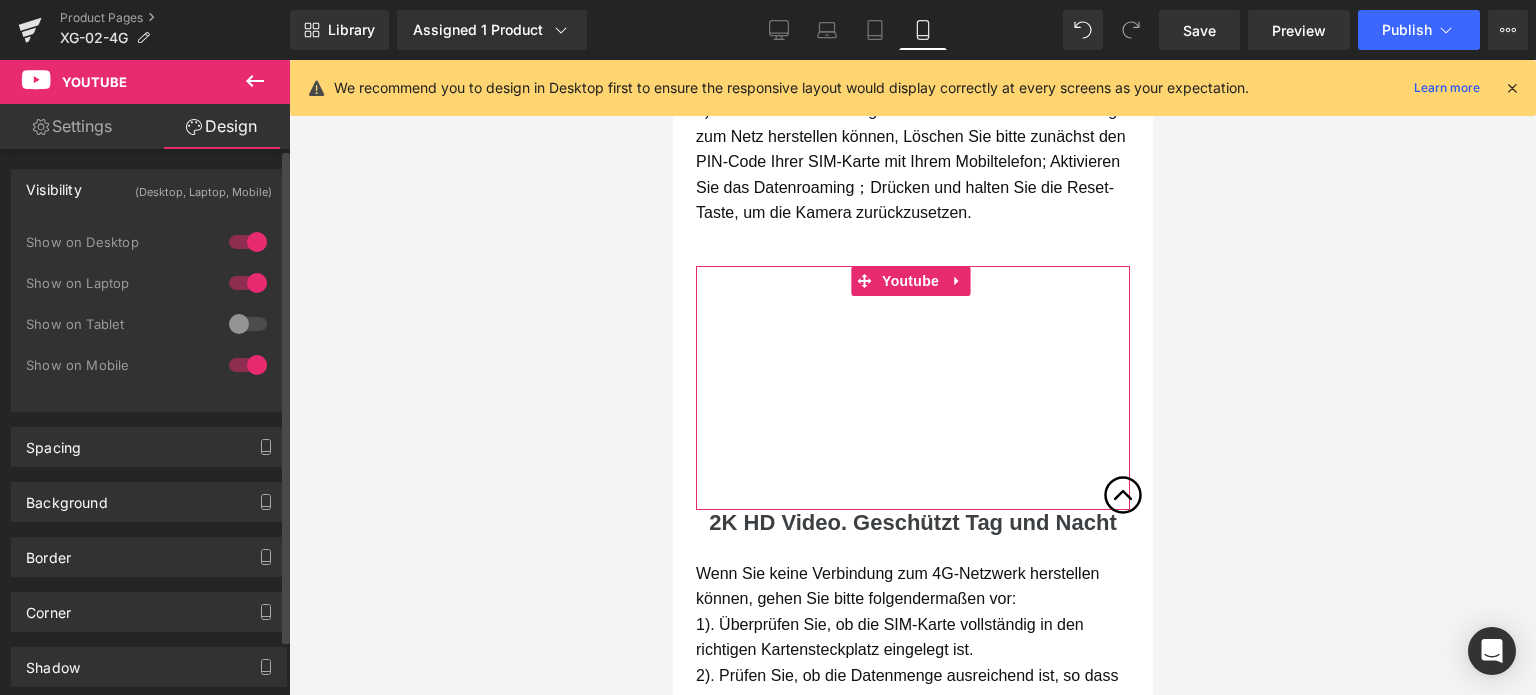 click at bounding box center (248, 283) 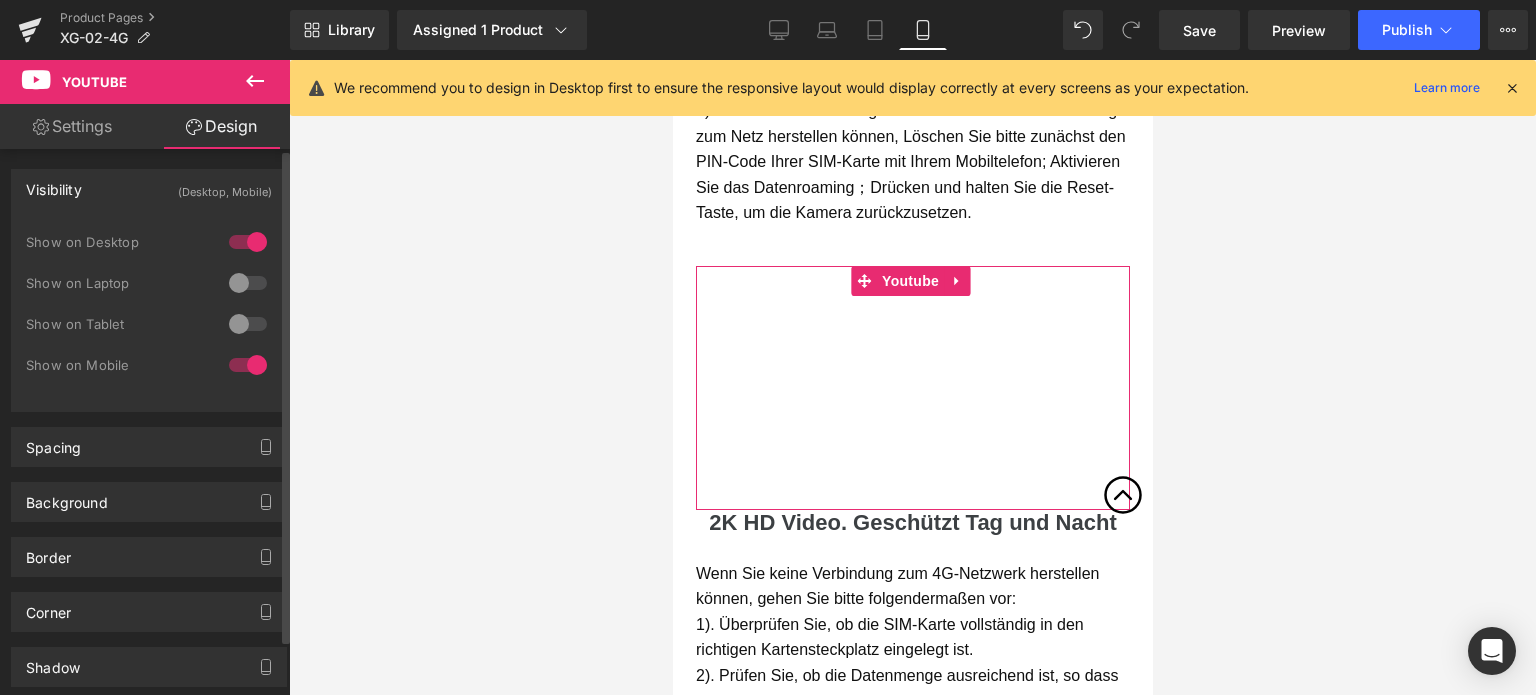 click at bounding box center (248, 242) 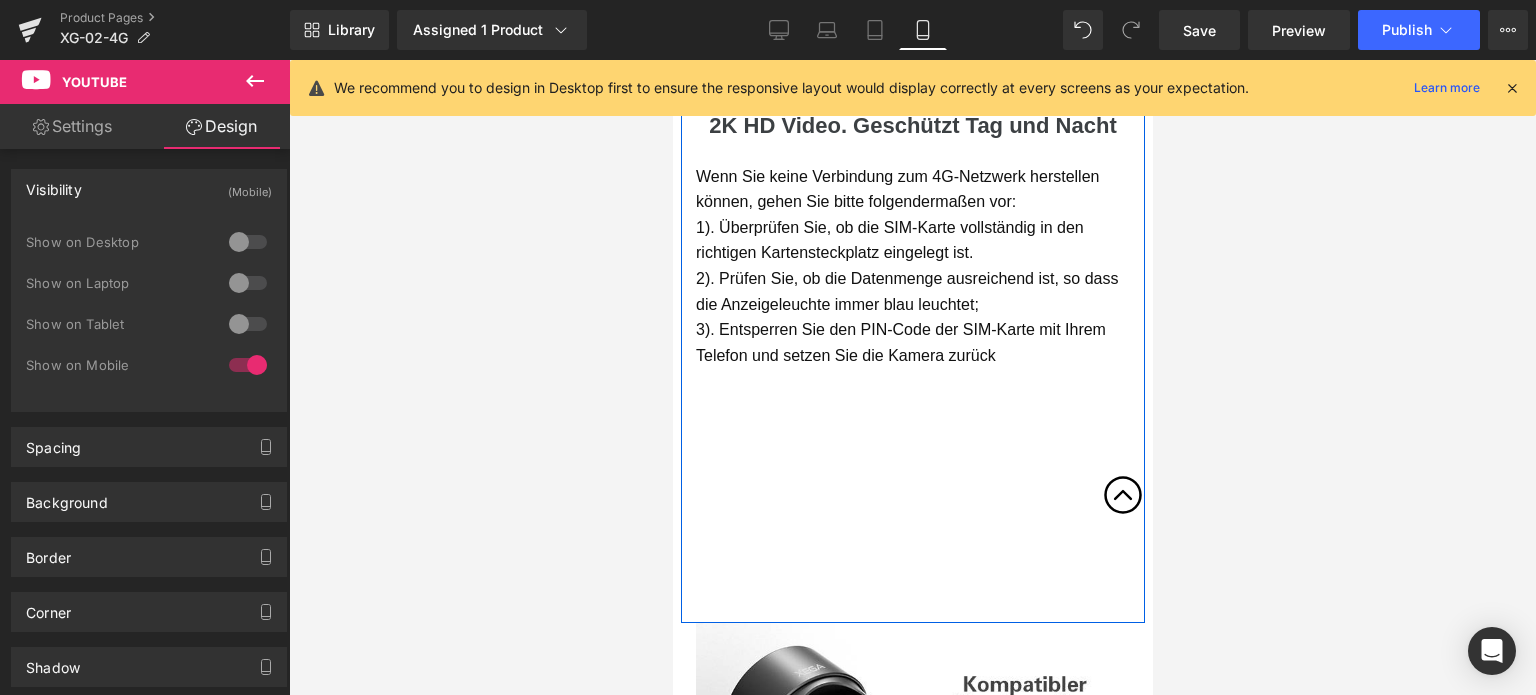 scroll, scrollTop: 5834, scrollLeft: 0, axis: vertical 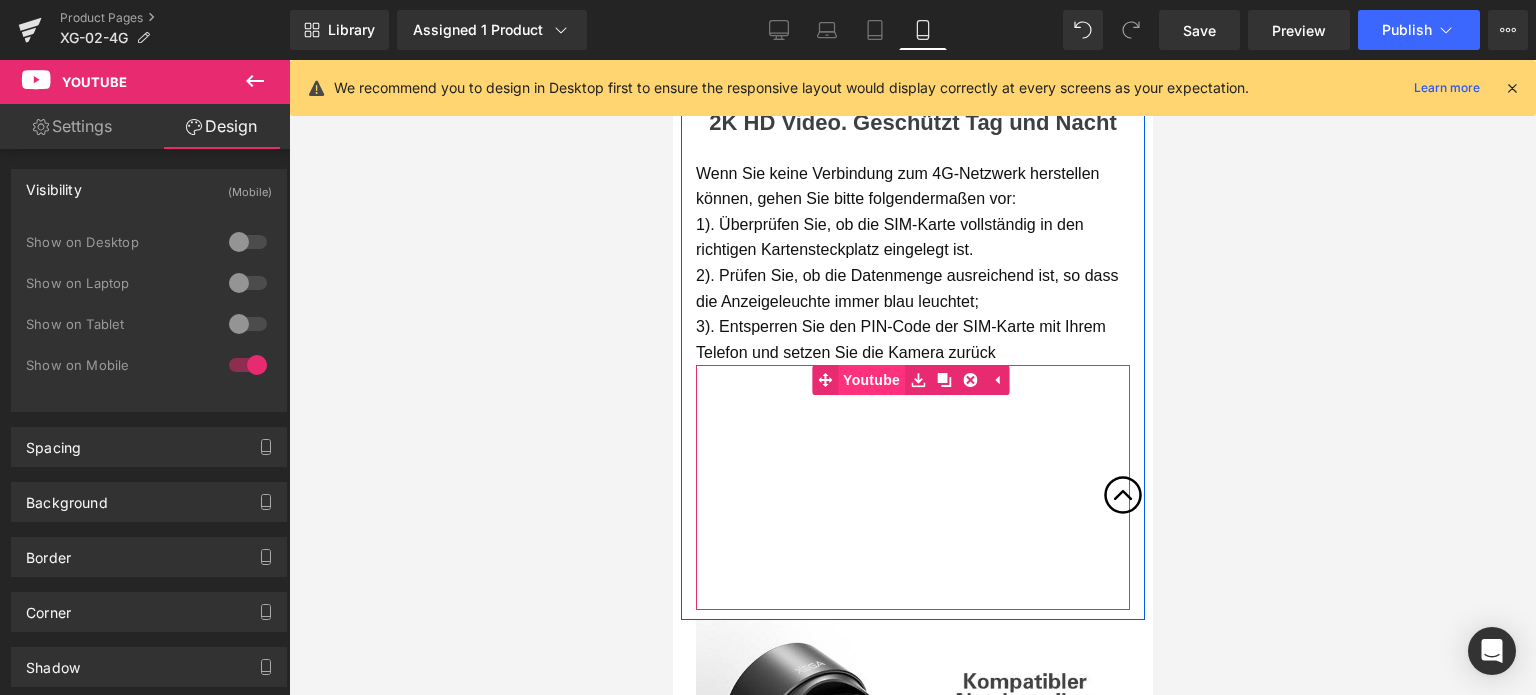 click on "Youtube" at bounding box center (857, 380) 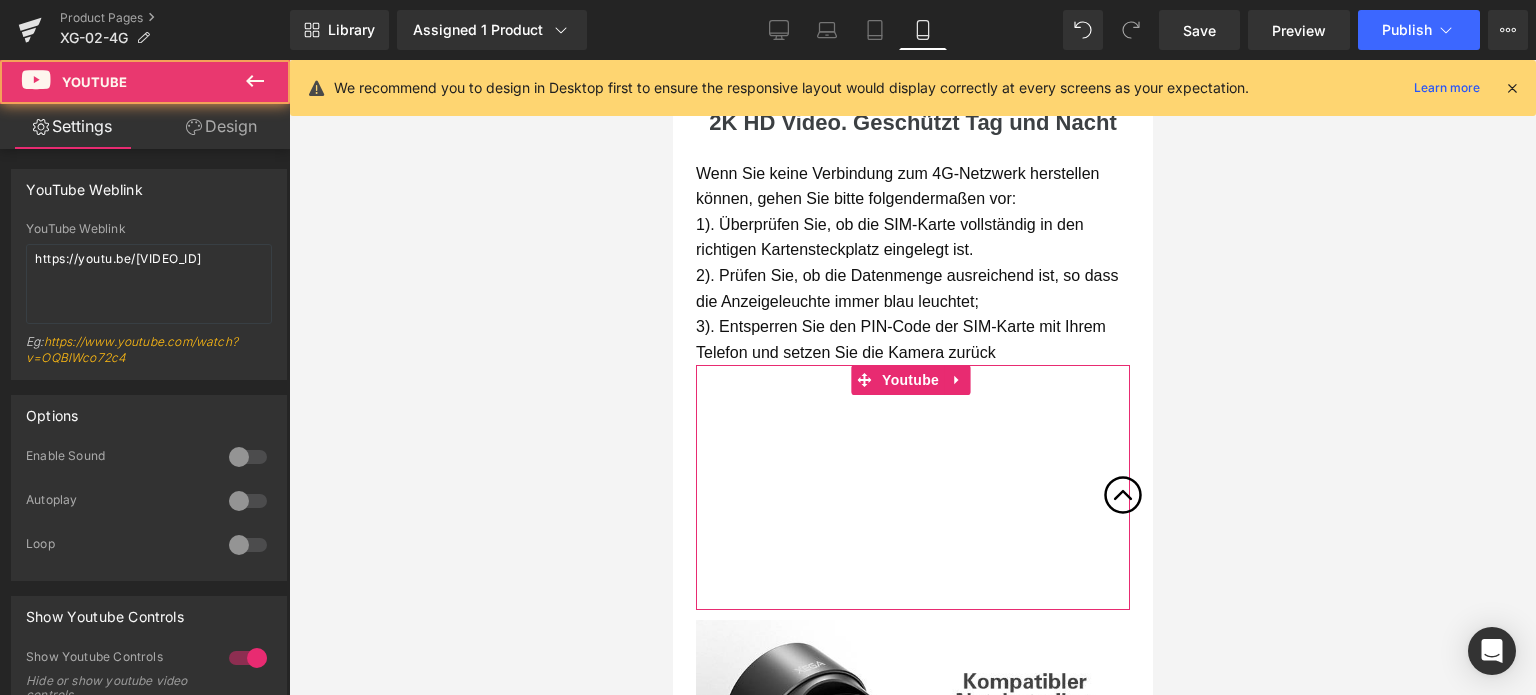 click on "Design" at bounding box center [221, 126] 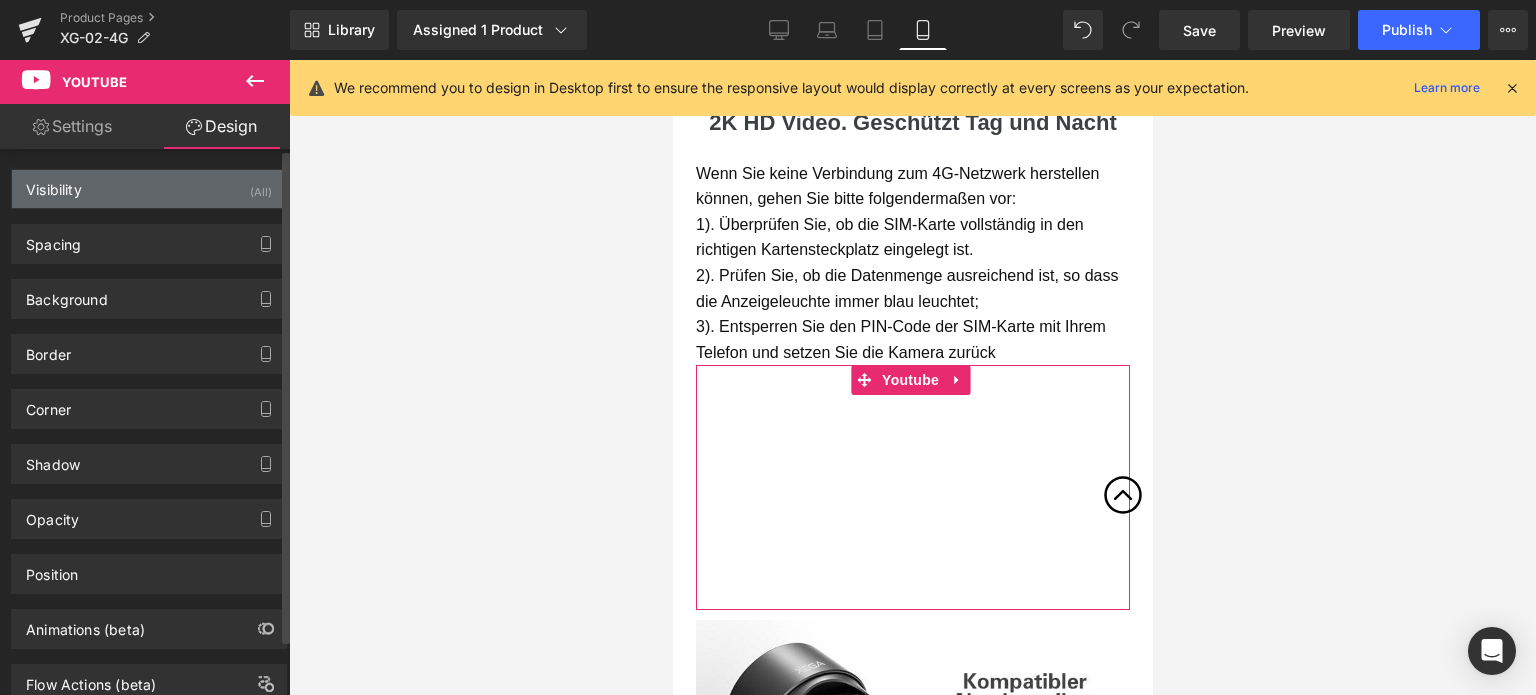 click on "Visibility
(All)" at bounding box center (149, 189) 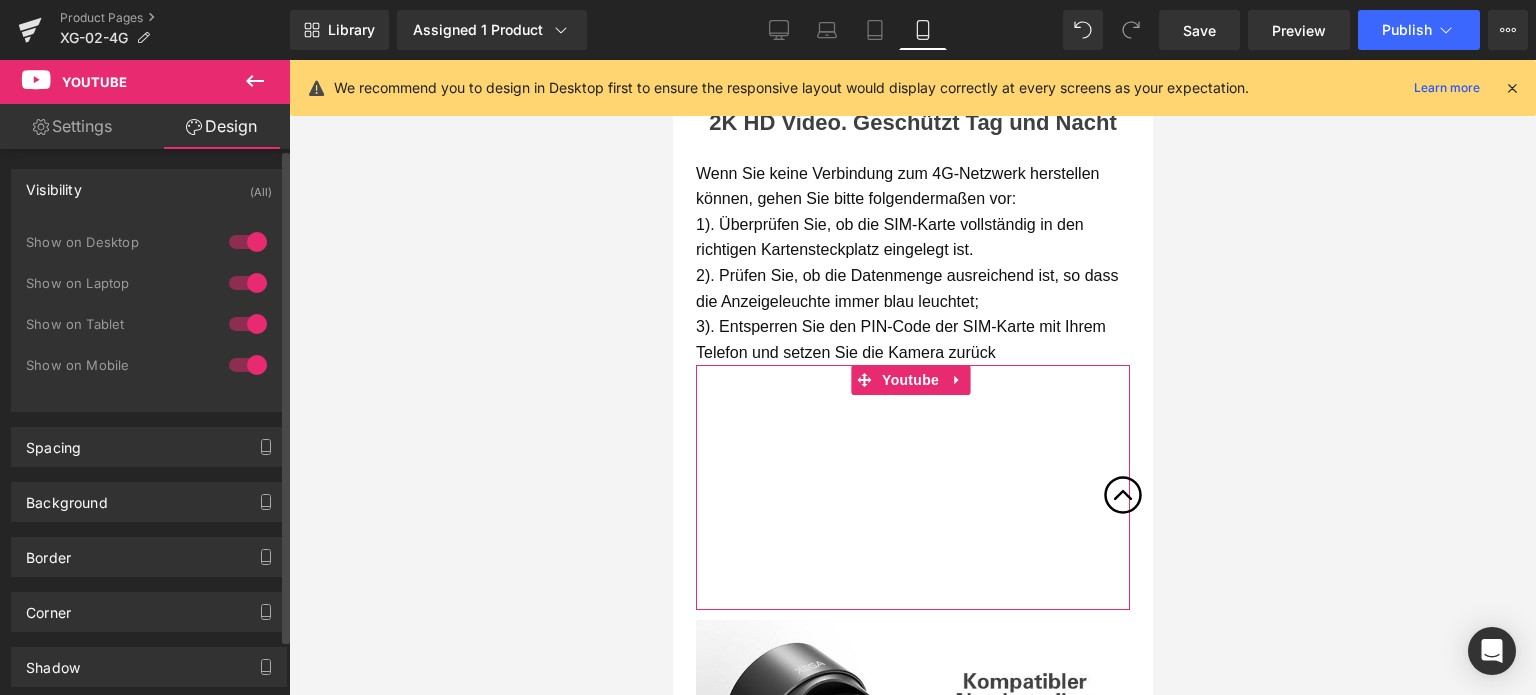 click at bounding box center [248, 365] 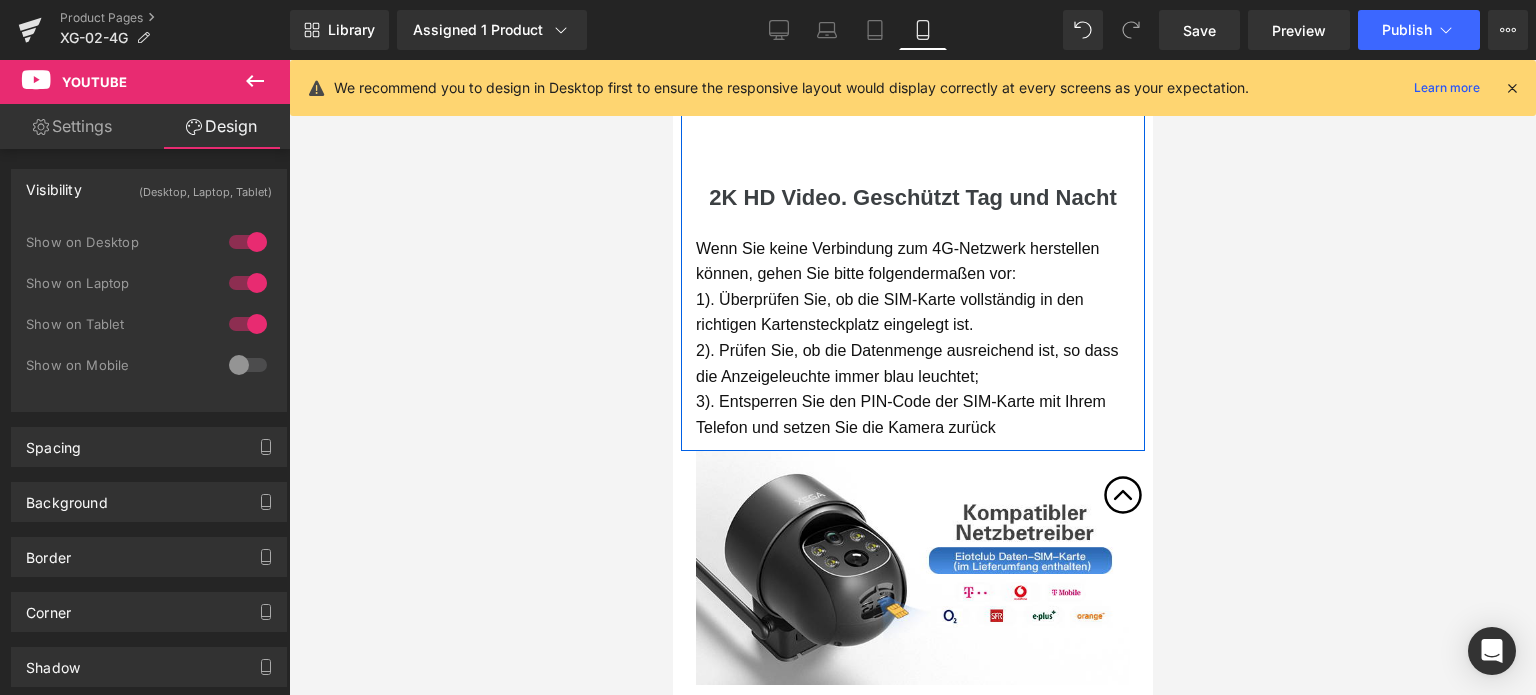 scroll, scrollTop: 5734, scrollLeft: 0, axis: vertical 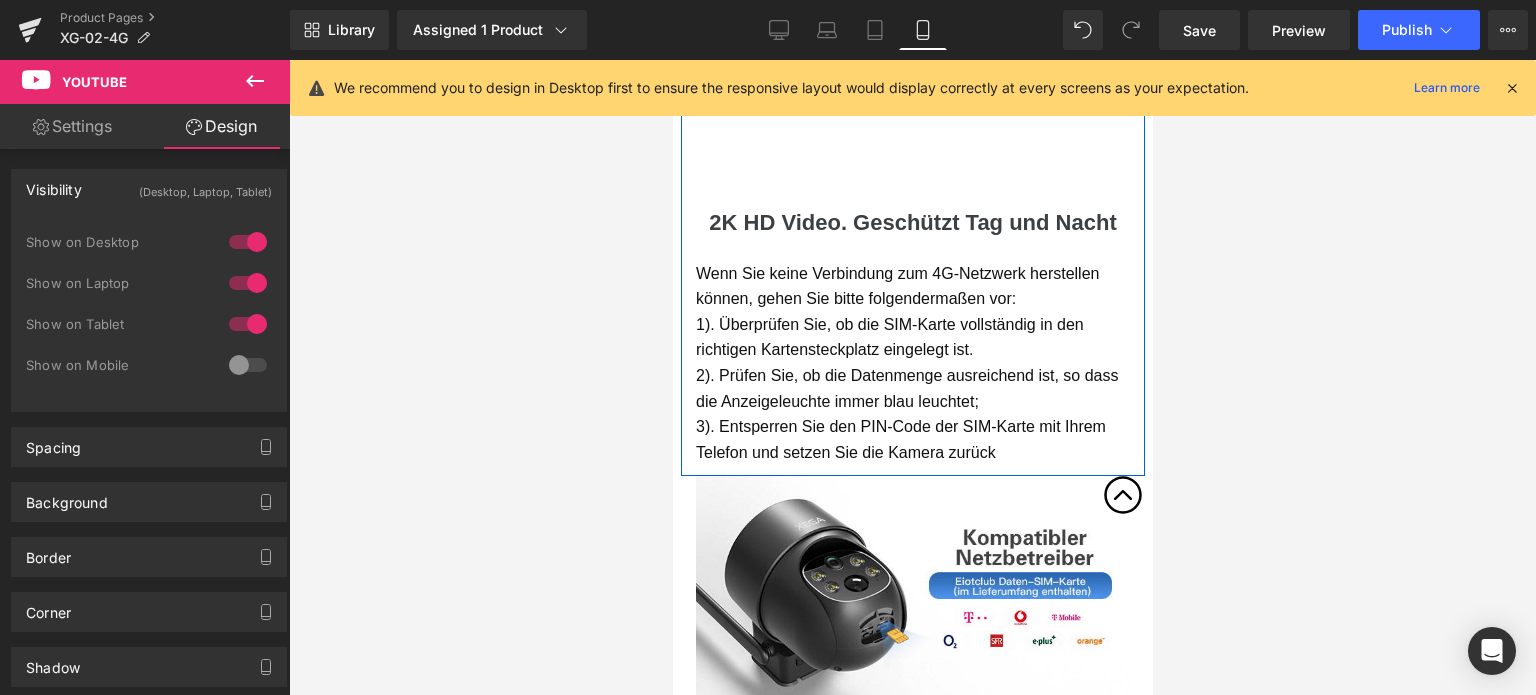 click on "2K HD Video. Geschützt Tag und Nacht" at bounding box center [911, 222] 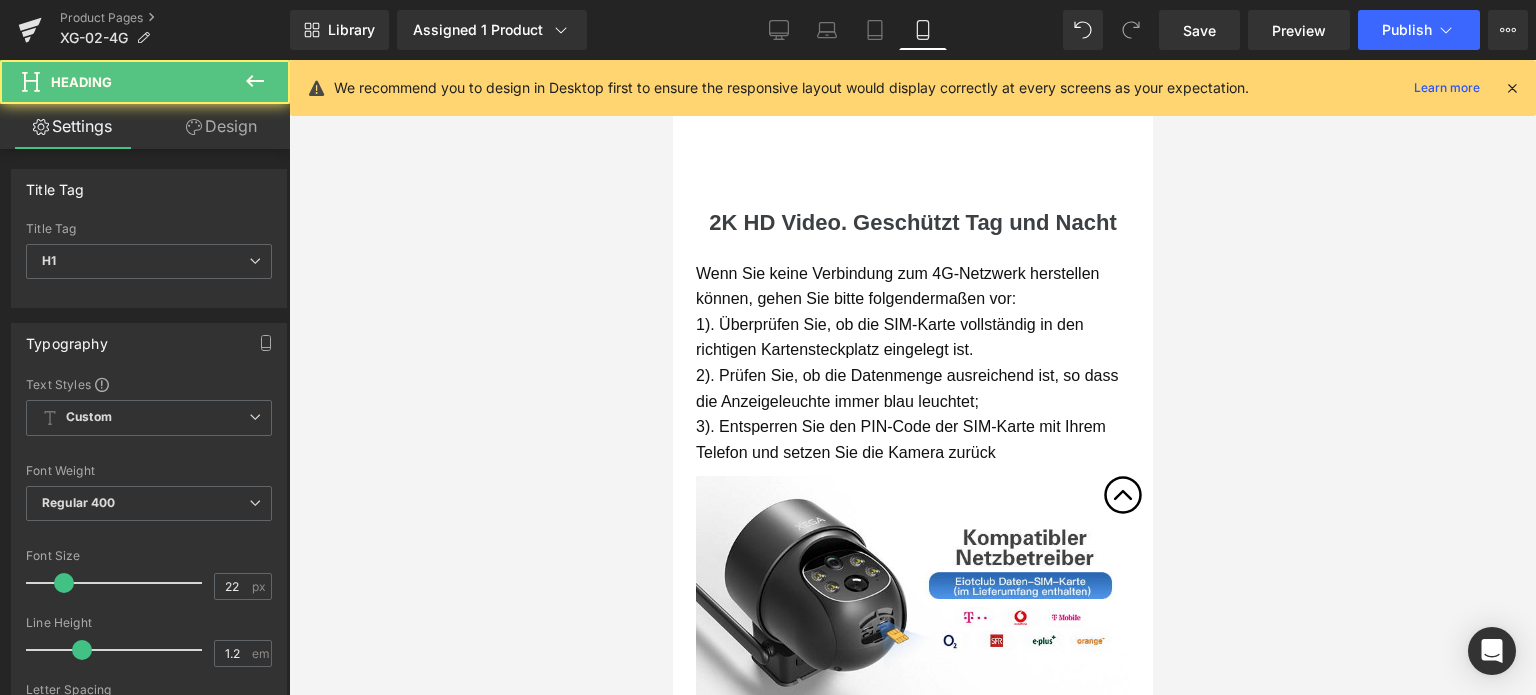 click on "Design" at bounding box center [221, 126] 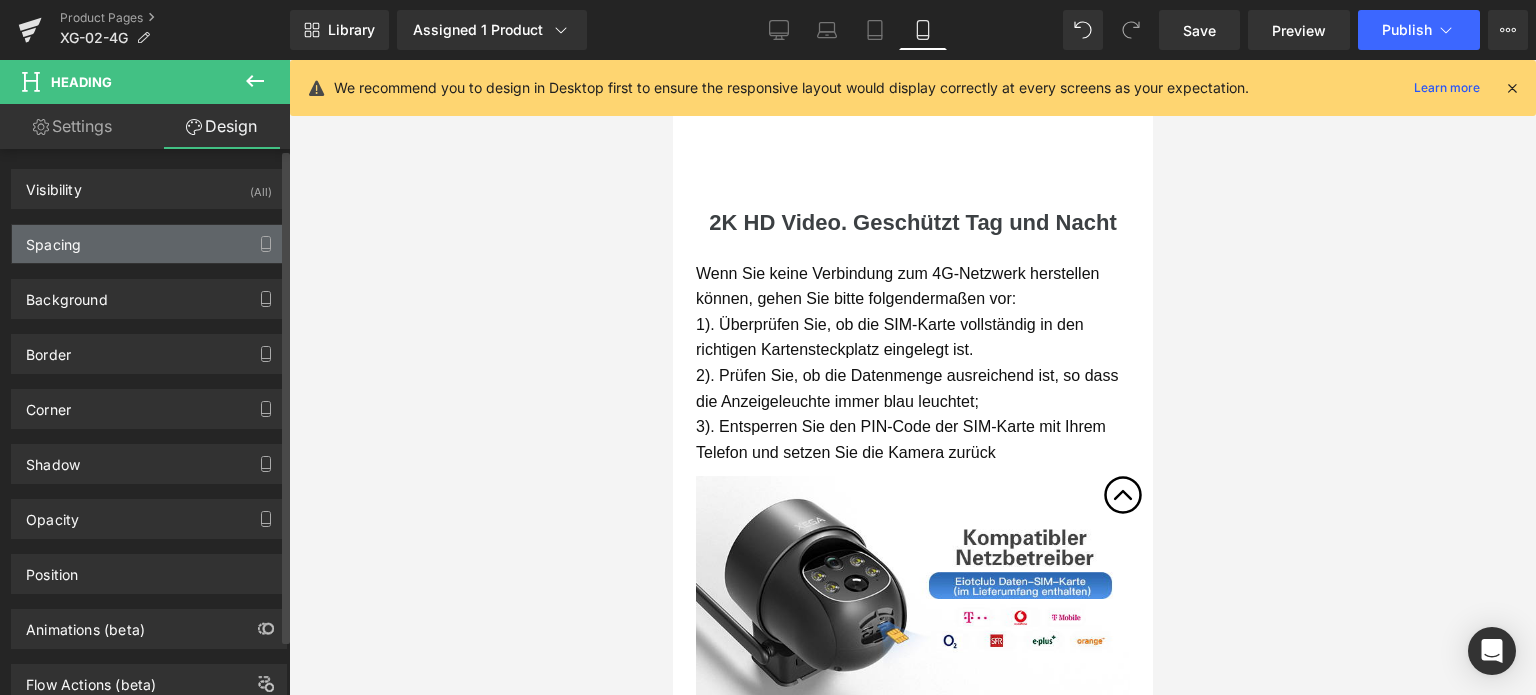 click on "Spacing" at bounding box center [149, 244] 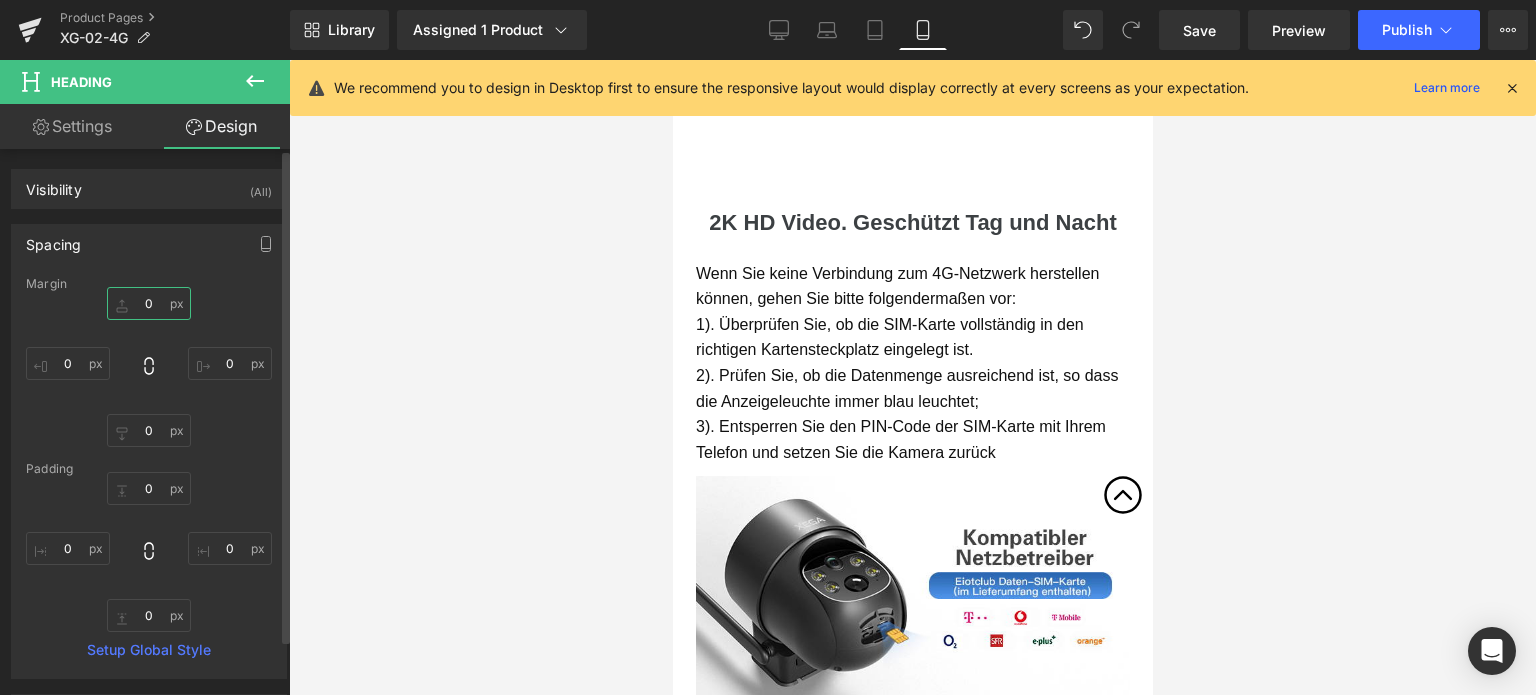 click on "0" at bounding box center [149, 303] 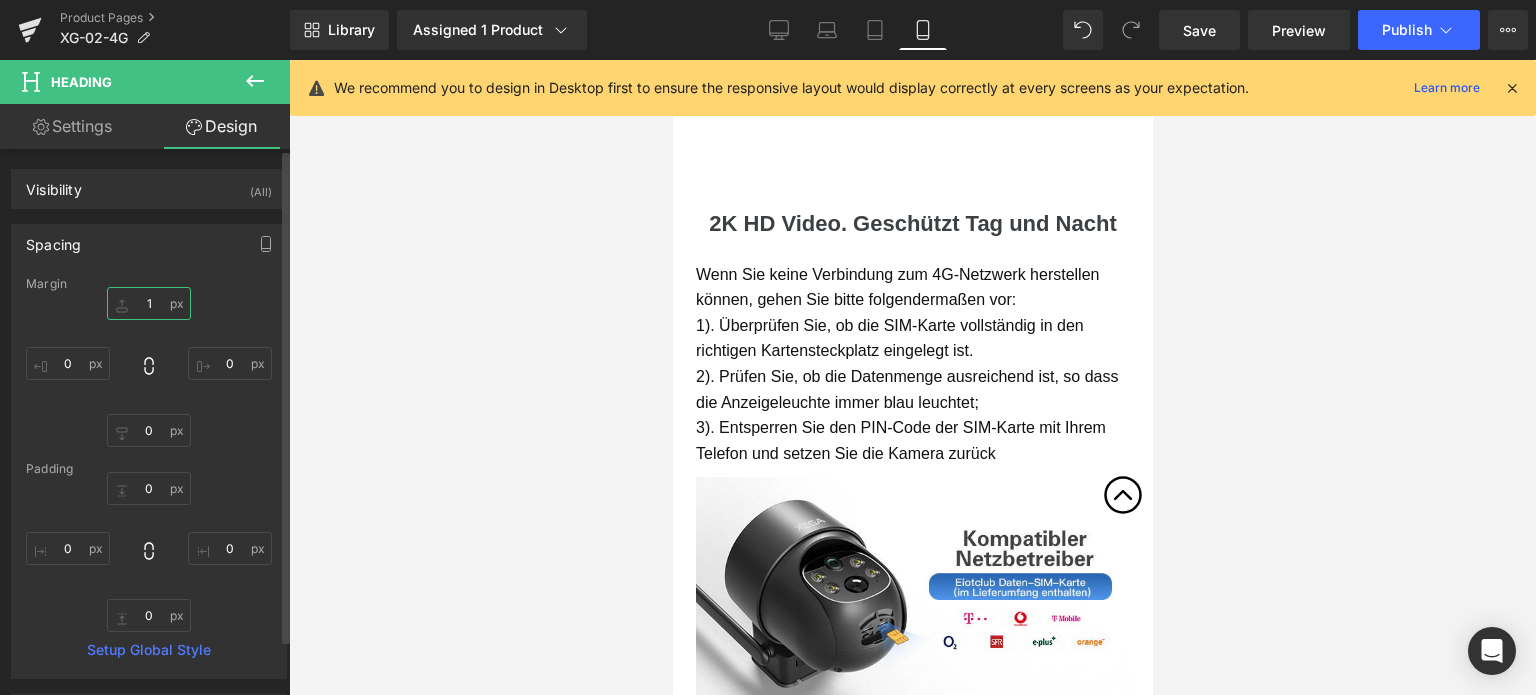 type on "10" 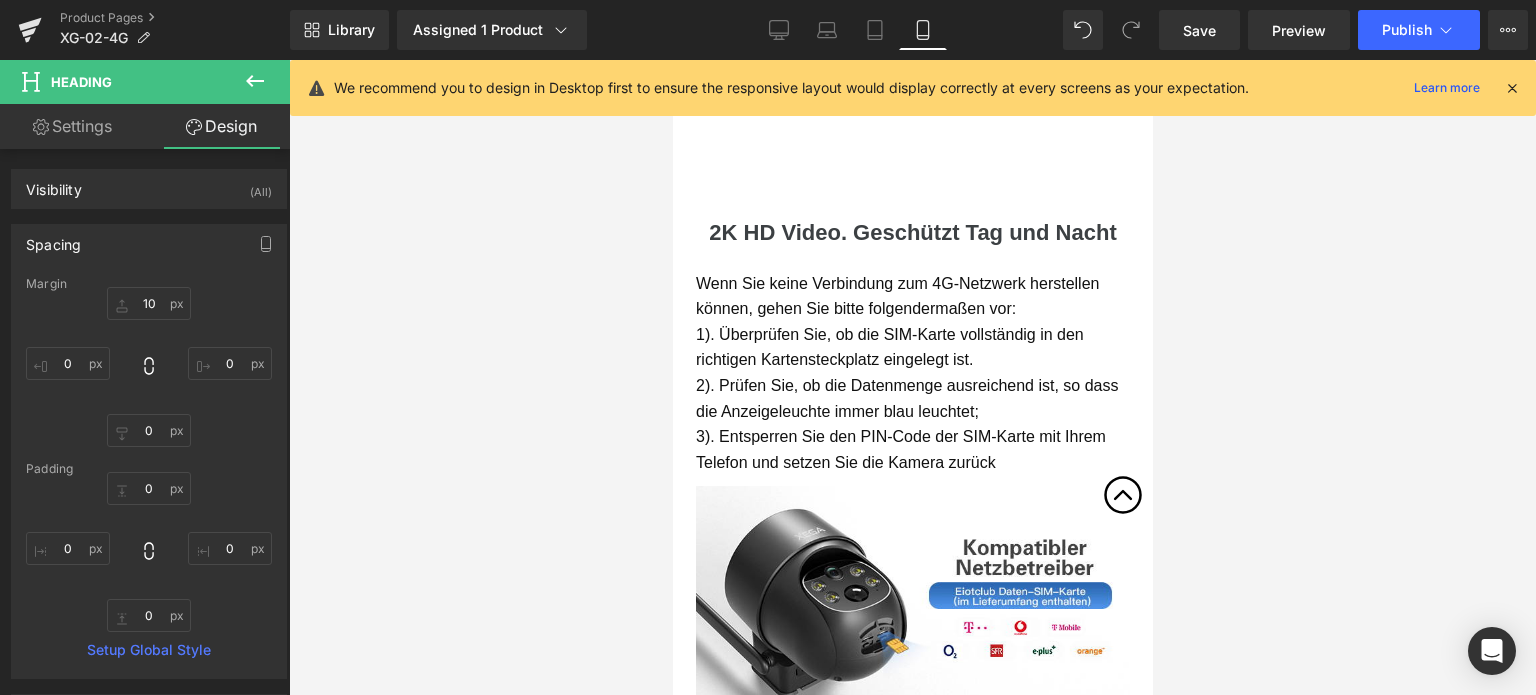 click on "2K HD Video. Geschützt Tag und Nacht" at bounding box center (911, 232) 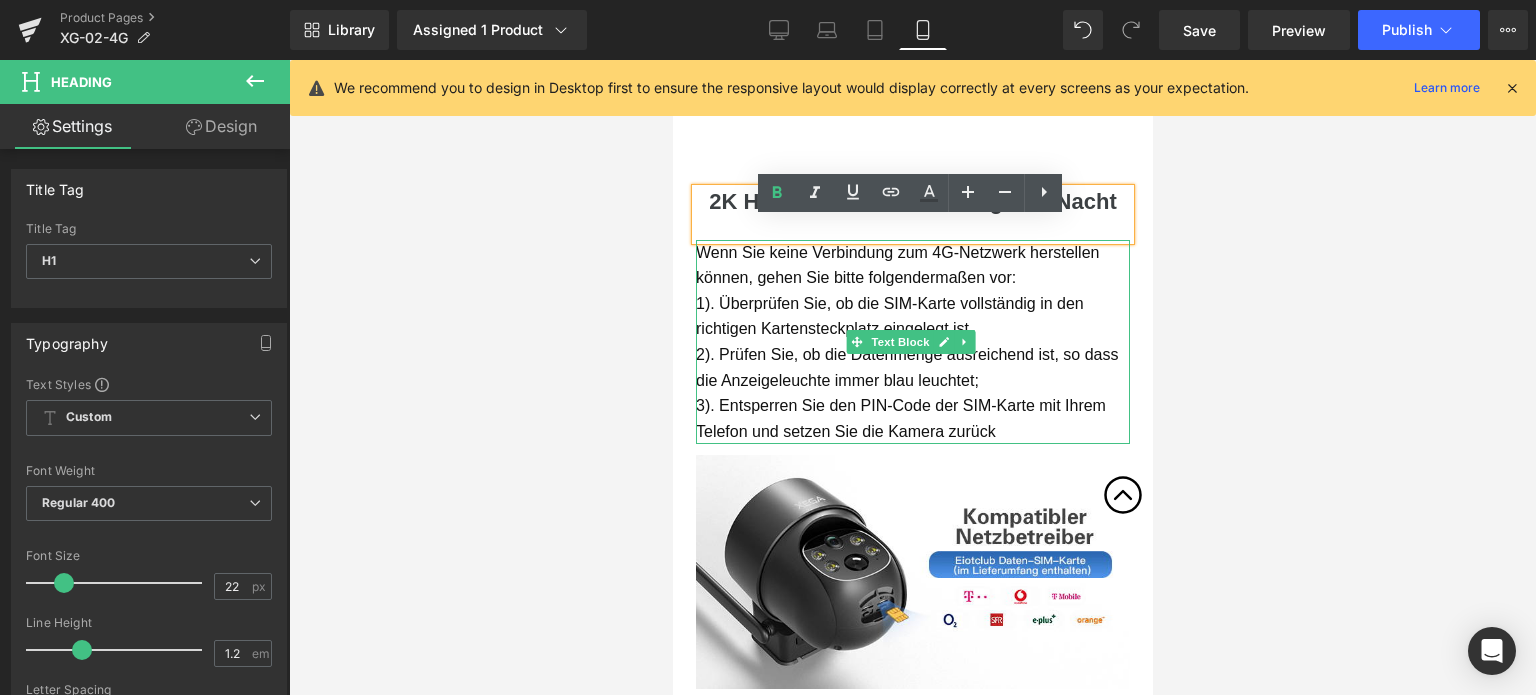 scroll, scrollTop: 5834, scrollLeft: 0, axis: vertical 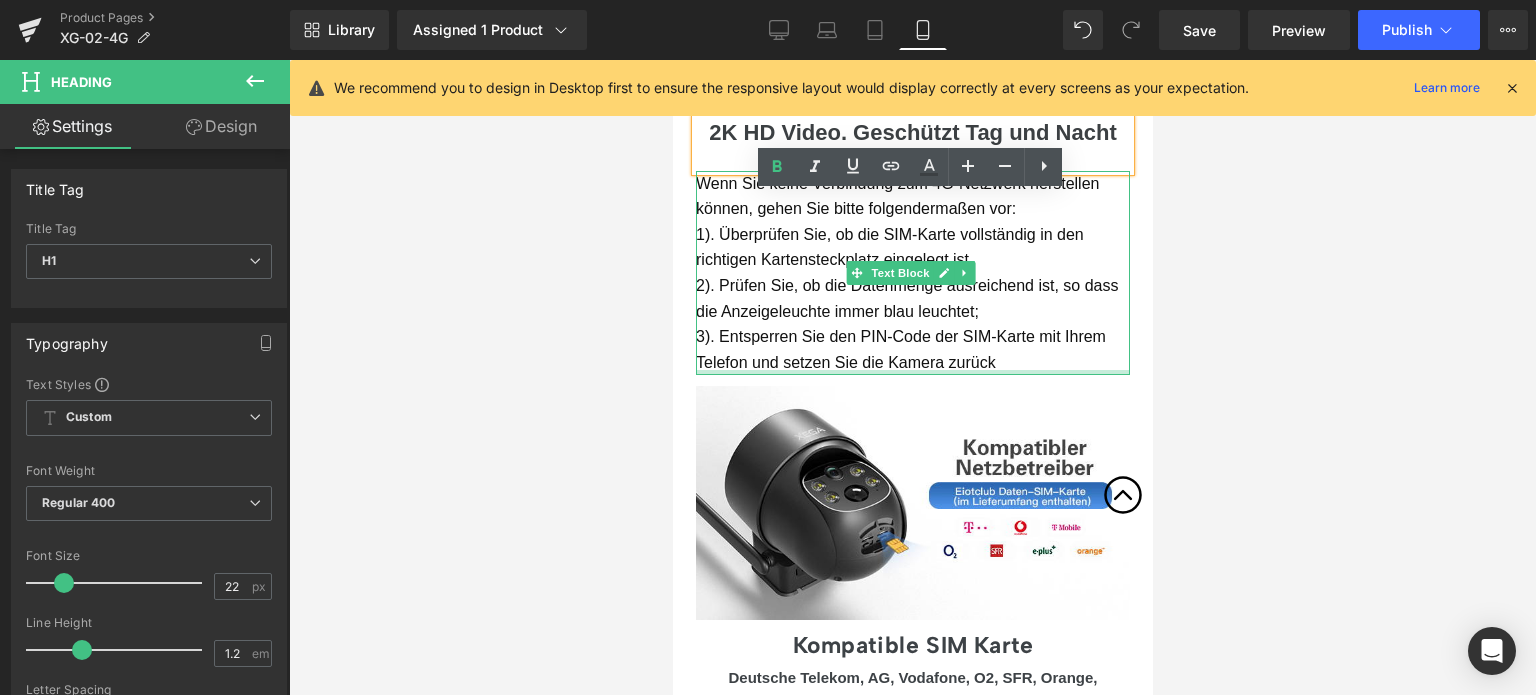 click on "3). Entsperren Sie den PIN-Code der SIM-Karte mit Ihrem Telefon und setzen Sie die Kamera zurück" at bounding box center (912, 349) 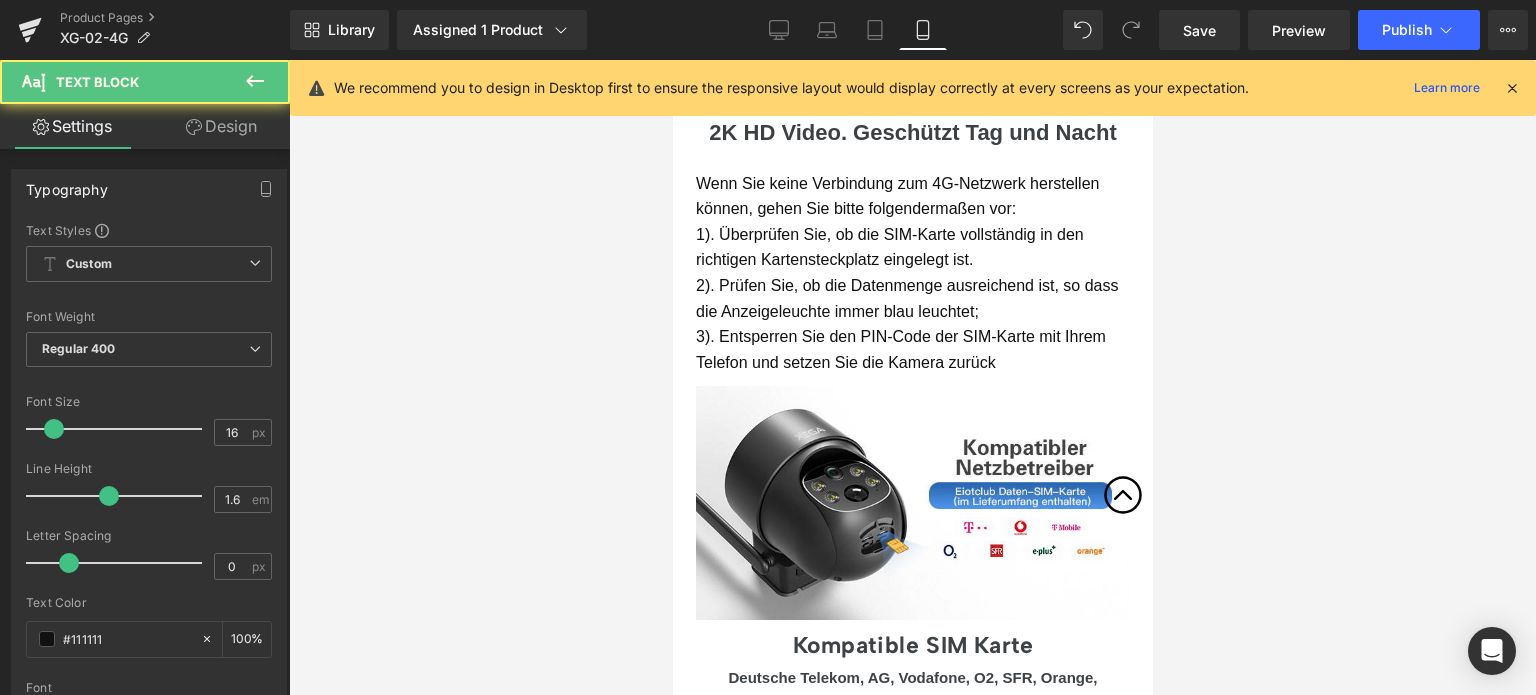 click on "Design" at bounding box center [221, 126] 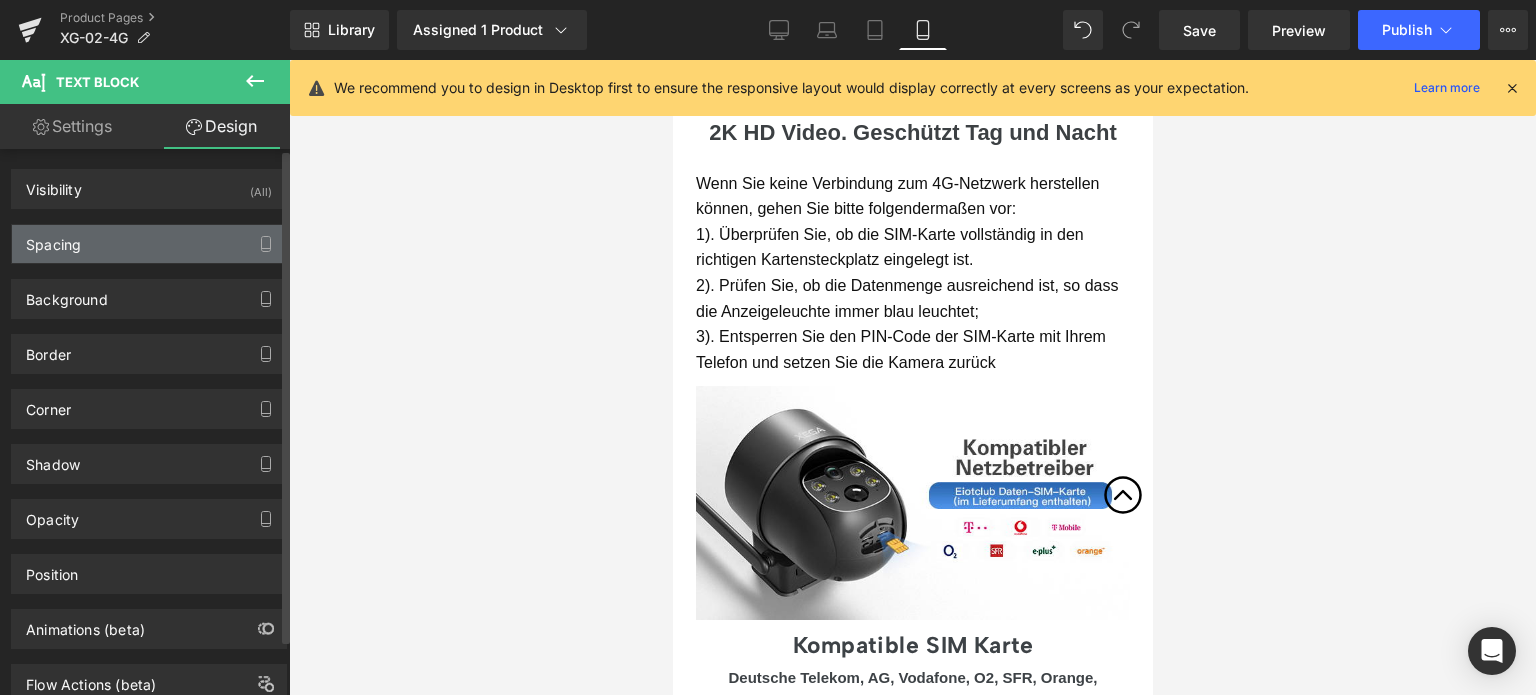click on "Spacing" at bounding box center (149, 244) 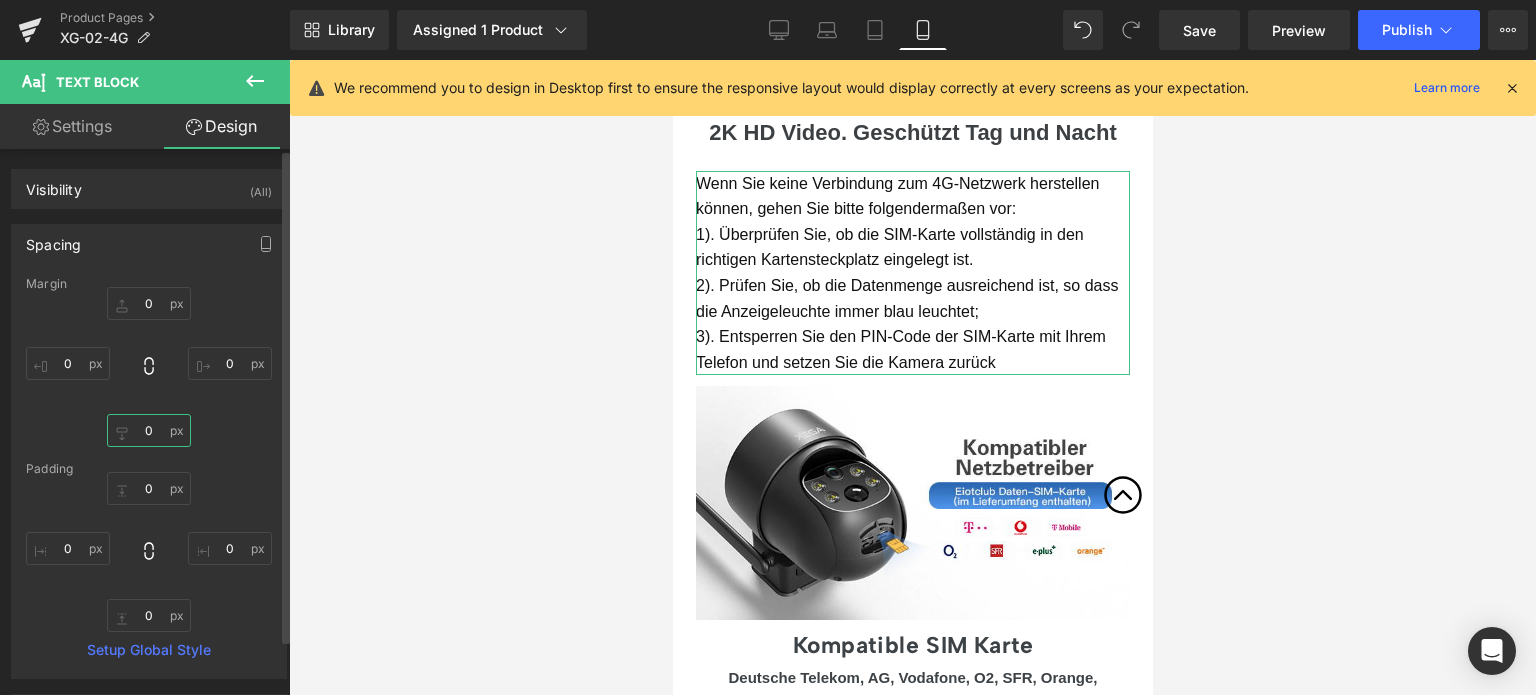 click on "0" at bounding box center [149, 430] 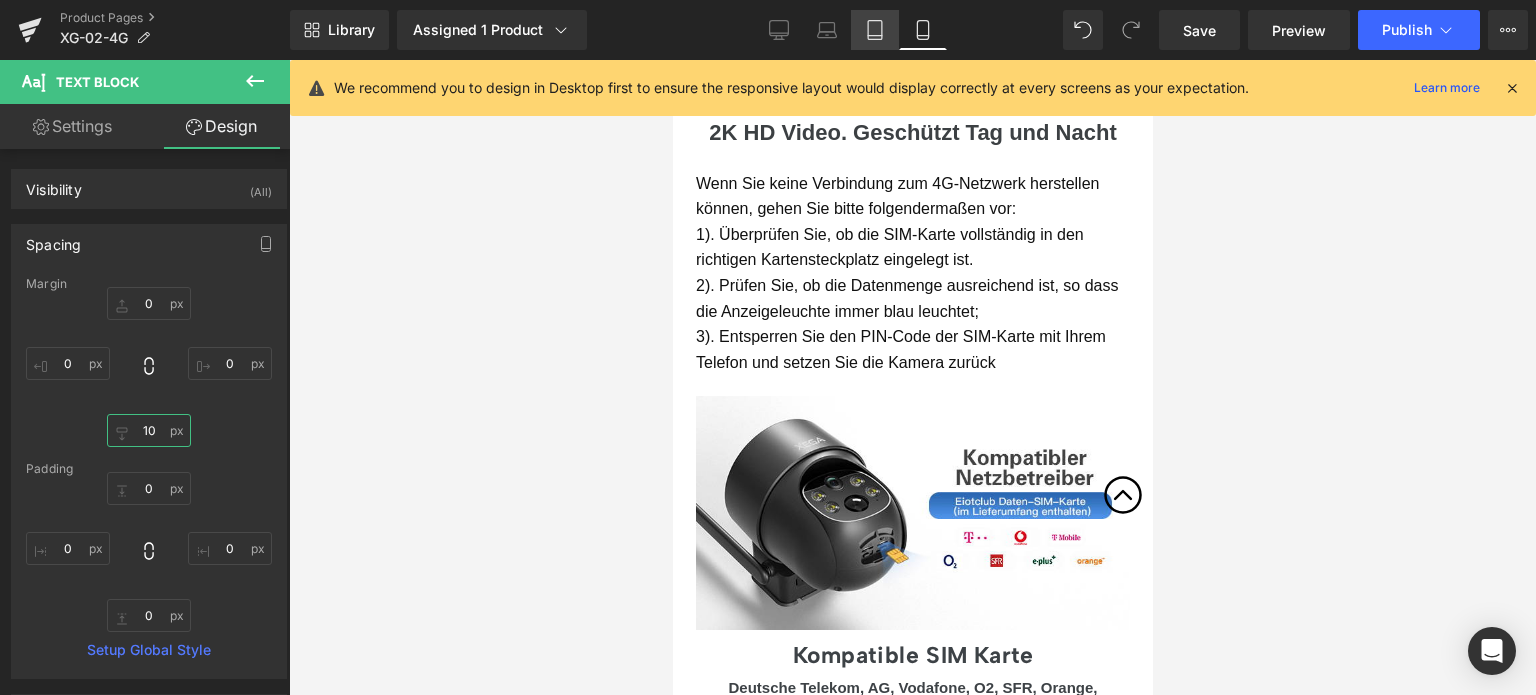 type on "10" 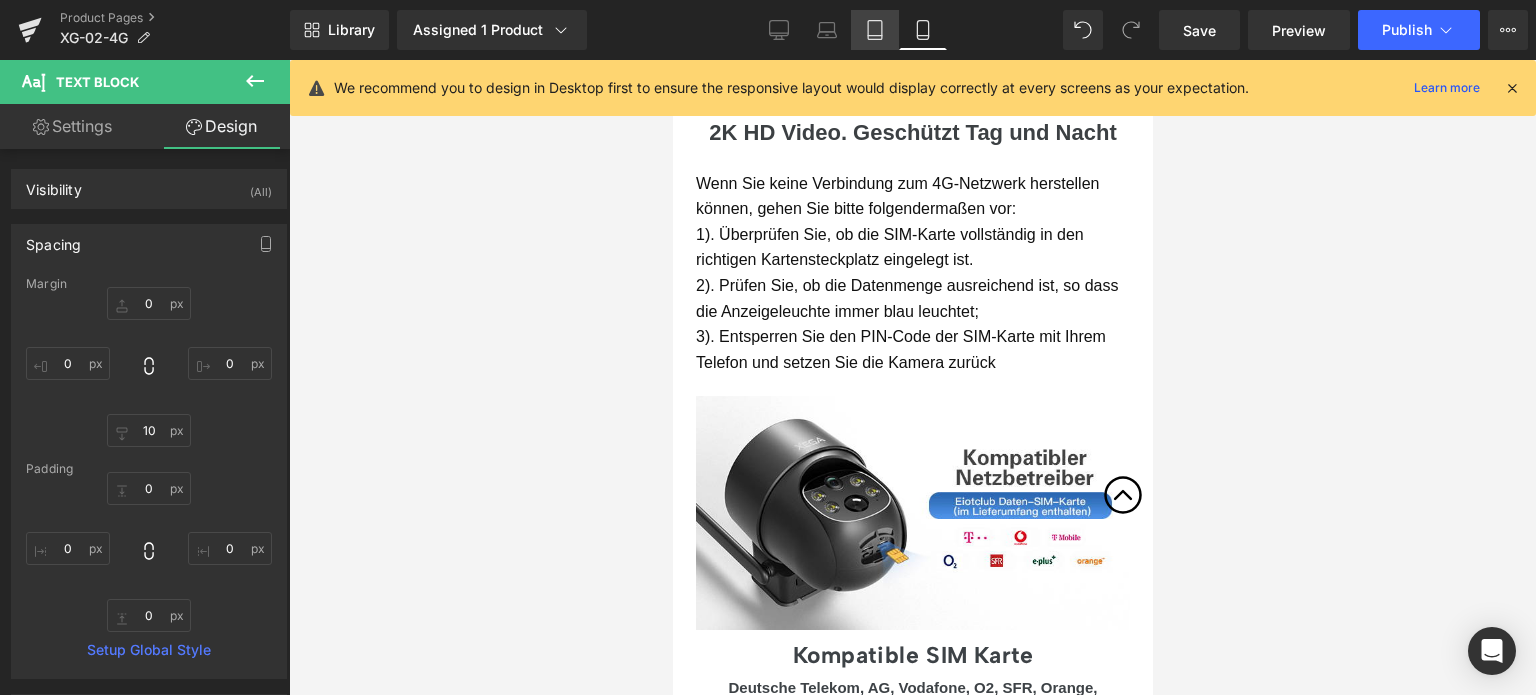 click 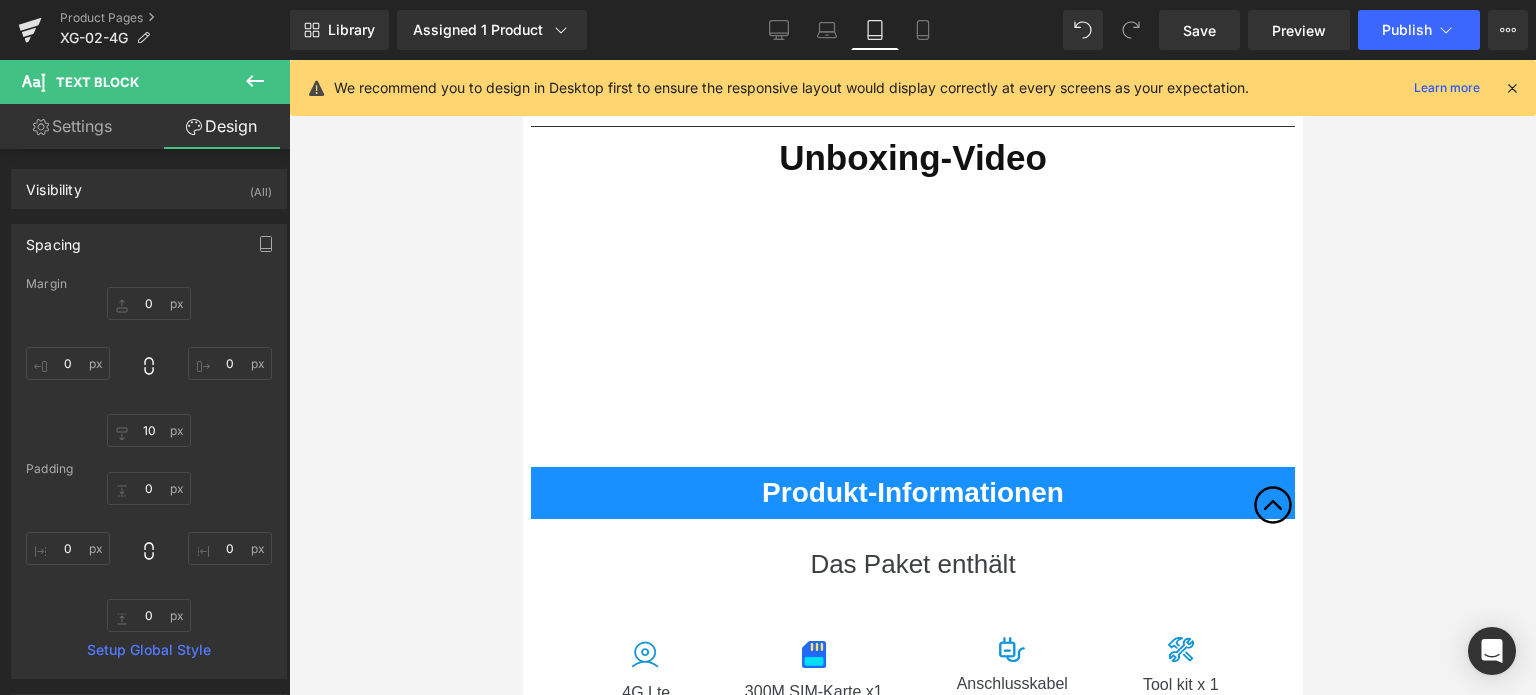 type on "0" 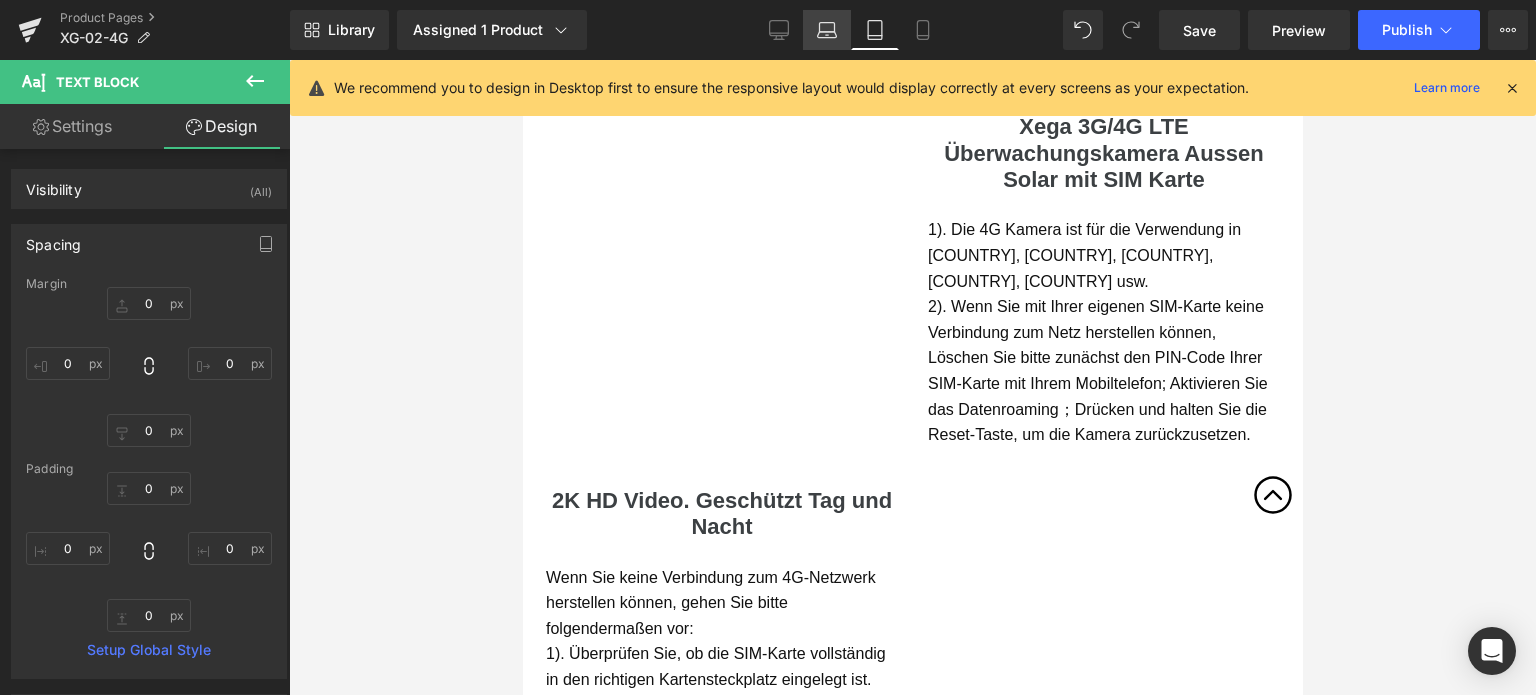 click 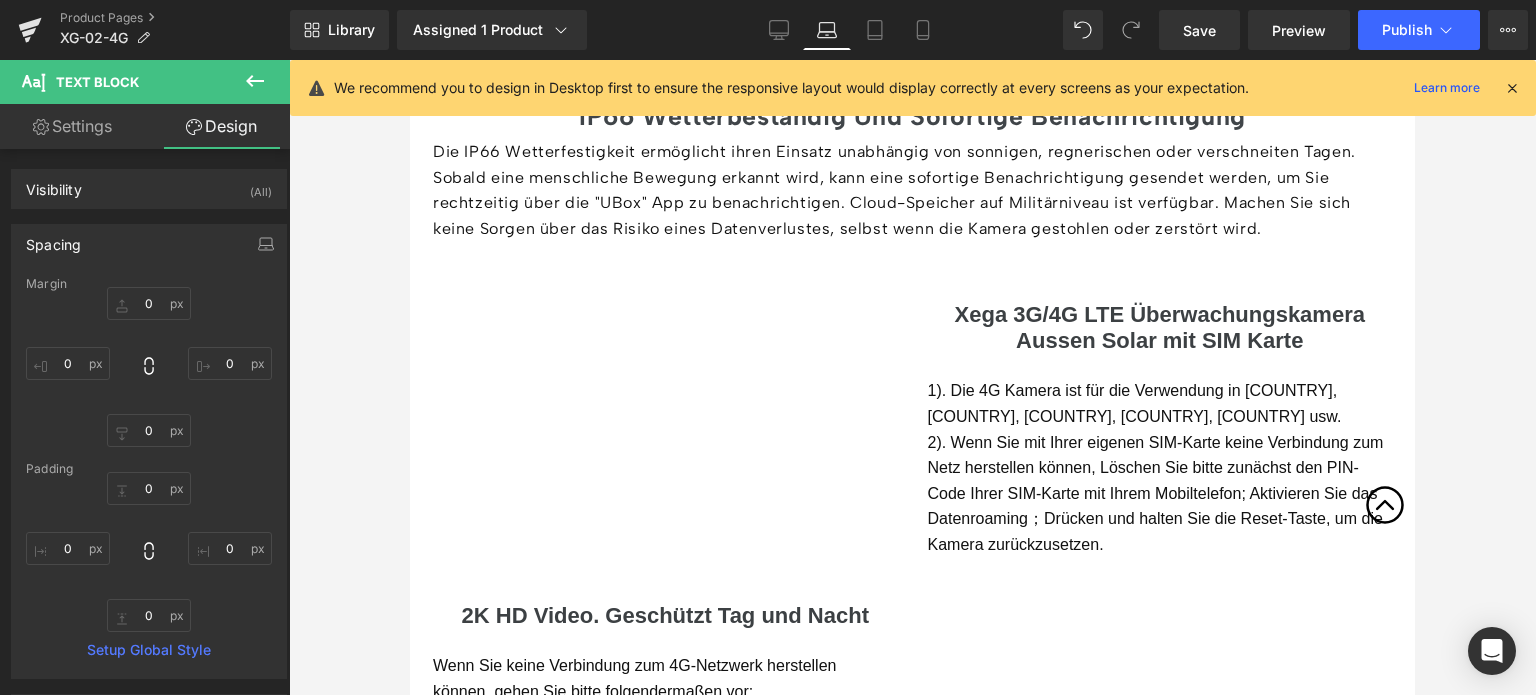 type on "0" 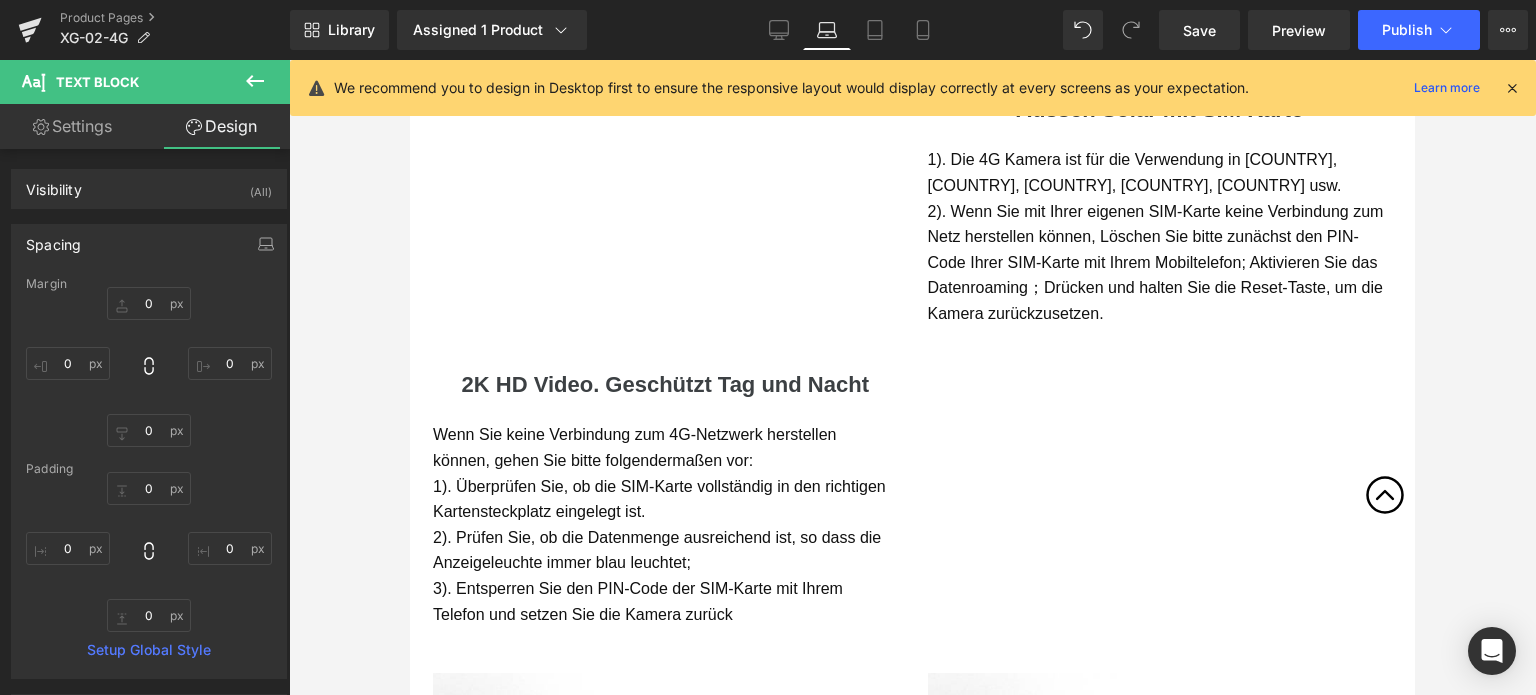 scroll, scrollTop: 4877, scrollLeft: 0, axis: vertical 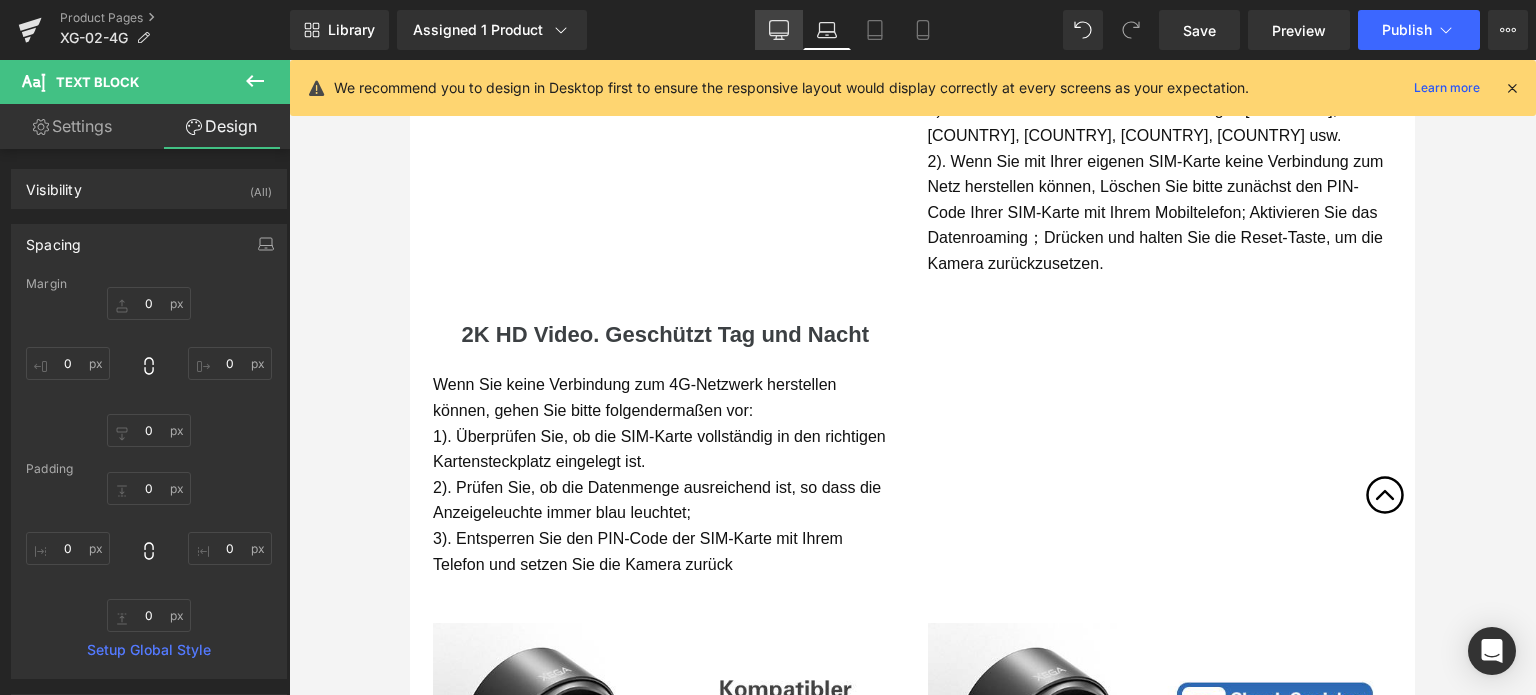 click 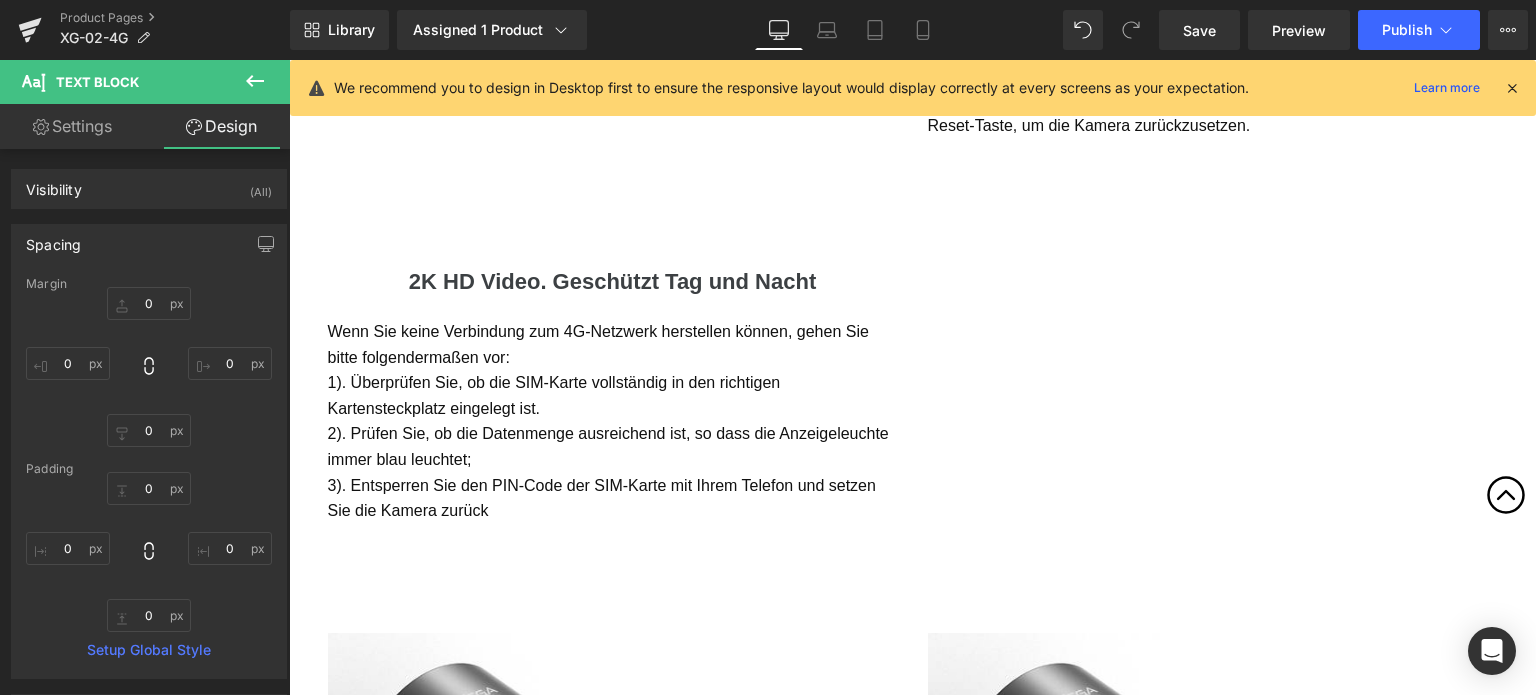 scroll, scrollTop: 5134, scrollLeft: 0, axis: vertical 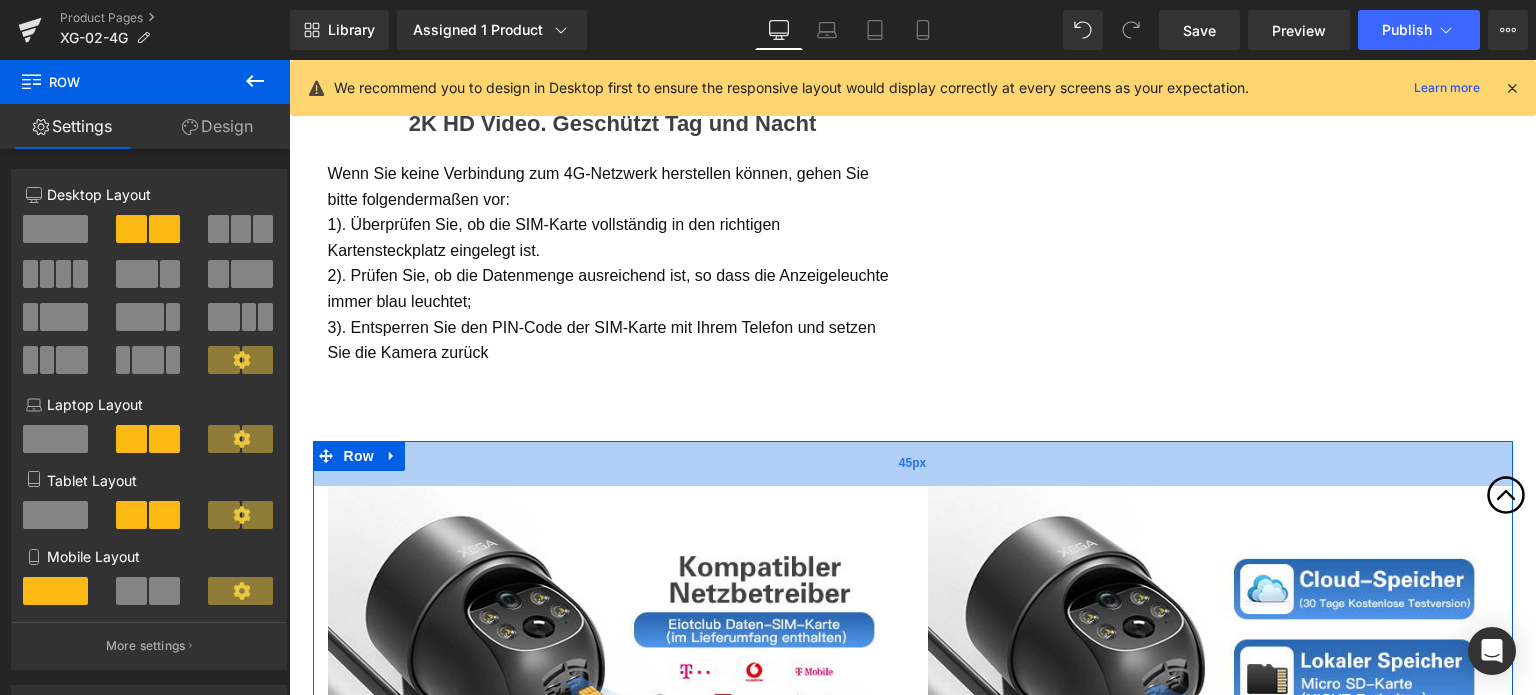 drag, startPoint x: 859, startPoint y: 434, endPoint x: 860, endPoint y: 445, distance: 11.045361 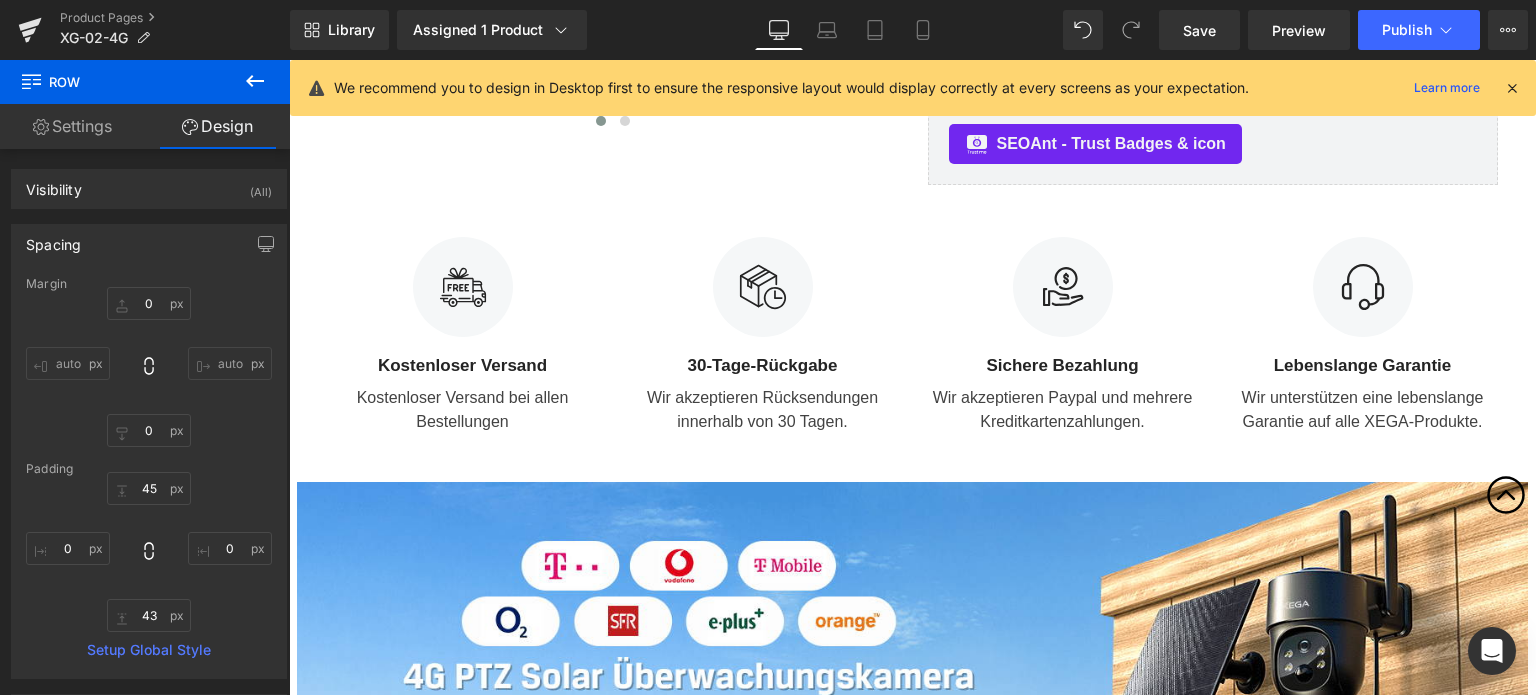 scroll, scrollTop: 534, scrollLeft: 0, axis: vertical 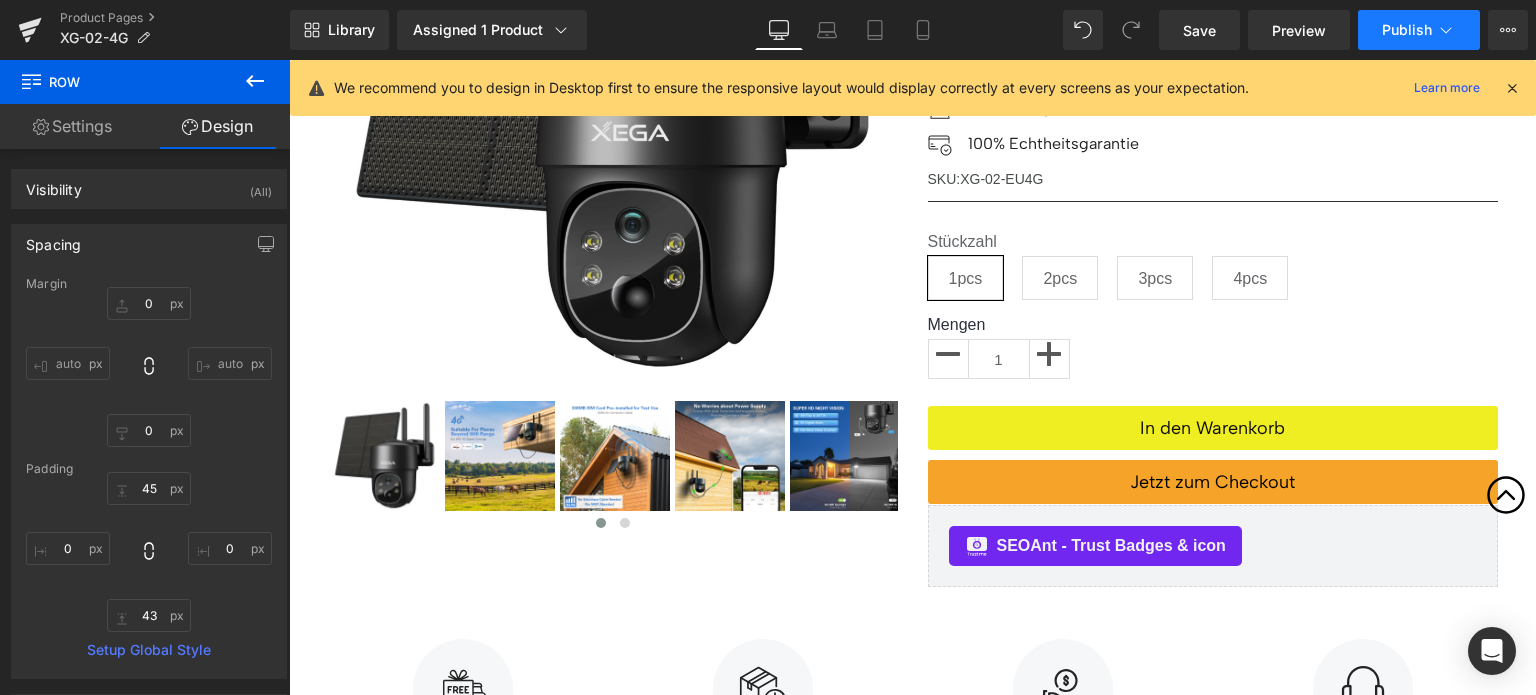 click on "Publish" at bounding box center [1407, 30] 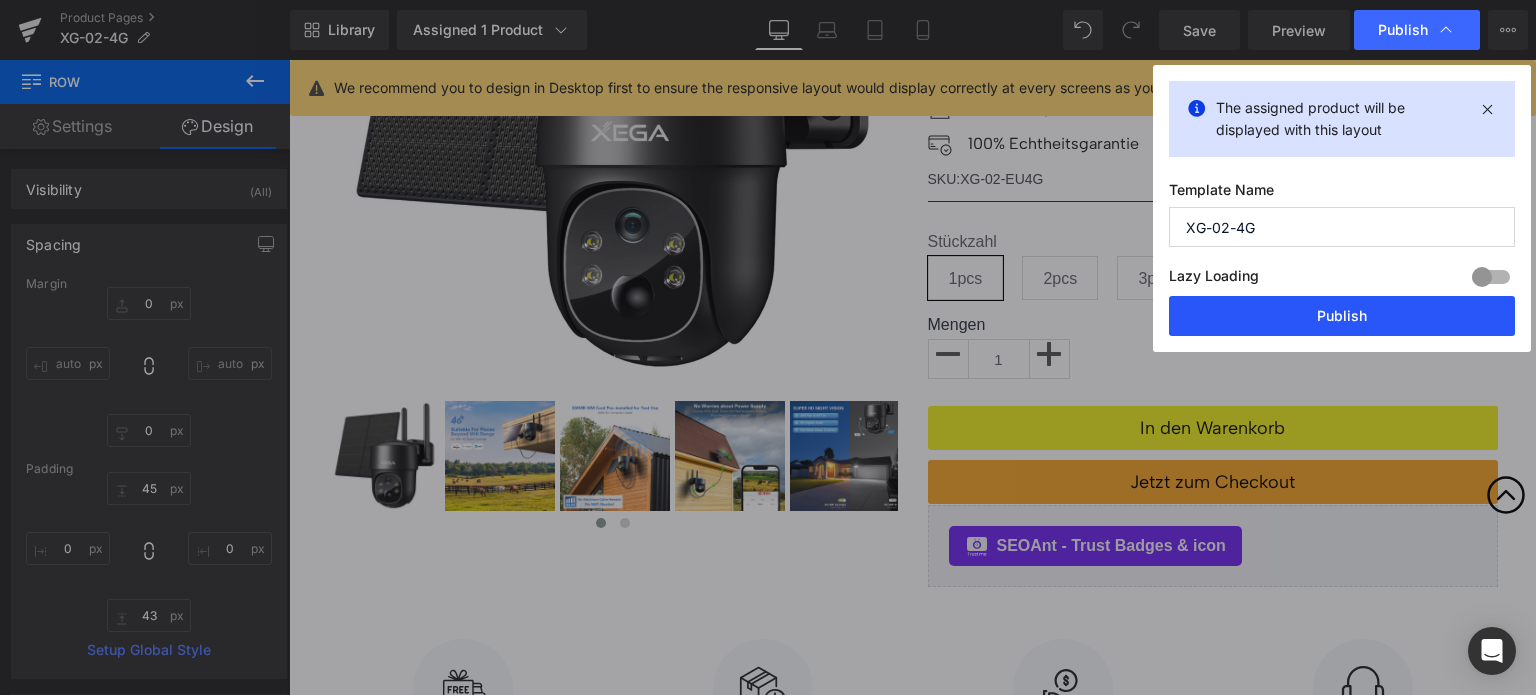 click on "Publish" at bounding box center [1342, 316] 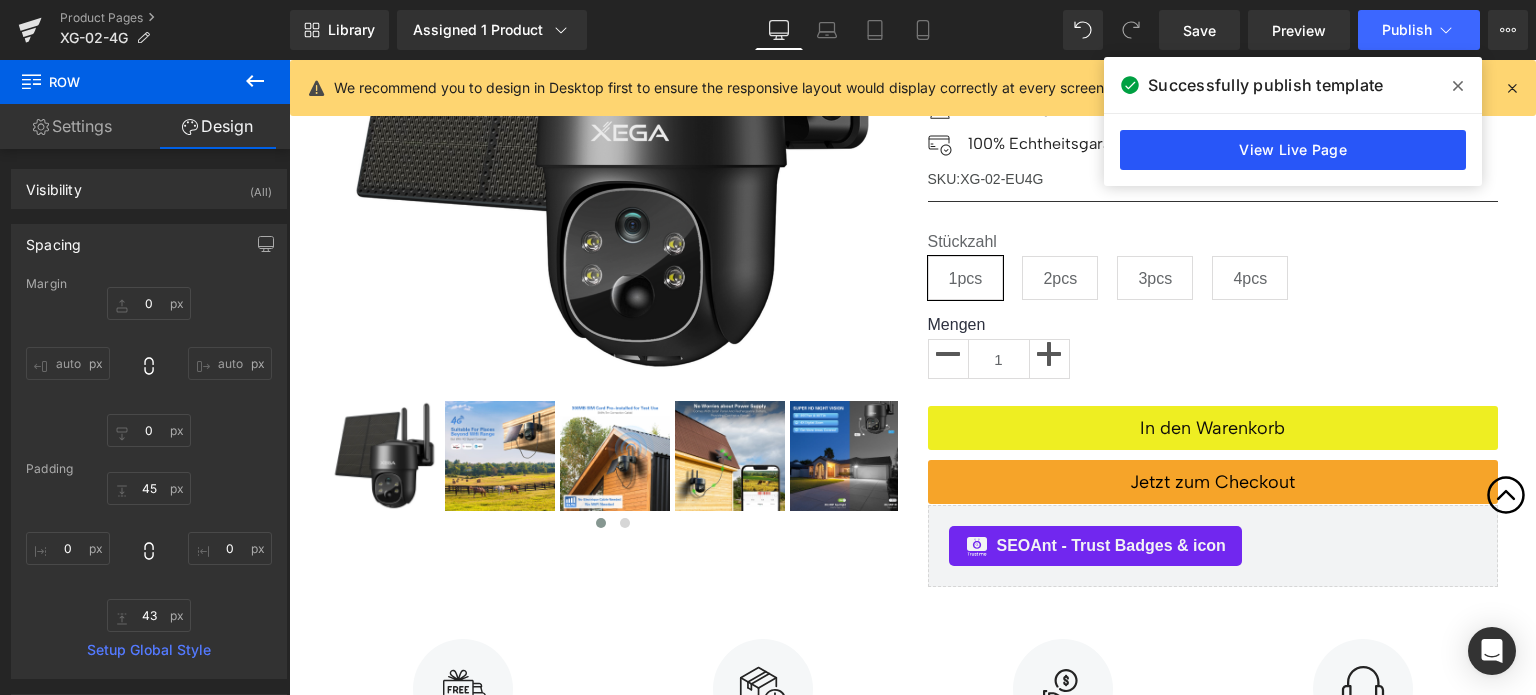 click on "View Live Page" at bounding box center [1293, 150] 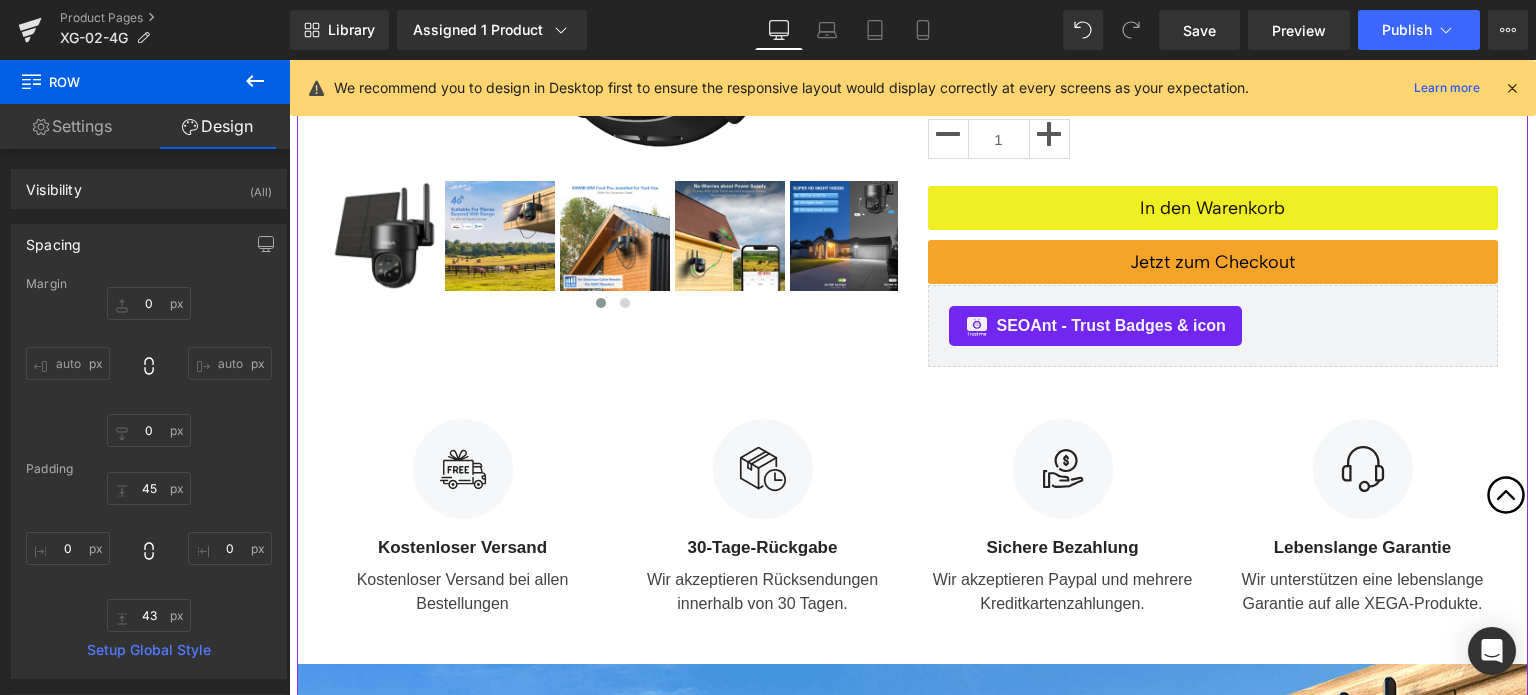 scroll, scrollTop: 1100, scrollLeft: 0, axis: vertical 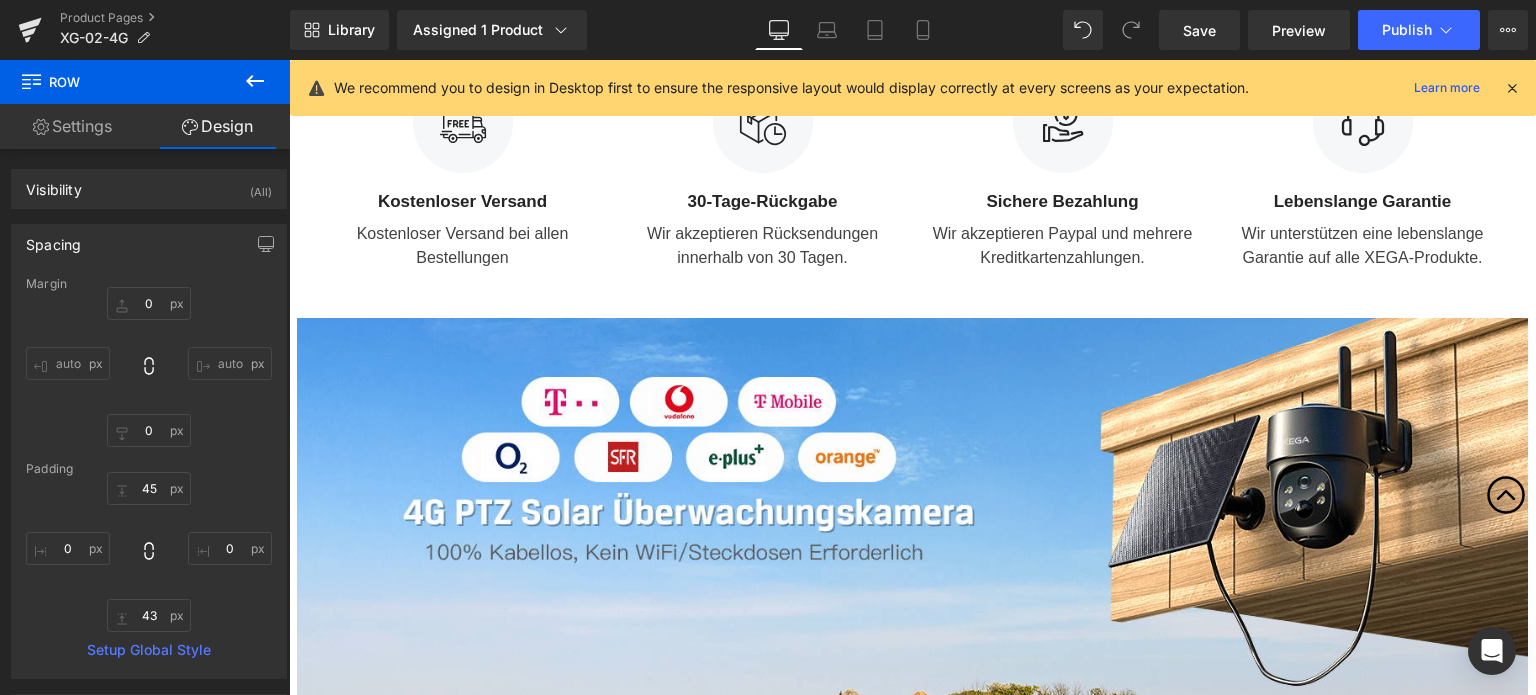 click 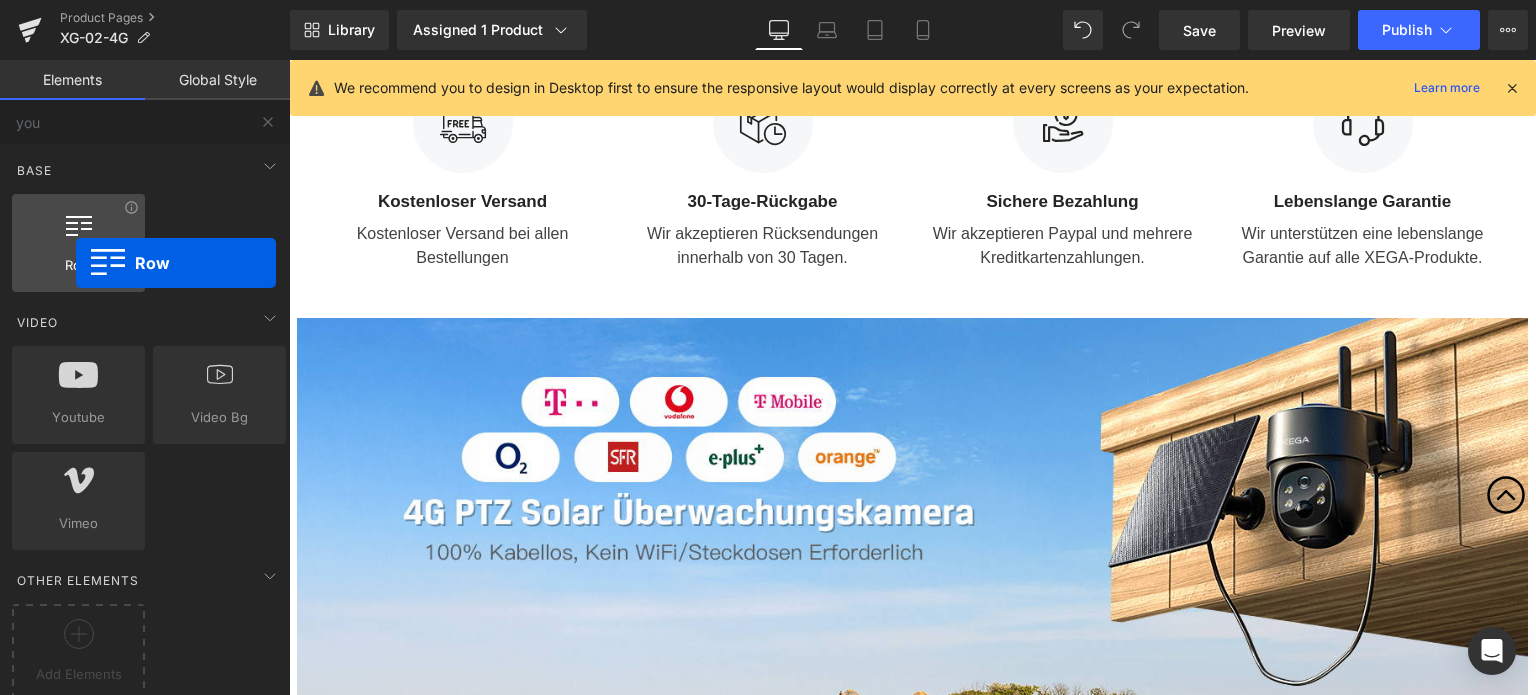 drag, startPoint x: 91, startPoint y: 261, endPoint x: 76, endPoint y: 263, distance: 15.132746 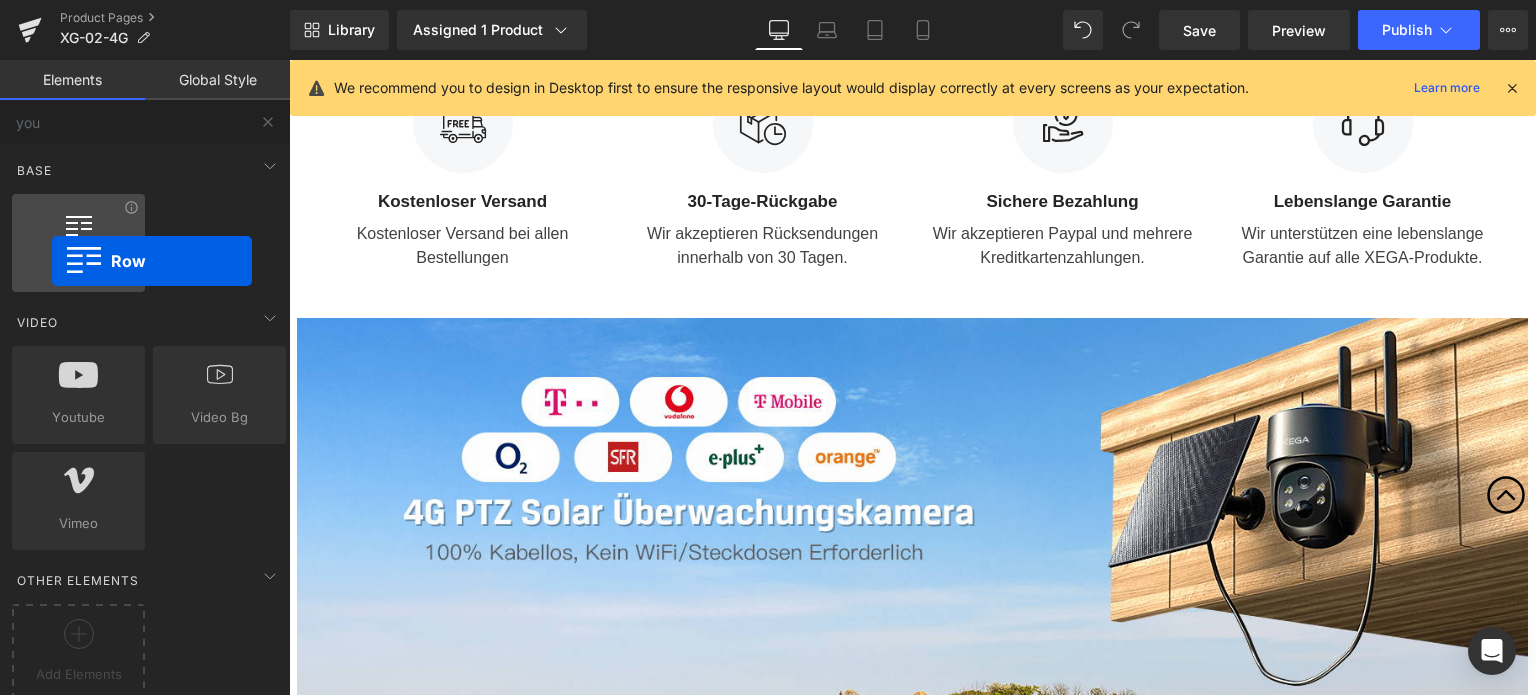 drag, startPoint x: 103, startPoint y: 267, endPoint x: 52, endPoint y: 261, distance: 51.351727 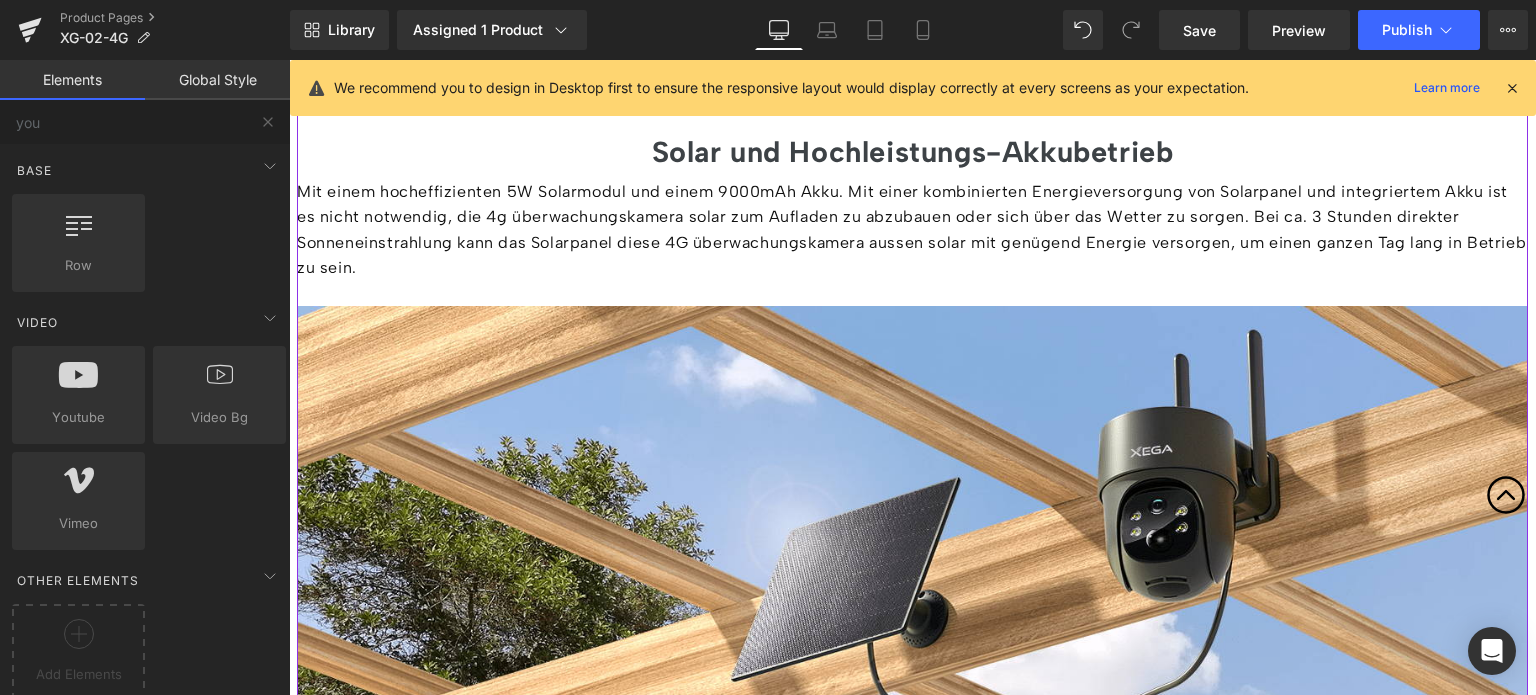 scroll, scrollTop: 2100, scrollLeft: 0, axis: vertical 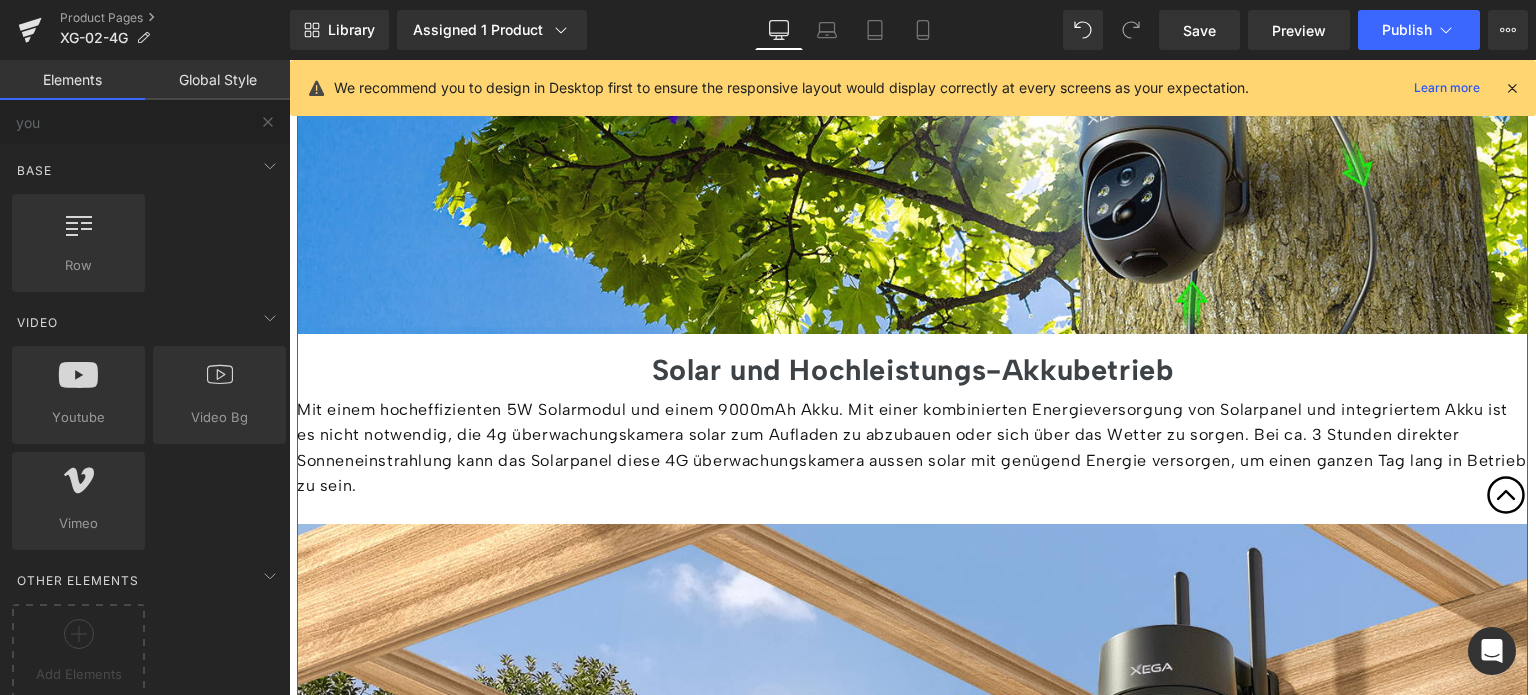 click on "Mit einem hocheffizienten 5W Solarmodul und einem 9000mAh Akku. Mit einer kombinierten Energieversorgung von Solarpanel und integriertem Akku ist es nicht notwendig, die 4g überwachungskamera solar zum Aufladen zu abzubauen oder sich über das Wetter zu sorgen. Bei ca. 3 Stunden direkter Sonneneinstrahlung kann das Solarpanel diese 4G überwachungskamera aussen solar mit genügend Energie versorgen, um einen ganzen Tag lang in Betrieb zu sein." at bounding box center [912, 448] 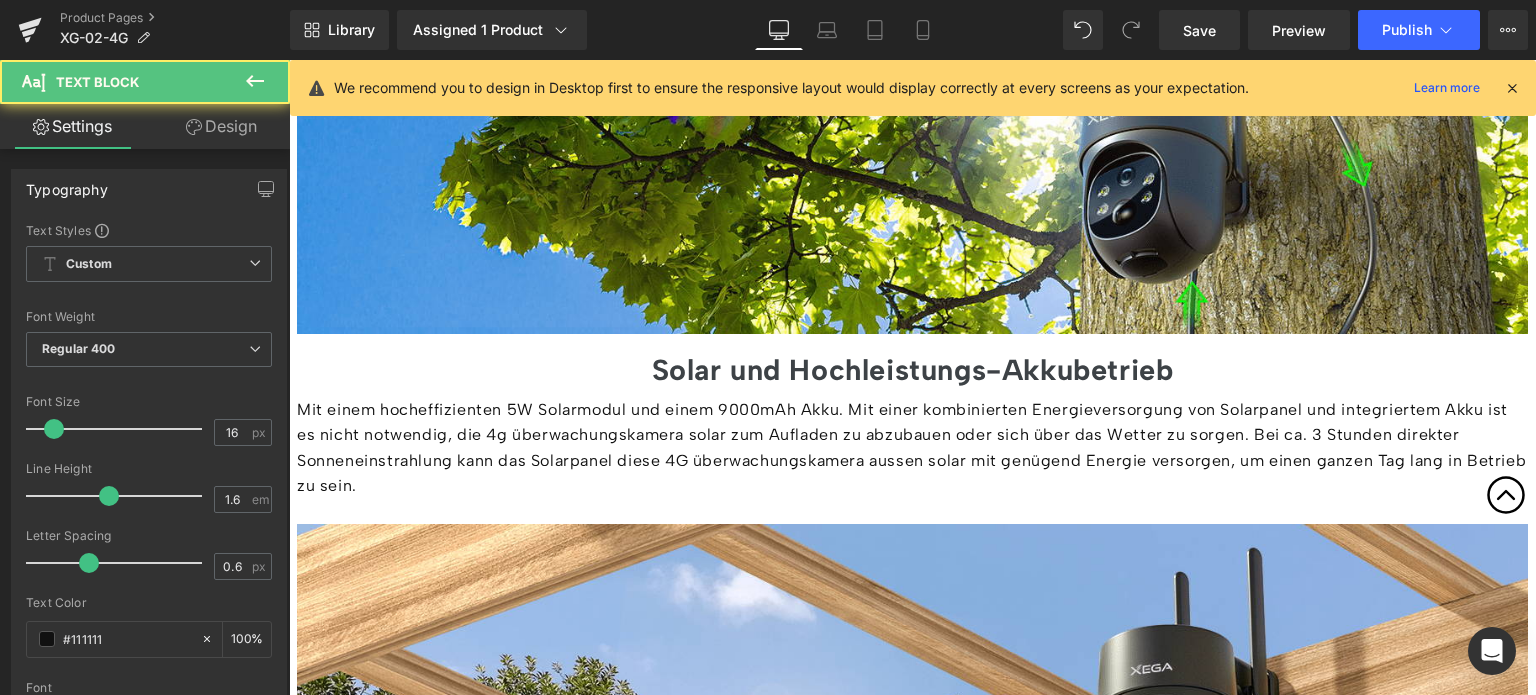 click on "Design" at bounding box center (221, 126) 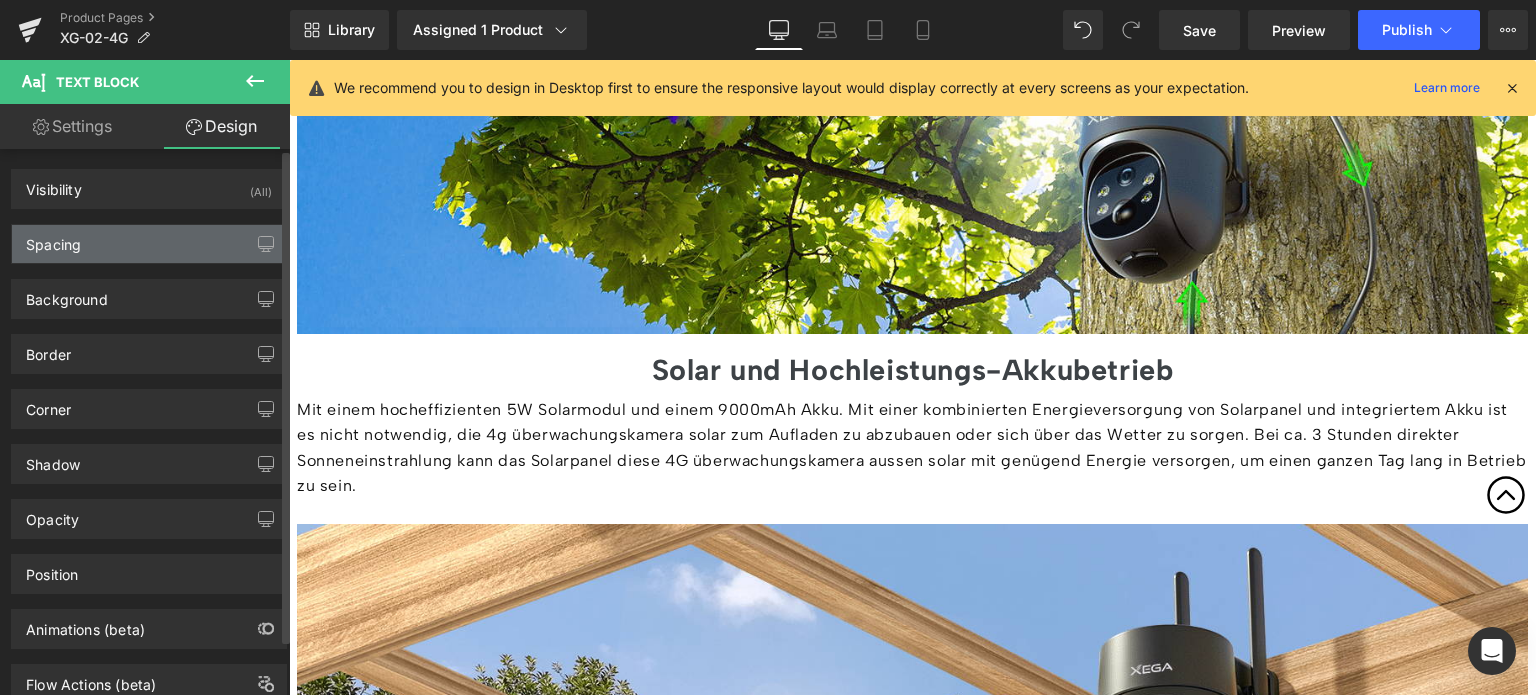 click on "Spacing" at bounding box center [149, 244] 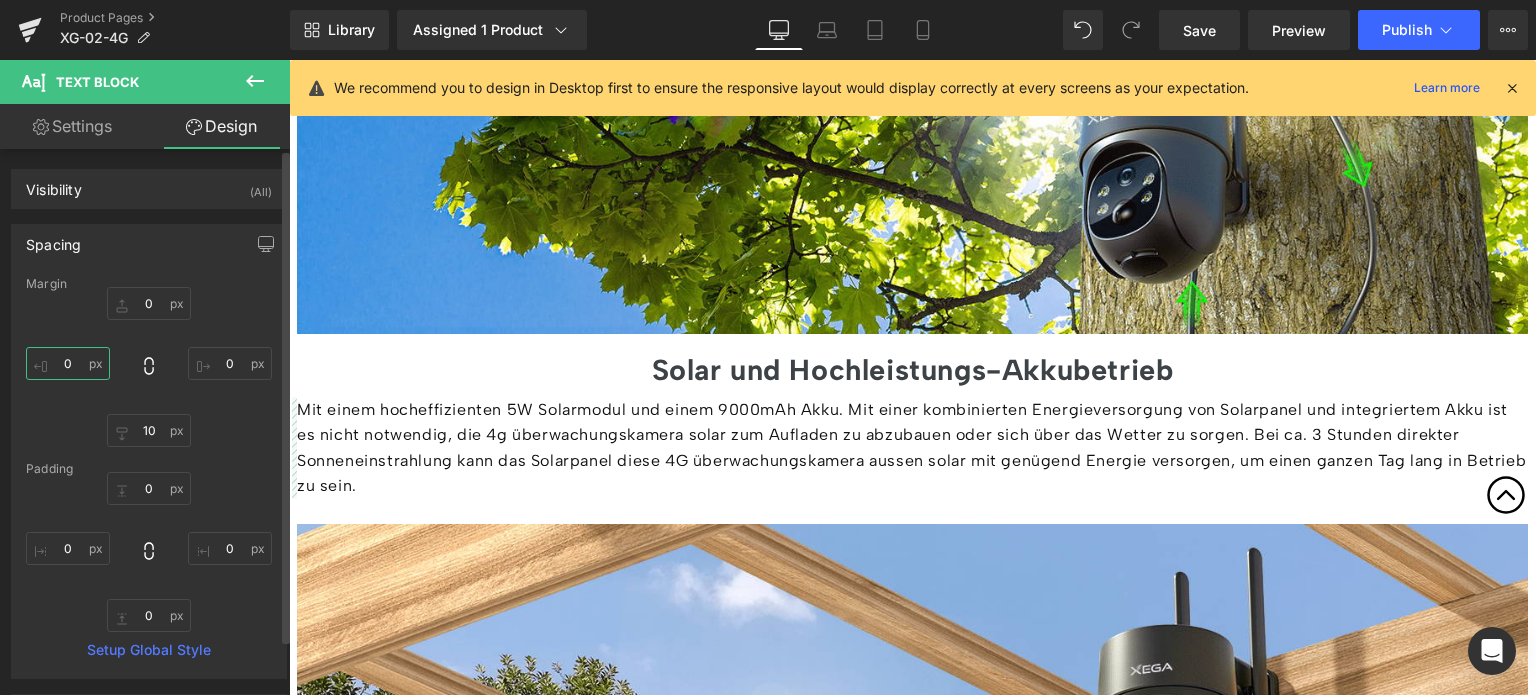 click on "0" at bounding box center (68, 363) 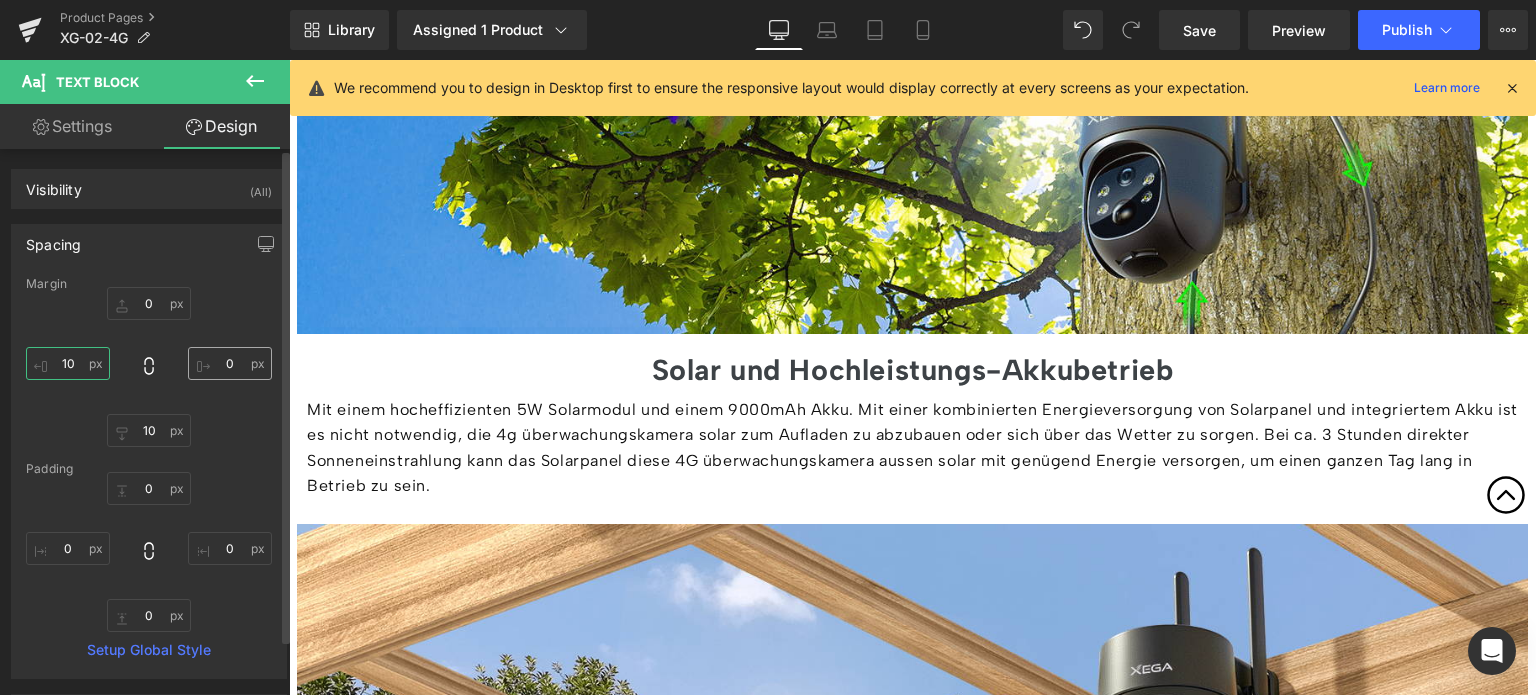 type on "10" 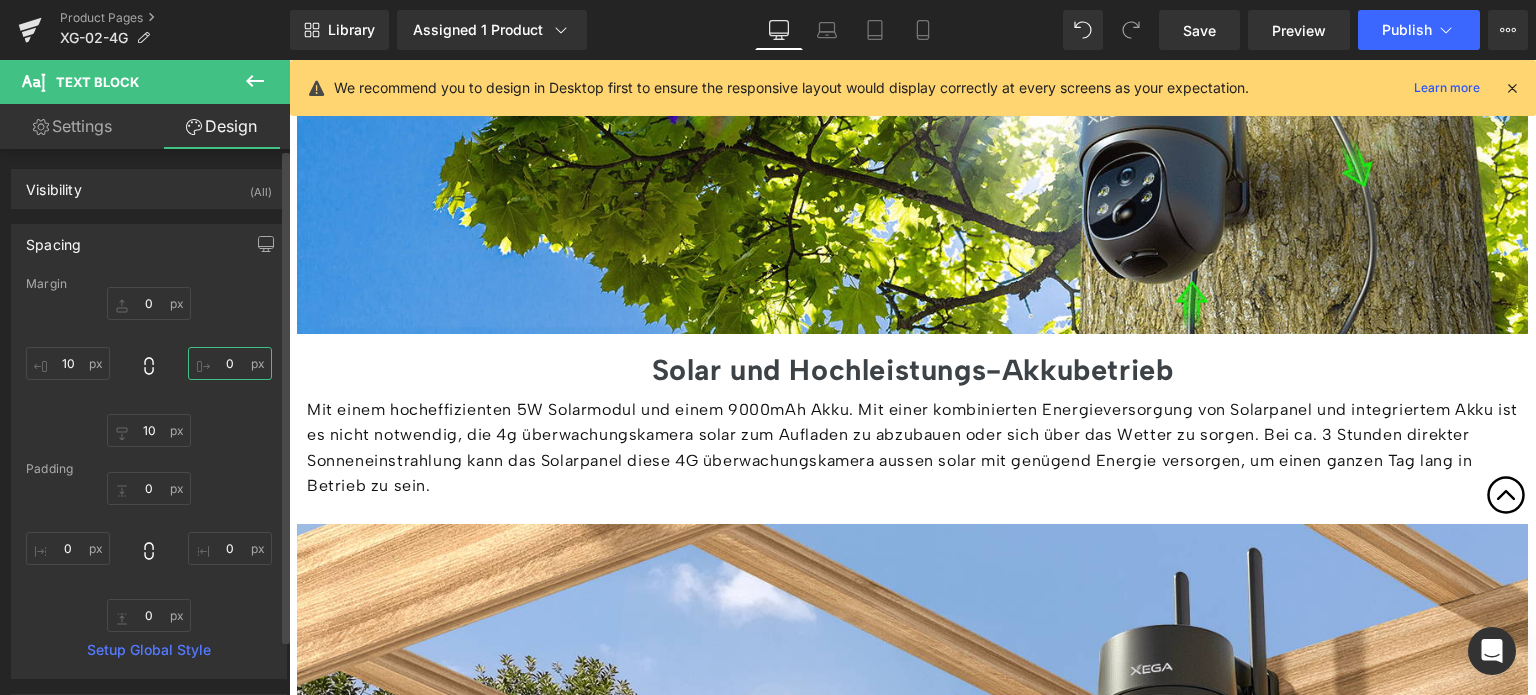 click on "0" at bounding box center (230, 363) 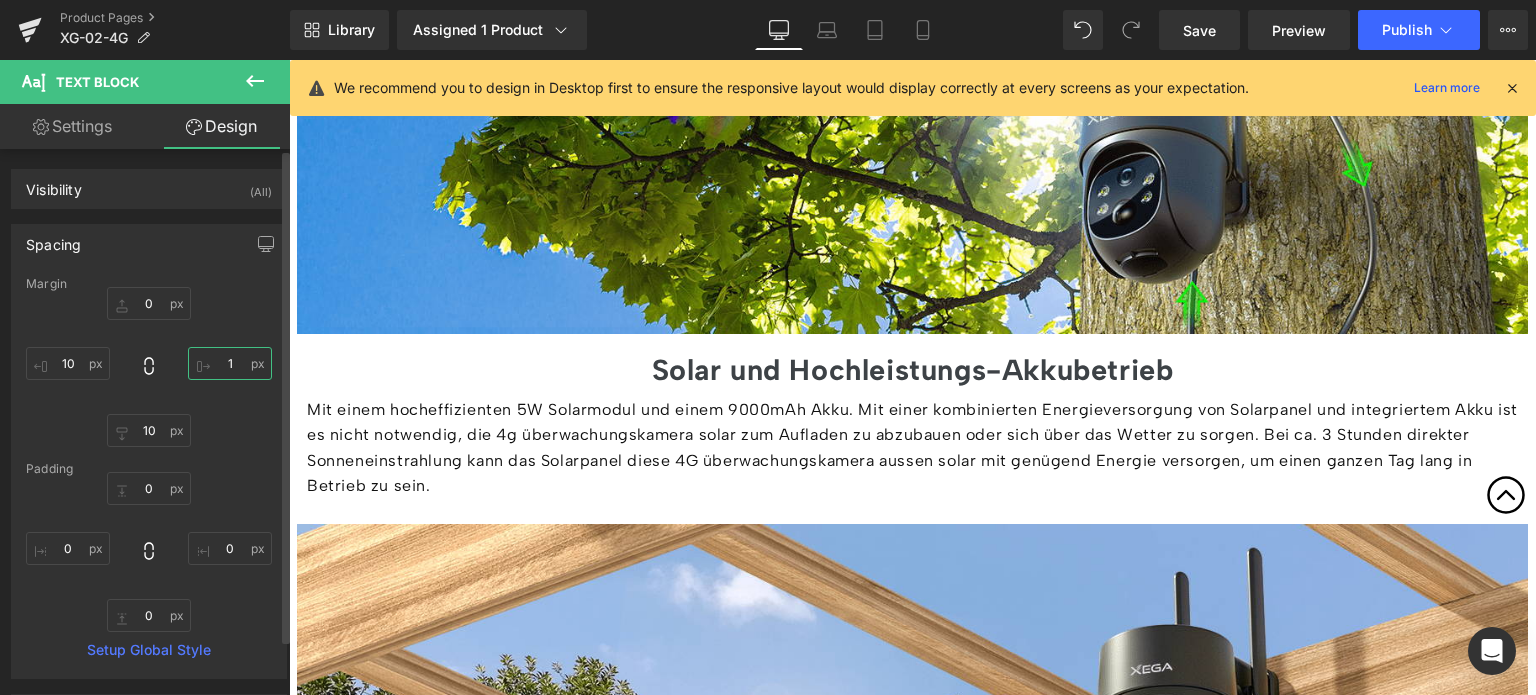 type on "10" 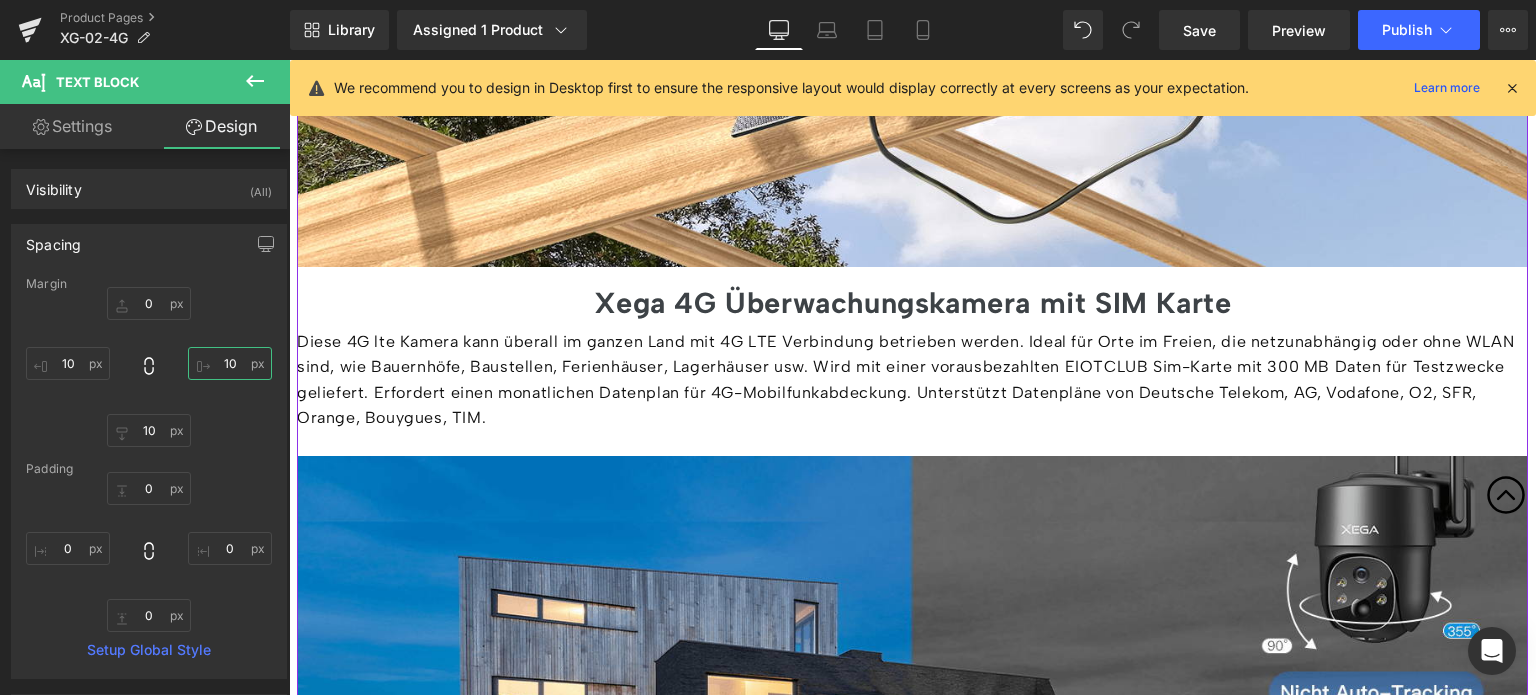 scroll, scrollTop: 3000, scrollLeft: 0, axis: vertical 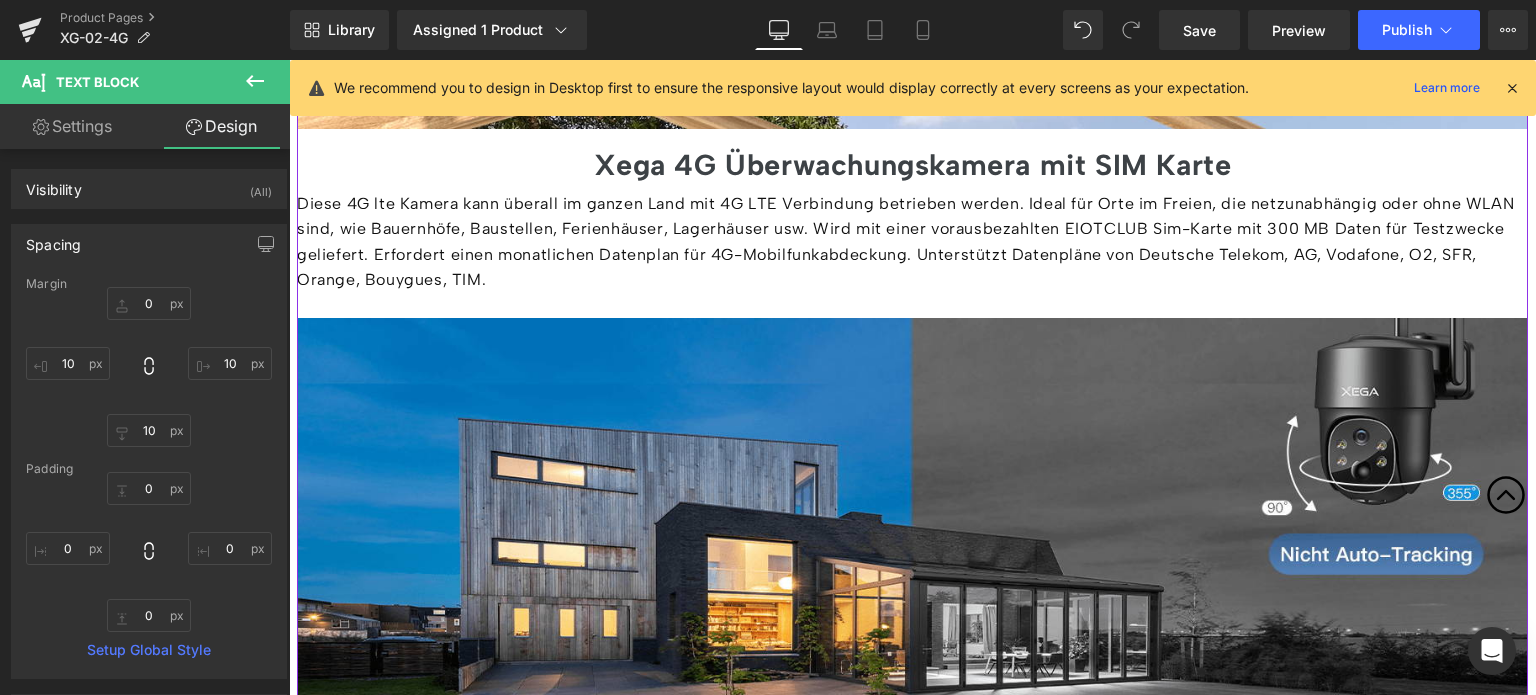click on "Diese 4G lte Kamera kann überall im ganzen Land mit 4G LTE Verbindung betrieben werden. Ideal für Orte im Freien, die netzunabhängig oder ohne WLAN sind, wie Bauernhöfe, Baustellen, Ferienhäuser, Lagerhäuser usw. Wird mit einer vorausbezahlten EIOTCLUB Sim-Karte mit 300 MB Daten für Testzwecke geliefert. Erfordert einen monatlichen Datenplan für 4G-Mobilfunkabdeckung. Unterstützt Datenpläne von Deutsche Telekom, AG, Vodafone, O2, SFR, Orange, Bouygues, TIM." at bounding box center [912, 242] 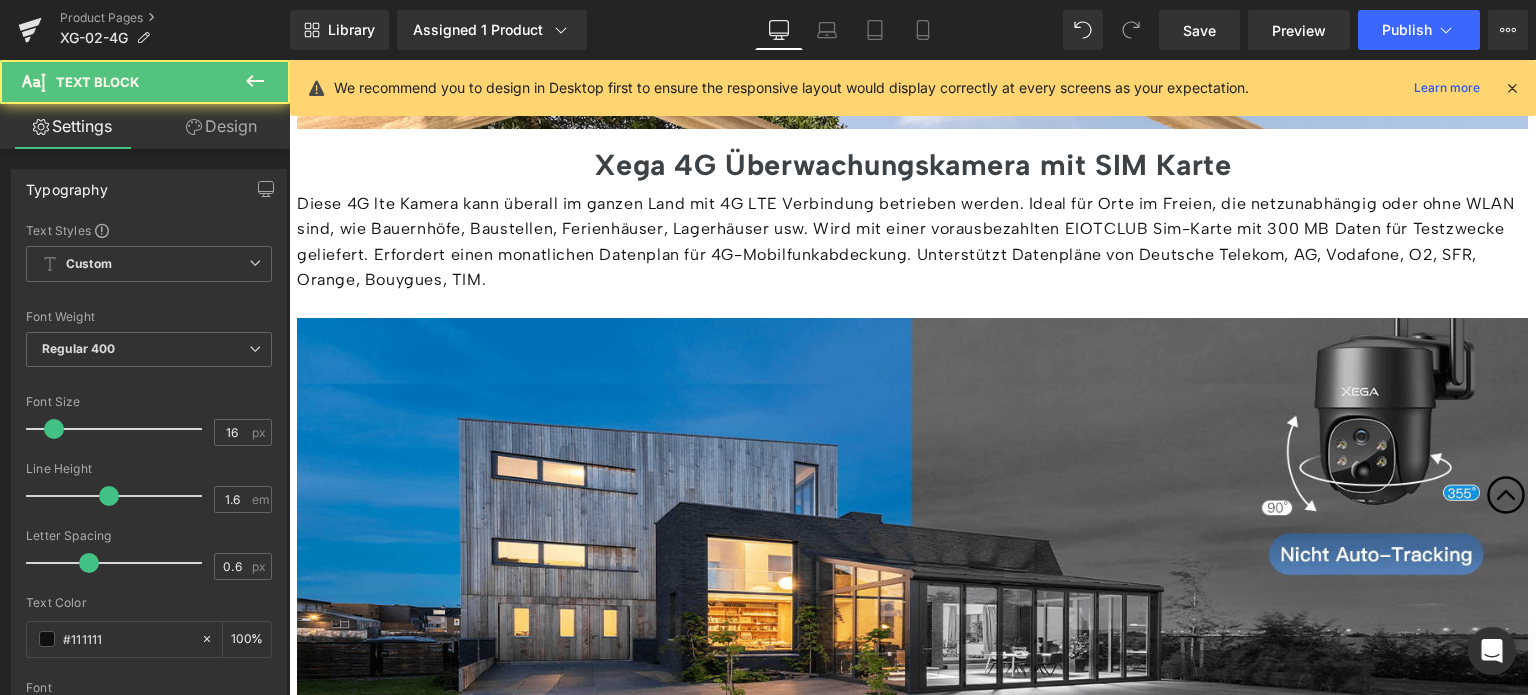 drag, startPoint x: 221, startPoint y: 132, endPoint x: 111, endPoint y: 264, distance: 171.8255 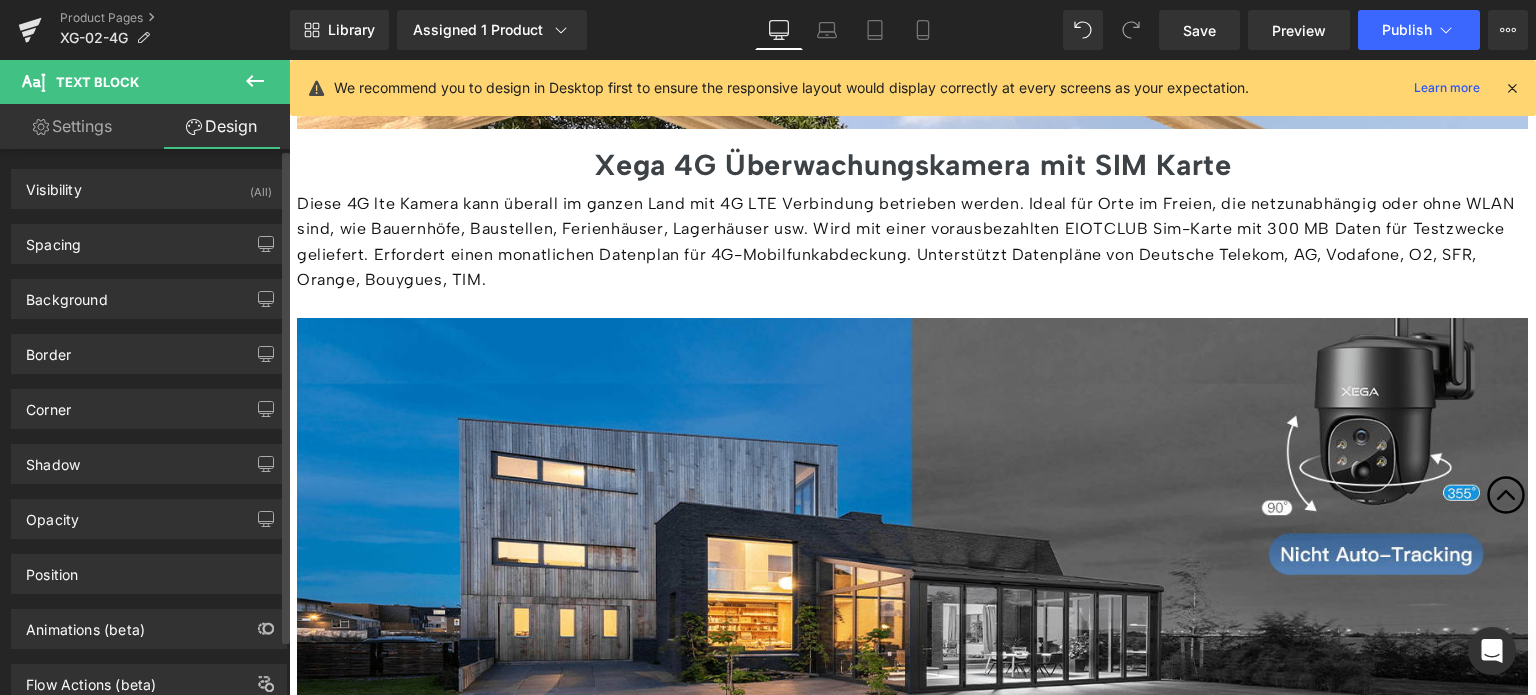 type on "0" 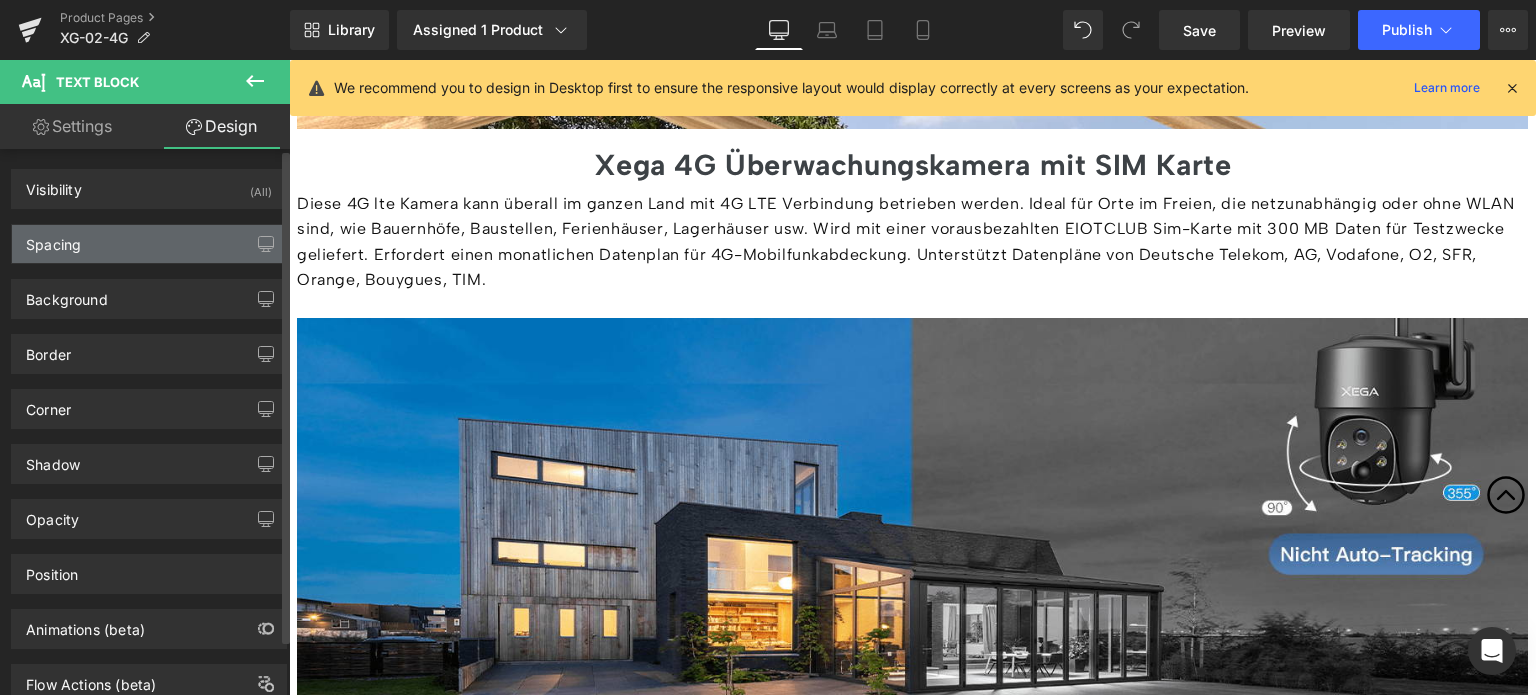 click on "Spacing" at bounding box center (149, 244) 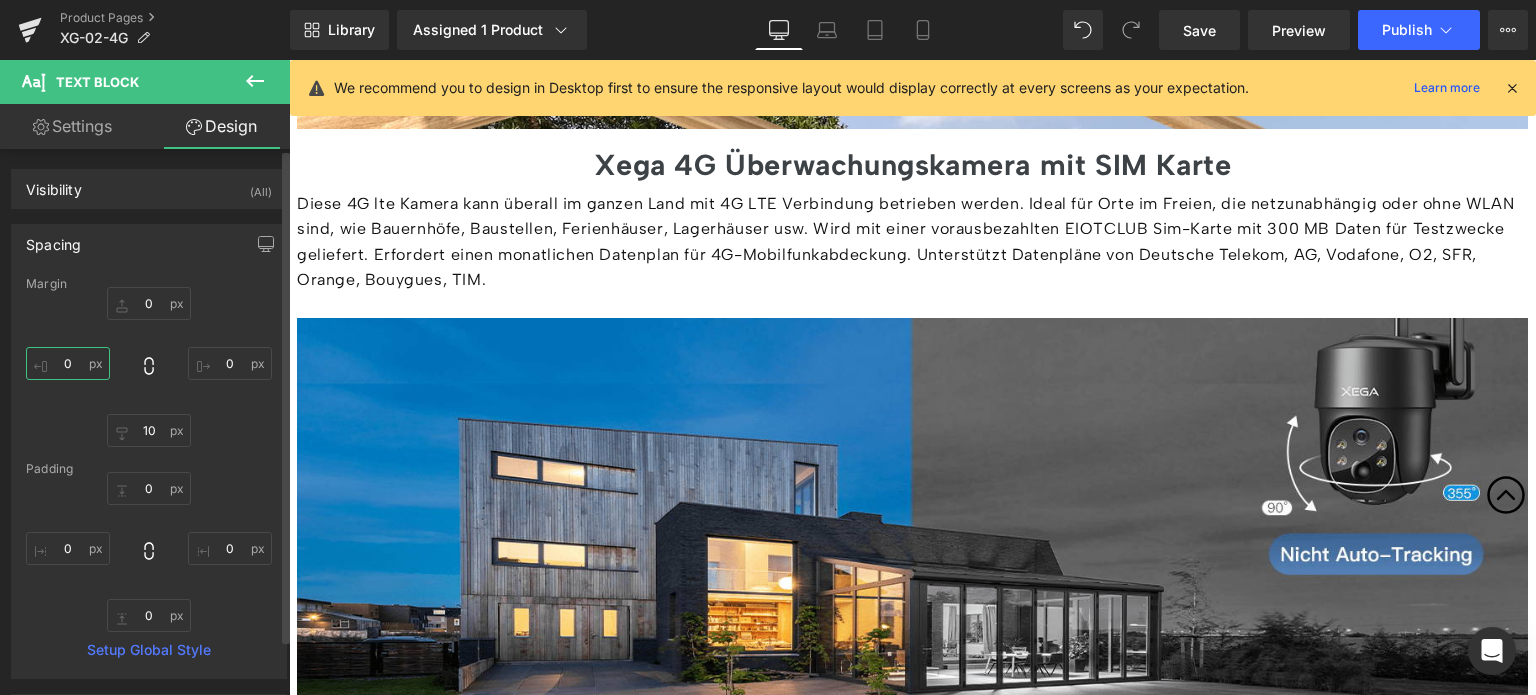 click on "0" at bounding box center (68, 363) 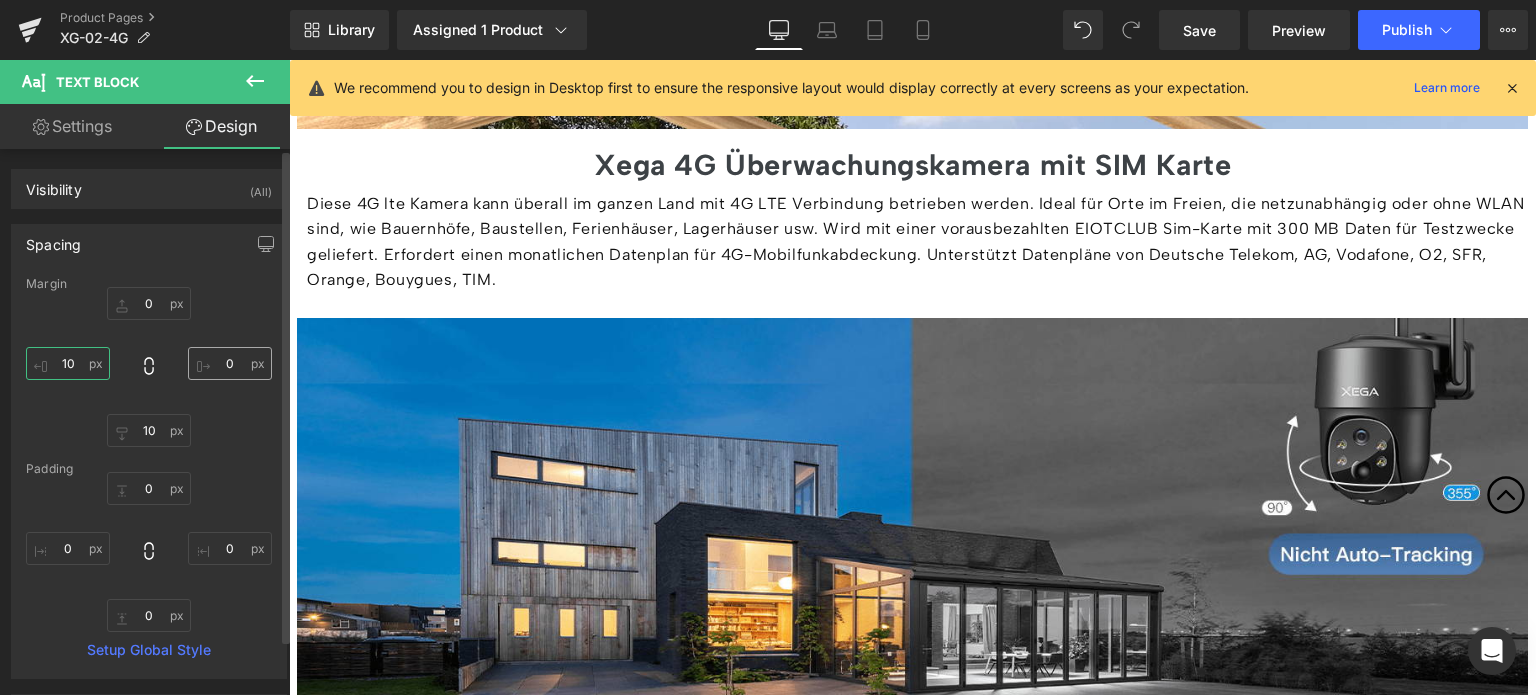 type on "10" 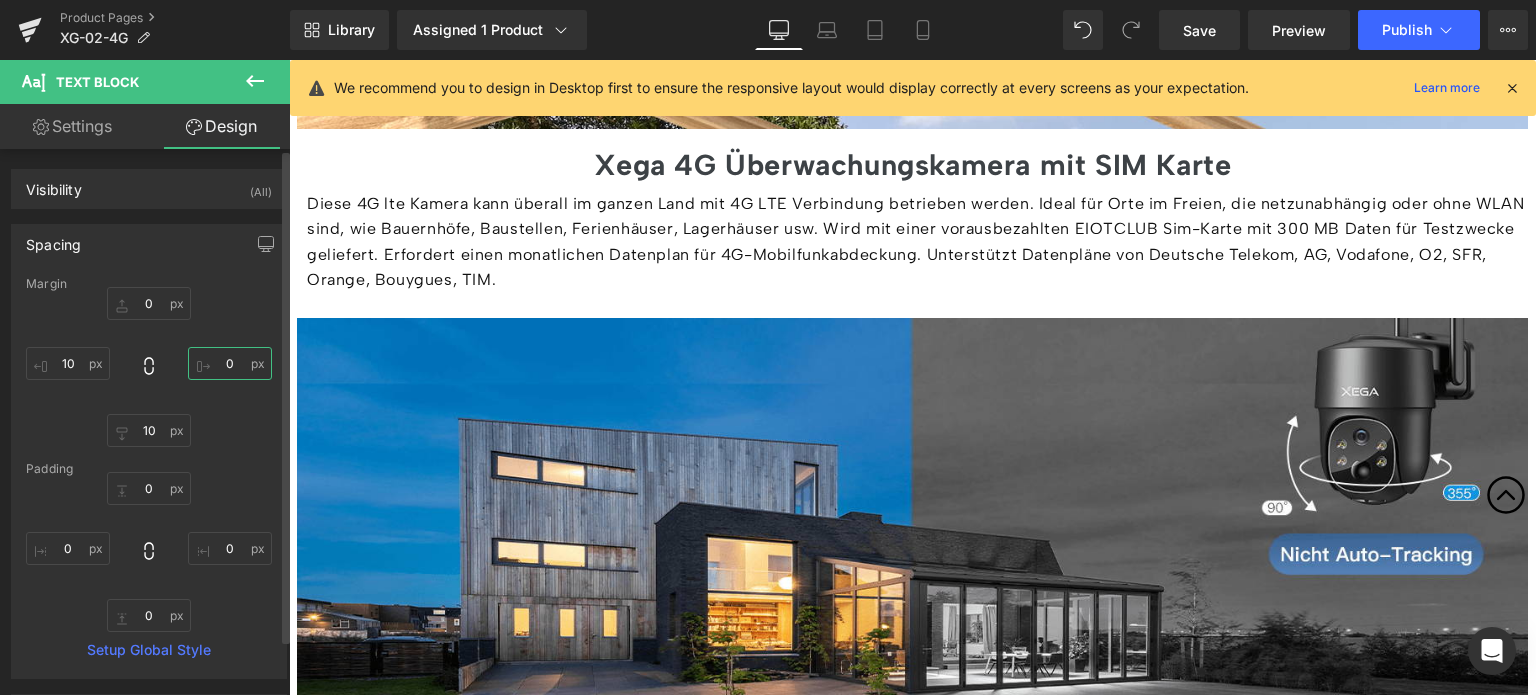 click on "0" at bounding box center (230, 363) 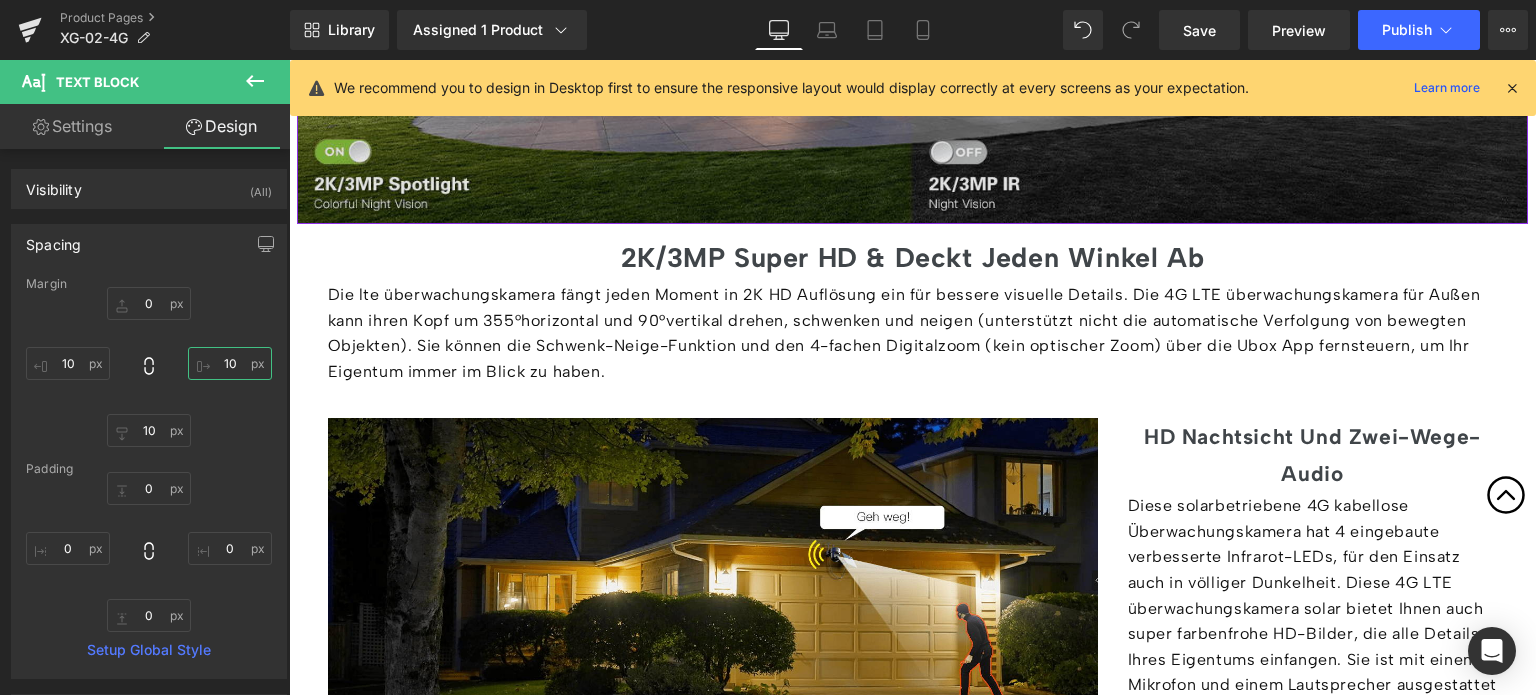 scroll, scrollTop: 3600, scrollLeft: 0, axis: vertical 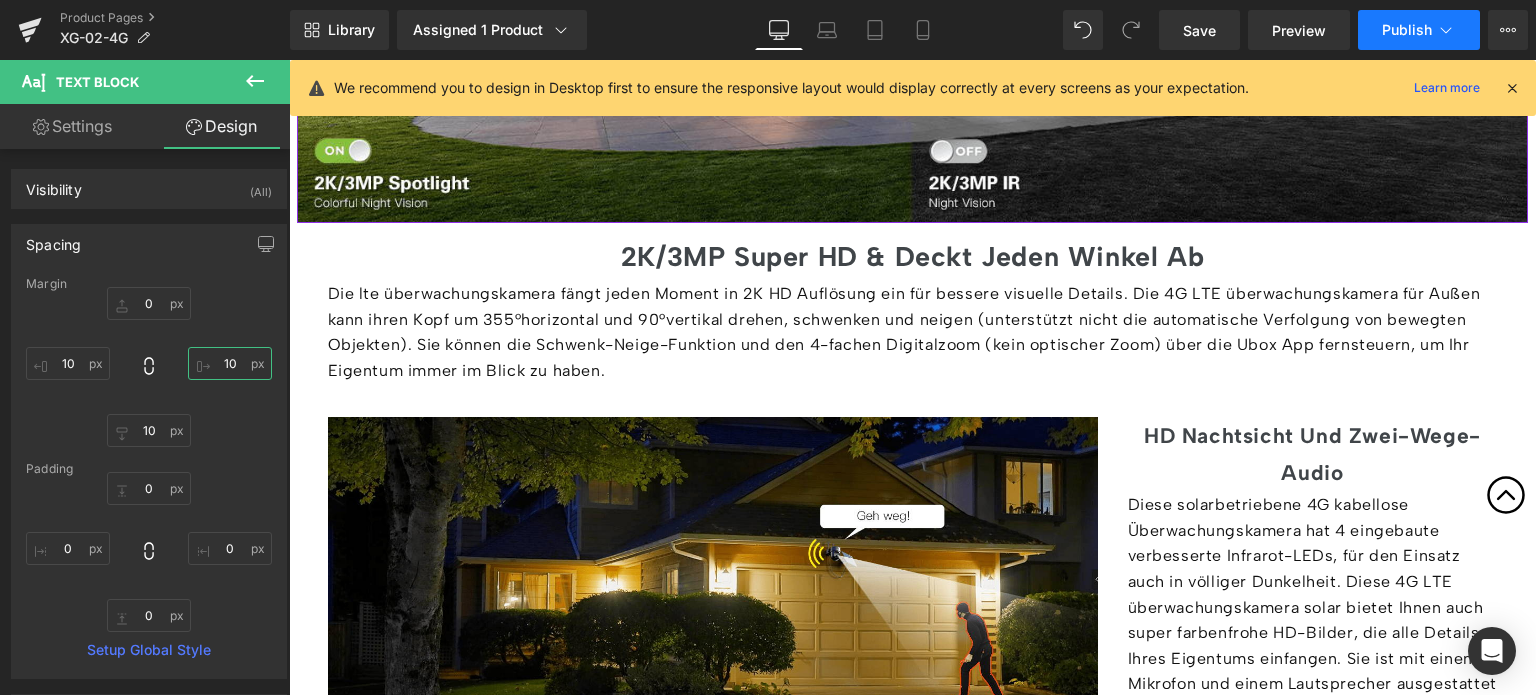 type on "10" 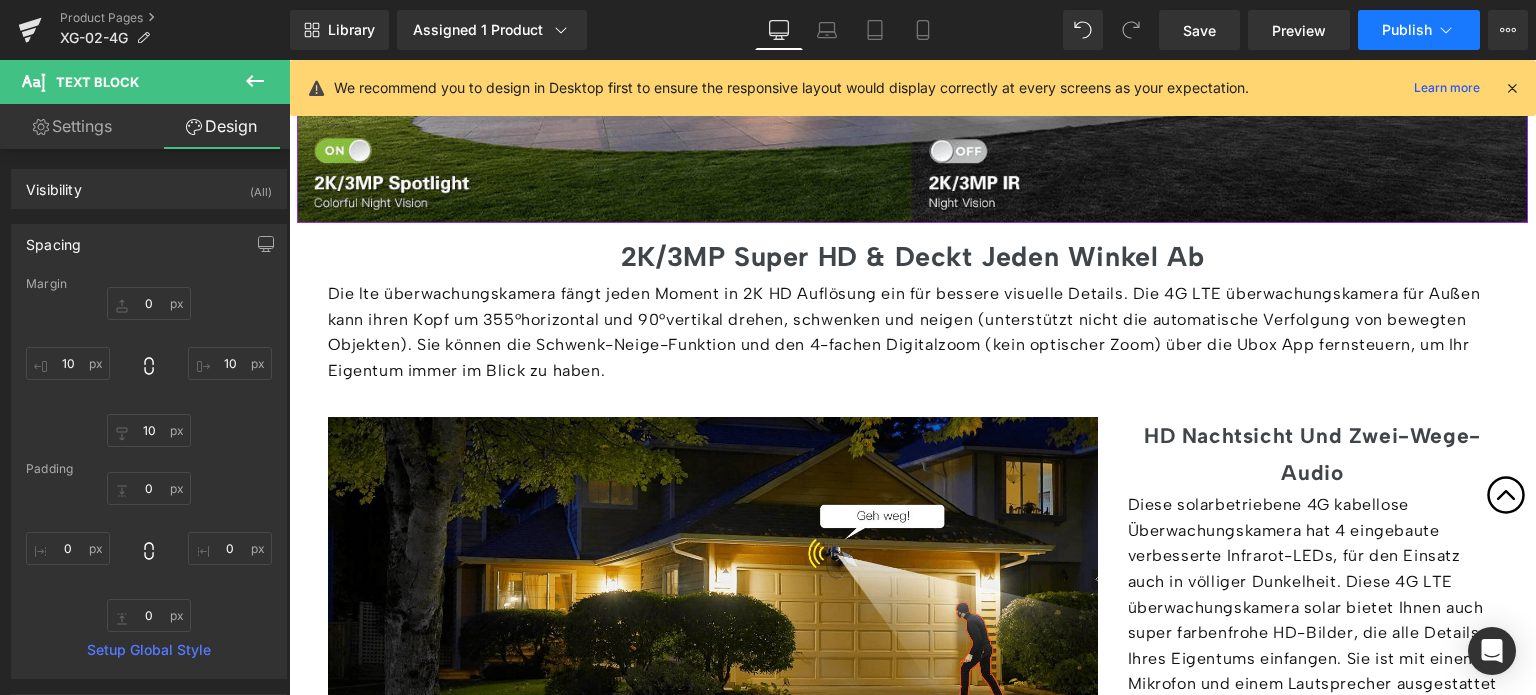 click on "Publish" at bounding box center [1419, 30] 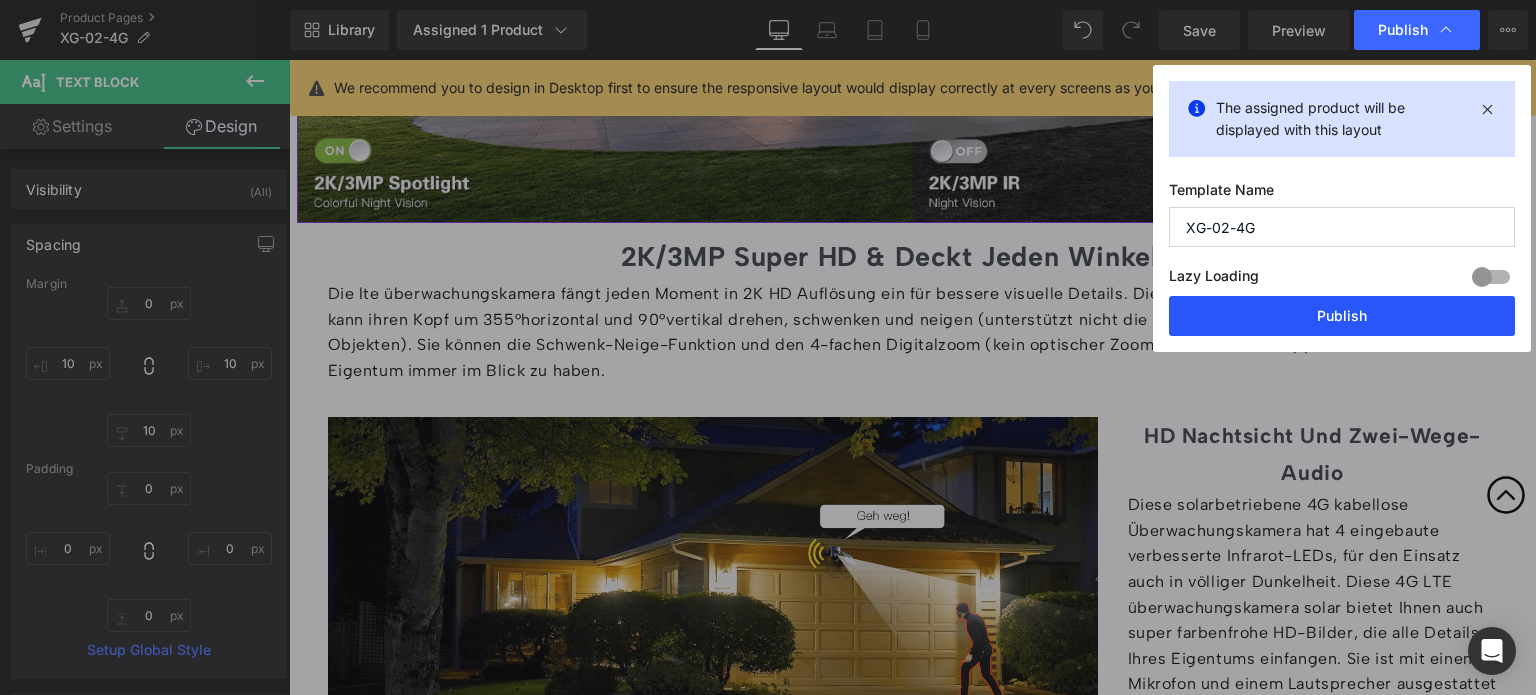 click on "Publish" at bounding box center [1342, 316] 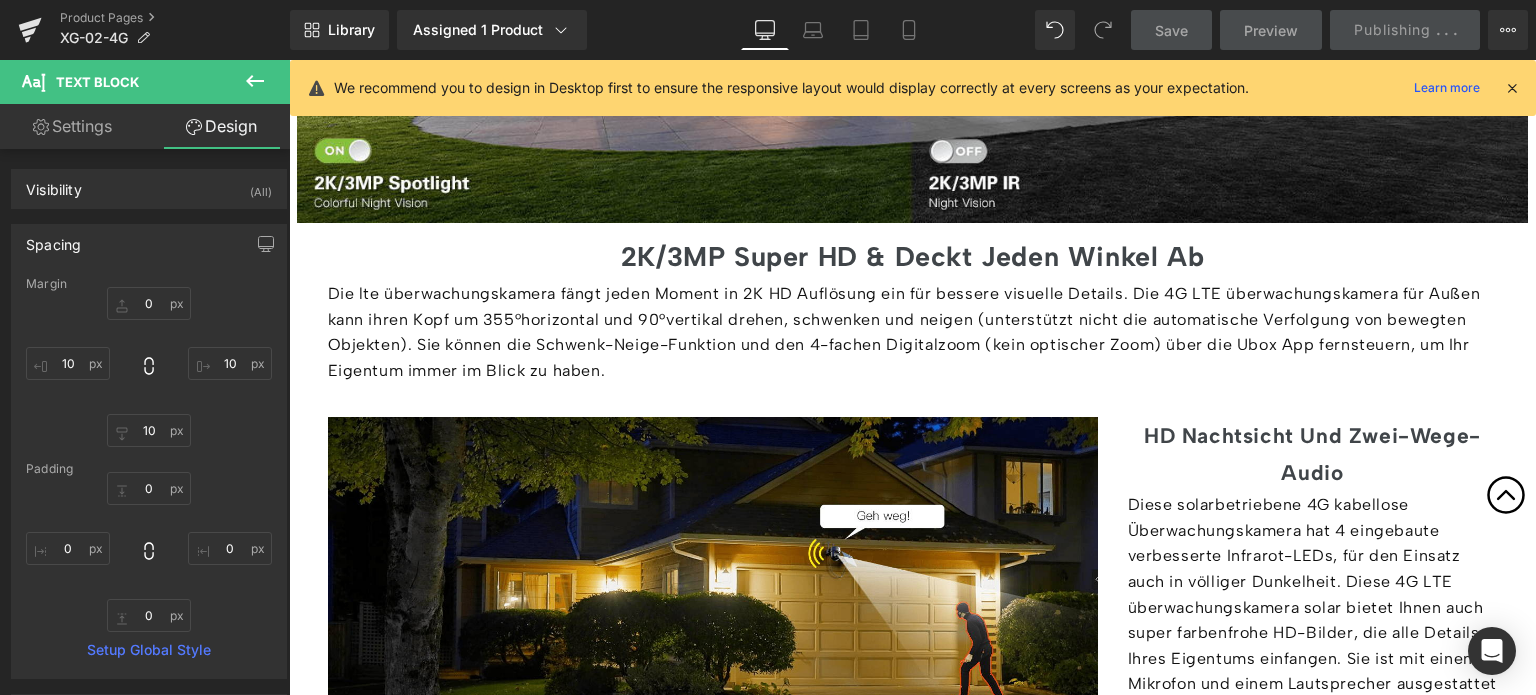 drag, startPoint x: 1511, startPoint y: 88, endPoint x: 1222, endPoint y: 32, distance: 294.3756 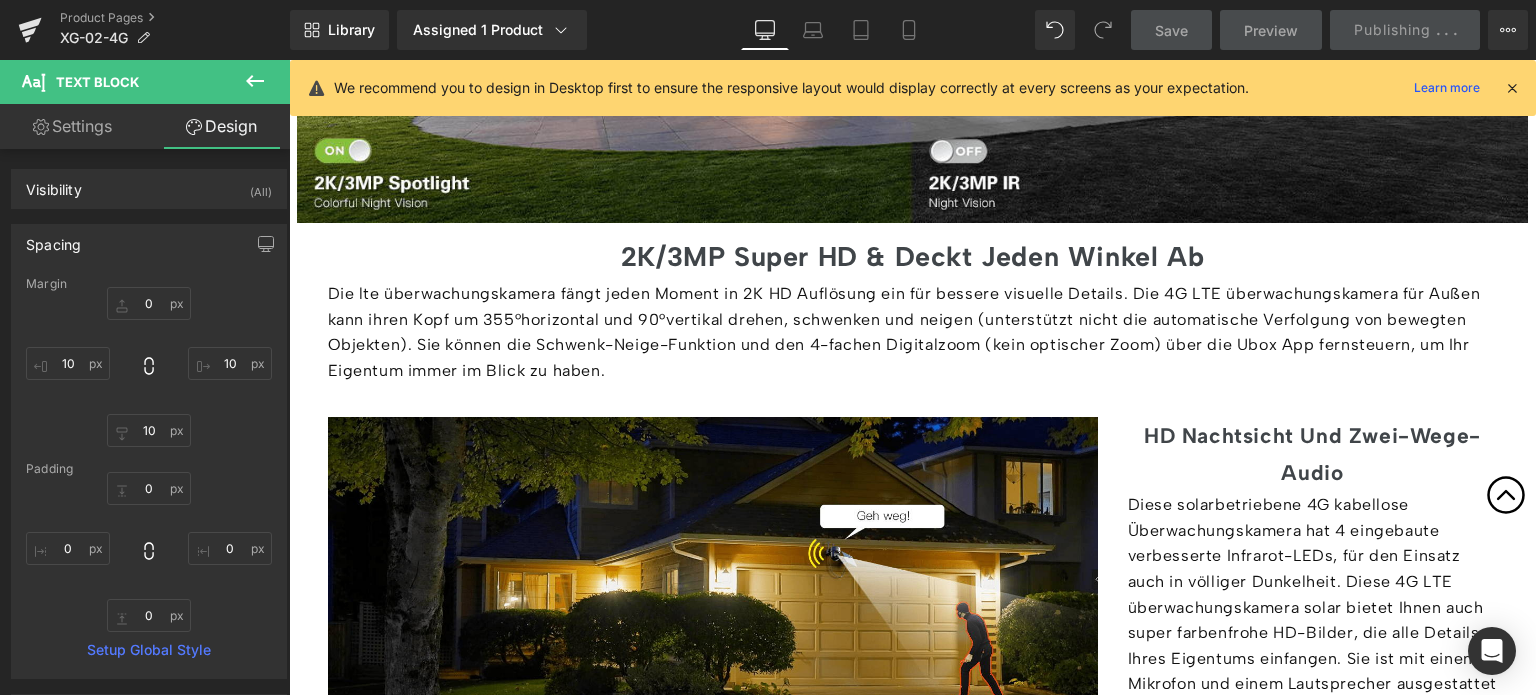 click at bounding box center (1512, 88) 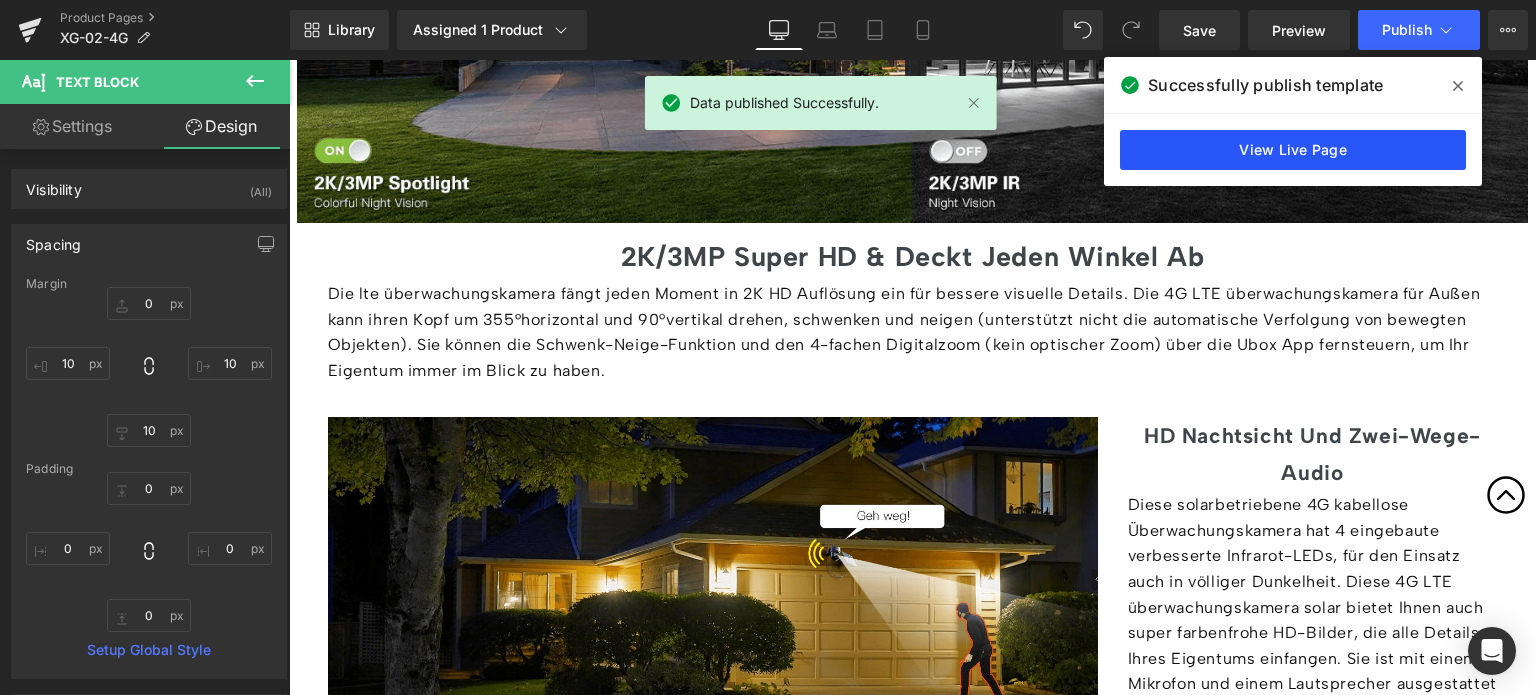 click on "View Live Page" at bounding box center (1293, 150) 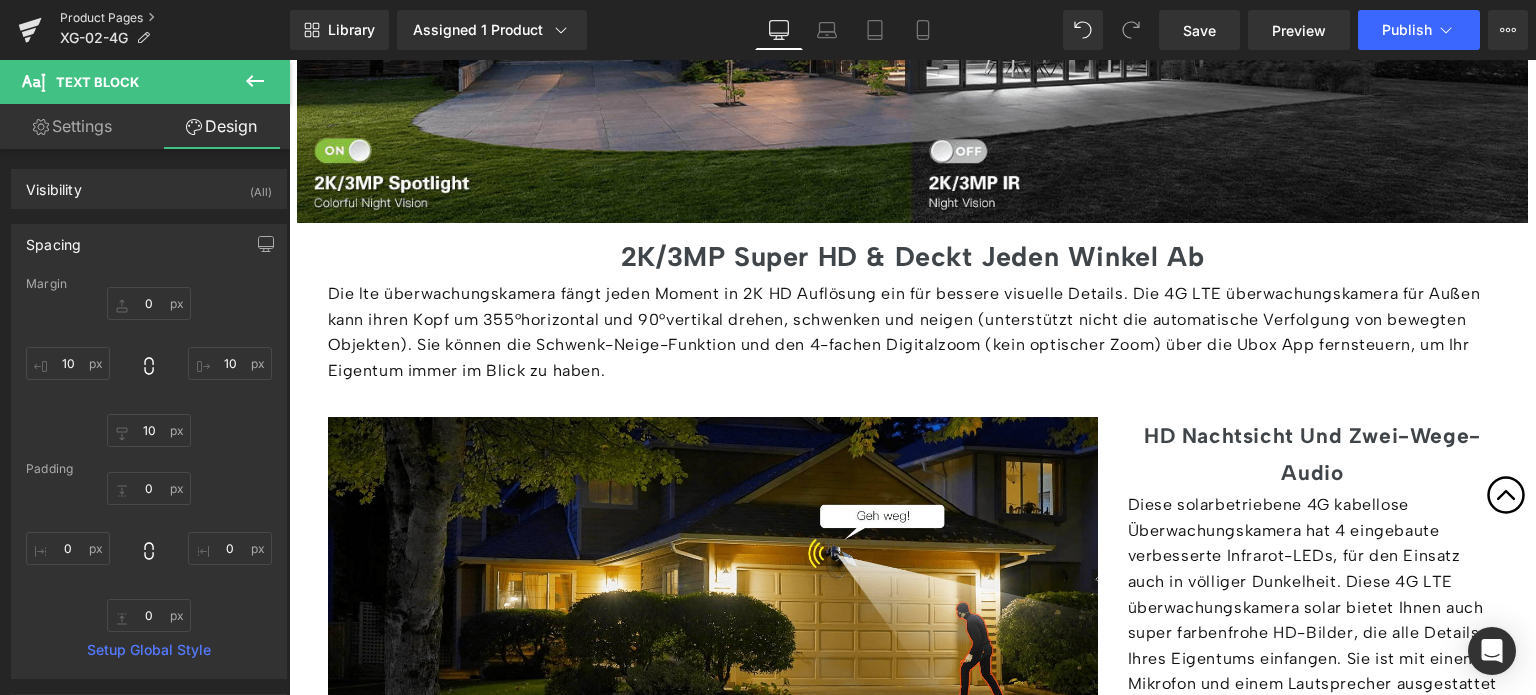click on "Product Pages" at bounding box center [175, 18] 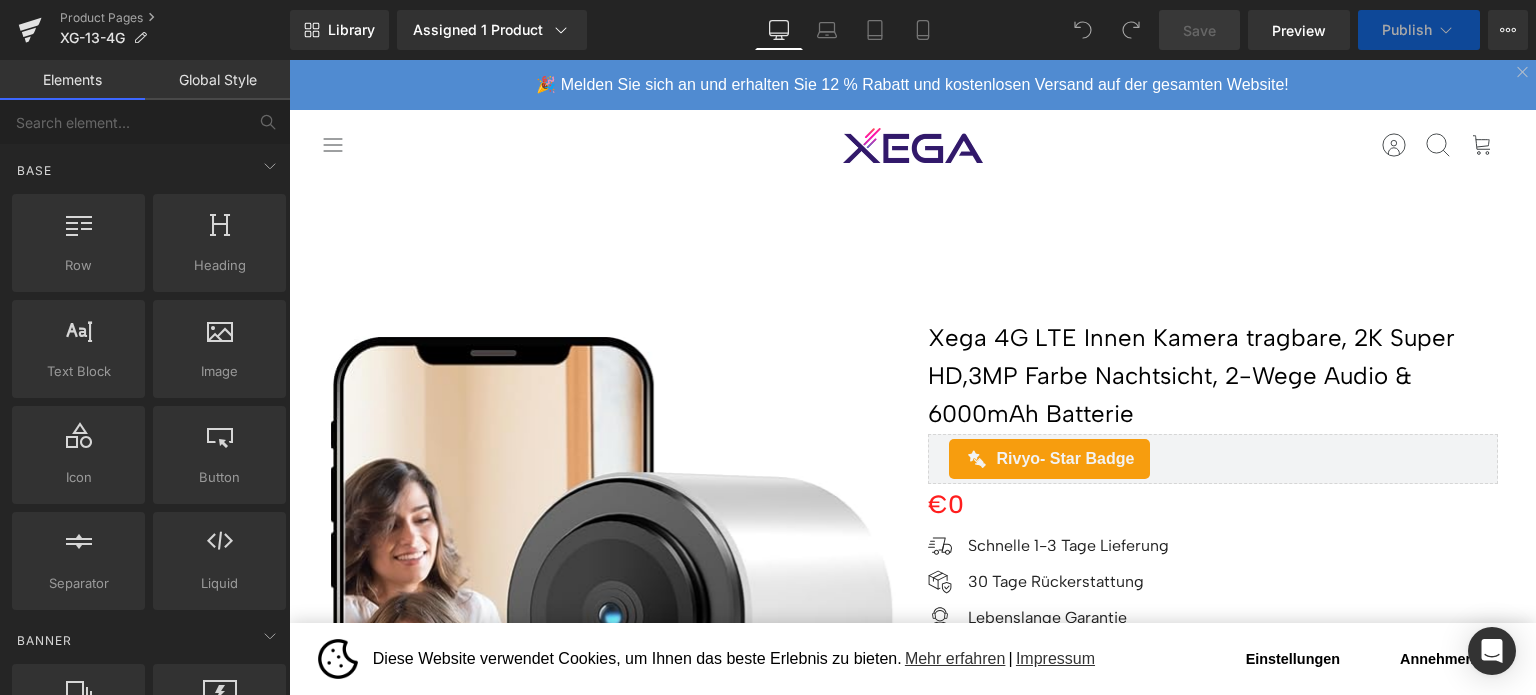 scroll, scrollTop: 0, scrollLeft: 0, axis: both 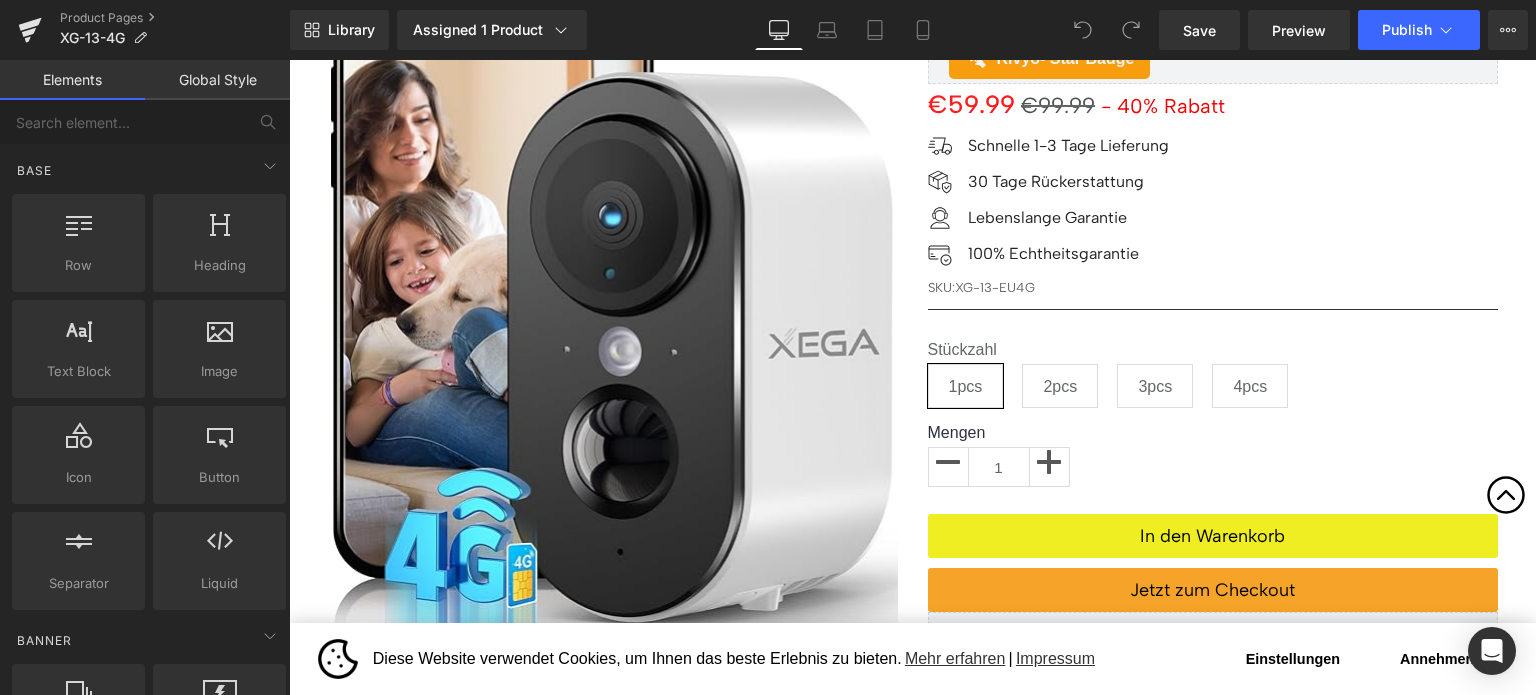 click on "Annehmen" at bounding box center (1437, 659) 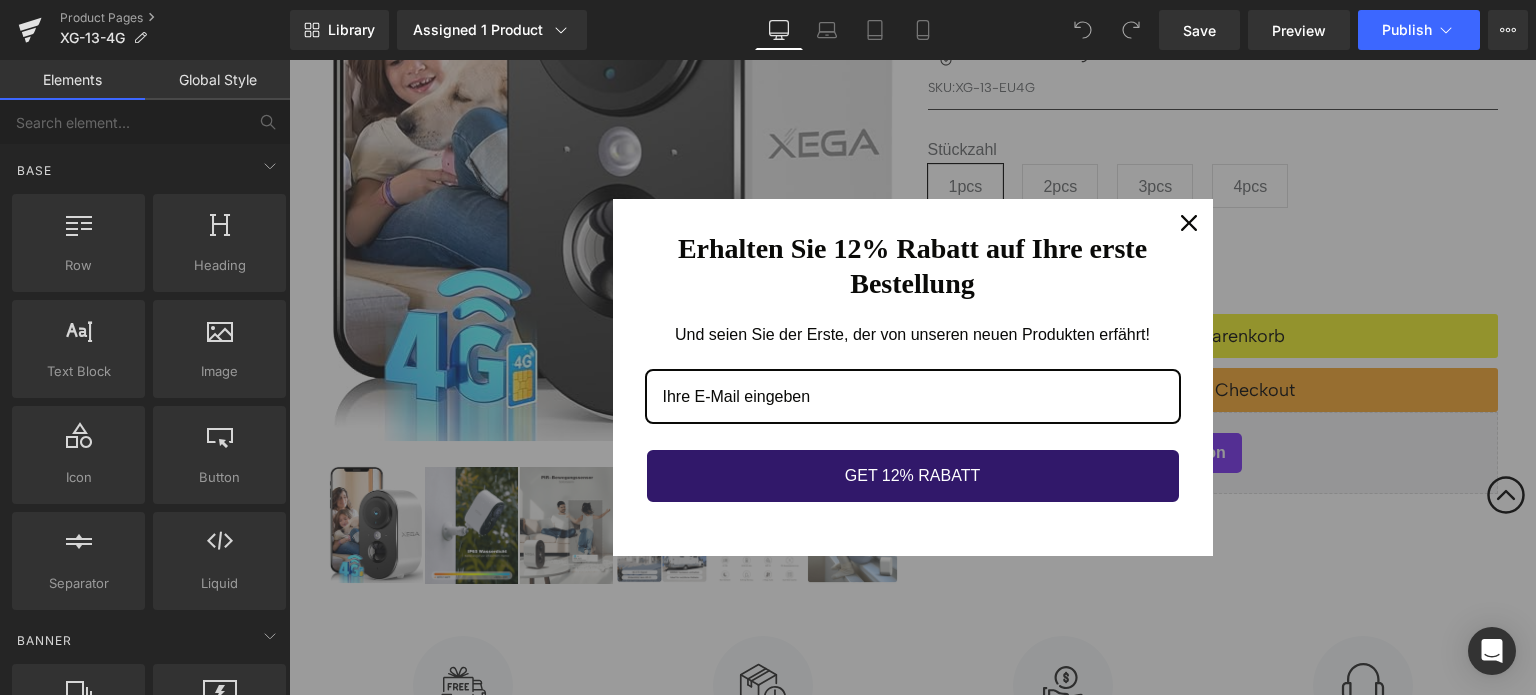scroll, scrollTop: 1000, scrollLeft: 0, axis: vertical 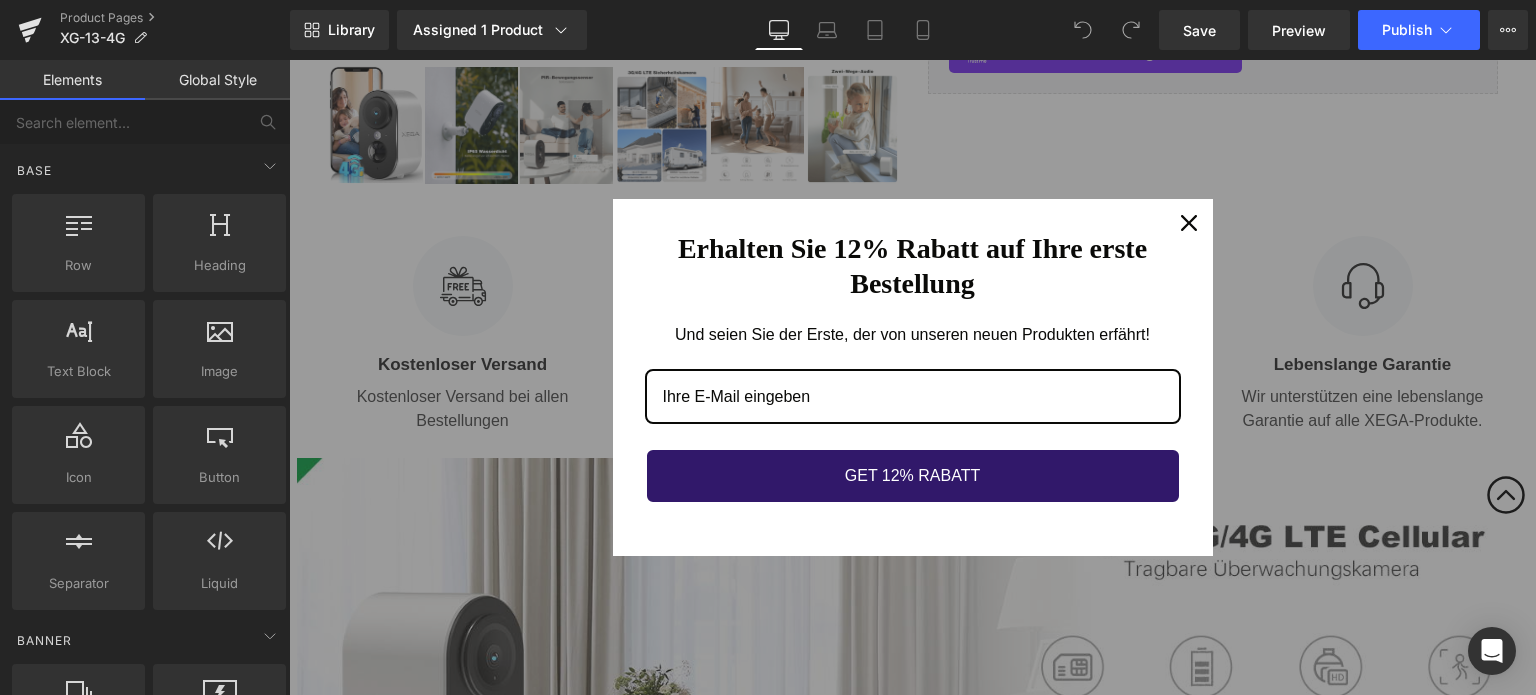 click 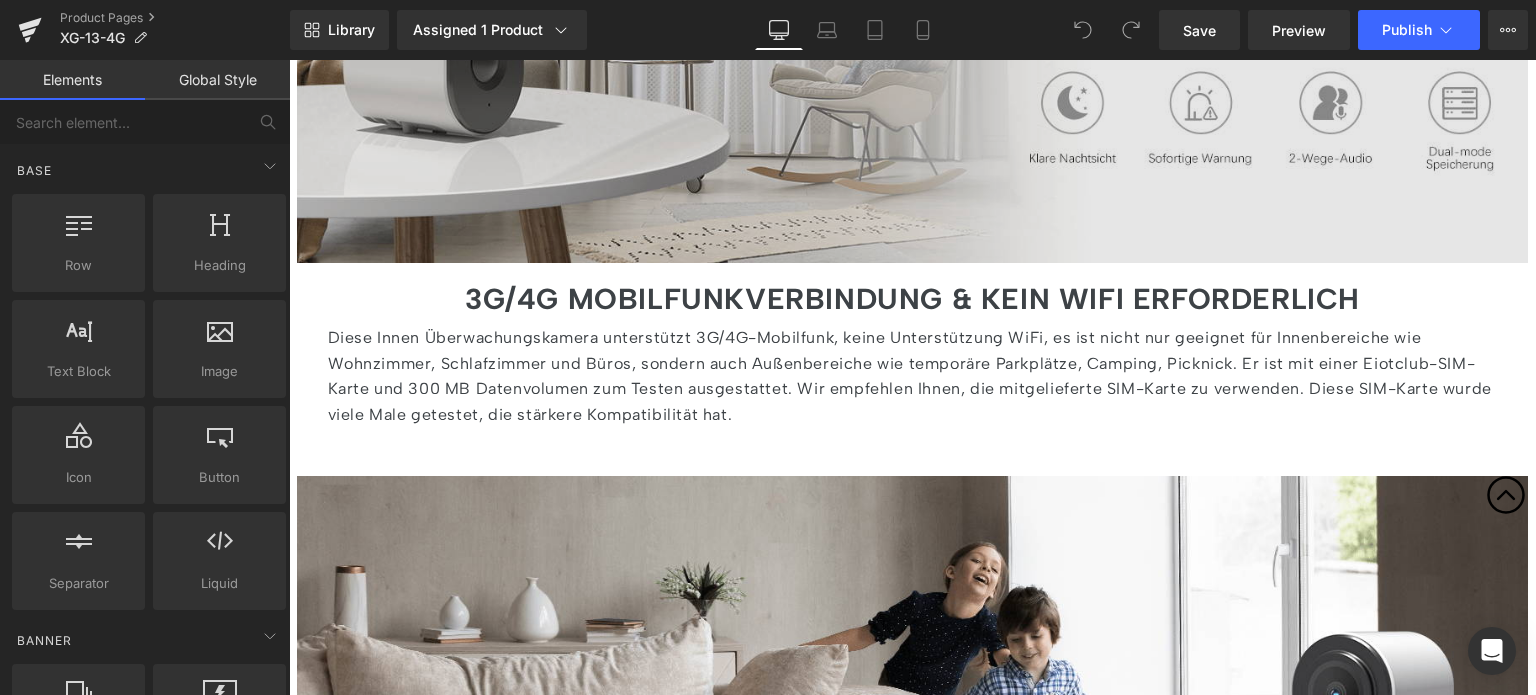 scroll, scrollTop: 1900, scrollLeft: 0, axis: vertical 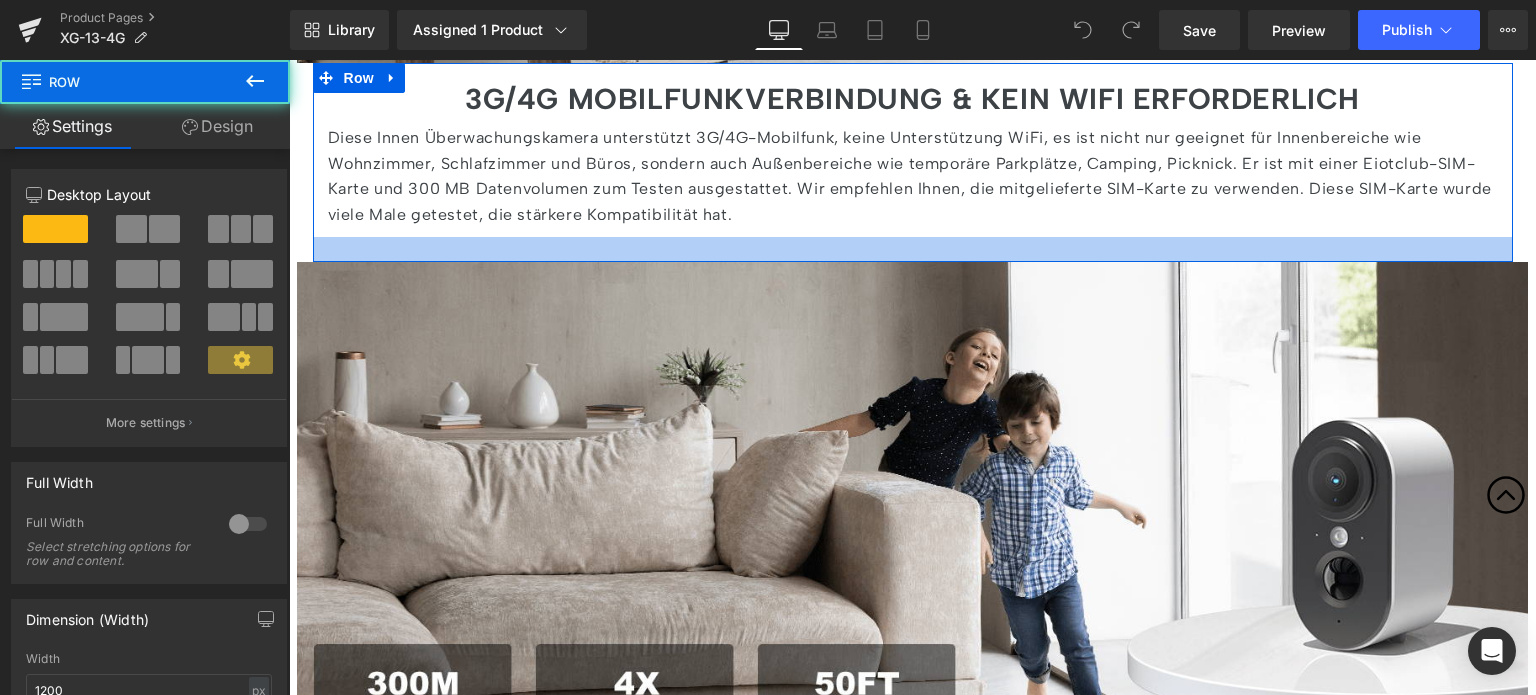 drag, startPoint x: 721, startPoint y: 257, endPoint x: 728, endPoint y: 243, distance: 15.652476 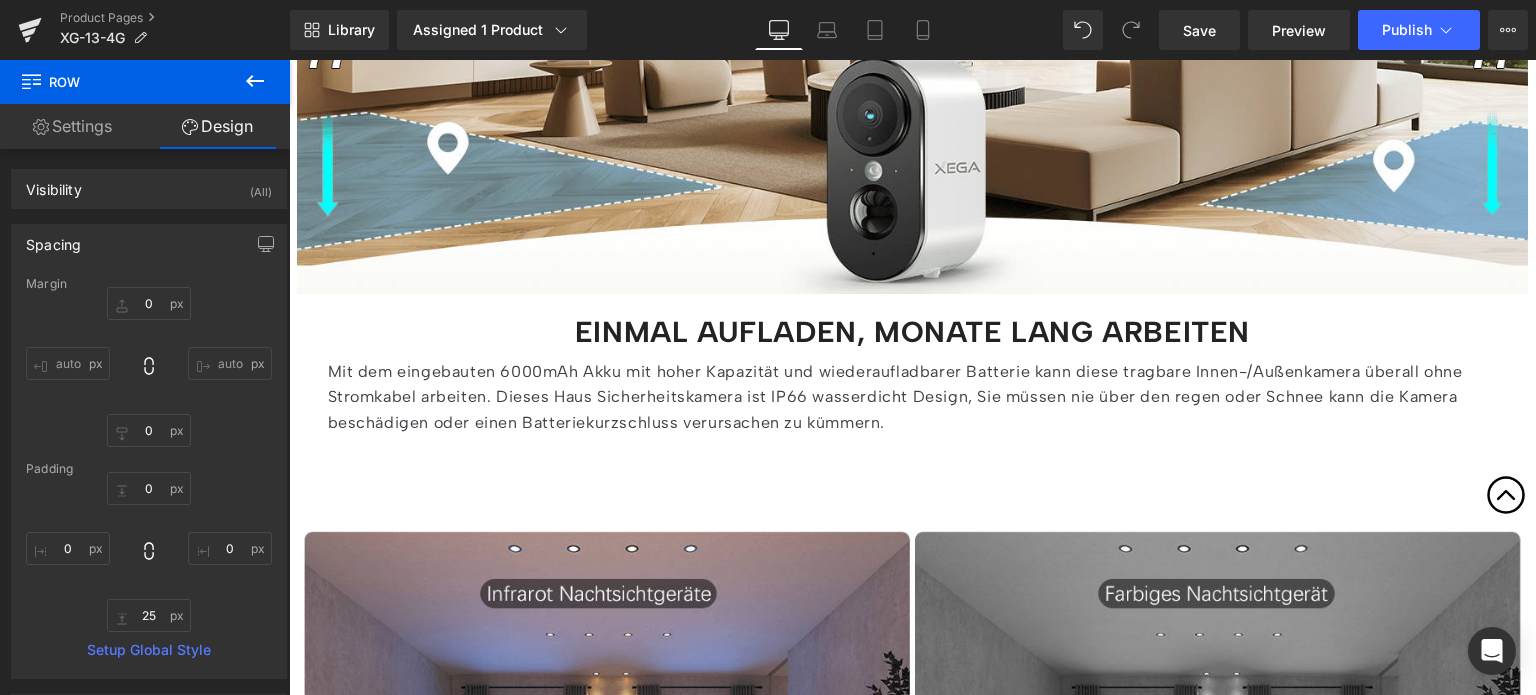 scroll, scrollTop: 2900, scrollLeft: 0, axis: vertical 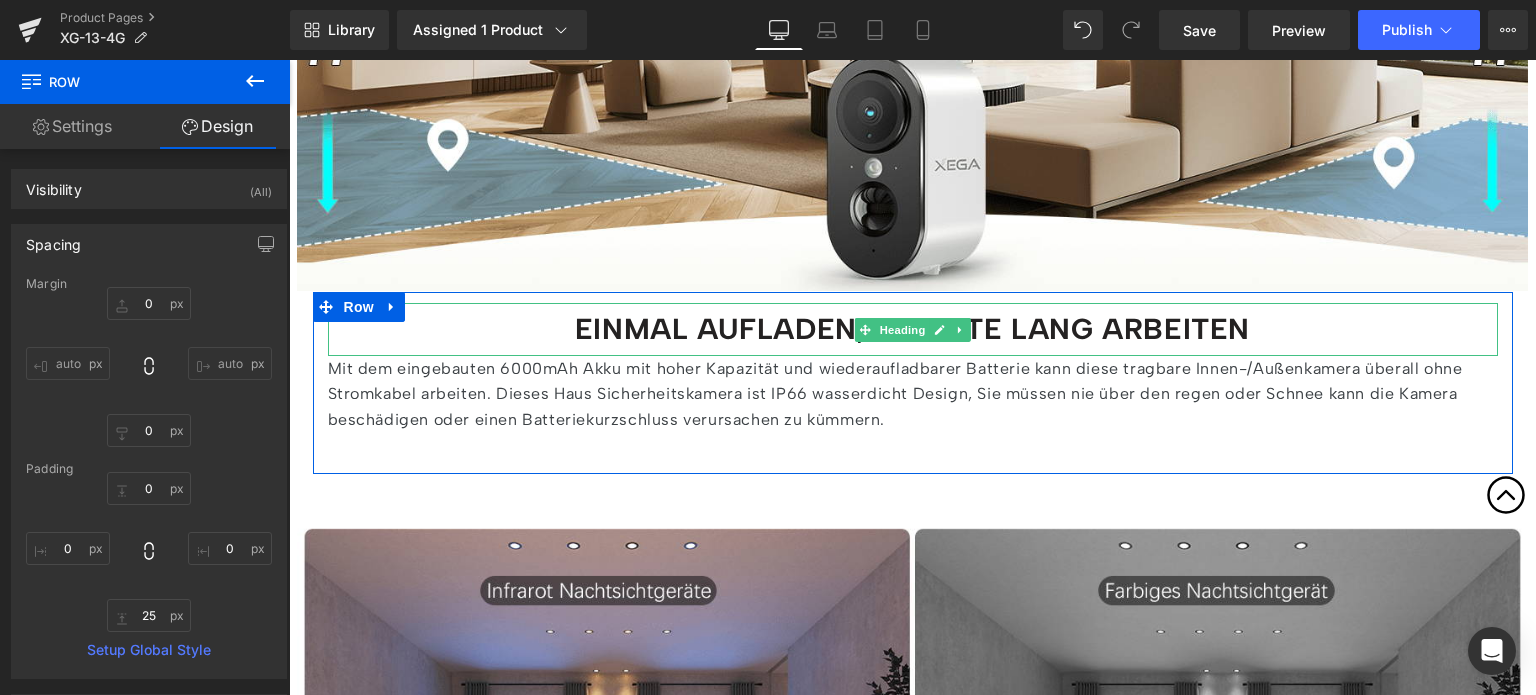 click on "EINMAL AUFLADEN, MONATE LANG ARBEITEN" at bounding box center (912, 328) 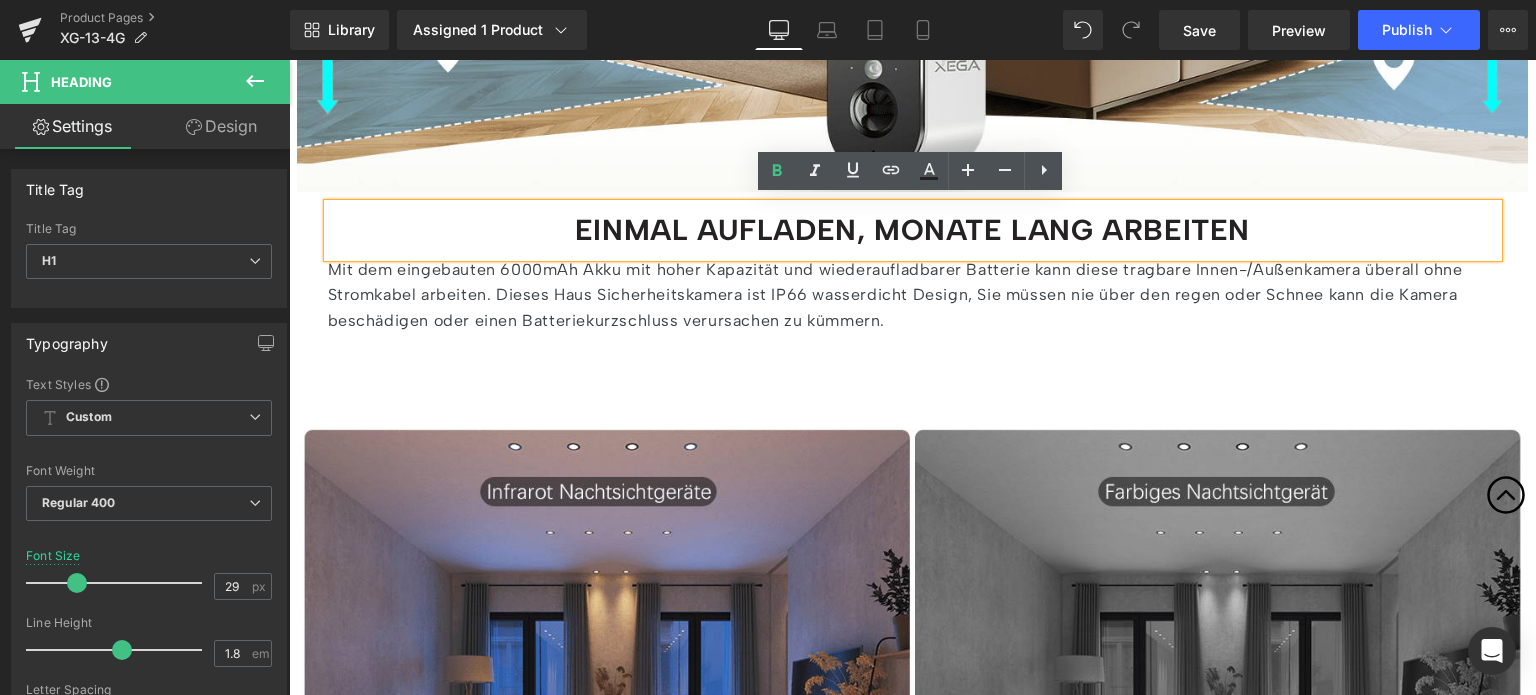 scroll, scrollTop: 3000, scrollLeft: 0, axis: vertical 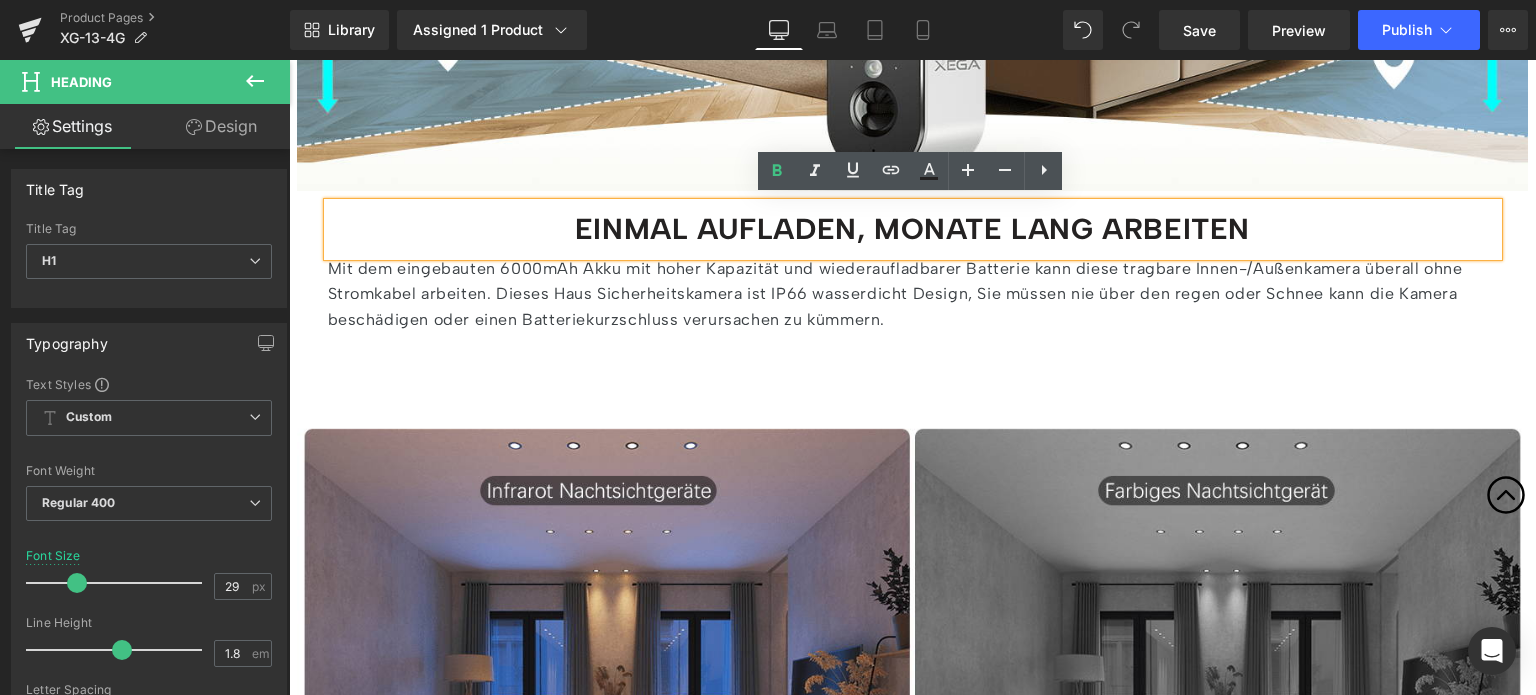 click on "EINMAL AUFLADEN, MONATE LANG ARBEITEN Heading         Mit dem eingebauten 6000mAh Akku mit hoher Kapazität und wiederaufladbarer Batterie kann diese tragbare Innen-/Außenkamera überall ohne Stromkabel arbeiten. Dieses Haus Sicherheitskamera ist IP66 wasserdicht Design, Sie müssen nie über den regen oder Schnee kann die Kamera beschädigen oder einen Batteriekurzschluss verursachen zu kümmern. Text Block         Row" at bounding box center [913, 283] 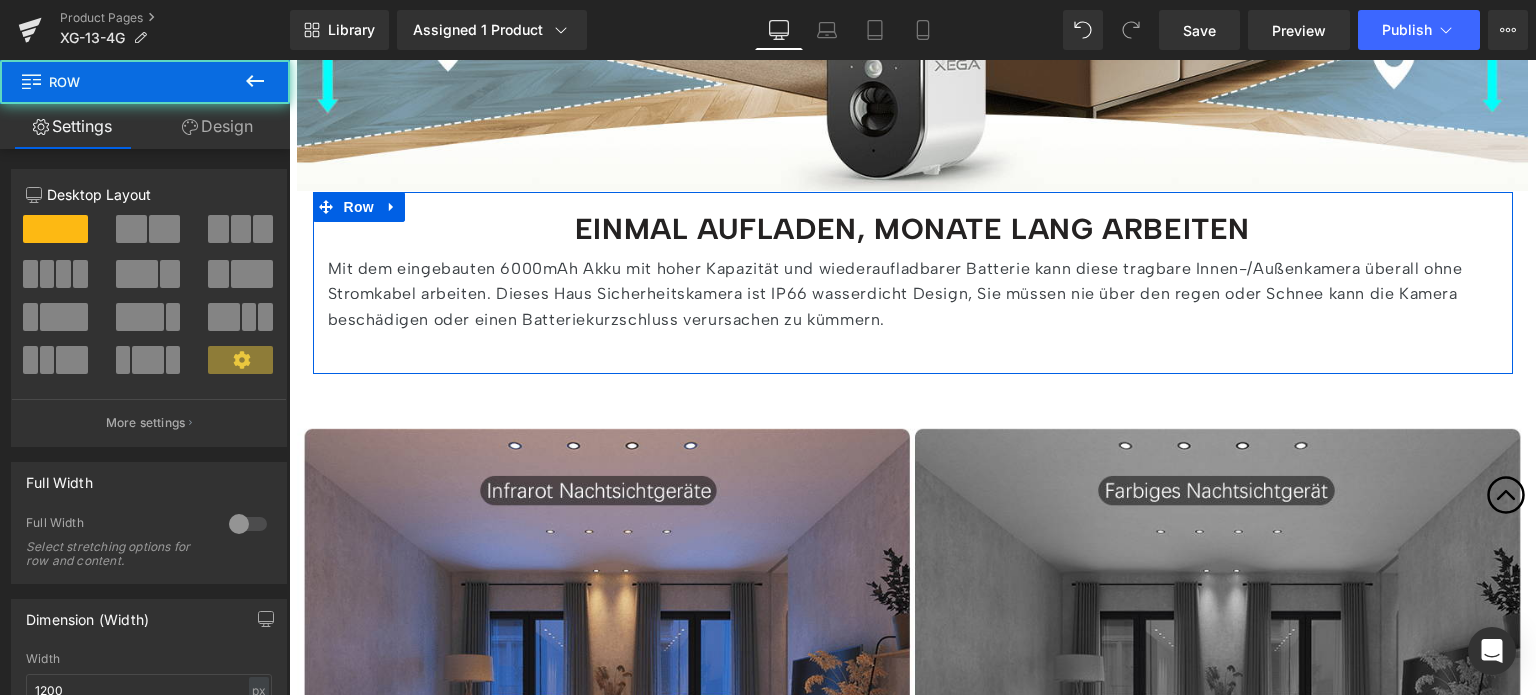 click on "EINMAL AUFLADEN, MONATE LANG ARBEITEN Heading         Mit dem eingebauten 6000mAh Akku mit hoher Kapazität und wiederaufladbarer Batterie kann diese tragbare Innen-/Außenkamera überall ohne Stromkabel arbeiten. Dieses Haus Sicherheitskamera ist IP66 wasserdicht Design, Sie müssen nie über den regen oder Schnee kann die Kamera beschädigen oder einen Batteriekurzschluss verursachen zu kümmern. Text Block         Row" at bounding box center [913, 283] 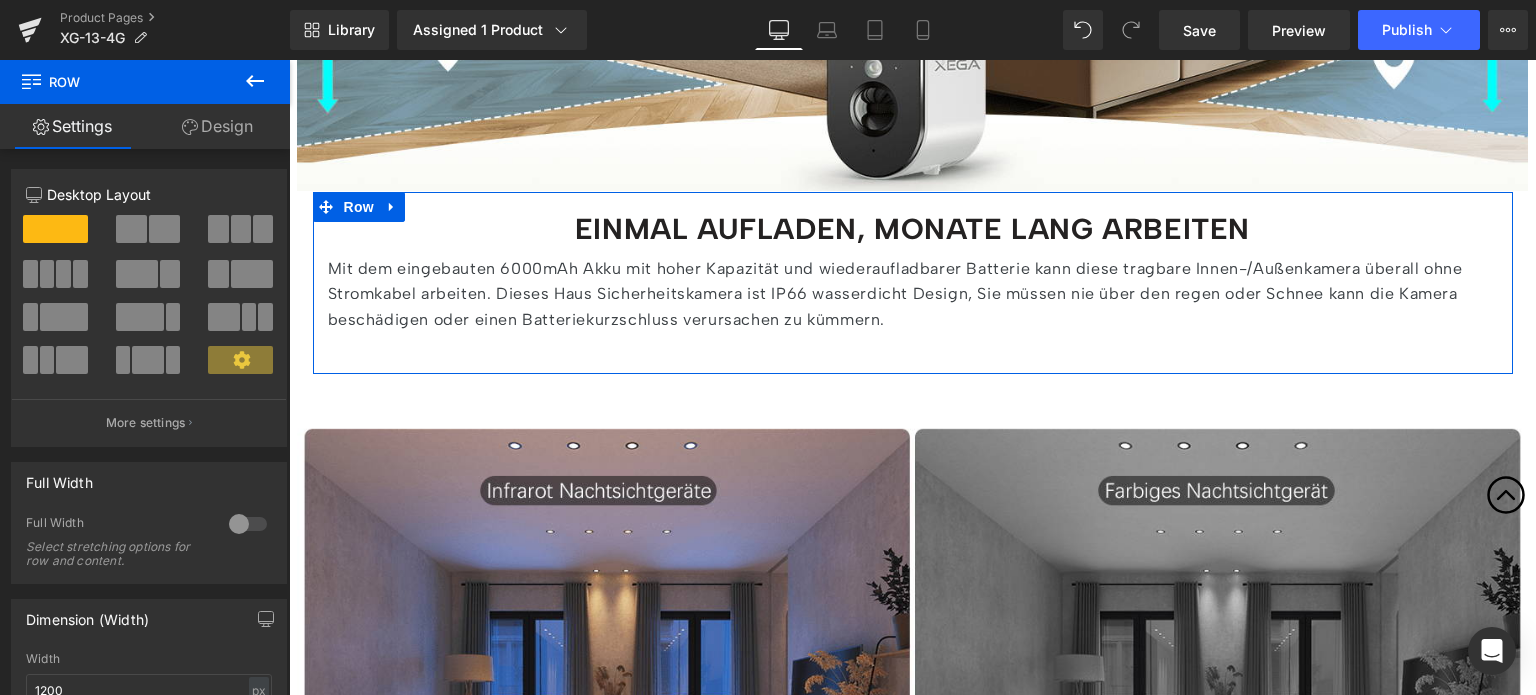 click on "Design" at bounding box center [217, 126] 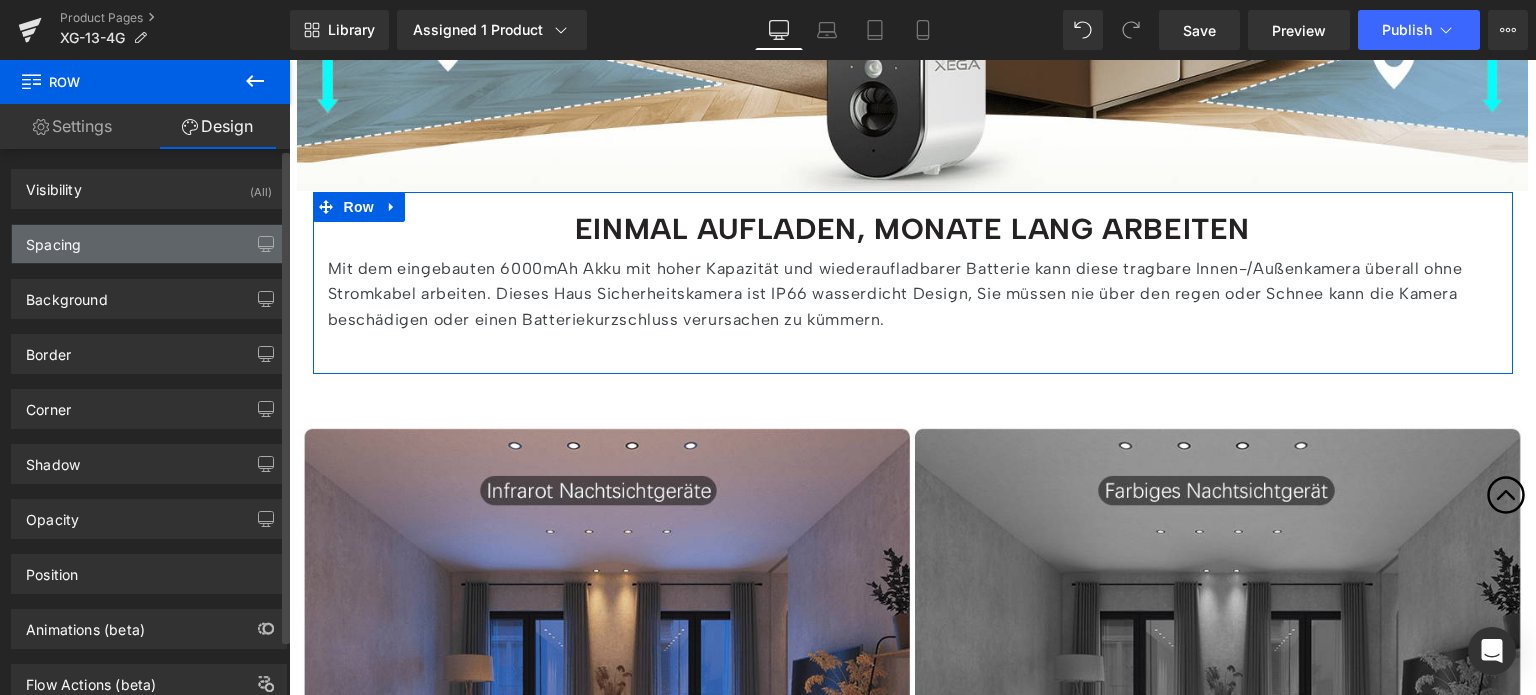 click on "Spacing" at bounding box center (149, 244) 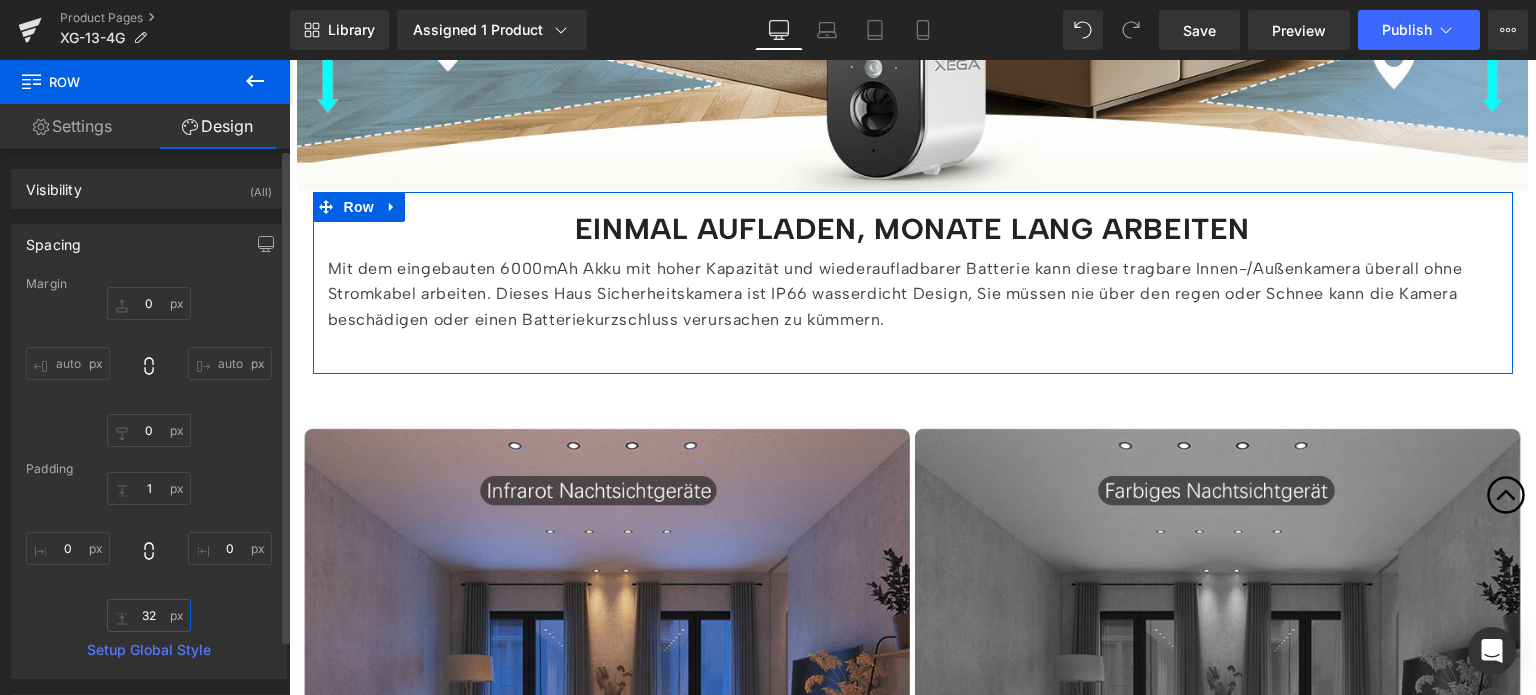 drag, startPoint x: 146, startPoint y: 618, endPoint x: 161, endPoint y: 615, distance: 15.297058 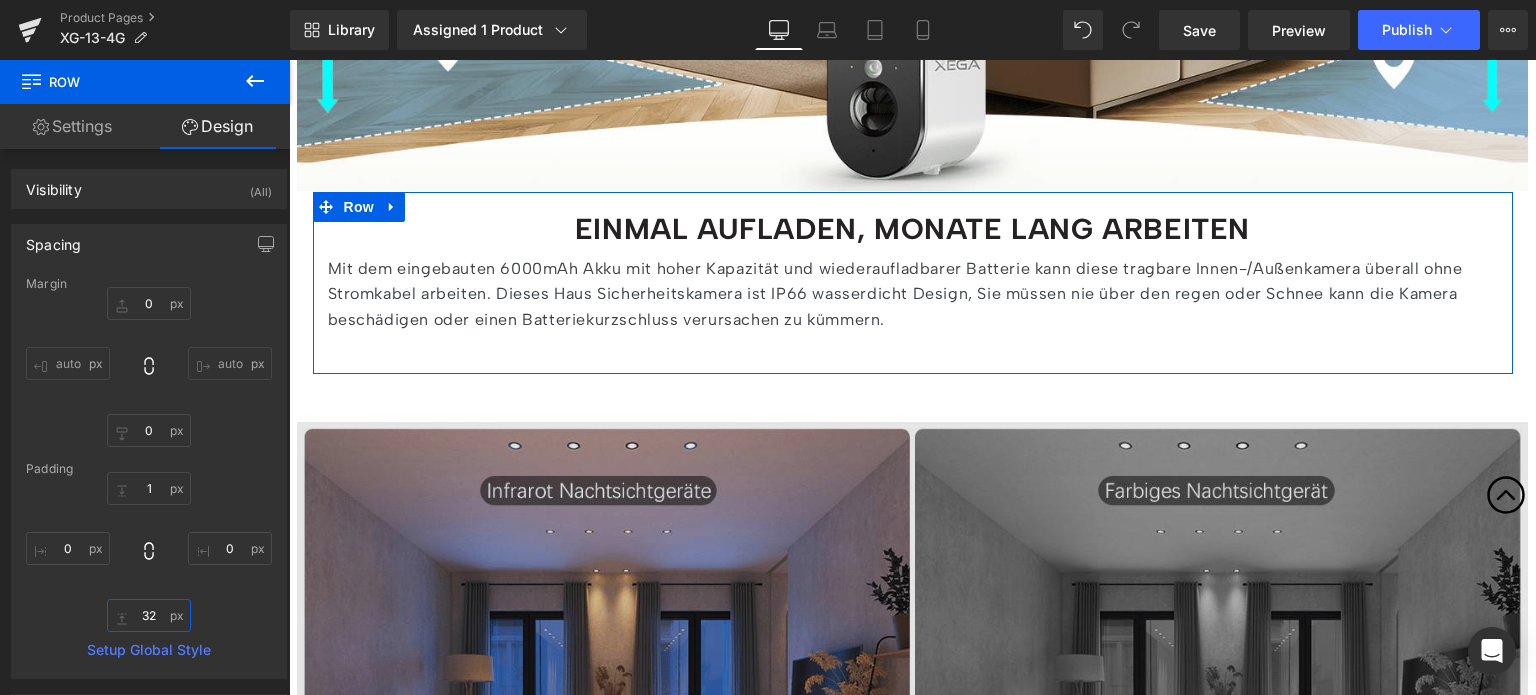 type 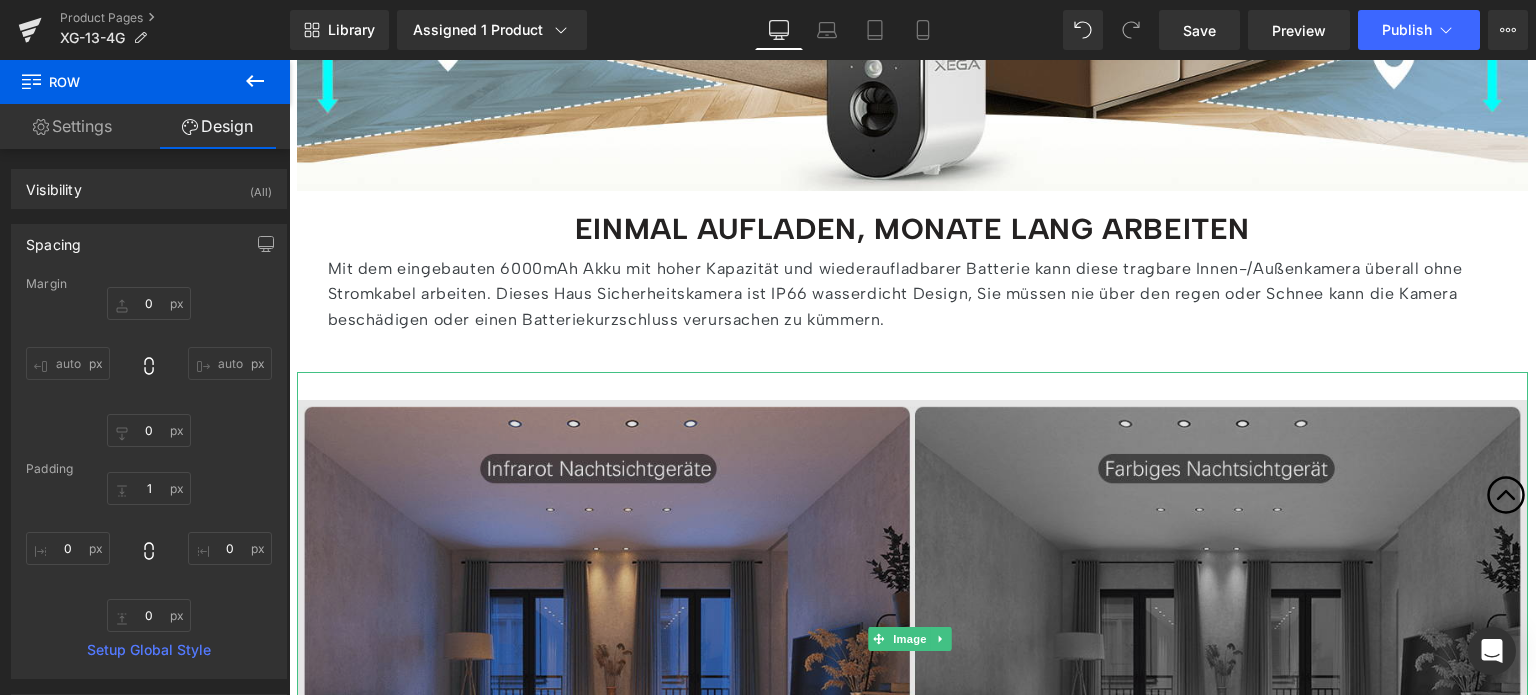 click at bounding box center (912, 638) 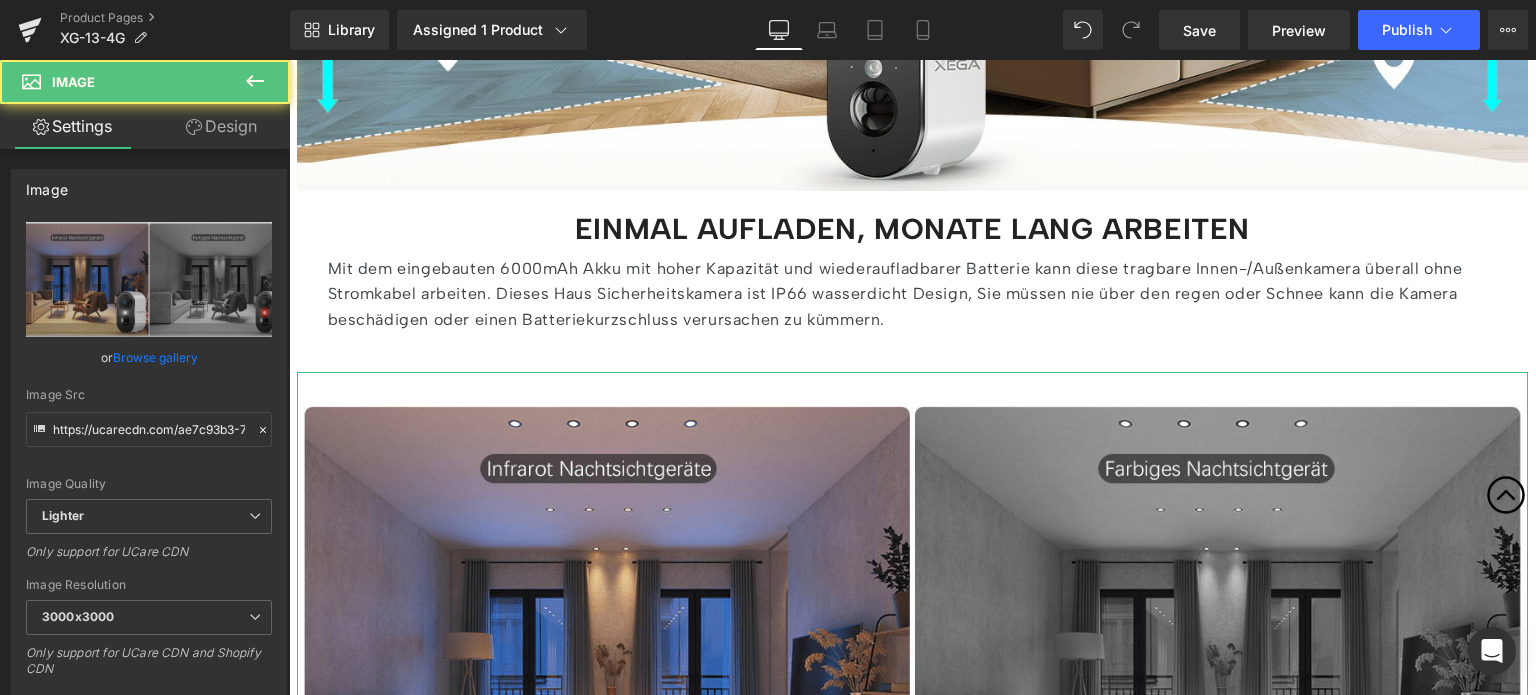 click on "Design" at bounding box center [221, 126] 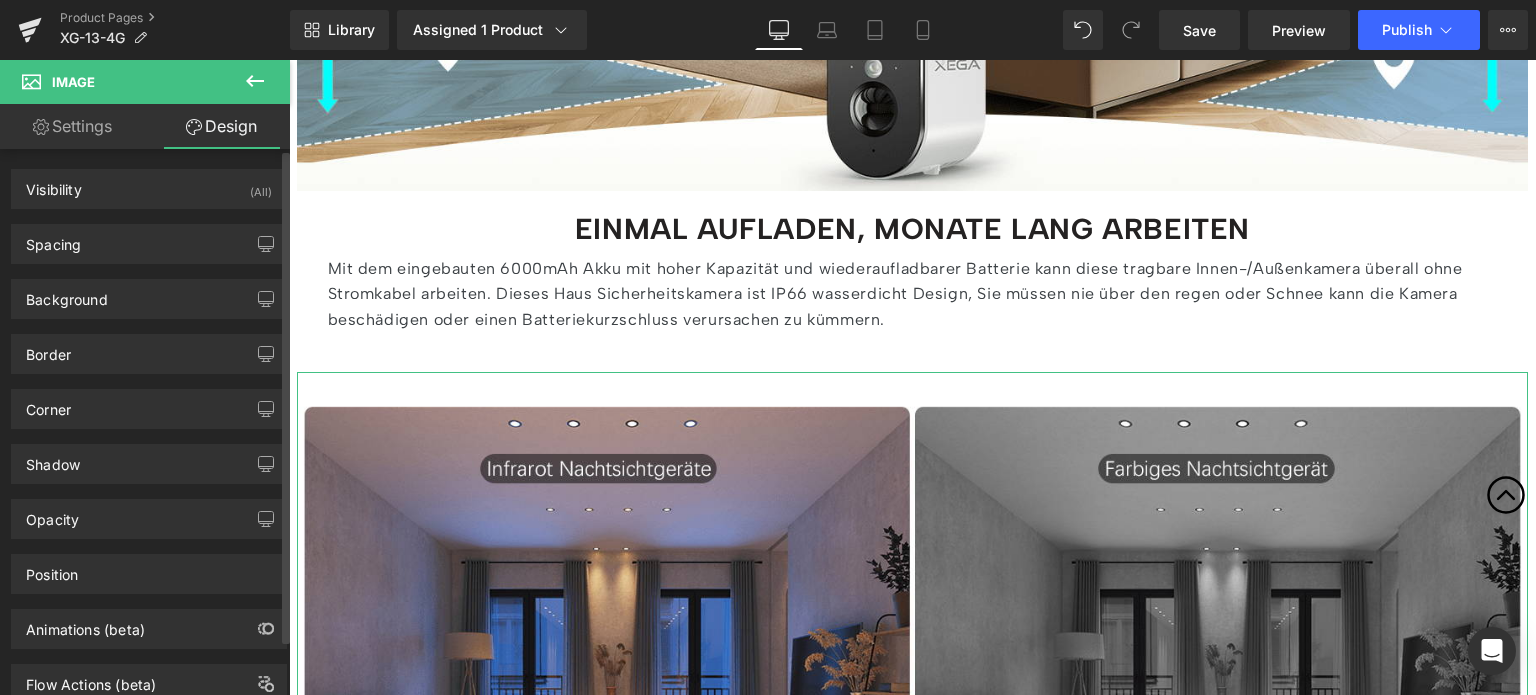 type on "20" 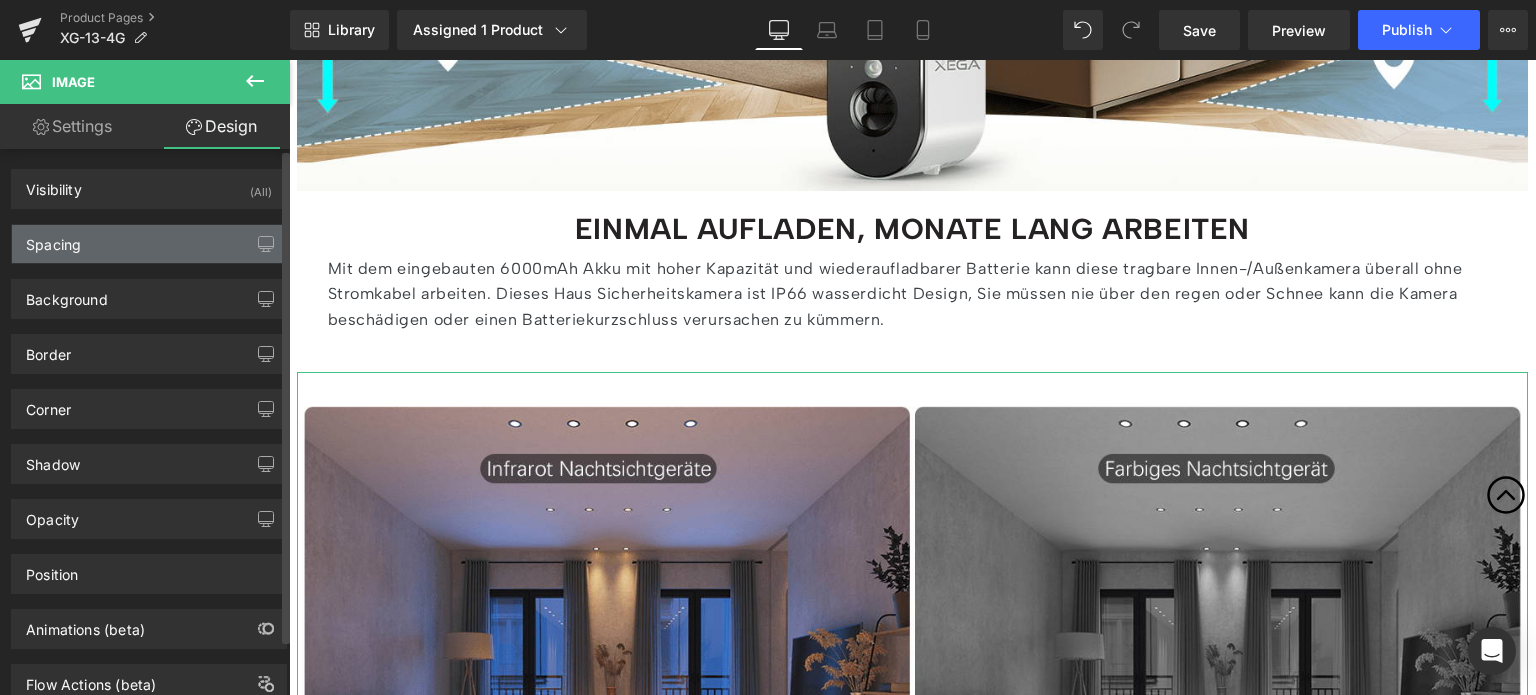 click on "Spacing" at bounding box center (149, 244) 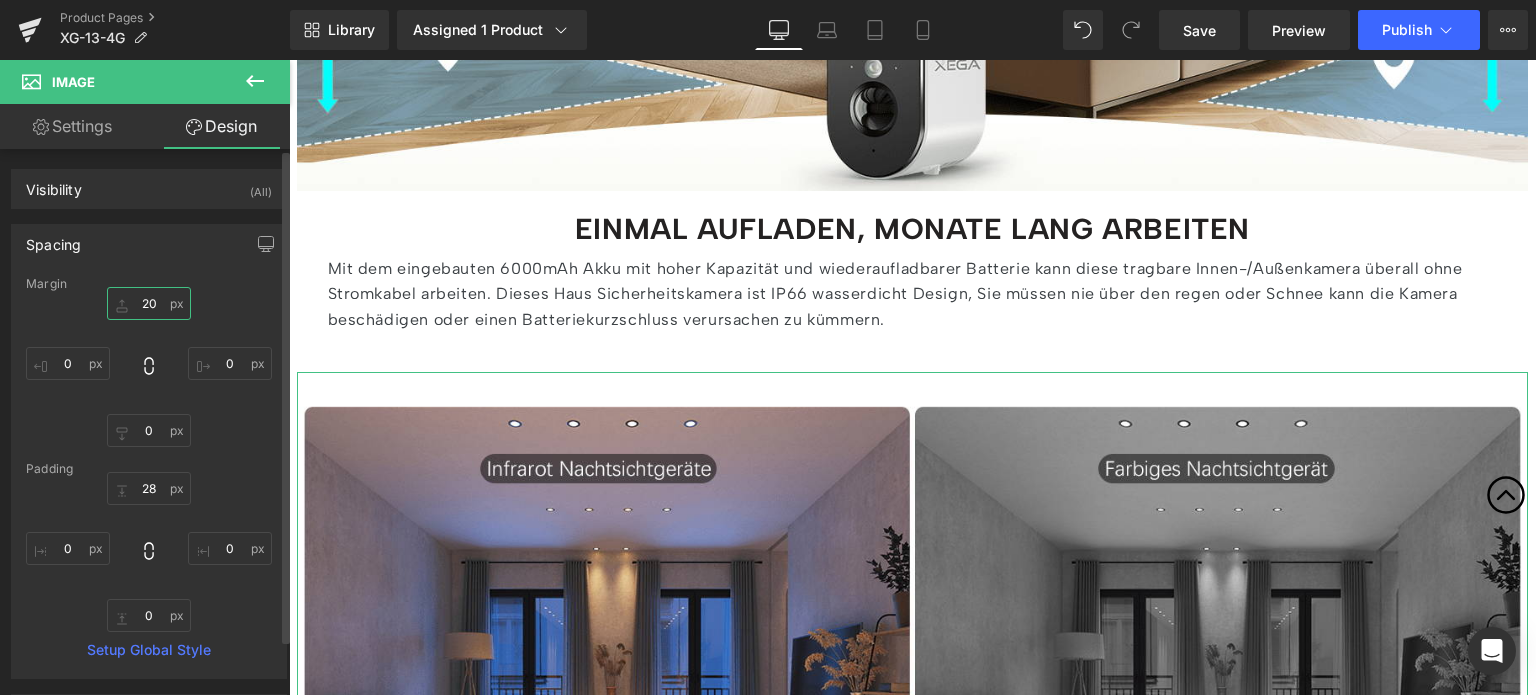 click on "20" at bounding box center (149, 303) 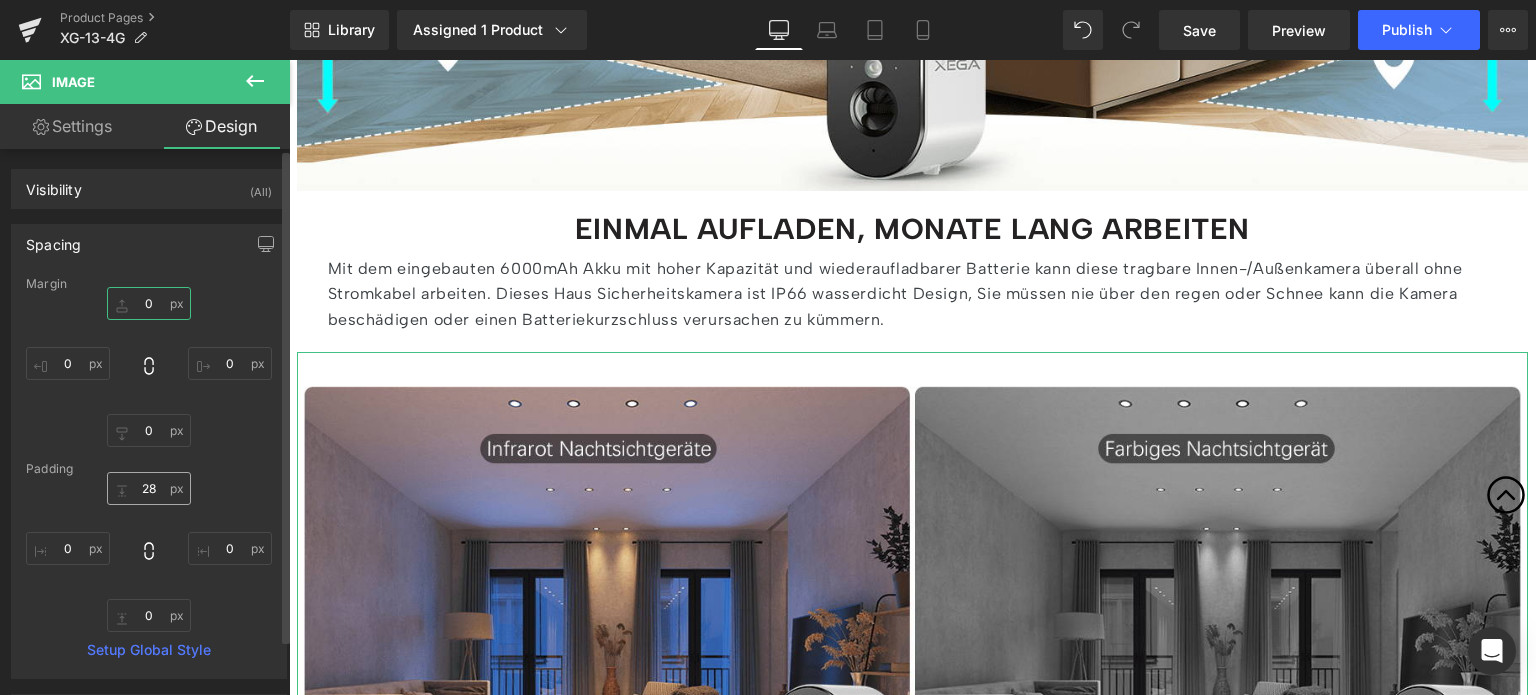 type 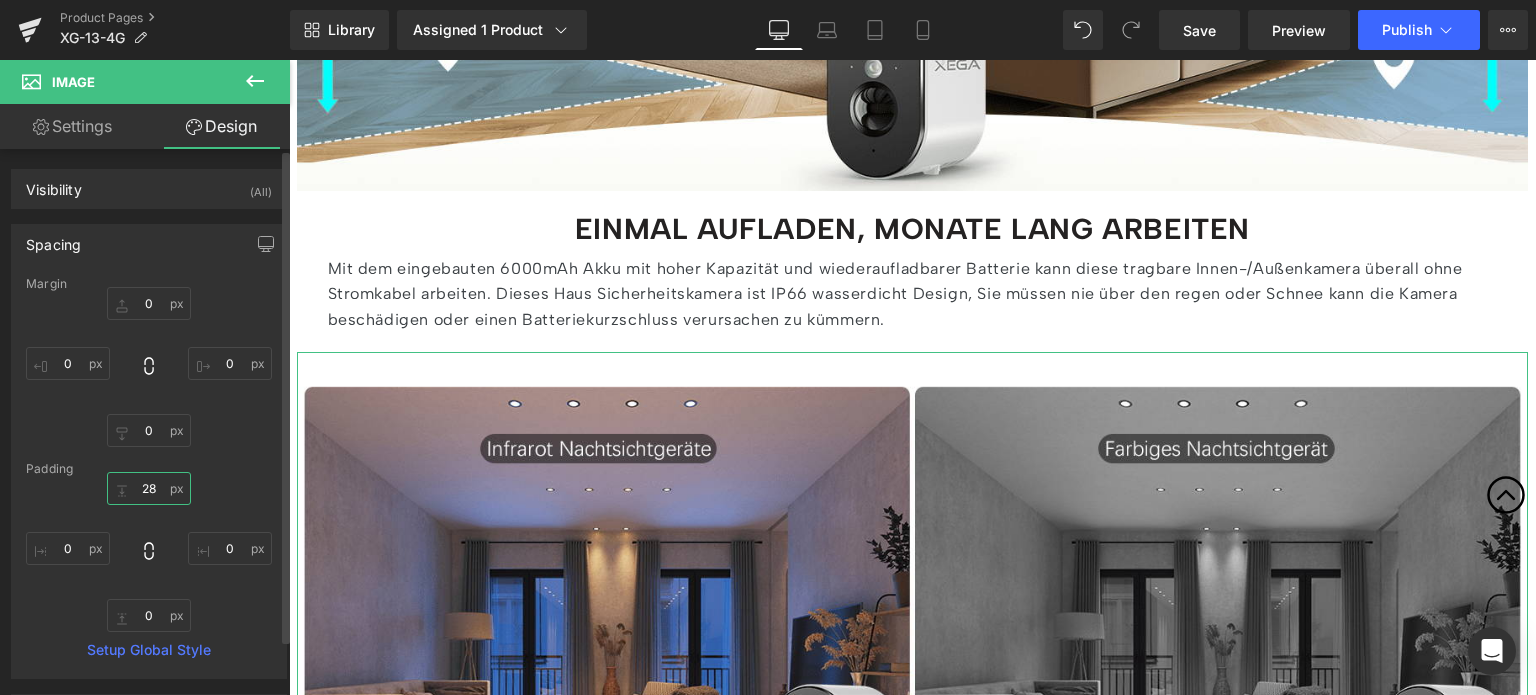click on "28" at bounding box center [149, 488] 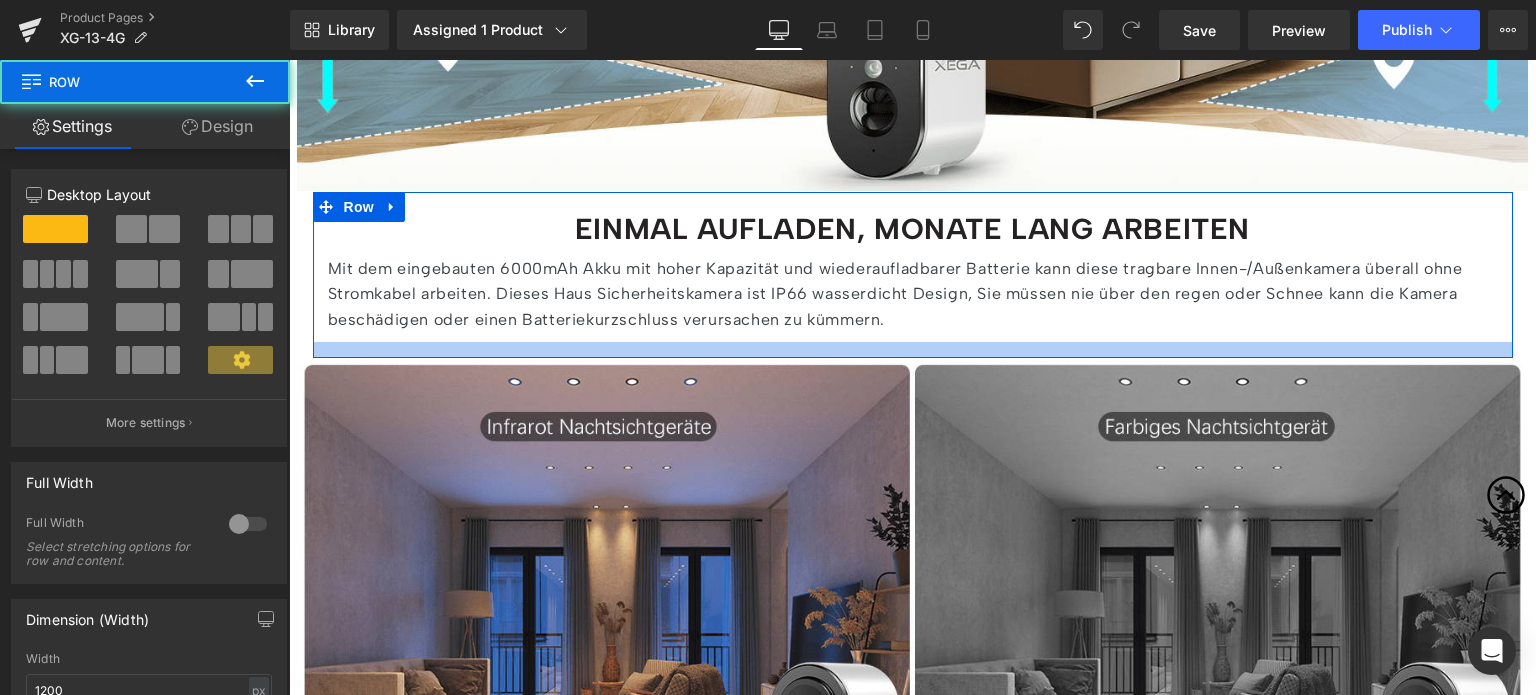 click on "EINMAL AUFLADEN, MONATE LANG ARBEITEN Heading         Mit dem eingebauten 6000mAh Akku mit hoher Kapazität und wiederaufladbarer Batterie kann diese tragbare Innen-/Außenkamera überall ohne Stromkabel arbeiten. Dieses Haus Sicherheitskamera ist IP66 wasserdicht Design, Sie müssen nie über den regen oder Schnee kann die Kamera beschädigen oder einen Batteriekurzschluss verursachen zu kümmern. Text Block         Row" at bounding box center (913, 275) 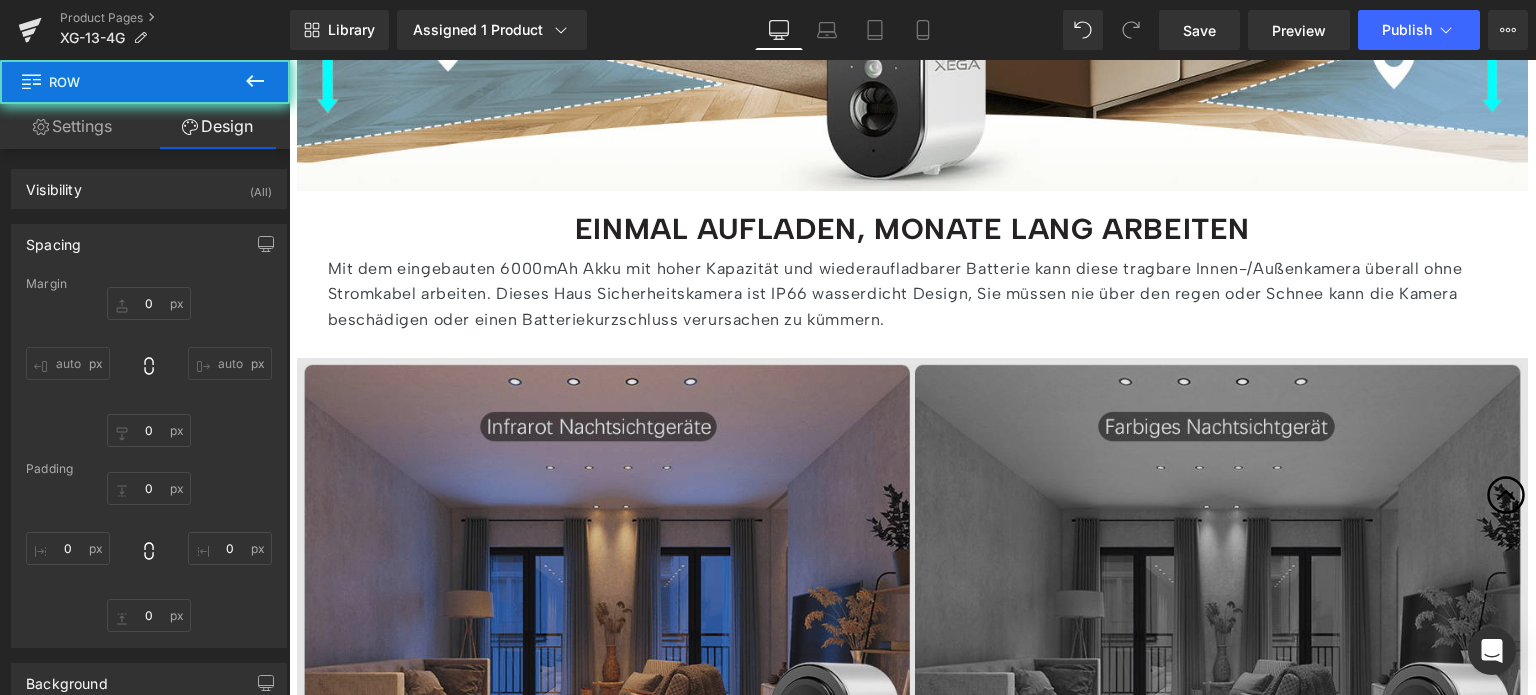 type on "0" 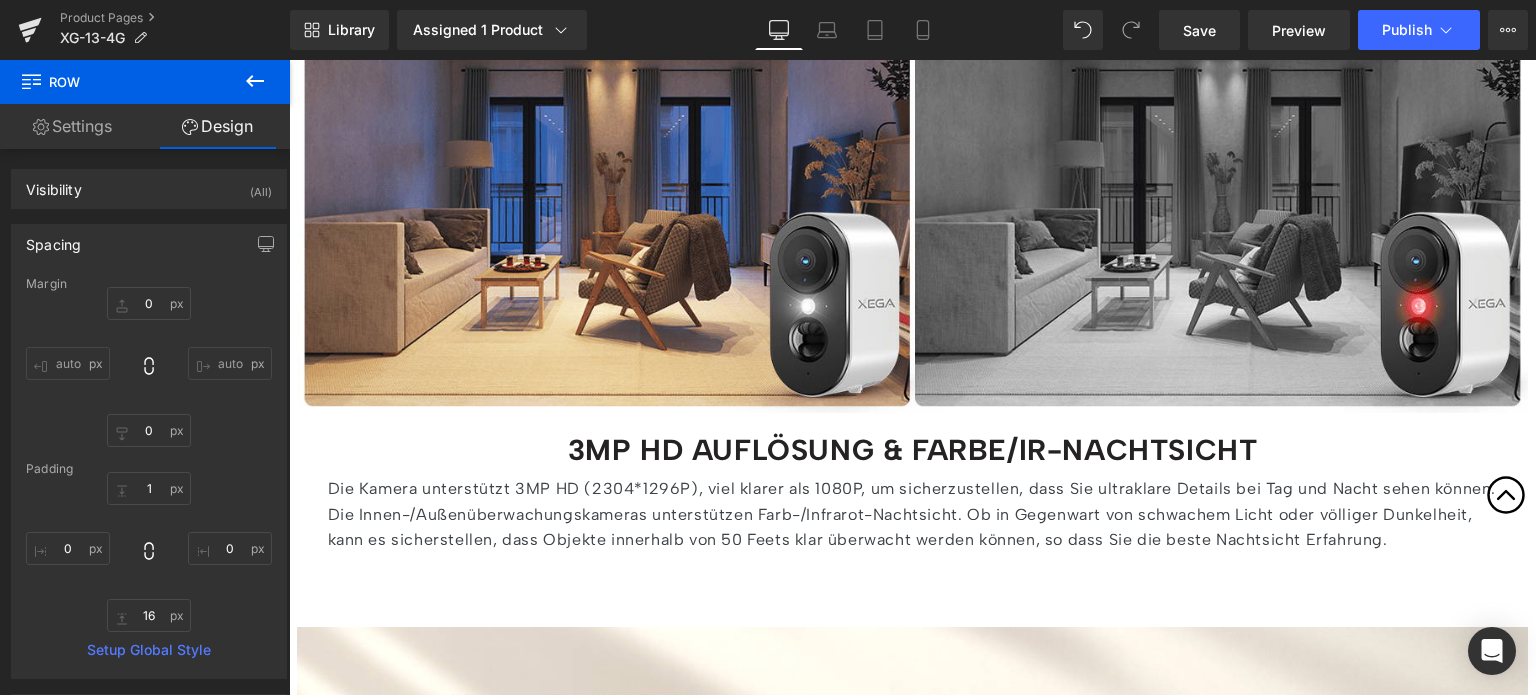 scroll, scrollTop: 3700, scrollLeft: 0, axis: vertical 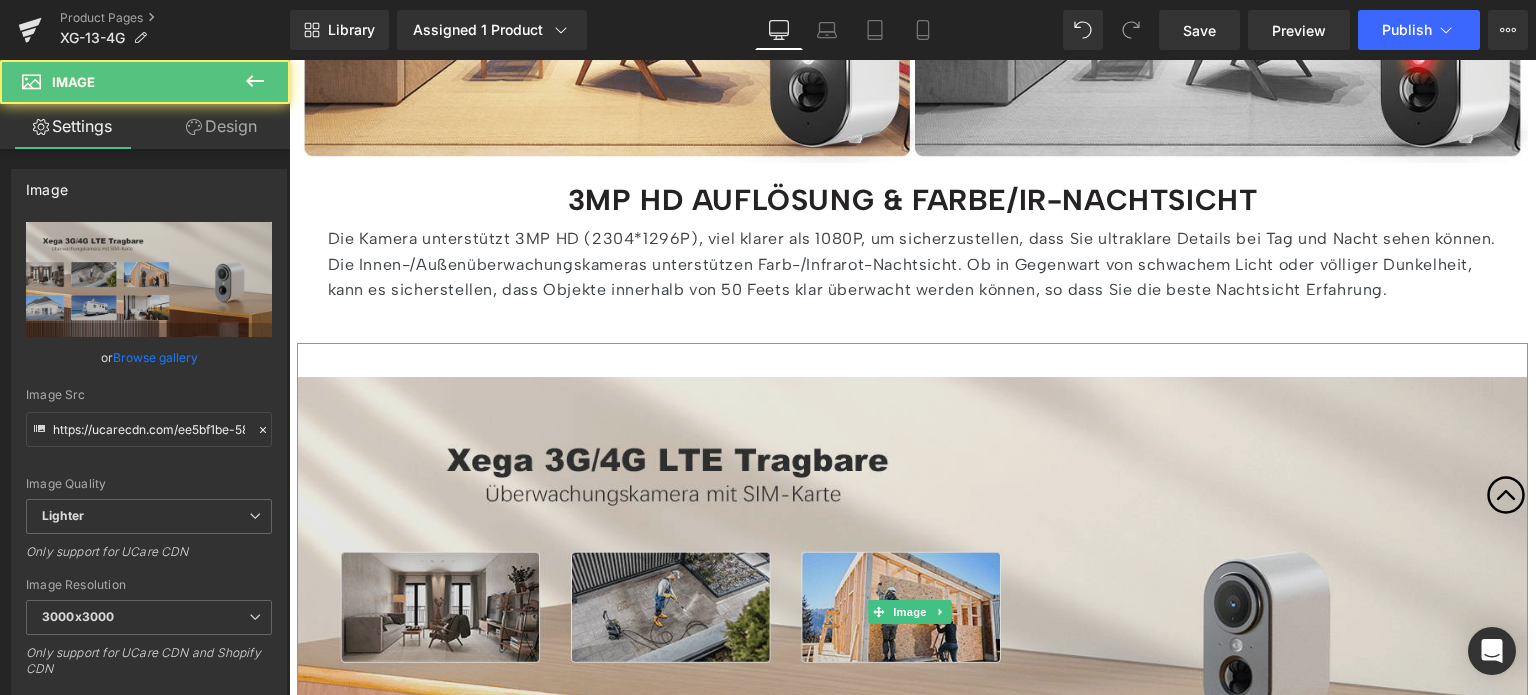 click at bounding box center (912, 612) 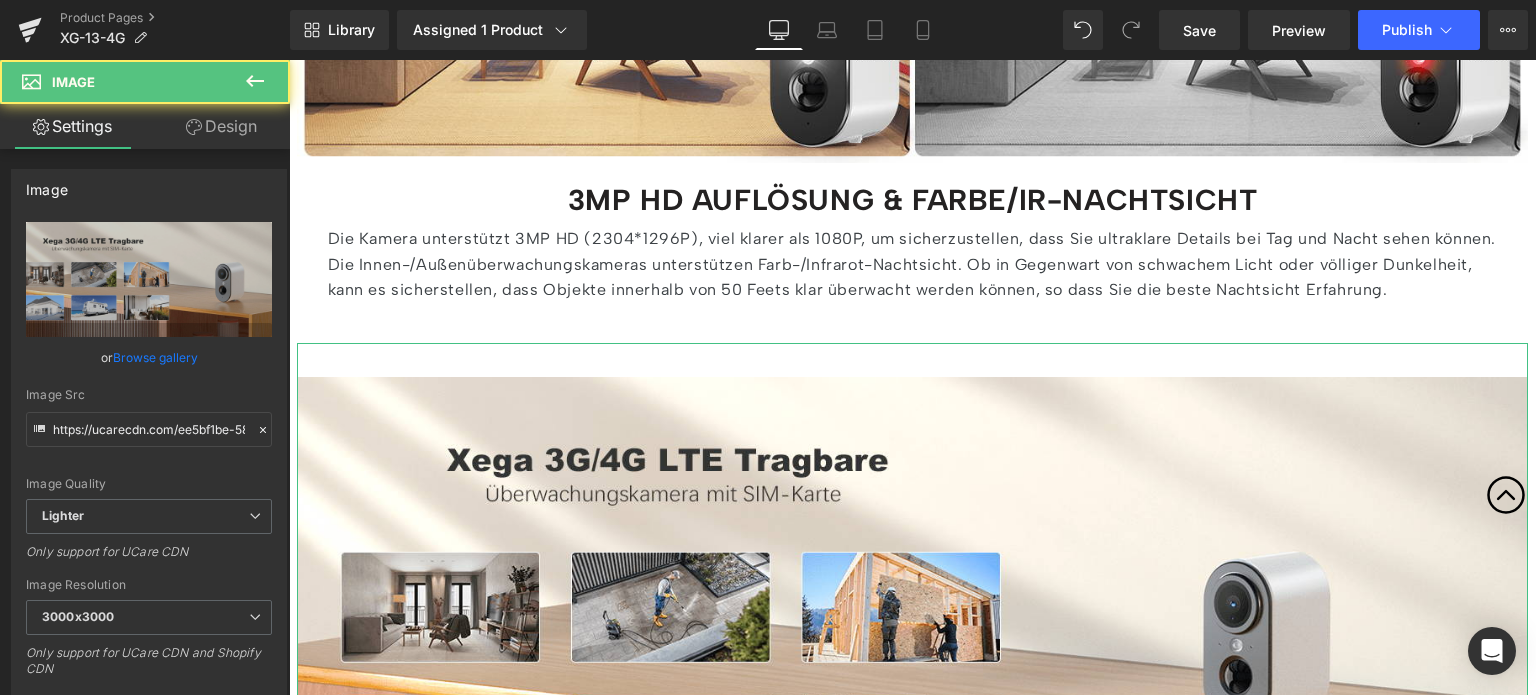 click on "Design" at bounding box center [221, 126] 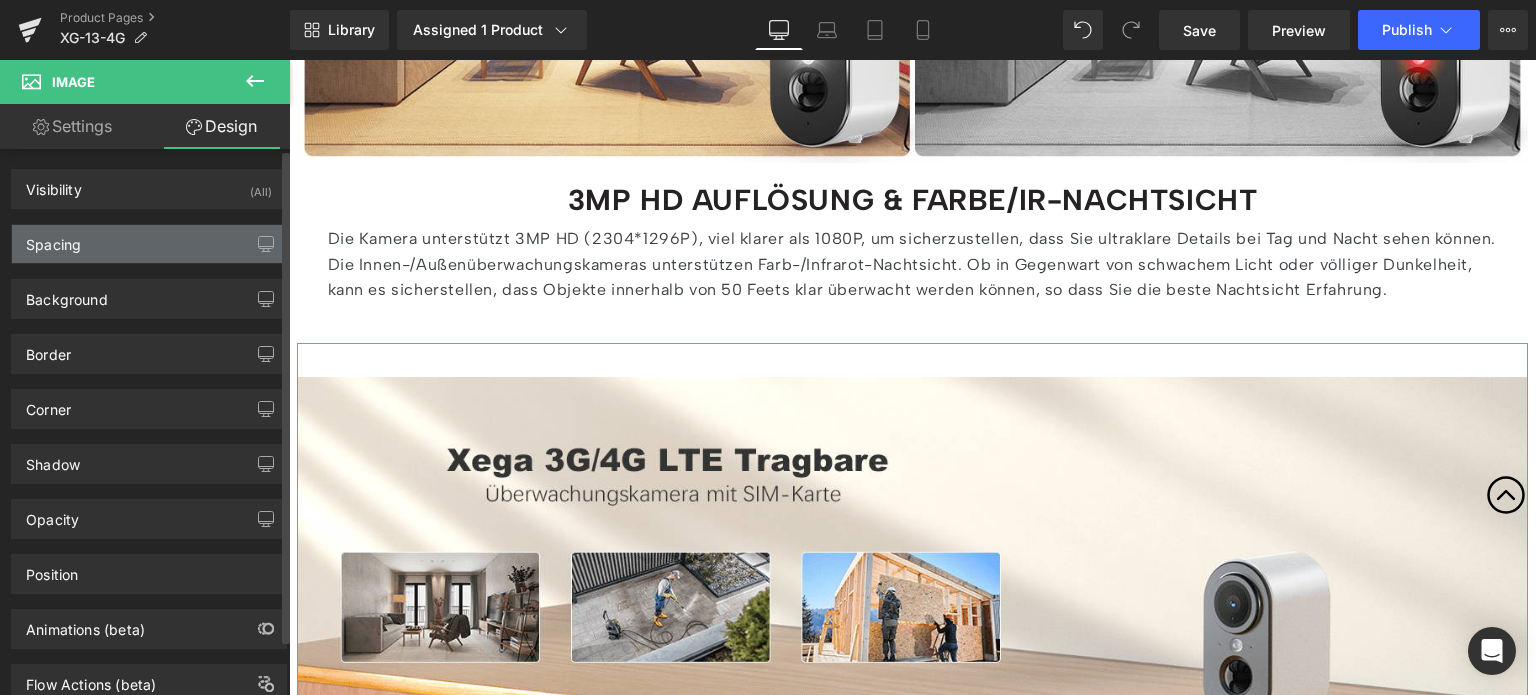 click on "Spacing" at bounding box center (149, 244) 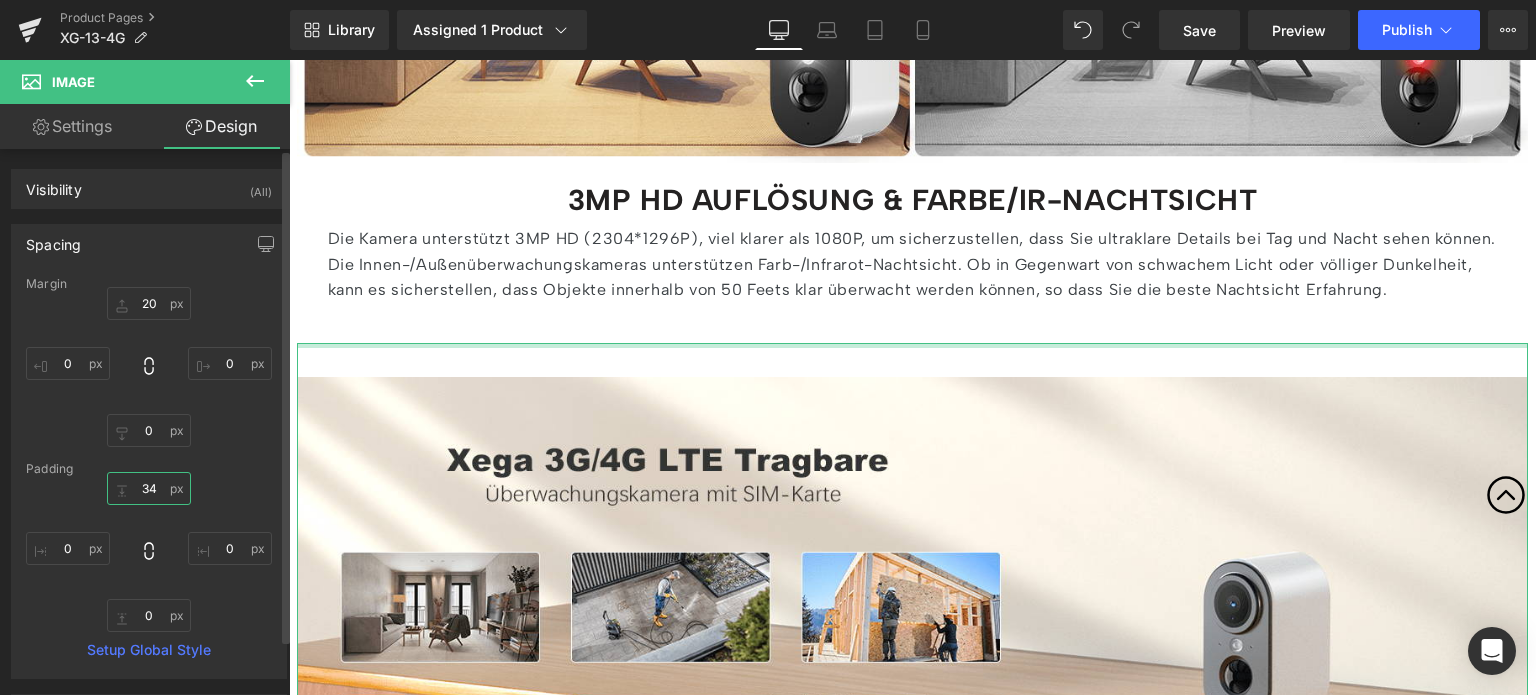 click on "34" at bounding box center (149, 488) 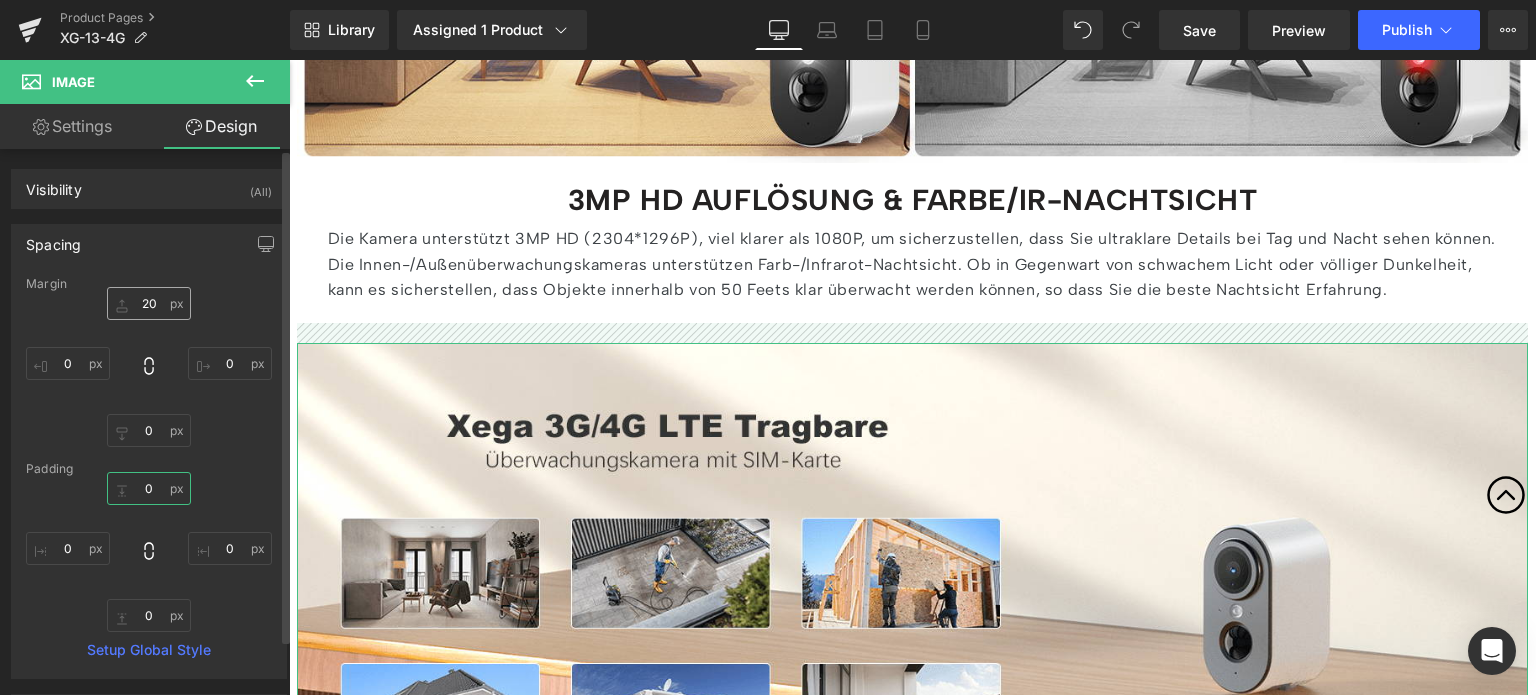 type 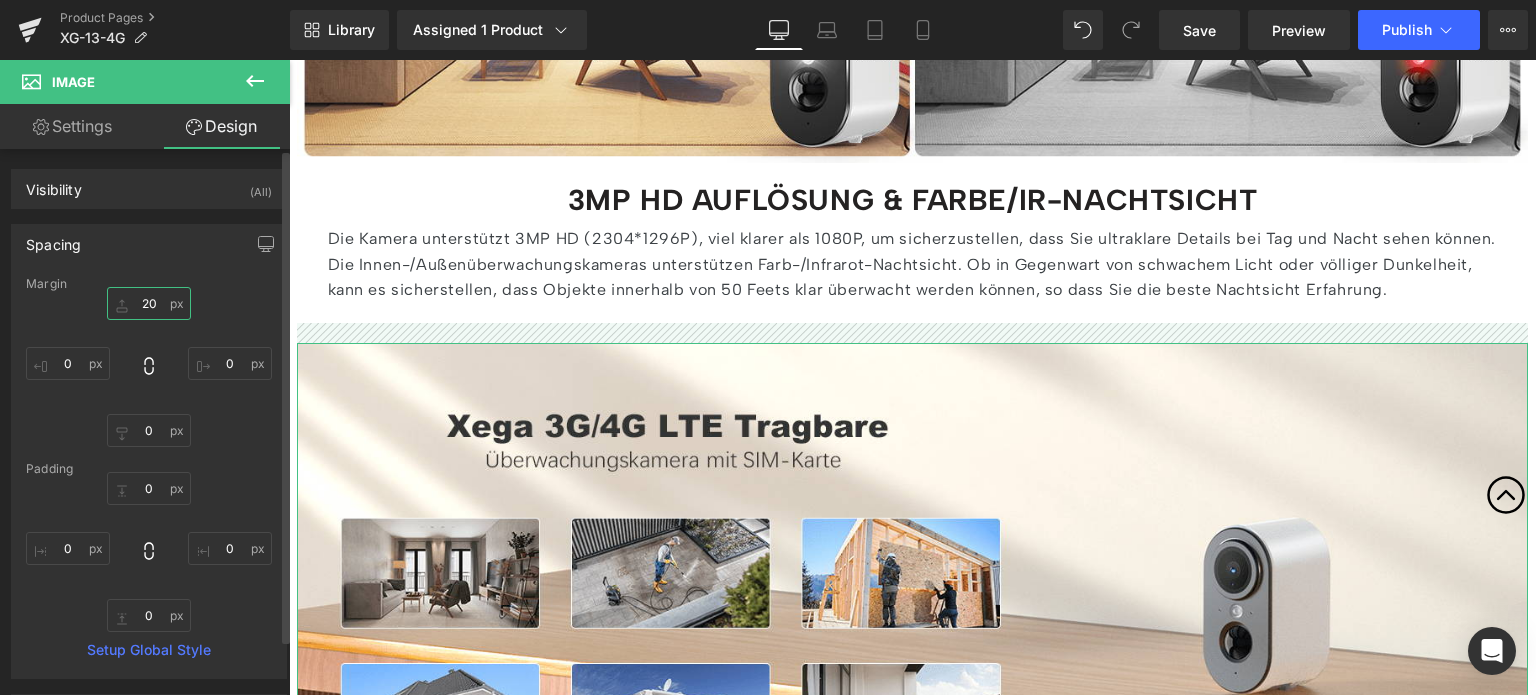 click on "20" at bounding box center [149, 303] 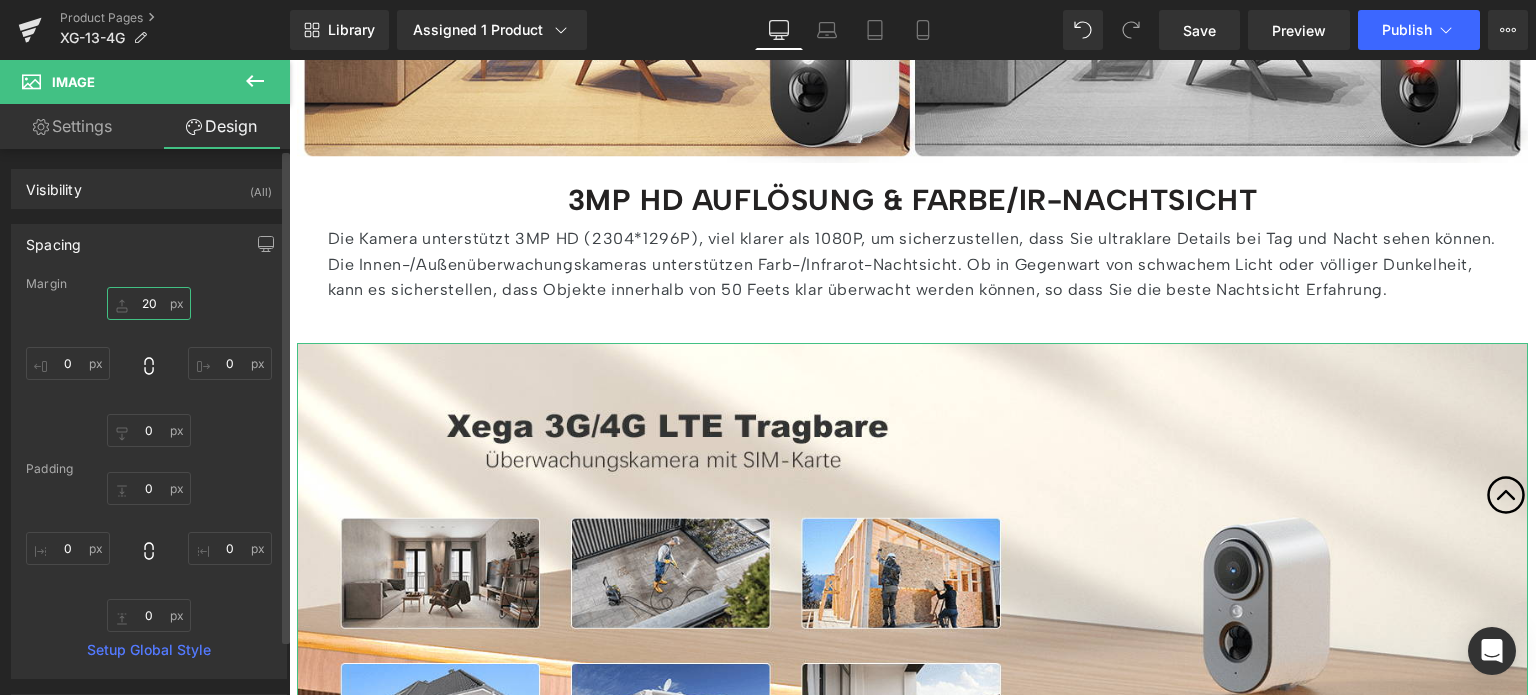 type 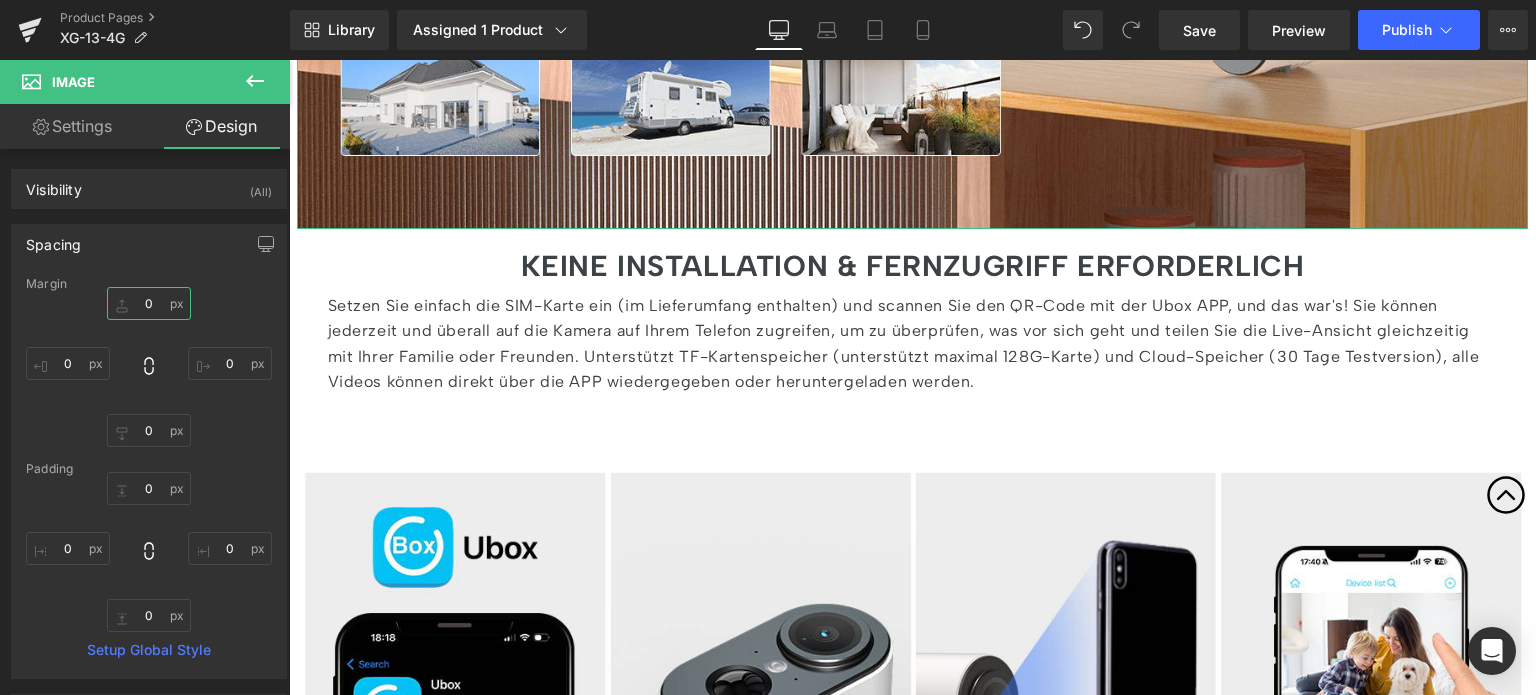 scroll, scrollTop: 4300, scrollLeft: 0, axis: vertical 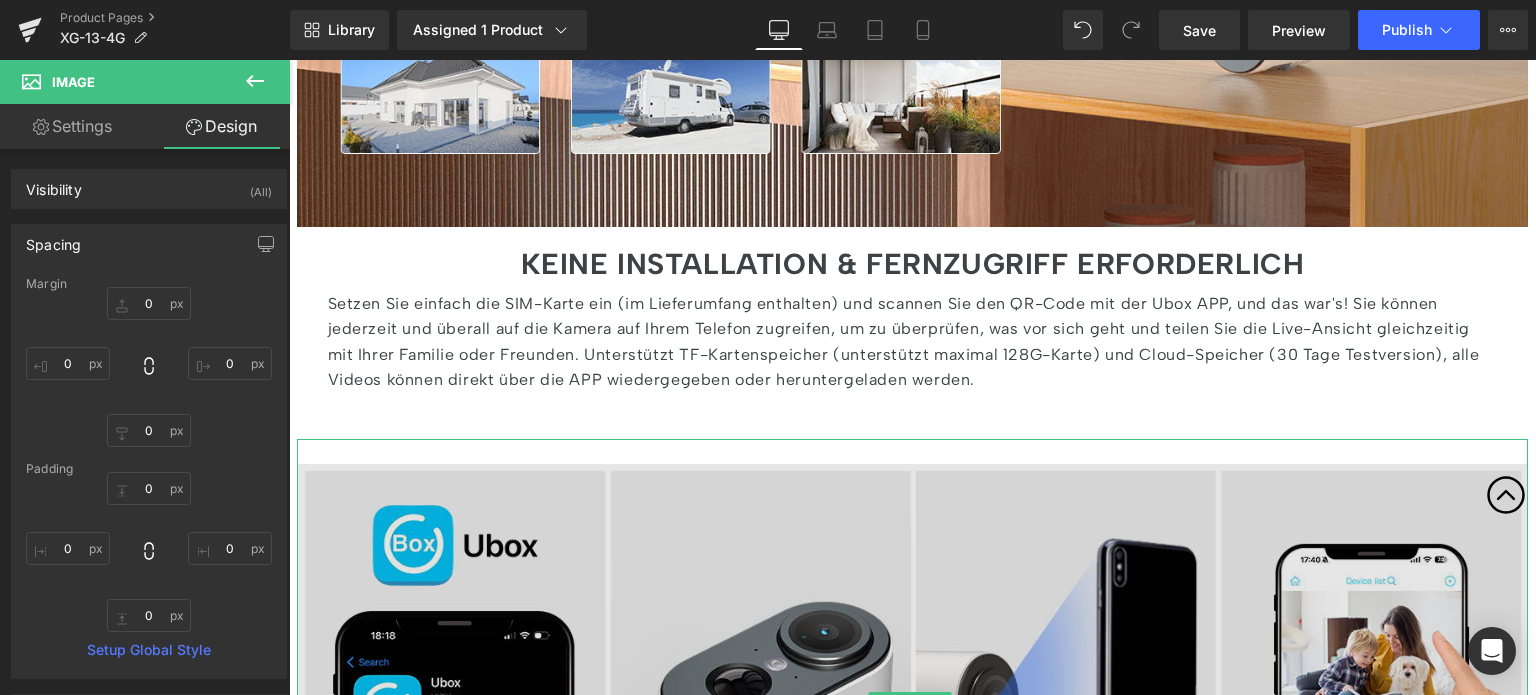 click at bounding box center [912, 704] 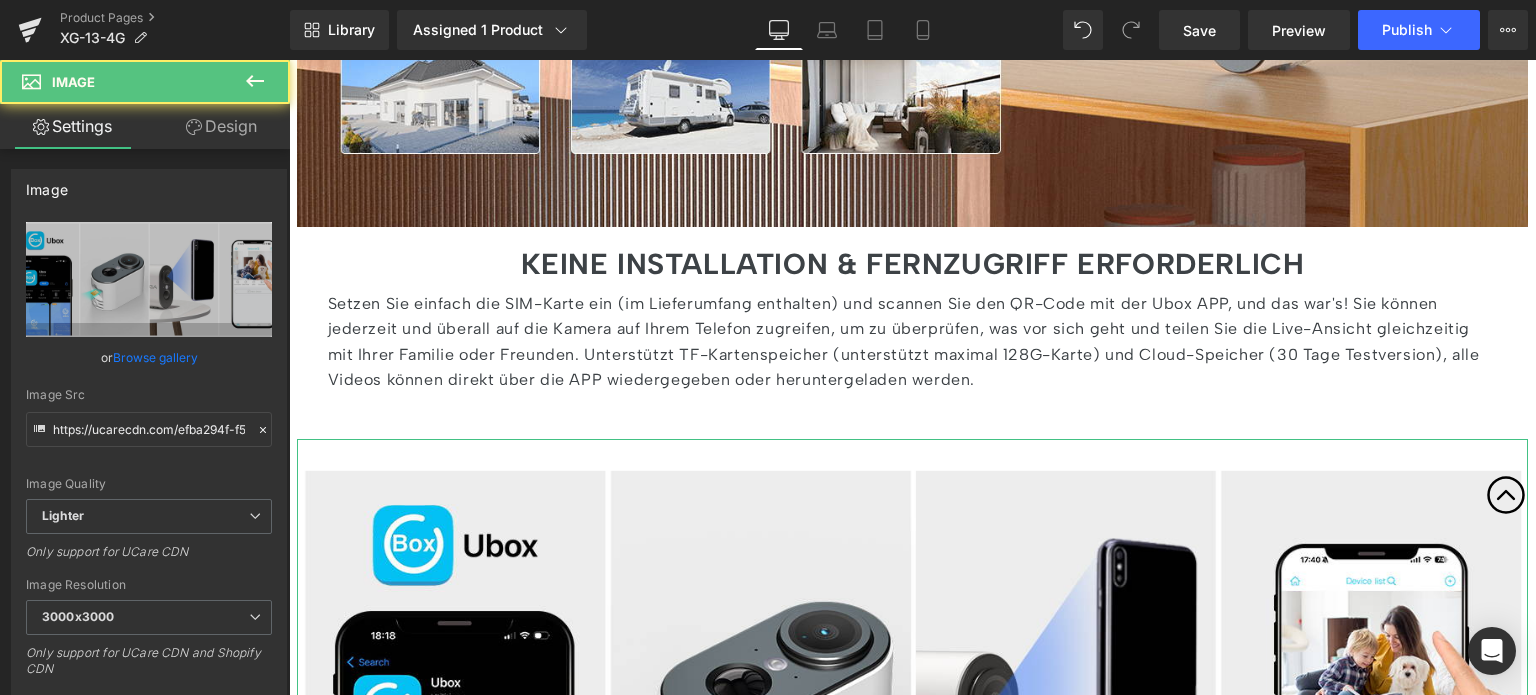 click on "Design" at bounding box center [221, 126] 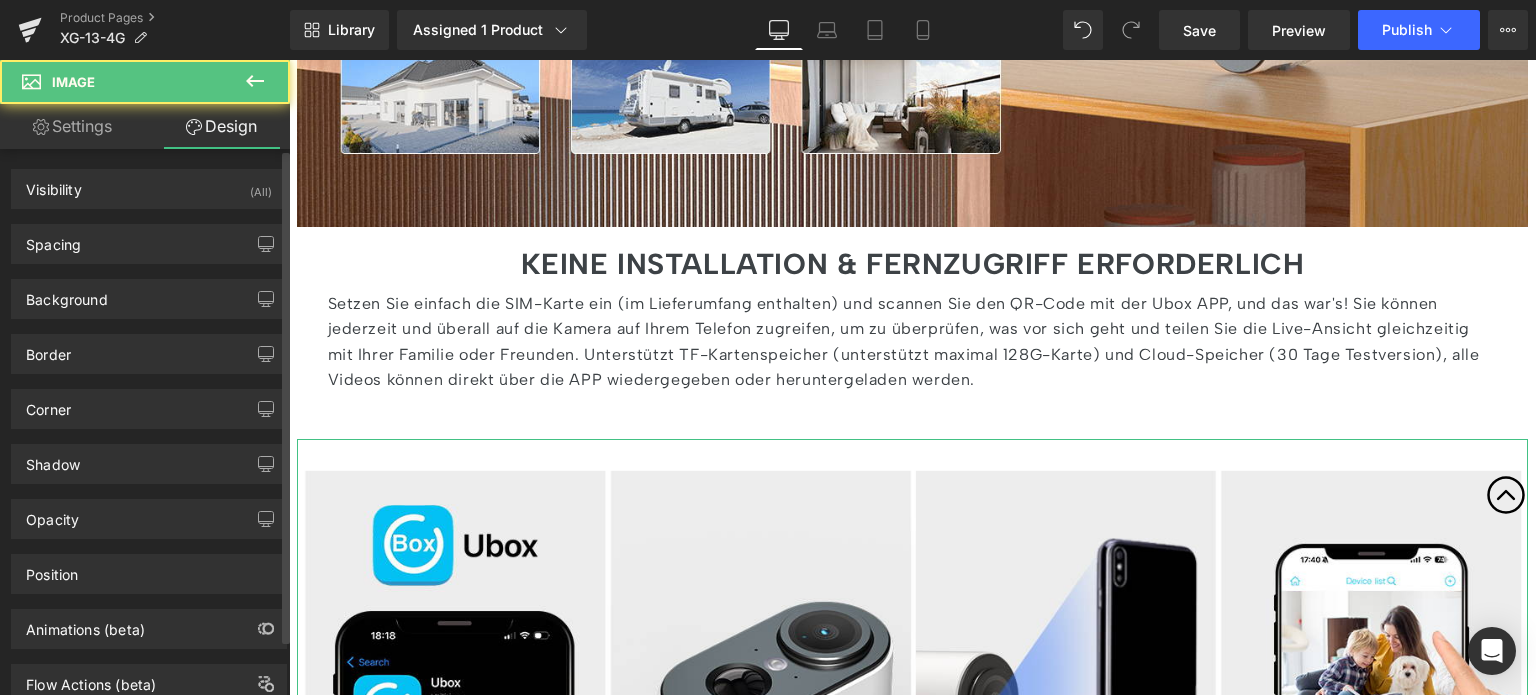 type on "20" 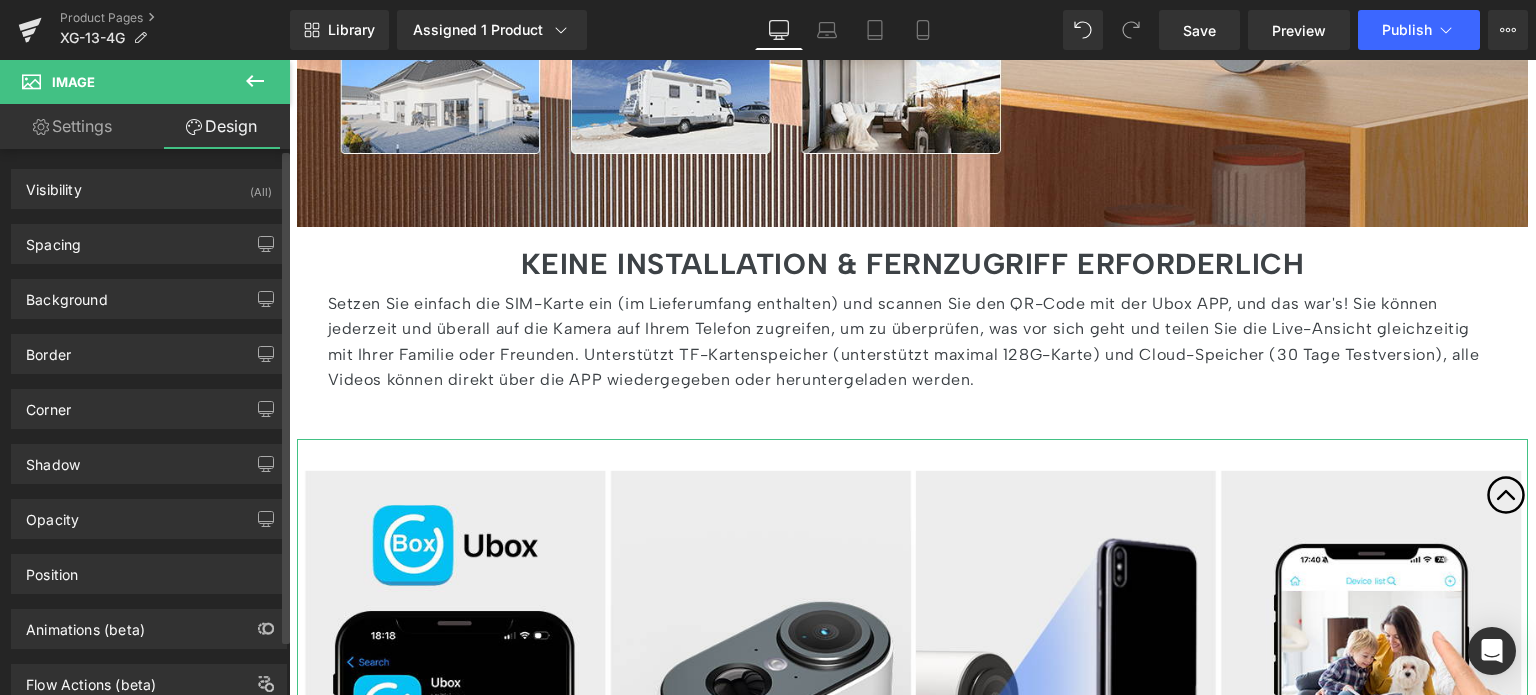 click on "Spacing
Margin
20px 20
0px 0
0px 0
0px 0
Padding
25px 25
0px 0
0px 0
0px 0
Setup Global Style" at bounding box center [149, 244] 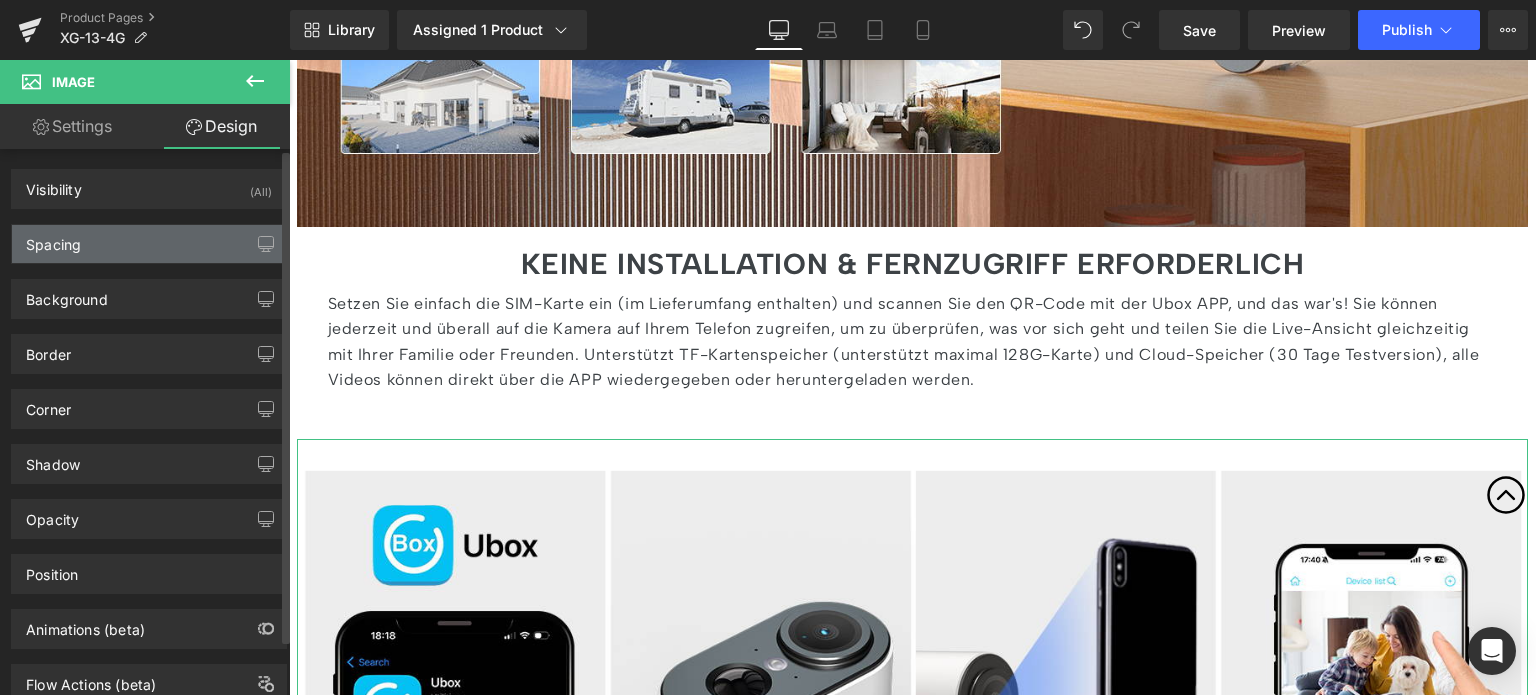 click on "Spacing" at bounding box center (149, 244) 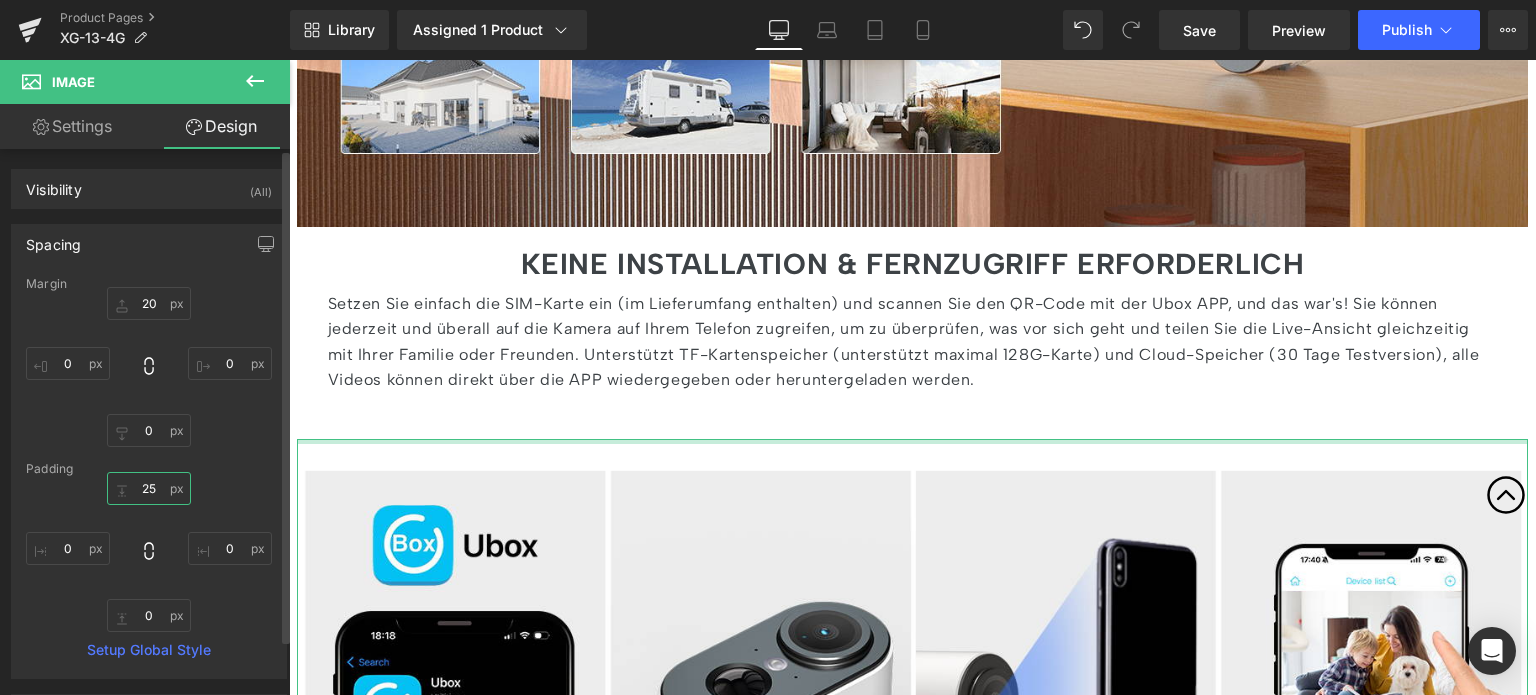 click on "25" at bounding box center (149, 488) 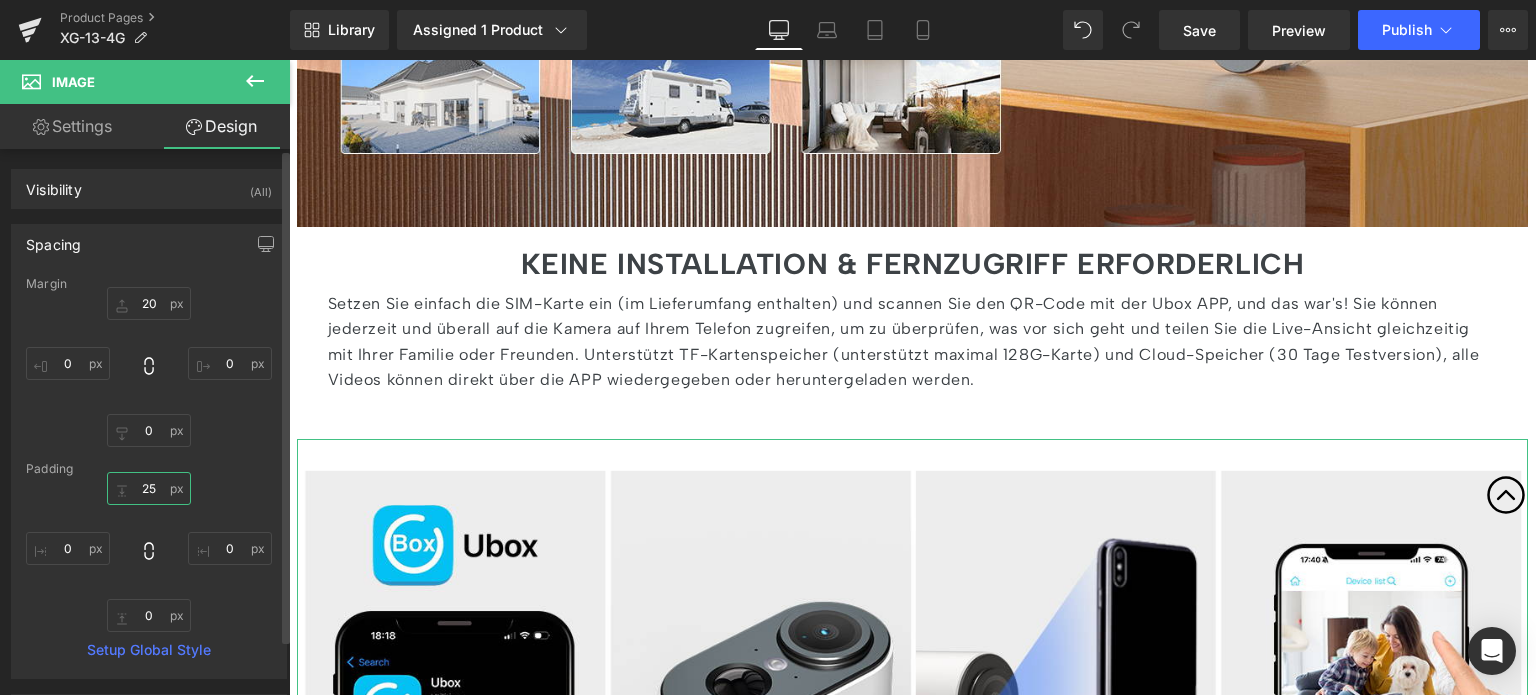 type 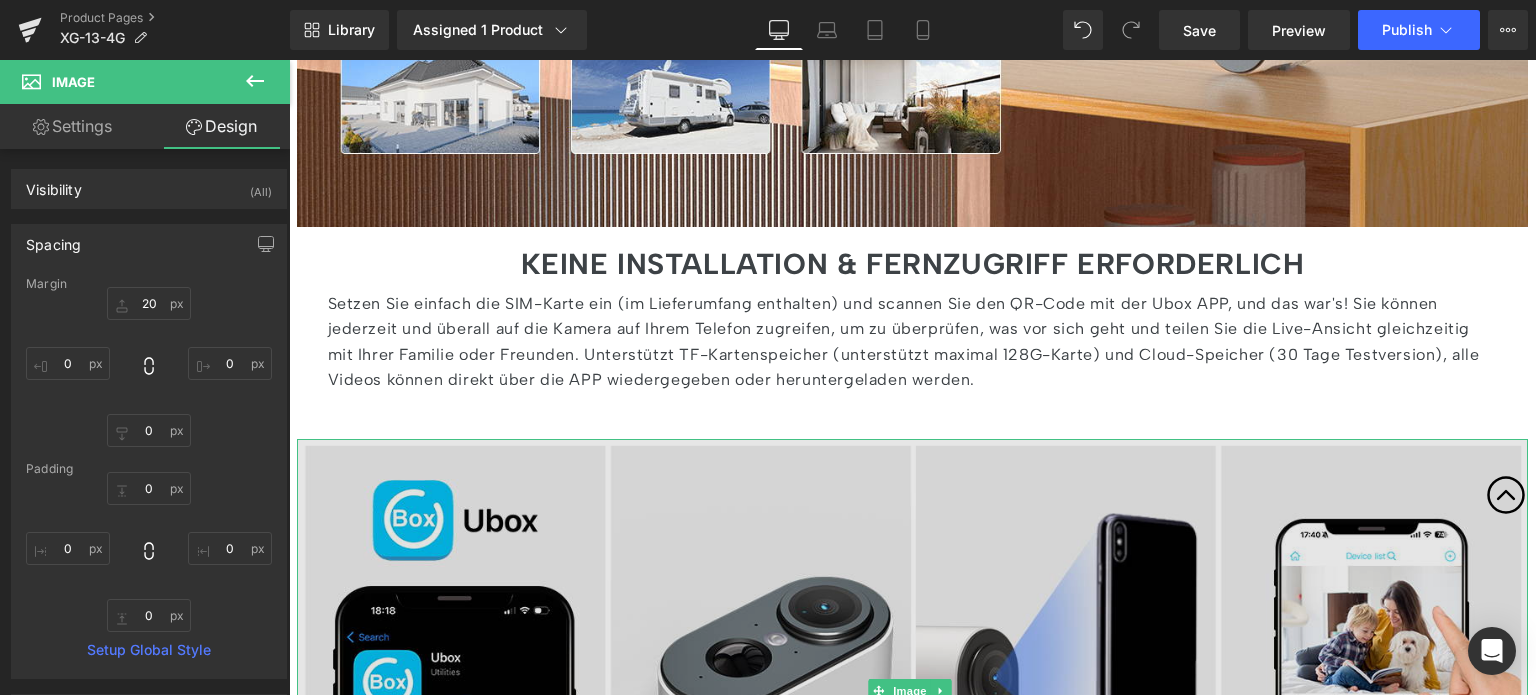 click at bounding box center [912, 691] 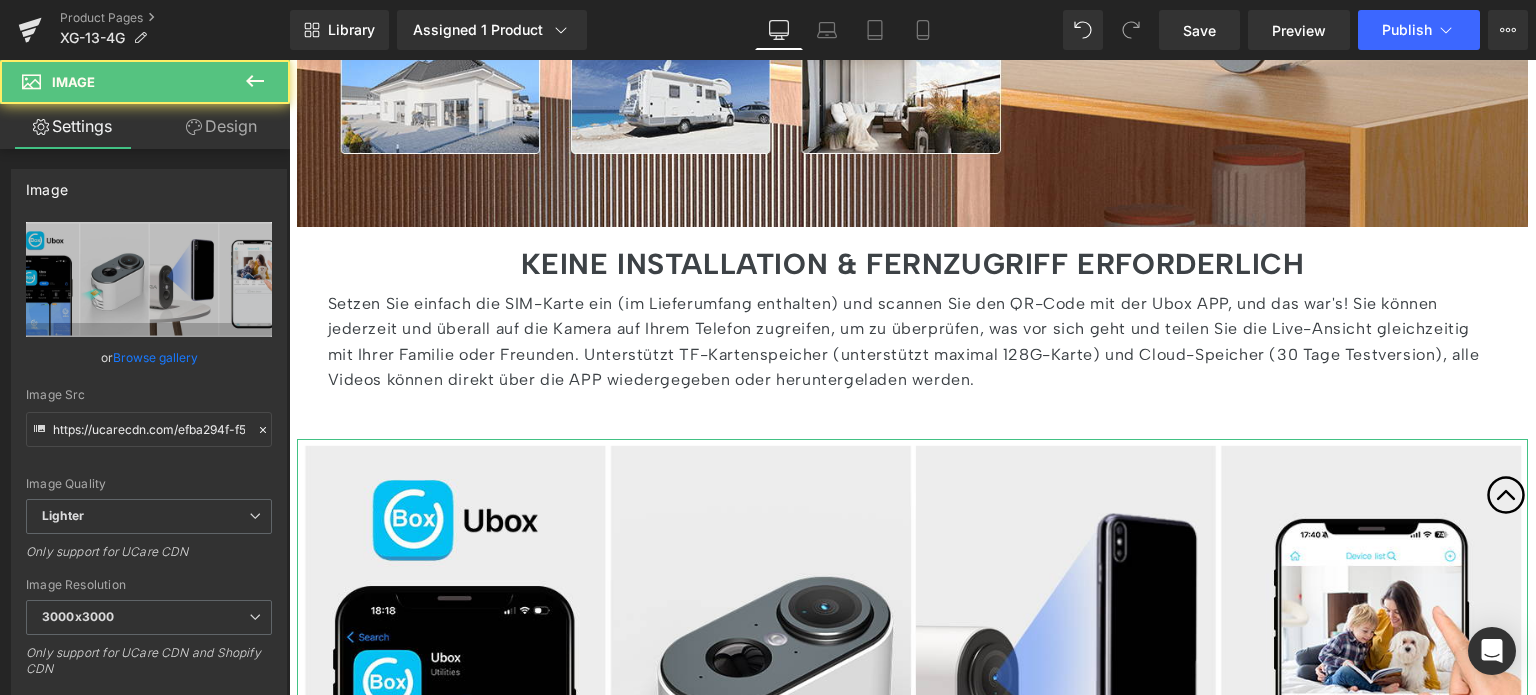 click on "Design" at bounding box center (221, 126) 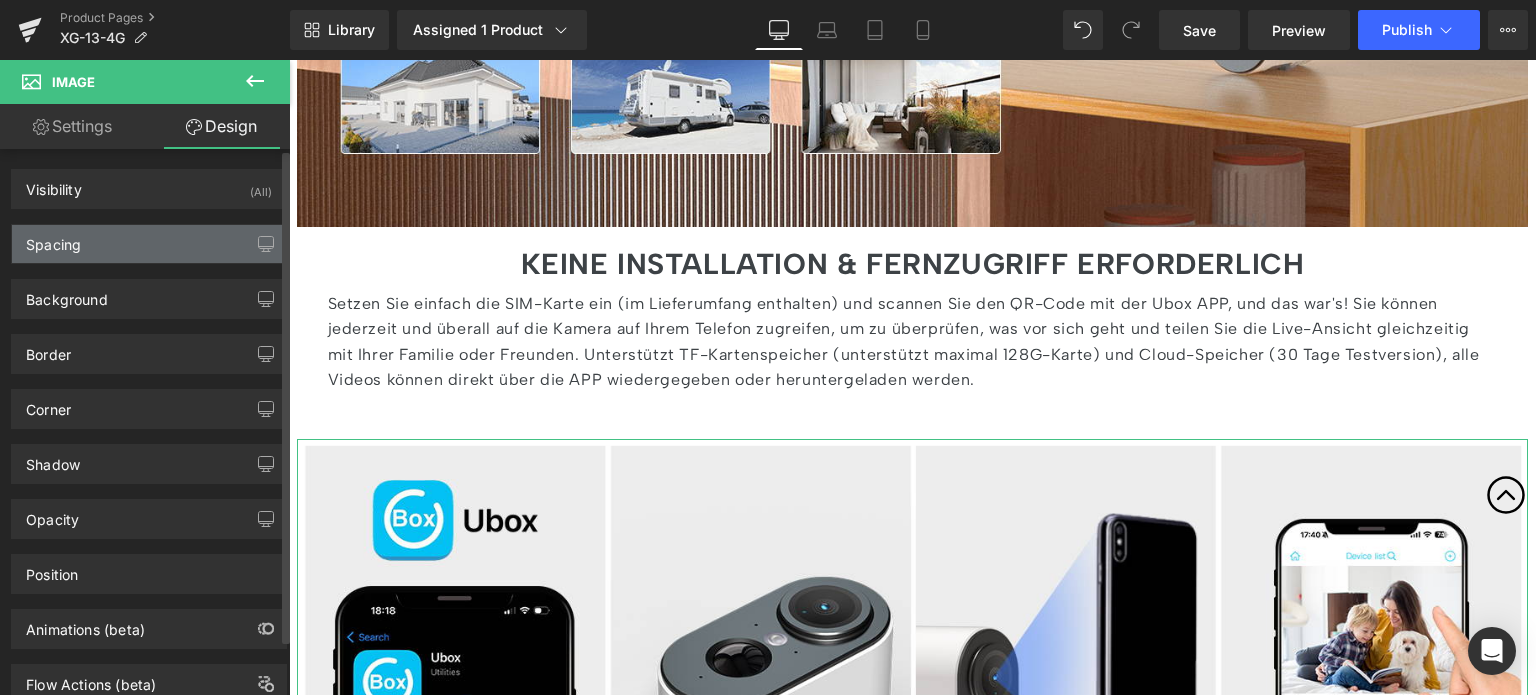 click on "Spacing" at bounding box center (149, 244) 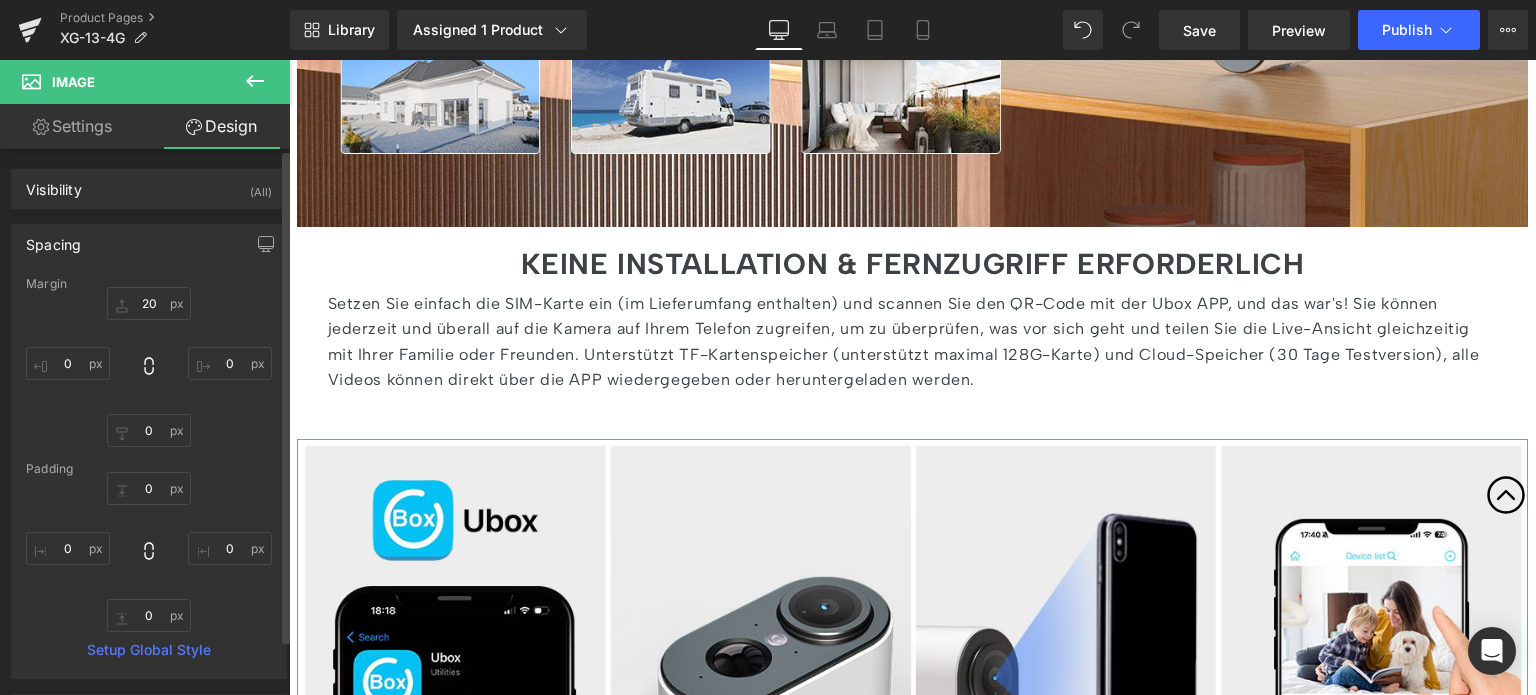 click on "Margin" at bounding box center (149, 284) 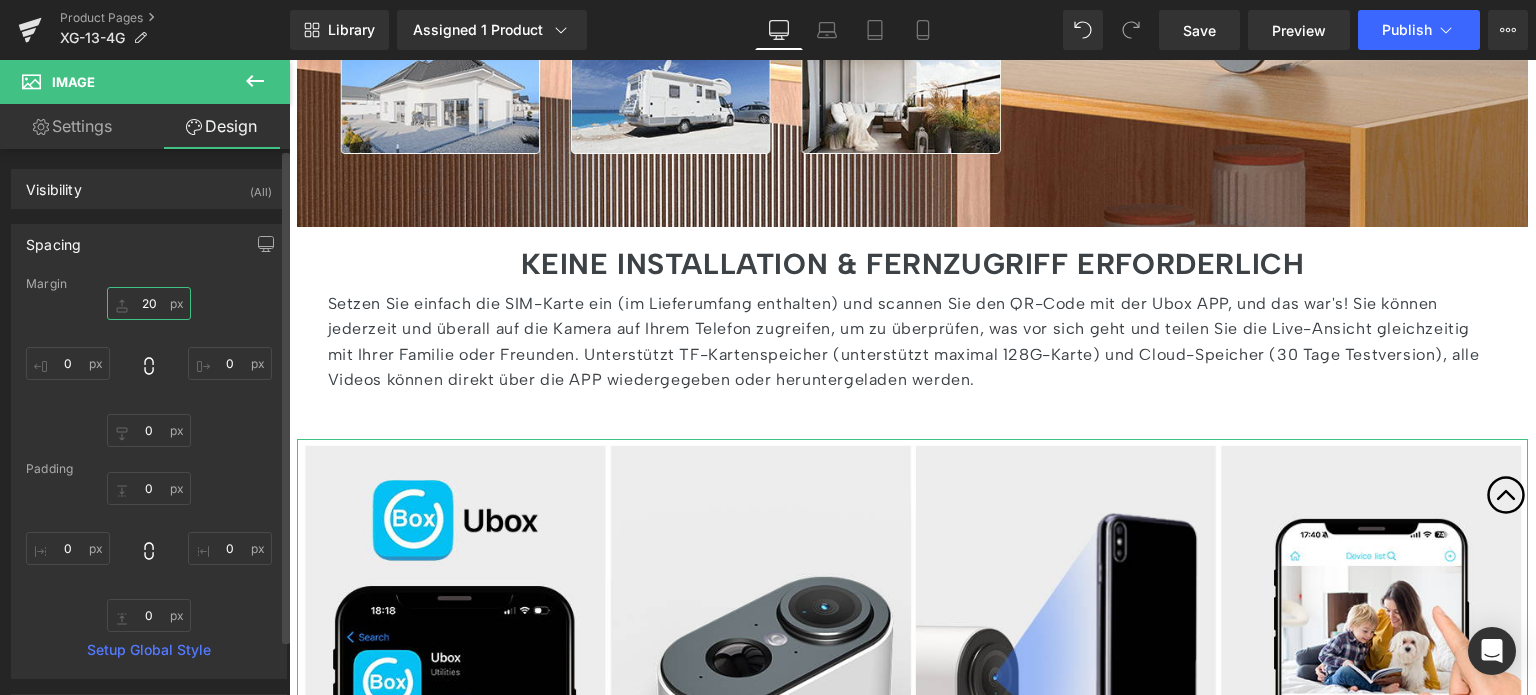 click on "20" at bounding box center (149, 303) 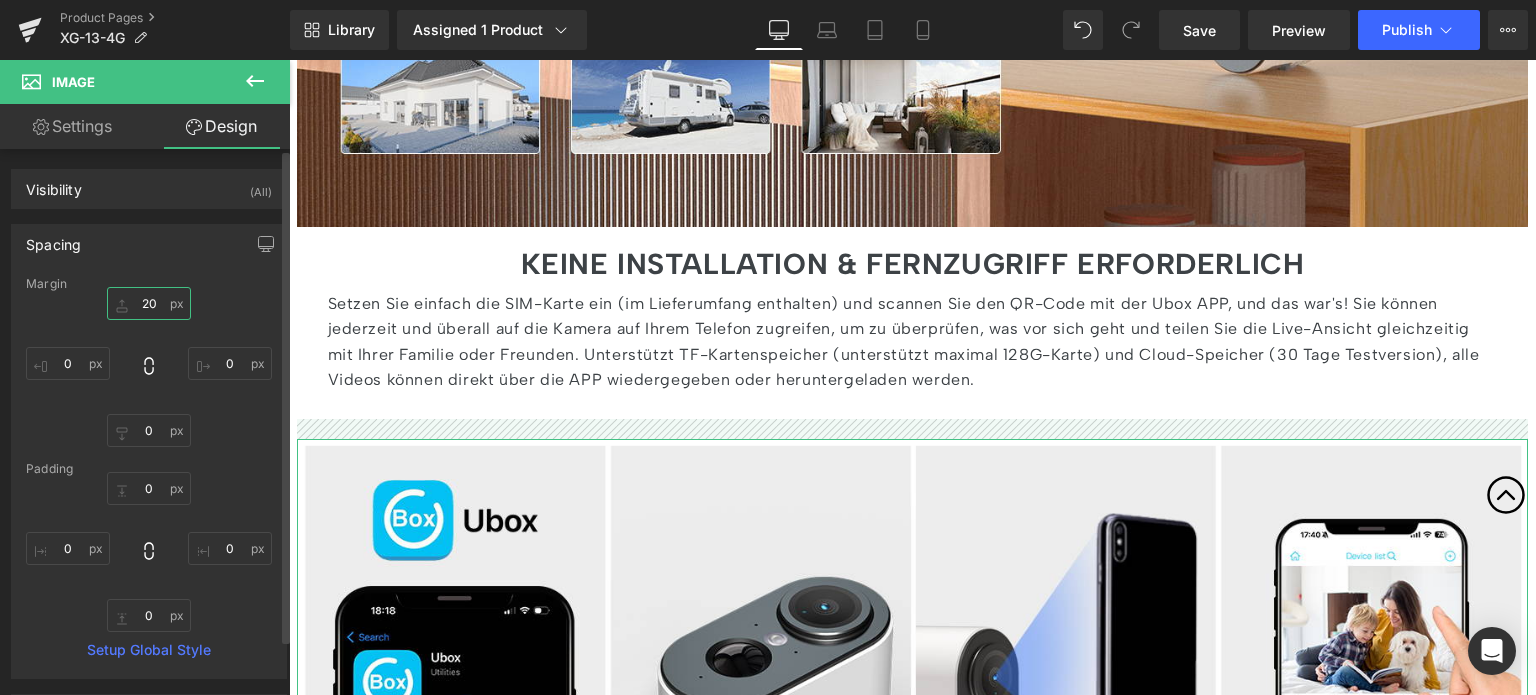type 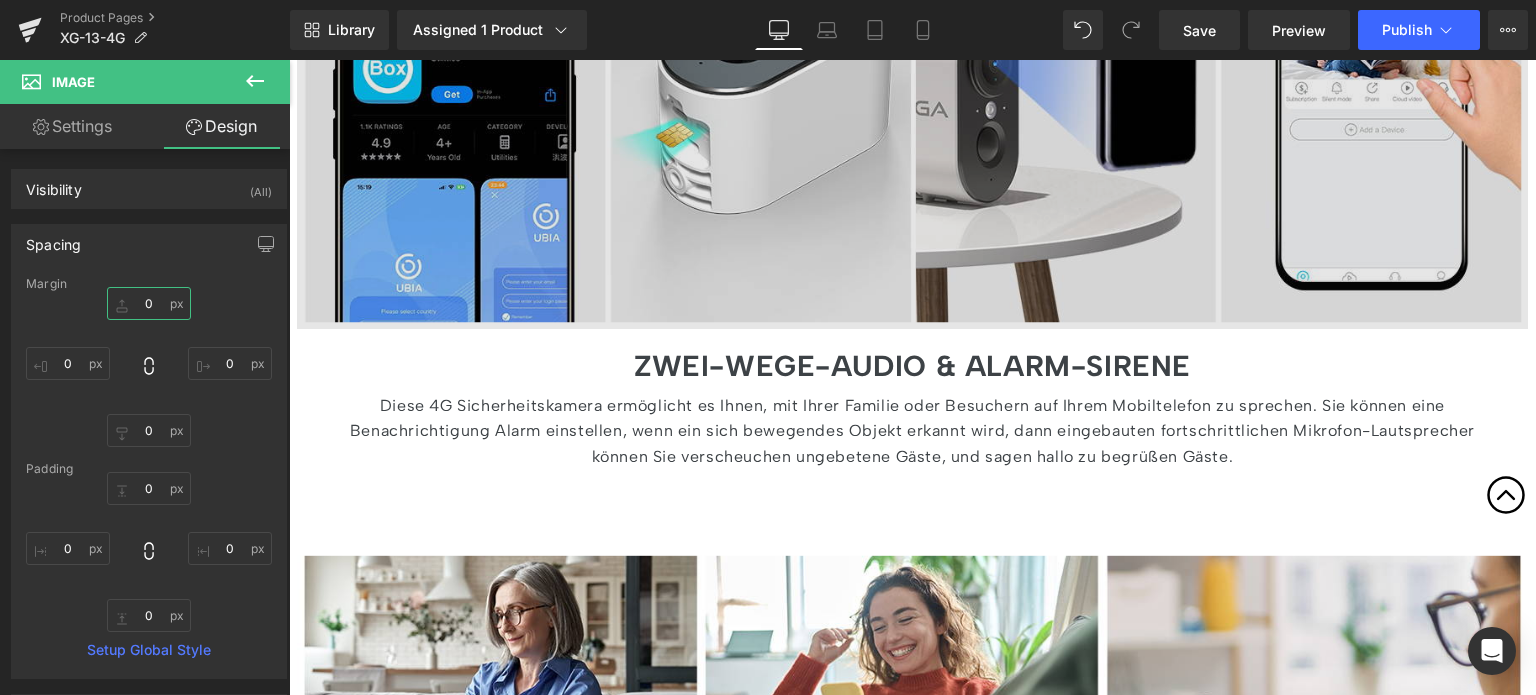 scroll, scrollTop: 4900, scrollLeft: 0, axis: vertical 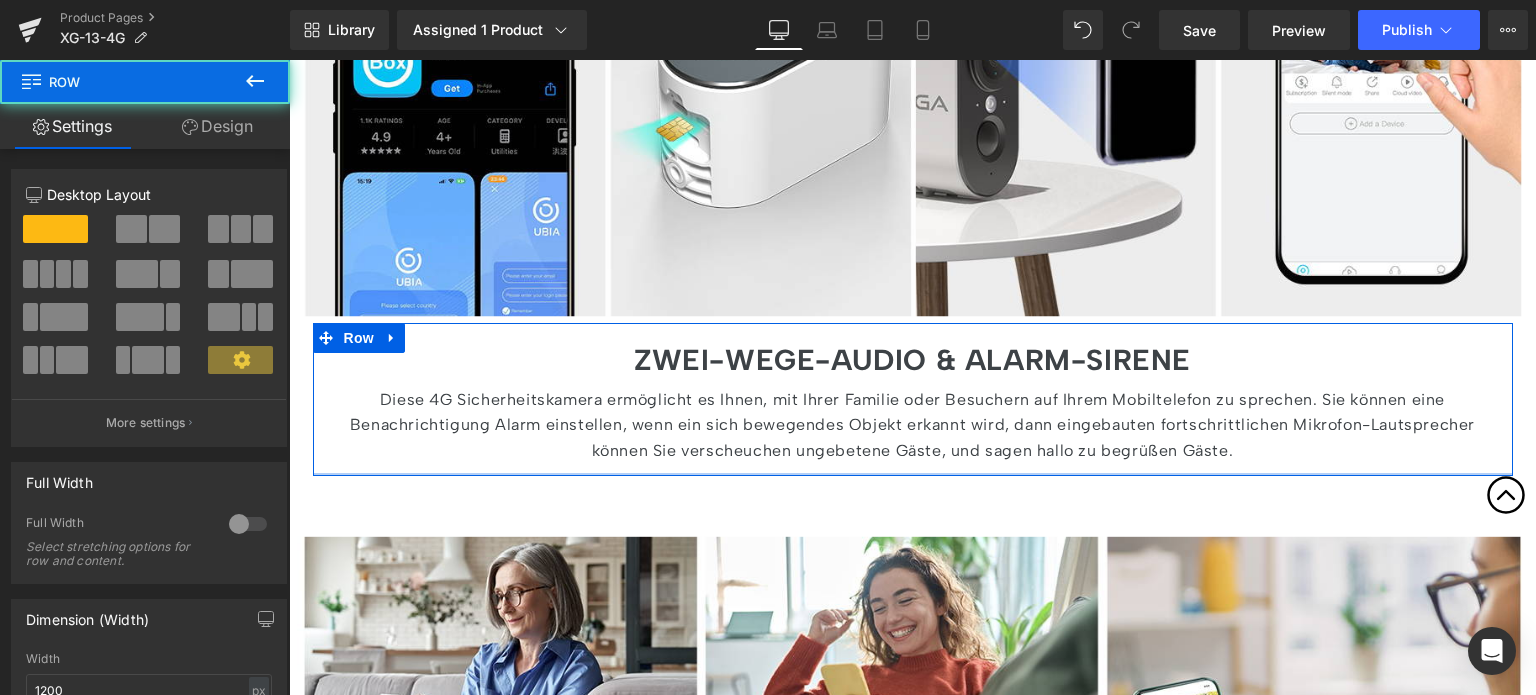 drag, startPoint x: 636, startPoint y: 464, endPoint x: 640, endPoint y: 448, distance: 16.492422 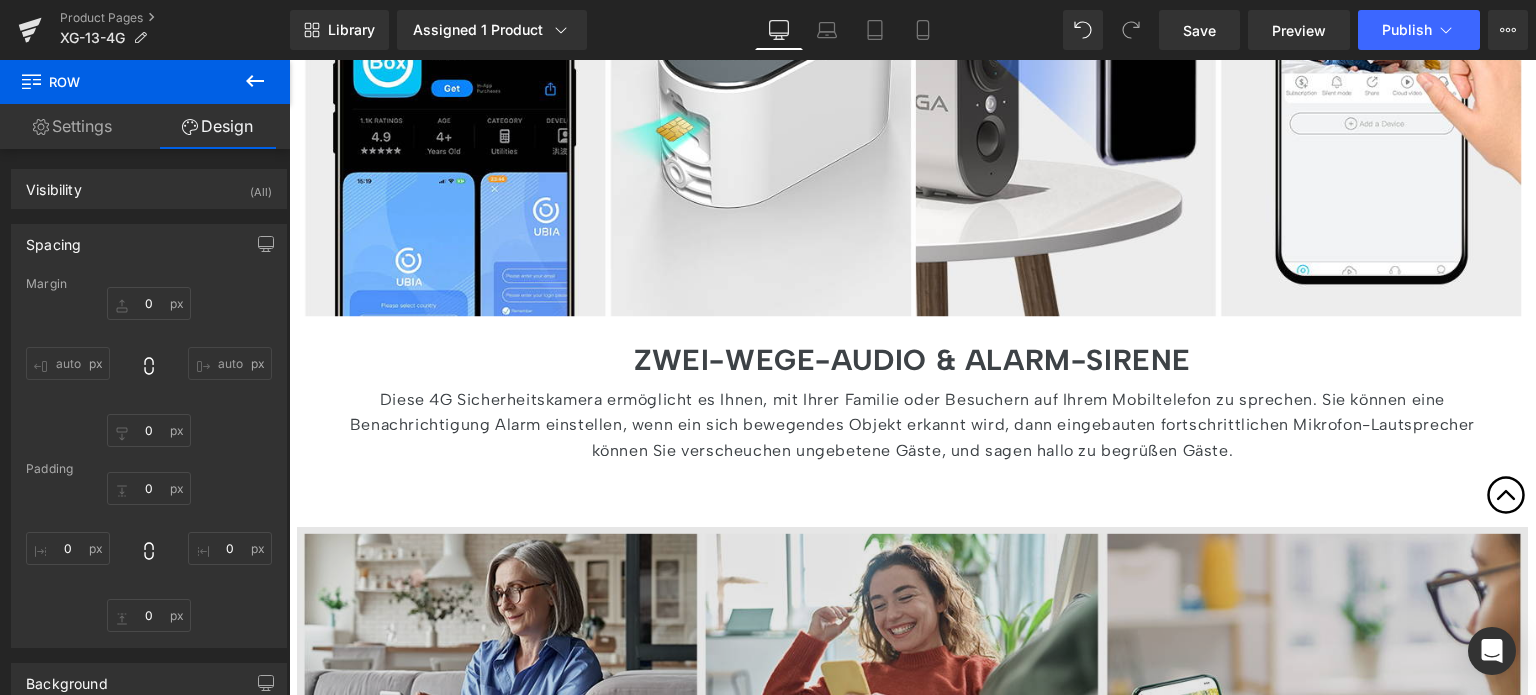 type on "0" 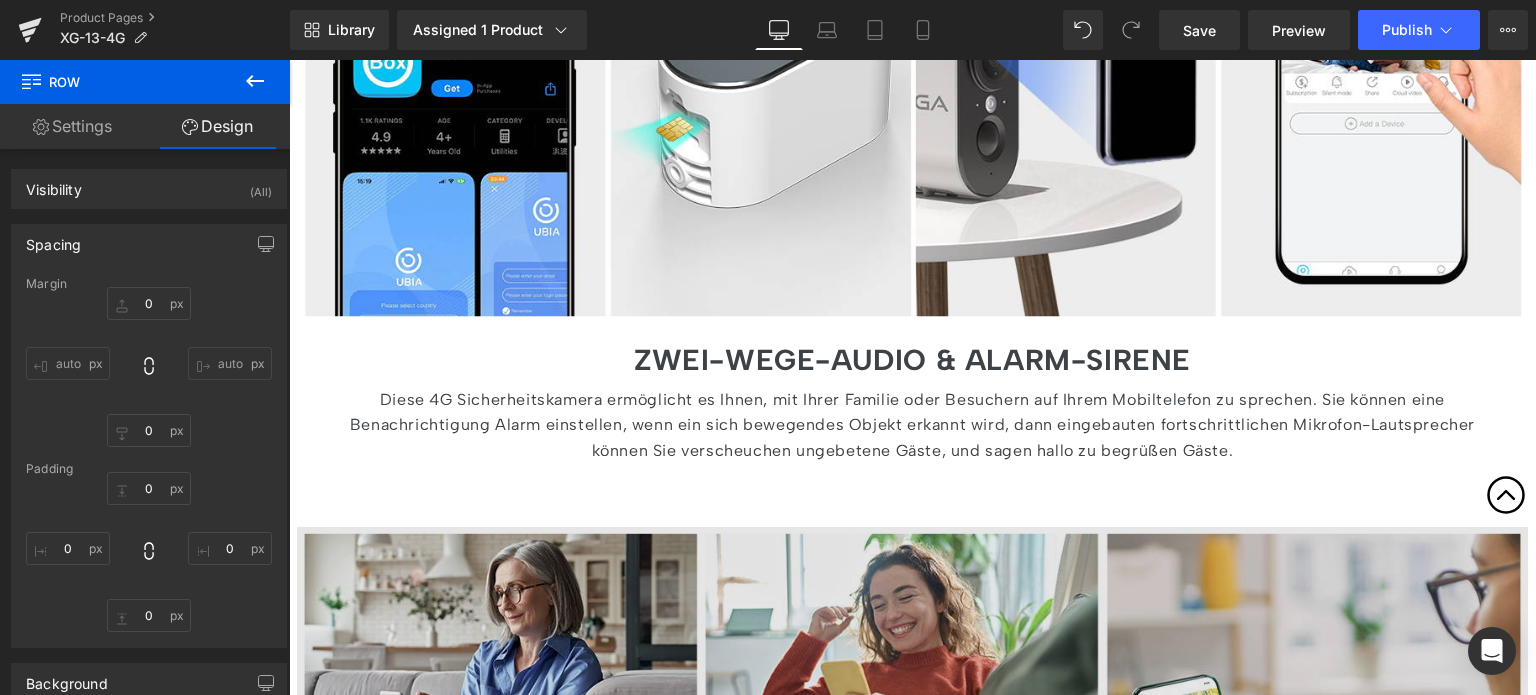 type on "0" 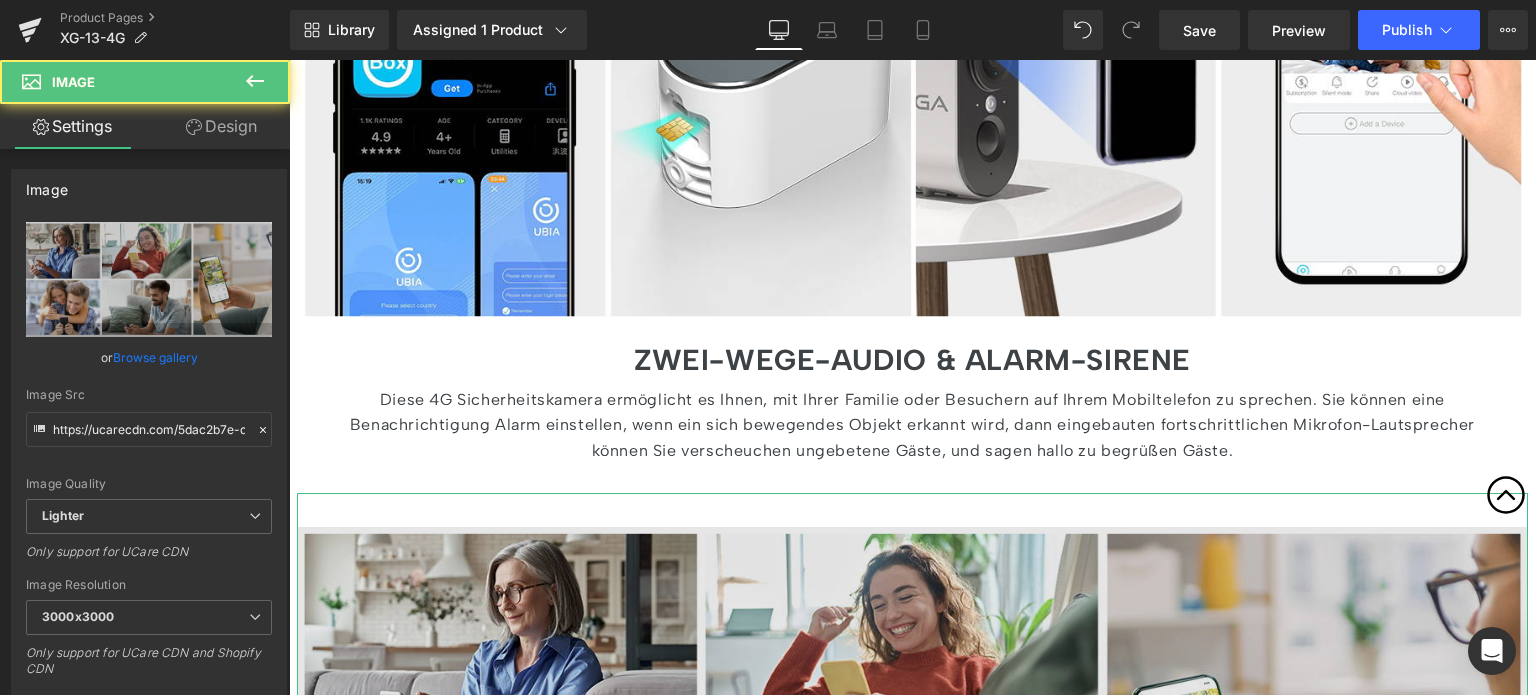 click at bounding box center [912, 788] 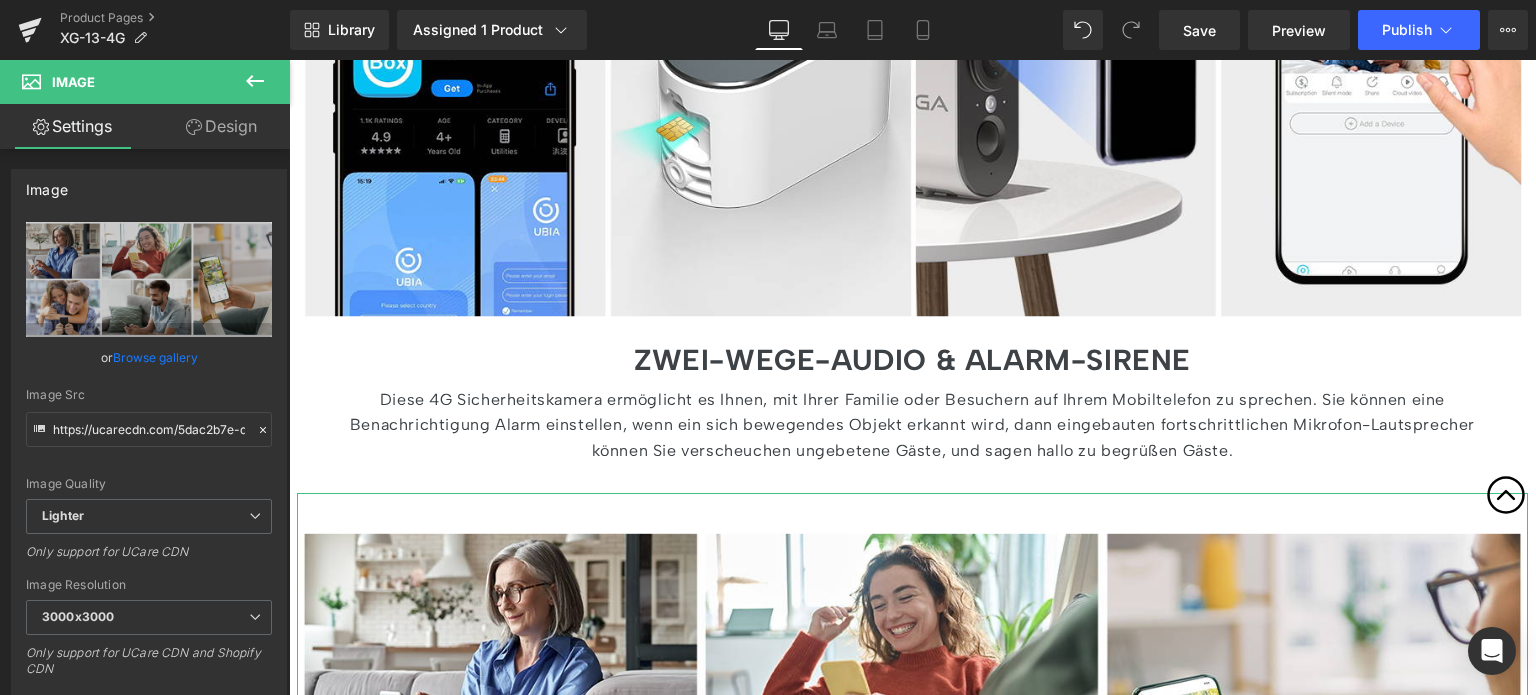 click on "Design" at bounding box center (221, 126) 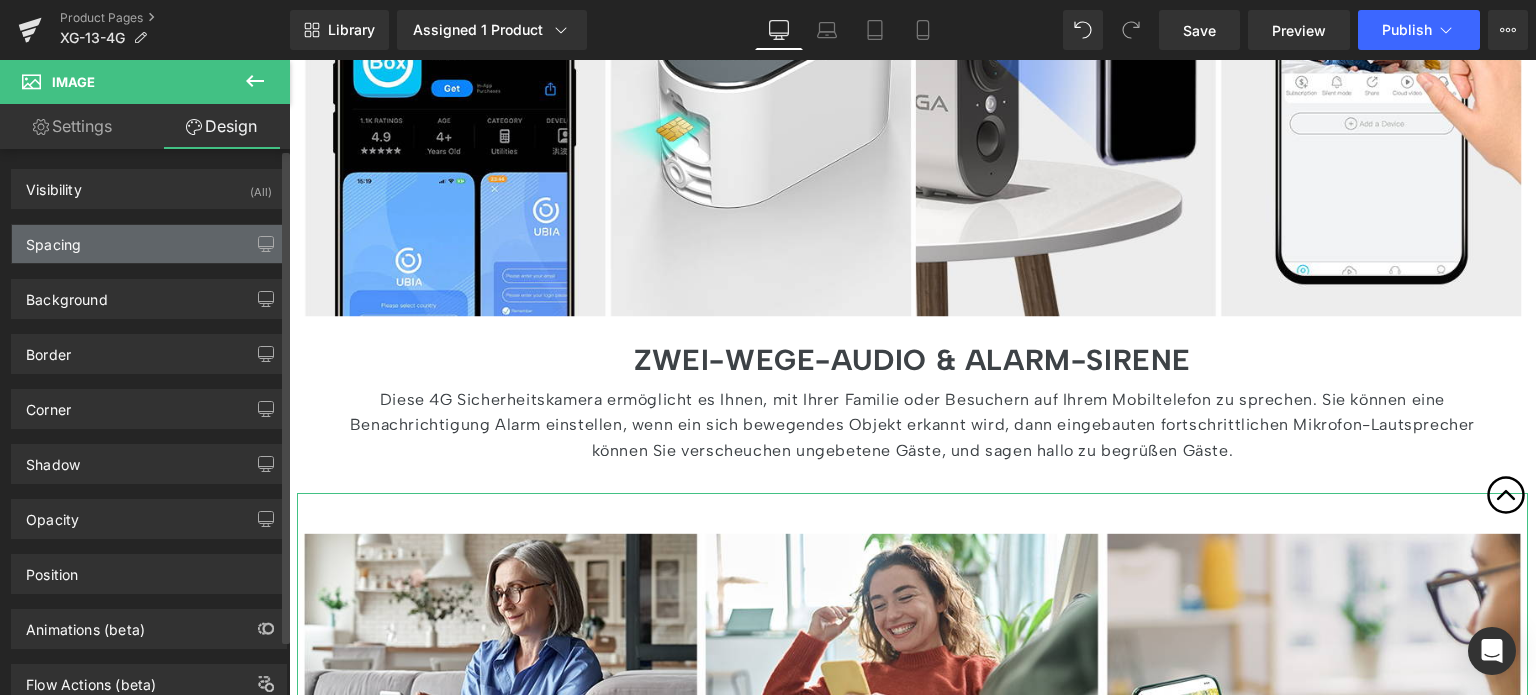 click on "Spacing" at bounding box center (149, 244) 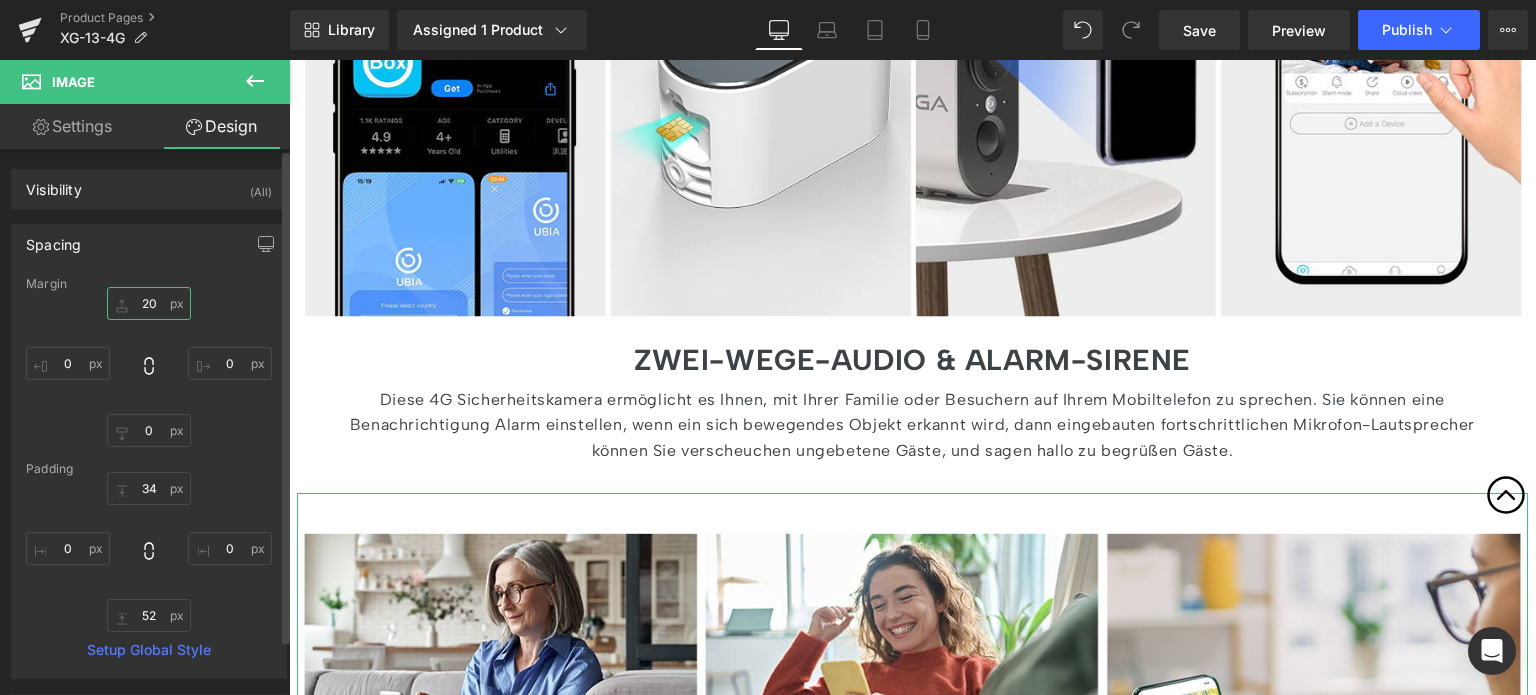 click on "20" at bounding box center (149, 303) 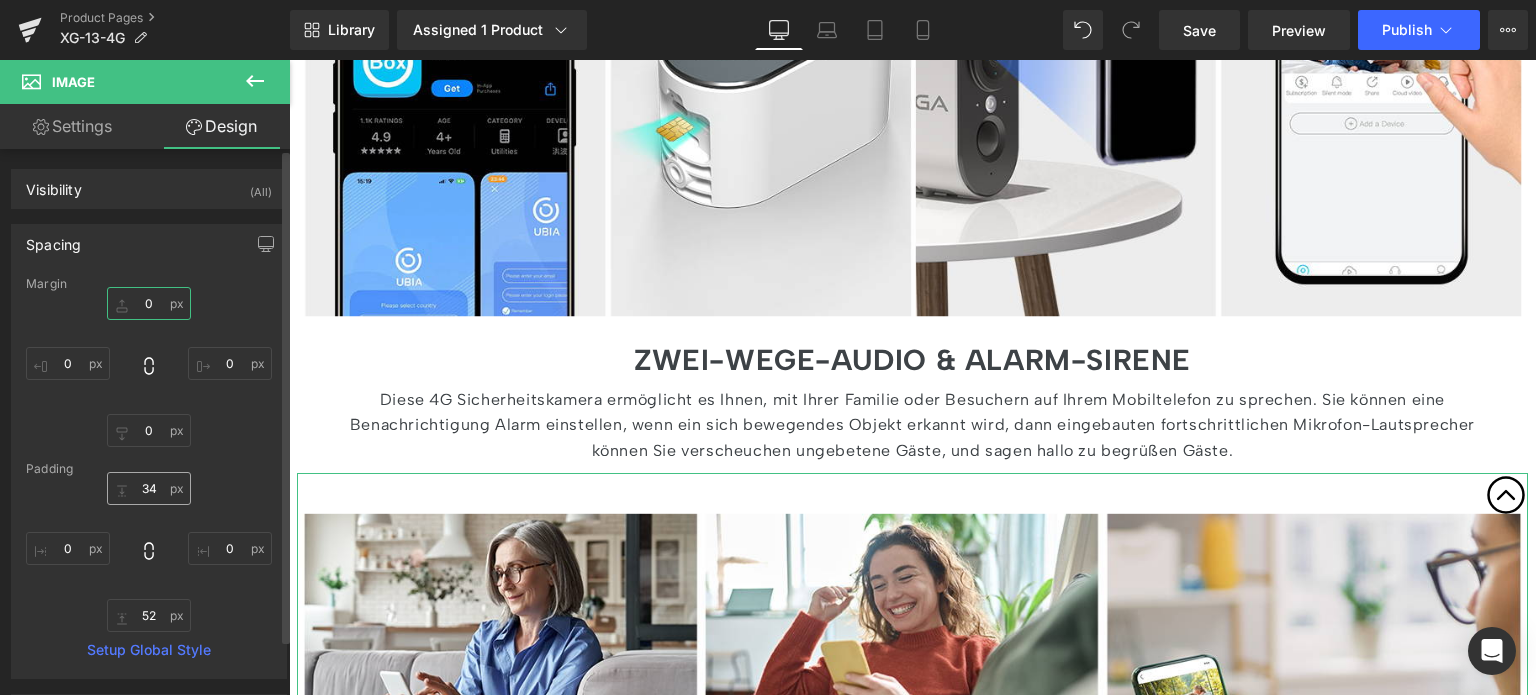 type 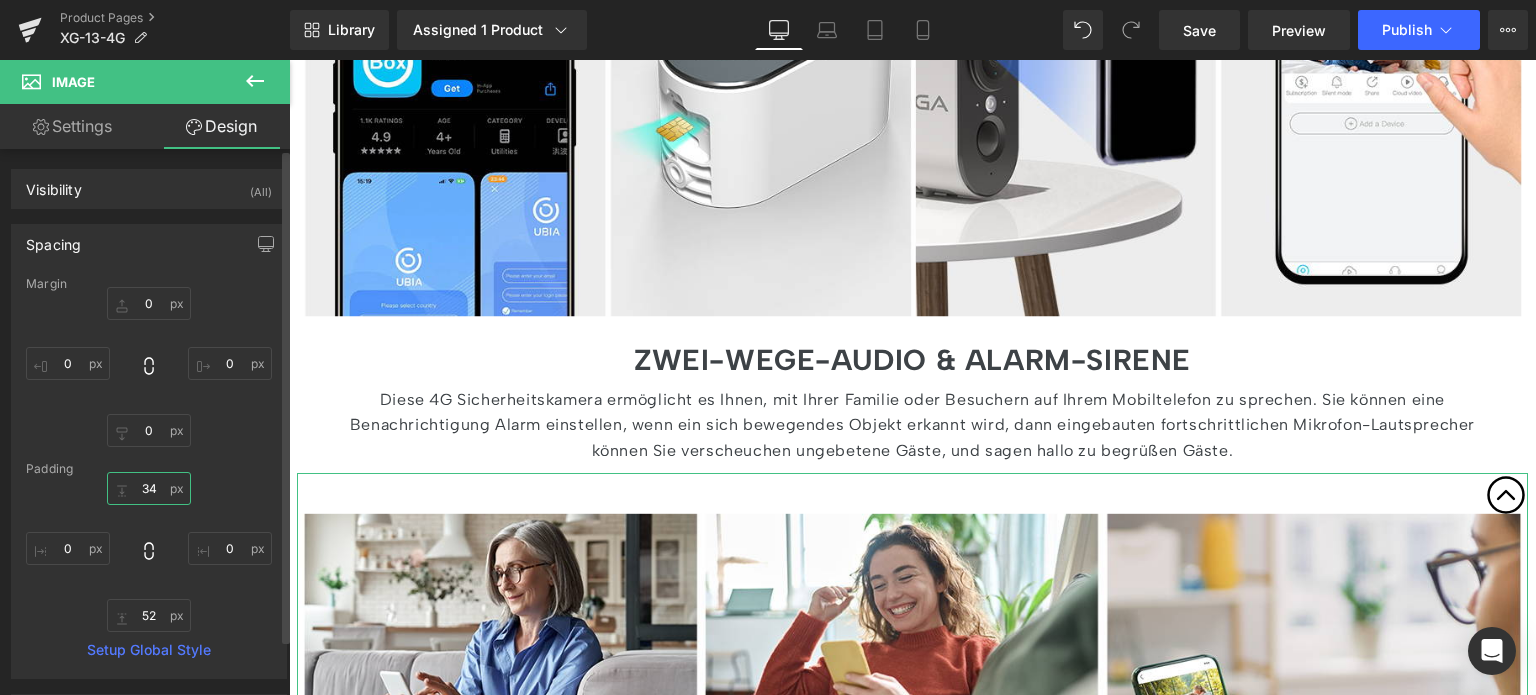 click on "34" at bounding box center (149, 488) 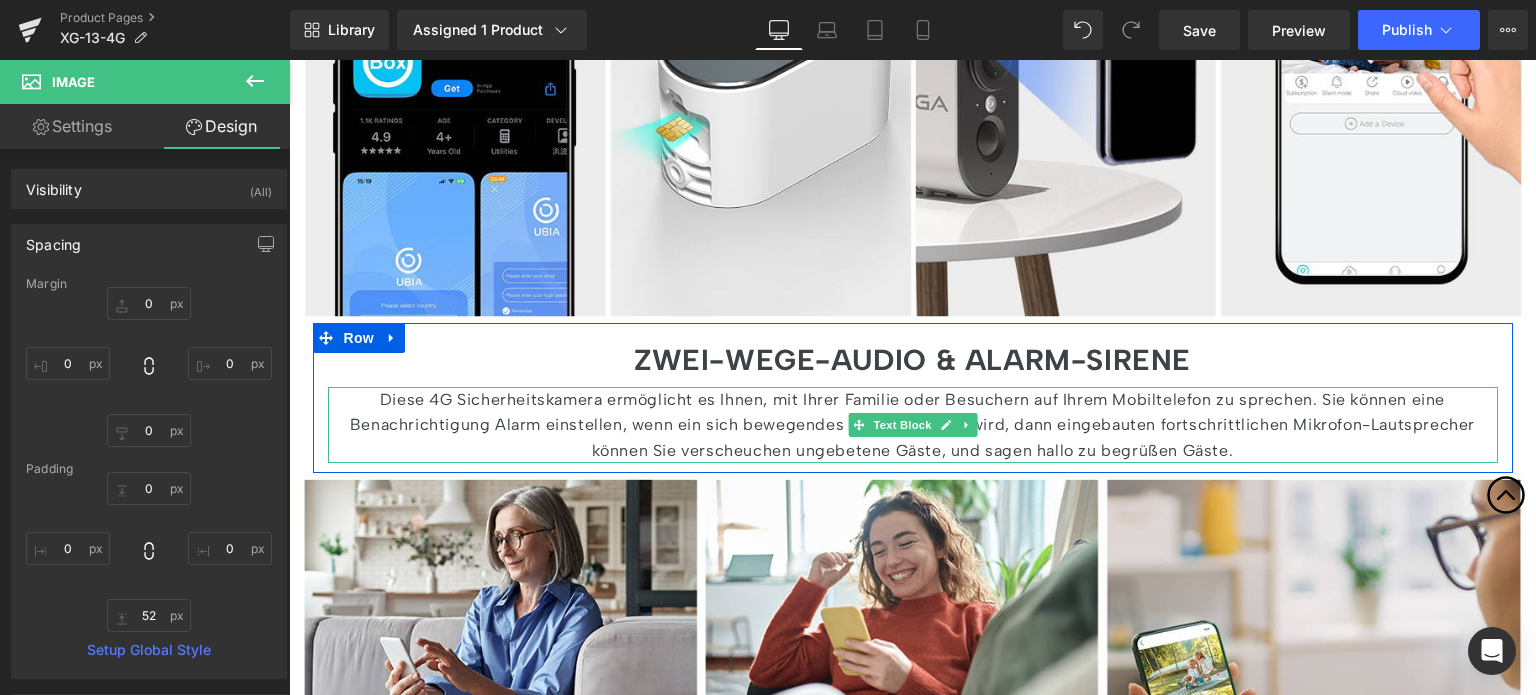click on "Diese 4G Sicherheitskamera ermöglicht es Ihnen, mit Ihrer Familie oder Besuchern auf Ihrem Mobiltelefon zu sprechen. Sie können eine Benachrichtigung Alarm einstellen, wenn ein sich bewegendes Objekt erkannt wird, dann eingebauten fortschrittlichen Mikrofon-Lautsprecher können Sie verscheuchen ungebetene Gäste, und sagen hallo zu begrüßen Gäste." at bounding box center [913, 425] 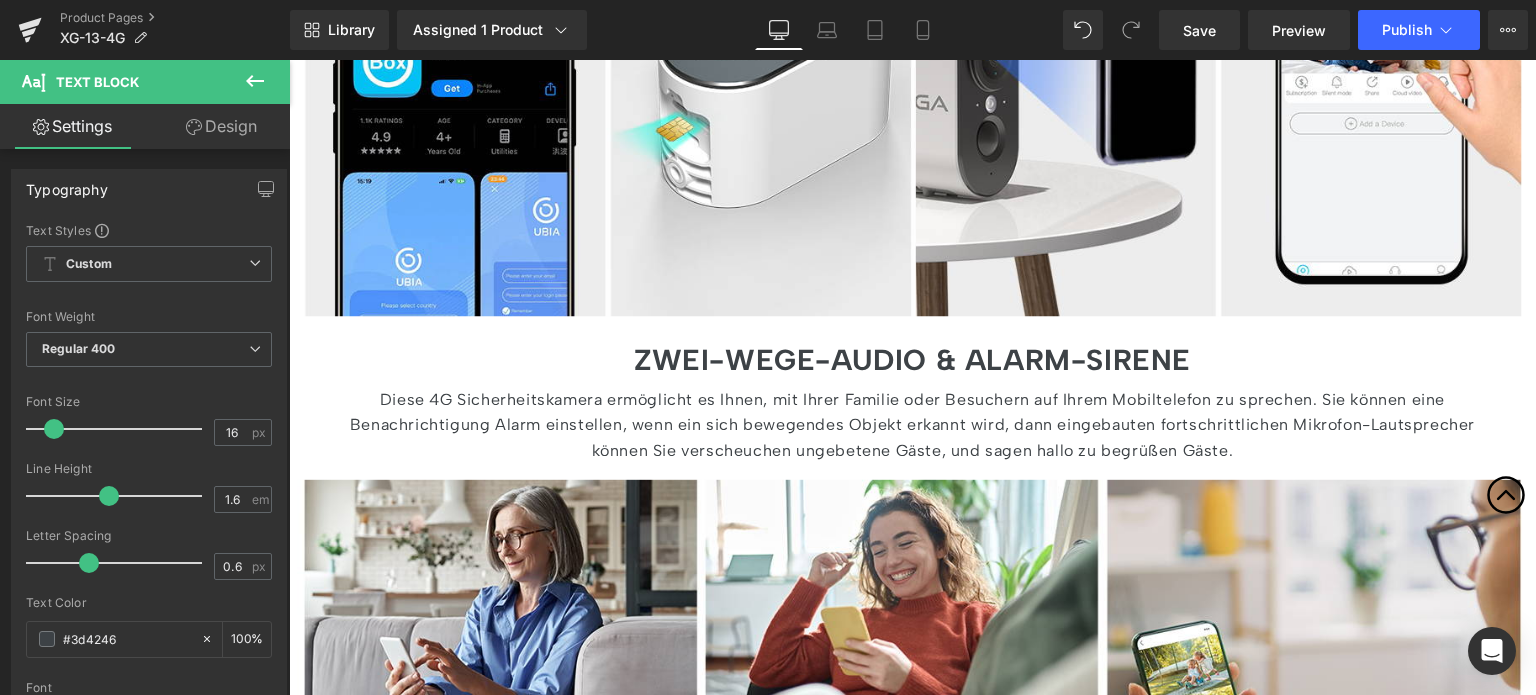 click on "Design" at bounding box center (221, 126) 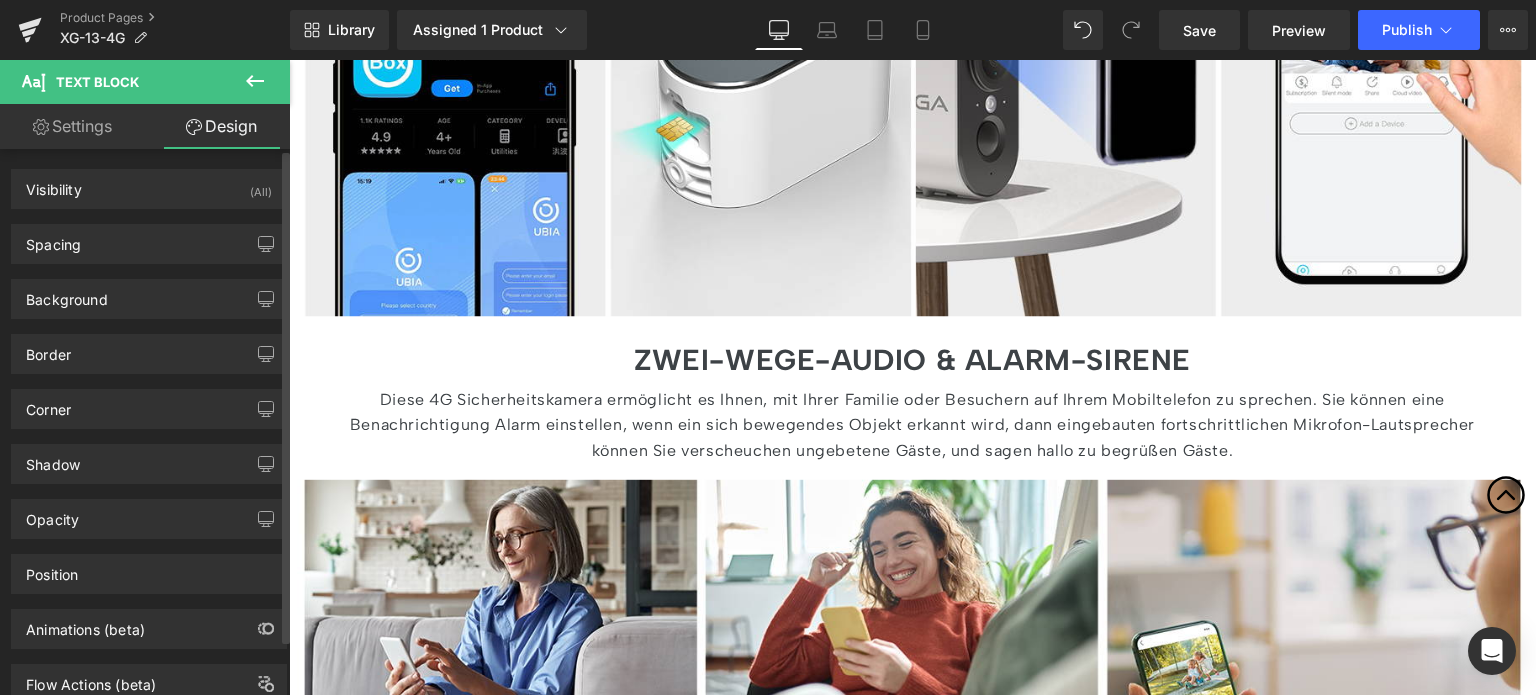 click on "Spacing
Margin
0px 0
0px 0
10px 10
0px 0
Padding
0px 0
0px 0
0px 0
0px 0
Setup Global Style" at bounding box center (149, 236) 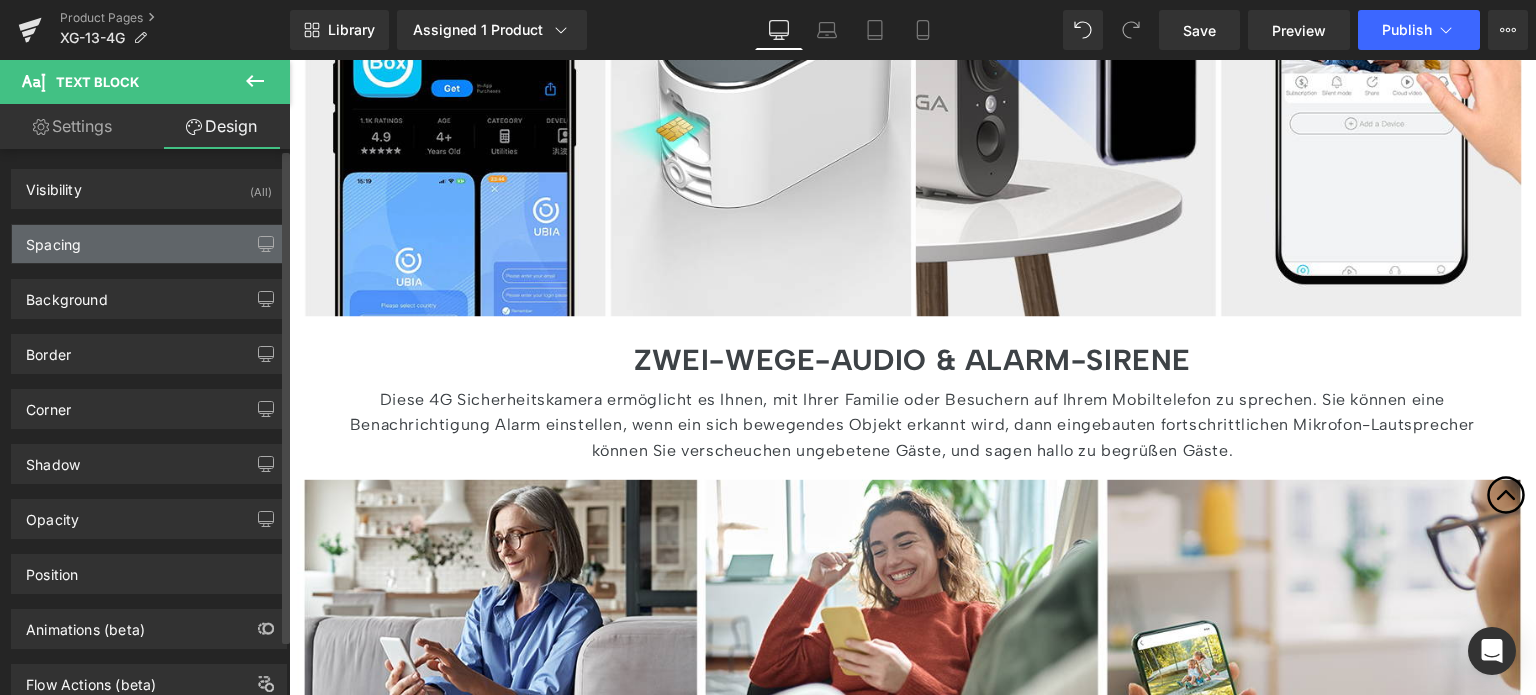 click on "Spacing" at bounding box center [149, 244] 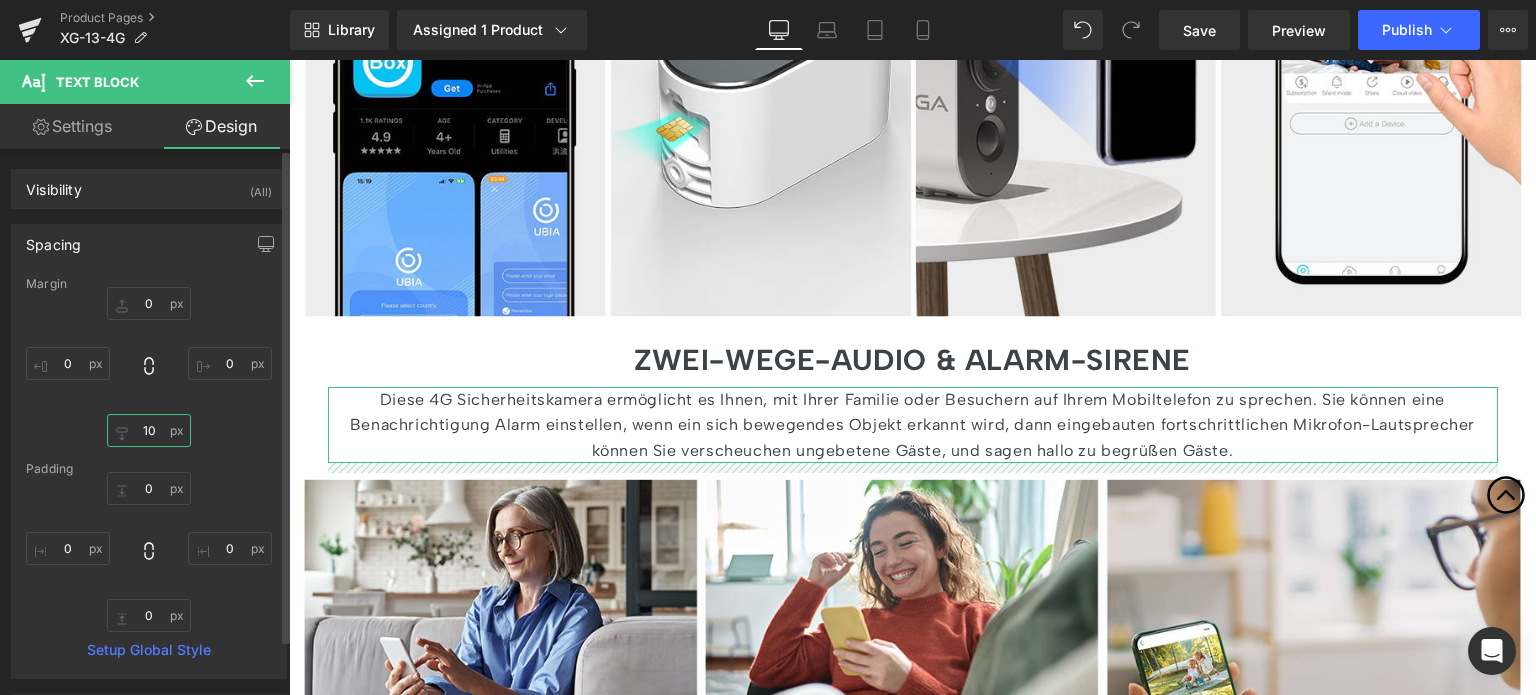 click on "10" at bounding box center (149, 430) 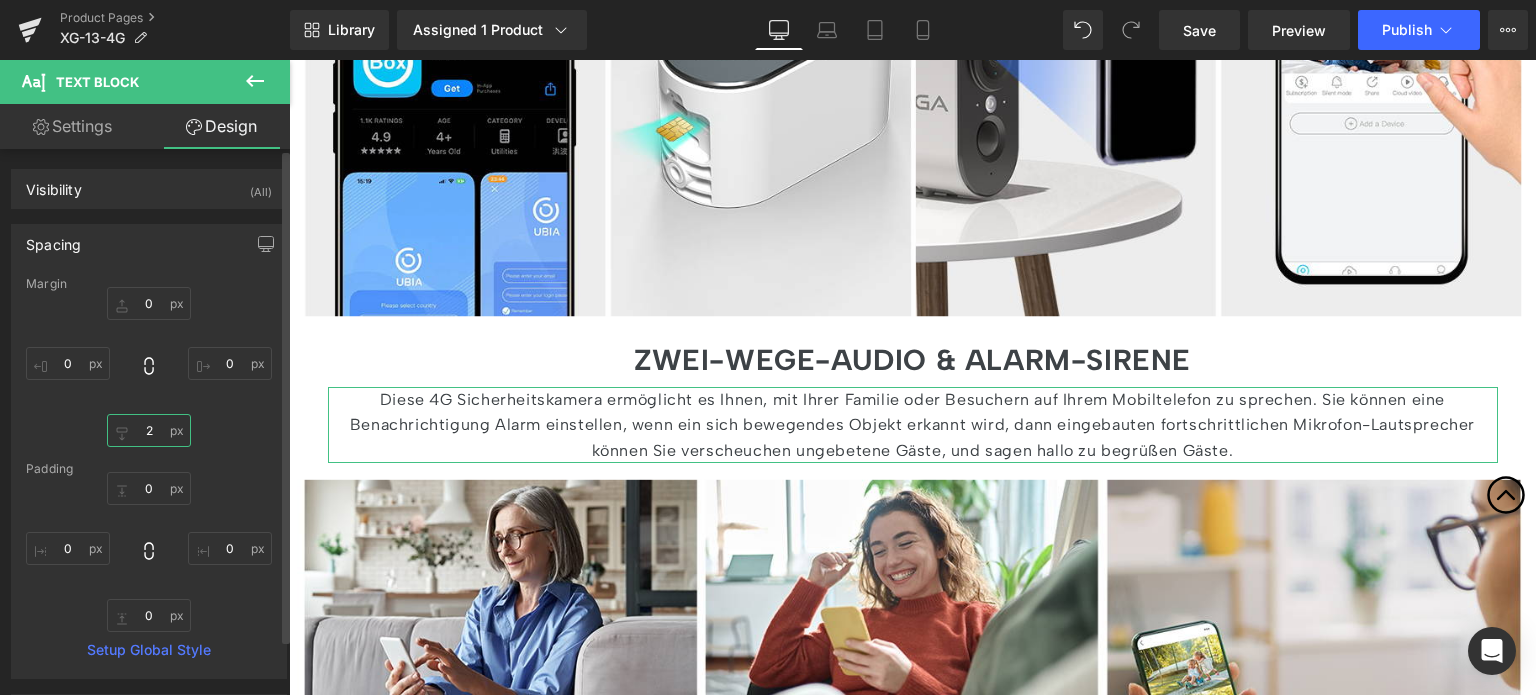 type on "20" 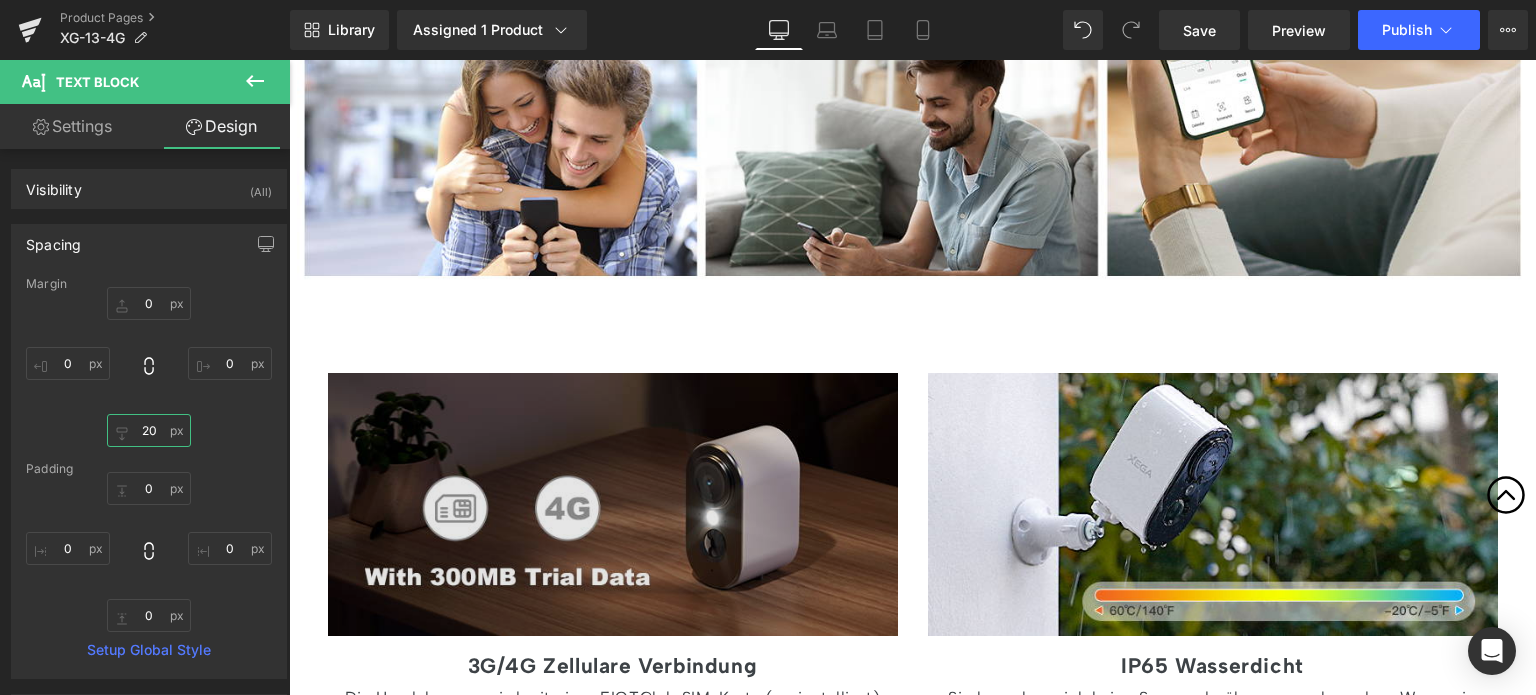 scroll, scrollTop: 5600, scrollLeft: 0, axis: vertical 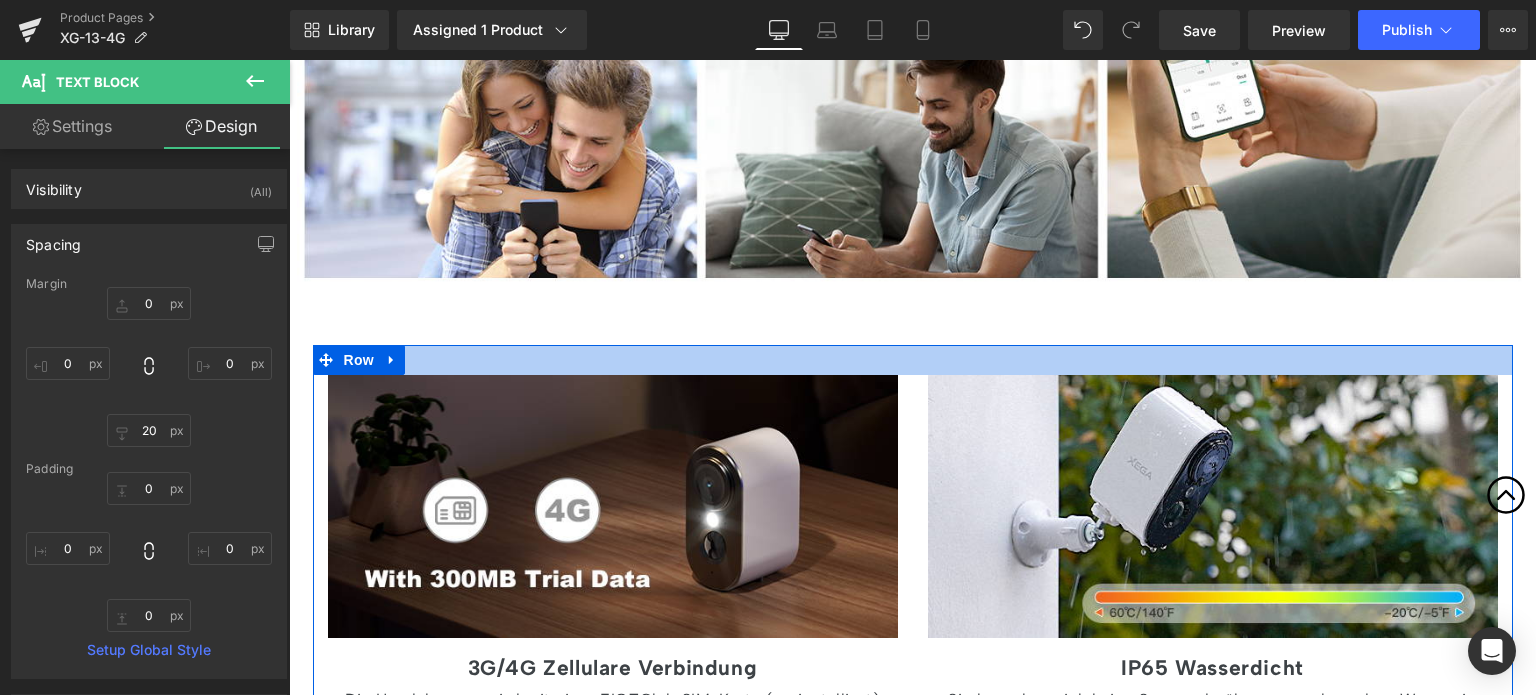 click on "Image         3G/4G Zellulare Verbindung Heading         Die Handykamera wird mit einer EIOTClub SIM-Karte (vorinstalliert) mit 300 MB Datenvolumen zum Testen geliefert. Wenn die Daten aufgebraucht sind, können Sie eine andere kompatible SIM-Karte einlegen. Wenn die Kamera offline geht, überprüfen Sie bitte zuerst, ob das Datenvolumen aufgebraucht ist. Text Block         Row         Image         IP65 Wasserdicht Heading         Sie brauchen sich keine Sorgen darüber zu machen, dass Wasser in diese zelluläre Sicherheitskamera mit IP65-Wasserschutz eindringen und Schäden oder Kurzschlüsse verursachen könnte. Text Block         Row         Row" at bounding box center (913, 610) 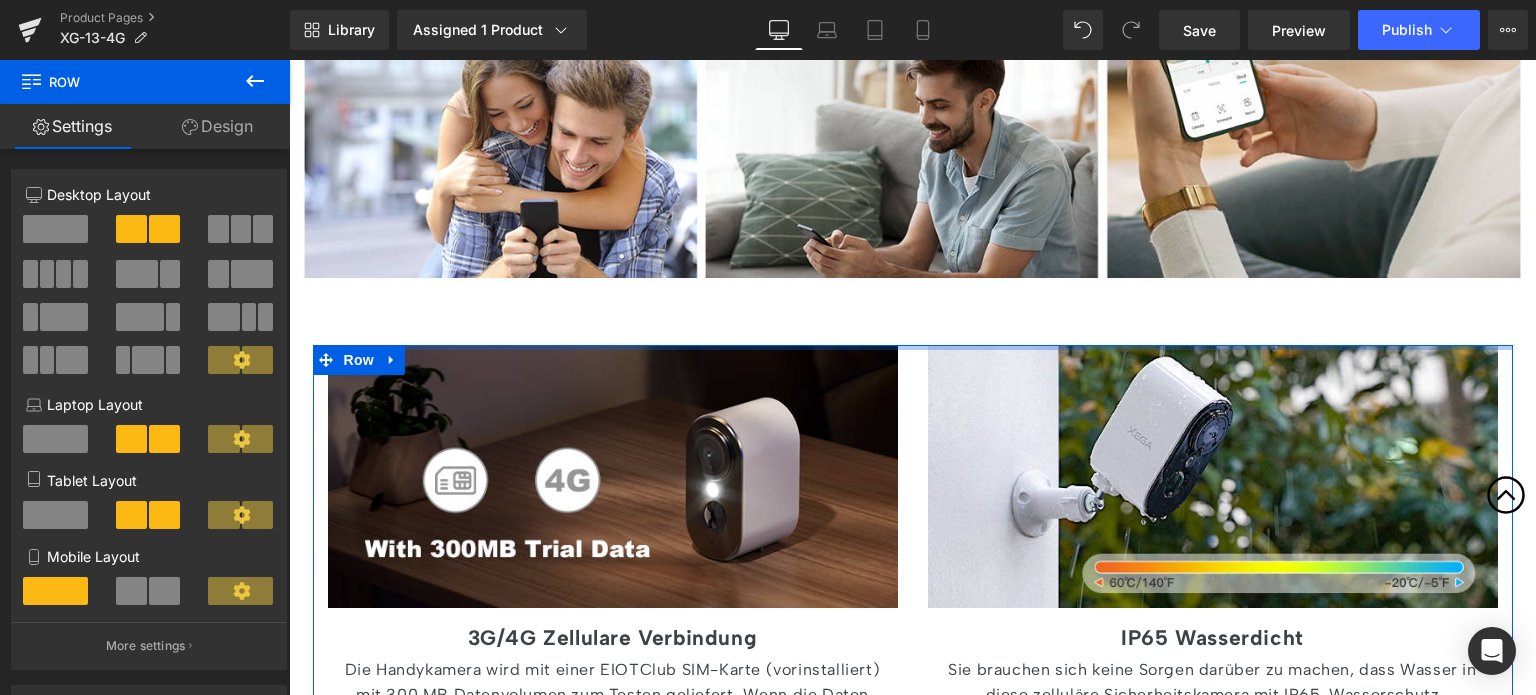 click at bounding box center [913, 347] 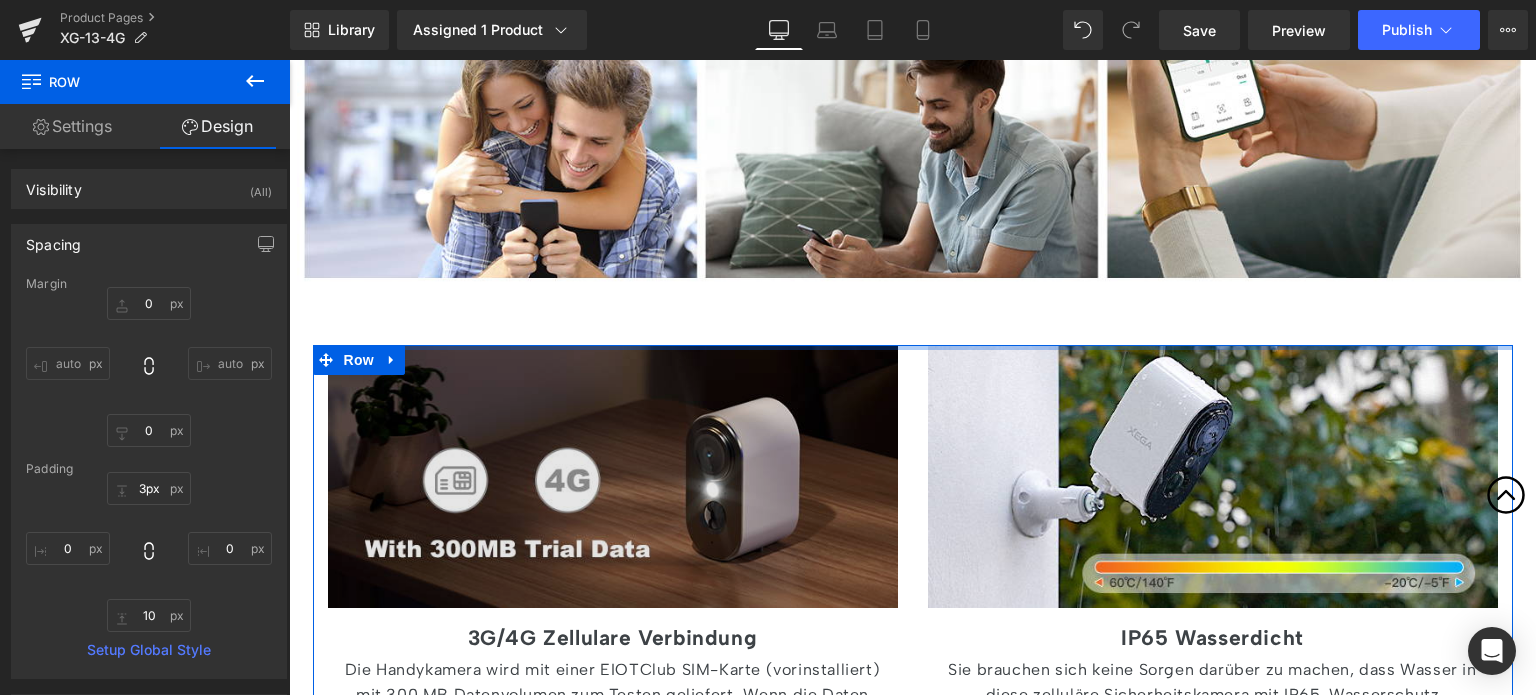 type on "4px" 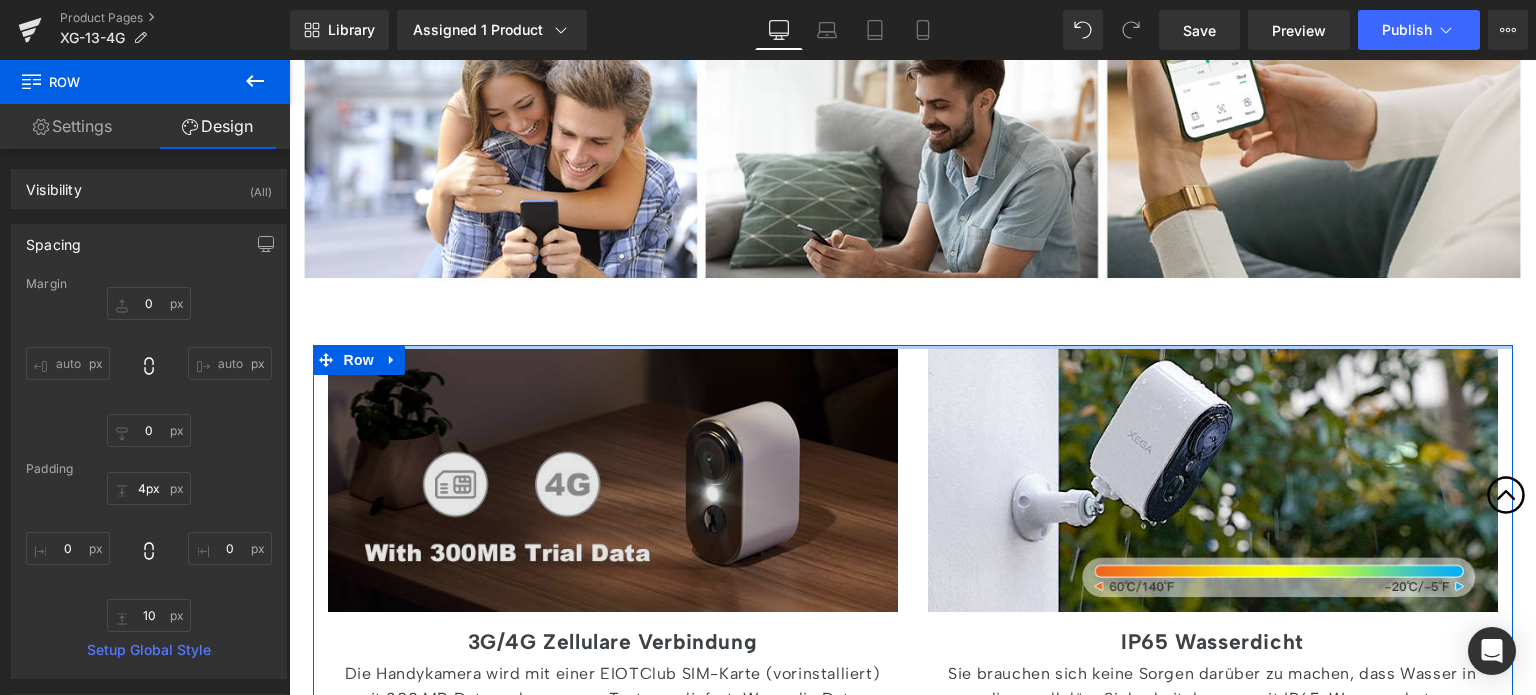 click on "Image         3G/4G Zellulare Verbindung Heading         Die Handykamera wird mit einer EIOTClub SIM-Karte (vorinstalliert) mit 300 MB Datenvolumen zum Testen geliefert. Wenn die Daten aufgebraucht sind, können Sie eine andere kompatible SIM-Karte einlegen. Wenn die Kamera offline geht, überprüfen Sie bitte zuerst, ob das Datenvolumen aufgebraucht ist. Text Block         Row         Image         IP65 Wasserdicht Heading         Sie brauchen sich keine Sorgen darüber zu machen, dass Wasser in diese zelluläre Sicherheitskamera mit IP65-Wasserschutz eindringen und Schäden oder Kurzschlüsse verursachen könnte. Text Block         Row         Row" at bounding box center (913, 597) 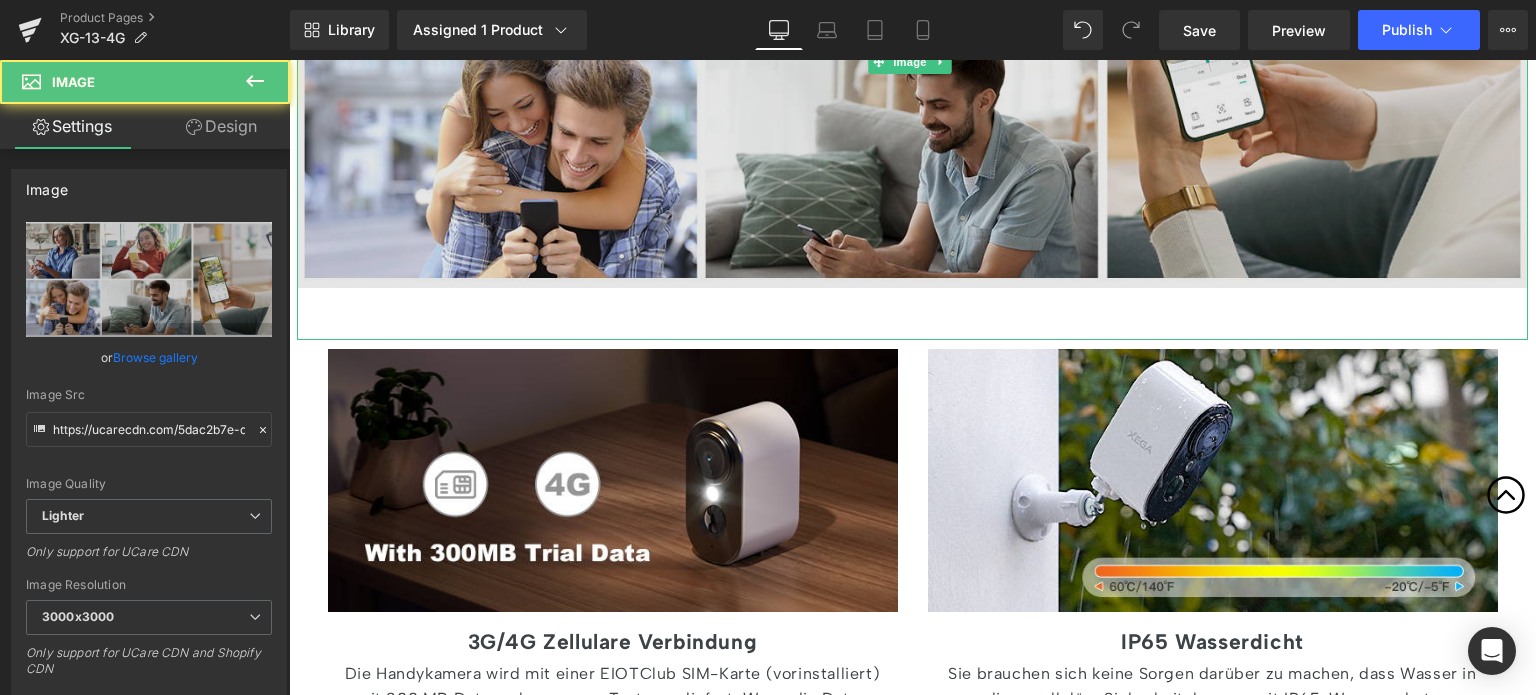 click at bounding box center (912, 61) 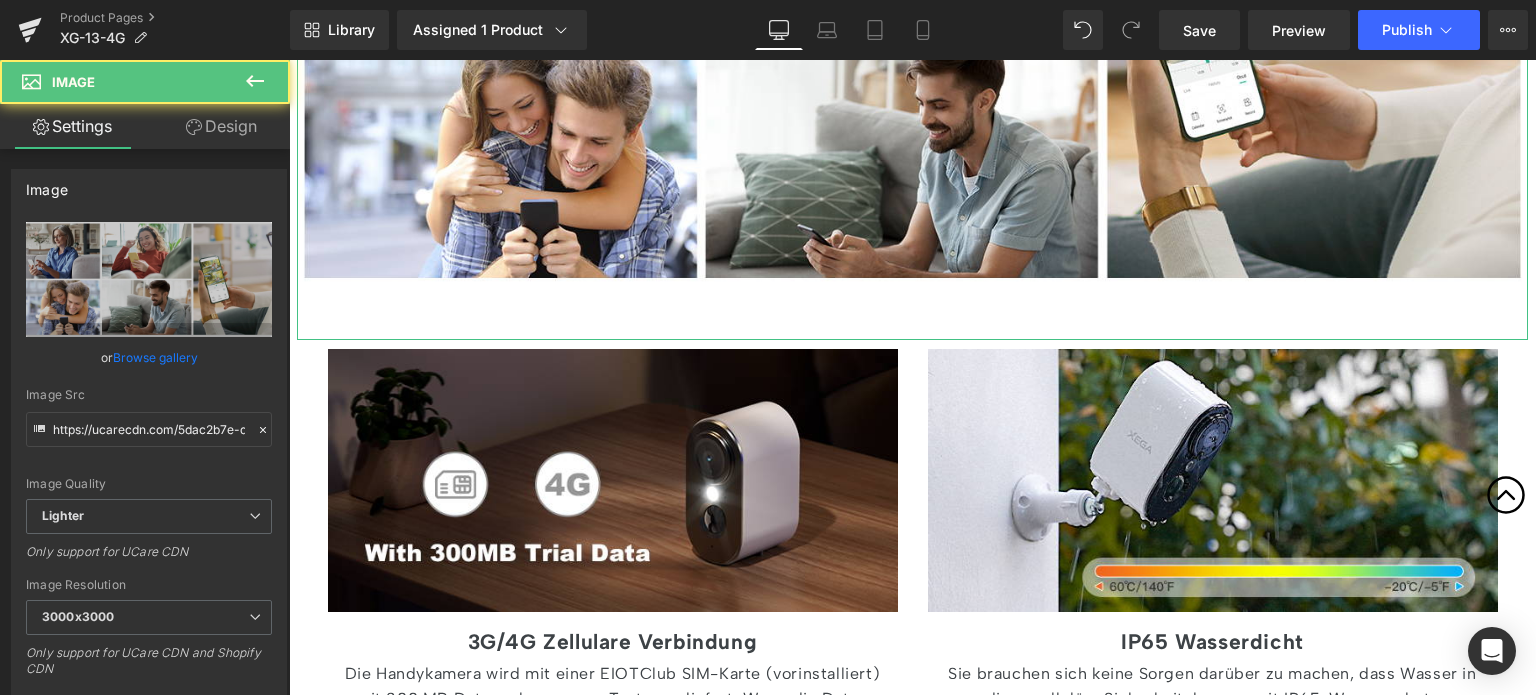 click on "Design" at bounding box center (221, 126) 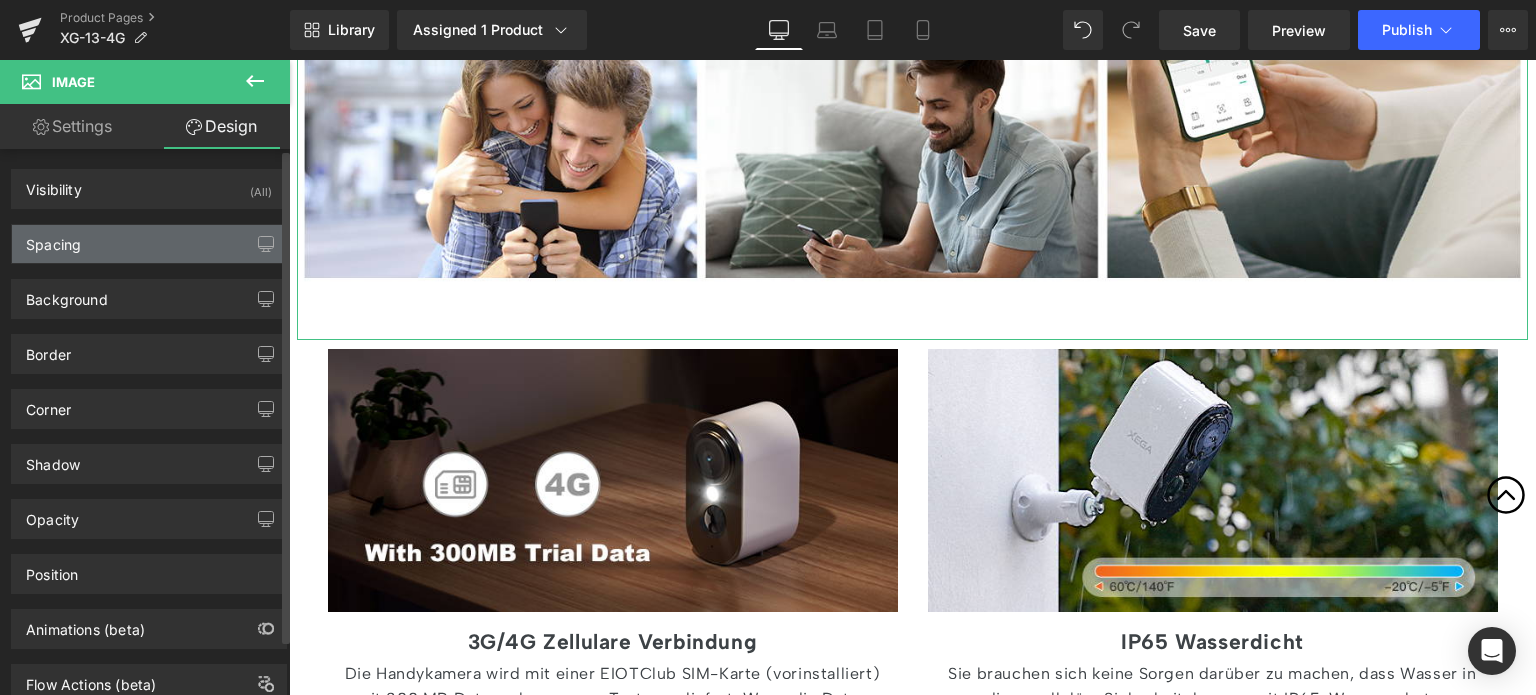 click on "Spacing" at bounding box center [149, 244] 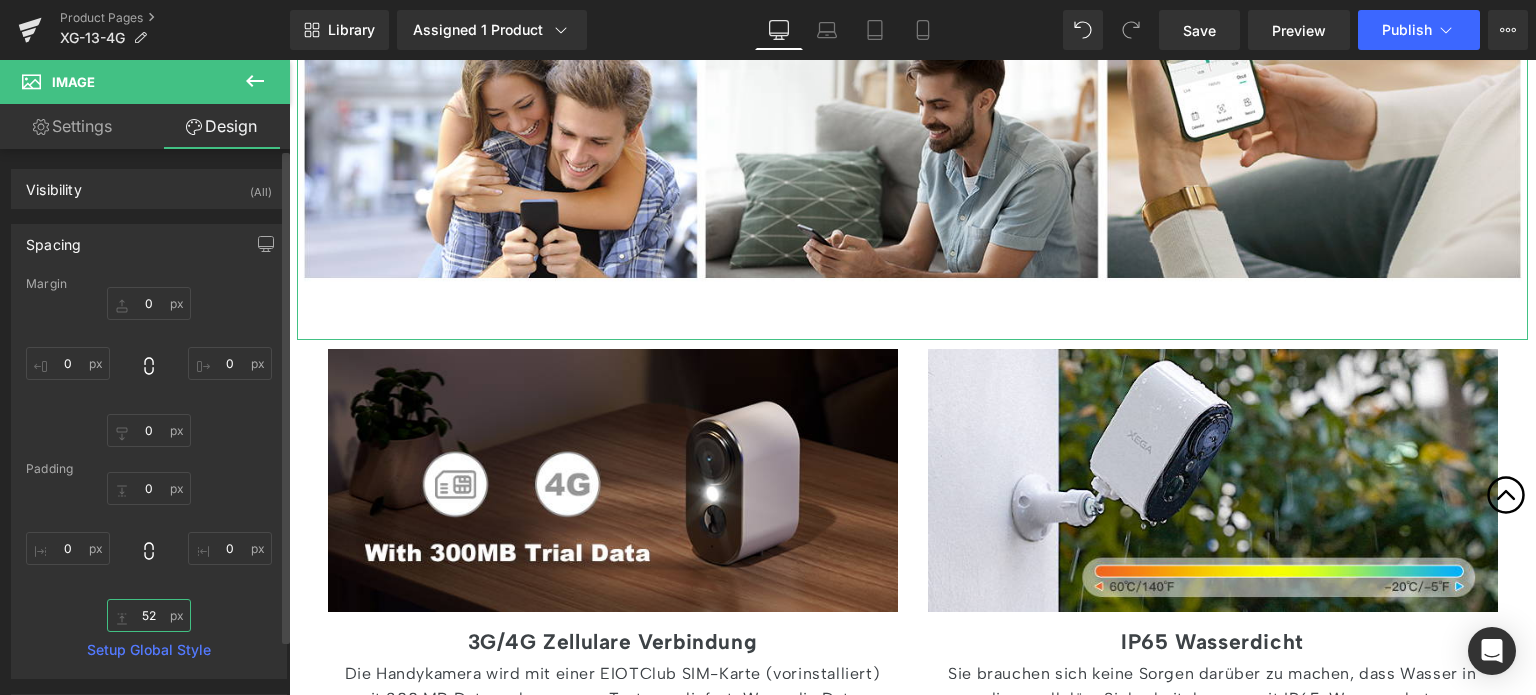 click on "52" at bounding box center (149, 615) 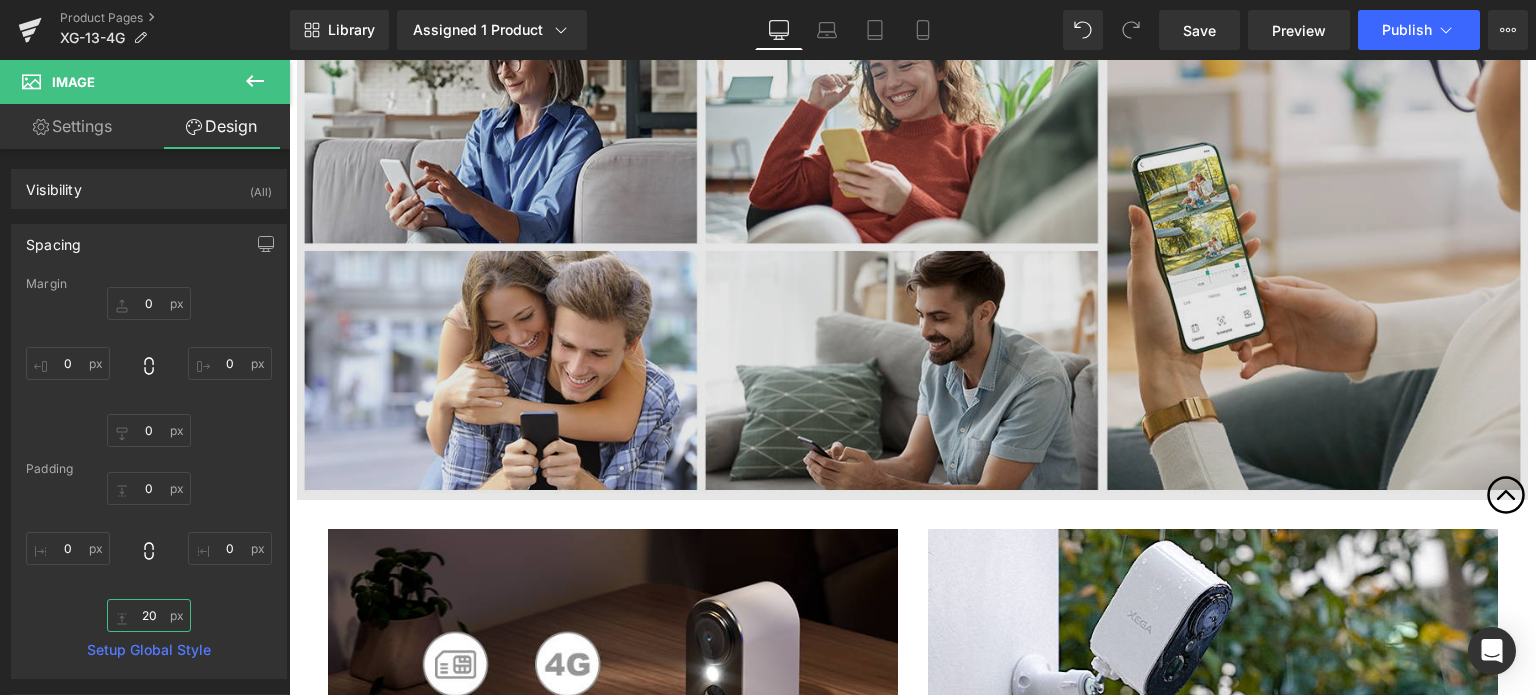 scroll, scrollTop: 5400, scrollLeft: 0, axis: vertical 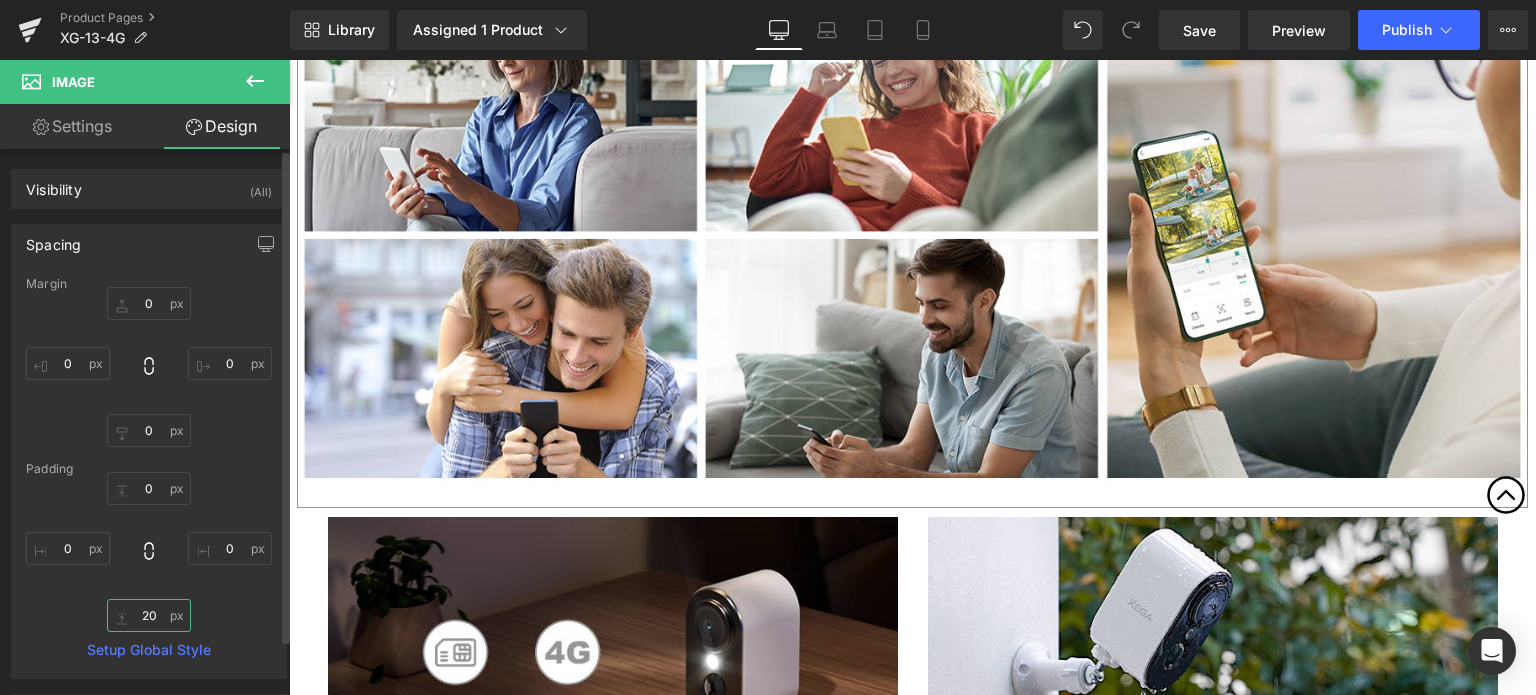 click on "20" at bounding box center (149, 615) 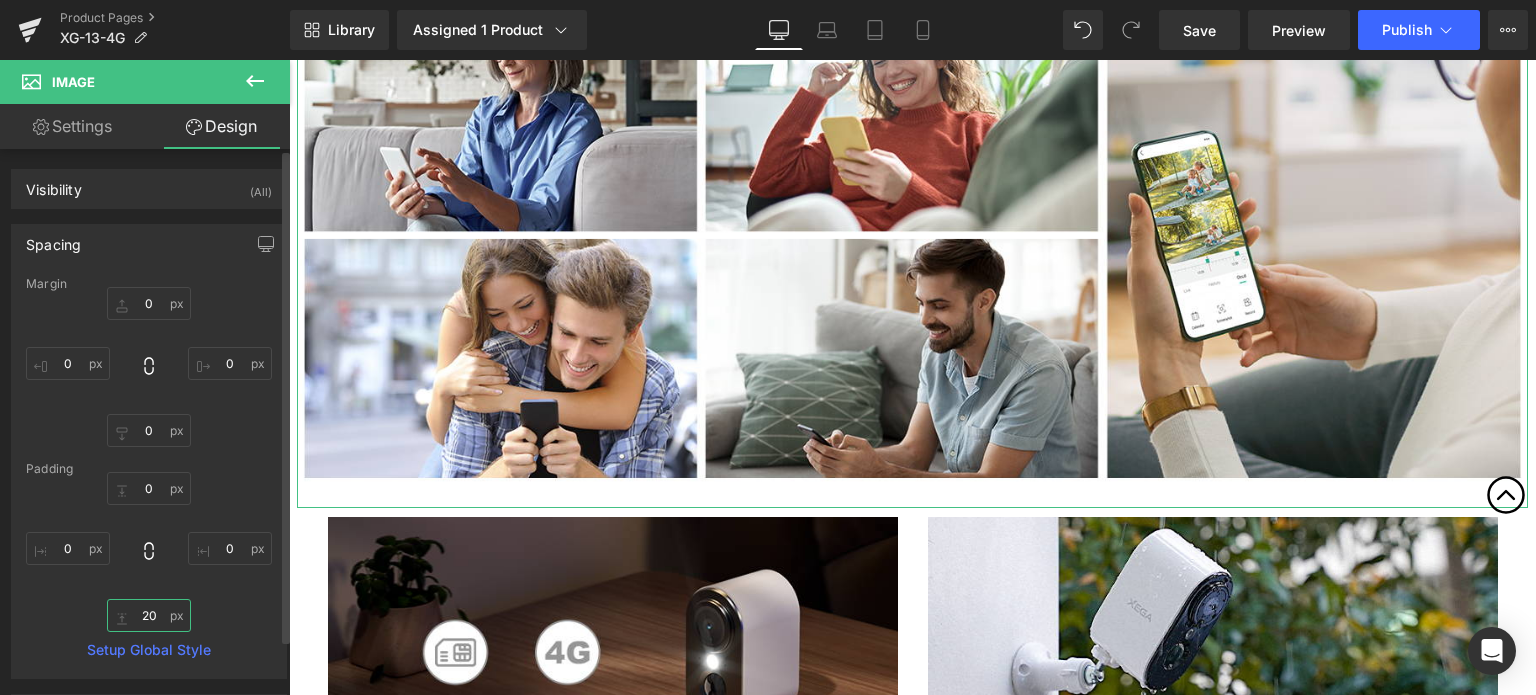 click on "20" at bounding box center [149, 615] 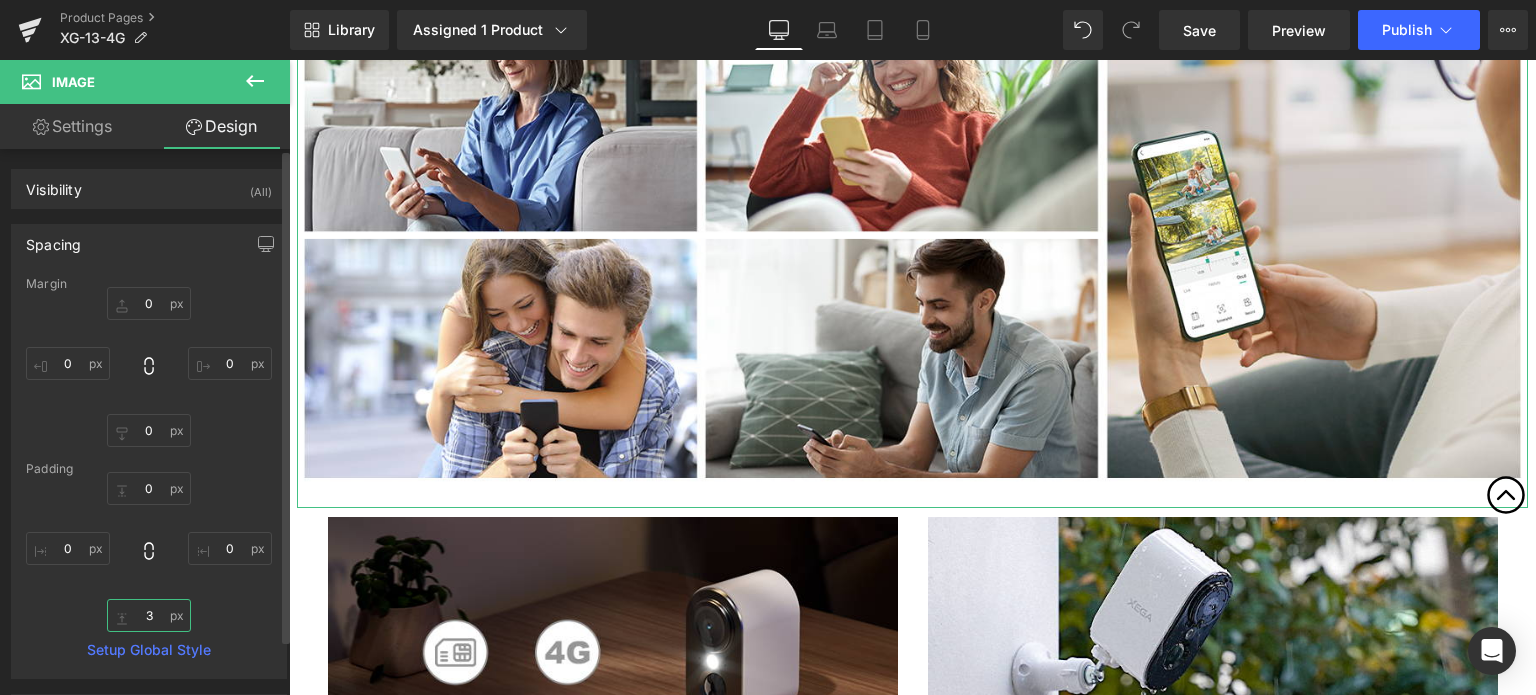 type on "30" 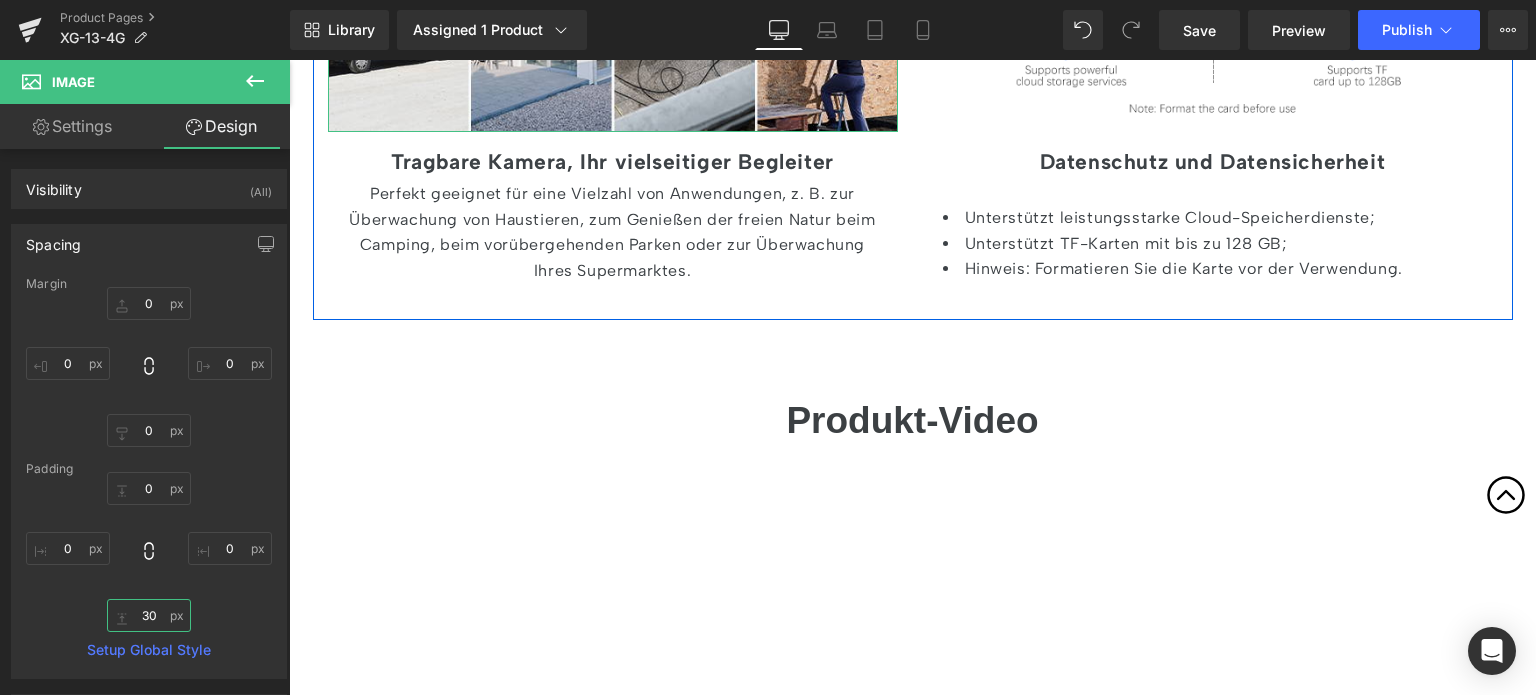 scroll, scrollTop: 6600, scrollLeft: 0, axis: vertical 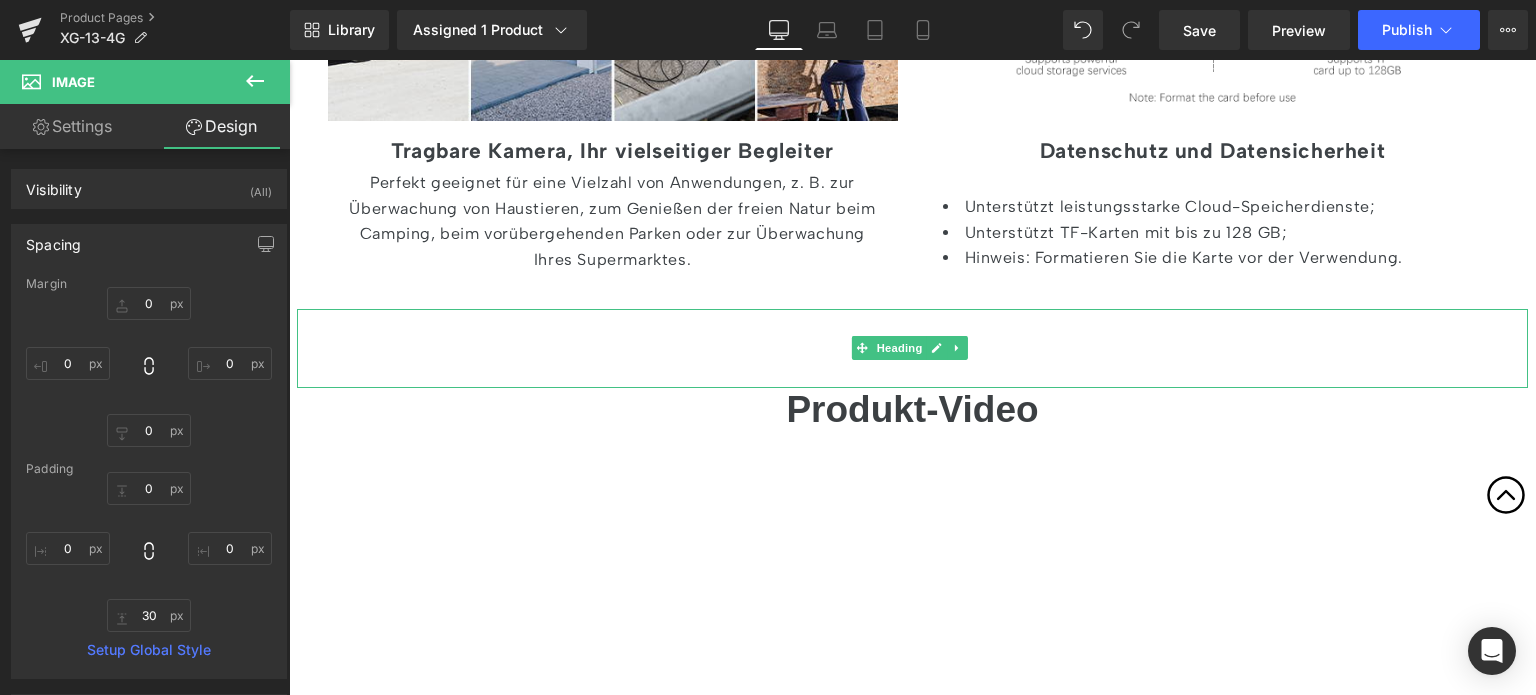 click at bounding box center (912, 348) 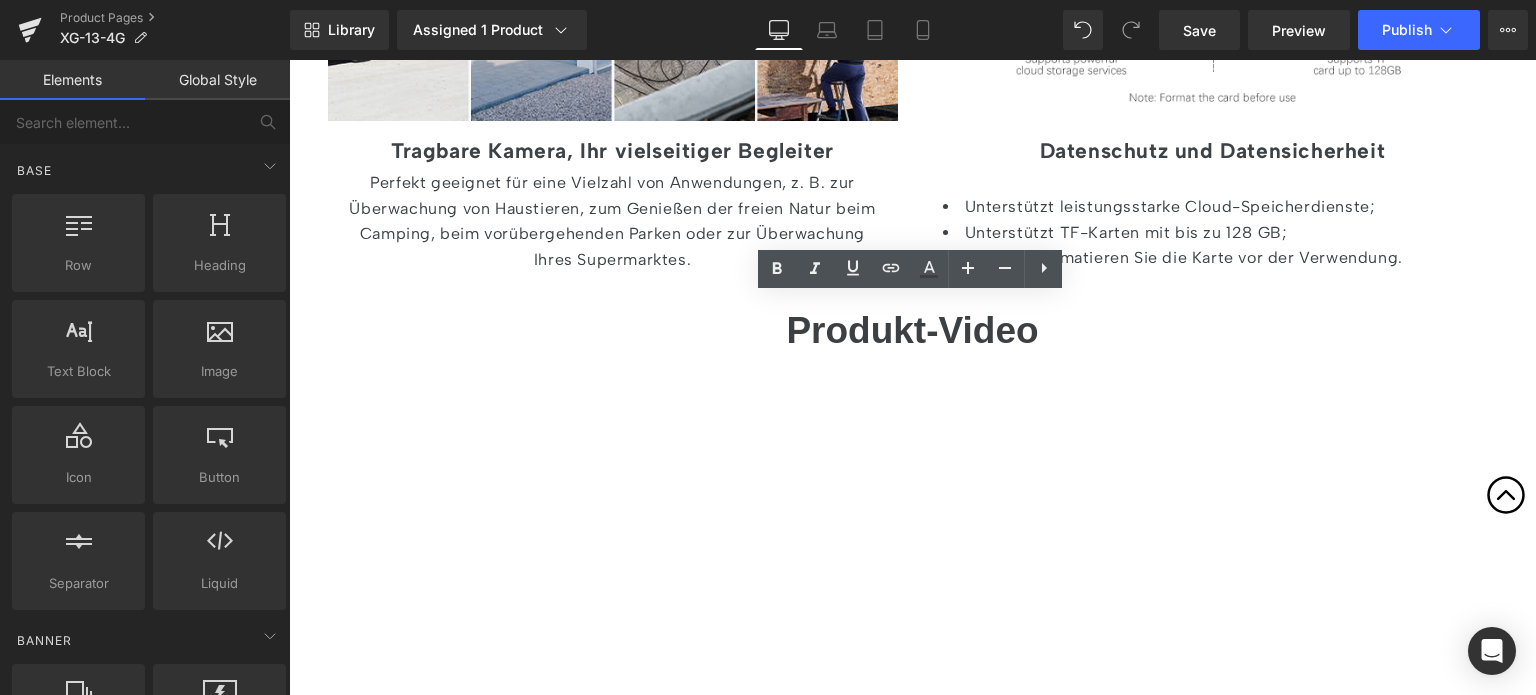 click at bounding box center (289, 60) 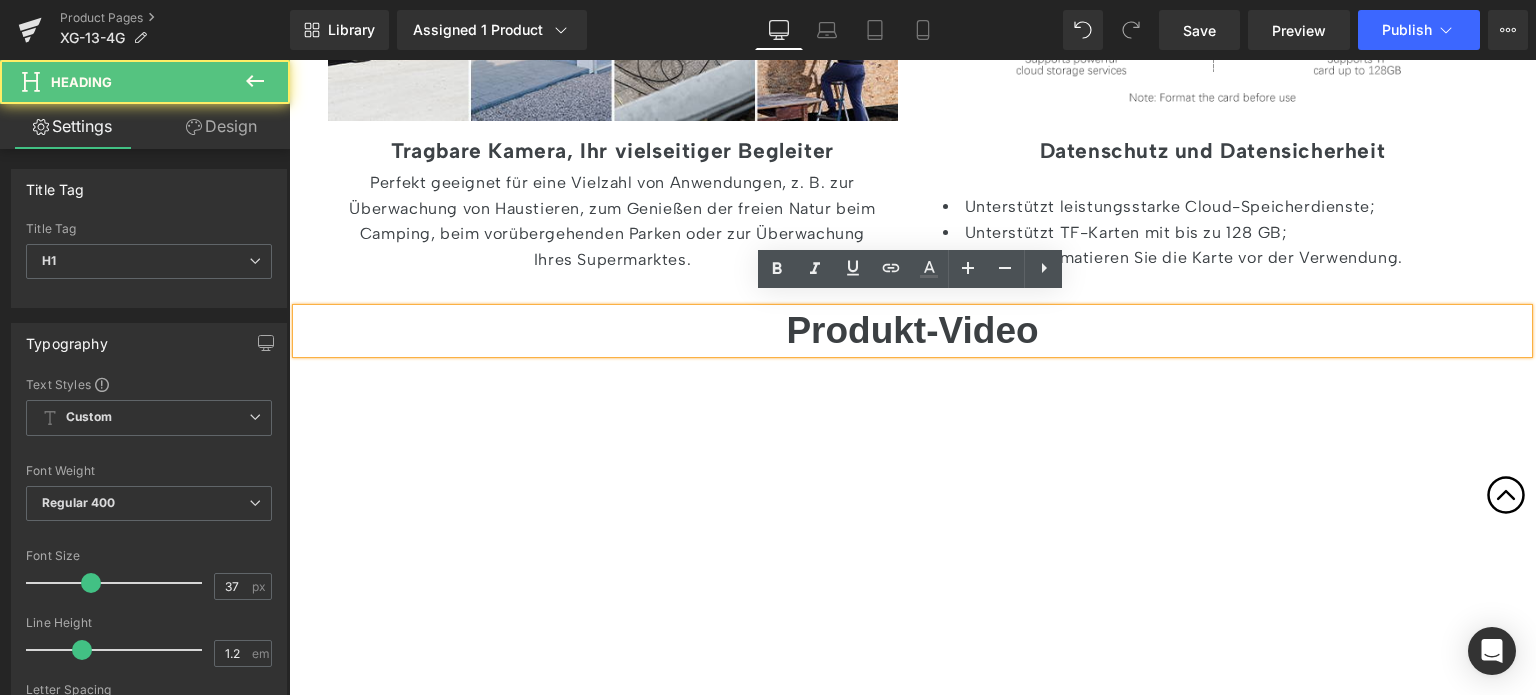 click on "Produkt-Video" at bounding box center (912, 331) 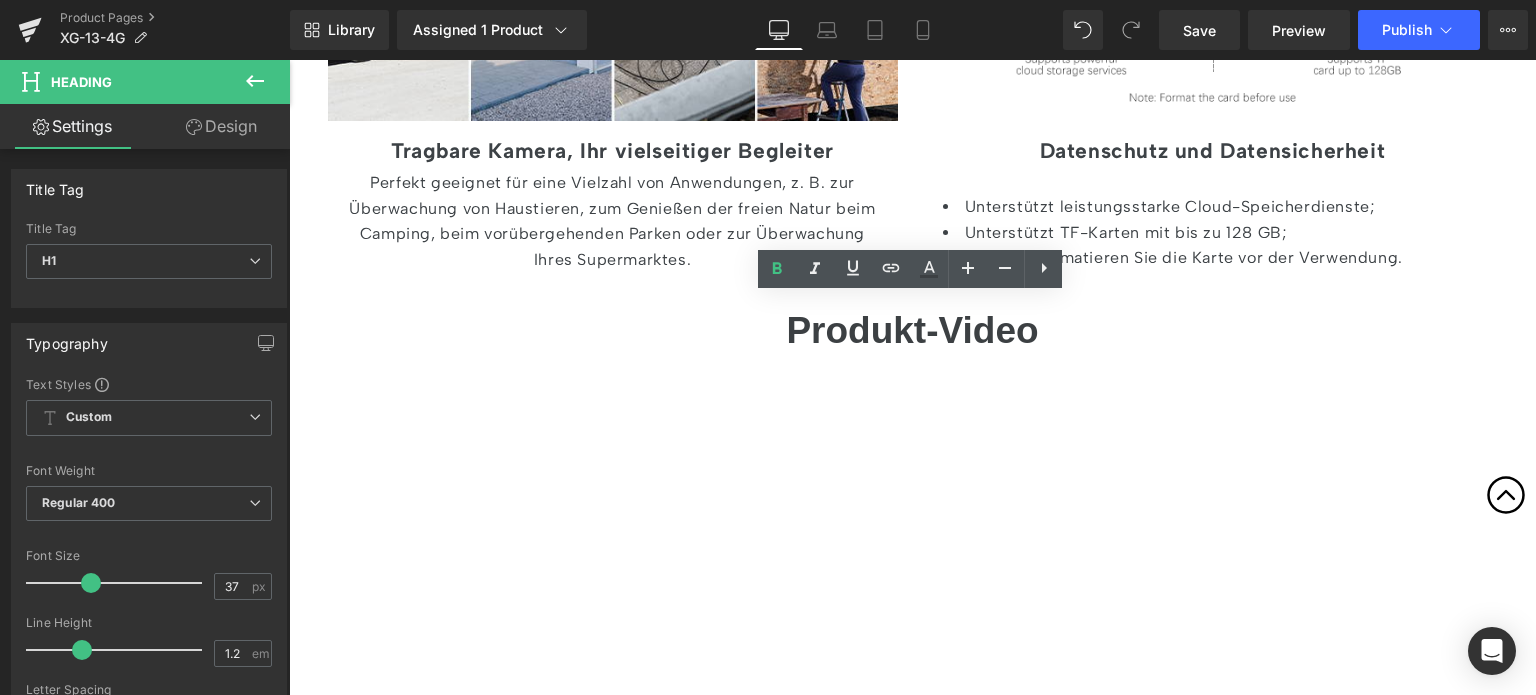 click 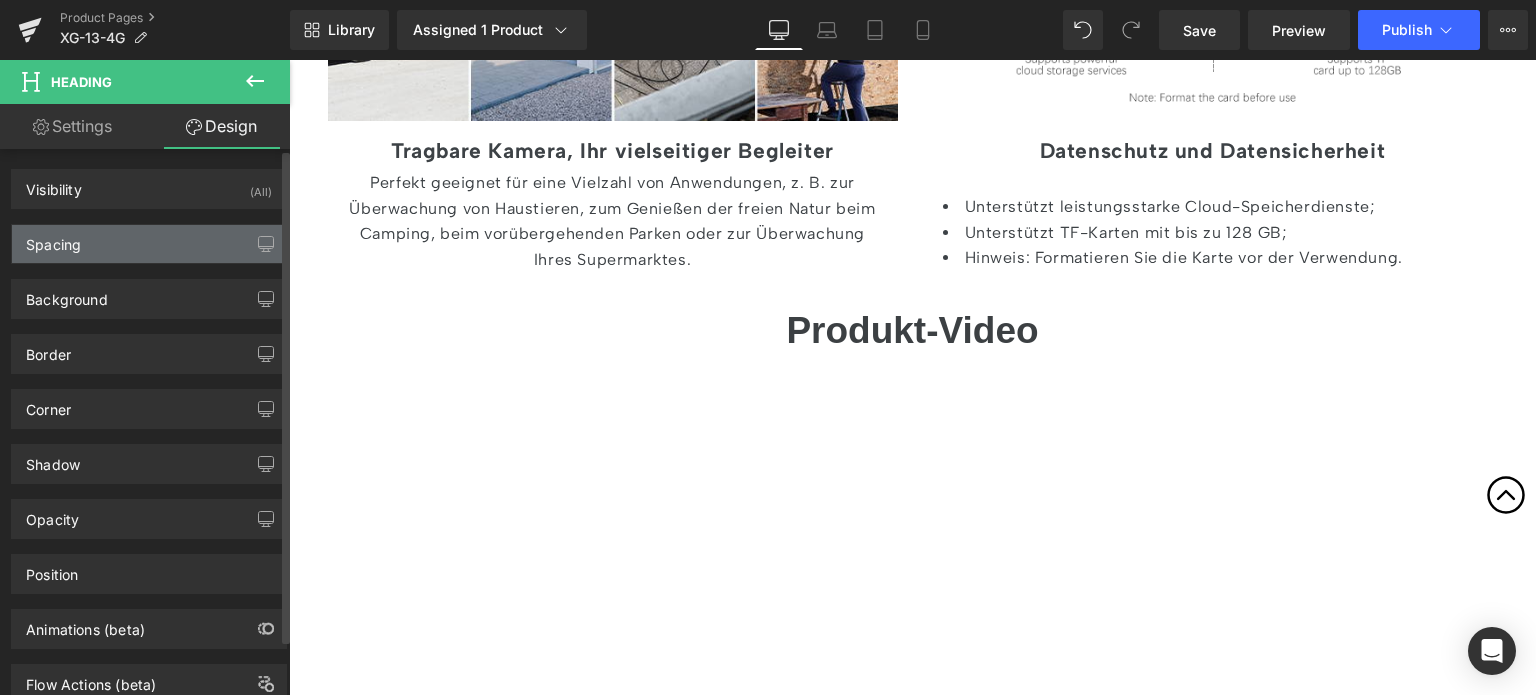 click on "Spacing" at bounding box center [149, 244] 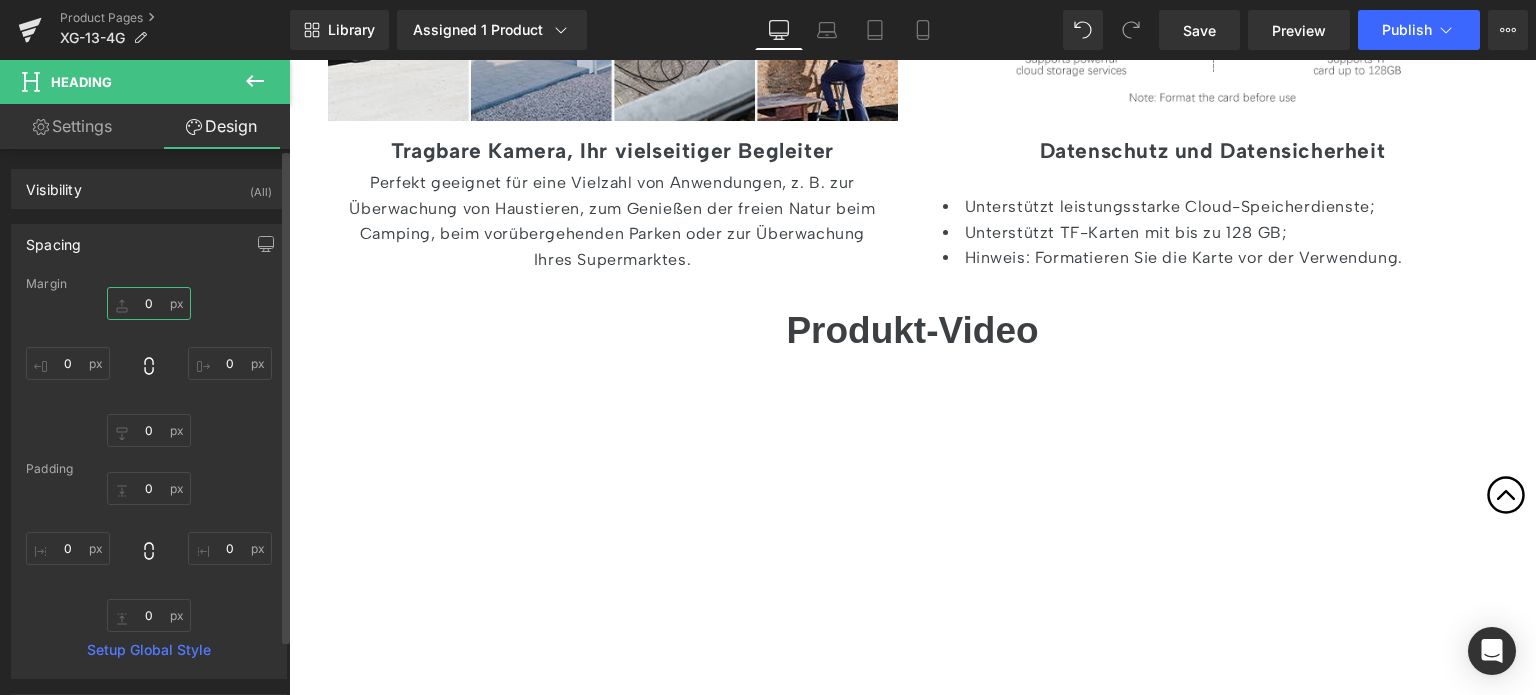 click on "0" at bounding box center [149, 303] 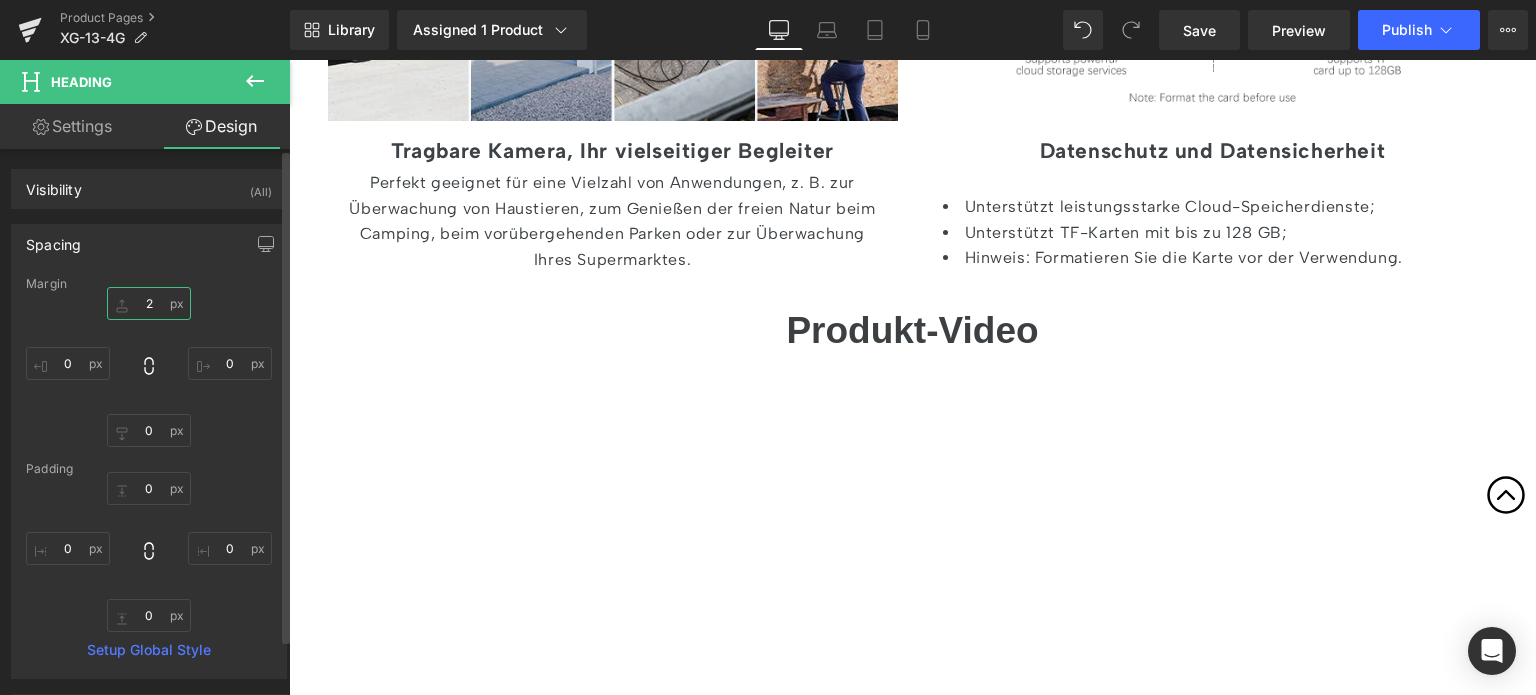 type on "20" 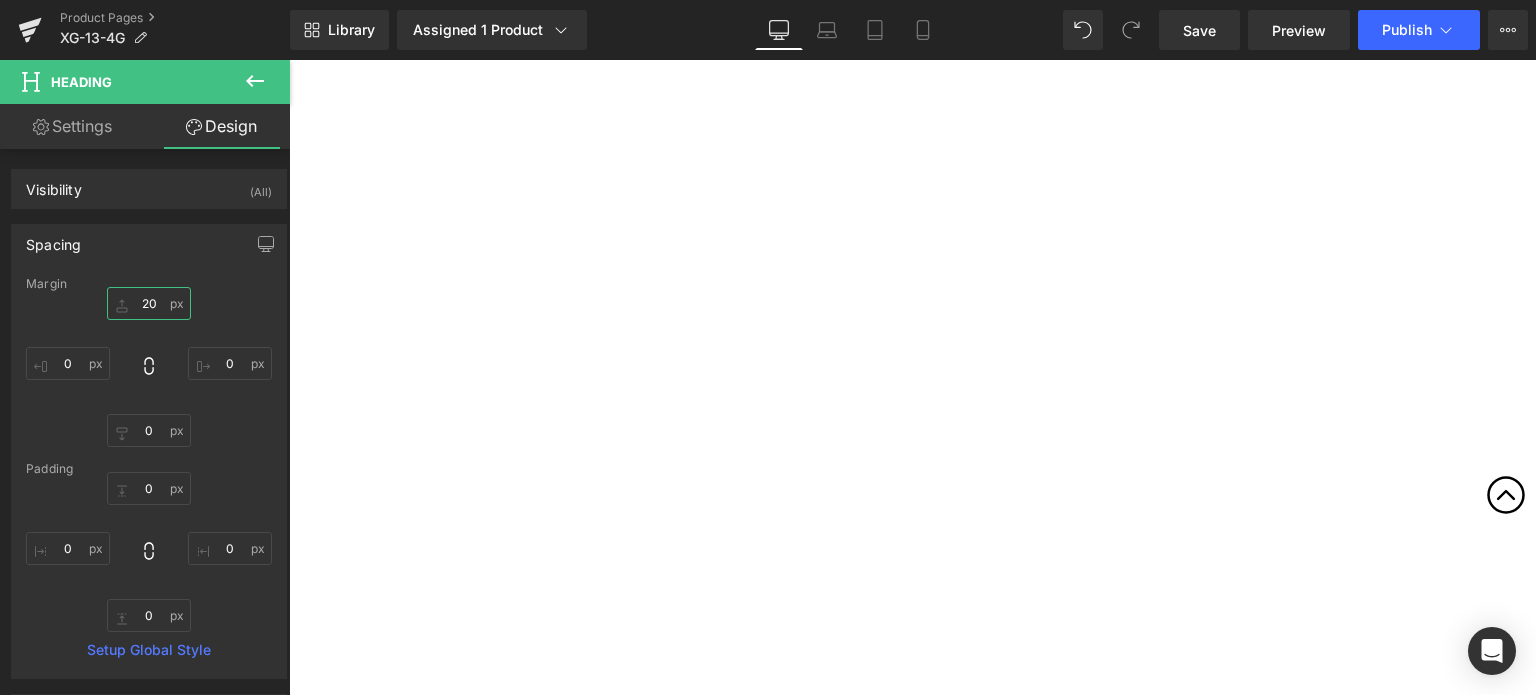 scroll, scrollTop: 7300, scrollLeft: 0, axis: vertical 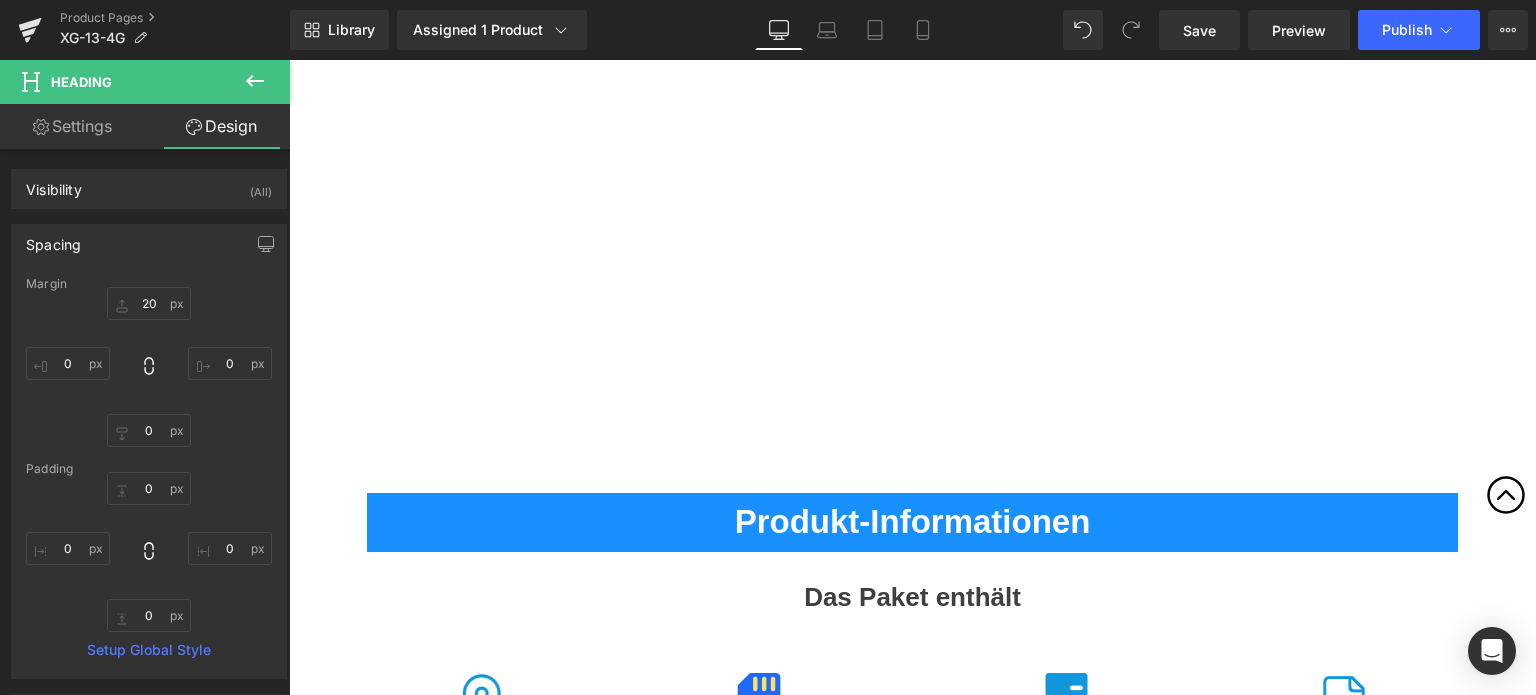 click on "‹" at bounding box center [912, -2172] 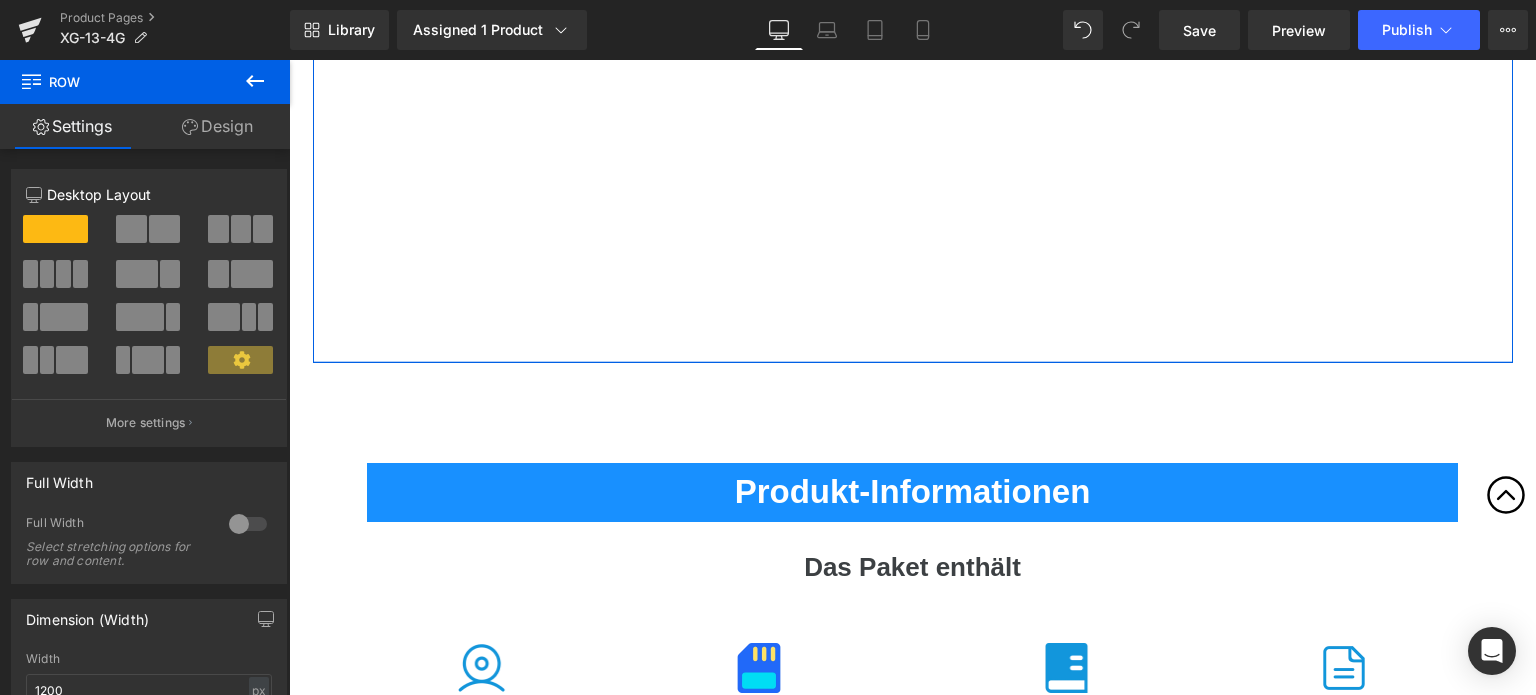 drag, startPoint x: 733, startPoint y: 365, endPoint x: 740, endPoint y: 335, distance: 30.805843 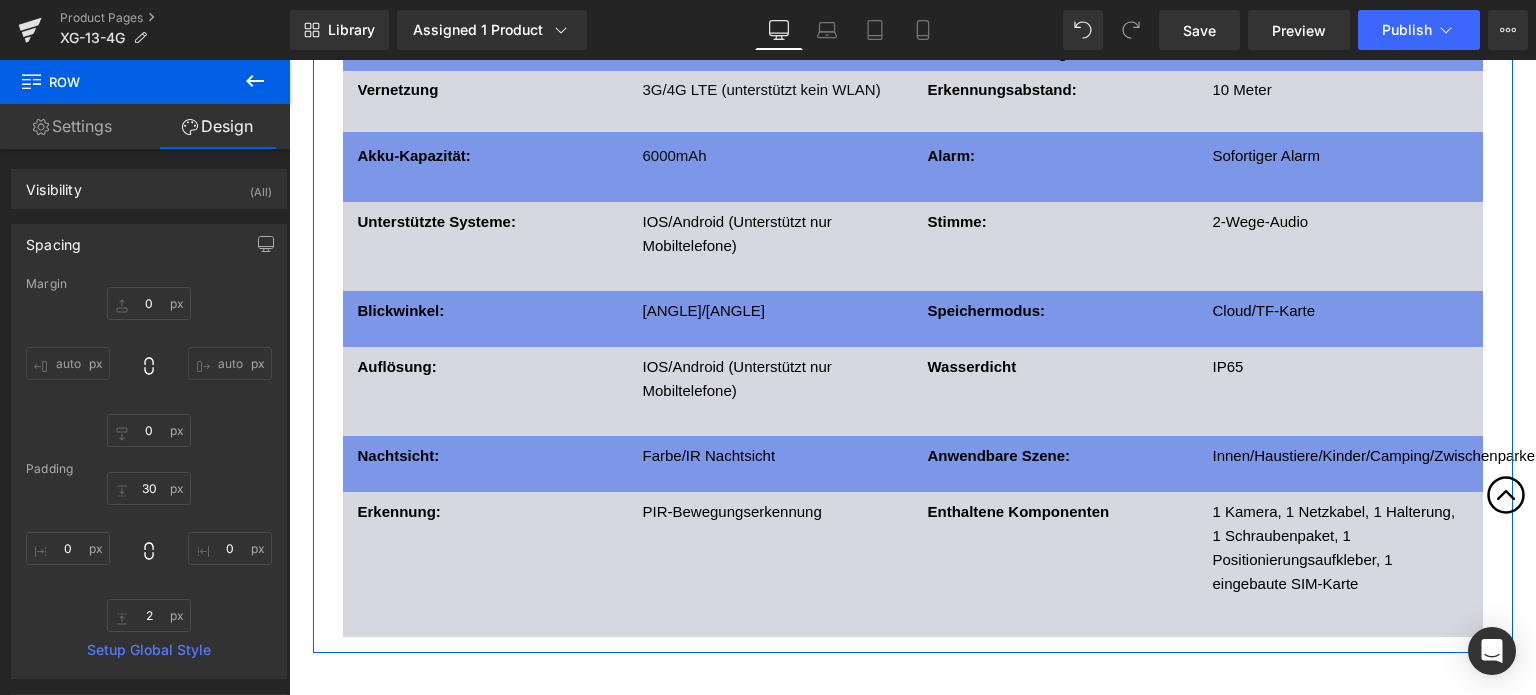 scroll, scrollTop: 8300, scrollLeft: 0, axis: vertical 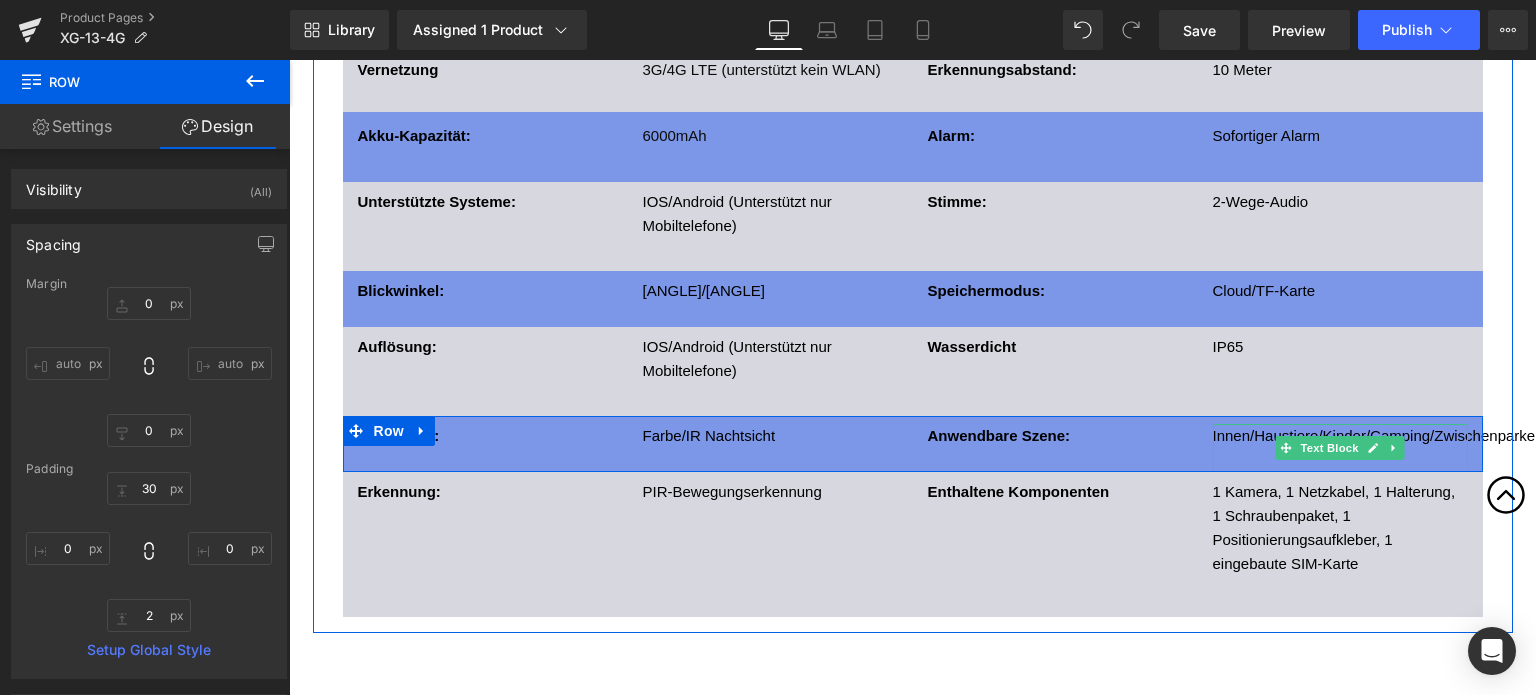 click on "Innen/Haustiere/Kinder/Camping/Zwischenparken/Lager" at bounding box center [1400, 435] 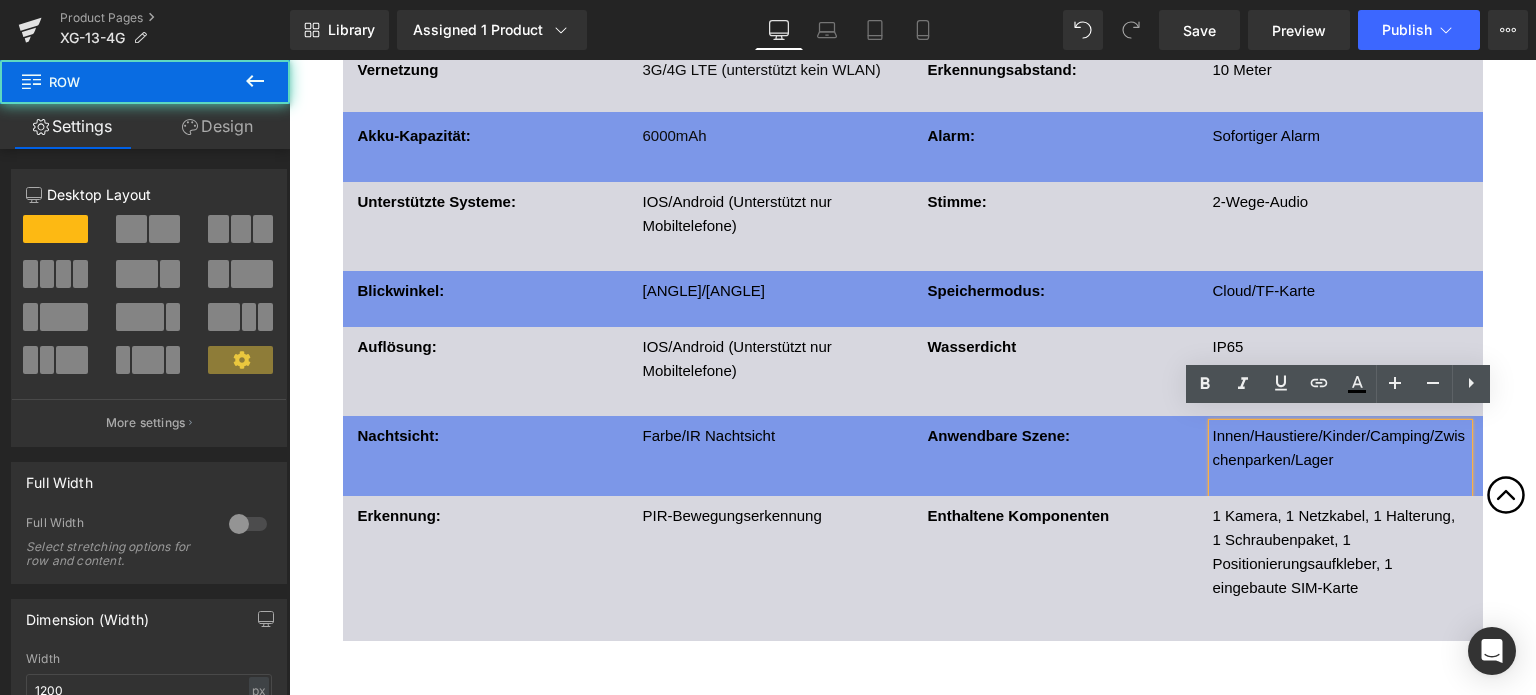 click on "Technische Spezifikationen Heading         Modellnummer Text Block         XG-13 3G/4G/LTE Text Block         Produktabmessungen Text Block         10 x 10 x 10 cm; 340 Gramm Text Block         Row         Vernetzung Text Block         3G/4G LTE (unterstützt kein WLAN) Text Block         Erkennungsabstand:  Text Block         10 Meter Text Block         Row         Akku-Kapazität:  Text Block         6000mAh Text Block         Alarm:  Text Block         Sofortiger Alarm Text Block         Row         Unterstützte Systeme:  Text Block         IOS/Android (Unterstützt nur Mobiltelefone) Text Block         Stimme:  Text Block         2-Wege-Audio Text Block         Row         Blickwinkel:  Text Block         90°/77° Text Block         Speichermodus:  Text Block         Cloud/TF-Karte Text Block         Row         Auflösung:  Text Block         IOS/Android (Unterstützt nur Mobiltelefone) Text Block         Wasserdicht Text Block         IP65 Text Block         Row         Nachtsicht:" at bounding box center [913, 277] 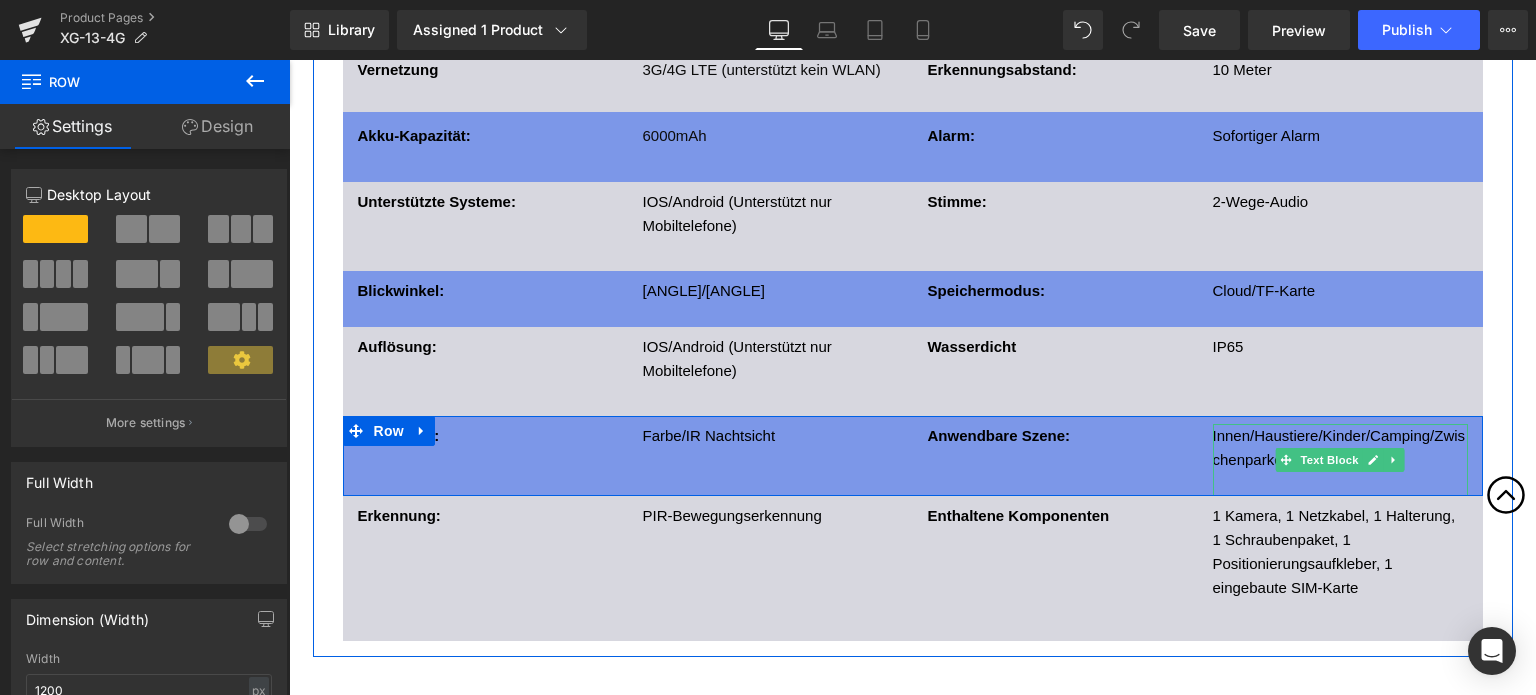click at bounding box center [1340, 484] 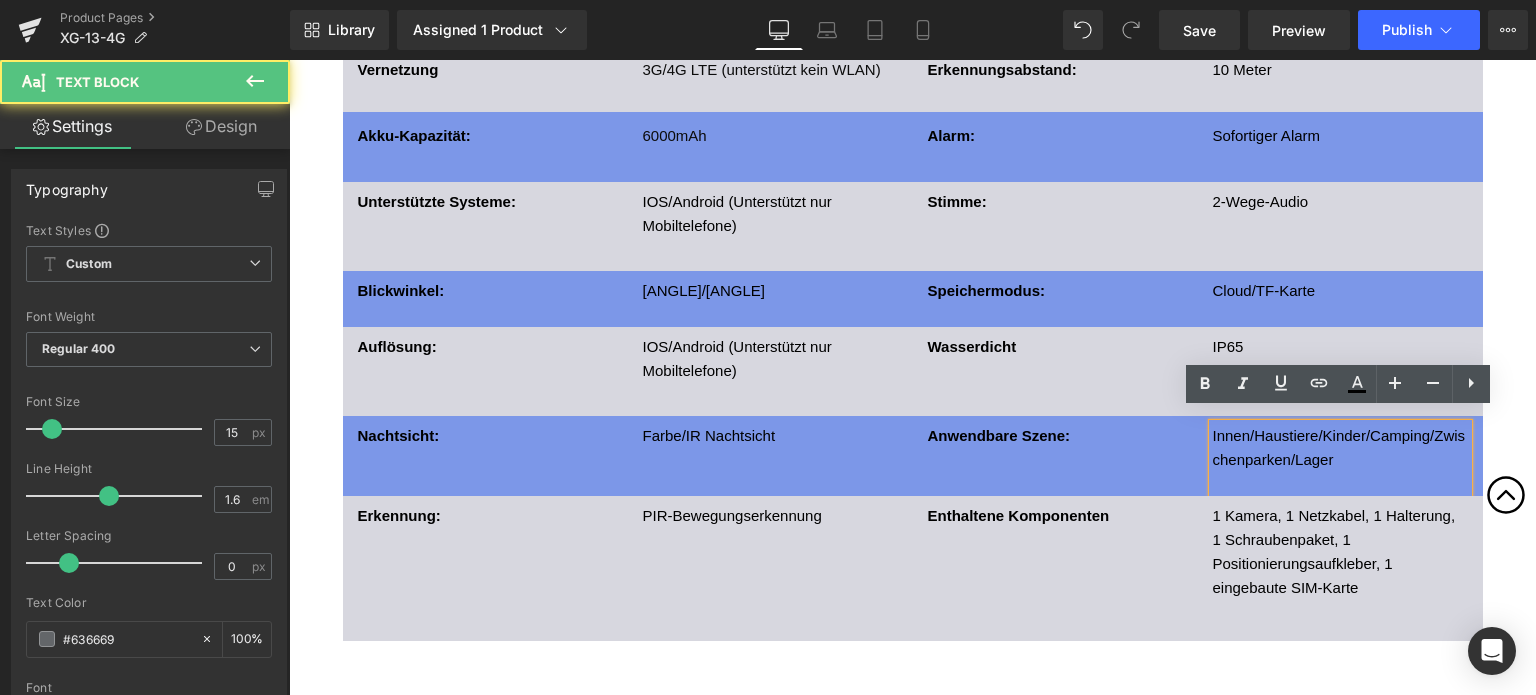 type 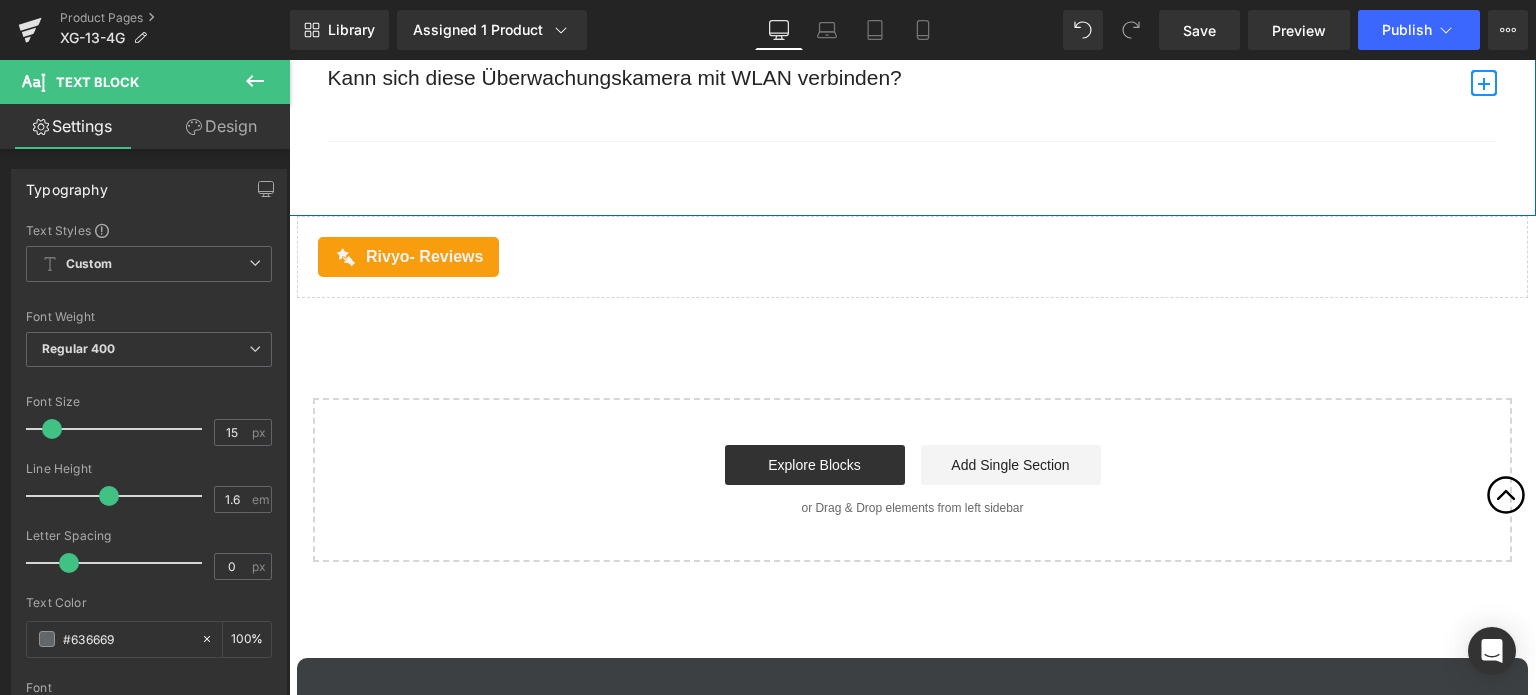 scroll, scrollTop: 9400, scrollLeft: 0, axis: vertical 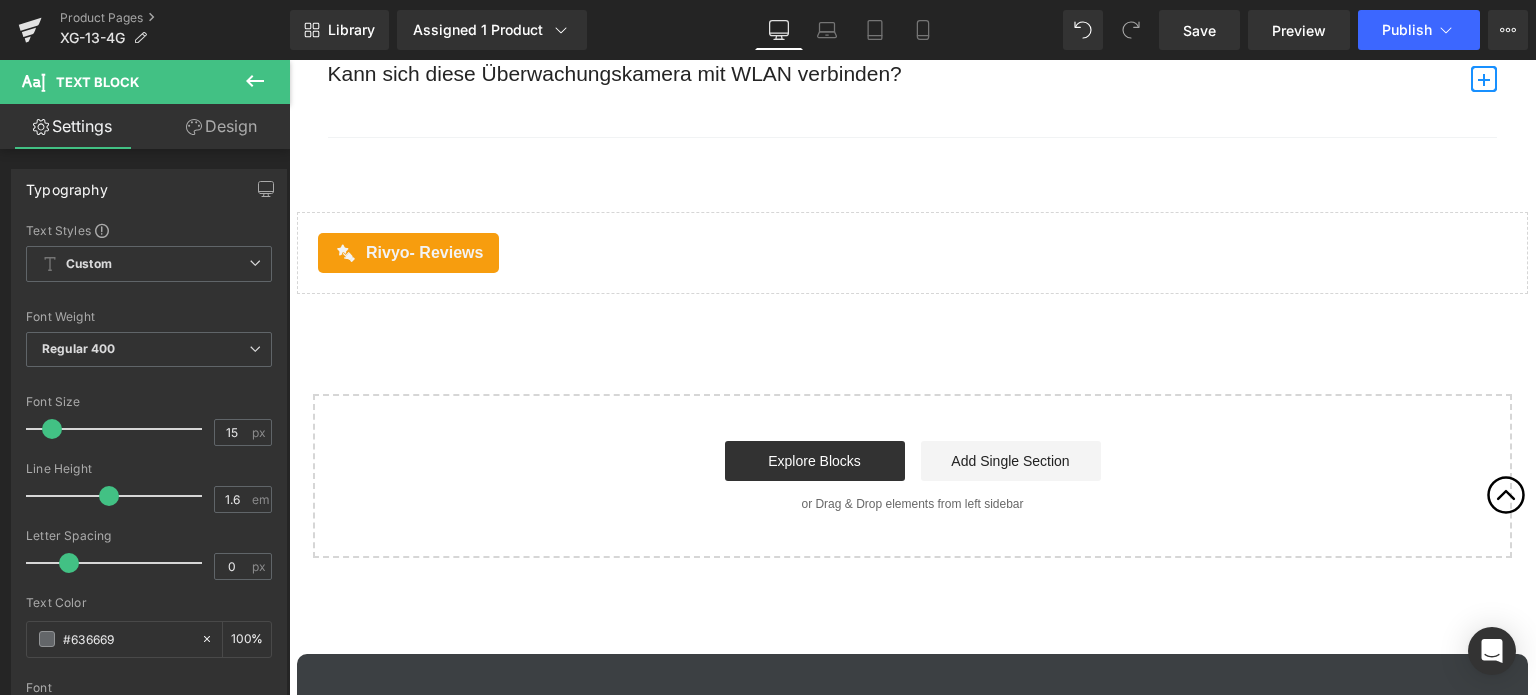 click 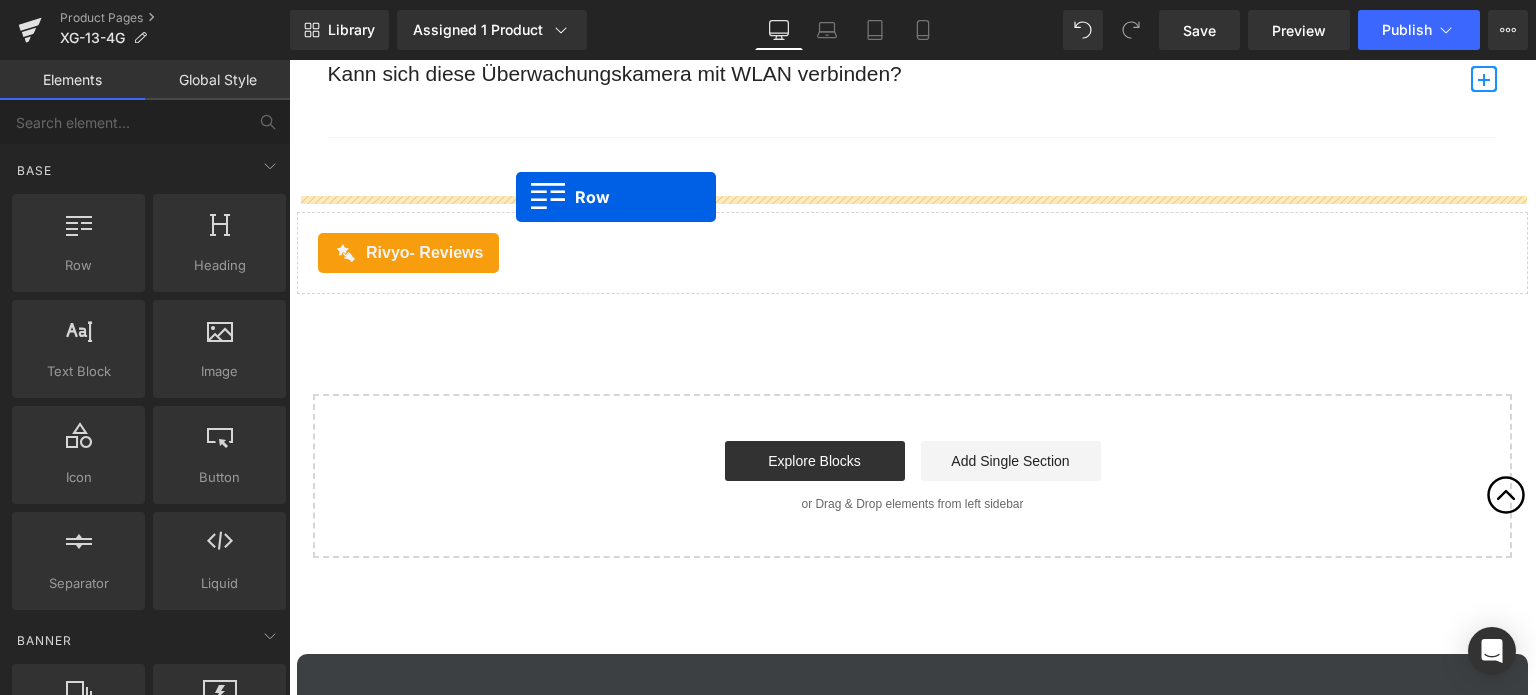 drag, startPoint x: 387, startPoint y: 318, endPoint x: 516, endPoint y: 197, distance: 176.86719 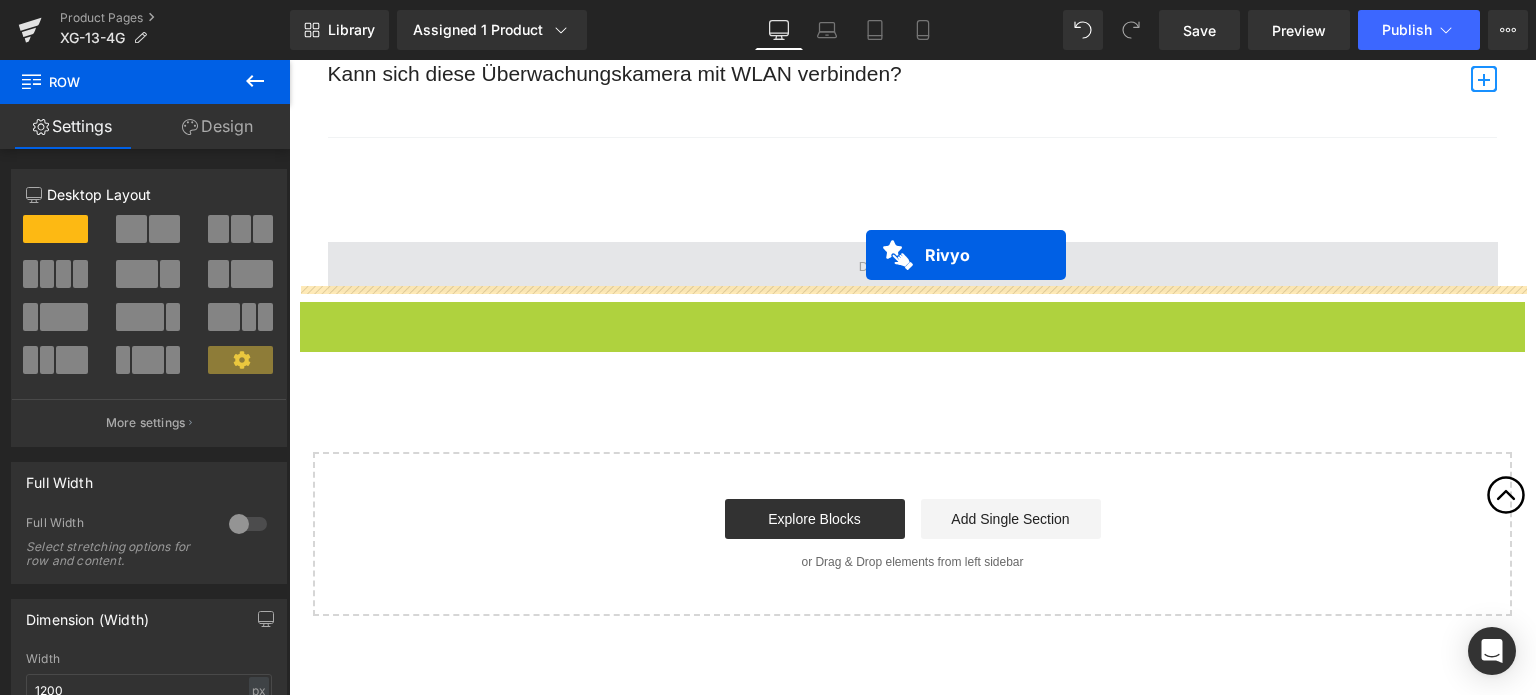 drag, startPoint x: 877, startPoint y: 307, endPoint x: 866, endPoint y: 255, distance: 53.15073 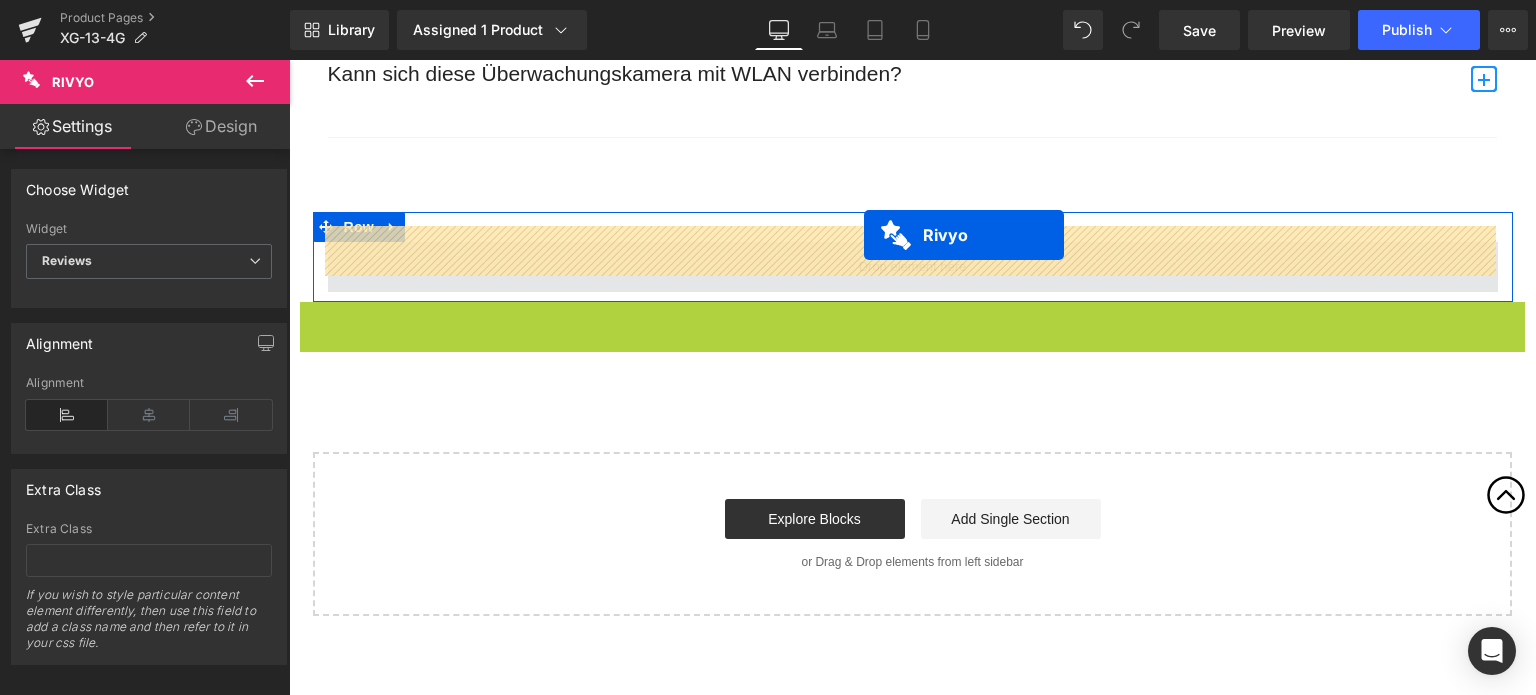 drag, startPoint x: 861, startPoint y: 301, endPoint x: 864, endPoint y: 235, distance: 66.068146 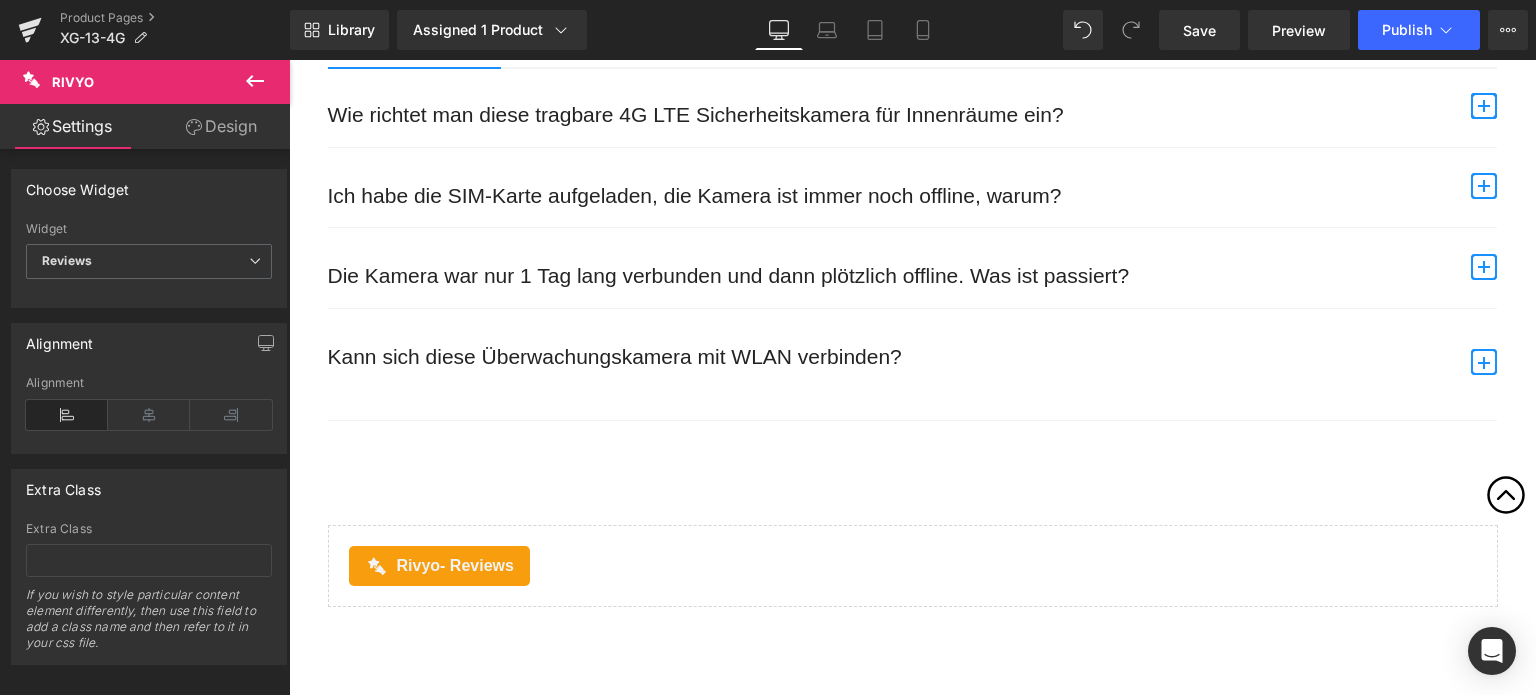 scroll, scrollTop: 9100, scrollLeft: 0, axis: vertical 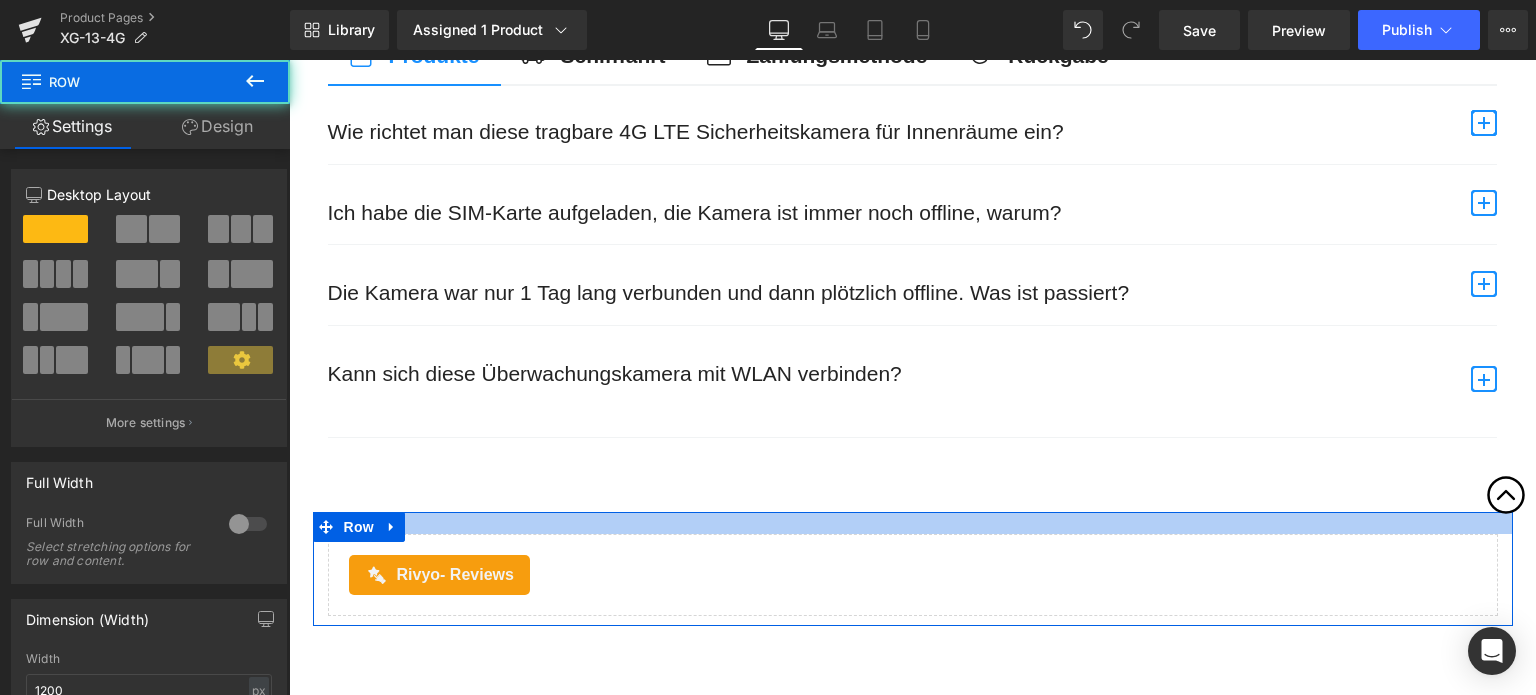 click on "‹" at bounding box center (912, -3971) 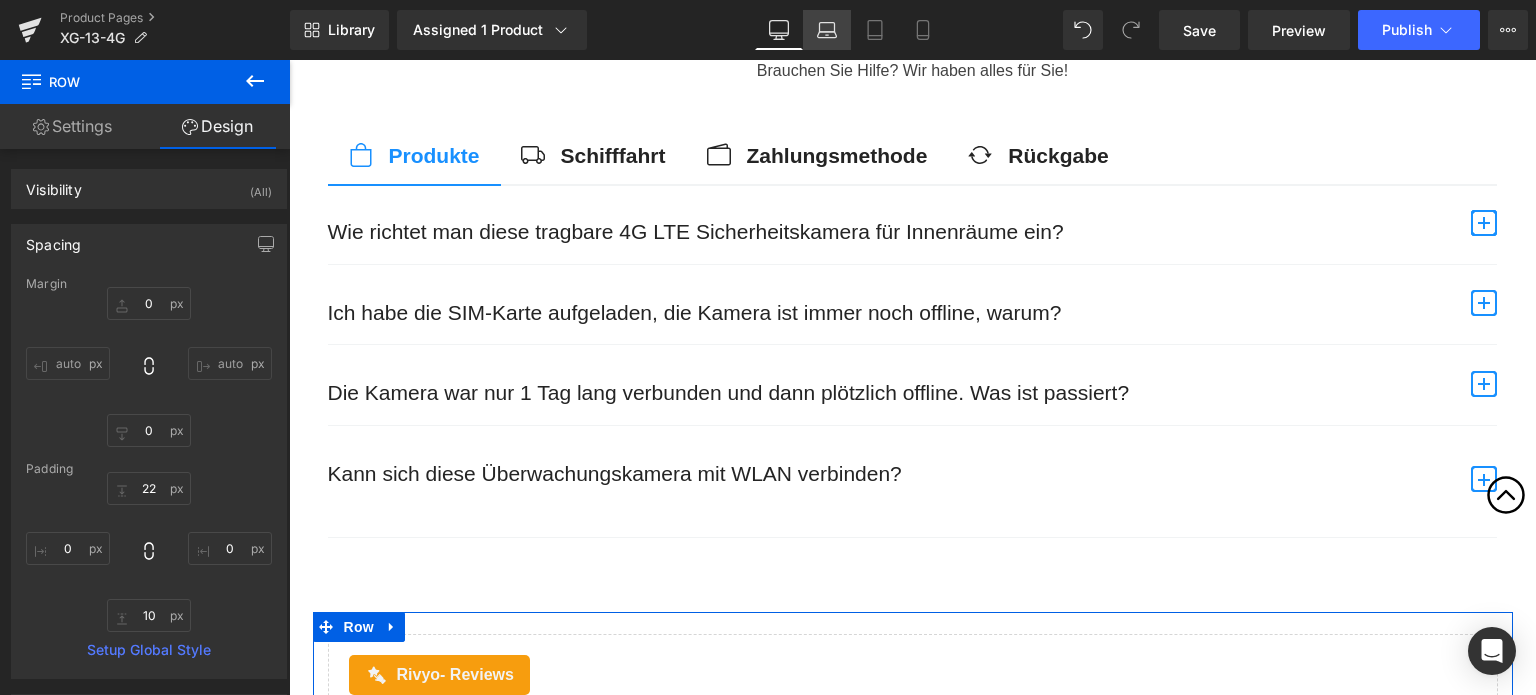 click 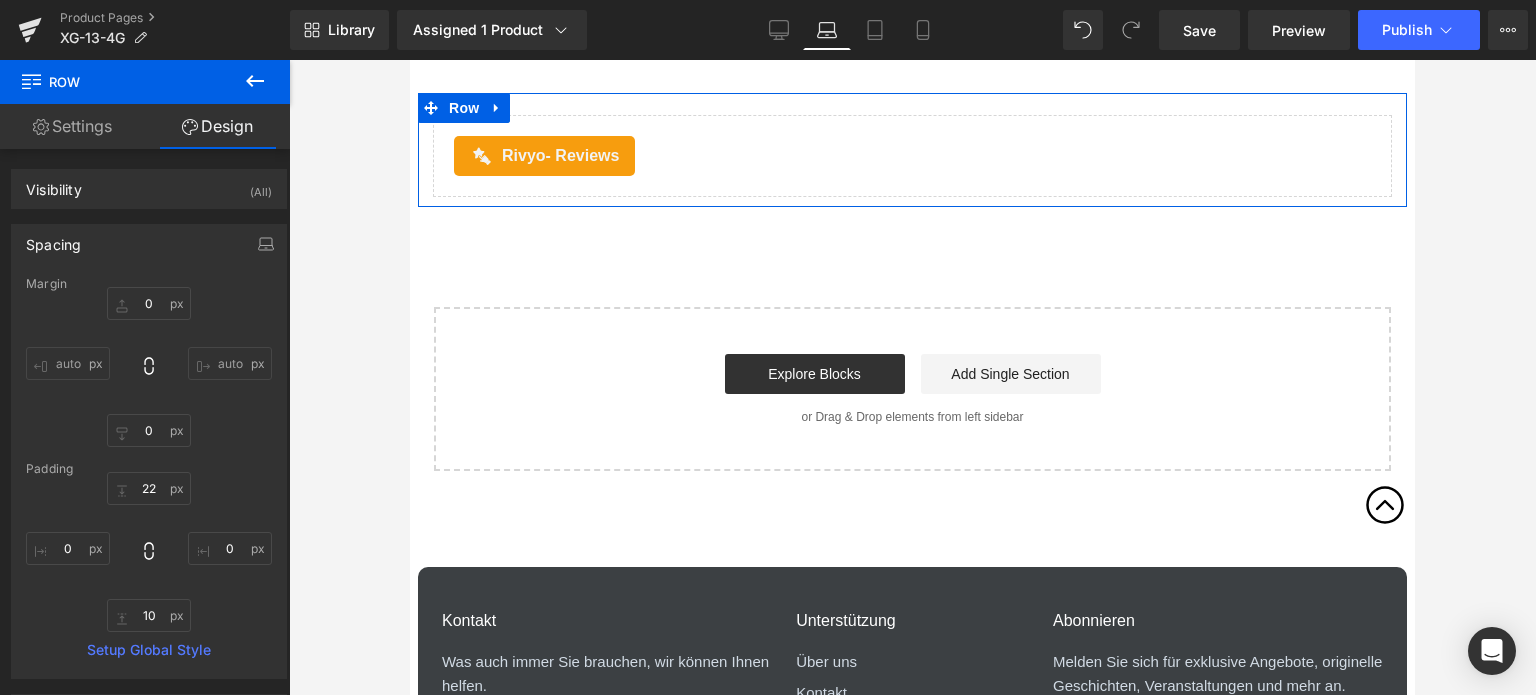 type on "0" 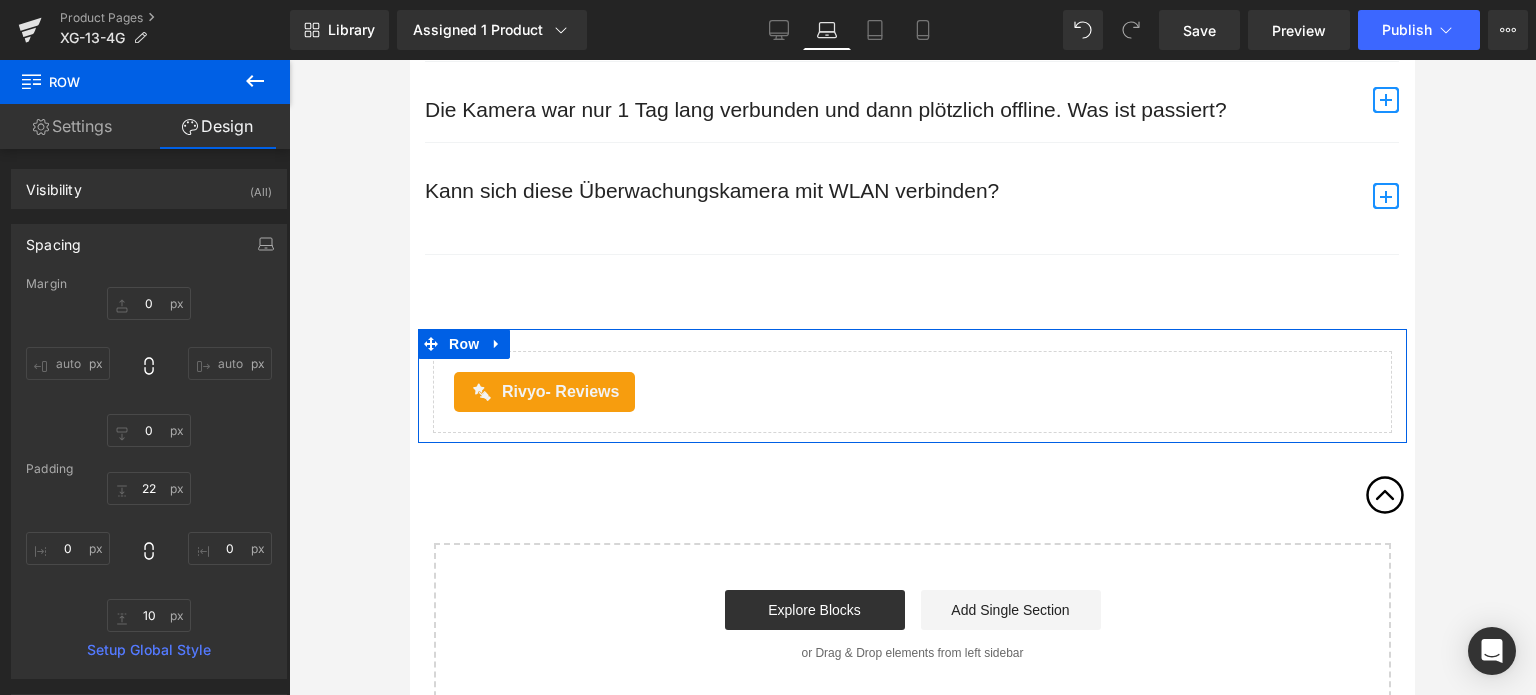 scroll, scrollTop: 8676, scrollLeft: 0, axis: vertical 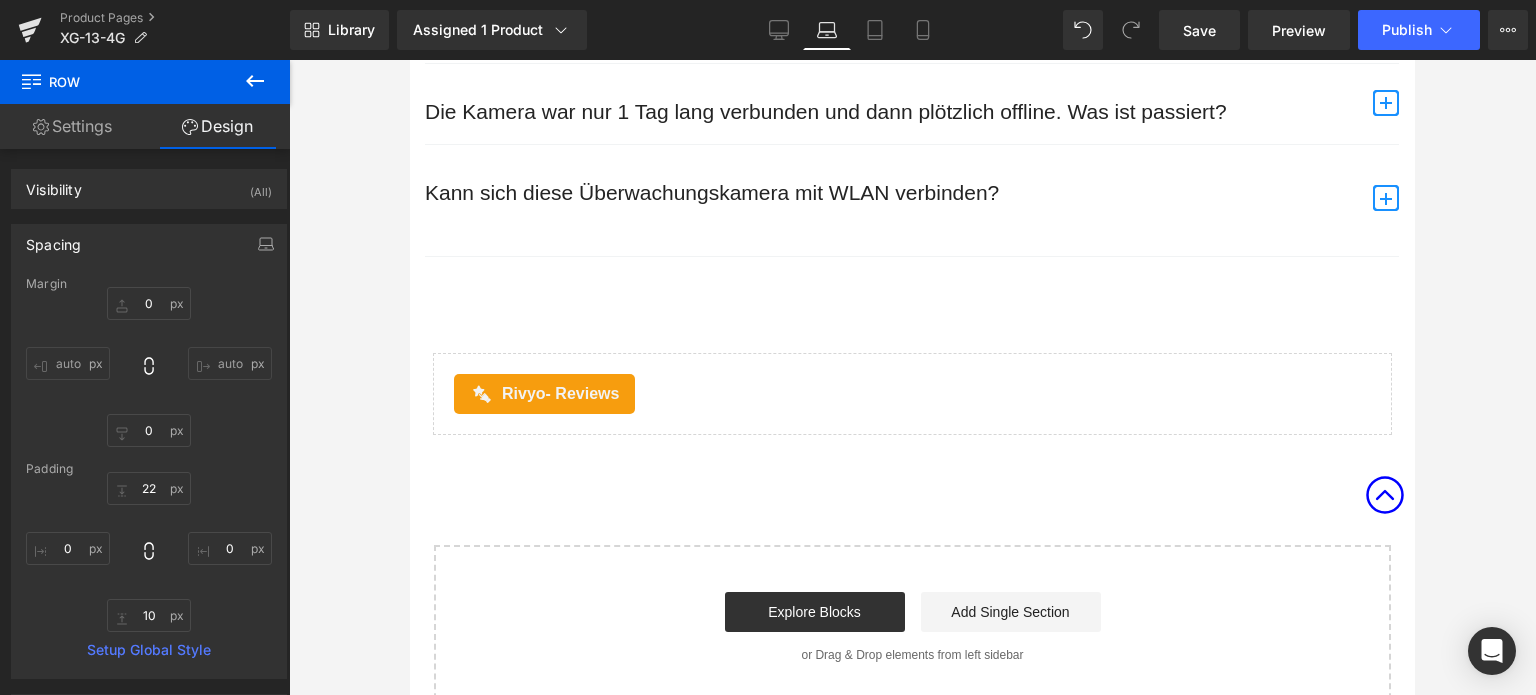 click 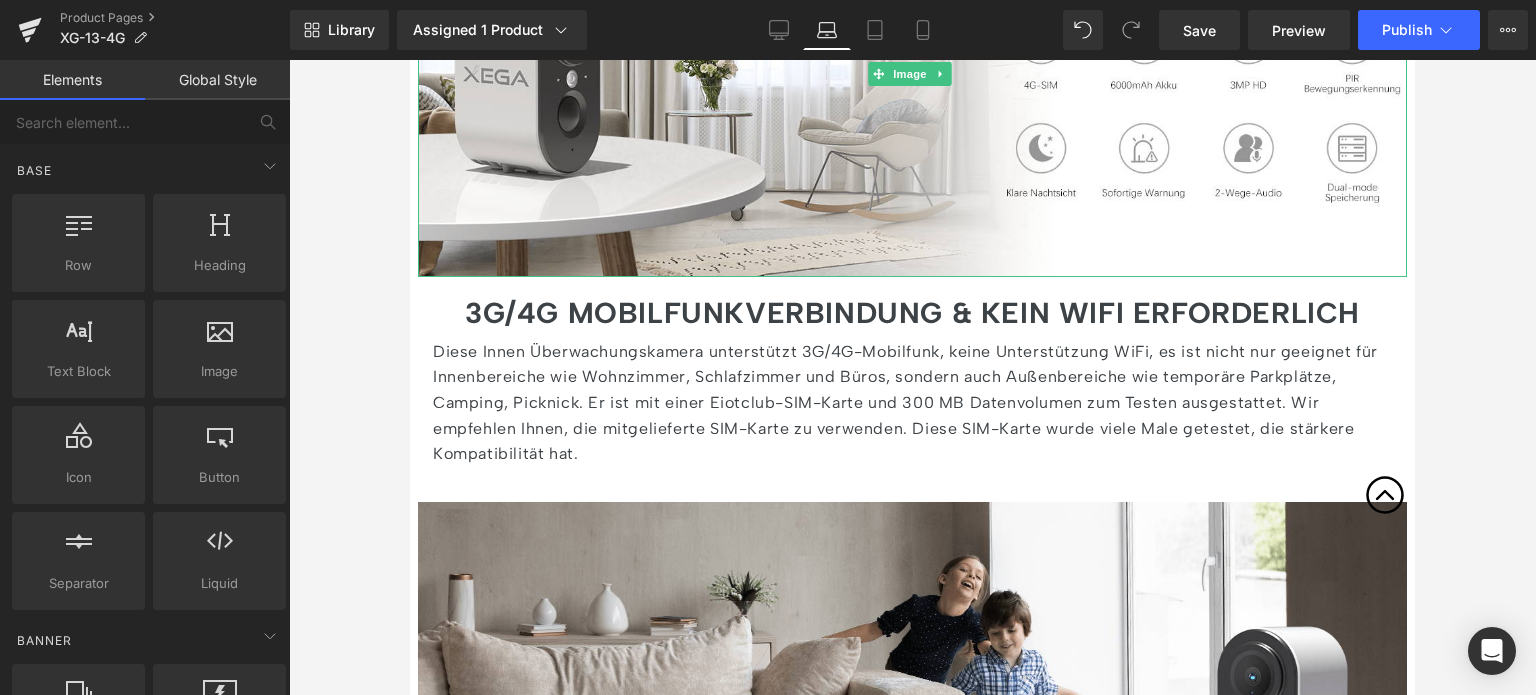 scroll, scrollTop: 1600, scrollLeft: 0, axis: vertical 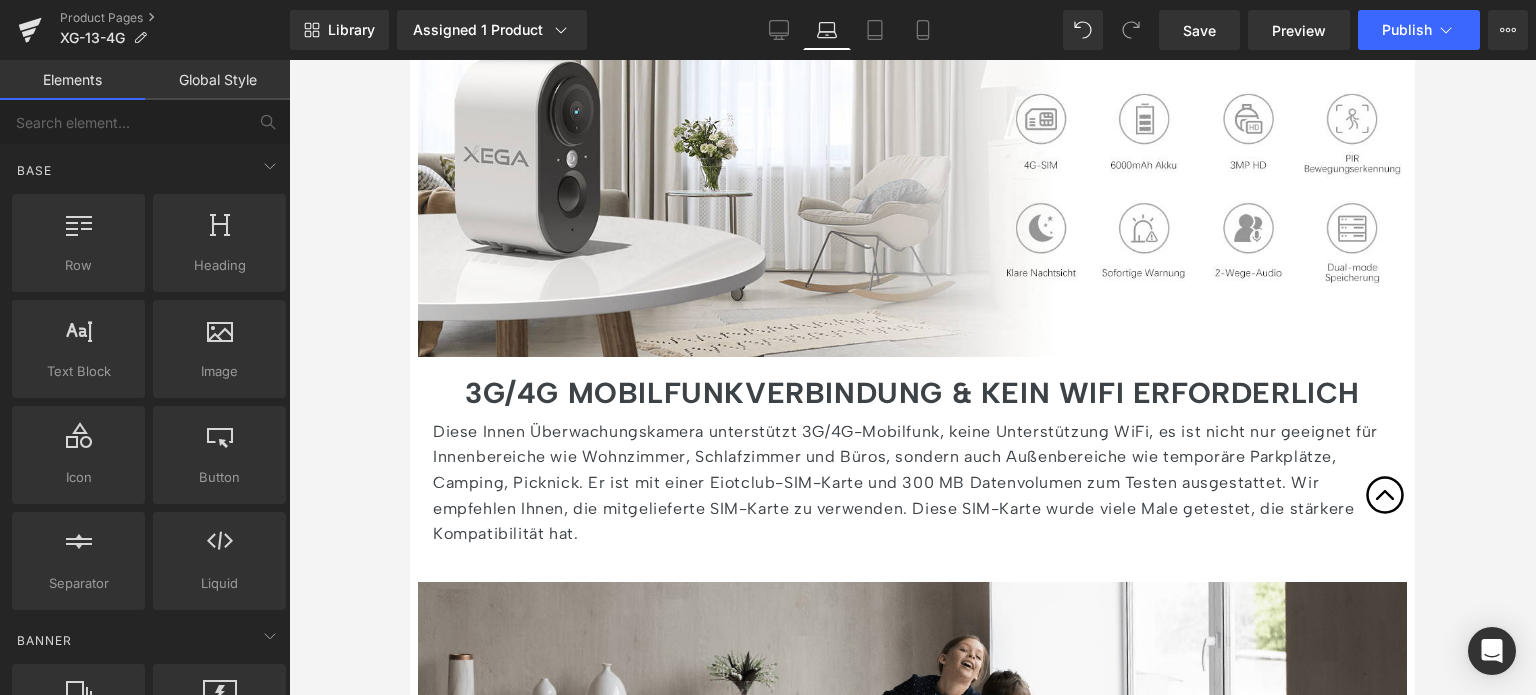 click on "3G/4G MOBILFUNKVERBINDUNG & KEIN WIFI ERFORDERLICH" at bounding box center [912, 392] 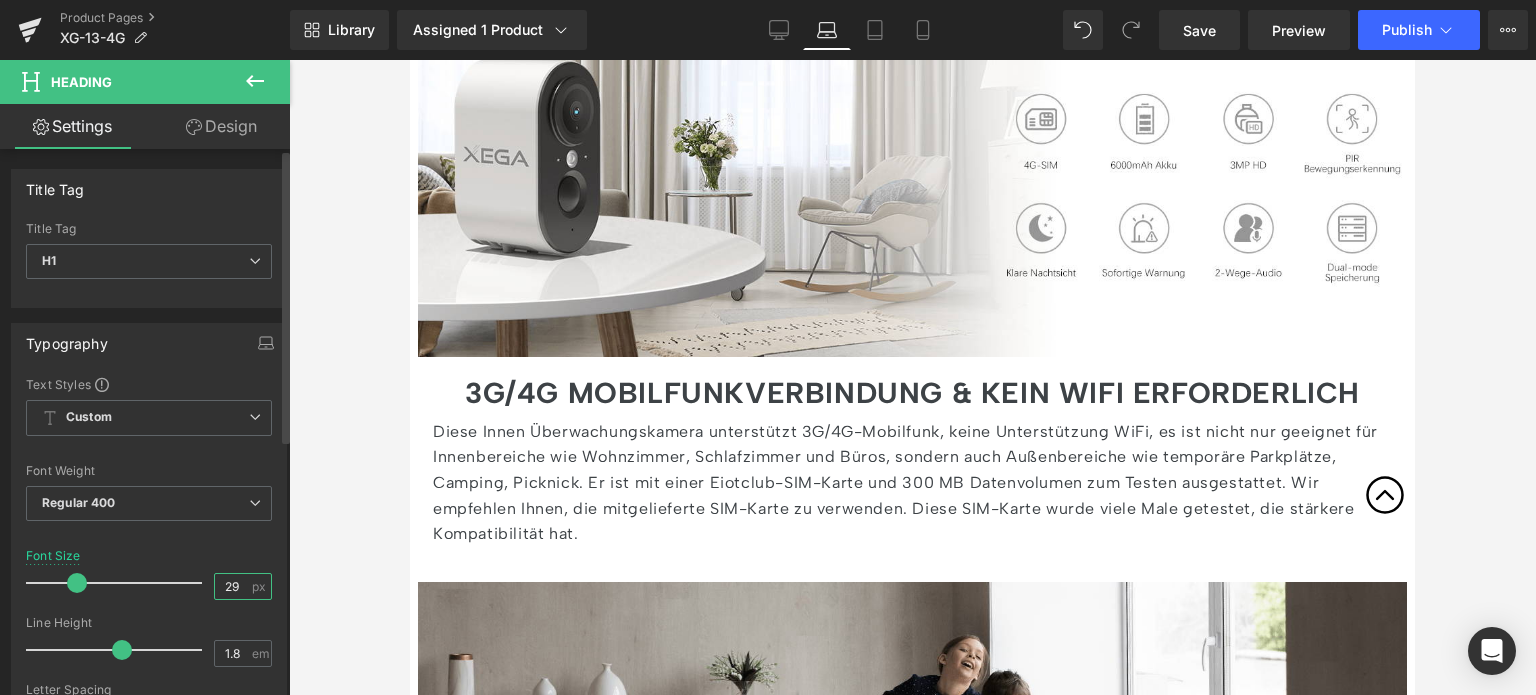 click on "29" at bounding box center [232, 586] 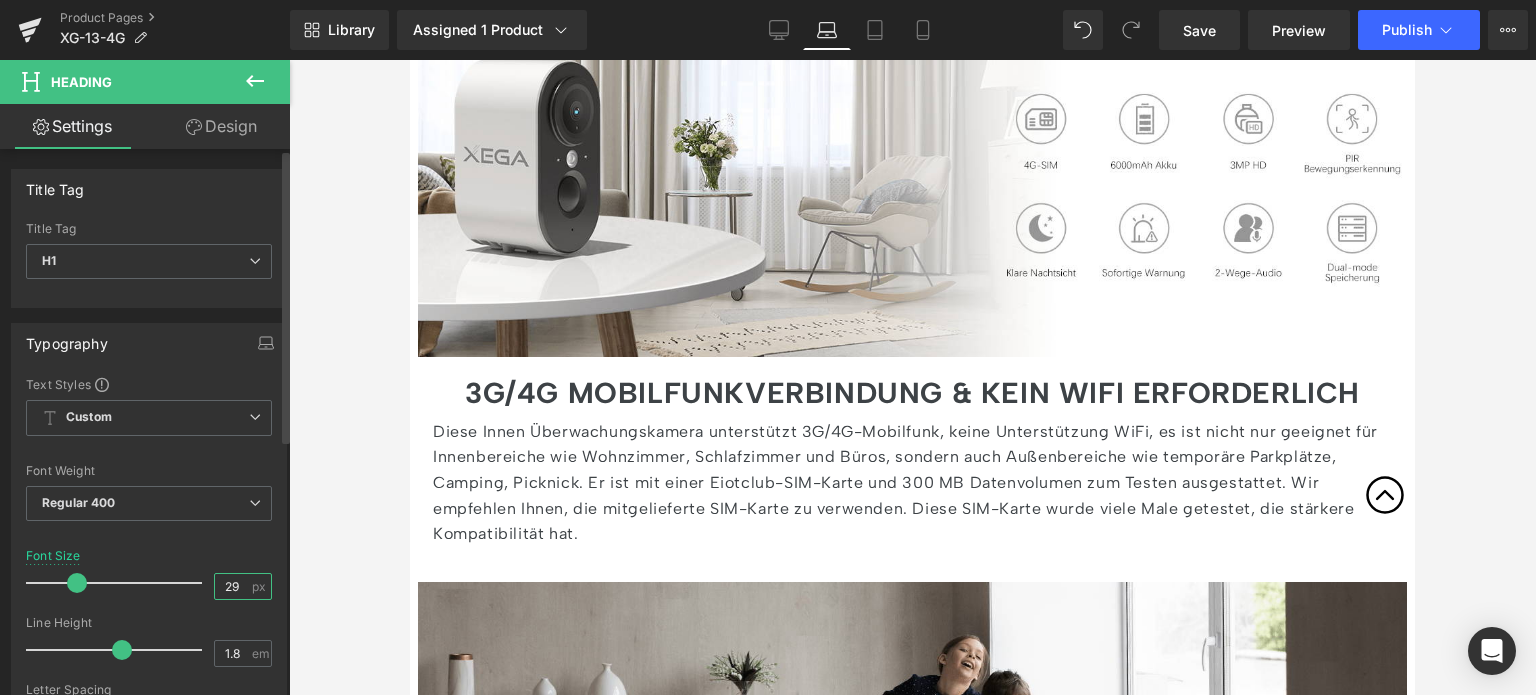 click on "29" at bounding box center [232, 586] 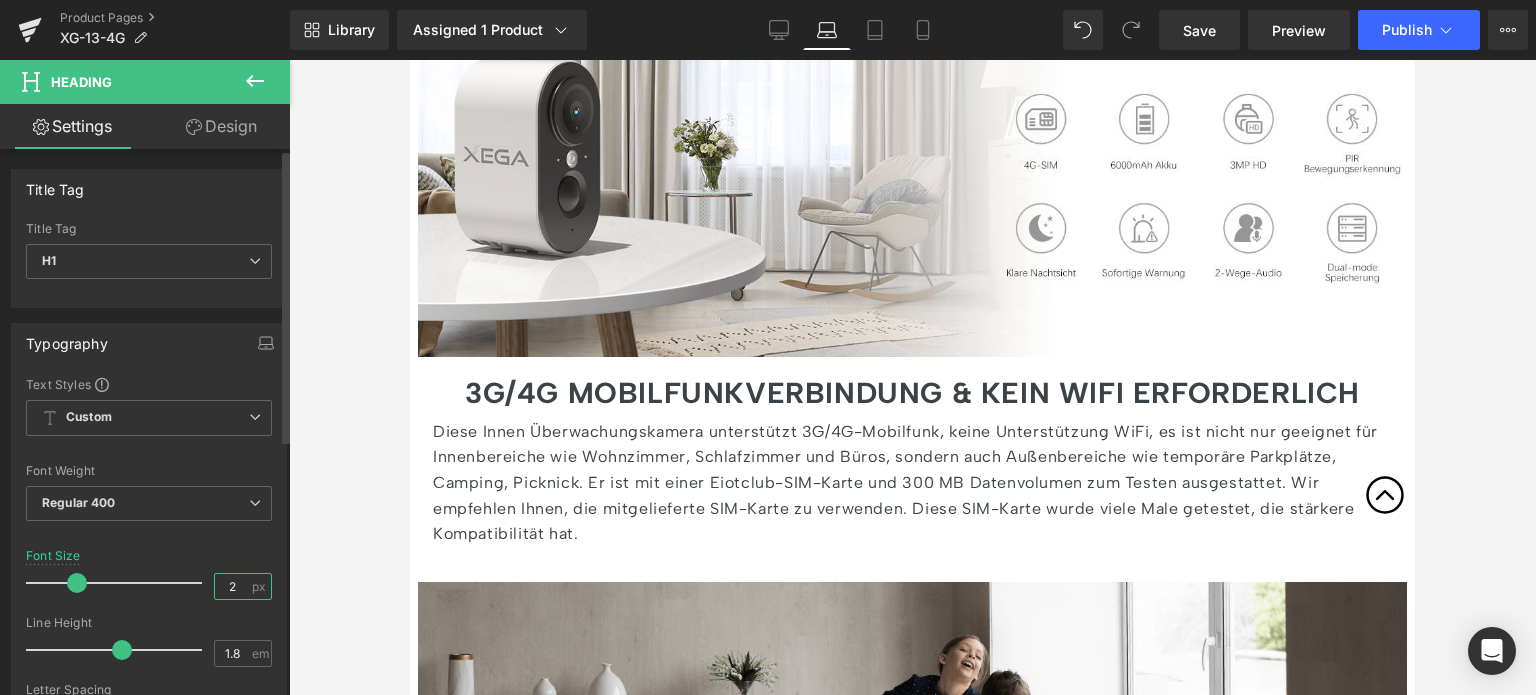 type on "25" 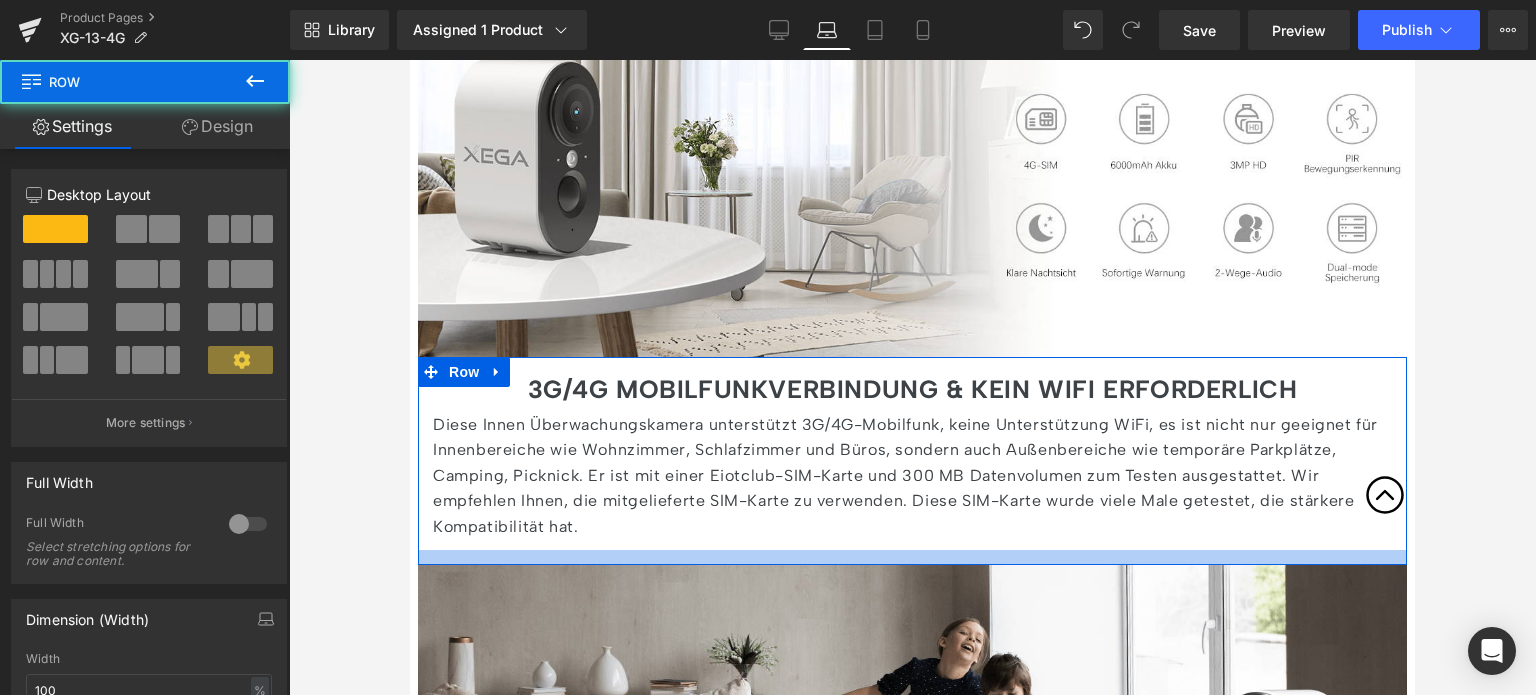 drag, startPoint x: 624, startPoint y: 529, endPoint x: 630, endPoint y: 519, distance: 11.661903 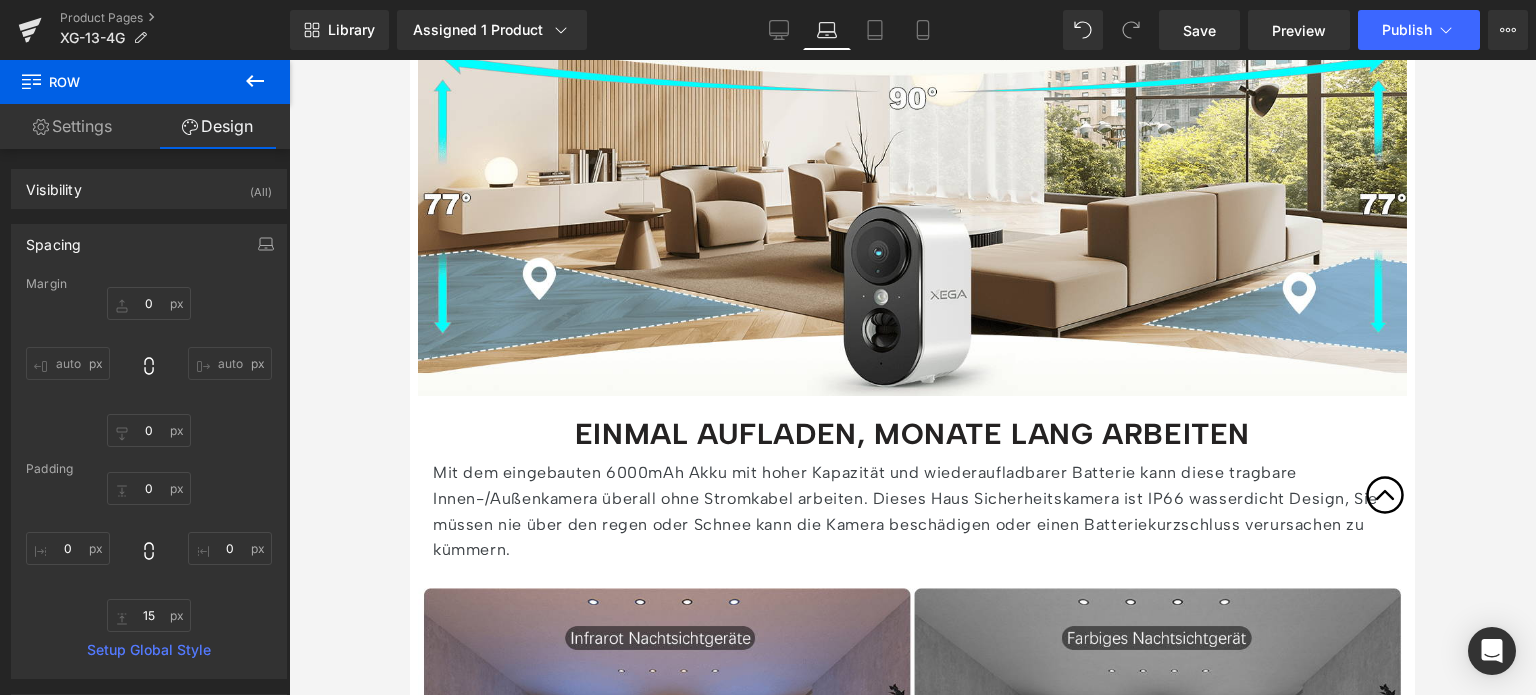 scroll, scrollTop: 2600, scrollLeft: 0, axis: vertical 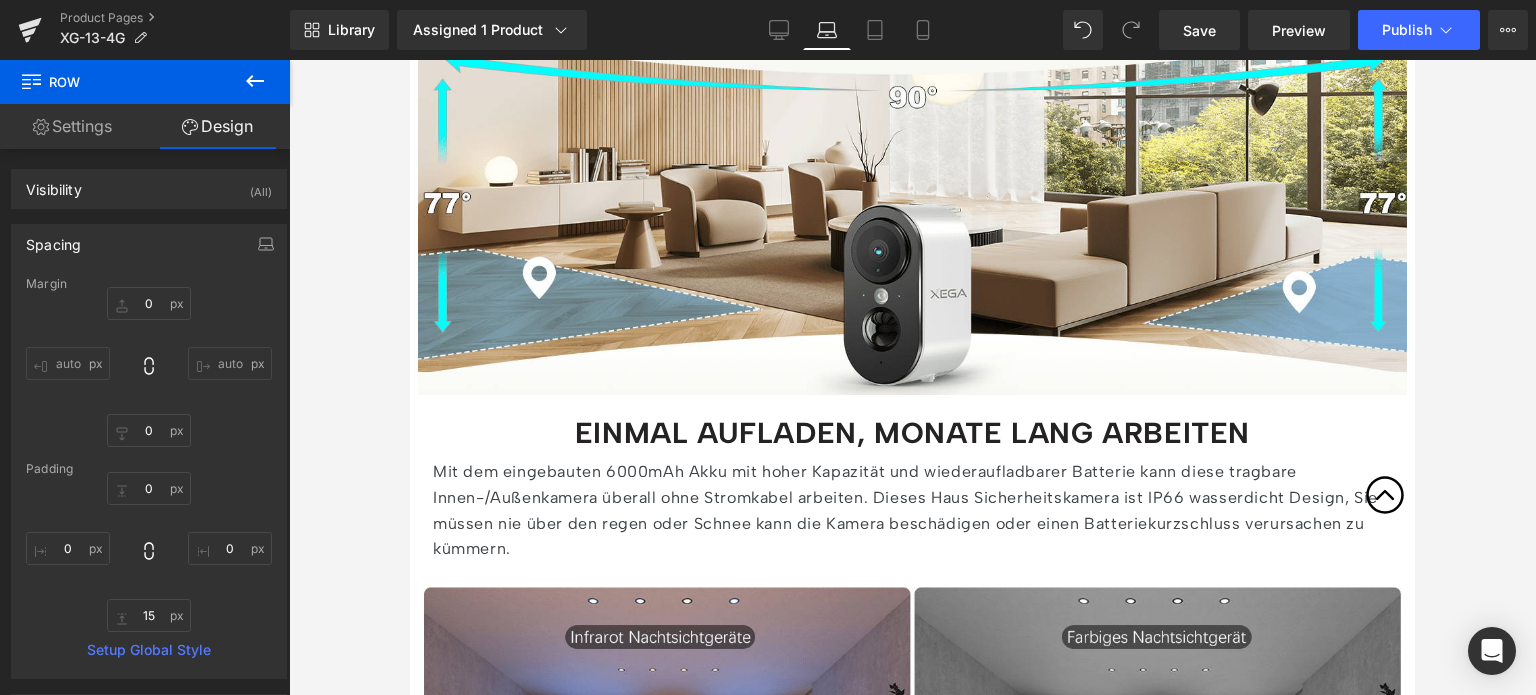 click on "EINMAL AUFLADEN, MONATE LANG ARBEITEN" at bounding box center [912, 432] 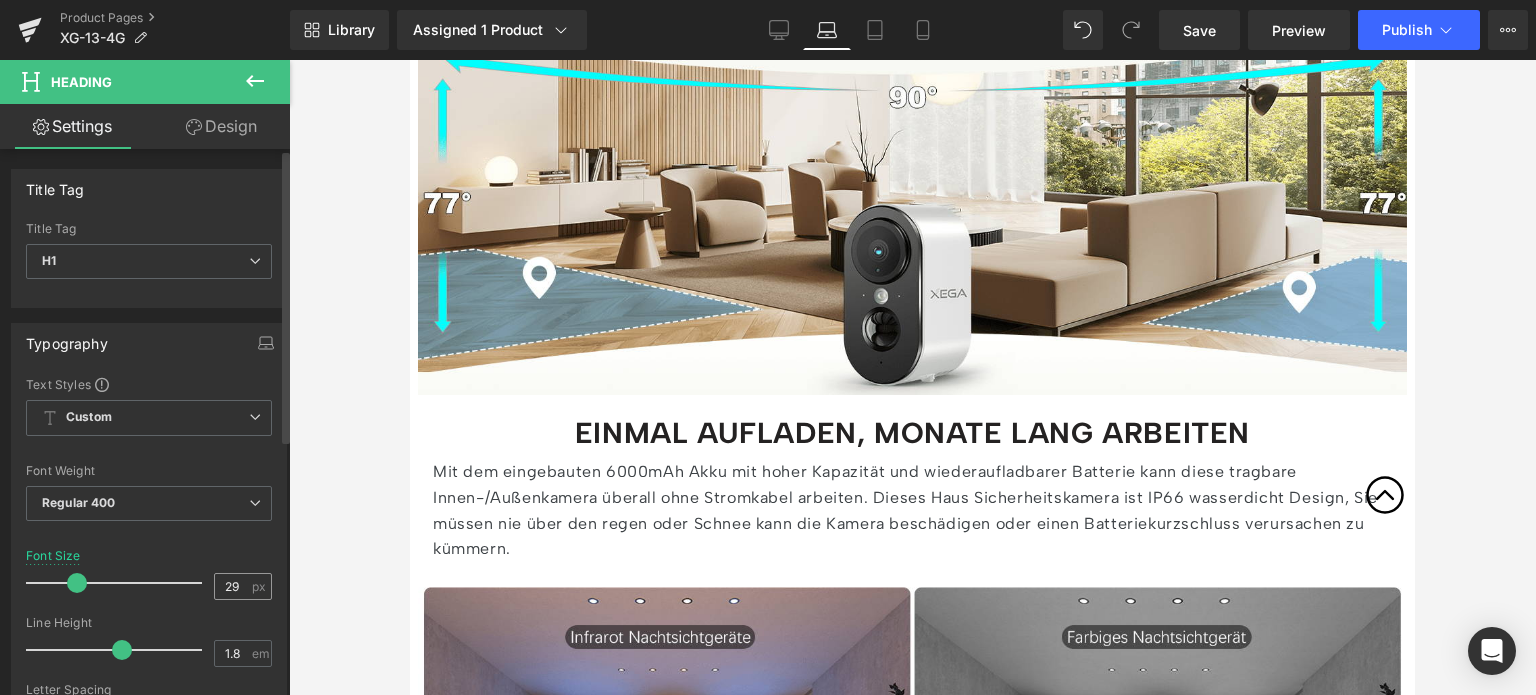 click on "29" at bounding box center [232, 586] 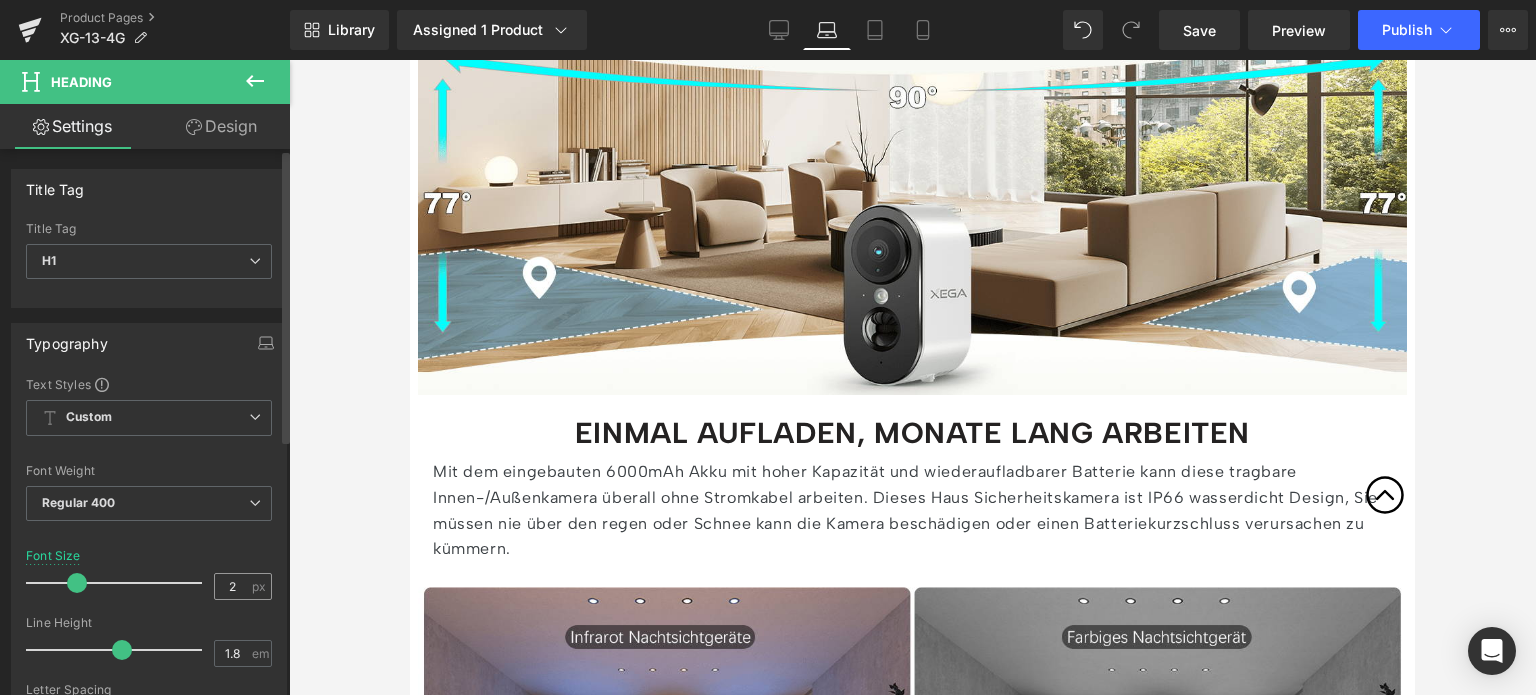 type on "25" 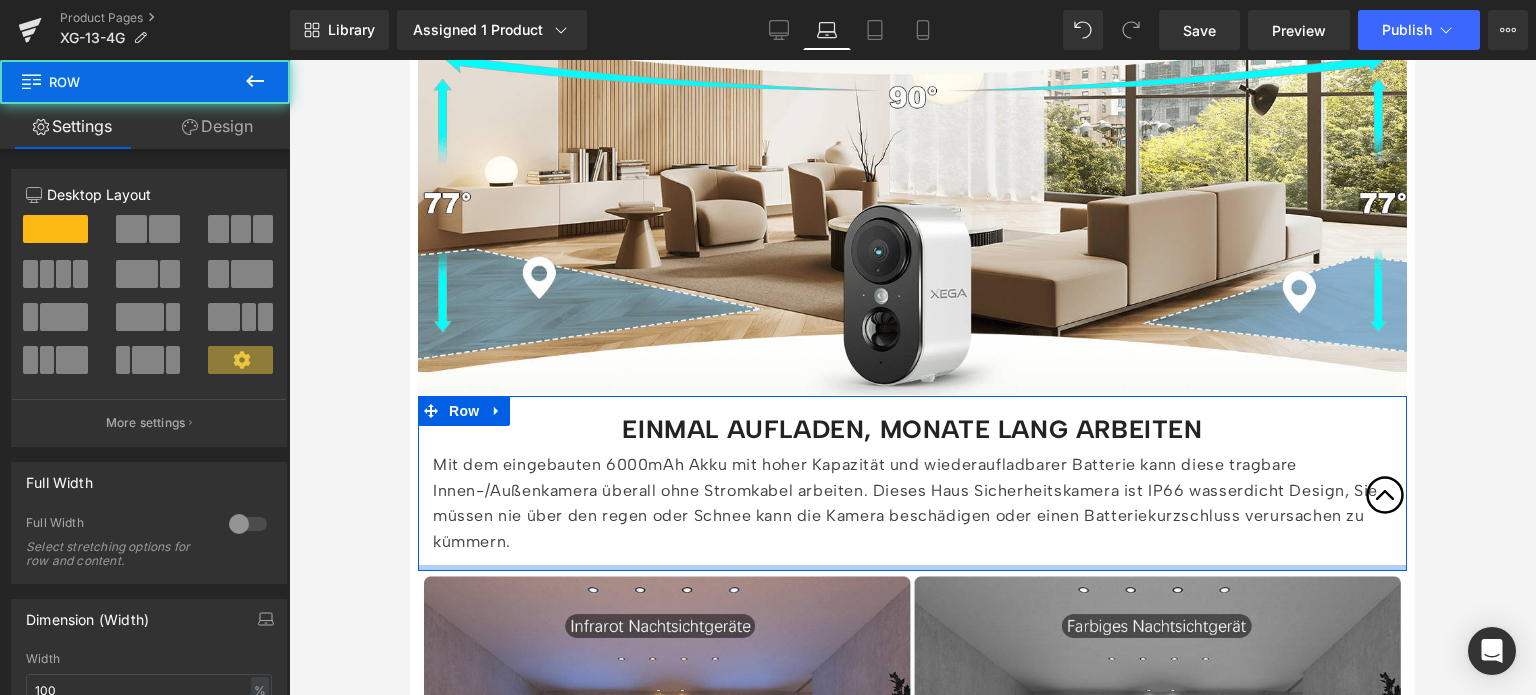 click on "EINMAL AUFLADEN, MONATE LANG ARBEITEN Heading         Mit dem eingebauten 6000mAh Akku mit hoher Kapazität und wiederaufladbarer Batterie kann diese tragbare Innen-/Außenkamera überall ohne Stromkabel arbeiten. Dieses Haus Sicherheitskamera ist IP66 wasserdicht Design, Sie müssen nie über den regen oder Schnee kann die Kamera beschädigen oder einen Batteriekurzschluss verursachen zu kümmern. Text Block         Row" at bounding box center [912, 483] 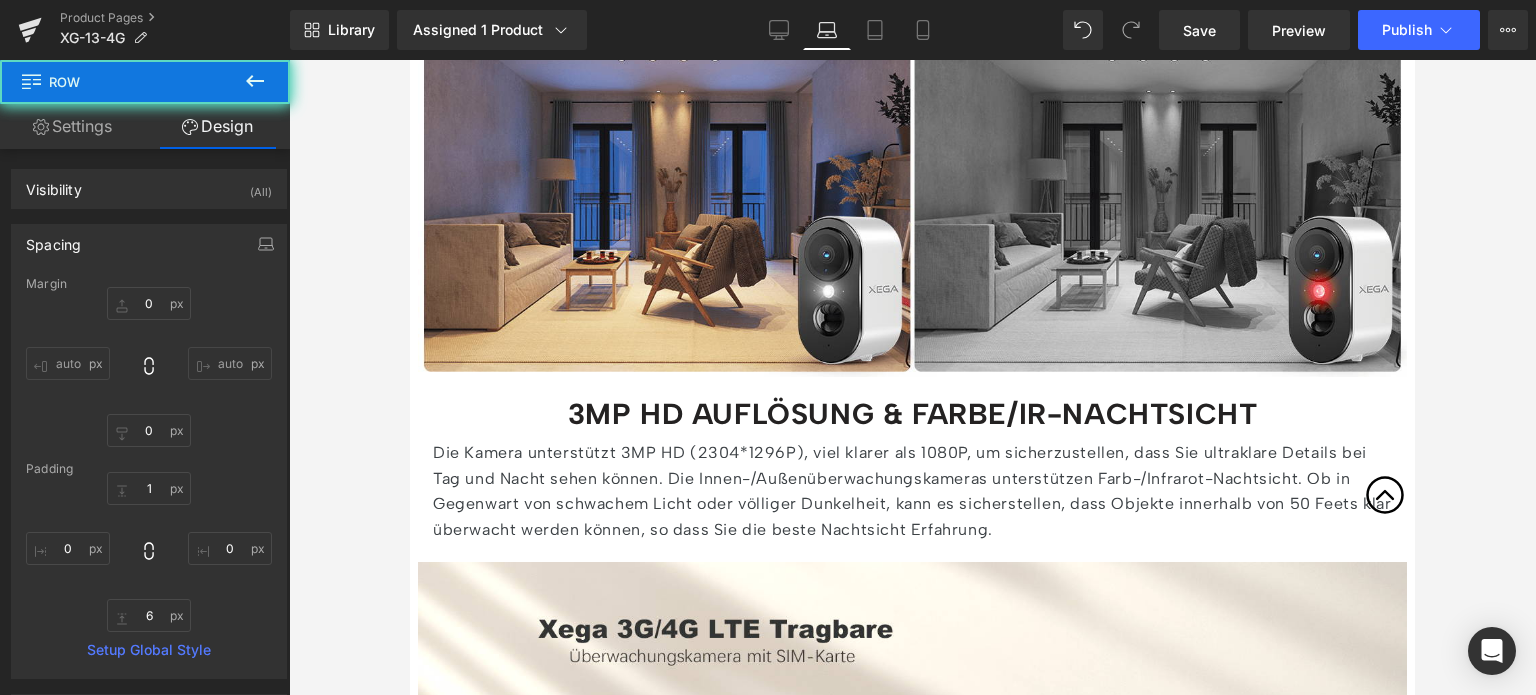 scroll, scrollTop: 3200, scrollLeft: 0, axis: vertical 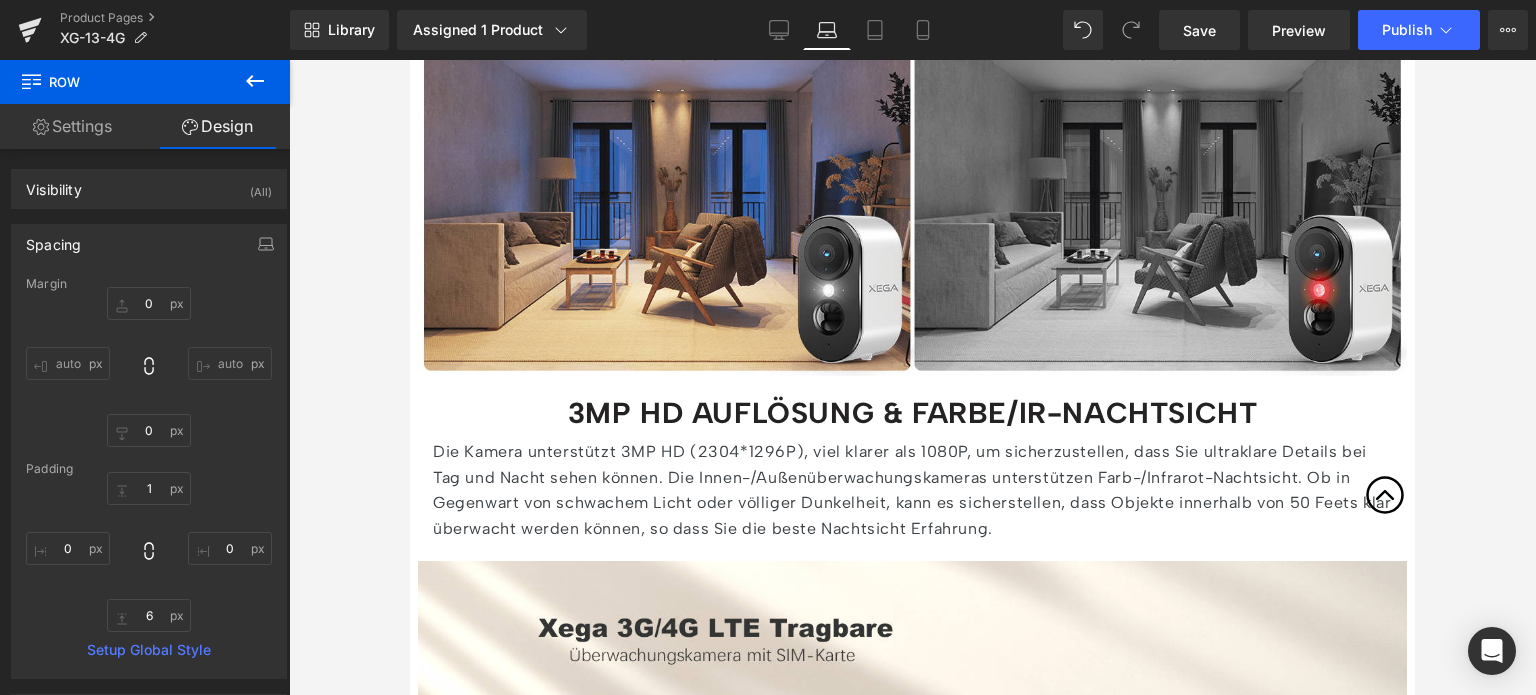 click on "3MP HD AUFLÖSUNG & FARBE/IR-NACHTSICHT" at bounding box center [913, 412] 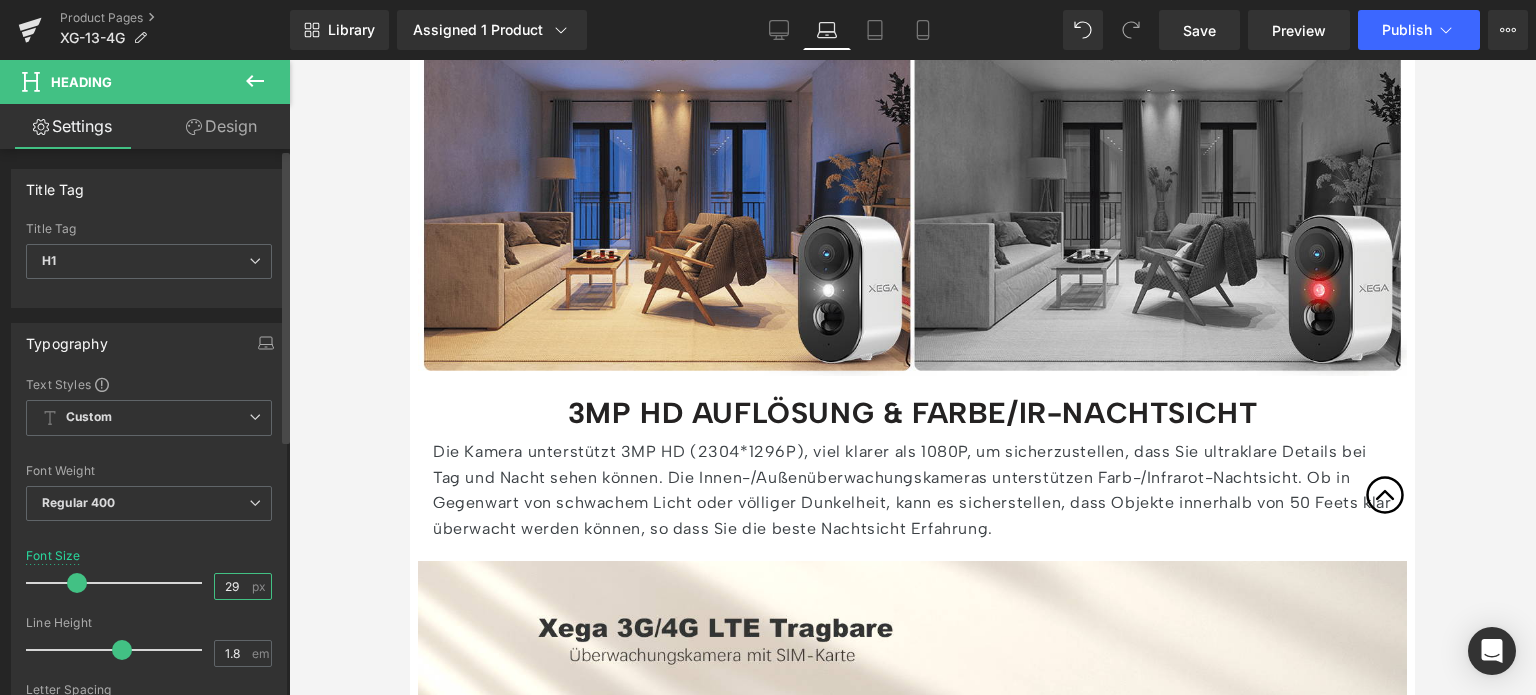 click on "29" at bounding box center (232, 586) 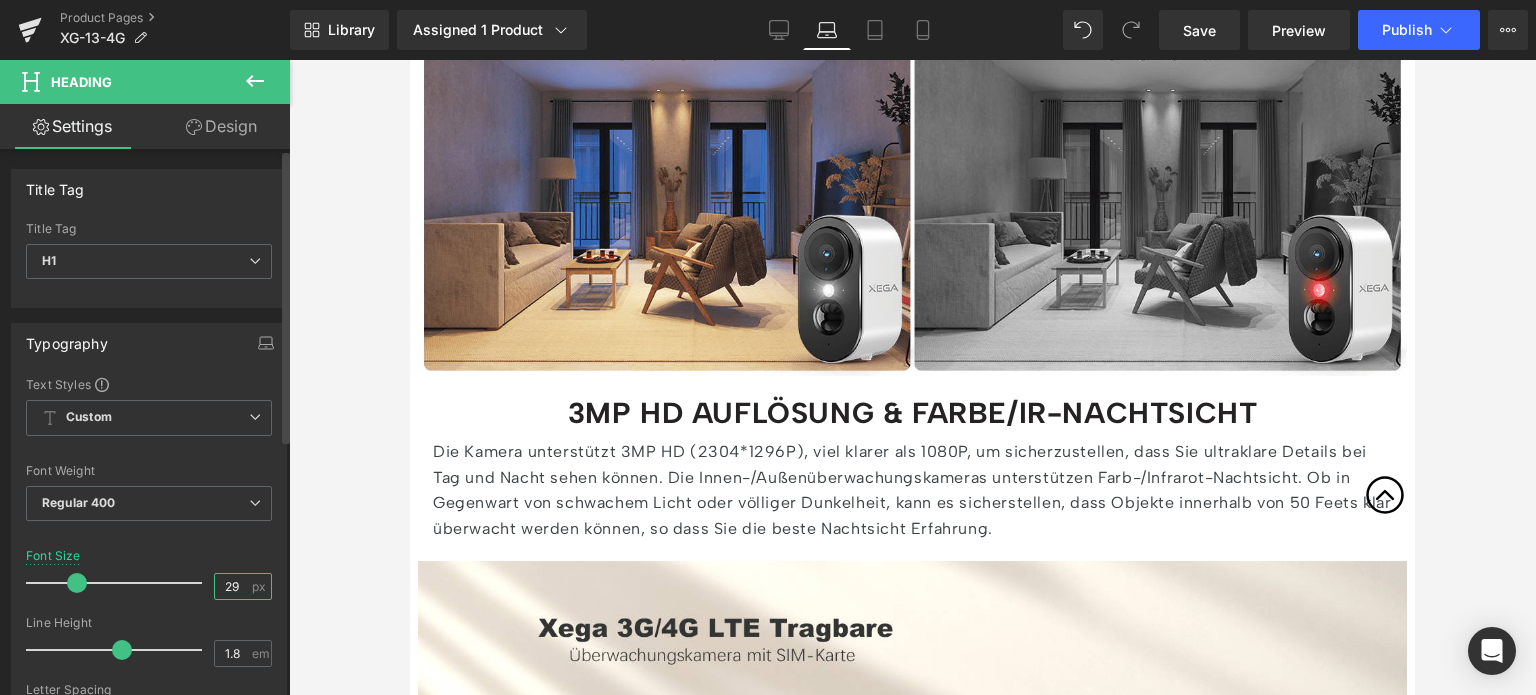 click on "29" at bounding box center (232, 586) 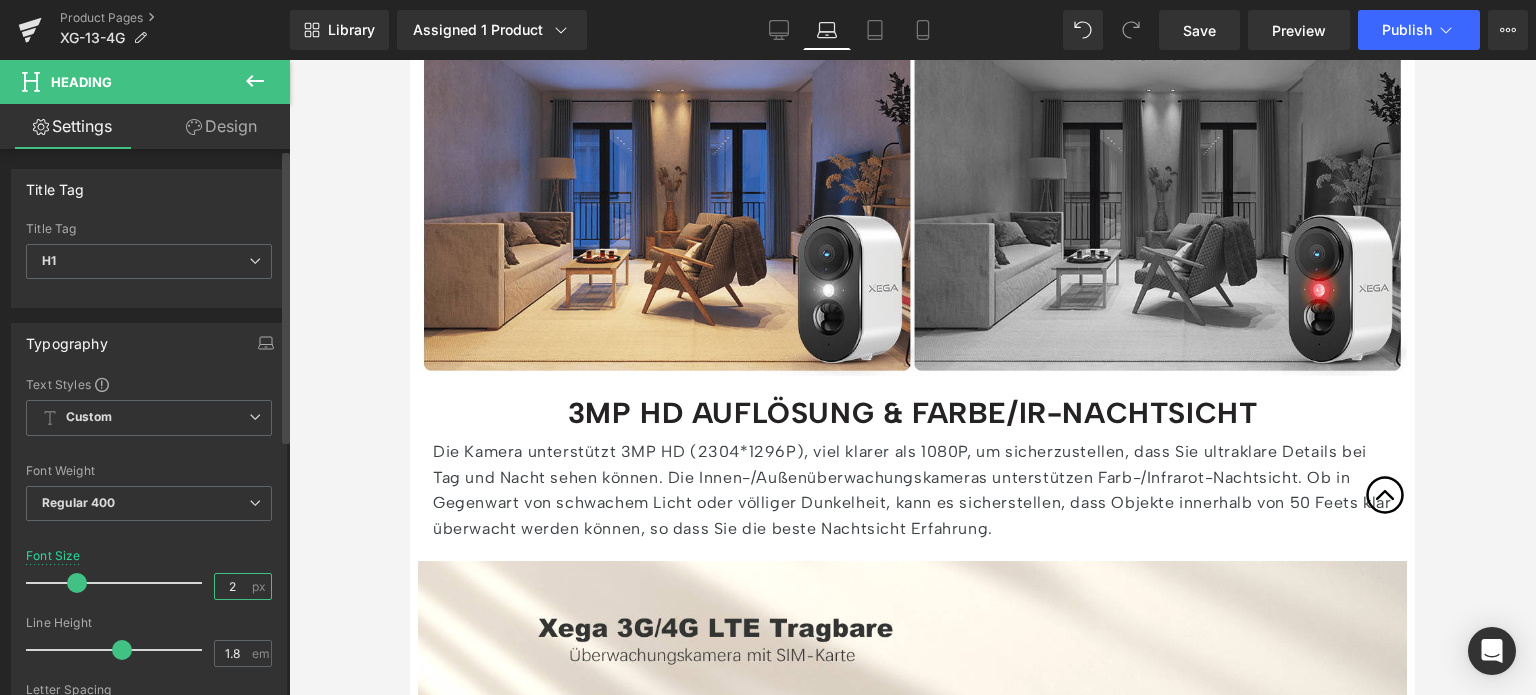 type on "25" 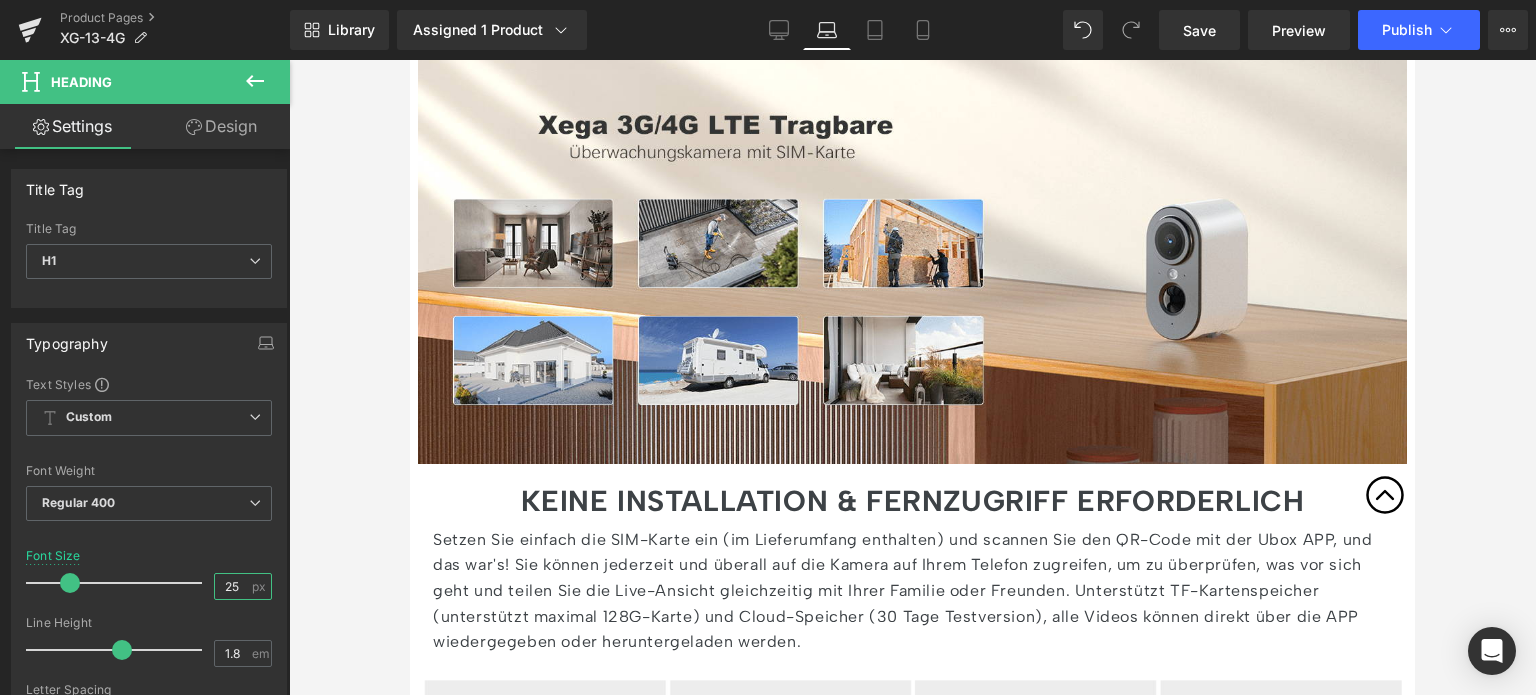 scroll, scrollTop: 3900, scrollLeft: 0, axis: vertical 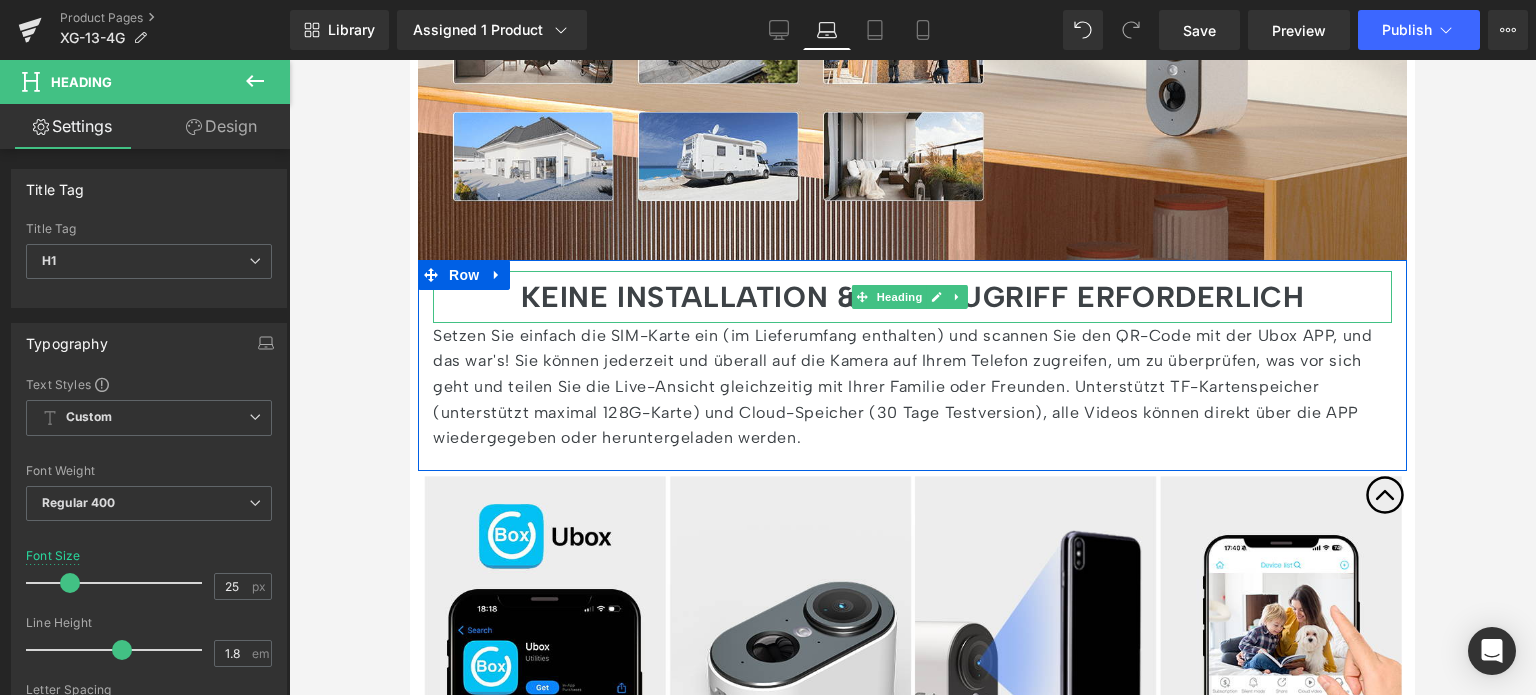 click on "KEINE INSTALLATION & FERNZUGRIFF ERFORDERLICH" at bounding box center [913, 296] 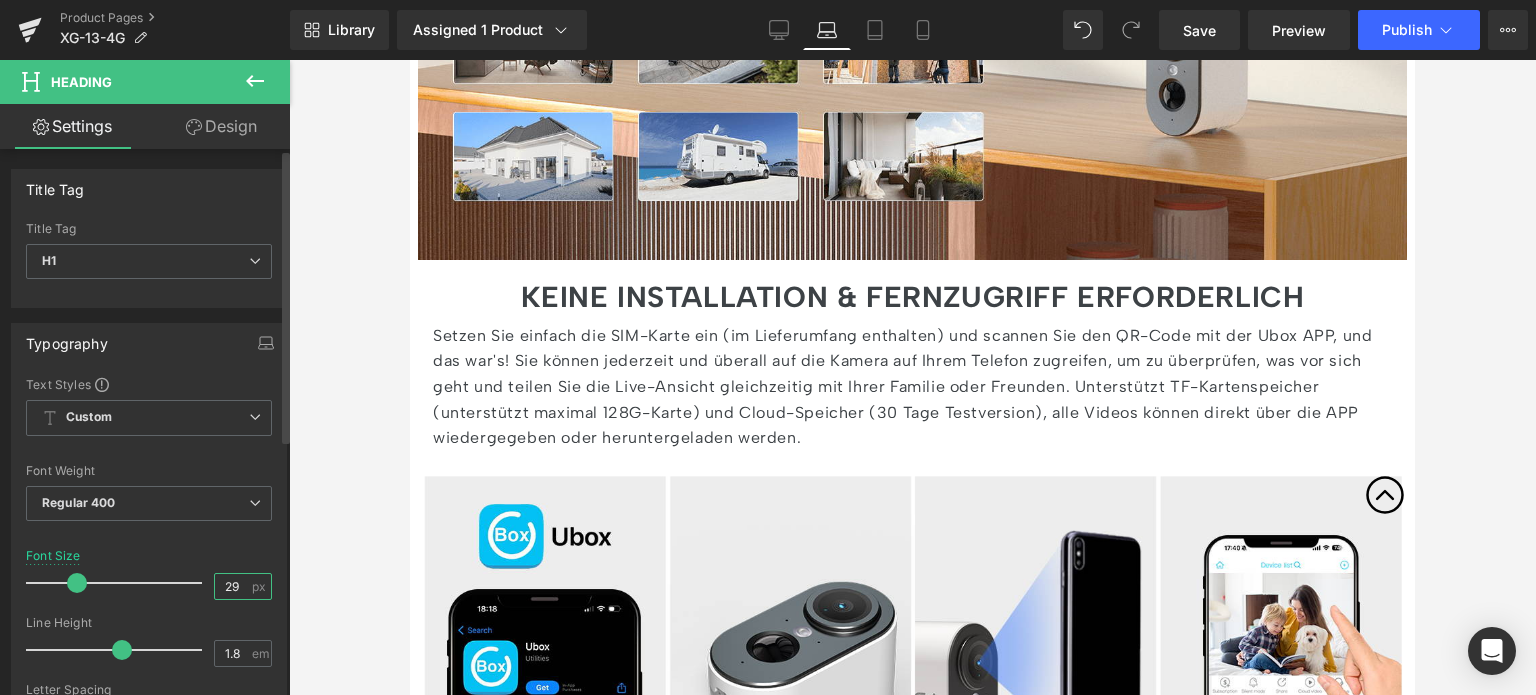 click on "29" at bounding box center [232, 586] 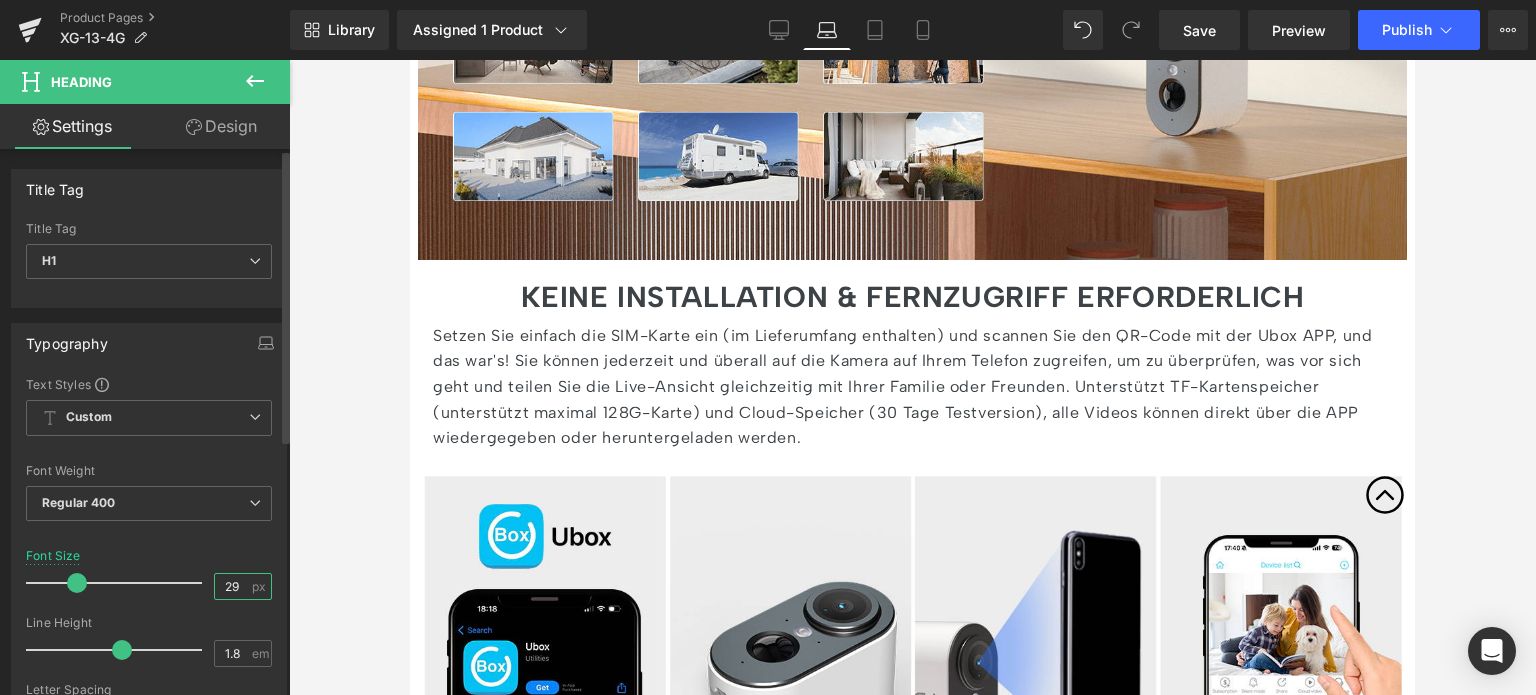 click on "29" at bounding box center (232, 586) 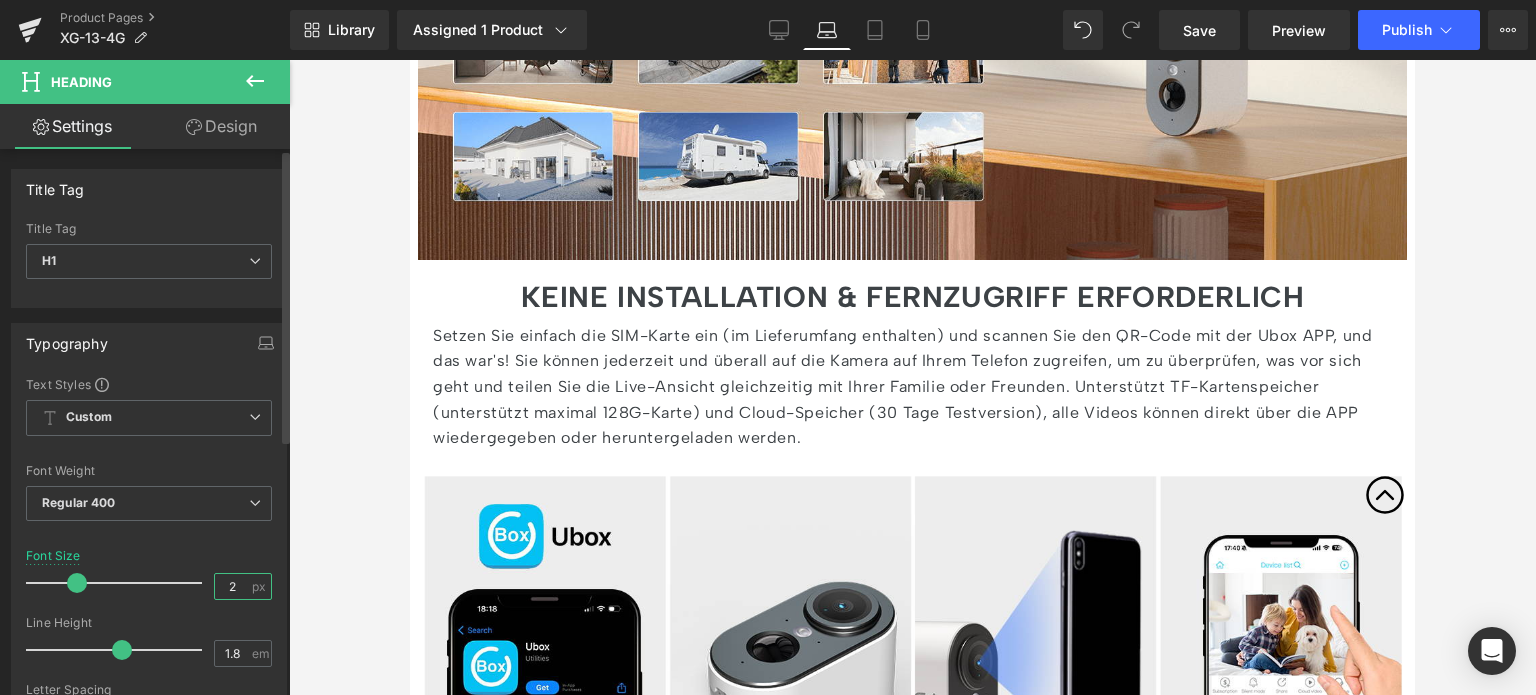 type on "25" 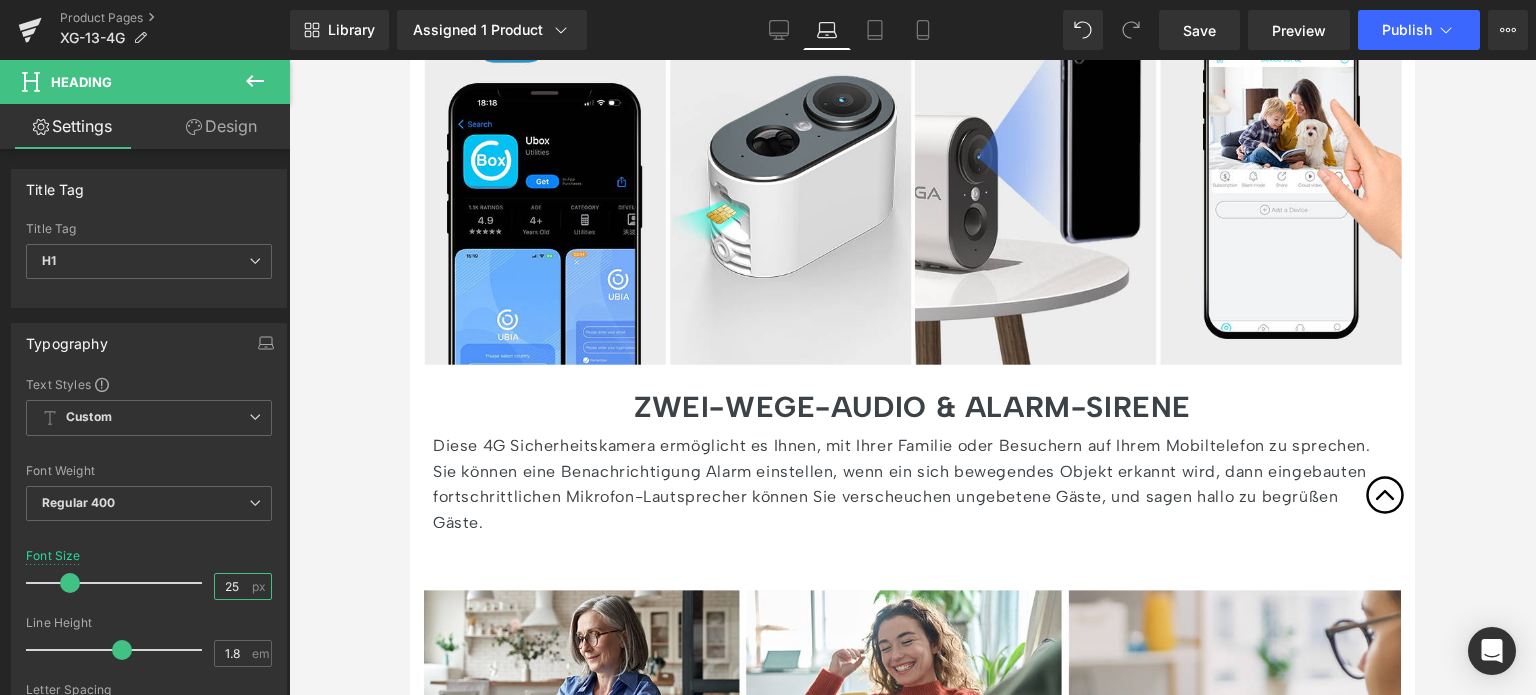 scroll, scrollTop: 4400, scrollLeft: 0, axis: vertical 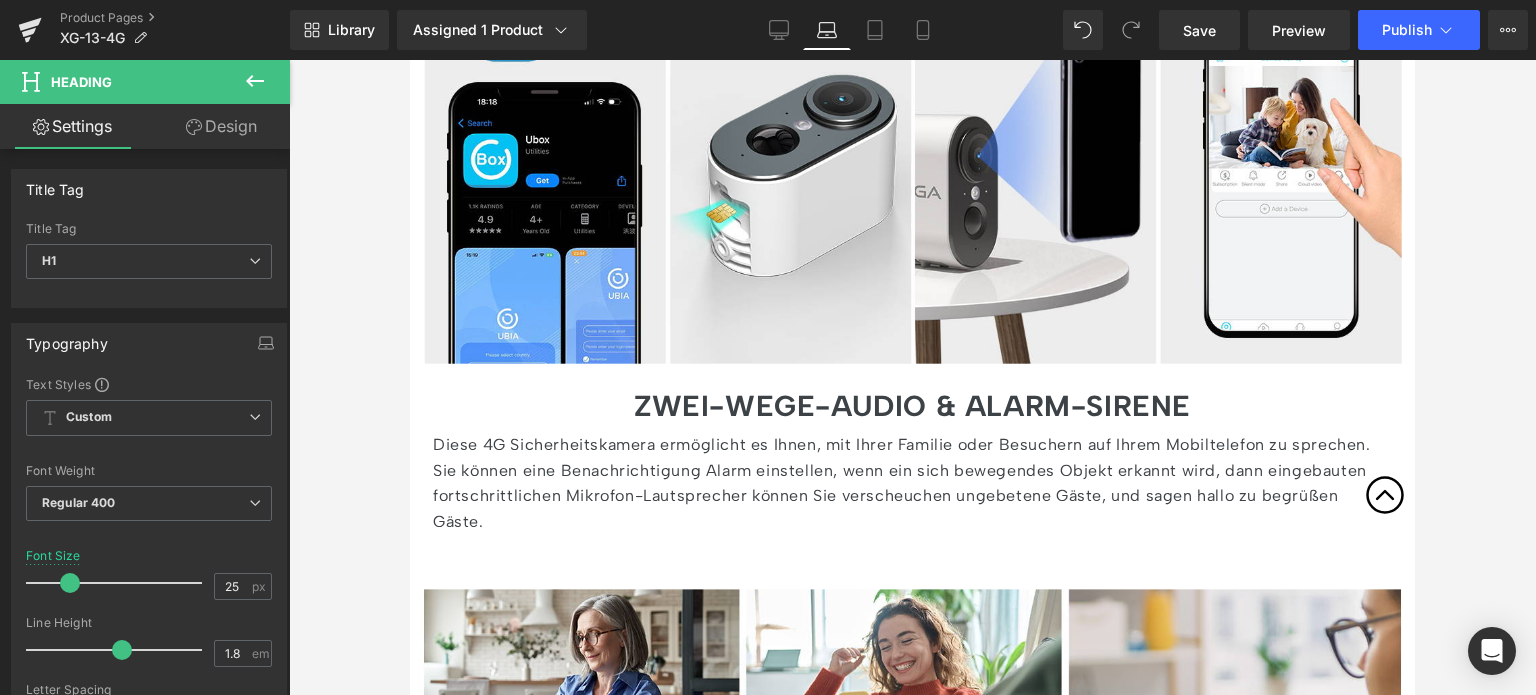 click on "ZWEI-WEGE-AUDIO & ALARM-SIRENE" at bounding box center [912, 405] 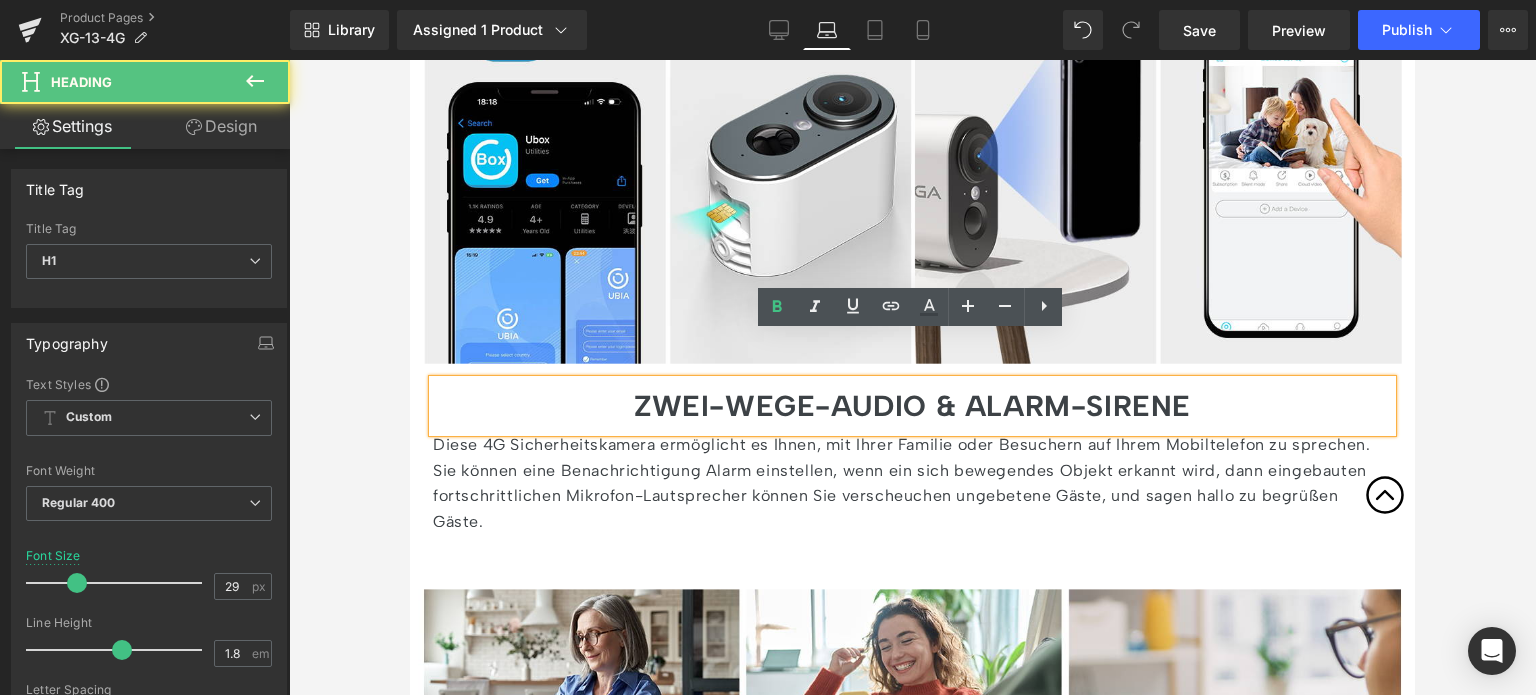 click on "ZWEI-WEGE-AUDIO & ALARM-SIRENE" at bounding box center (912, 405) 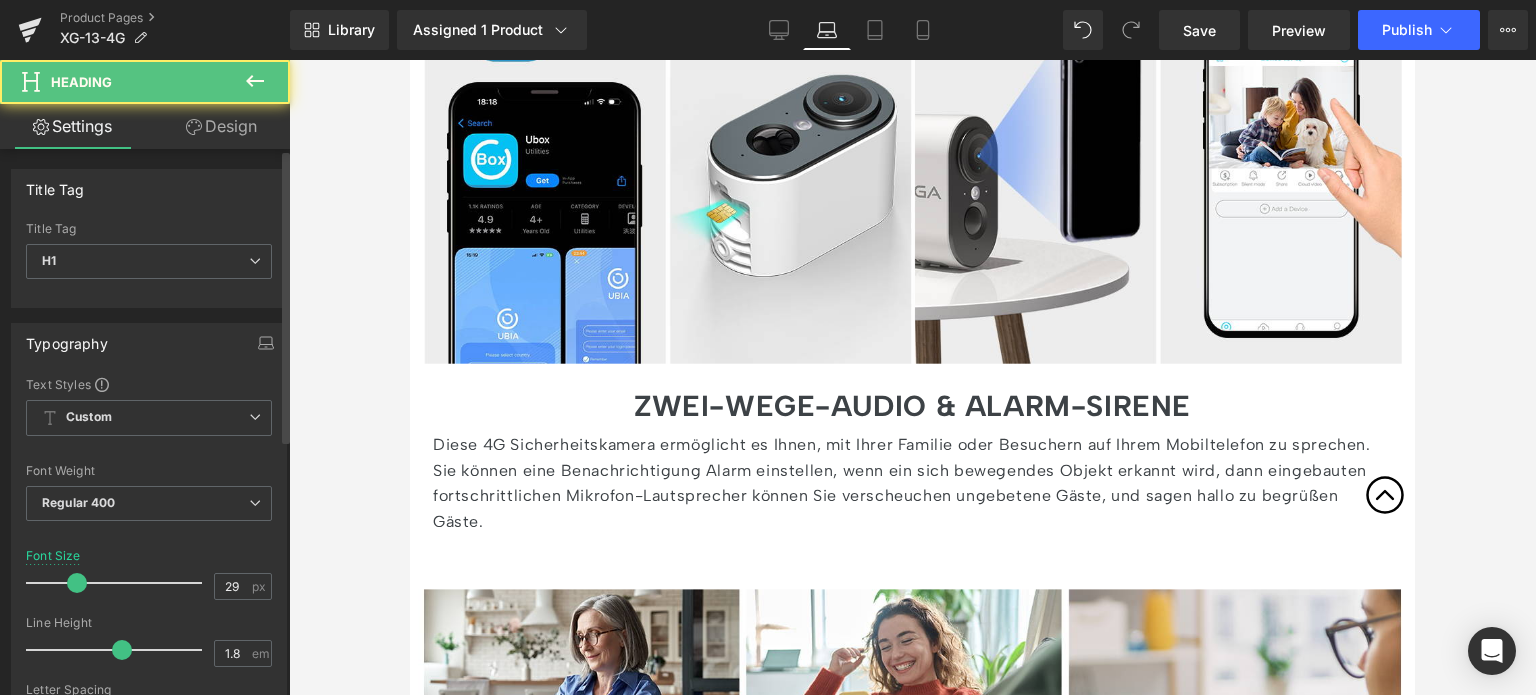 click on "Font Size 29 px" at bounding box center (149, 582) 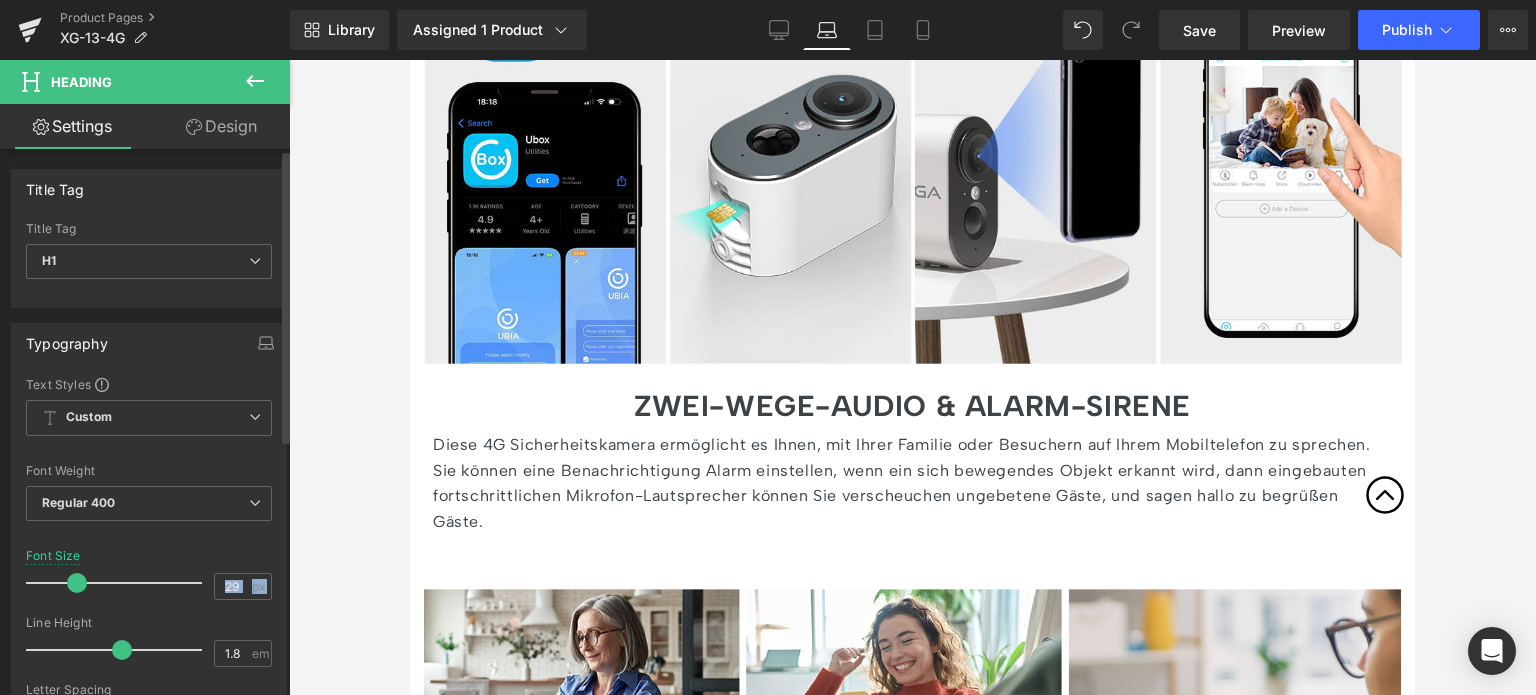 click on "Font Size 29 px" at bounding box center (149, 582) 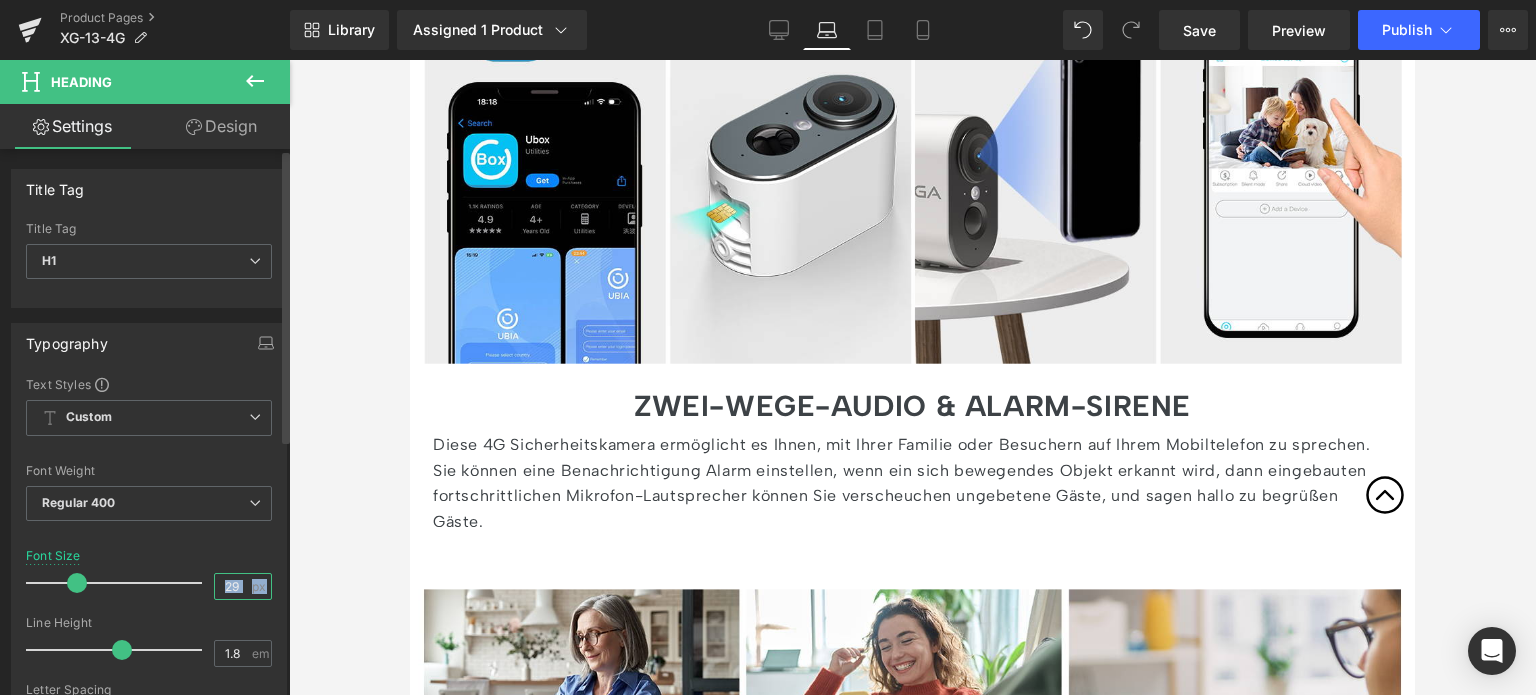 click on "29" at bounding box center [232, 586] 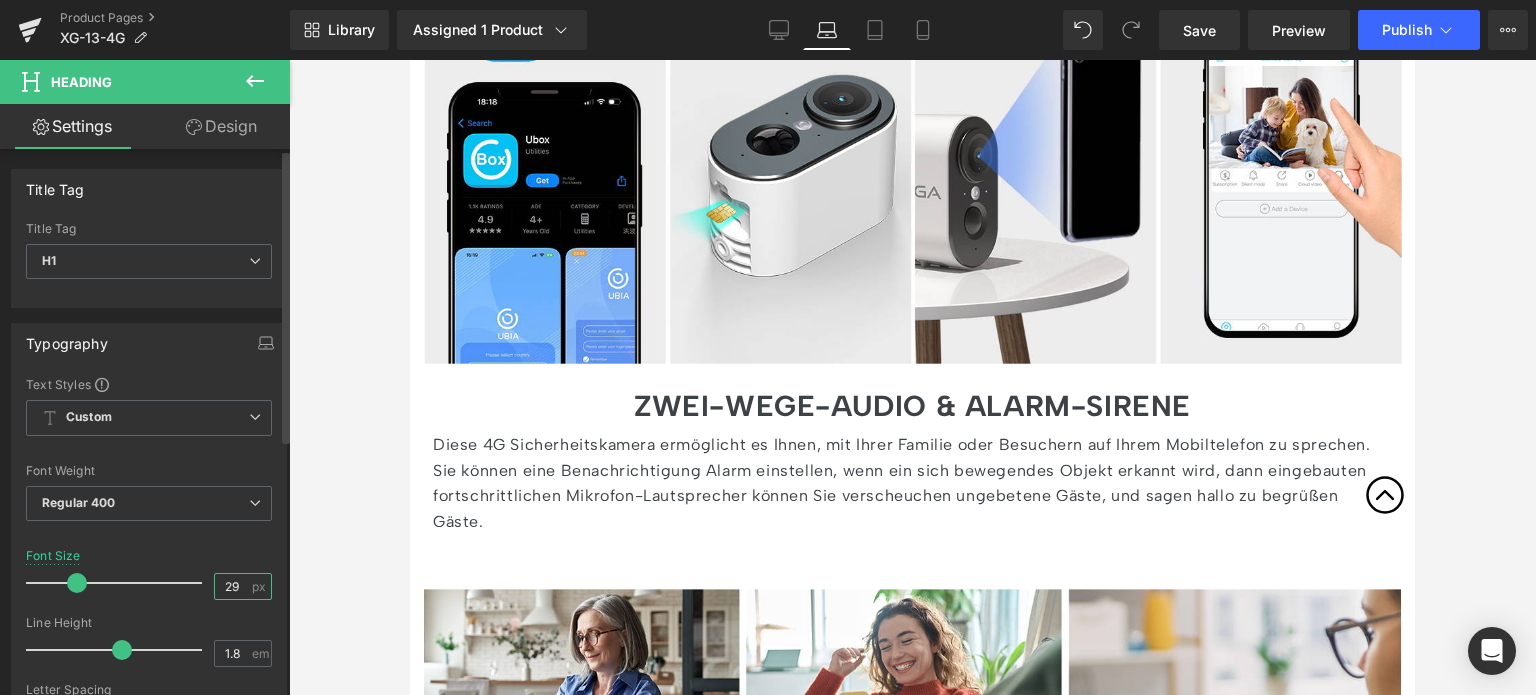 click on "29" at bounding box center [232, 586] 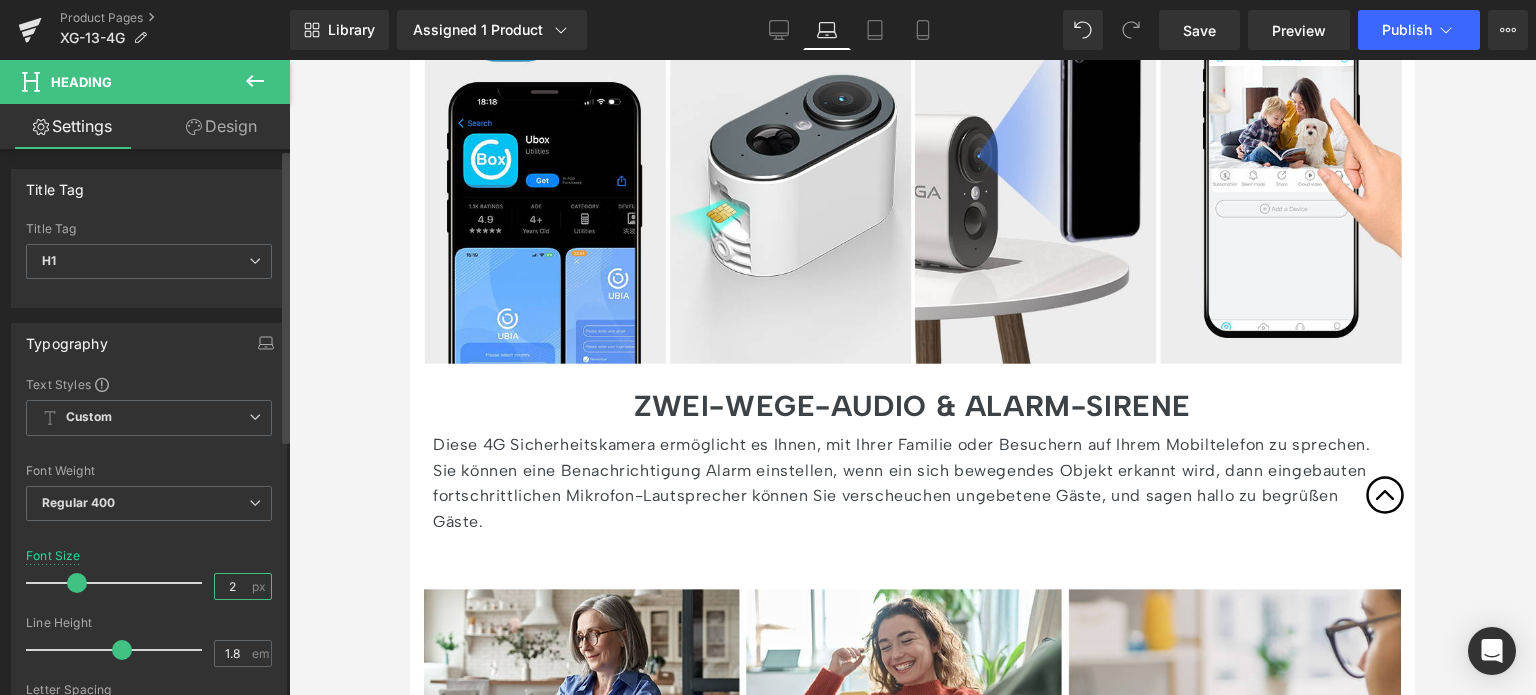 type on "25" 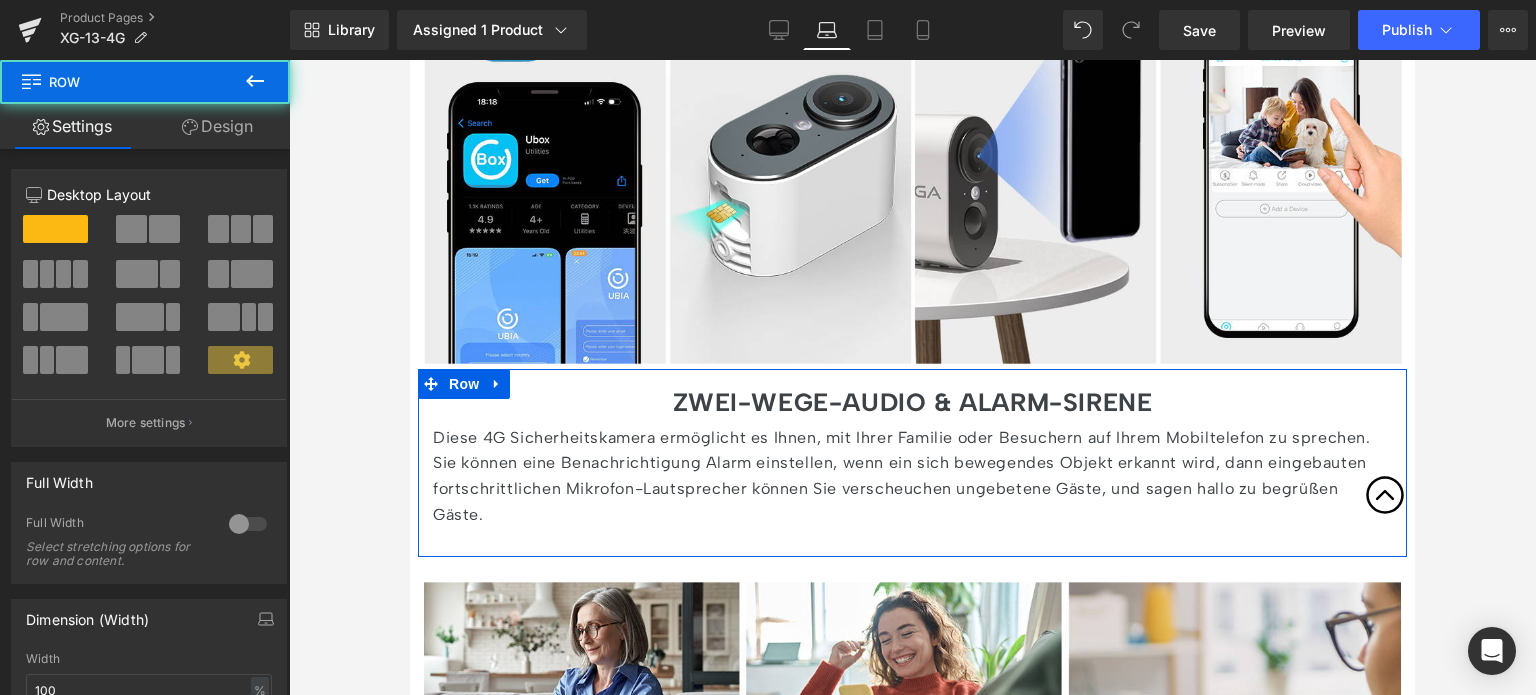 drag, startPoint x: 482, startPoint y: 487, endPoint x: 451, endPoint y: 488, distance: 31.016125 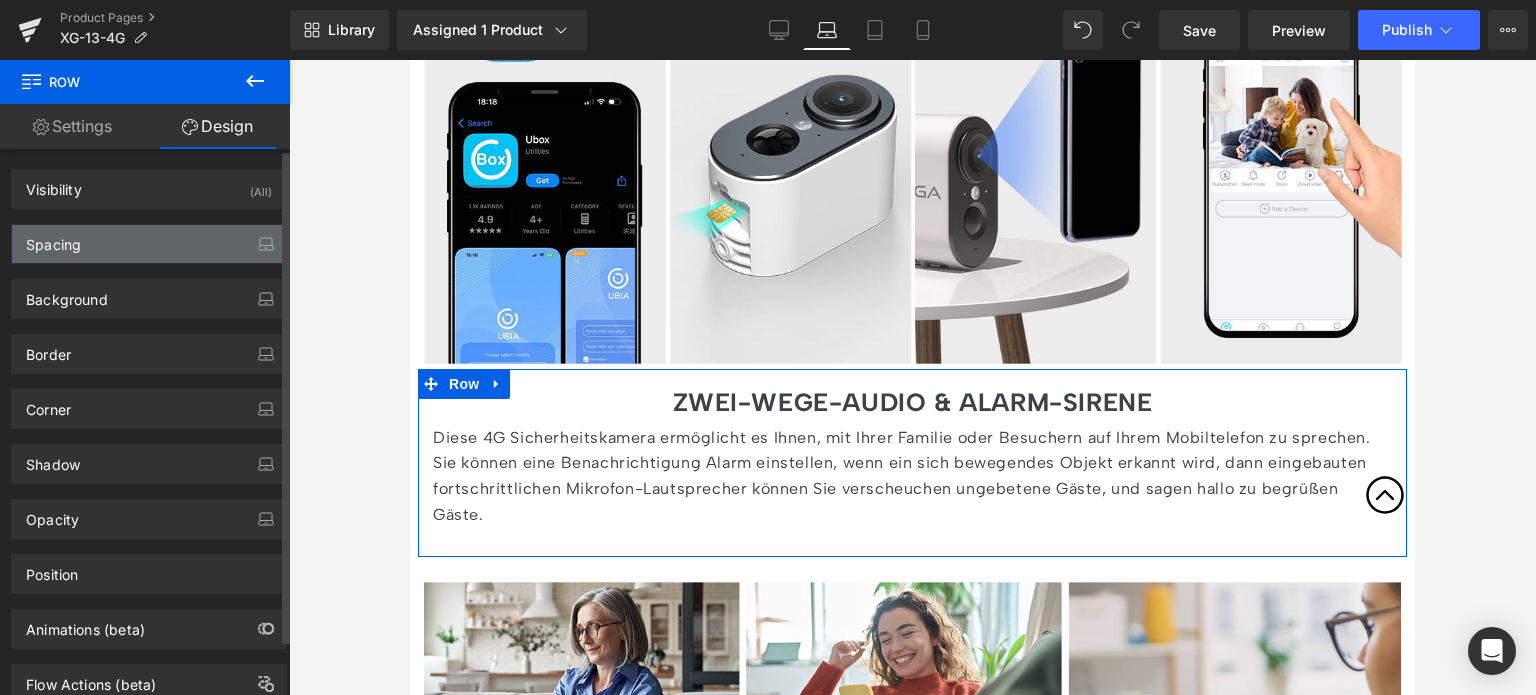 click on "Spacing" at bounding box center (149, 244) 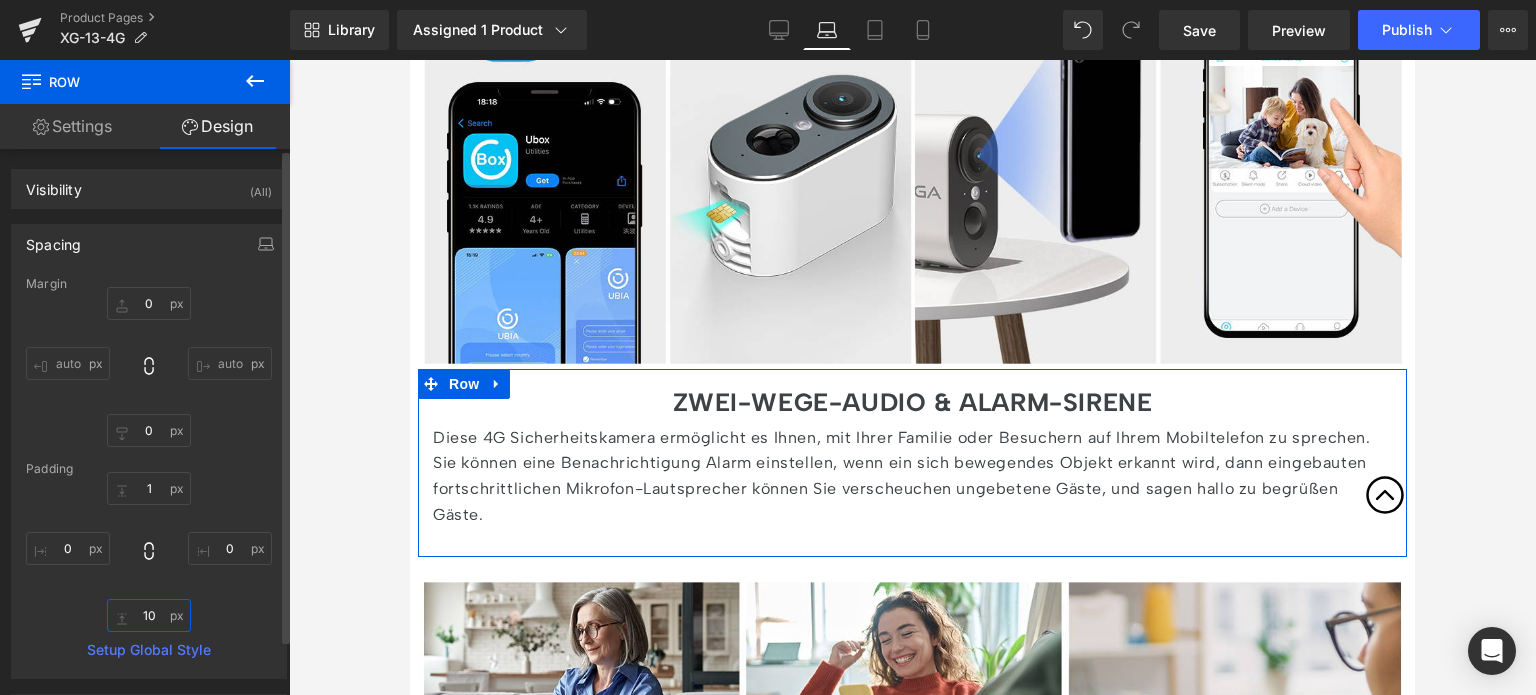 click on "10" at bounding box center (149, 615) 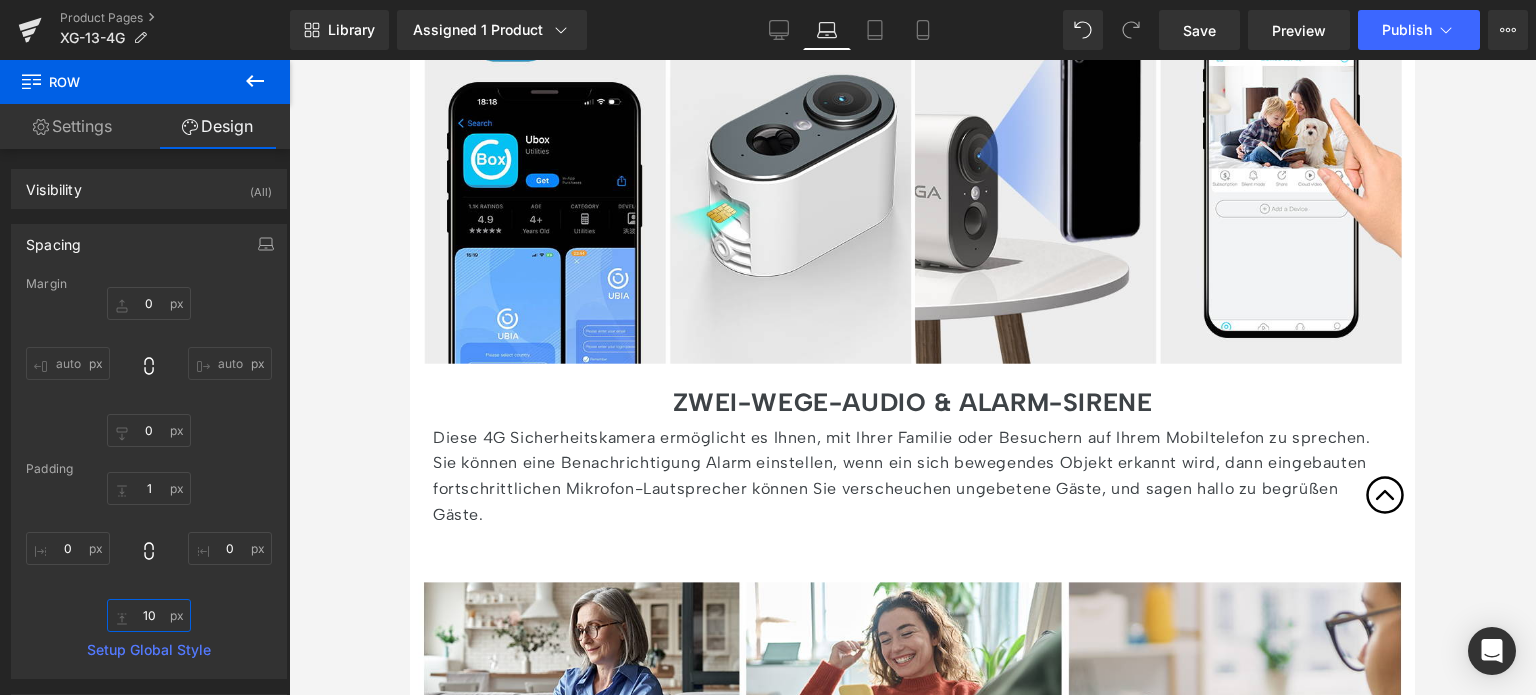 type 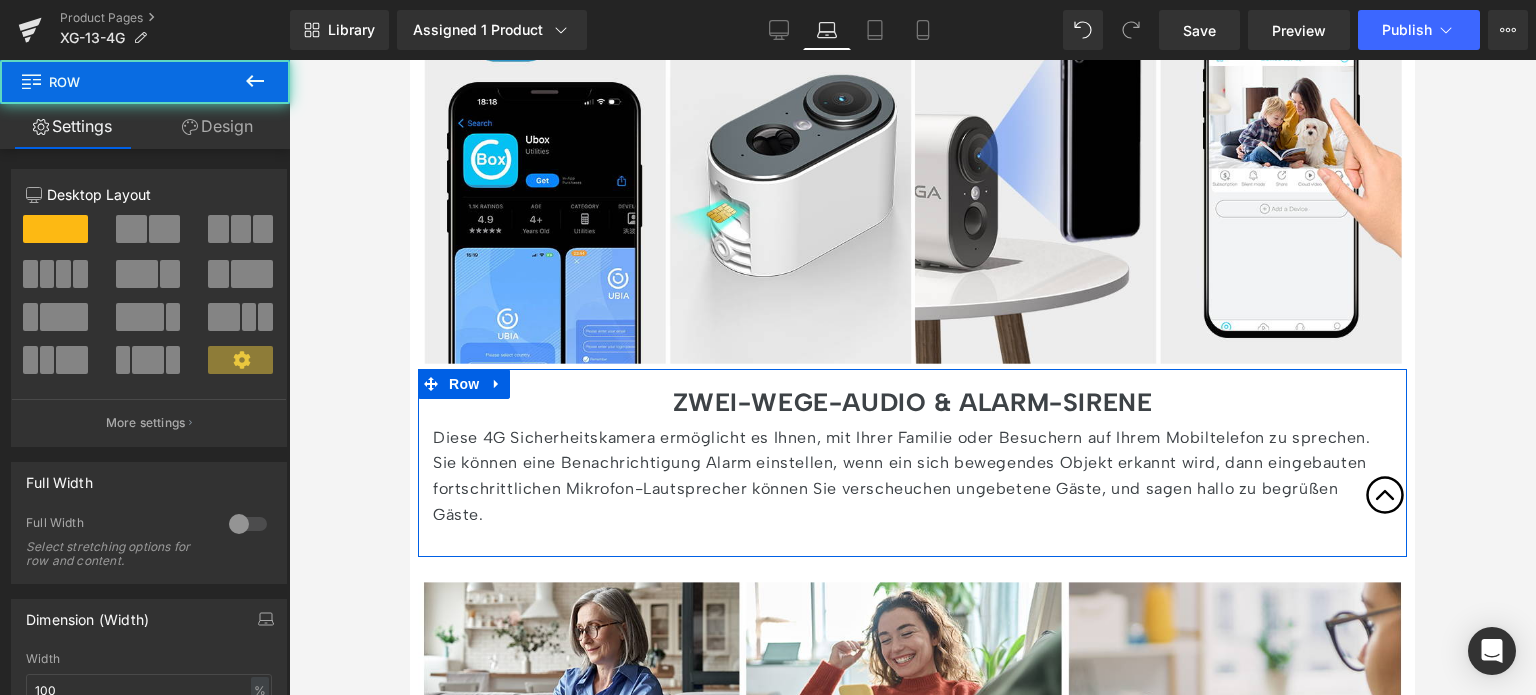click on "ZWEI-WEGE-AUDIO & ALARM-SIRENE Heading         Diese 4G Sicherheitskamera ermöglicht es Ihnen, mit Ihrer Familie oder Besuchern auf Ihrem Mobiltelefon zu sprechen. Sie können eine Benachrichtigung Alarm einstellen, wenn ein sich bewegendes Objekt erkannt wird, dann eingebauten fortschrittlichen Mikrofon-Lautsprecher können Sie verscheuchen ungebetene Gäste, und sagen hallo zu begrüßen Gäste. Text Block" at bounding box center (912, 458) 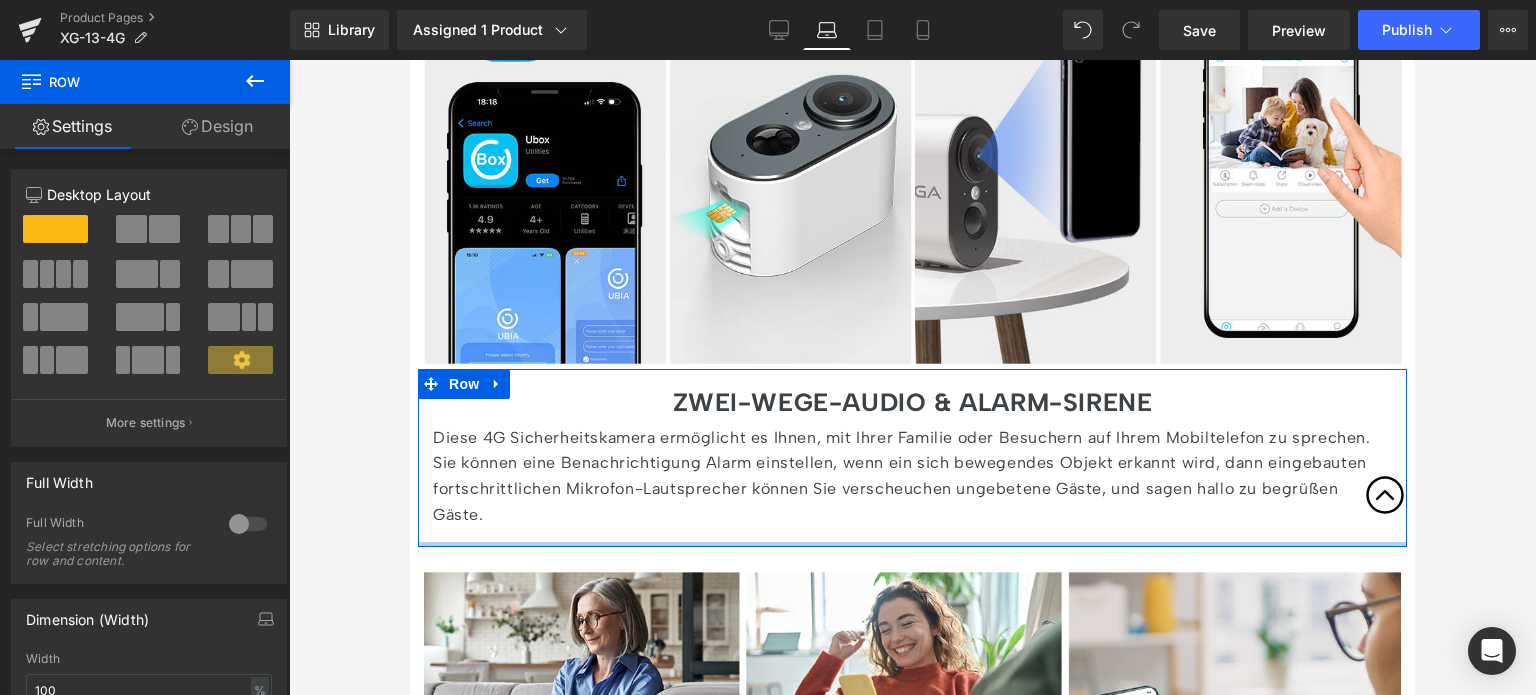 drag, startPoint x: 579, startPoint y: 511, endPoint x: 582, endPoint y: 499, distance: 12.369317 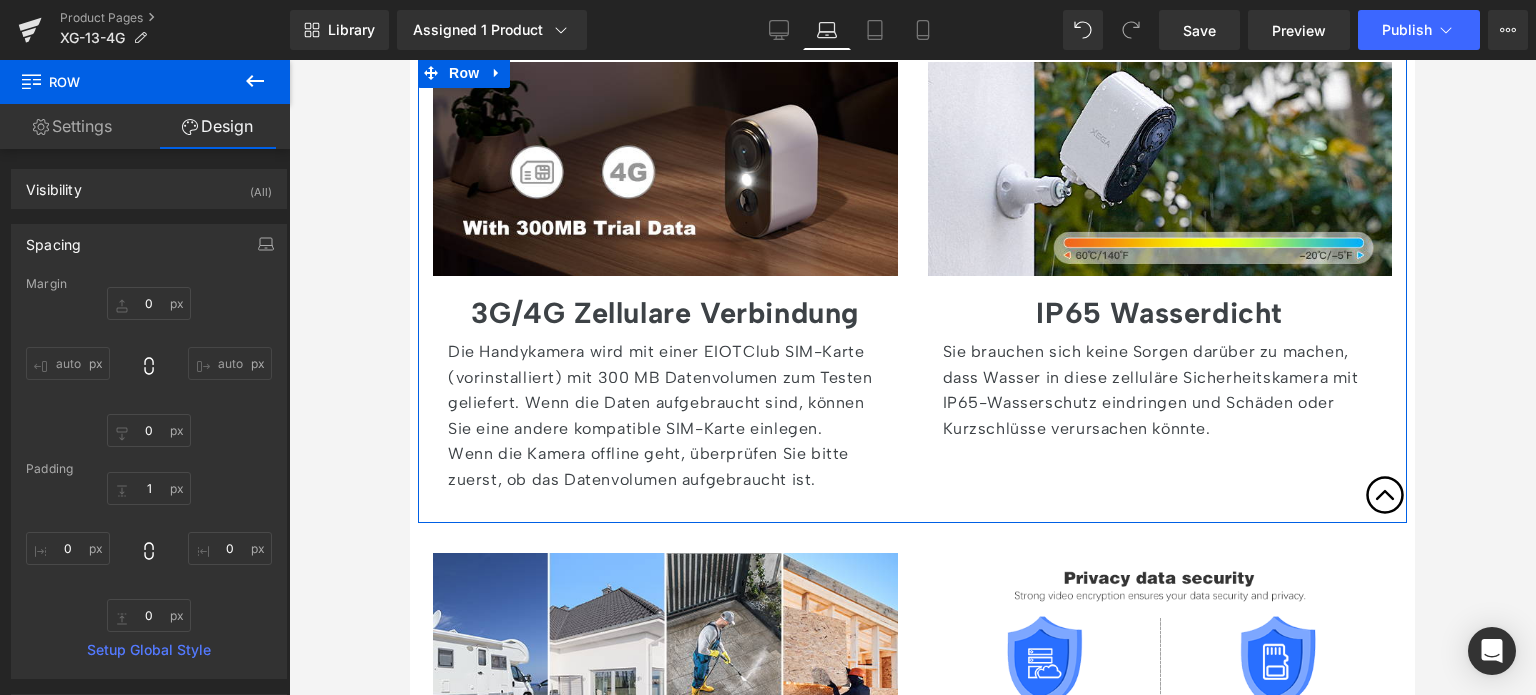 scroll, scrollTop: 5400, scrollLeft: 0, axis: vertical 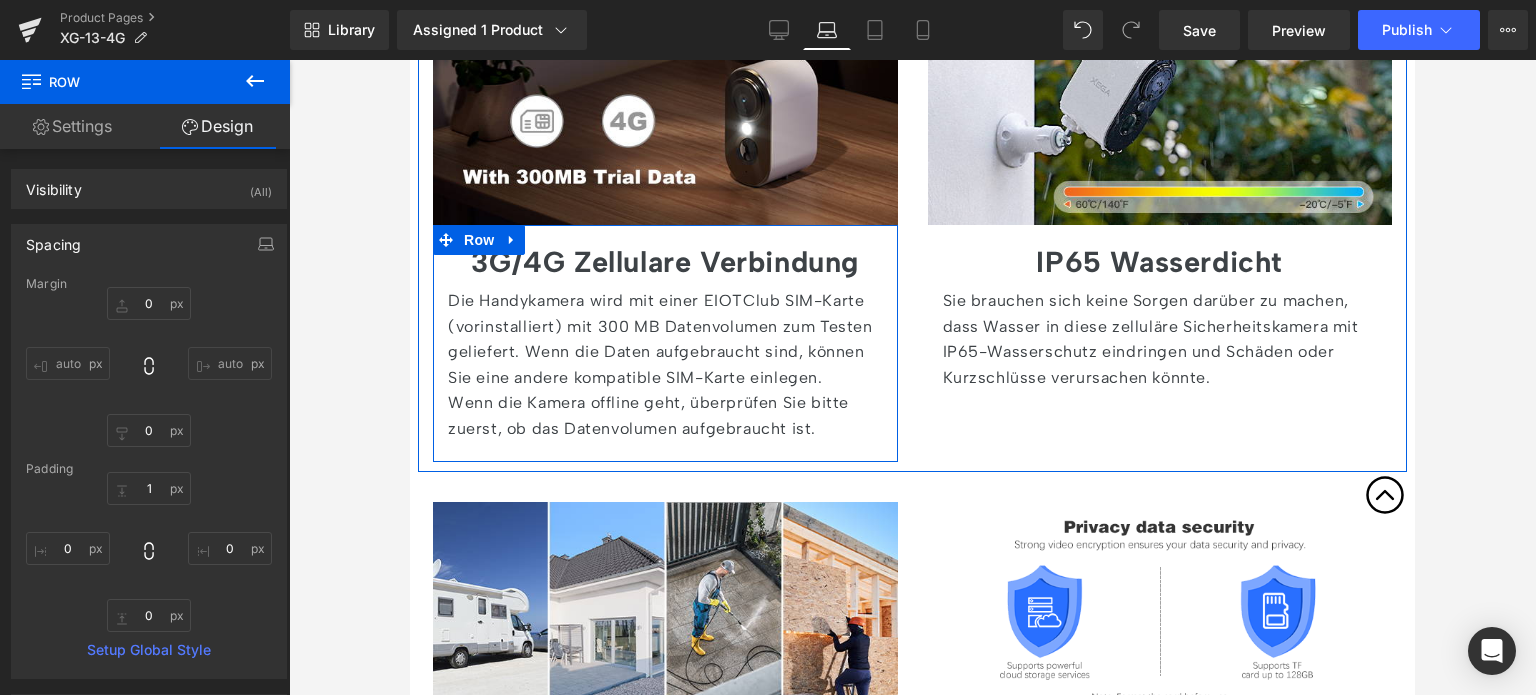 click on "3G/4G Zellulare Verbindung" at bounding box center (665, 261) 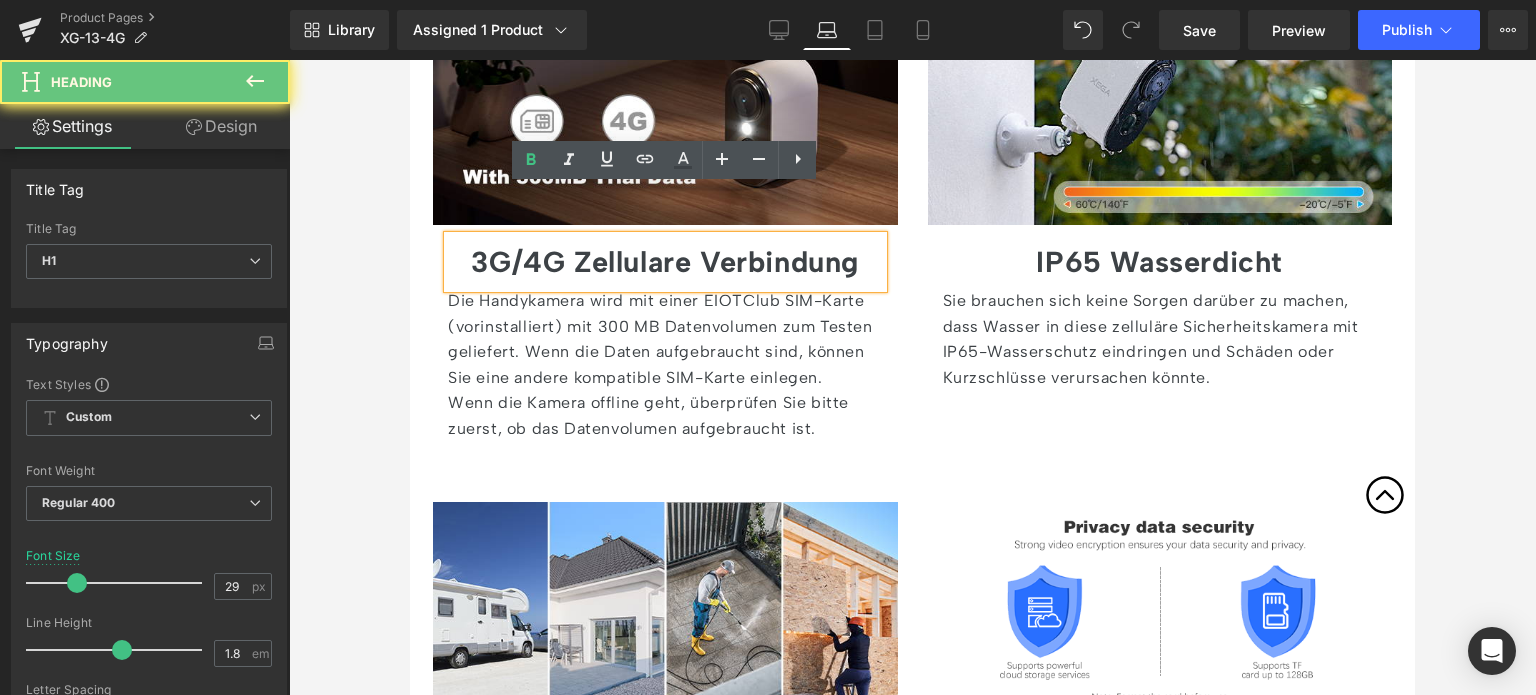 click on "3G/4G Zellulare Verbindung" at bounding box center (665, 261) 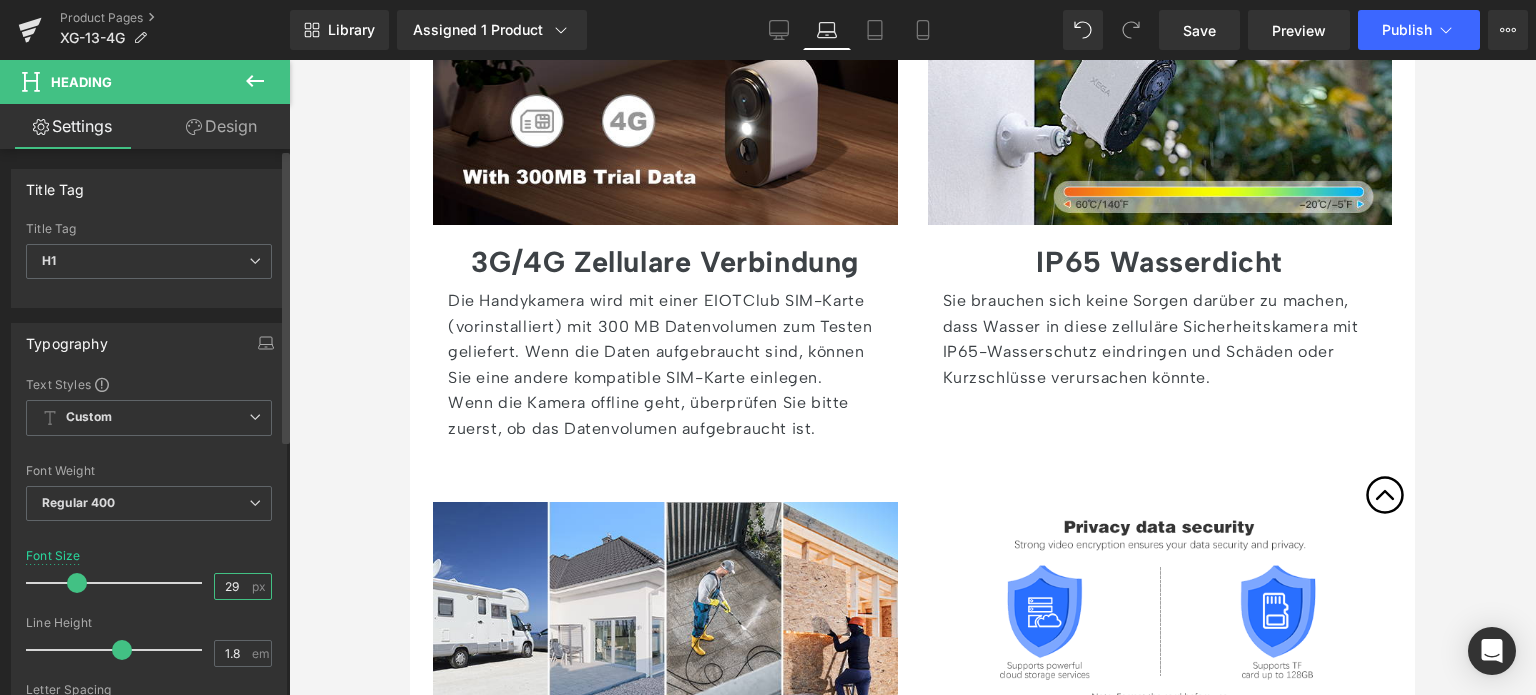 click on "29" at bounding box center [232, 586] 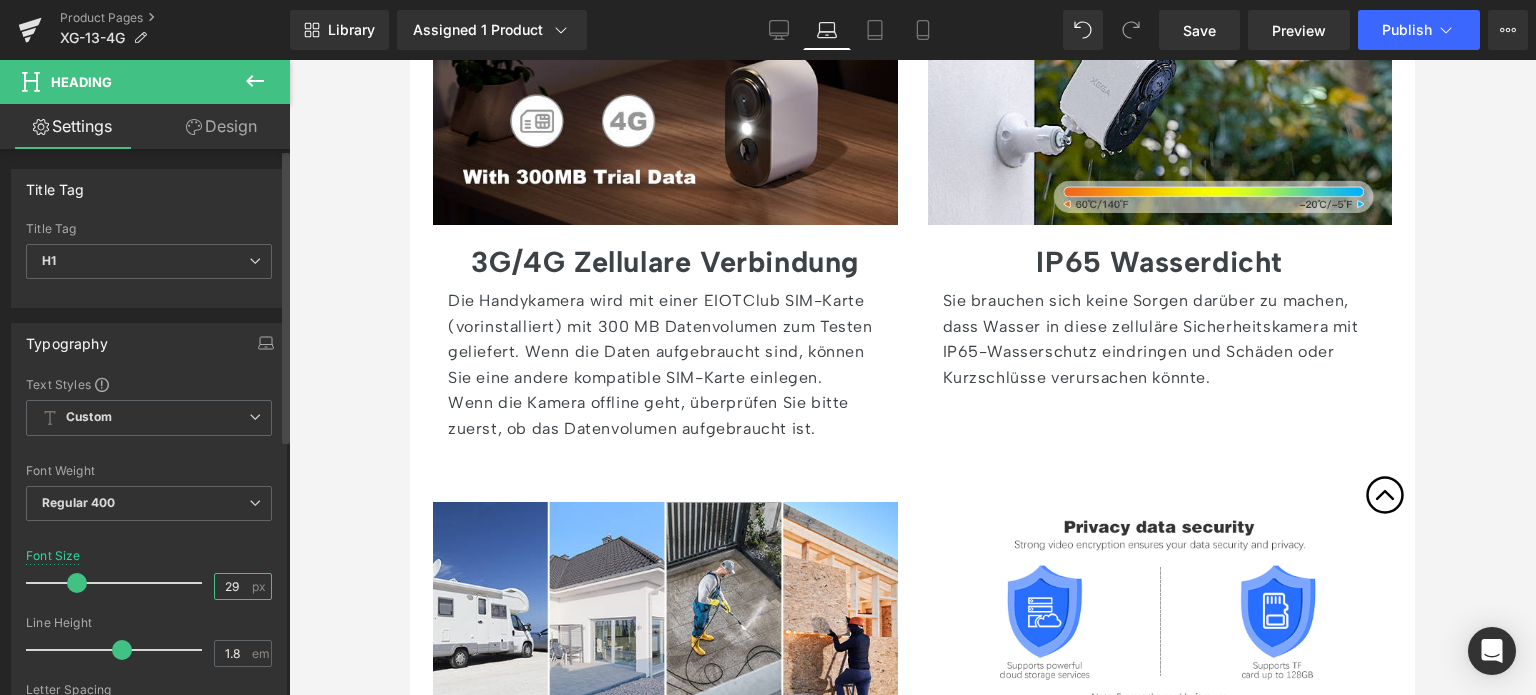click on "29" at bounding box center (232, 586) 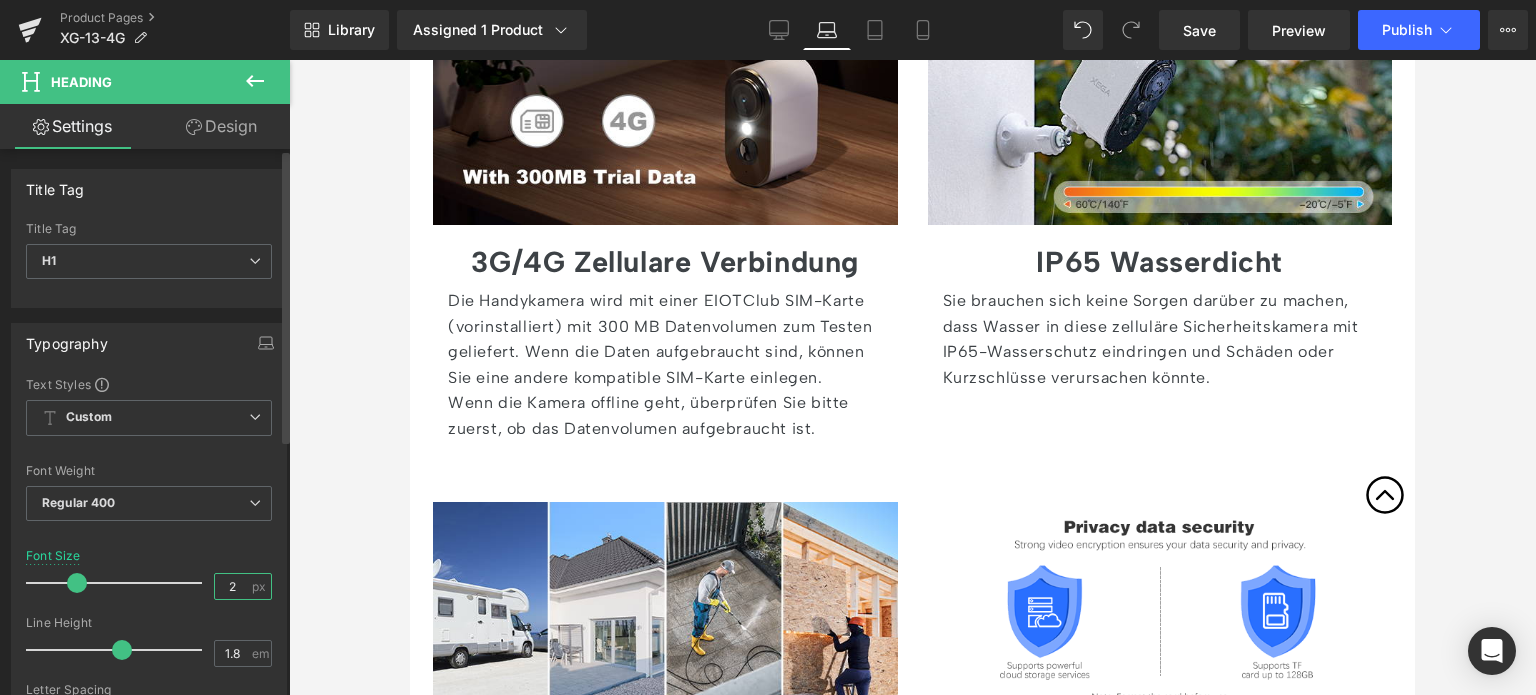 type on "25" 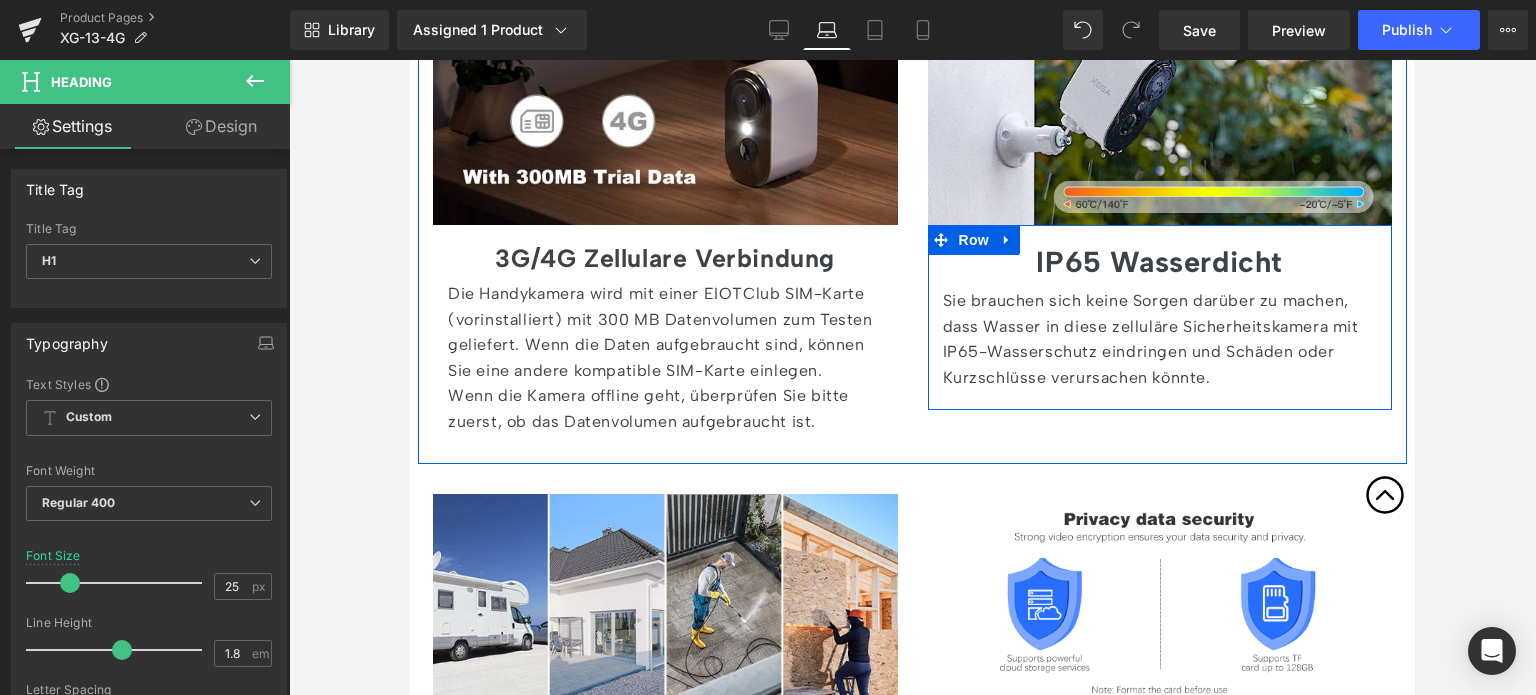 click on "IP65 Wasserdicht" at bounding box center [1159, 261] 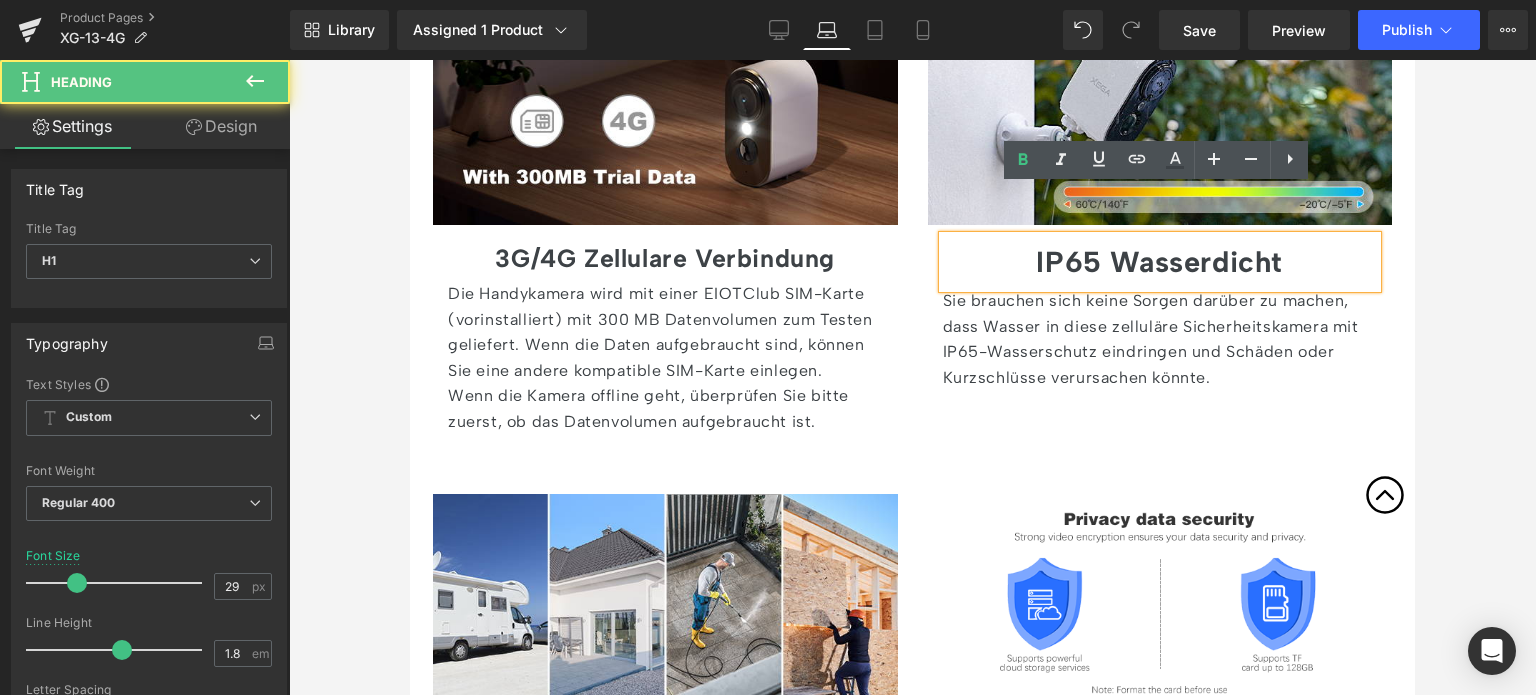click on "IP65 Wasserdicht" at bounding box center (1159, 261) 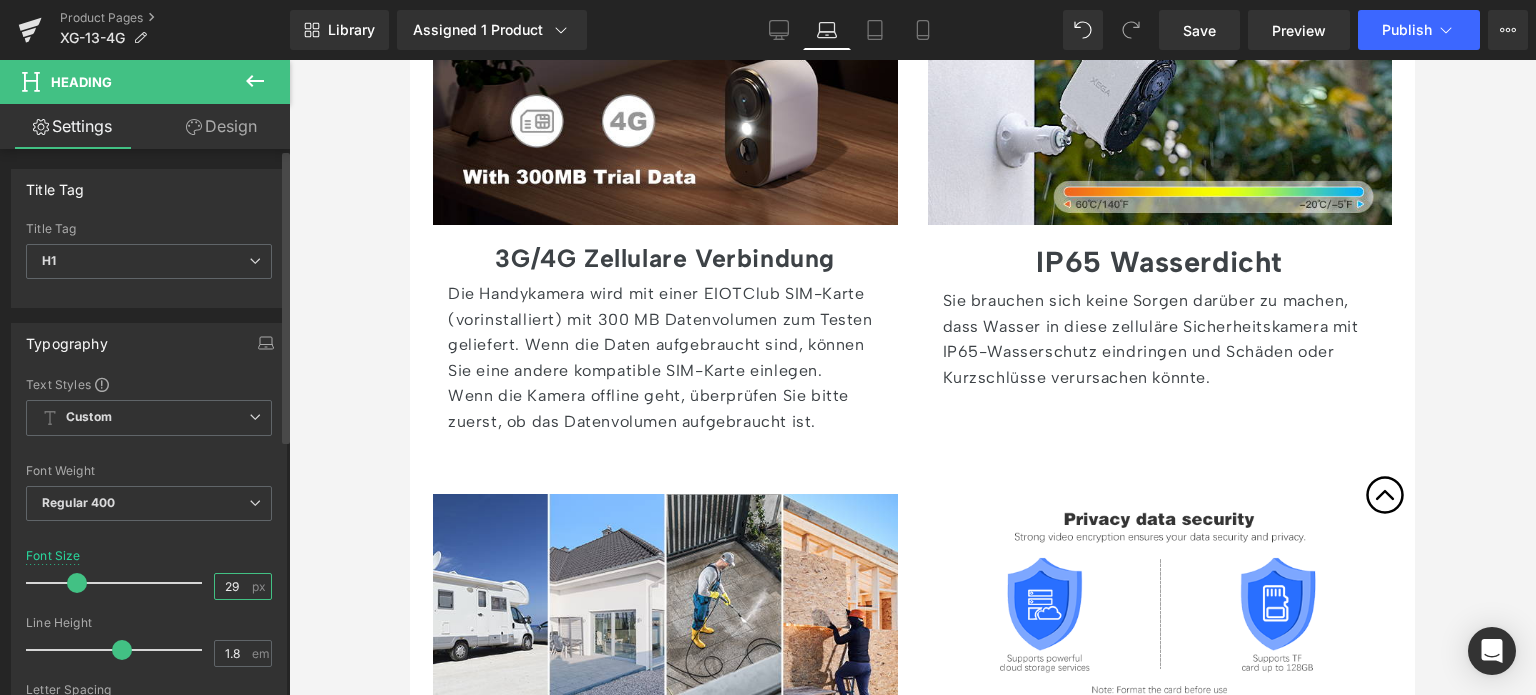 click on "29" at bounding box center (232, 586) 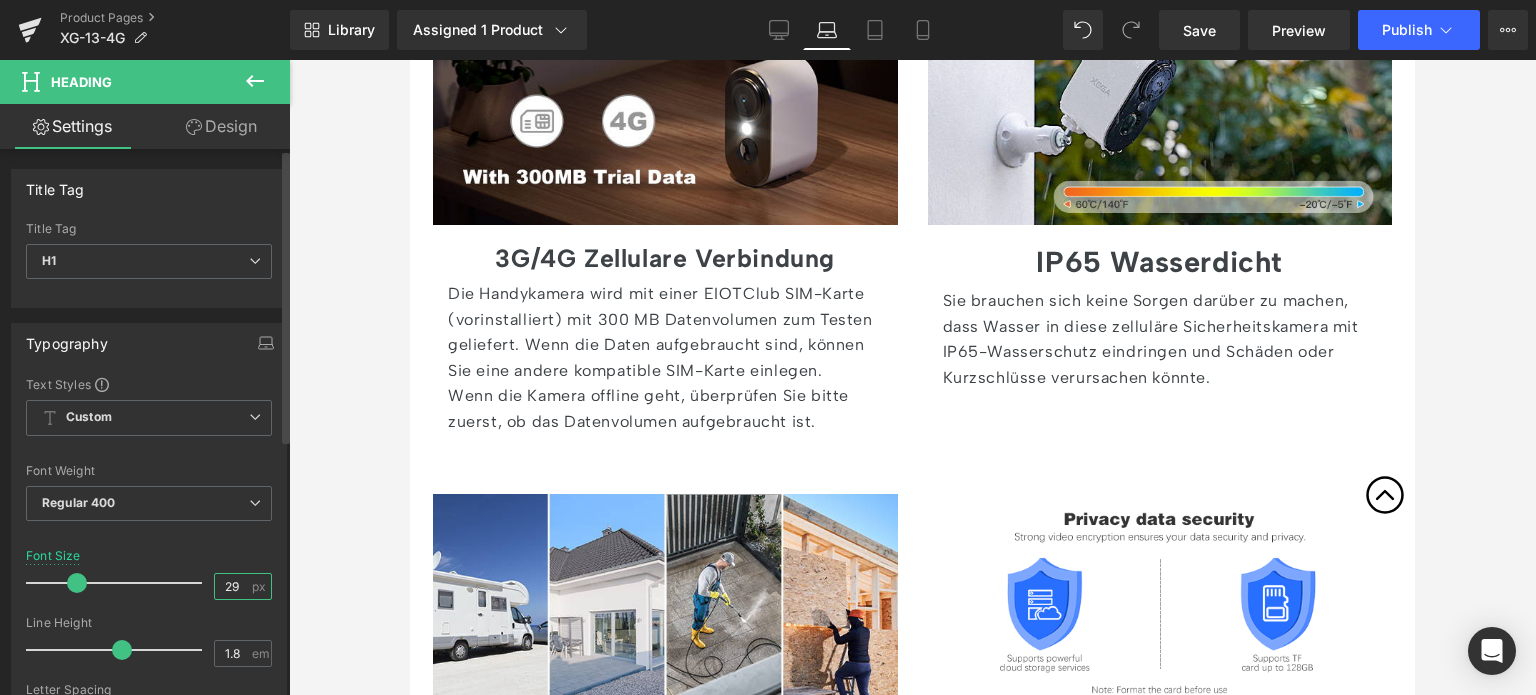 click on "29" at bounding box center (232, 586) 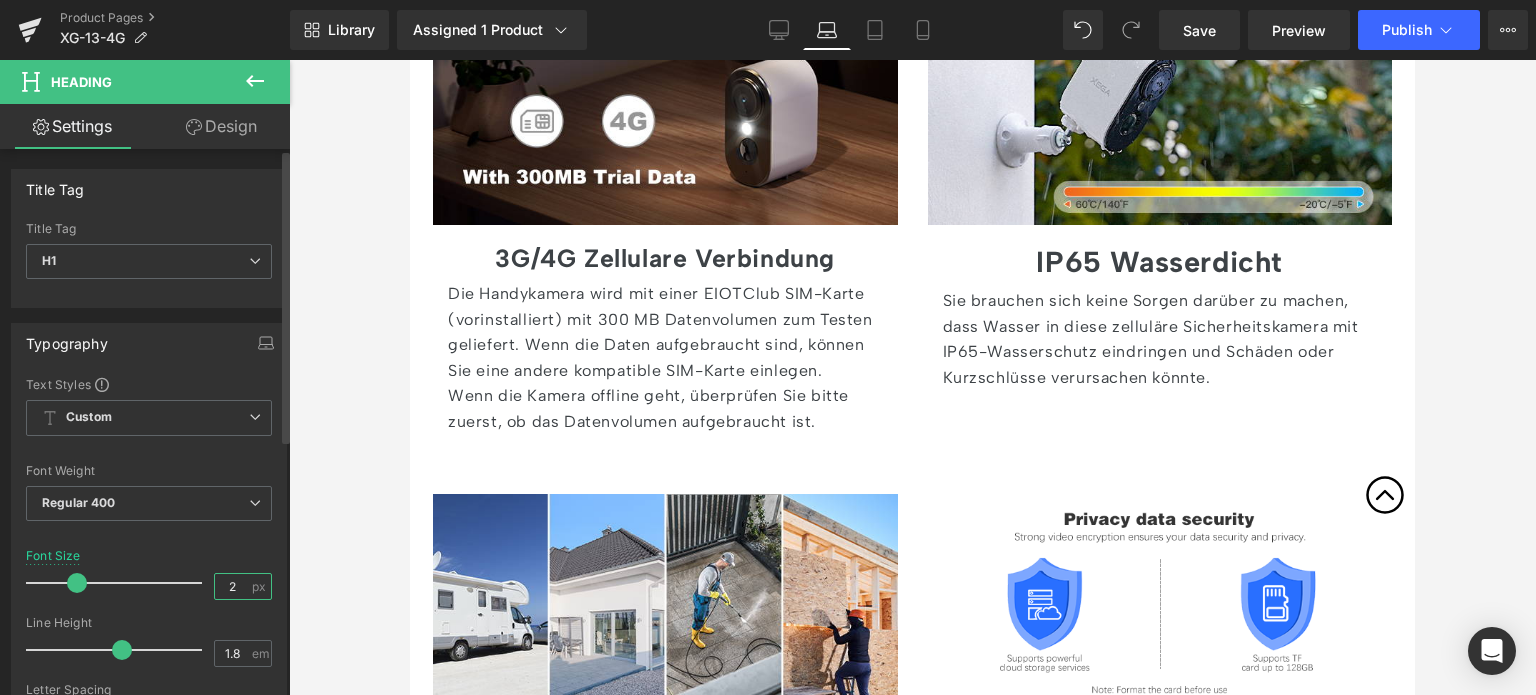 type on "25" 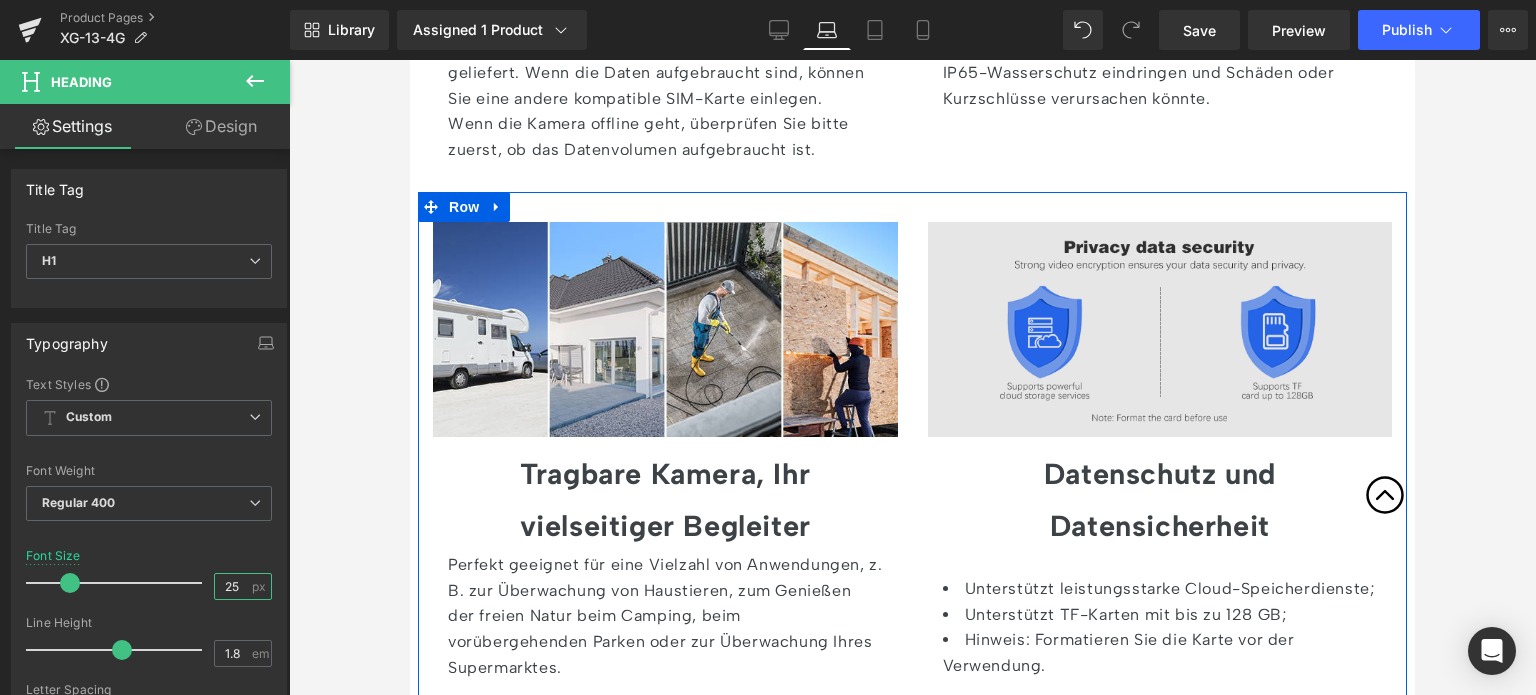 scroll, scrollTop: 5700, scrollLeft: 0, axis: vertical 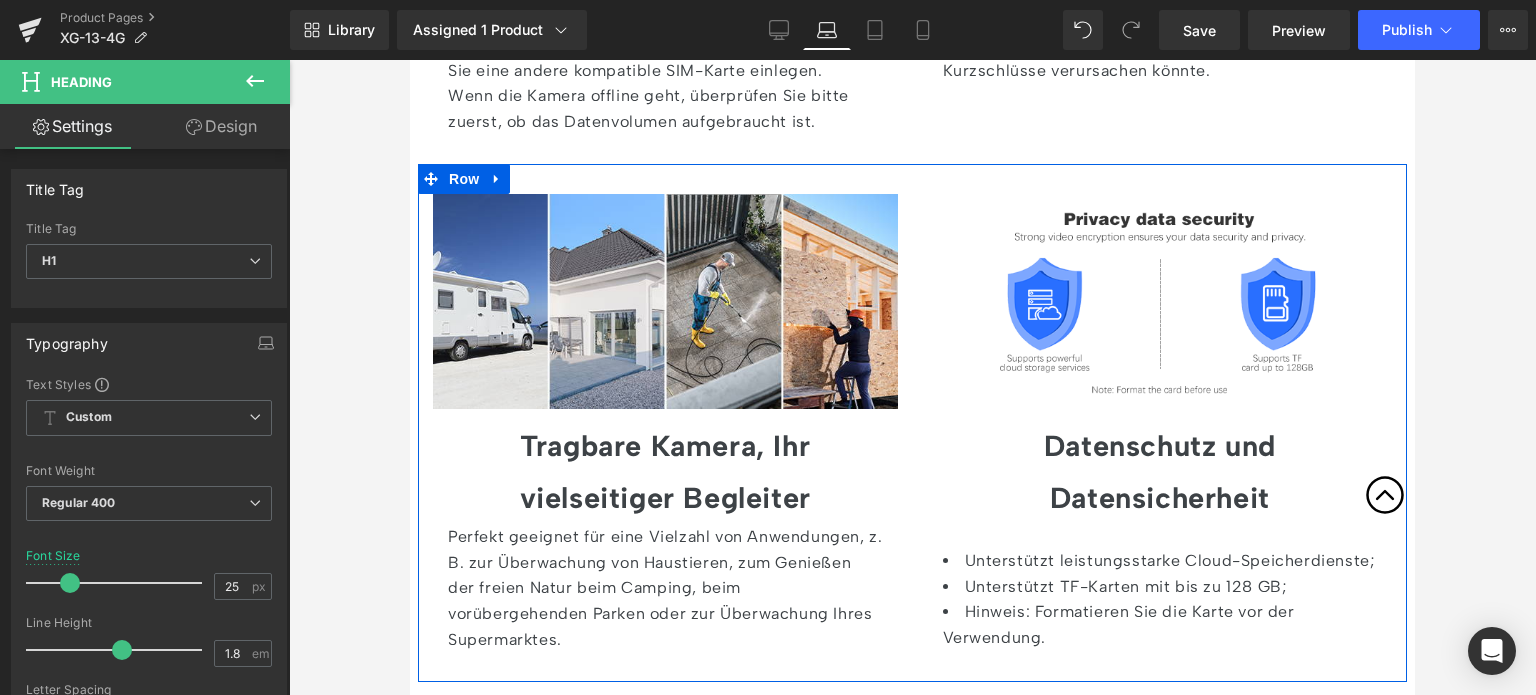 click on "Tragbare Kamera, Ihr vielseitiger Begleiter Heading" at bounding box center [665, 472] 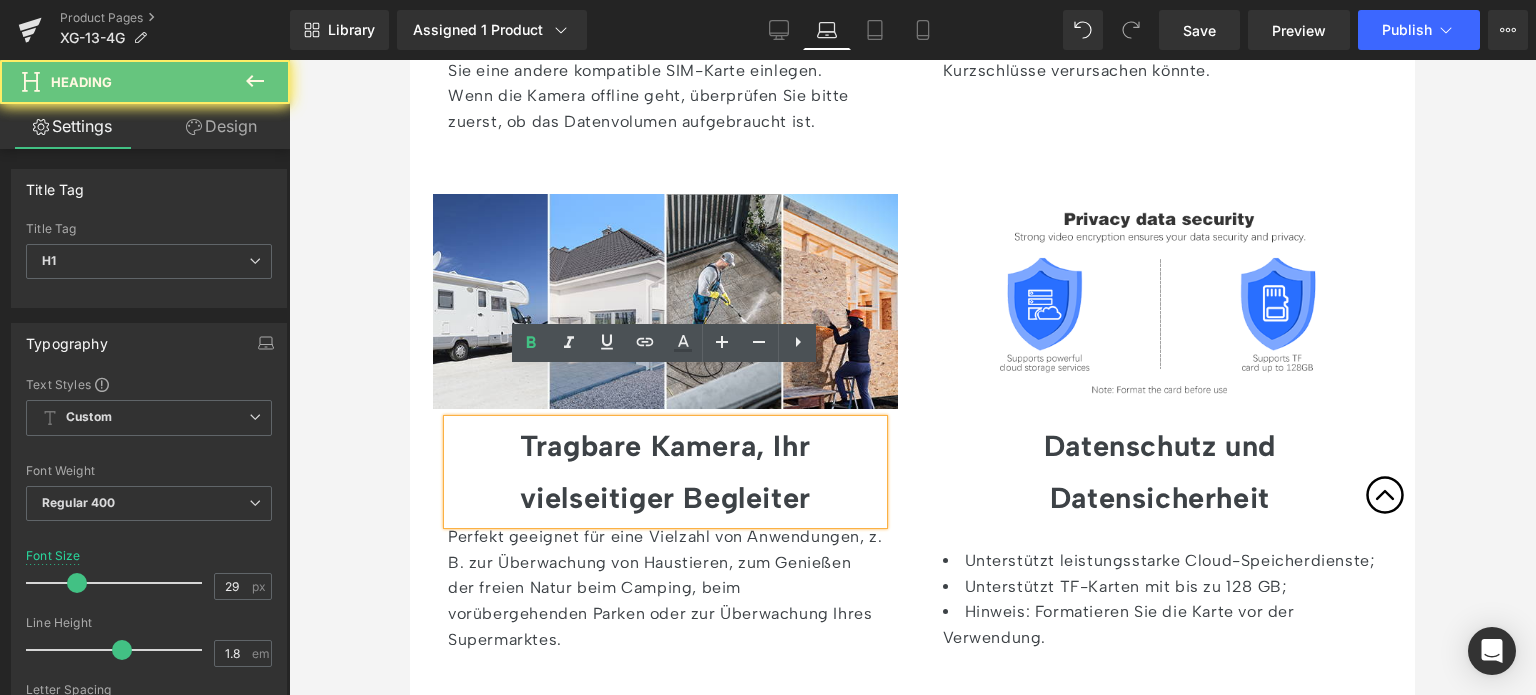 click on "Tragbare Kamera, Ihr vielseitiger Begleiter" at bounding box center [665, 472] 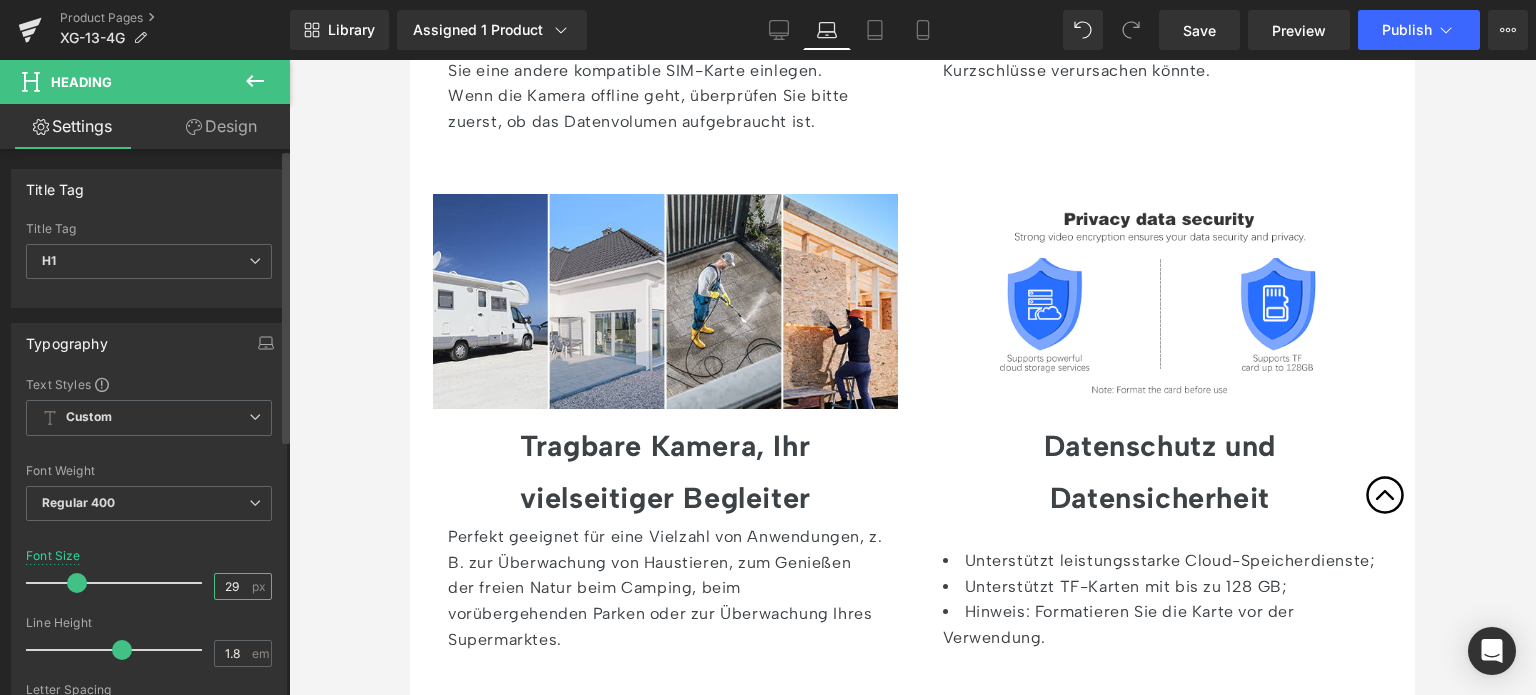 drag, startPoint x: 228, startPoint y: 576, endPoint x: 180, endPoint y: 577, distance: 48.010414 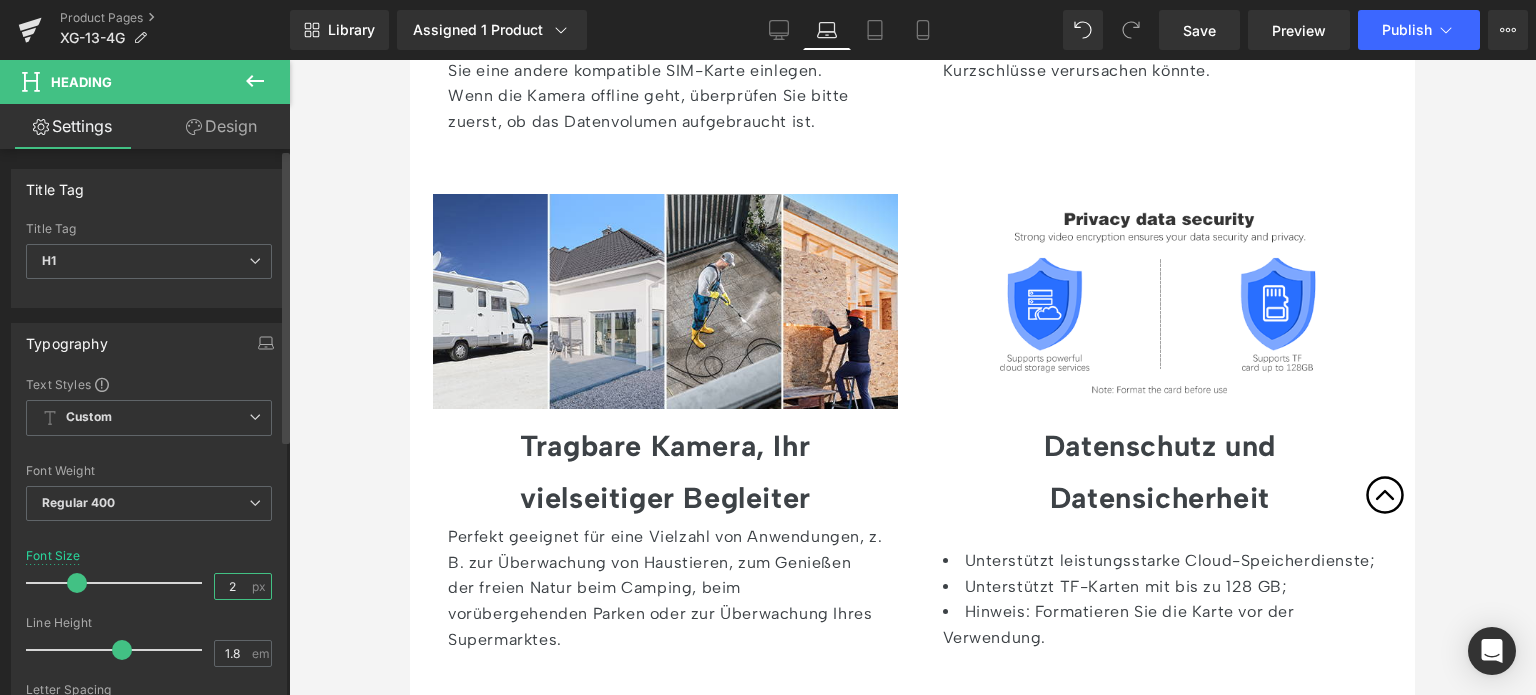 type on "25" 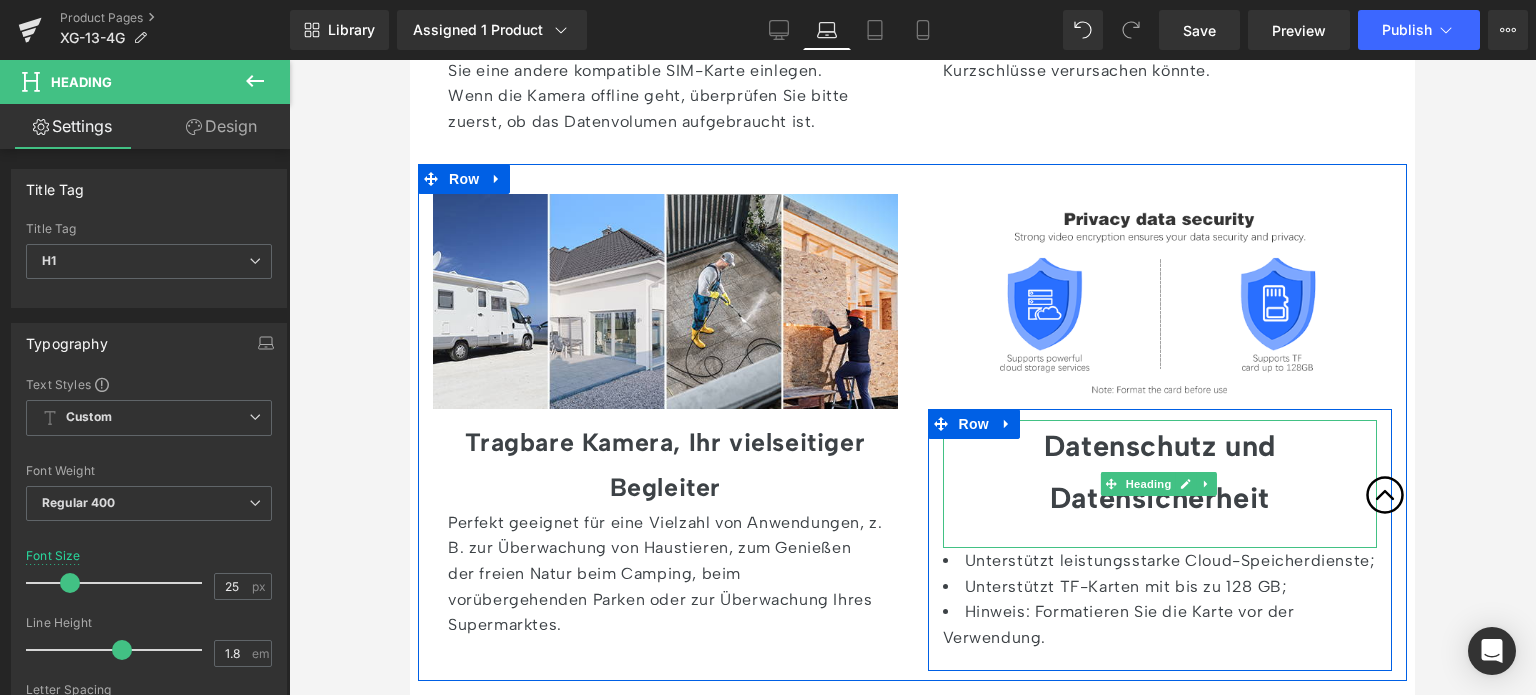 click on "Datenschutz und Datensicherheit" at bounding box center (1160, 472) 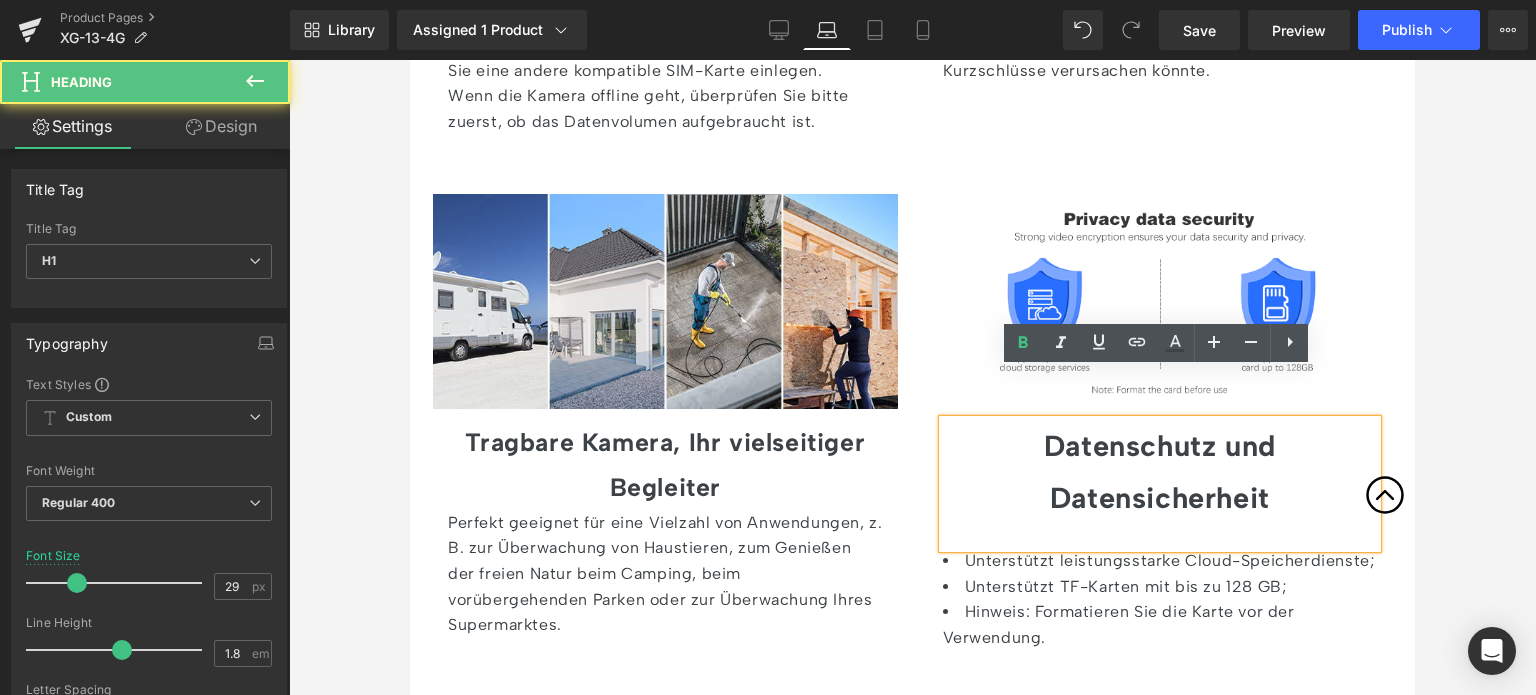 click on "Datenschutz und Datensicherheit" at bounding box center (1160, 471) 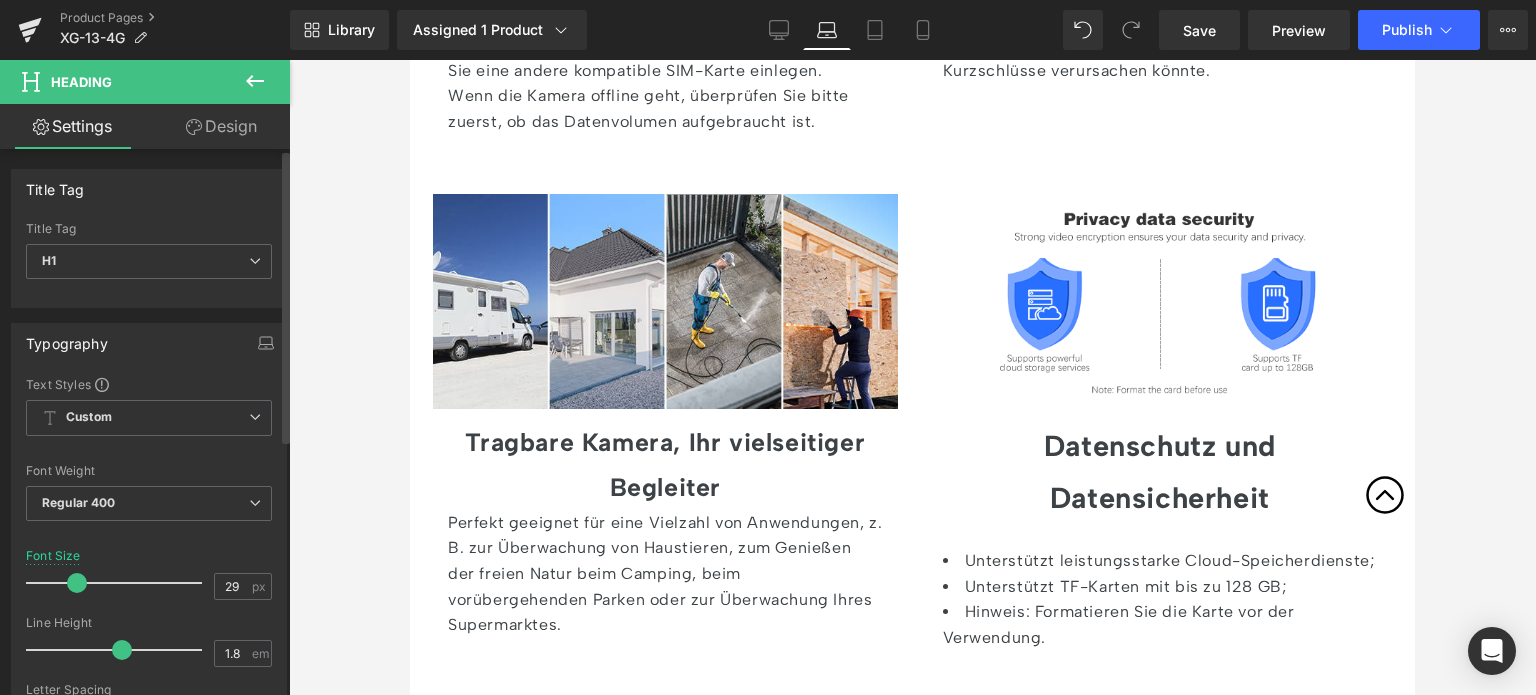 drag, startPoint x: 238, startPoint y: 582, endPoint x: 198, endPoint y: 583, distance: 40.012497 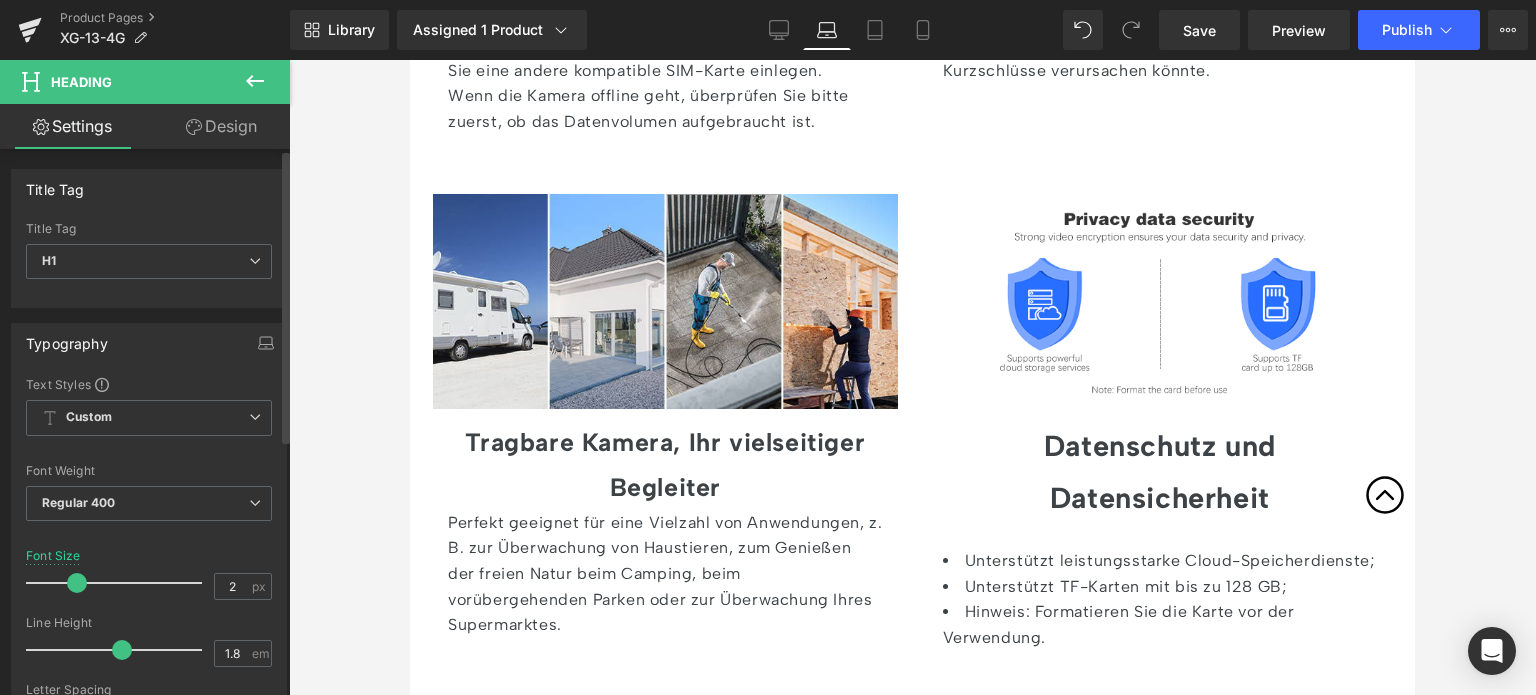 type on "25" 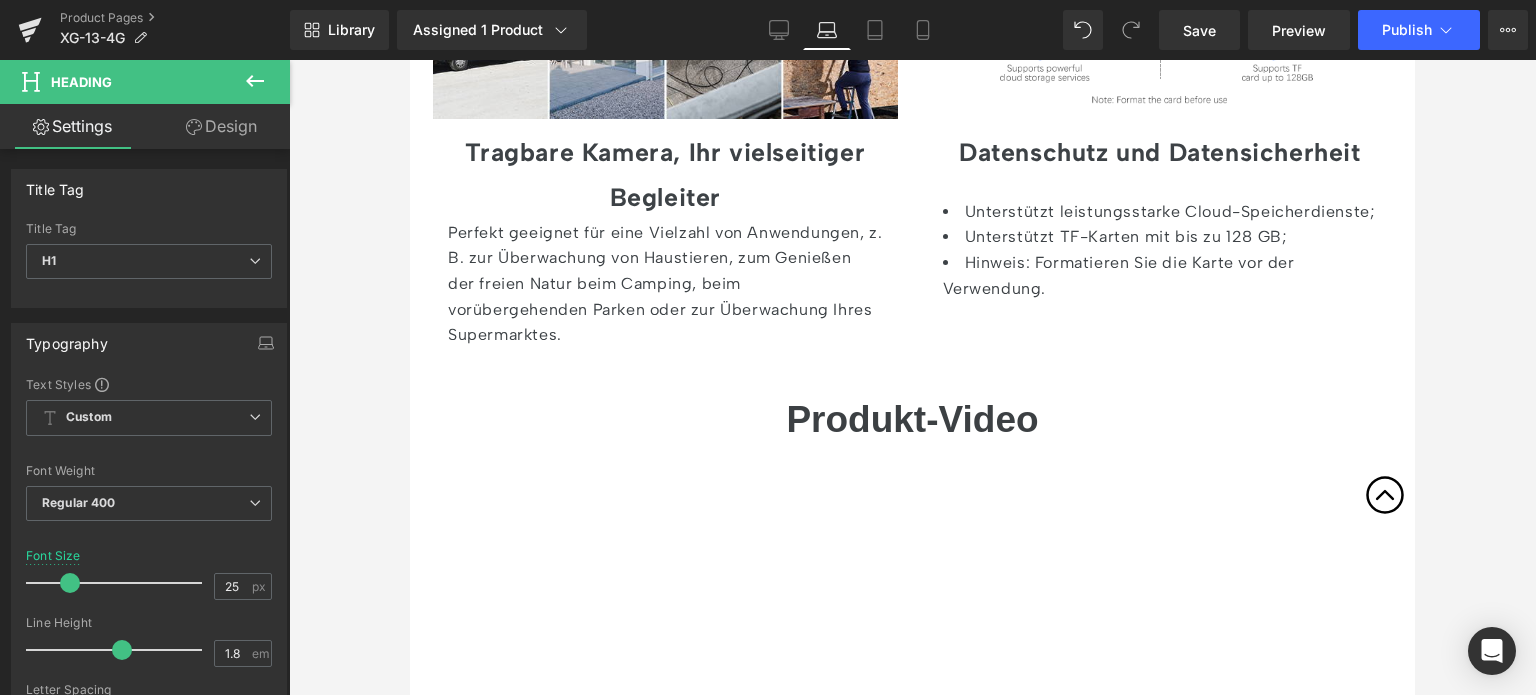 scroll, scrollTop: 6000, scrollLeft: 0, axis: vertical 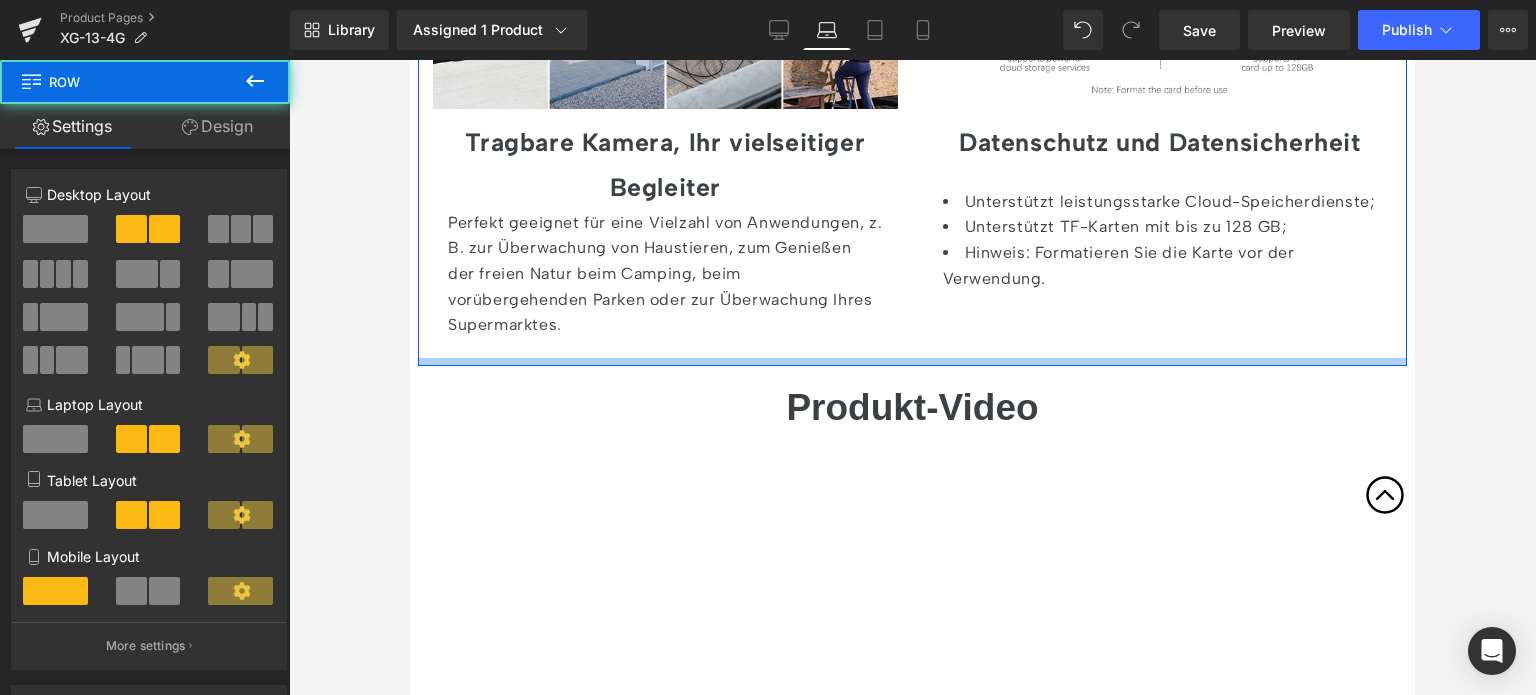 click on "Image         Tragbare Kamera, Ihr vielseitiger Begleiter Heading         Perfekt geeignet für eine Vielzahl von Anwendungen, z. B. zur Überwachung von Haustieren, zum Genießen der freien Natur beim Camping, beim vorübergehenden Parken oder zur Überwachung Ihres Supermarktes. Text Block         Row         Image         Datenschutz und Datensicherheit Heading         Unterstützt leistungsstarke Cloud-Speicherdienste; Unterstützt TF-Karten mit bis zu 128 GB; Hinweis: Formatieren Sie die Karte vor der Verwendung. Text Block         Row         Row" at bounding box center (912, 114) 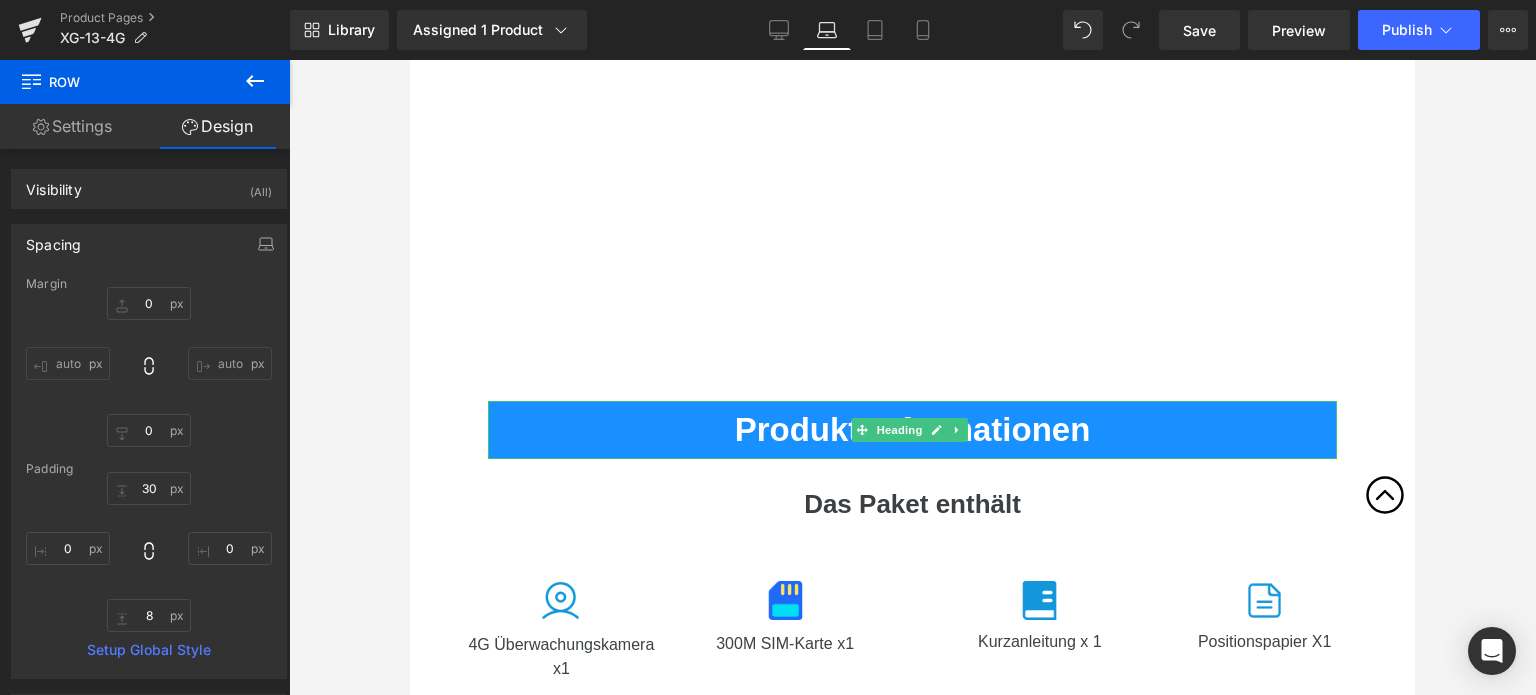scroll, scrollTop: 6700, scrollLeft: 0, axis: vertical 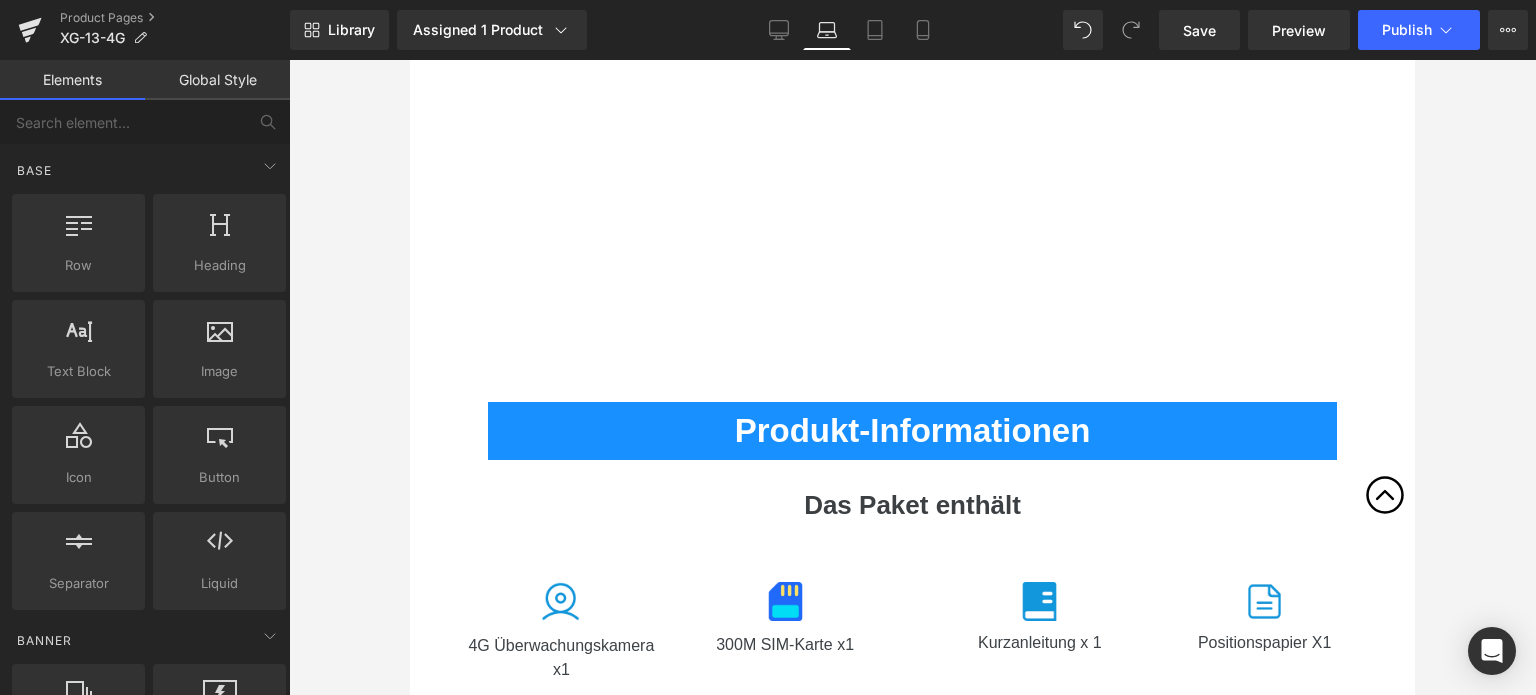 click on "‹" at bounding box center (912, -1915) 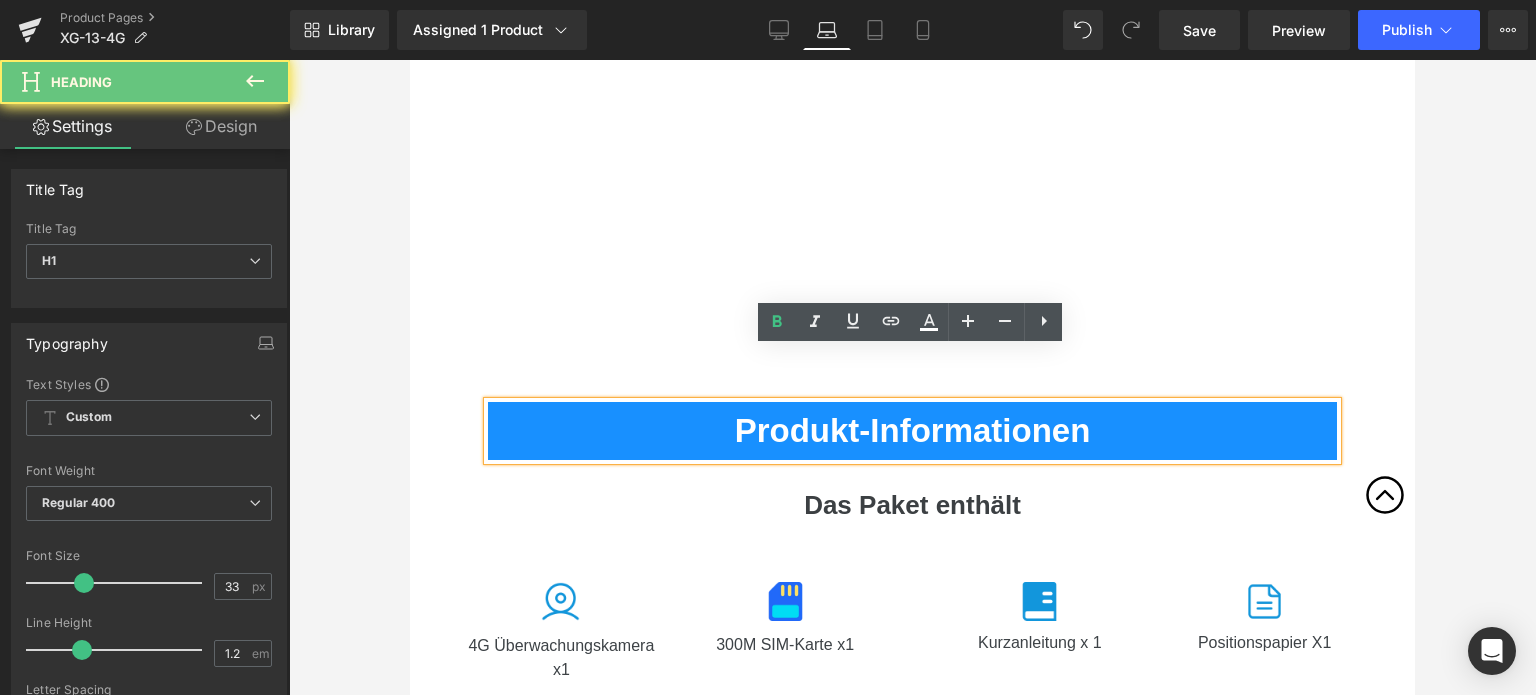 click on "Produkt-Informationen" at bounding box center (913, 430) 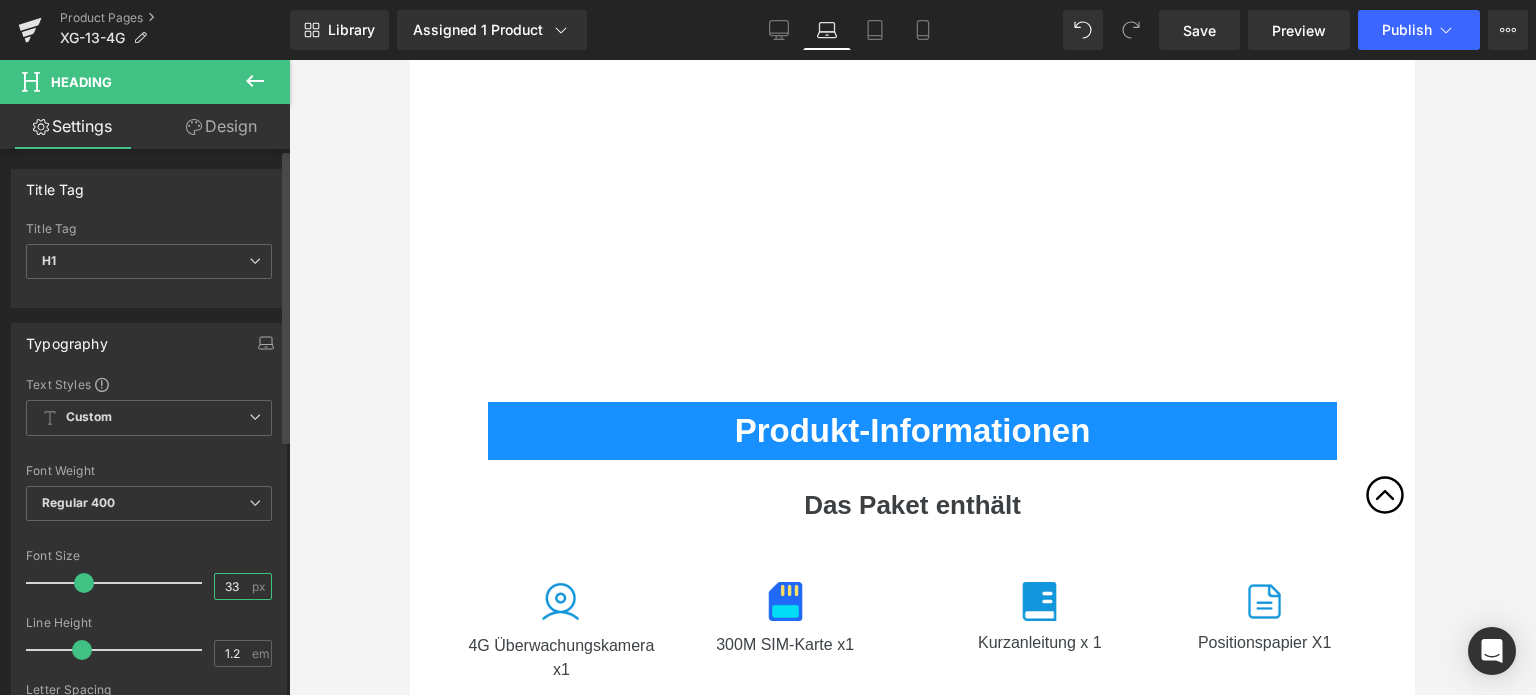 drag, startPoint x: 231, startPoint y: 575, endPoint x: 182, endPoint y: 579, distance: 49.162994 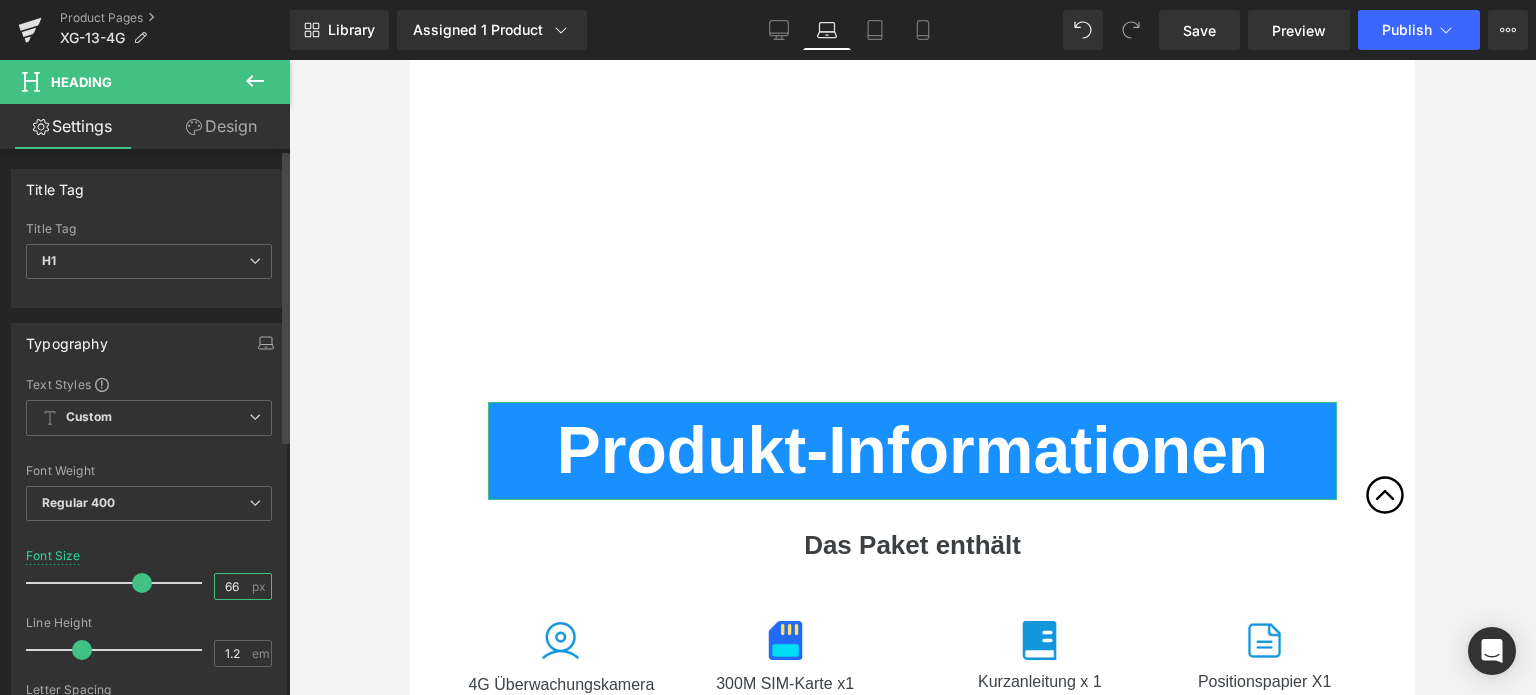 click on "Font Size 66 px" at bounding box center [149, 582] 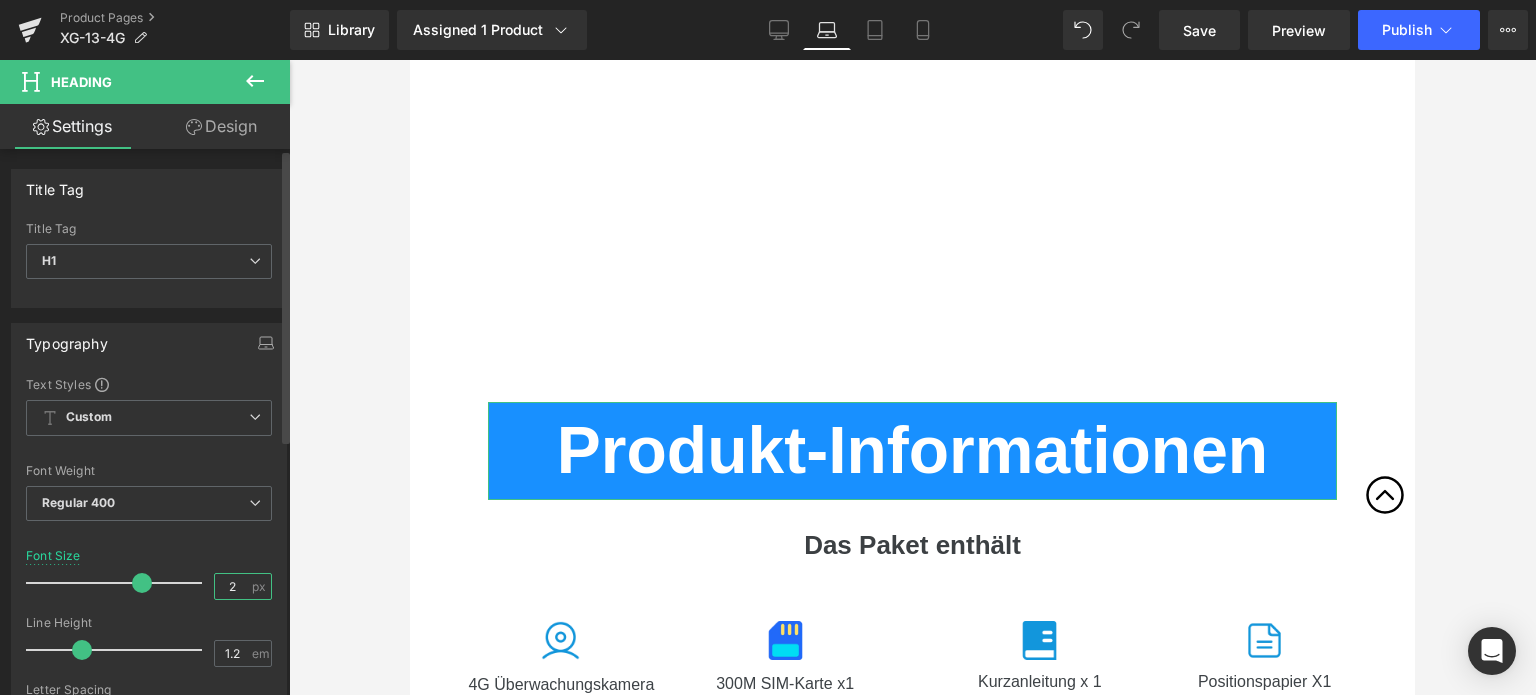 type on "26" 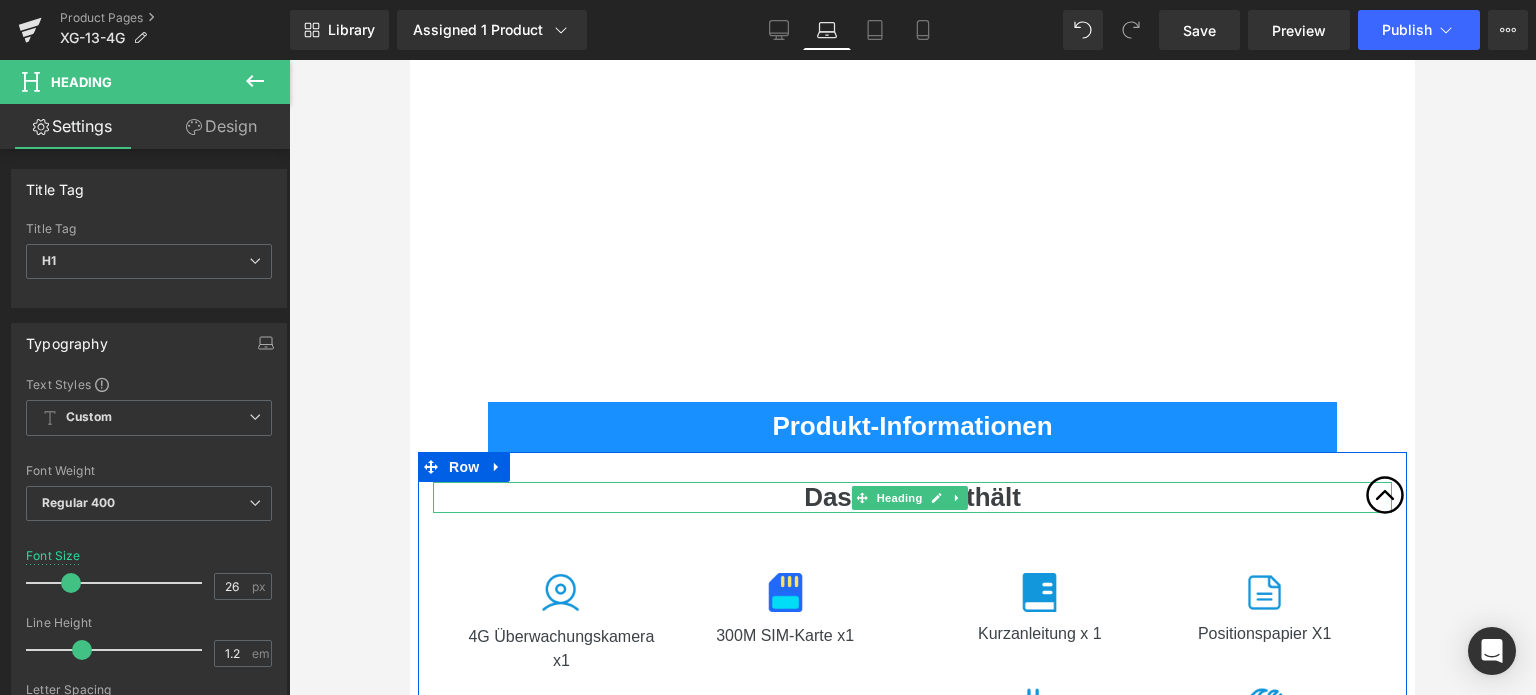 click on "Das Paket enthält" at bounding box center (912, 497) 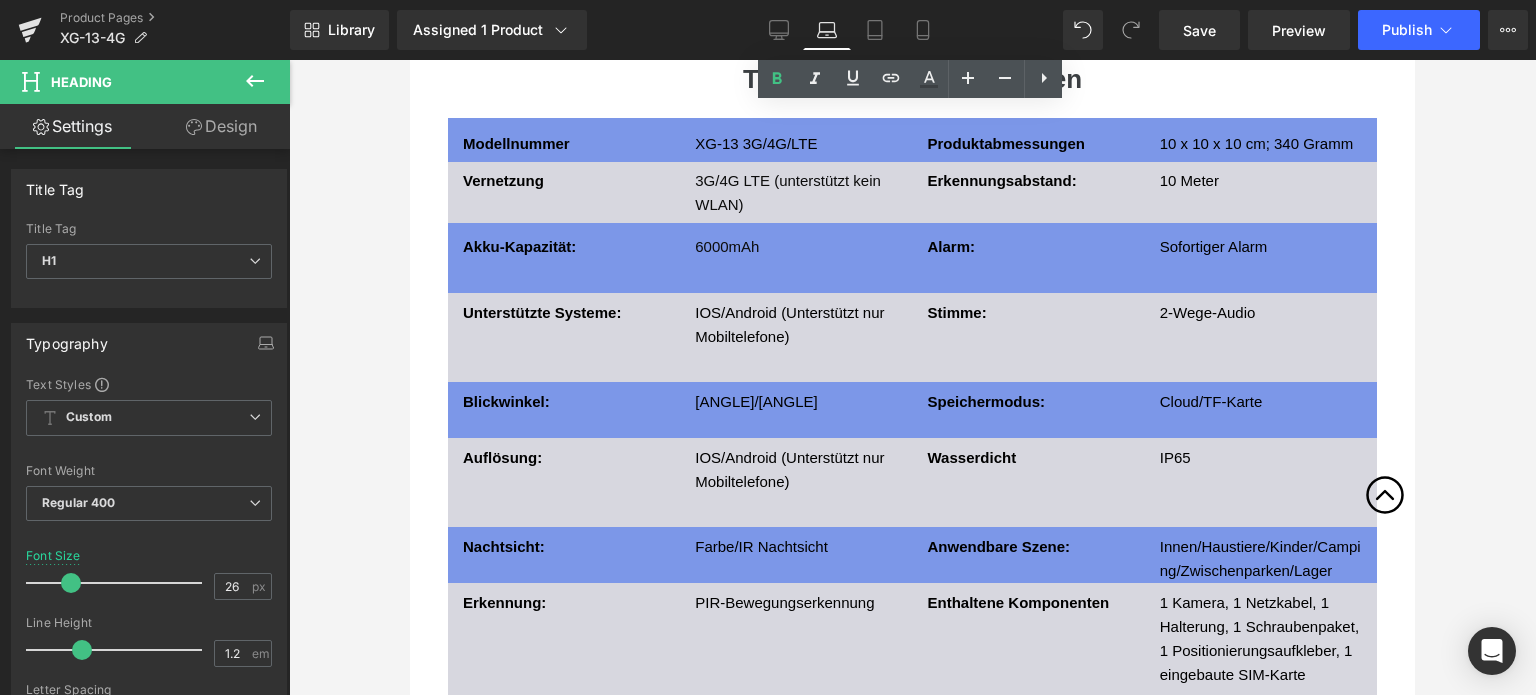 scroll, scrollTop: 7900, scrollLeft: 0, axis: vertical 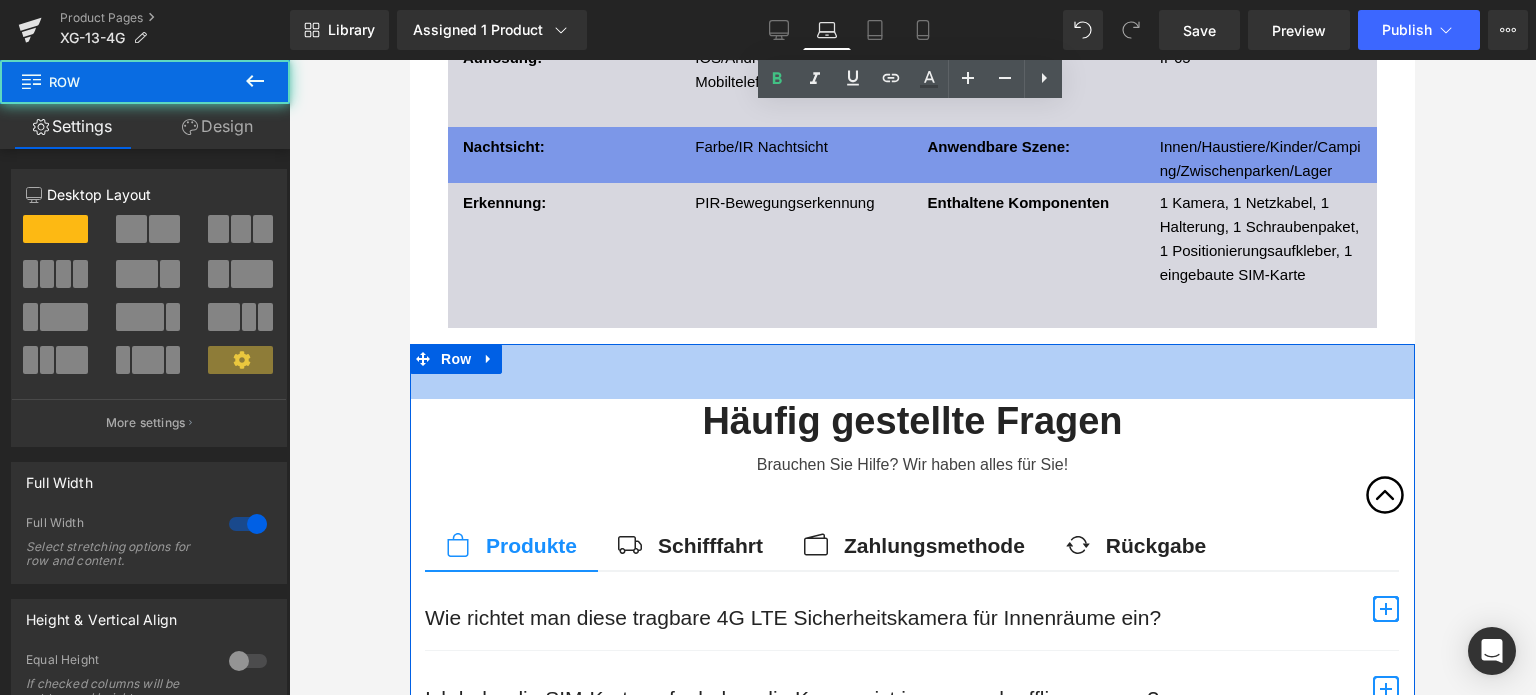 drag, startPoint x: 868, startPoint y: 291, endPoint x: 877, endPoint y: 274, distance: 19.235384 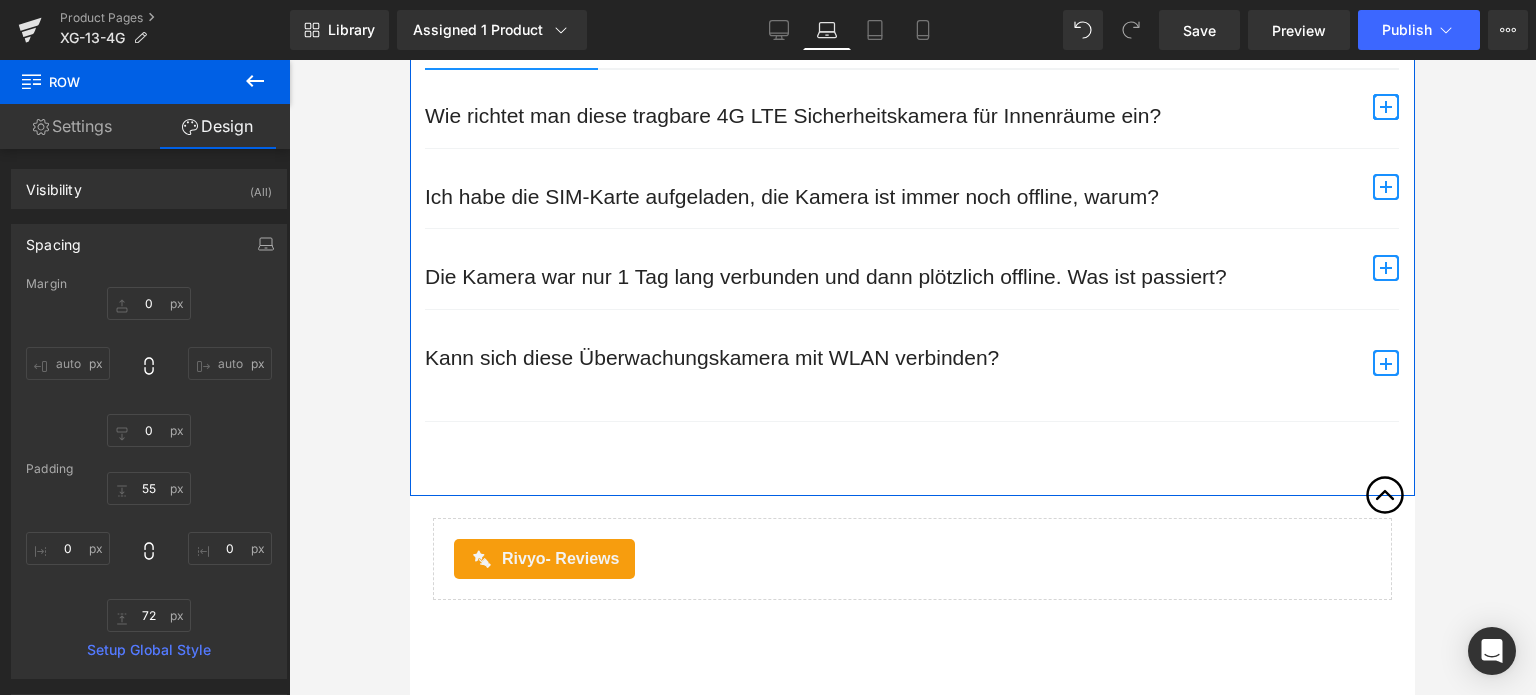 scroll, scrollTop: 8400, scrollLeft: 0, axis: vertical 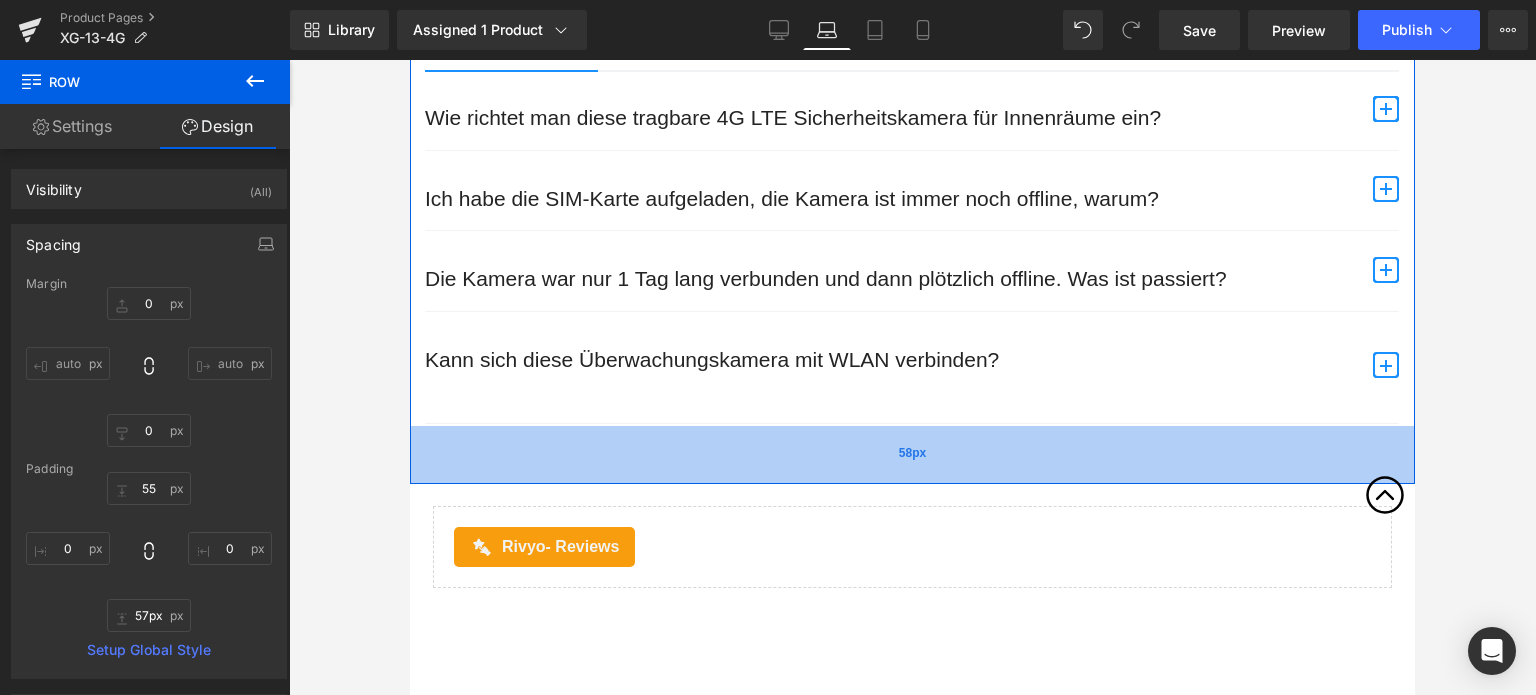 type on "56px" 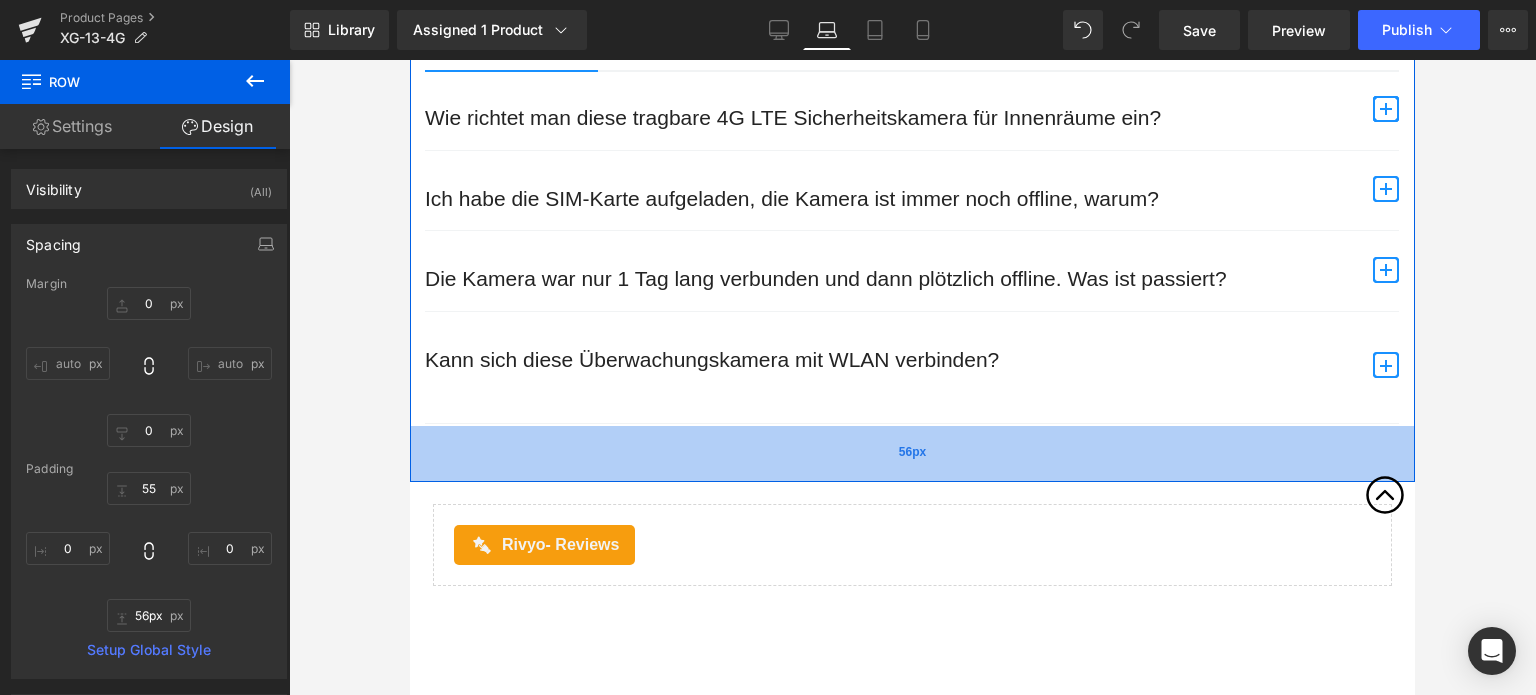 drag, startPoint x: 732, startPoint y: 439, endPoint x: 738, endPoint y: 423, distance: 17.088007 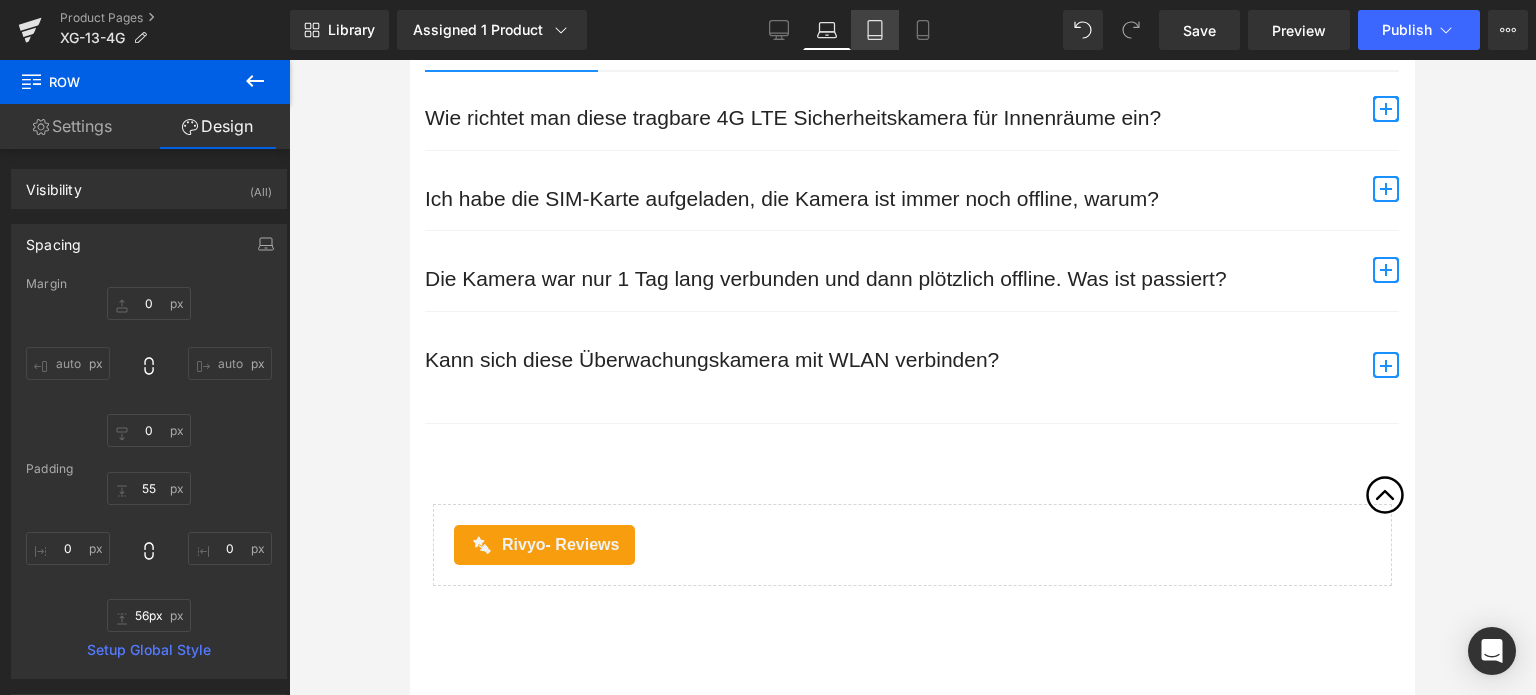 click on "Tablet" at bounding box center [875, 30] 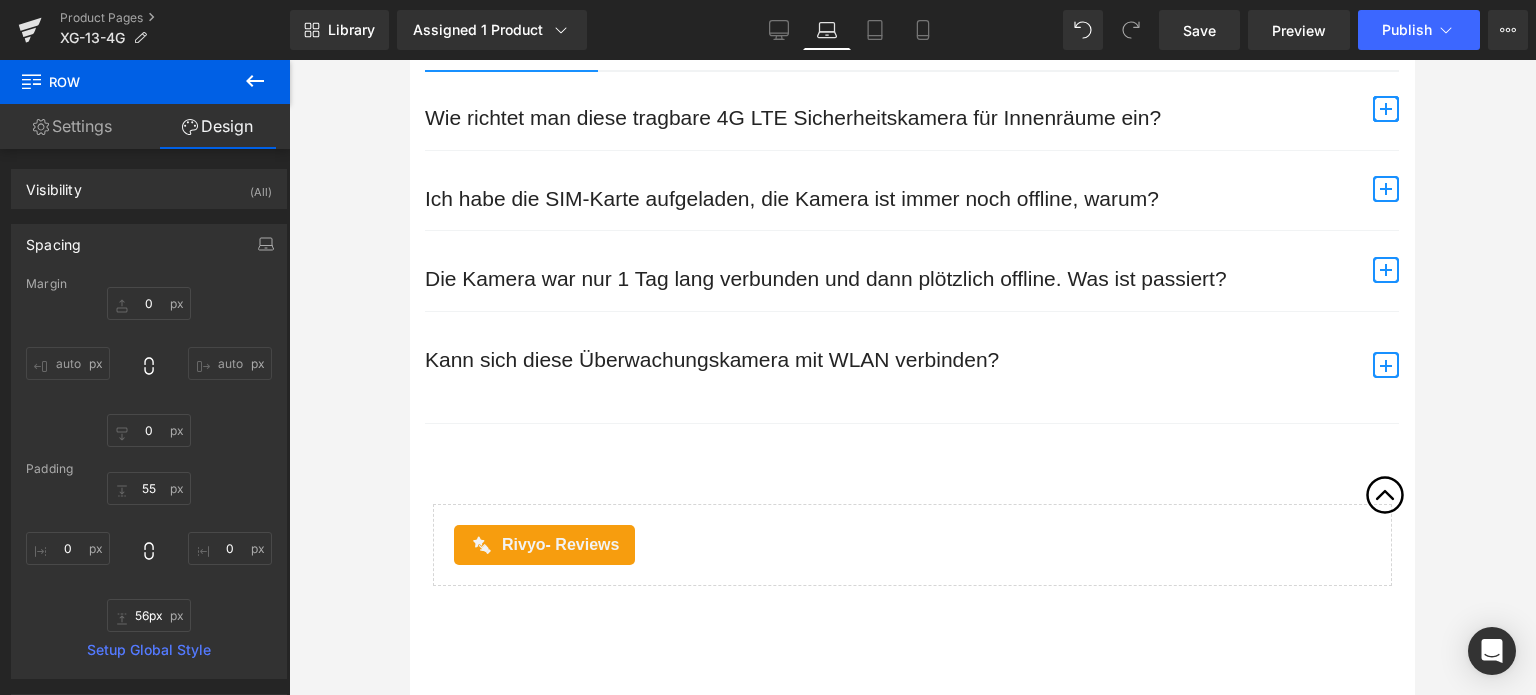 type on "0" 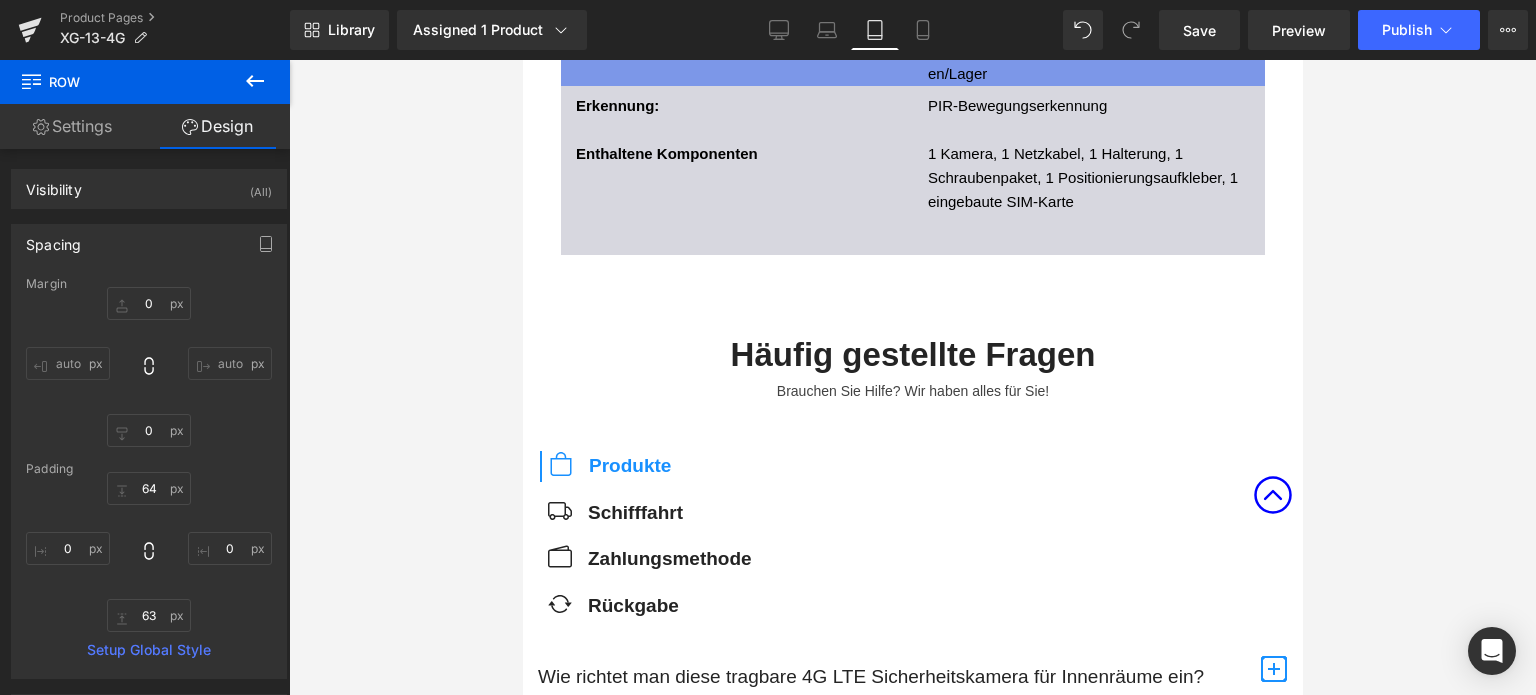 click 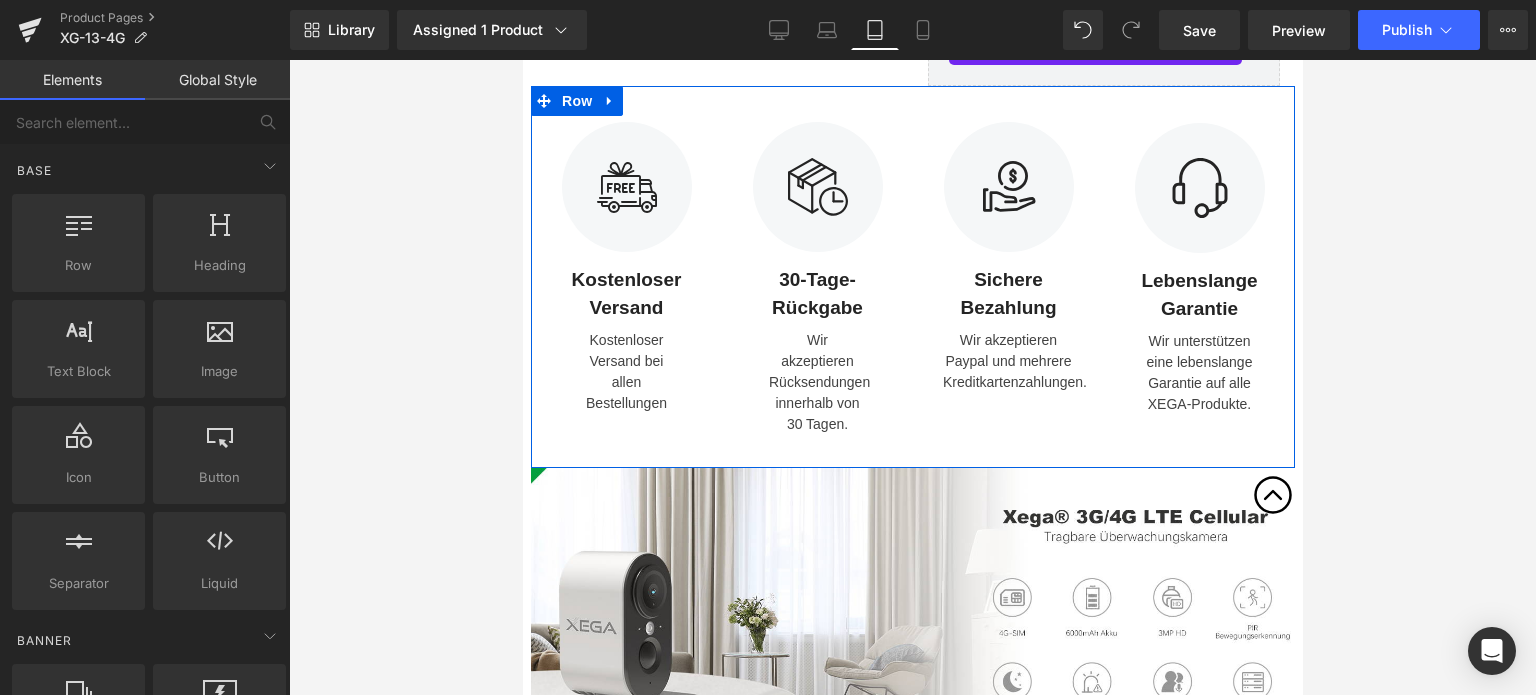 scroll, scrollTop: 1100, scrollLeft: 0, axis: vertical 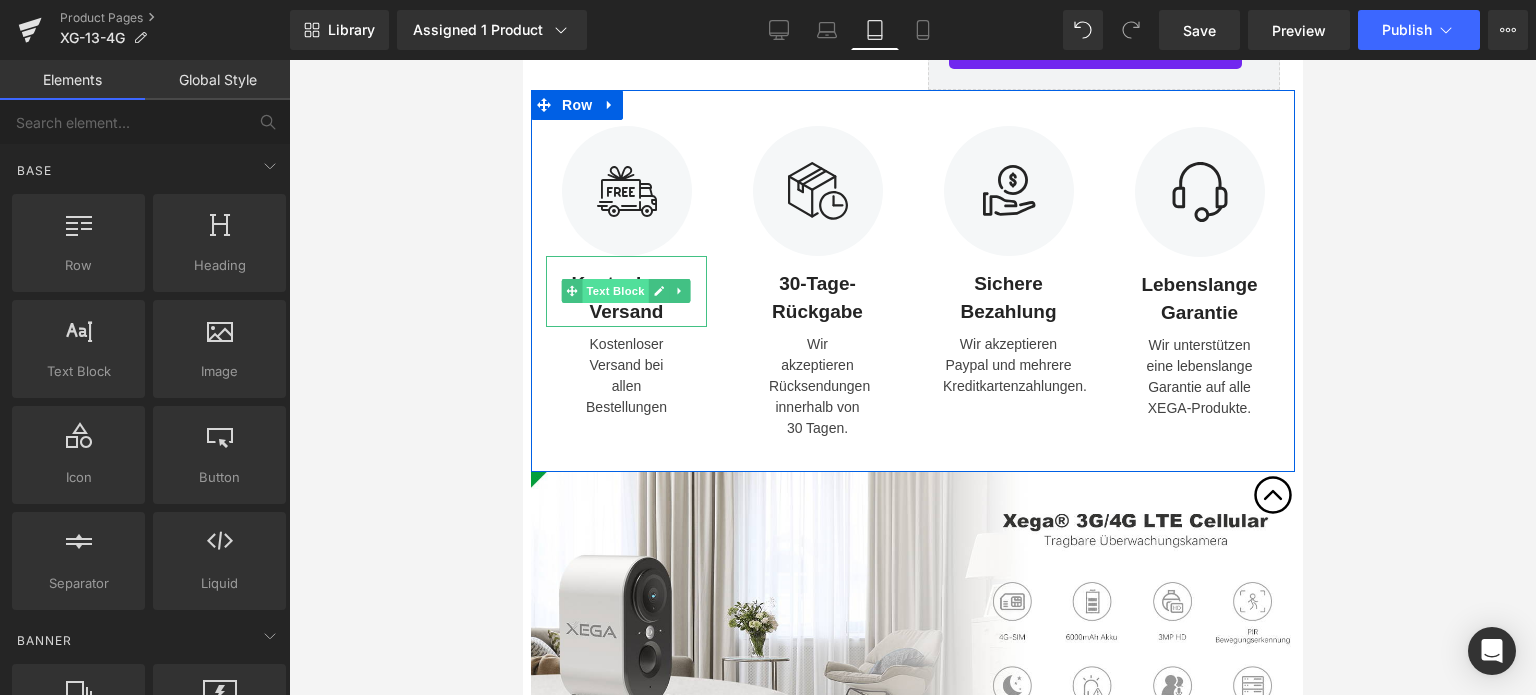 click on "Text Block" at bounding box center [614, 291] 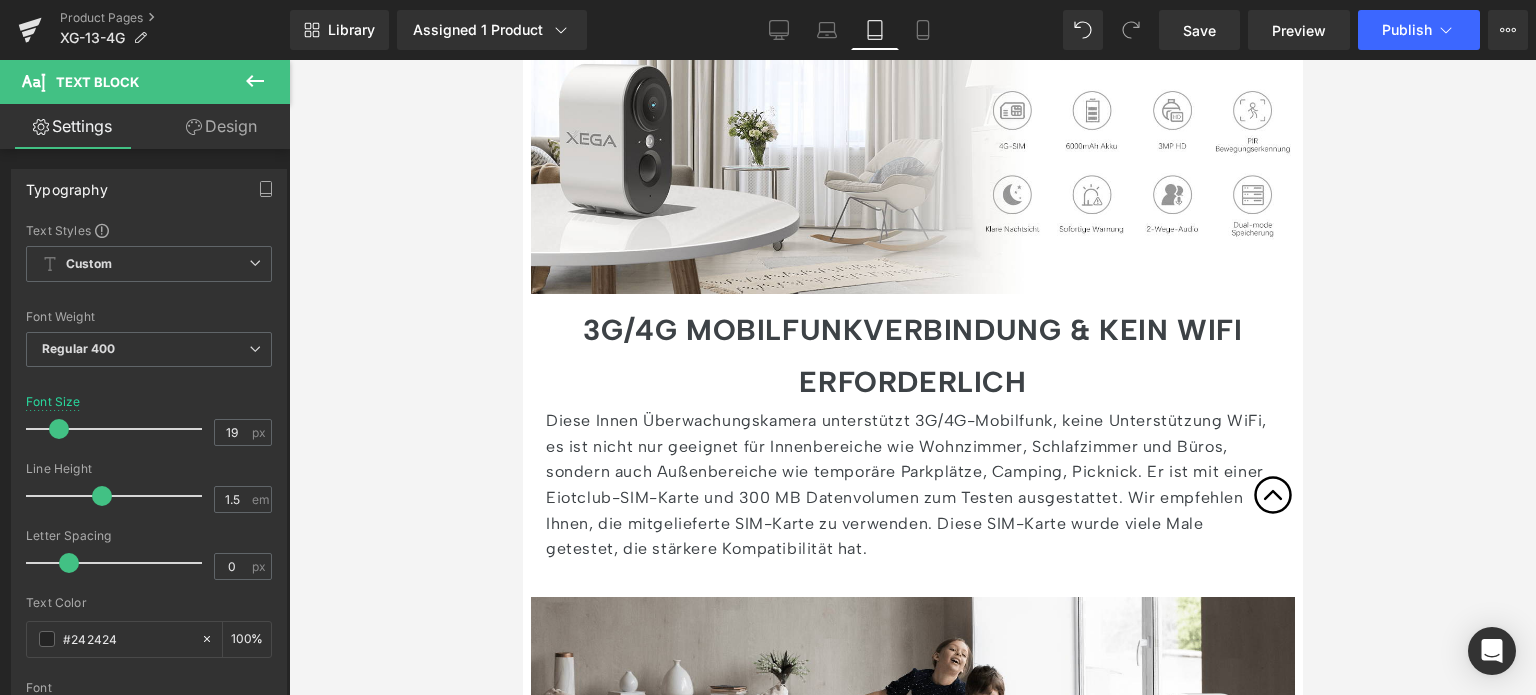 scroll, scrollTop: 1600, scrollLeft: 0, axis: vertical 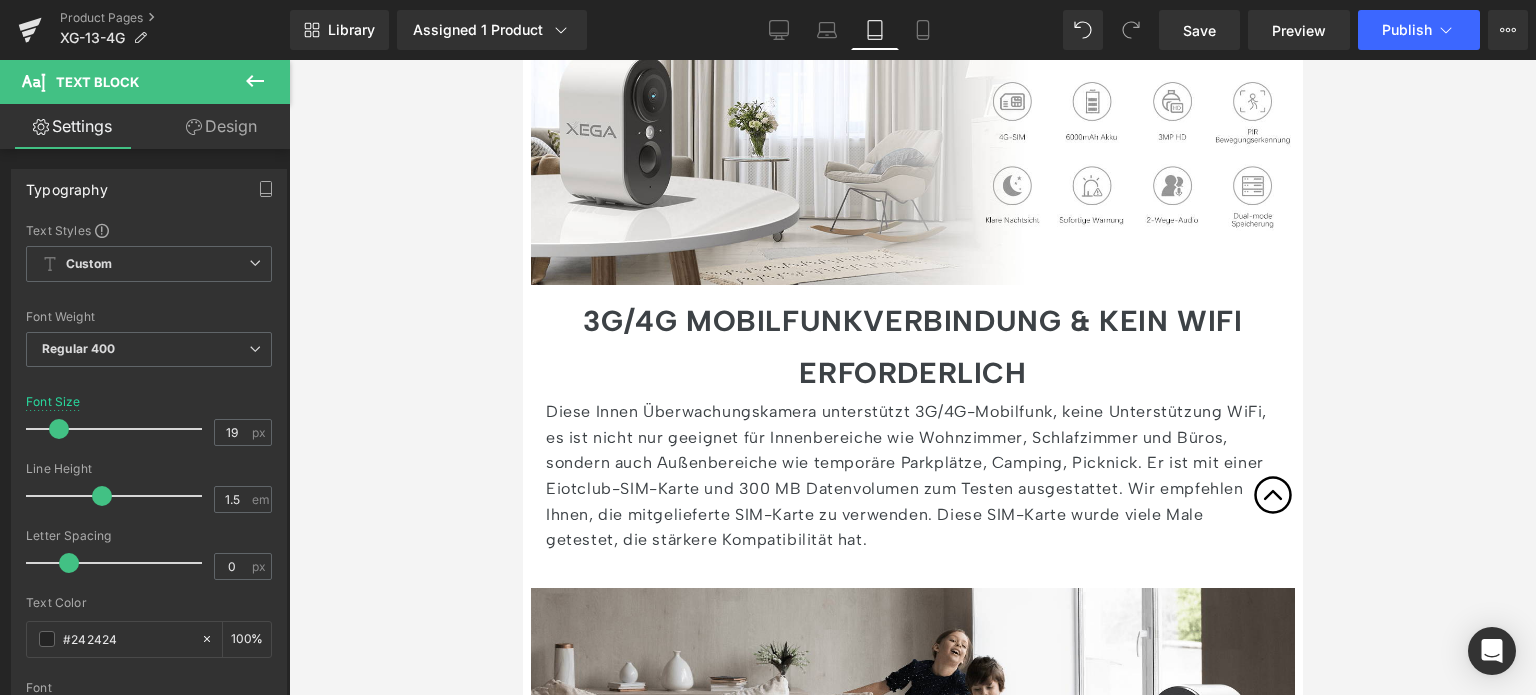 click on "3G/4G MOBILFUNKVERBINDUNG & KEIN WIFI ERFORDERLICH" at bounding box center [912, 347] 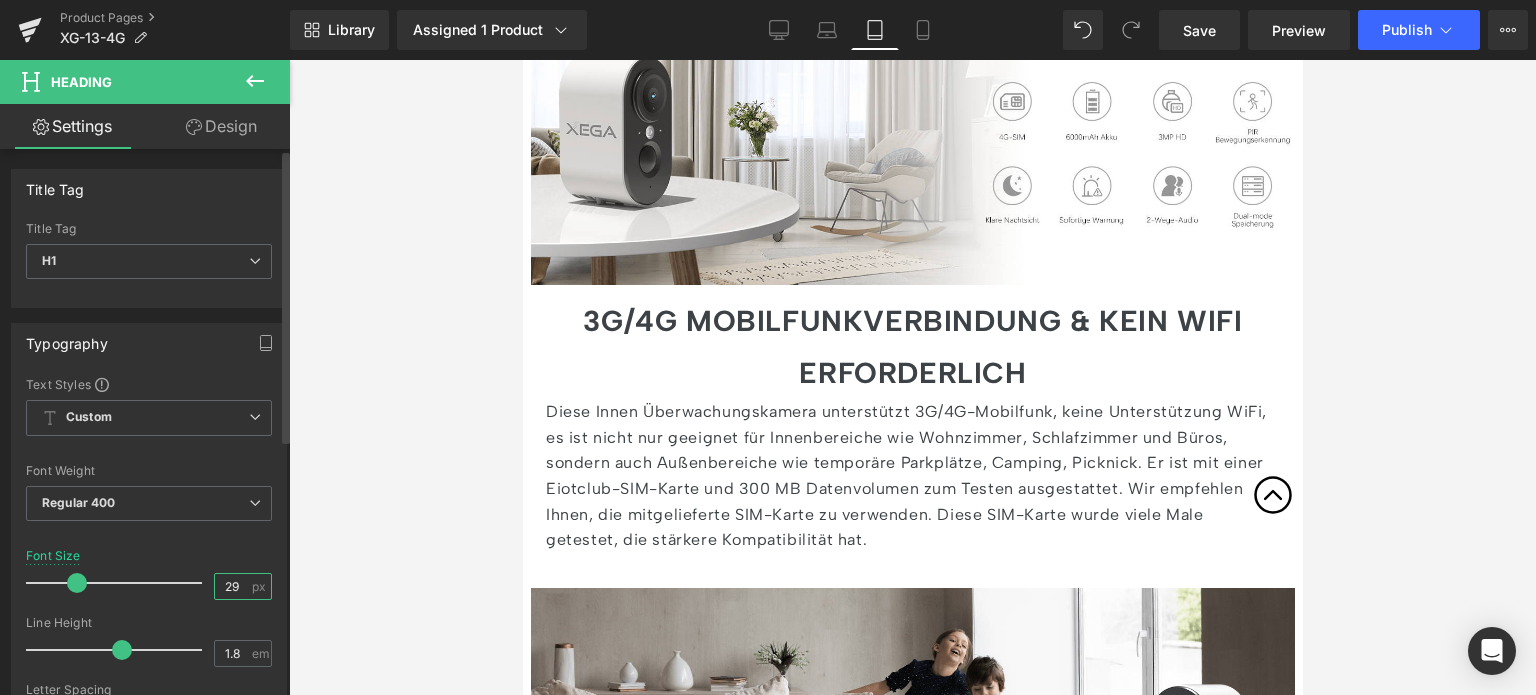 drag, startPoint x: 229, startPoint y: 579, endPoint x: 199, endPoint y: 579, distance: 30 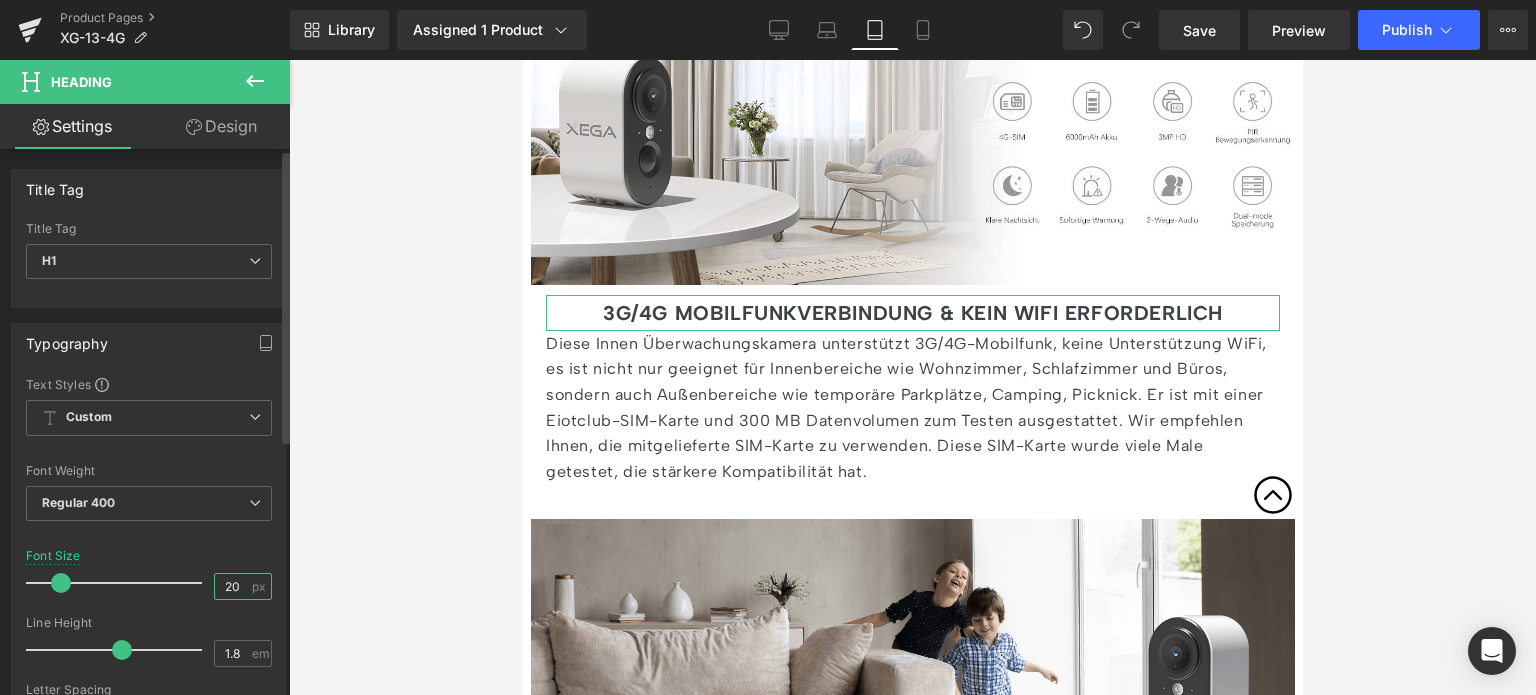 drag, startPoint x: 234, startPoint y: 584, endPoint x: 177, endPoint y: 583, distance: 57.00877 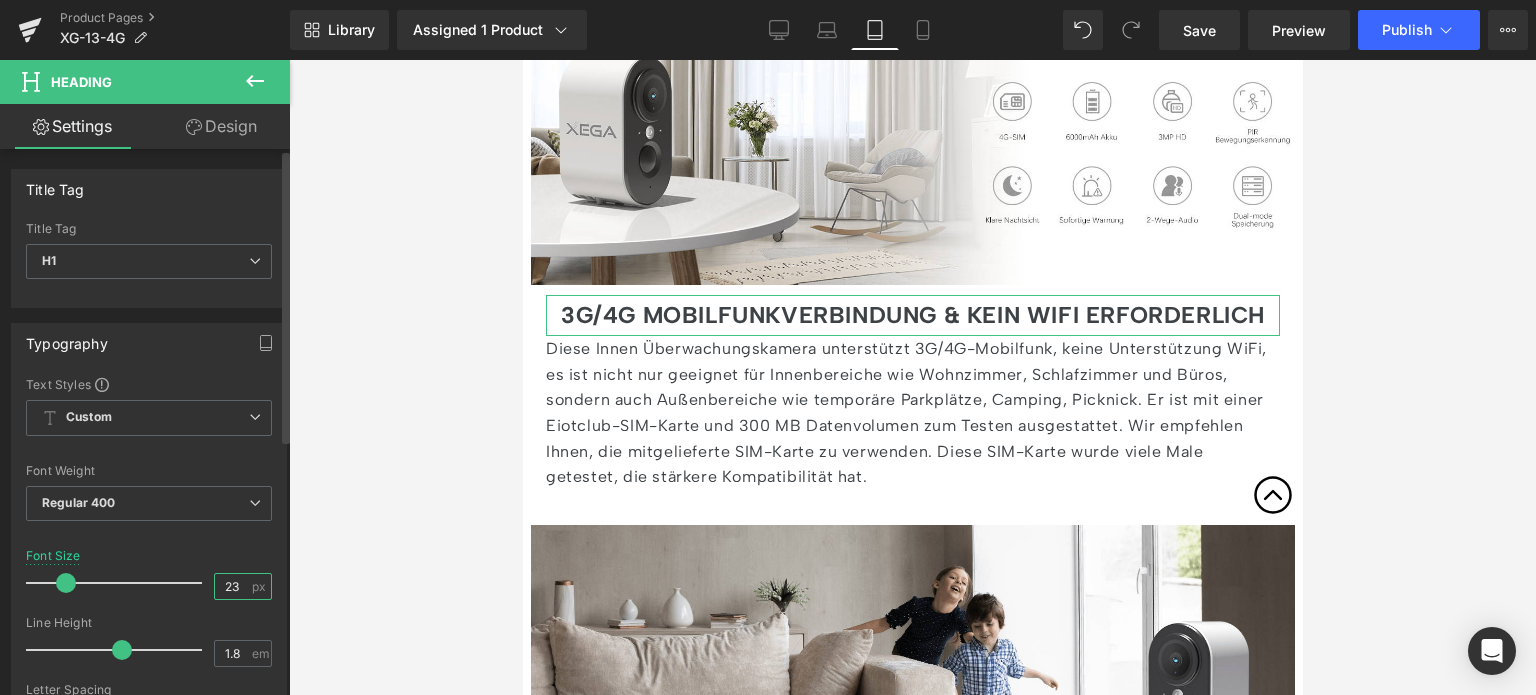 type on "2" 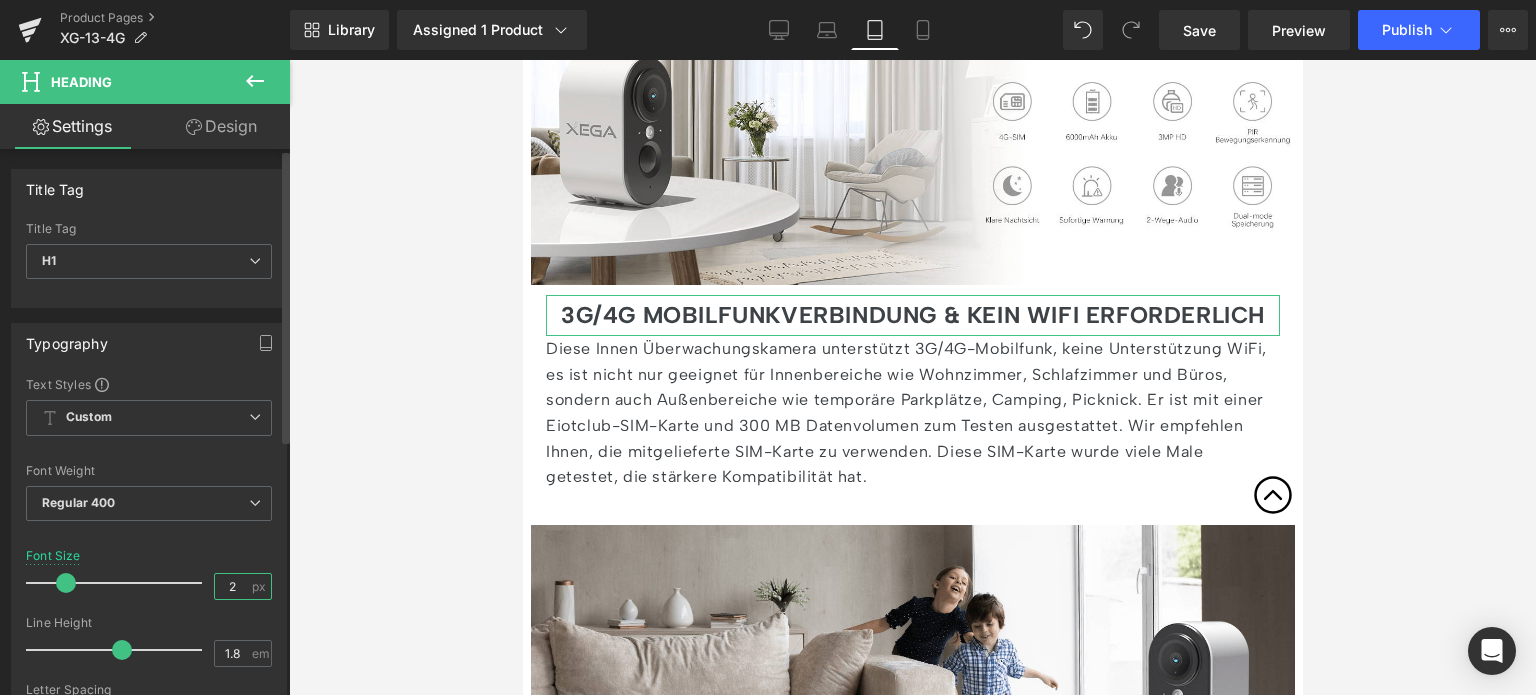 type on "25" 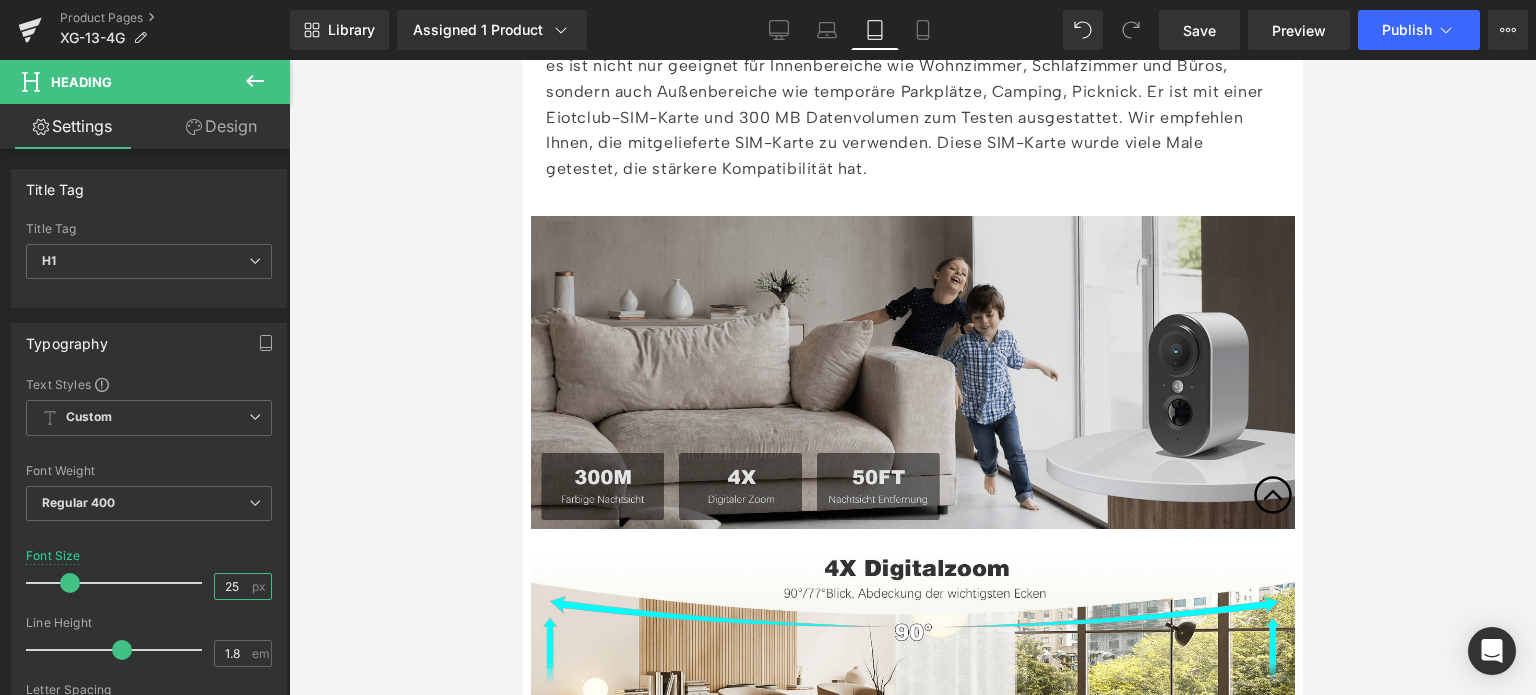 scroll, scrollTop: 2000, scrollLeft: 0, axis: vertical 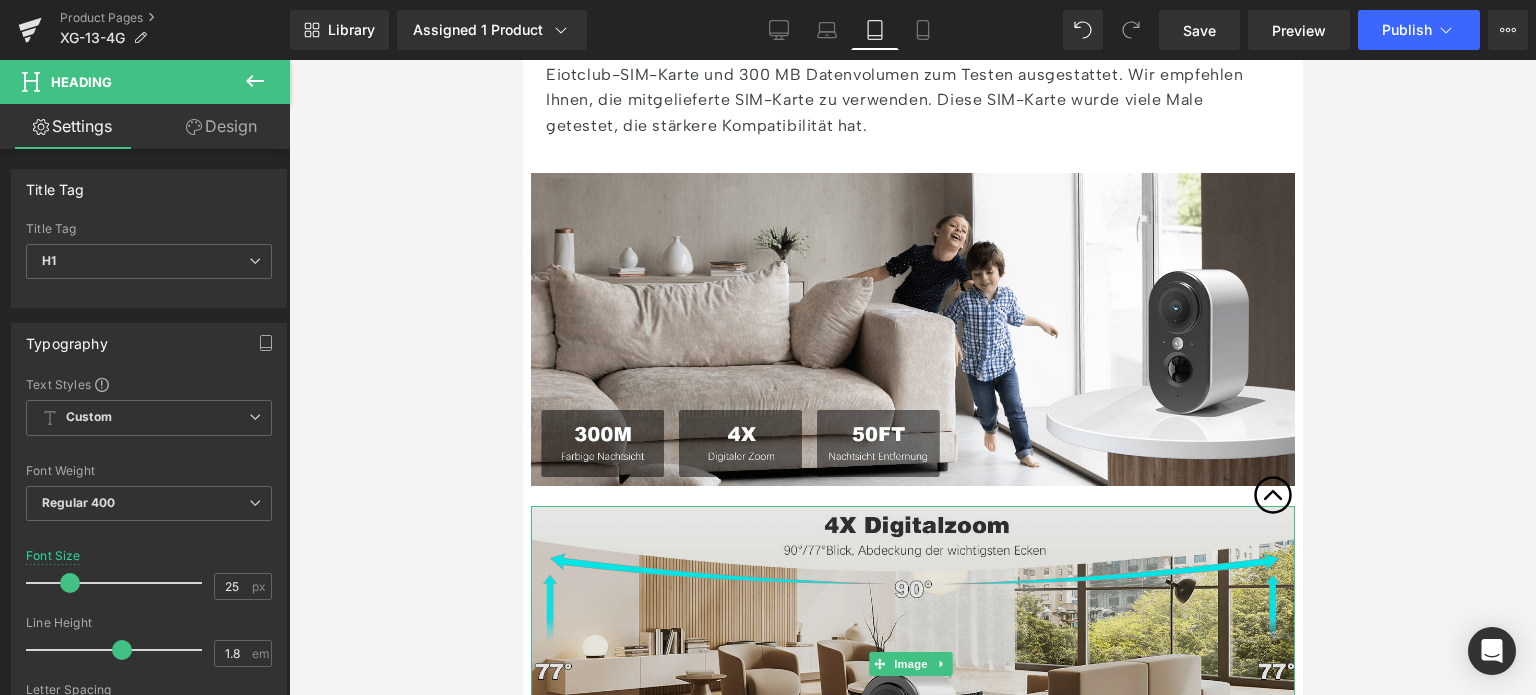 click at bounding box center (912, 663) 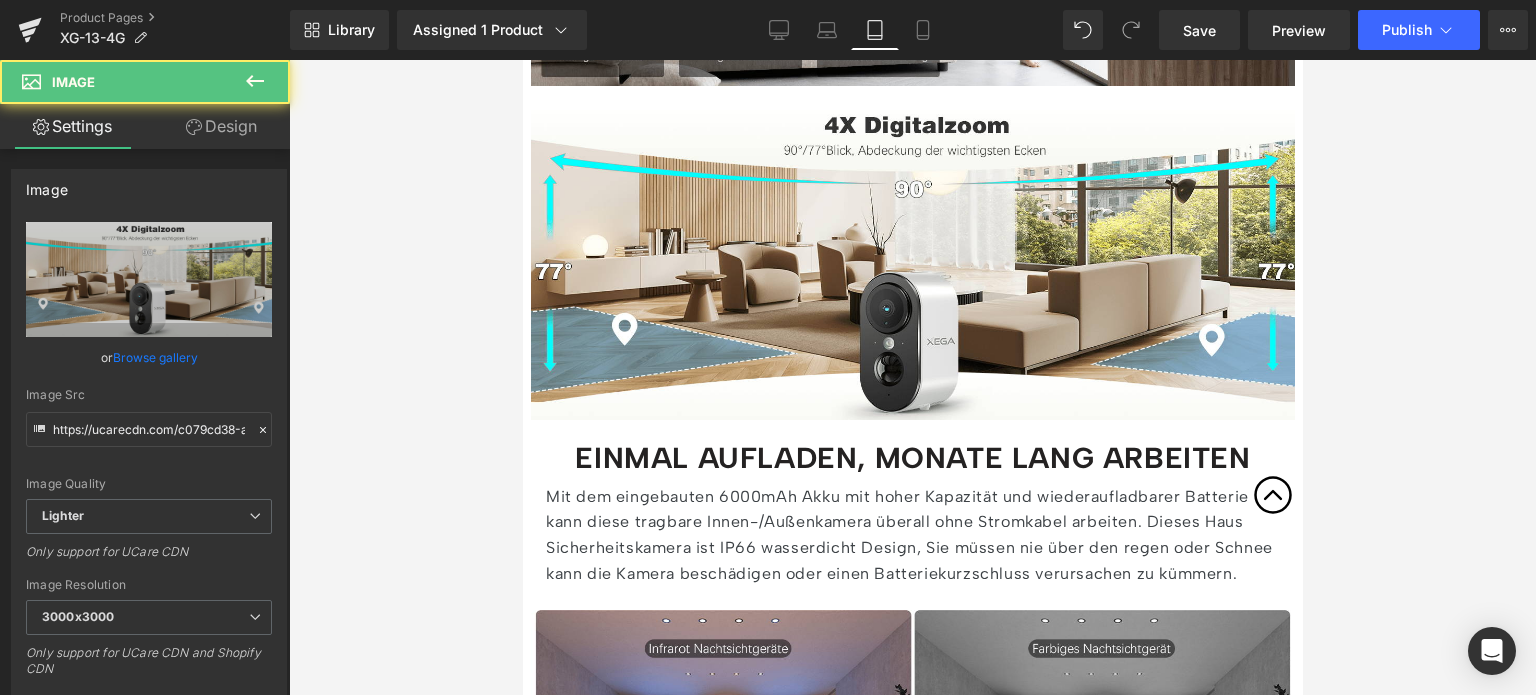 scroll, scrollTop: 2600, scrollLeft: 0, axis: vertical 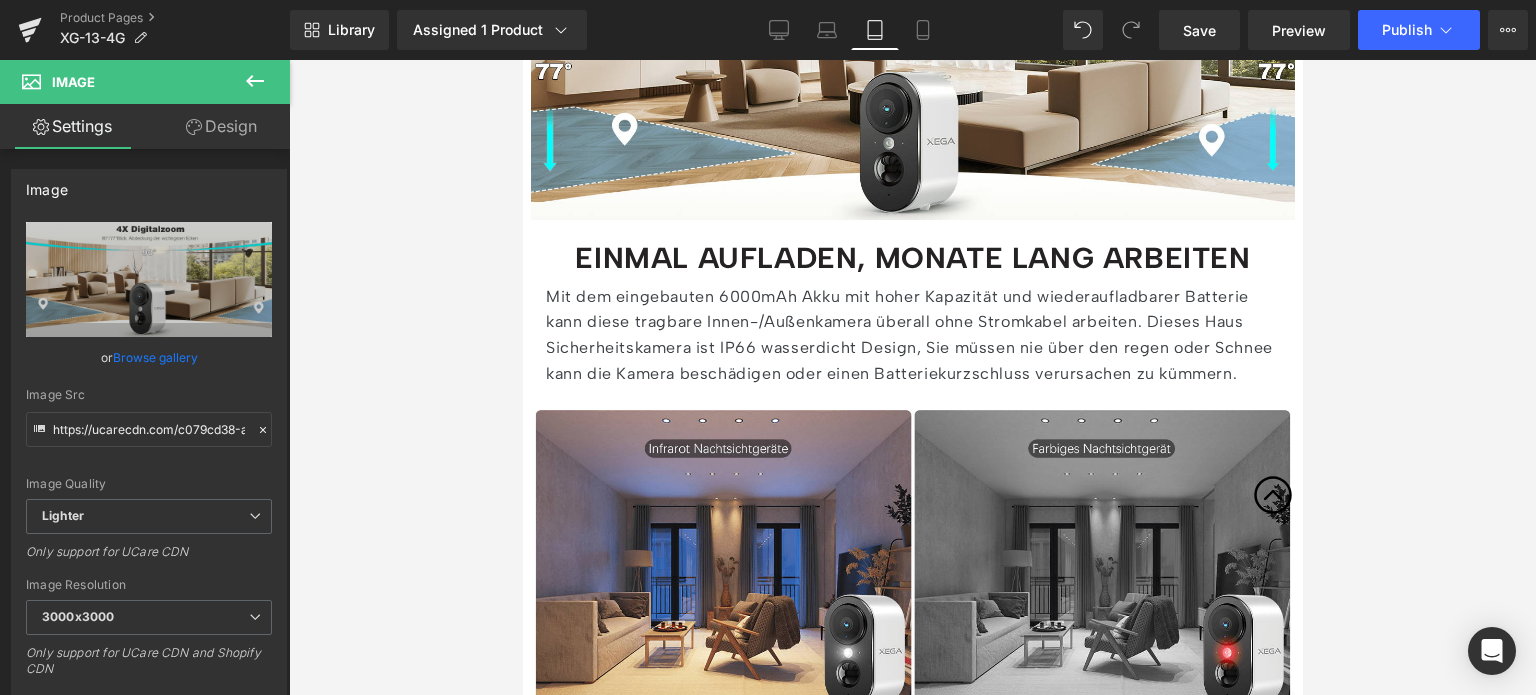 click on "EINMAL AUFLADEN, MONATE LANG ARBEITEN" at bounding box center [911, 257] 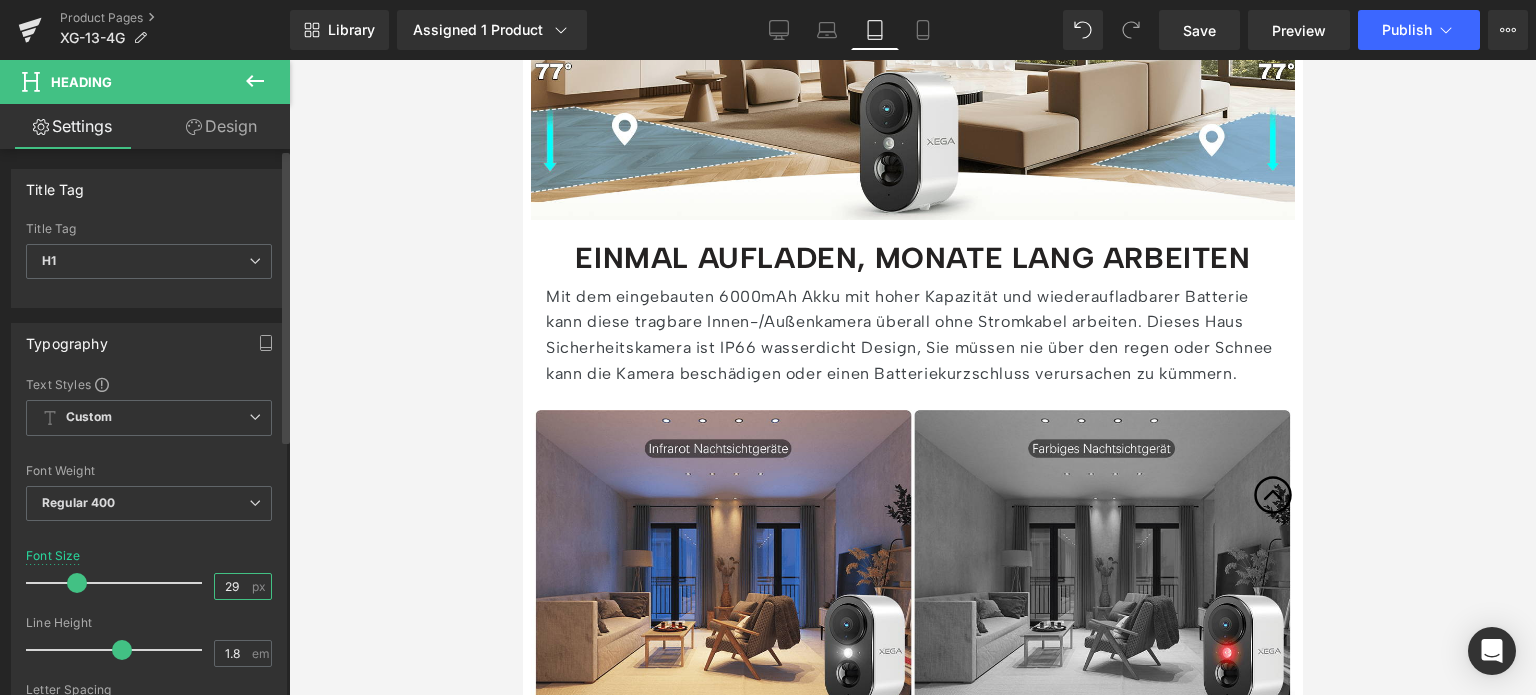 drag, startPoint x: 199, startPoint y: 583, endPoint x: 182, endPoint y: 583, distance: 17 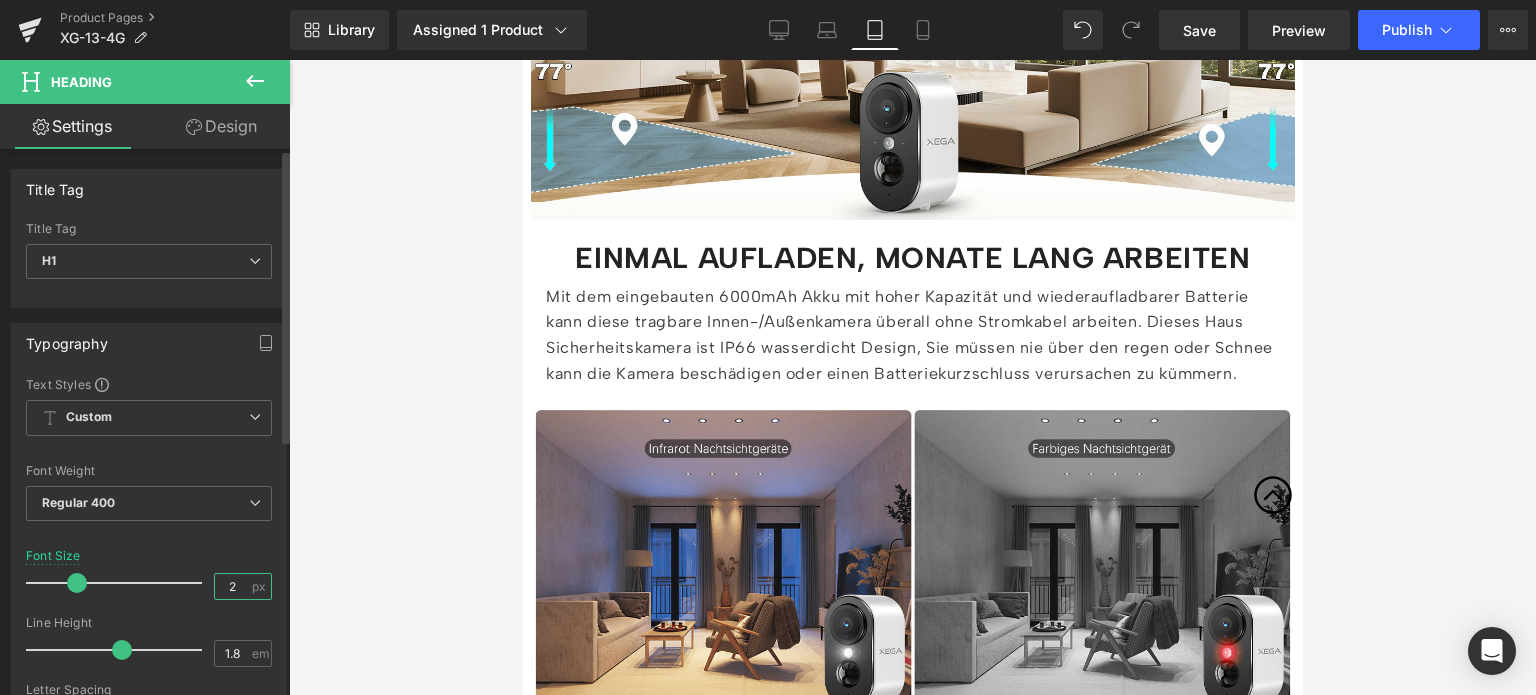 type on "25" 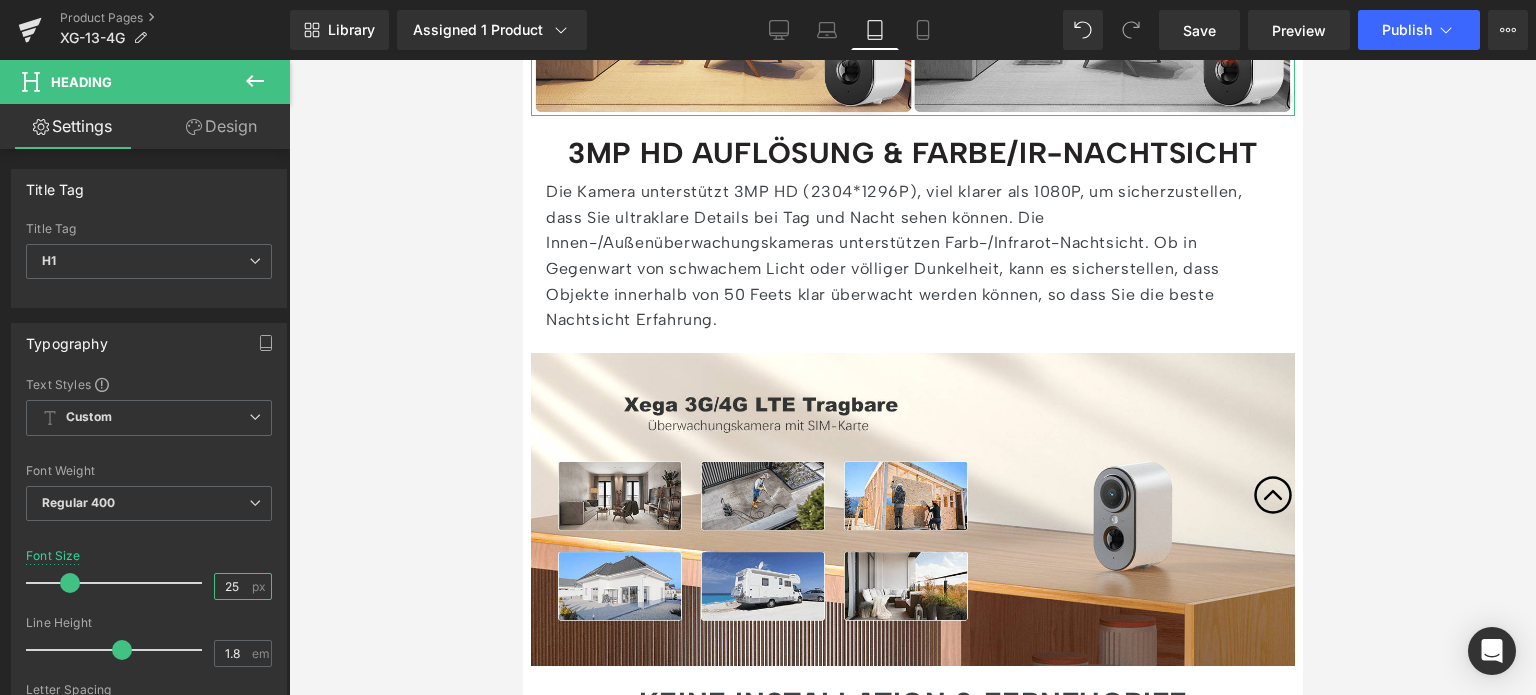 scroll, scrollTop: 3200, scrollLeft: 0, axis: vertical 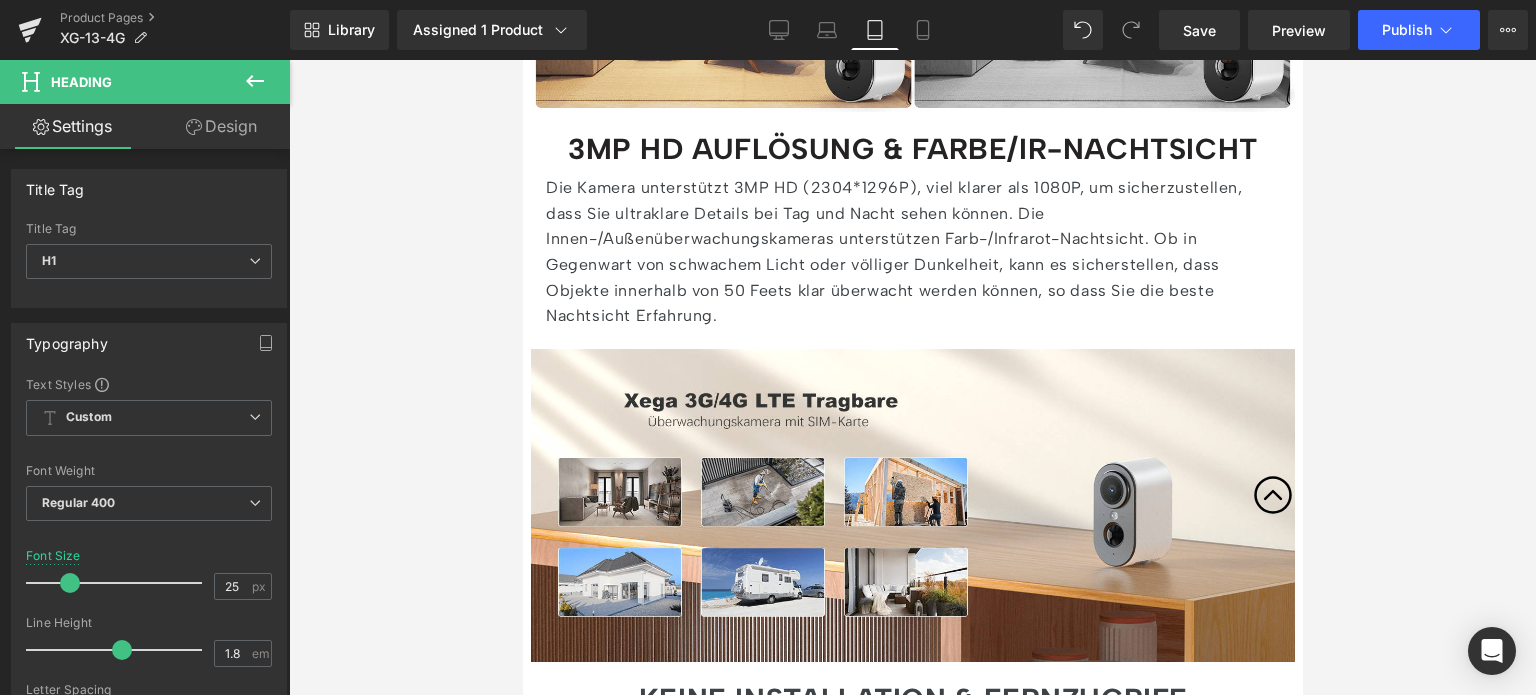 click on "3MP HD AUFLÖSUNG & FARBE/IR-NACHTSICHT" at bounding box center [912, 148] 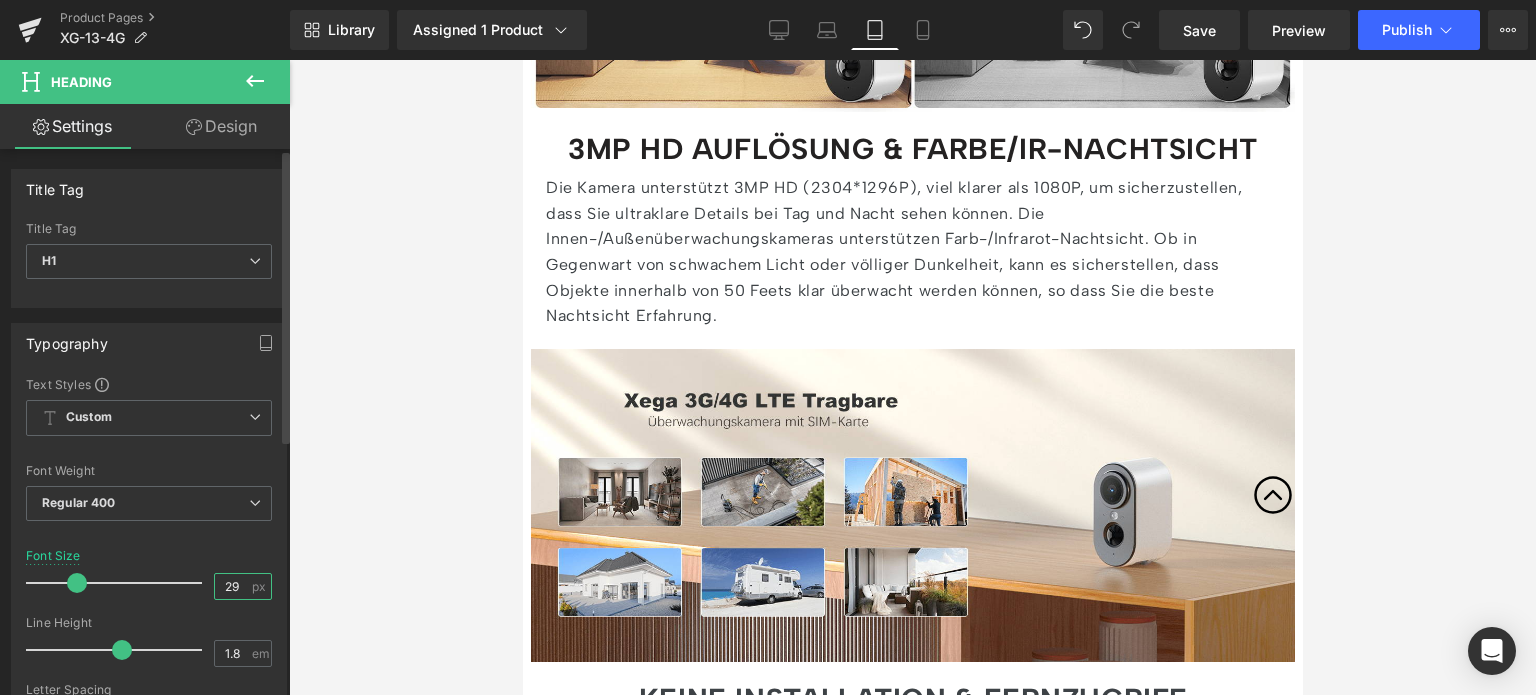 drag, startPoint x: 227, startPoint y: 585, endPoint x: 183, endPoint y: 584, distance: 44.011364 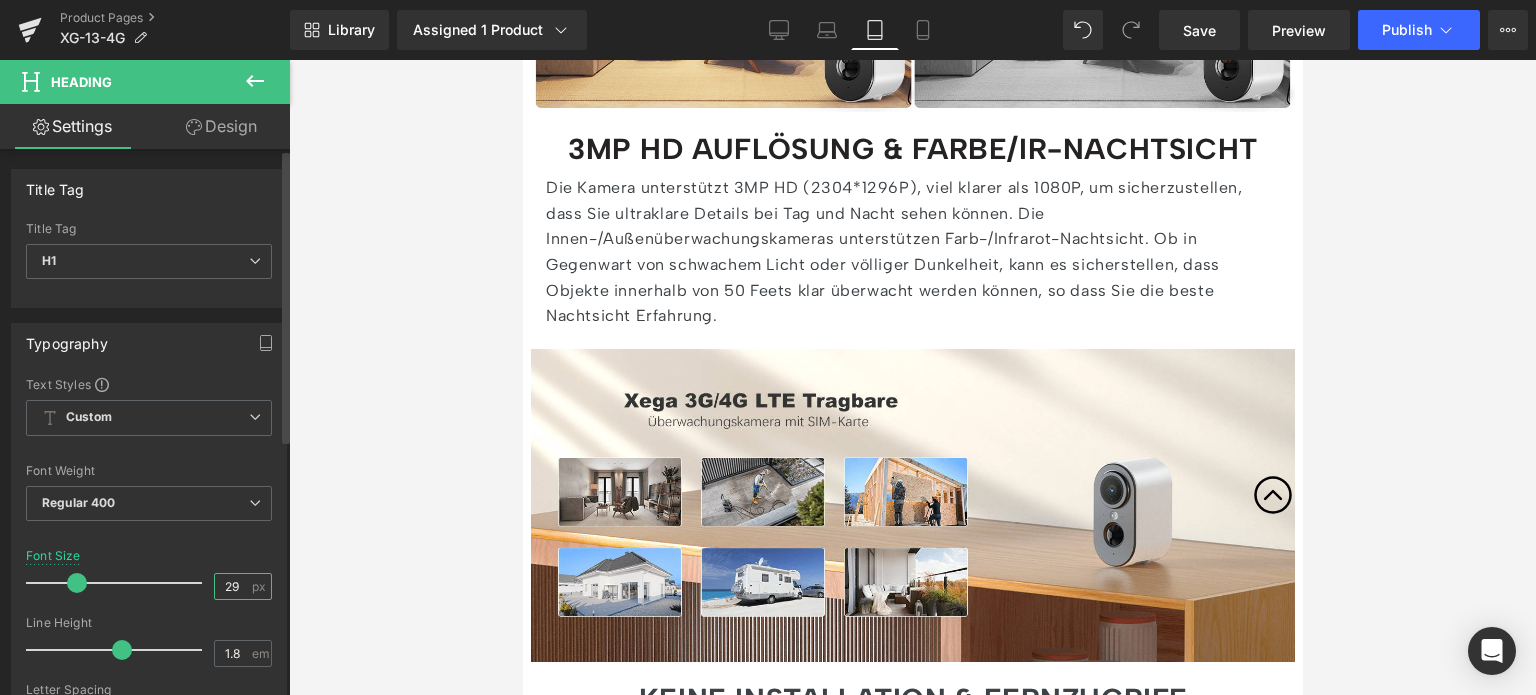 type on "9" 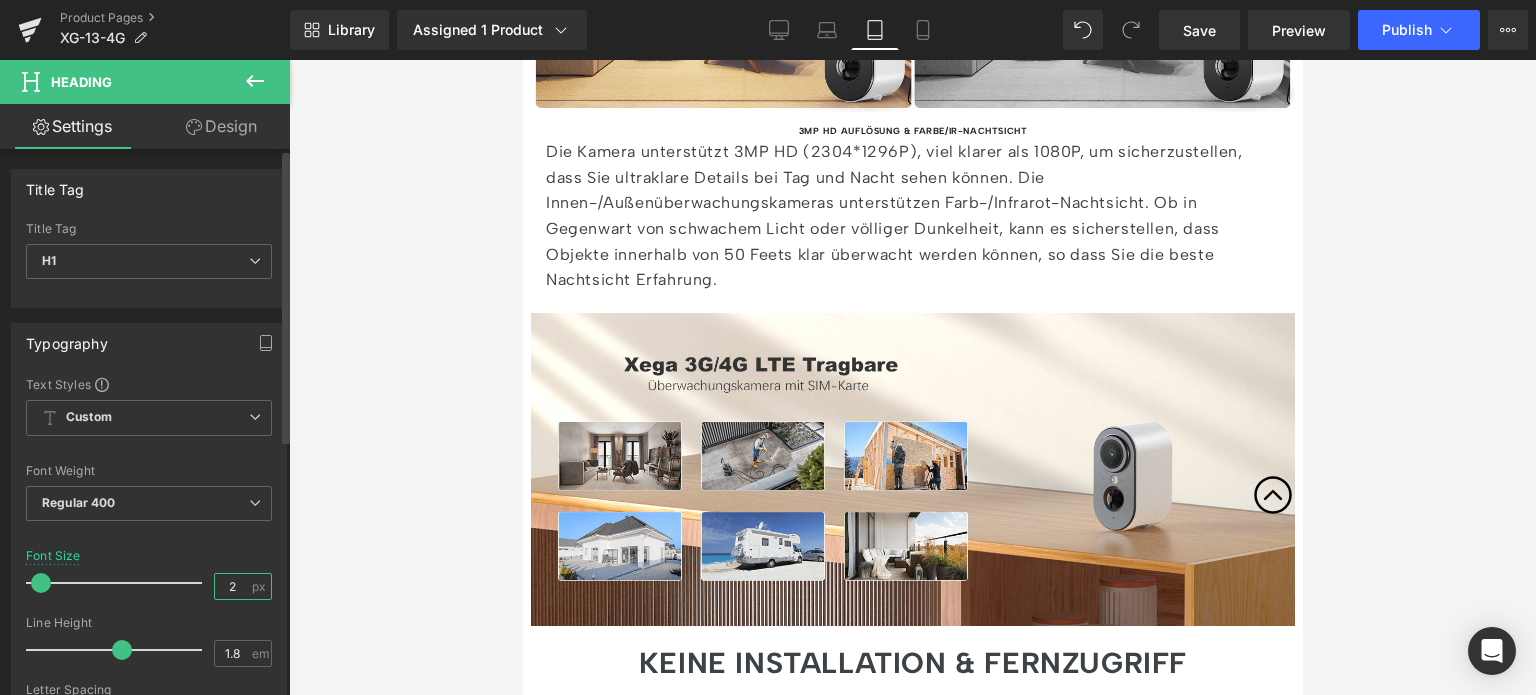 type on "25" 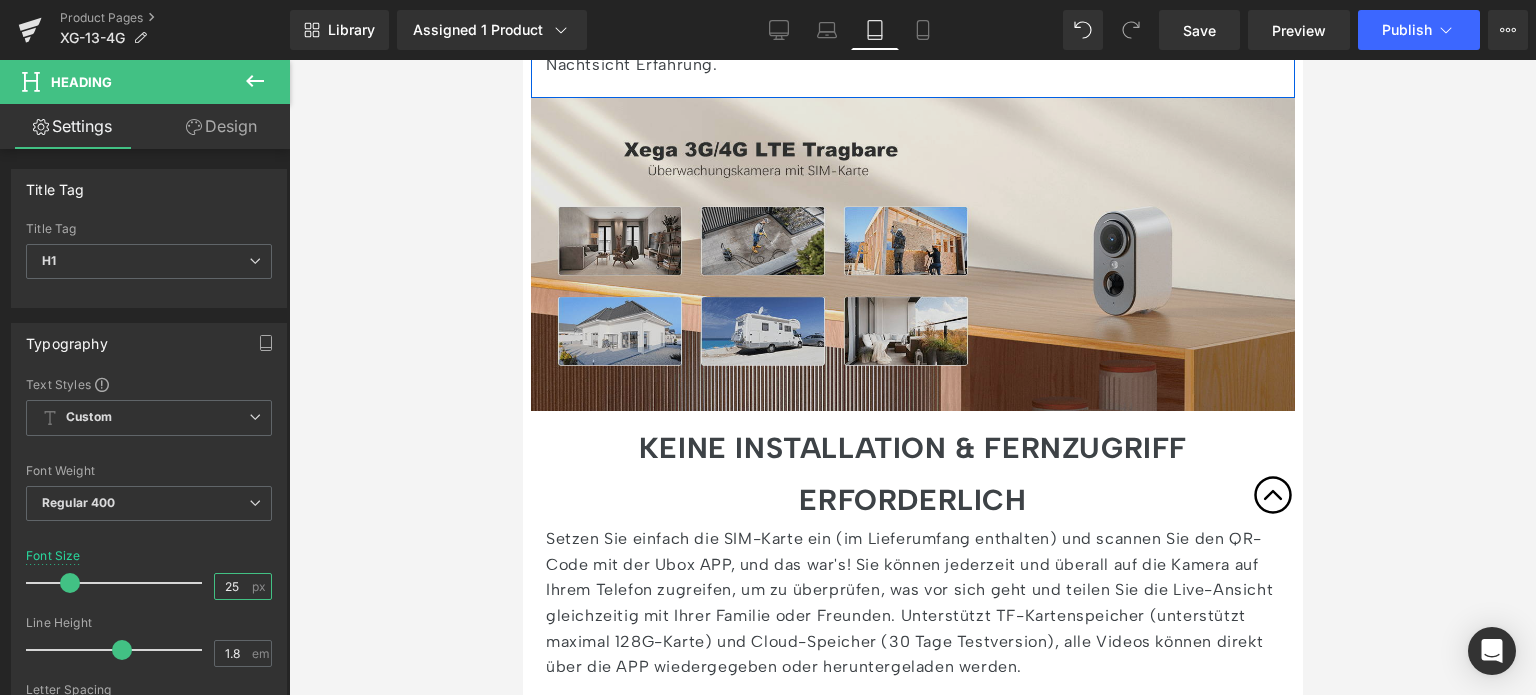 scroll, scrollTop: 3500, scrollLeft: 0, axis: vertical 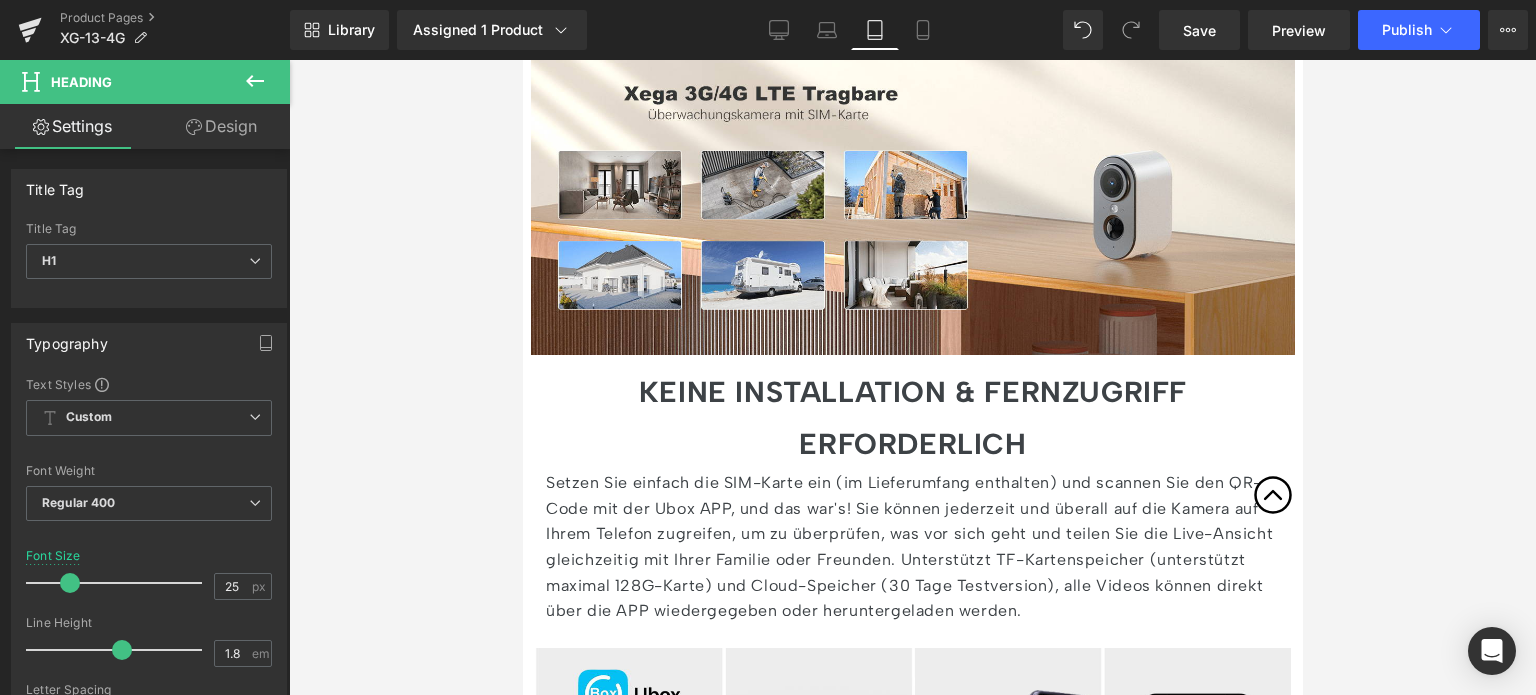 click on "KEINE INSTALLATION & FERNZUGRIFF ERFORDERLICH" at bounding box center [912, 417] 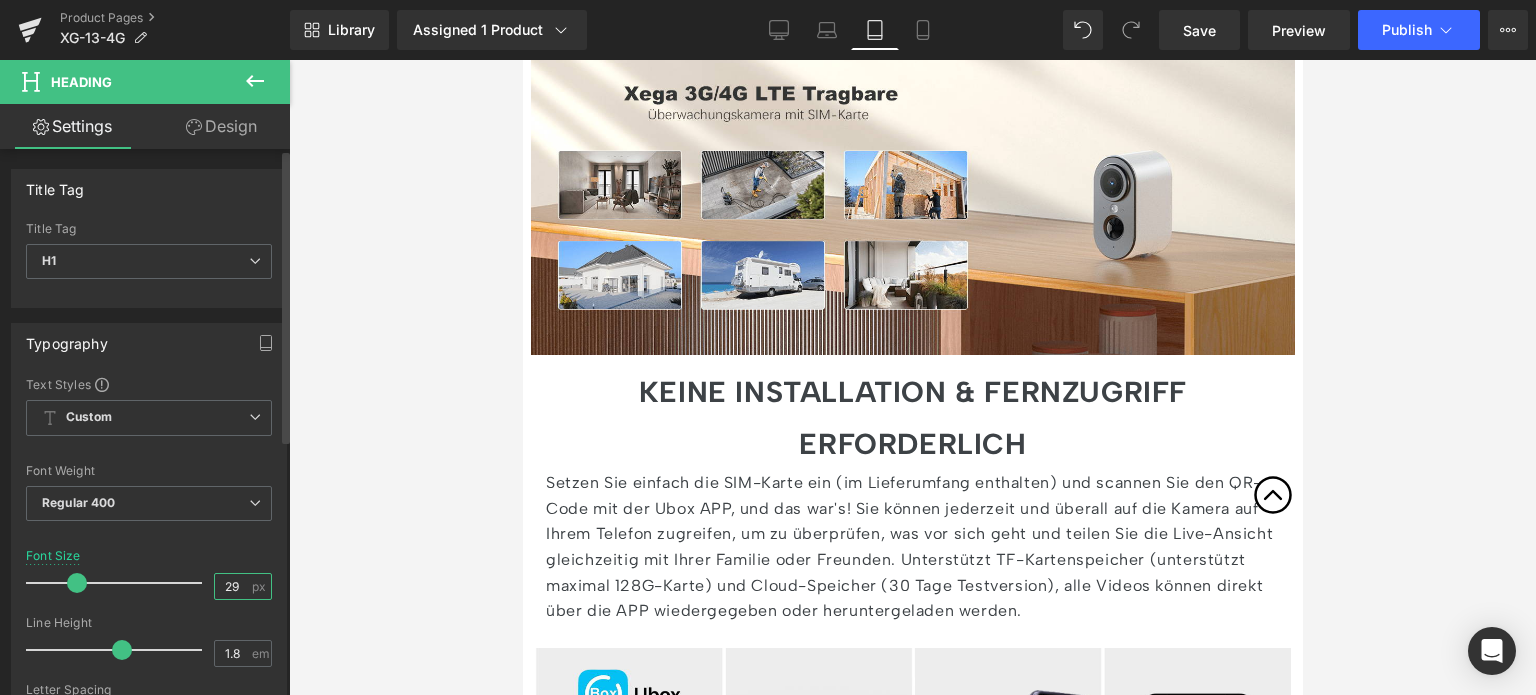drag, startPoint x: 235, startPoint y: 585, endPoint x: 200, endPoint y: 585, distance: 35 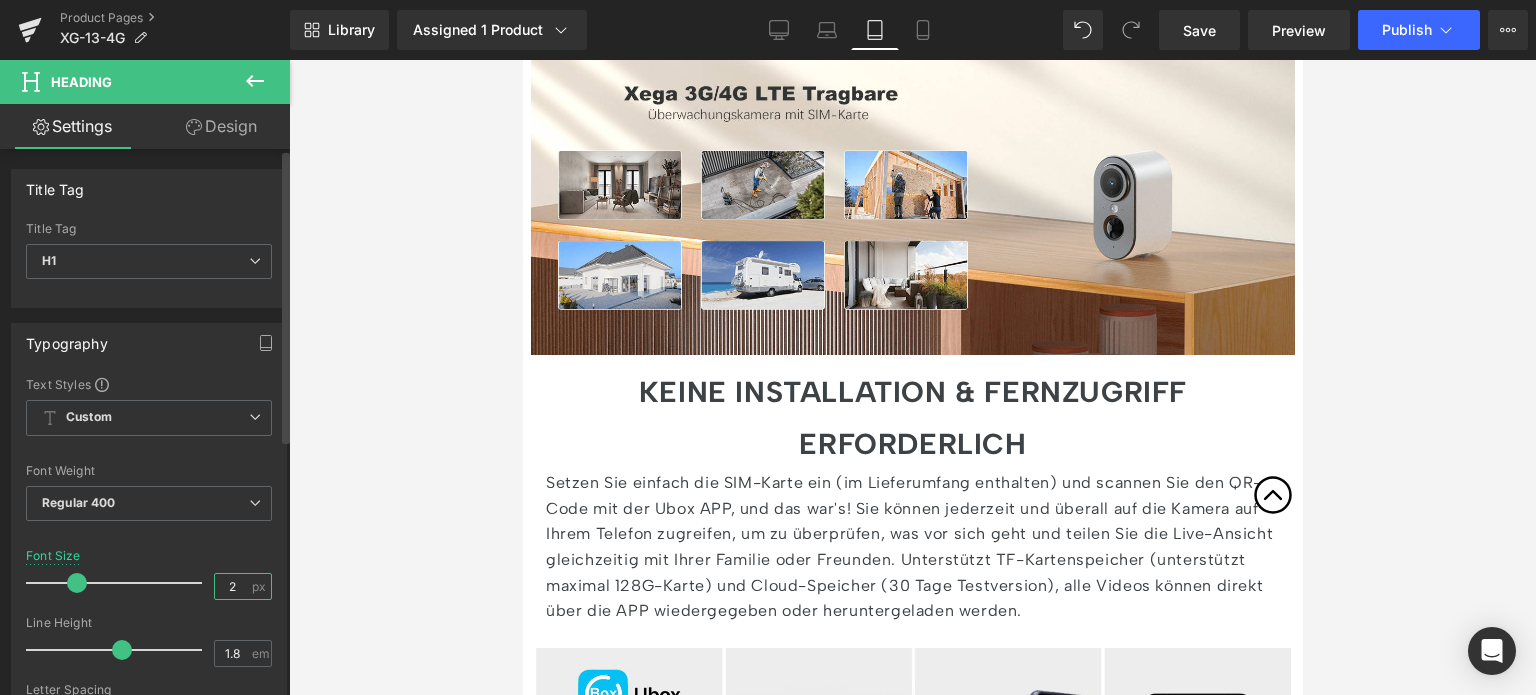 type on "25" 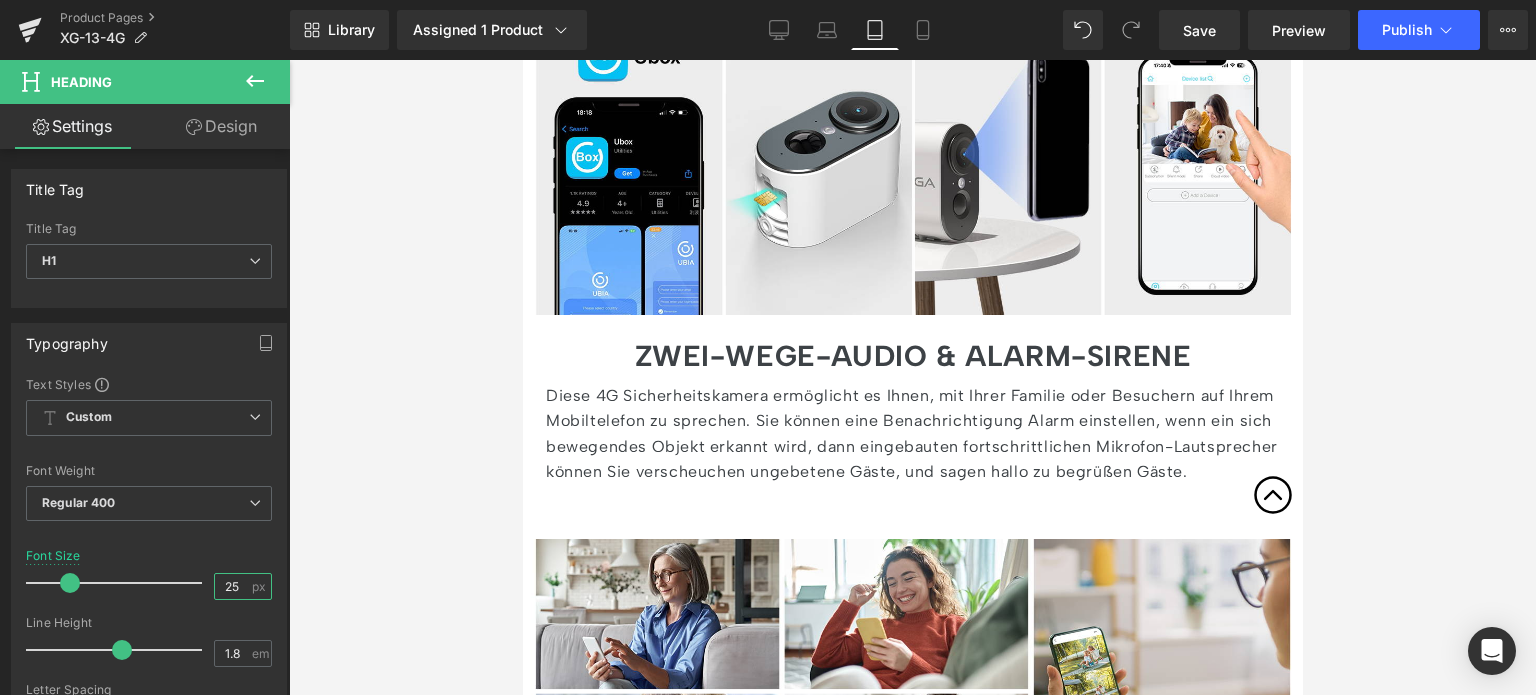 scroll, scrollTop: 4100, scrollLeft: 0, axis: vertical 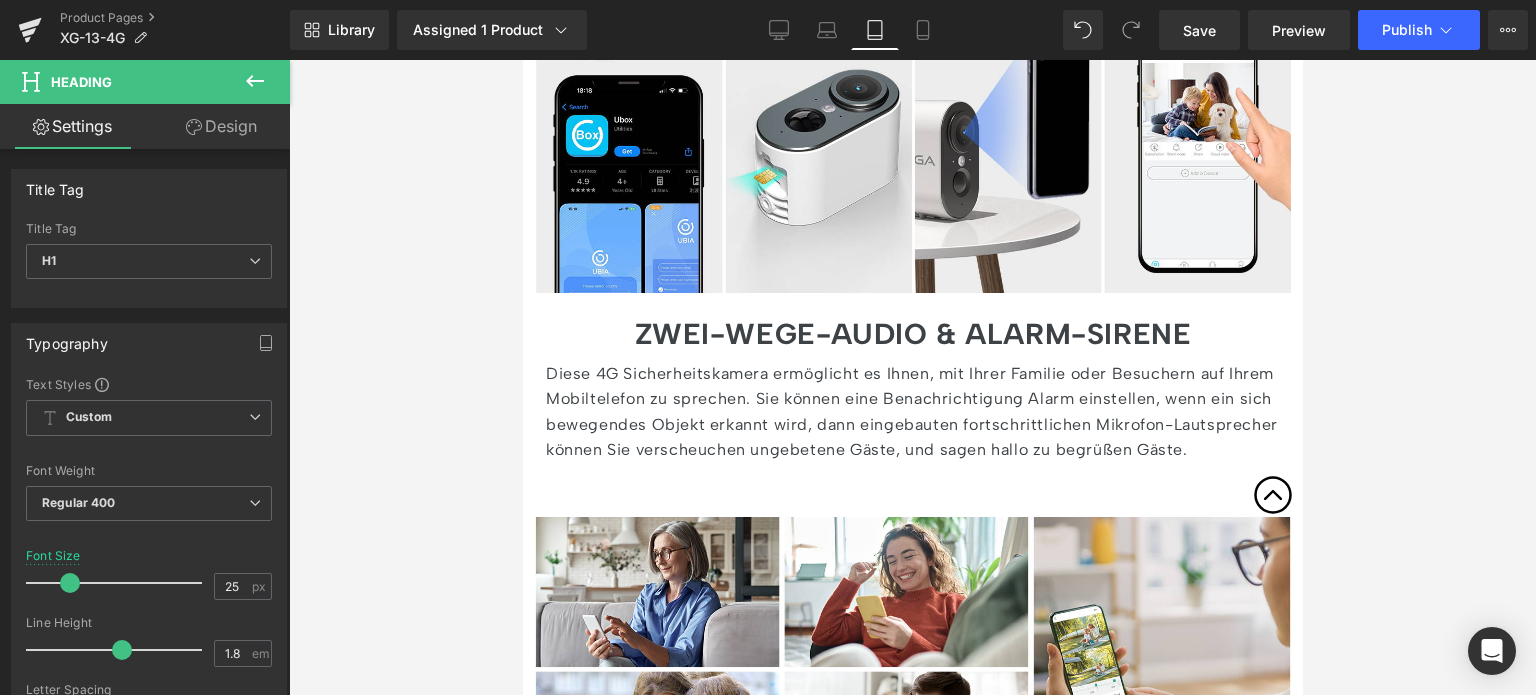 click on "ZWEI-WEGE-AUDIO & ALARM-SIRENE" at bounding box center (912, 333) 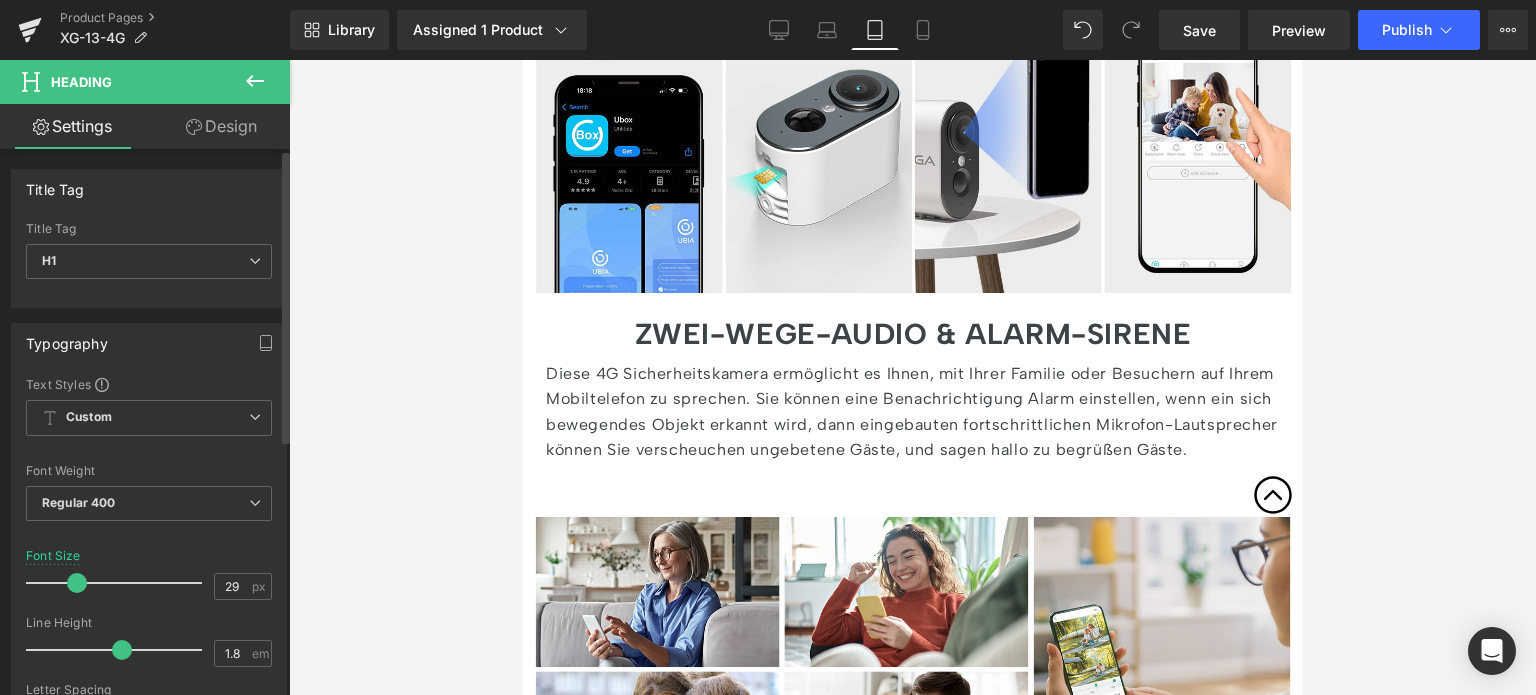drag, startPoint x: 233, startPoint y: 580, endPoint x: 182, endPoint y: 580, distance: 51 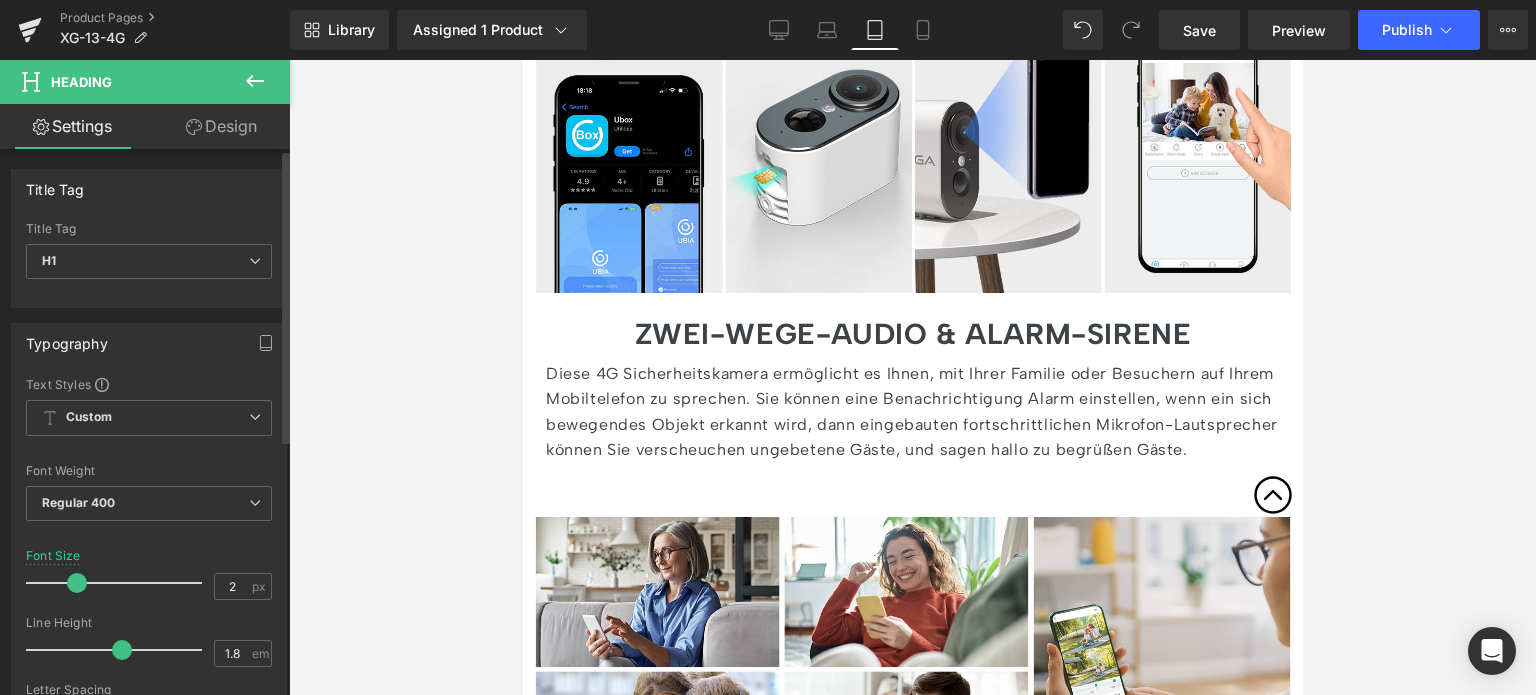 type on "25" 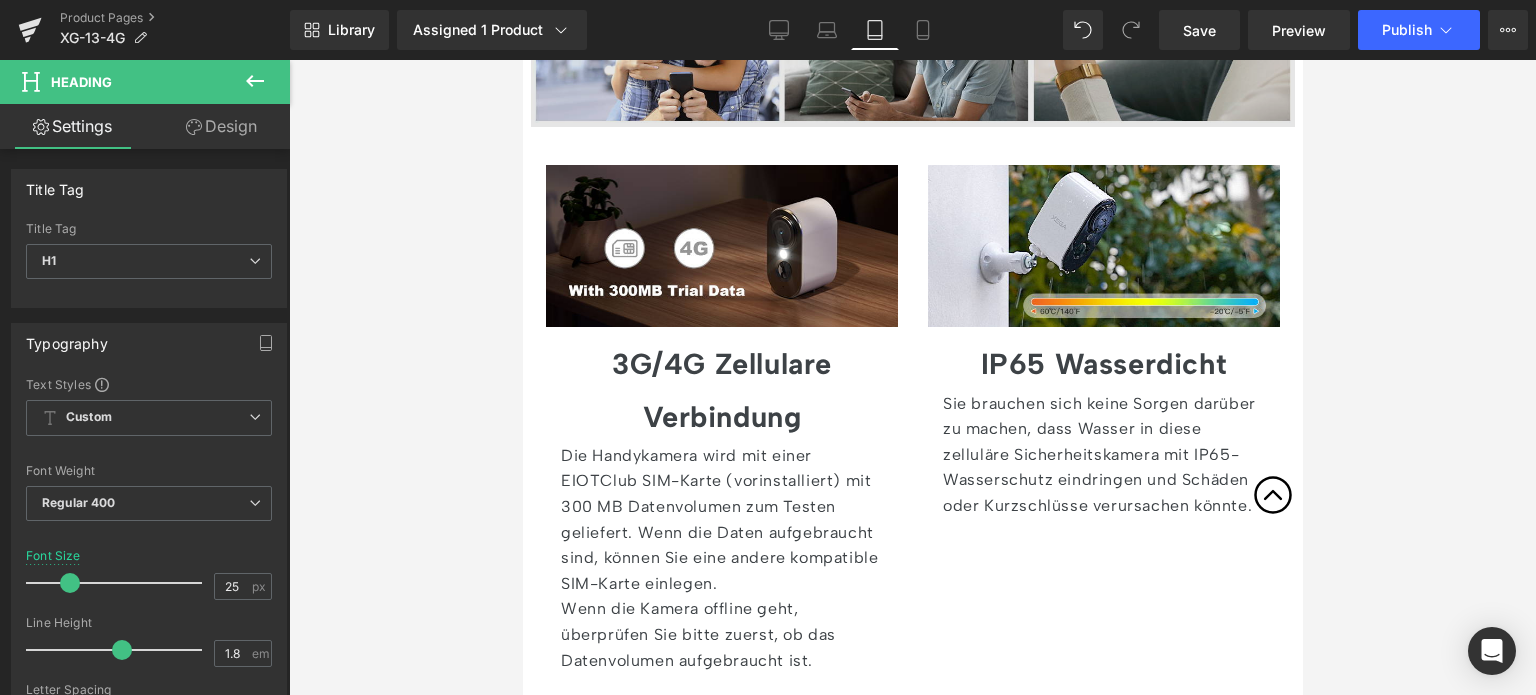 scroll, scrollTop: 4800, scrollLeft: 0, axis: vertical 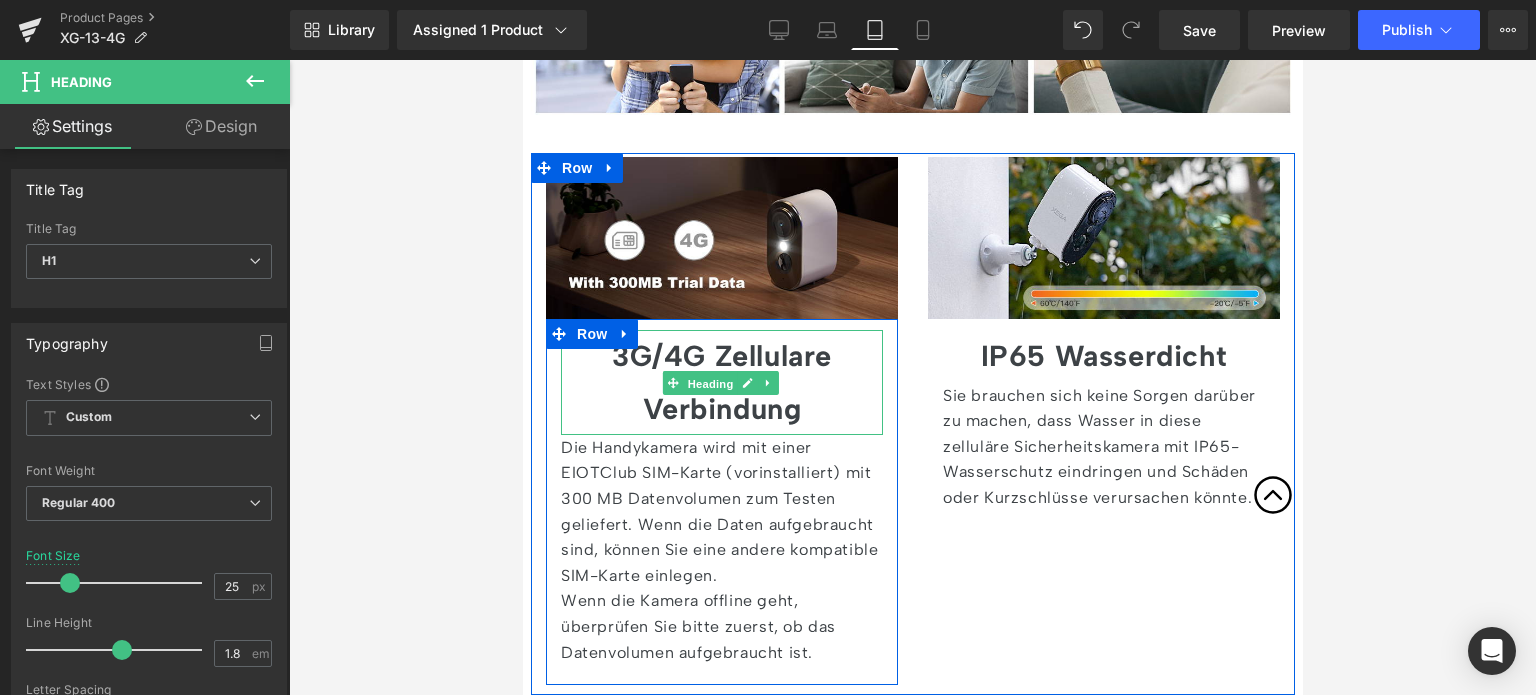click on "Heading" at bounding box center [709, 383] 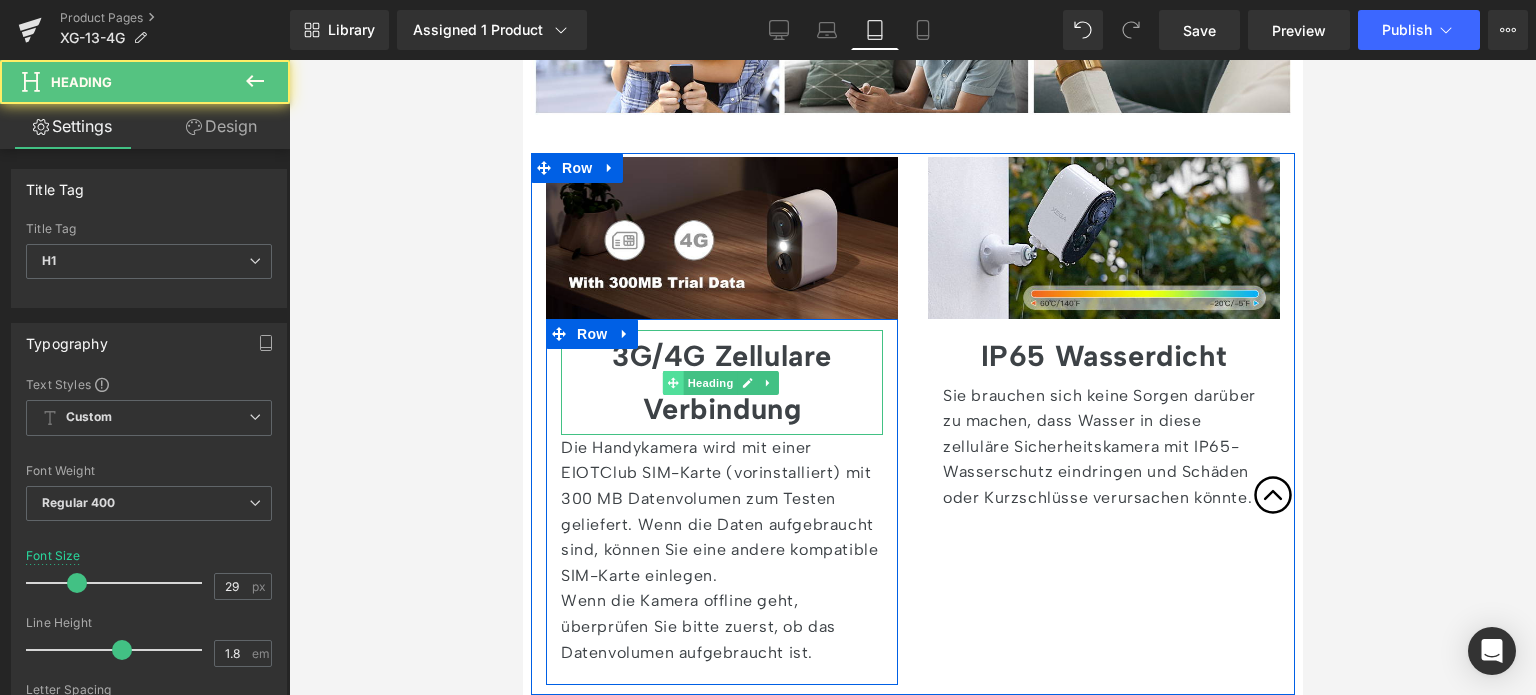 click at bounding box center [672, 383] 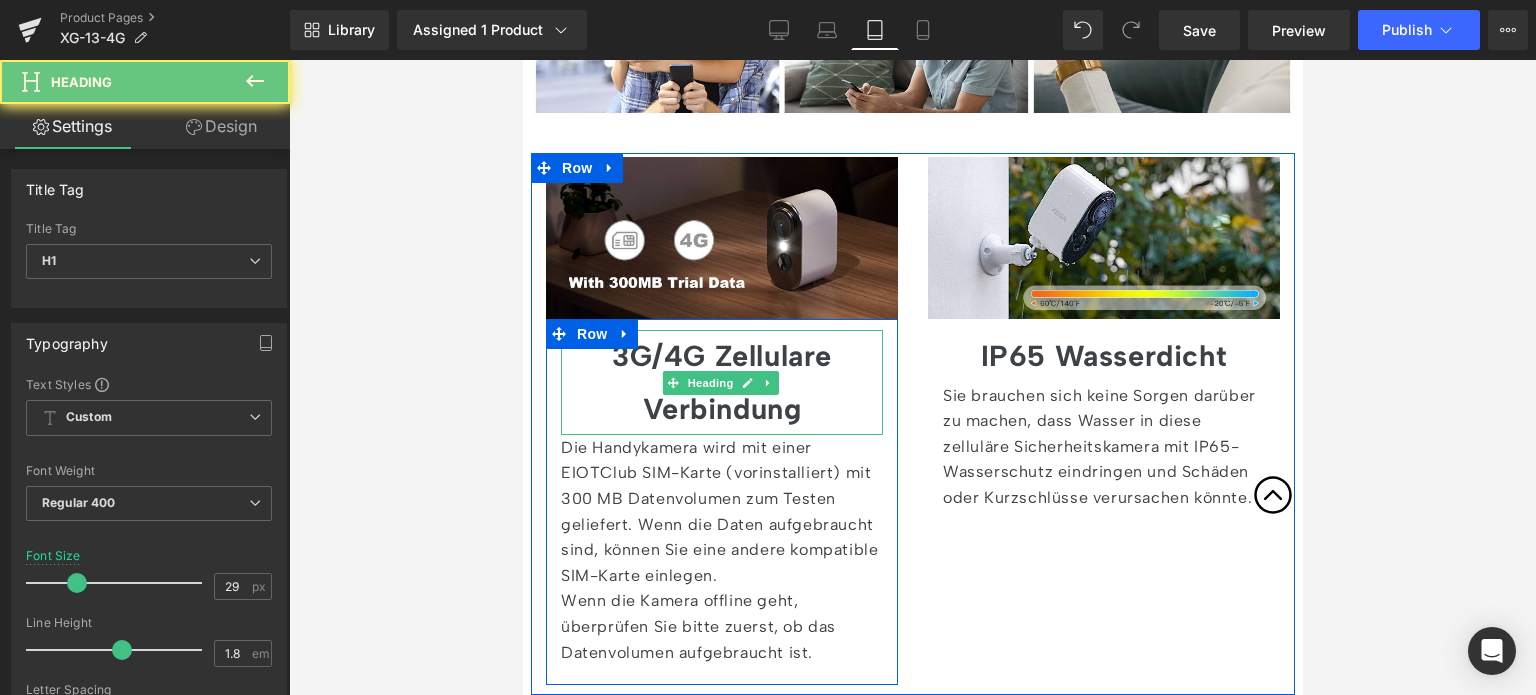 click on "3G/4G Zellulare Verbindung" at bounding box center (721, 381) 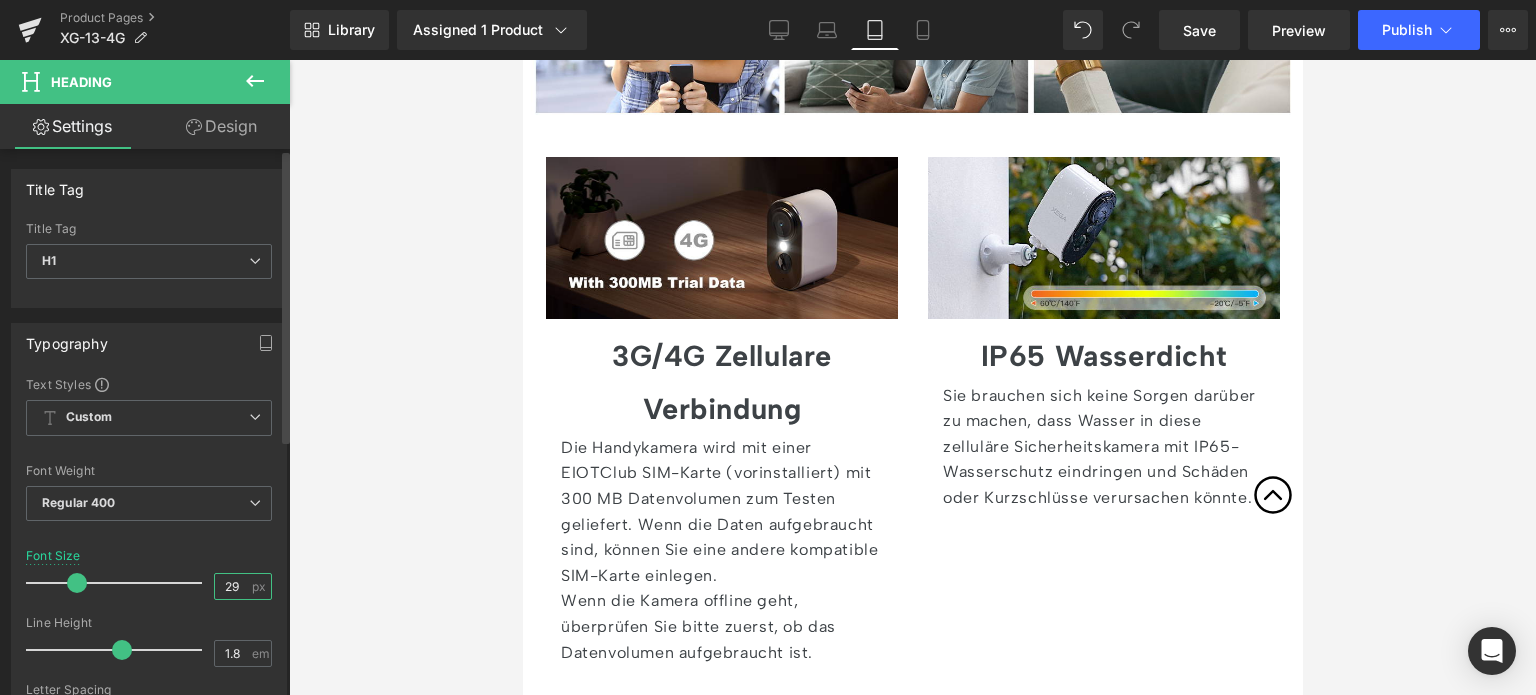 drag, startPoint x: 233, startPoint y: 579, endPoint x: 132, endPoint y: 579, distance: 101 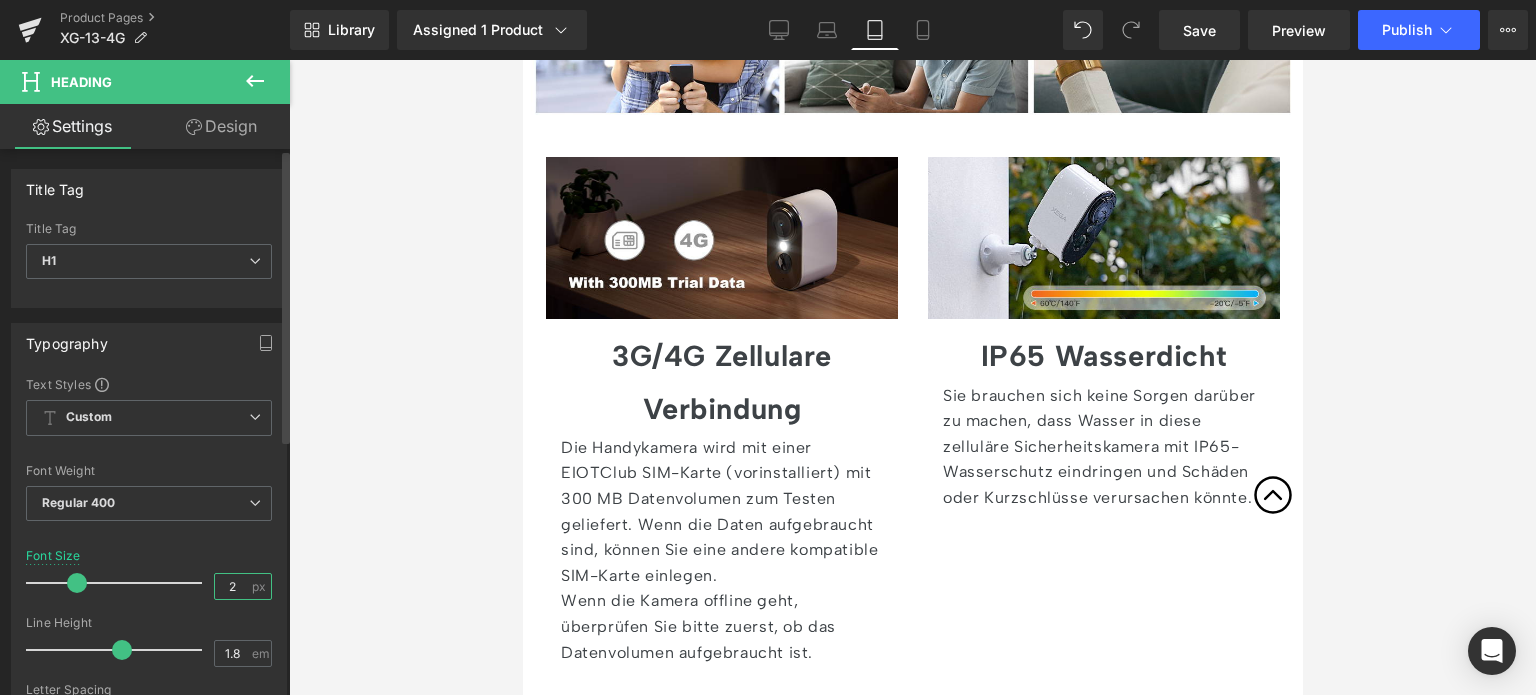 type on "25" 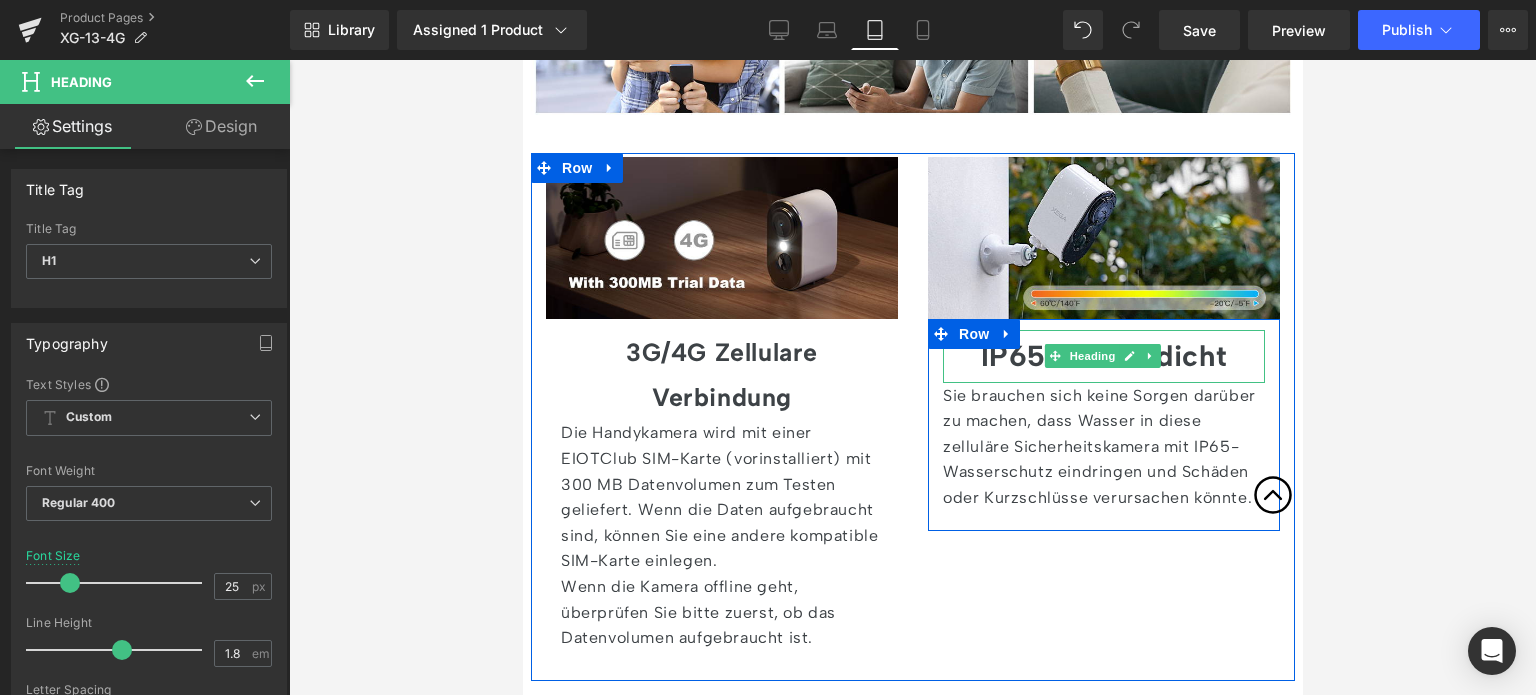 click on "IP65 Wasserdicht" at bounding box center [1103, 355] 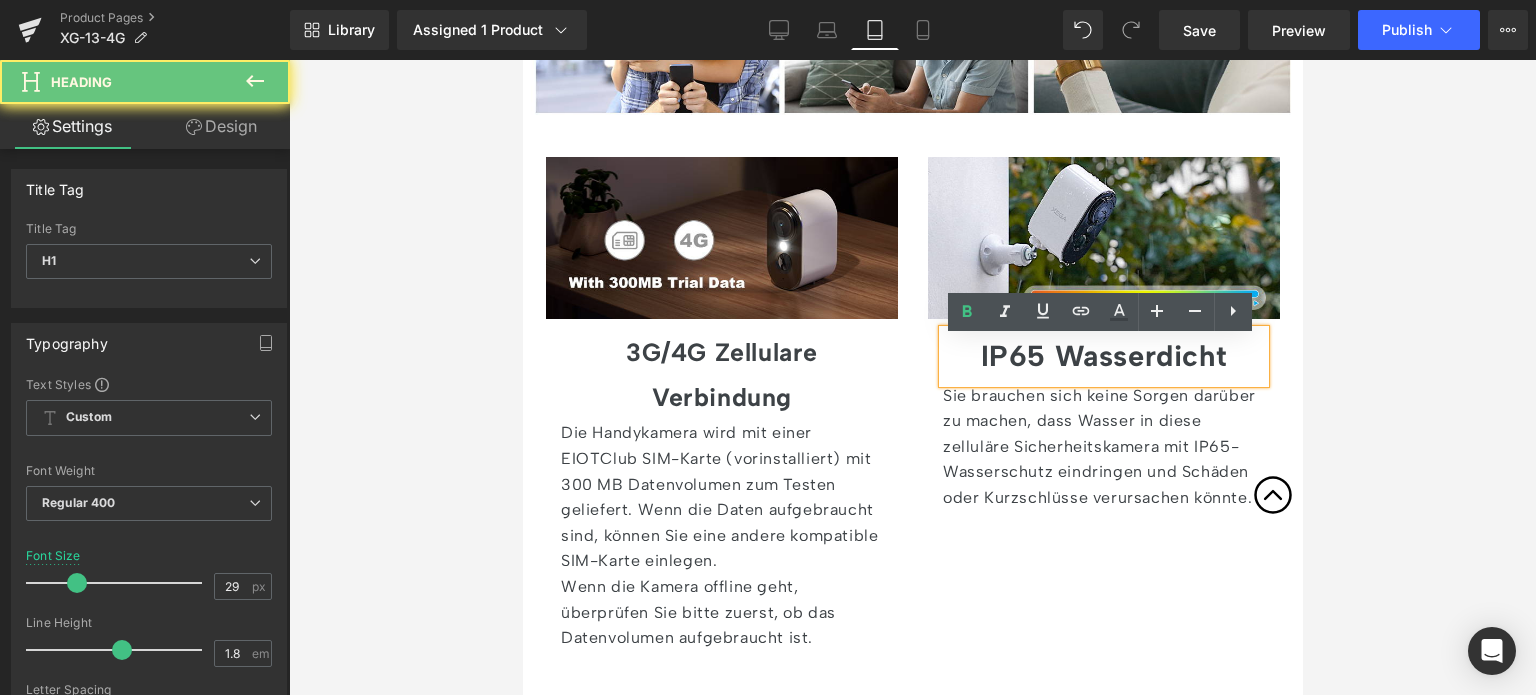 click on "IP65 Wasserdicht" at bounding box center [1103, 355] 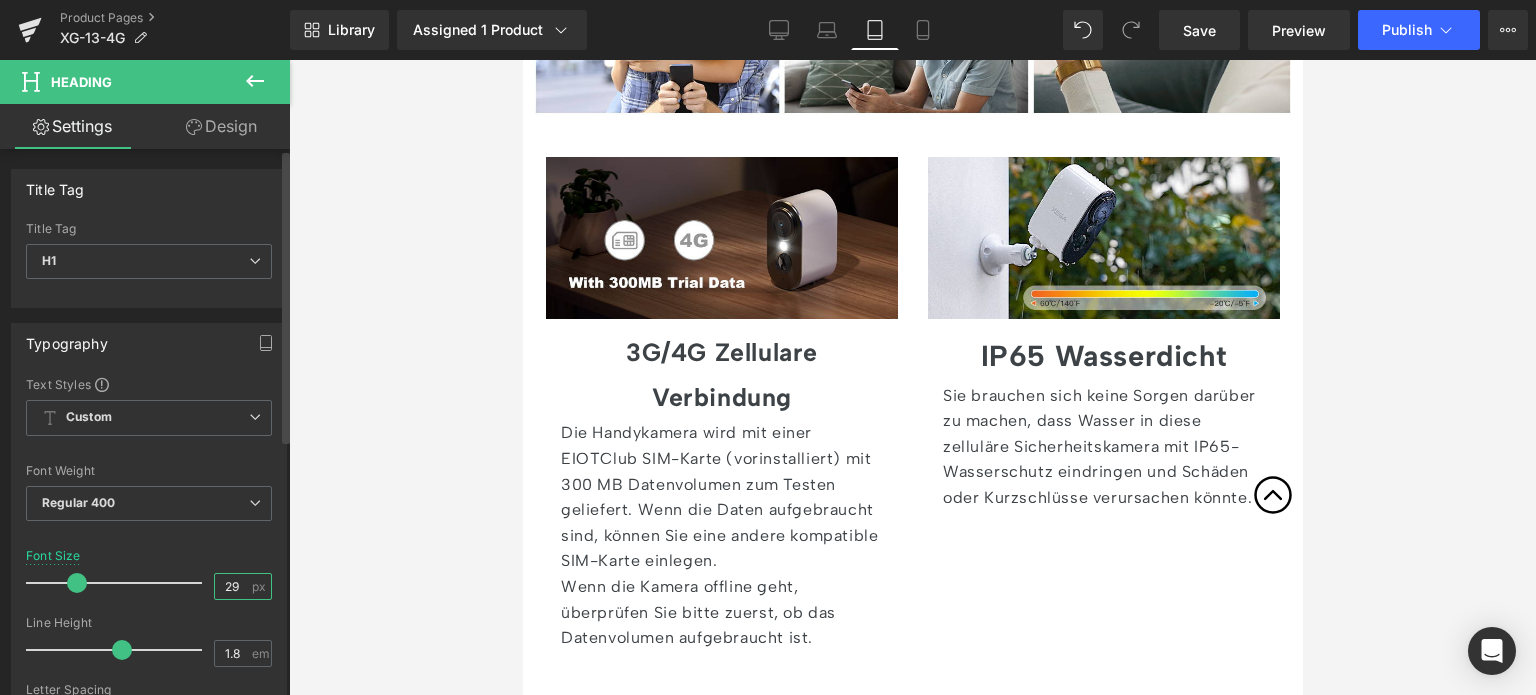 drag, startPoint x: 239, startPoint y: 577, endPoint x: 186, endPoint y: 577, distance: 53 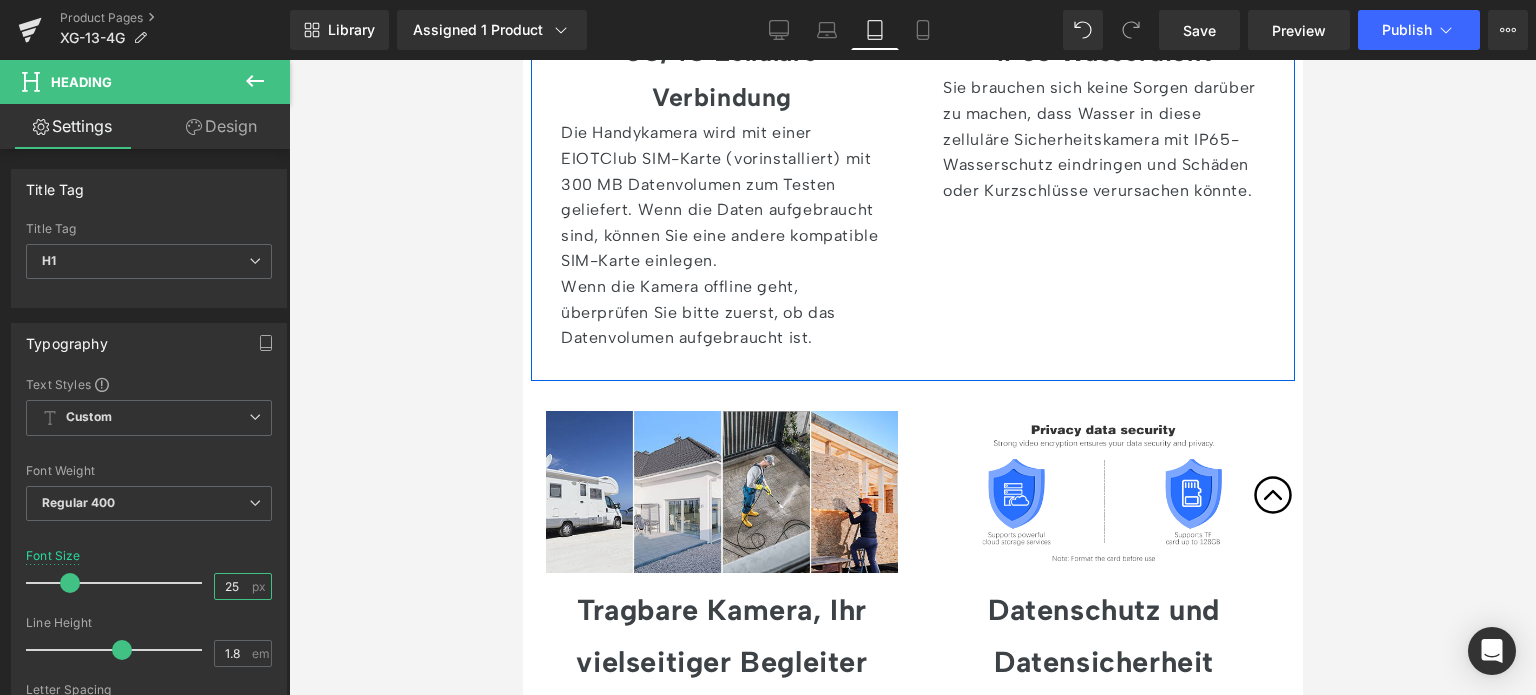 scroll, scrollTop: 5100, scrollLeft: 0, axis: vertical 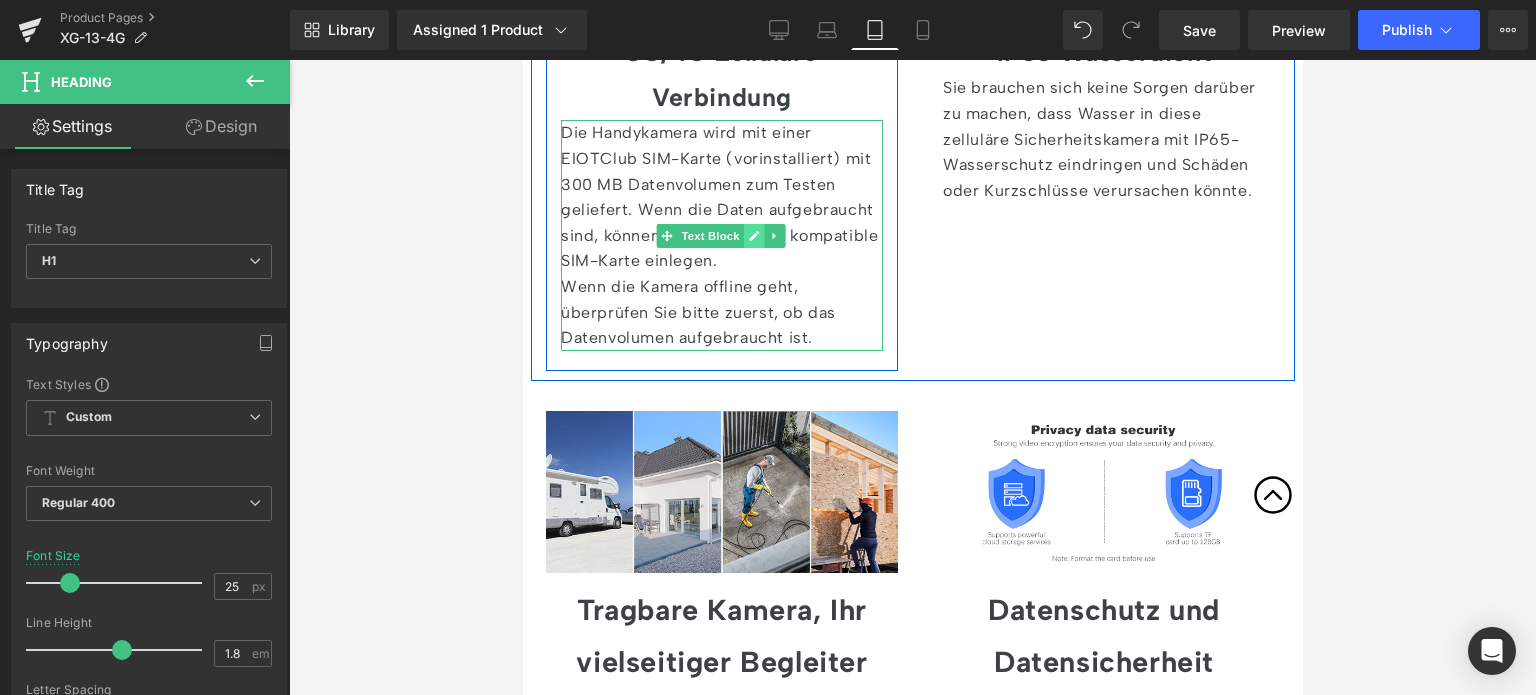 click 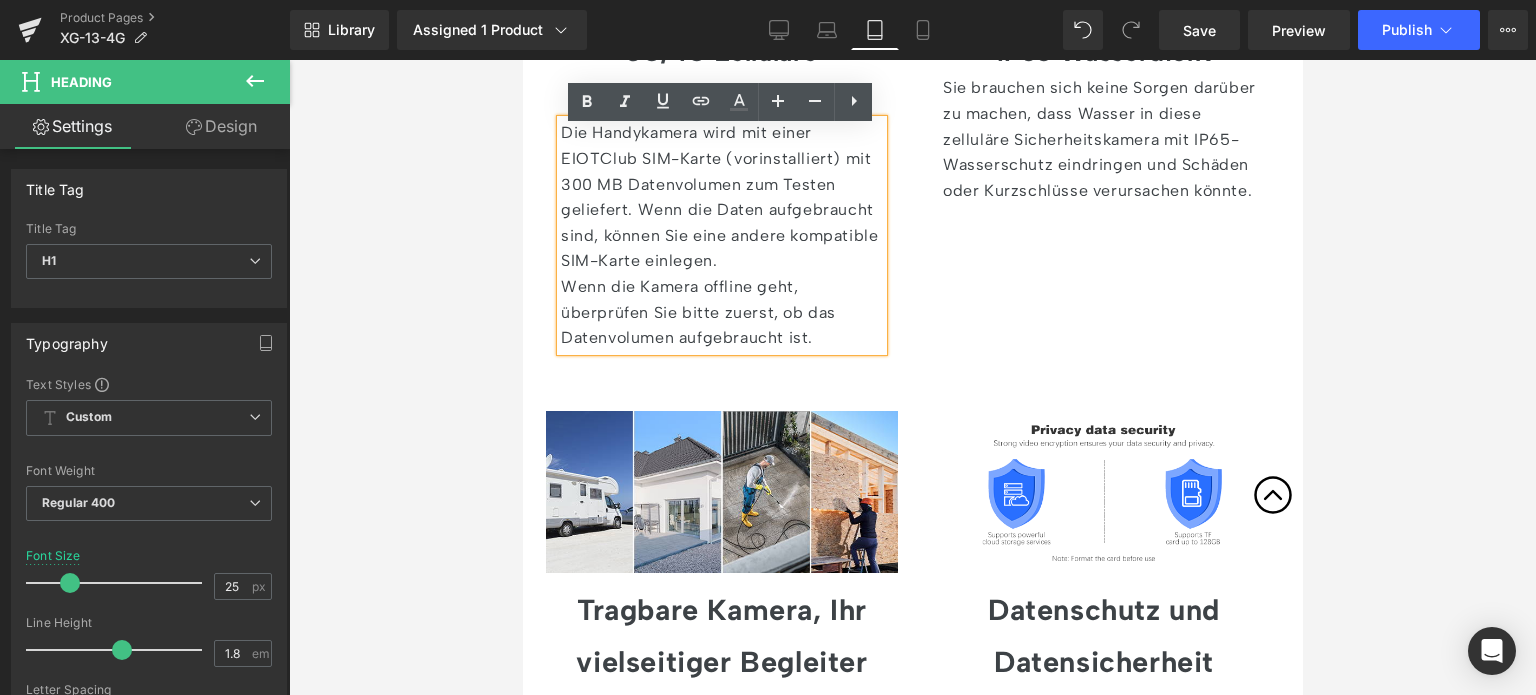 click on "Die Handykamera wird mit einer EIOTClub SIM-Karte (vorinstalliert) mit 300 MB Datenvolumen zum Testen geliefert. Wenn die Daten aufgebraucht sind, können Sie eine andere kompatible SIM-Karte einlegen." at bounding box center (721, 197) 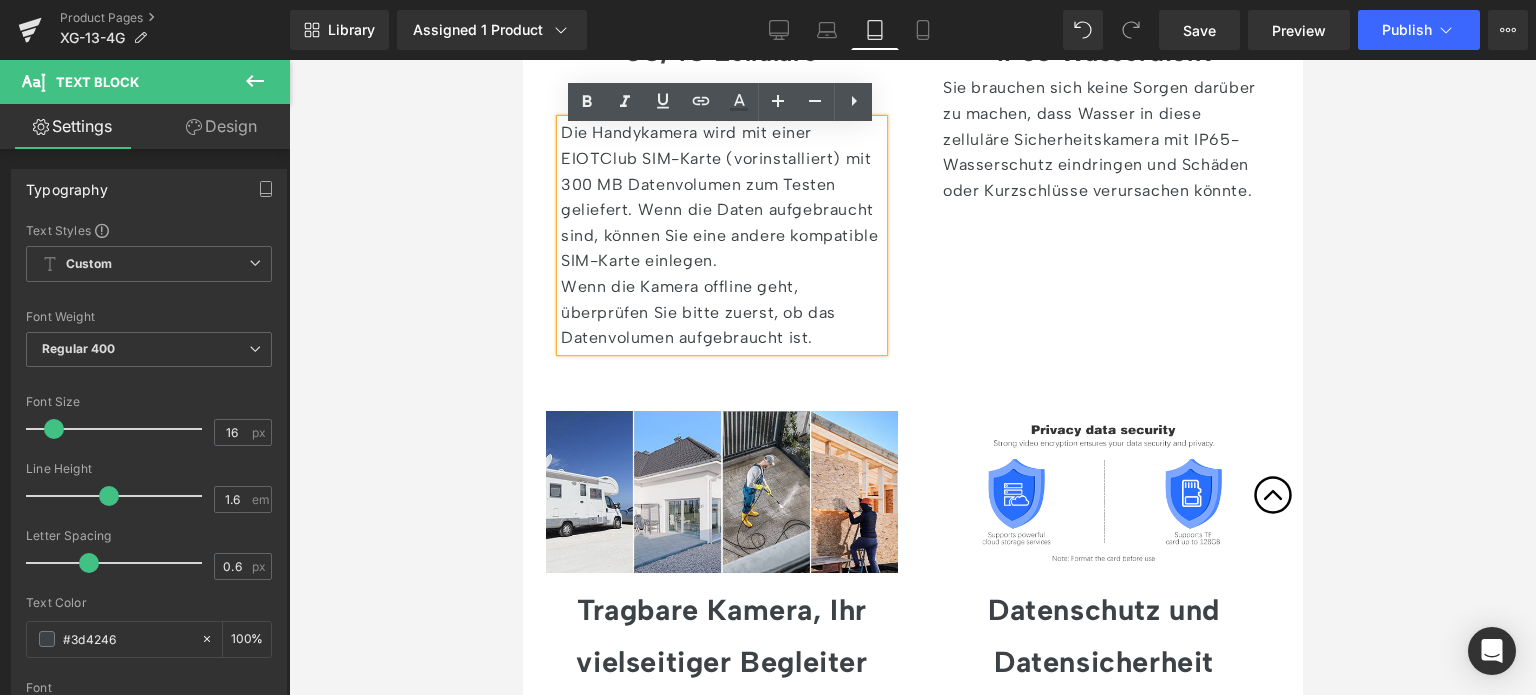 click on "Sie brauchen sich keine Sorgen darüber zu machen, dass Wasser in diese zelluläre Sicherheitskamera mit IP65-Wasserschutz eindringen und Schäden oder Kurzschlüsse verursachen könnte." at bounding box center (1103, 139) 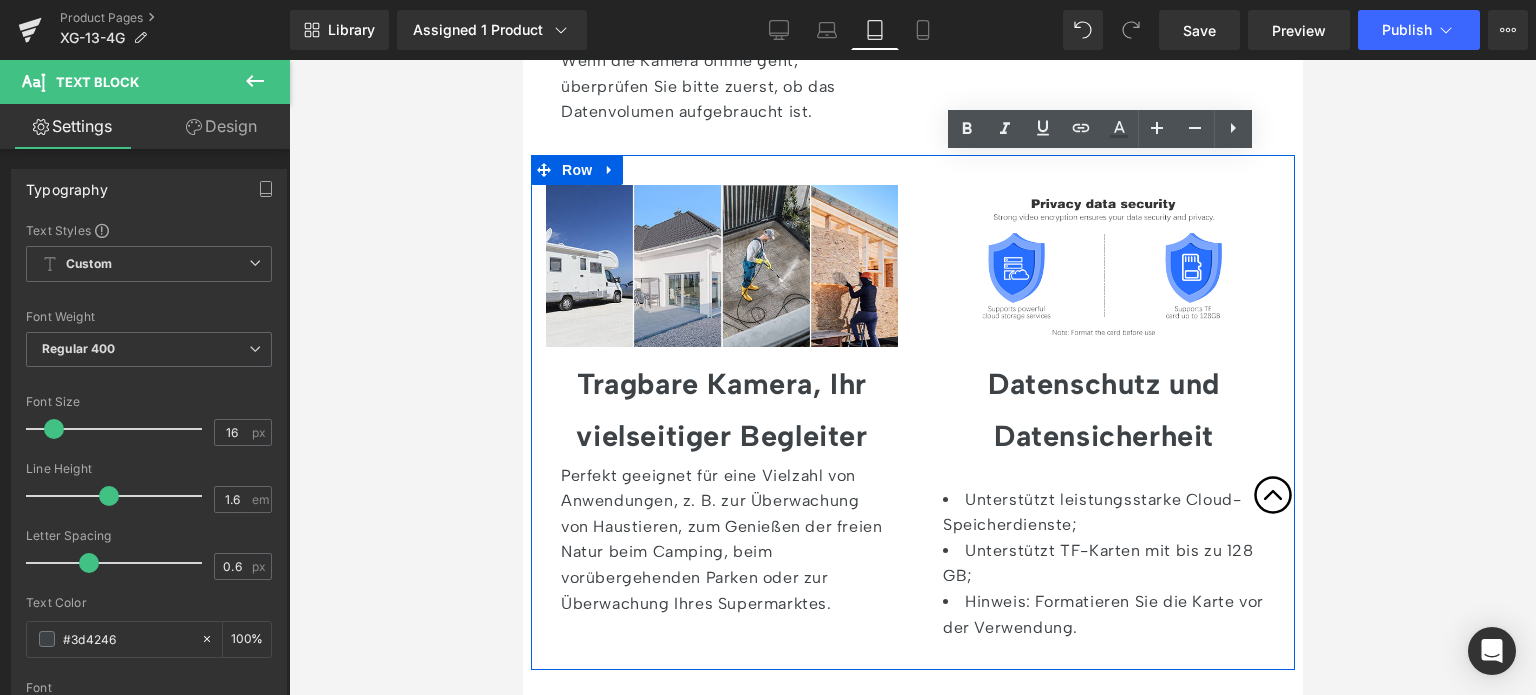 scroll, scrollTop: 5400, scrollLeft: 0, axis: vertical 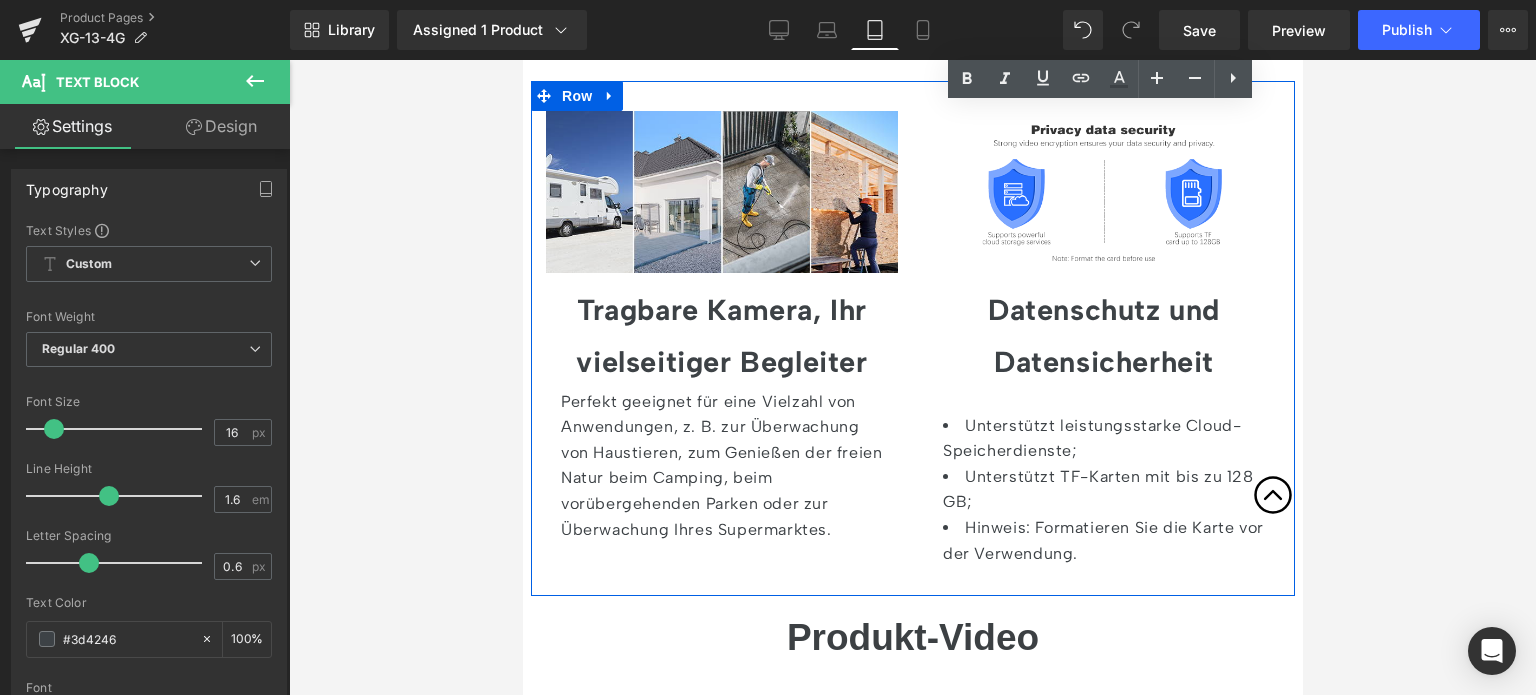 click on "Tragbare Kamera, Ihr vielseitiger Begleiter" at bounding box center [720, 335] 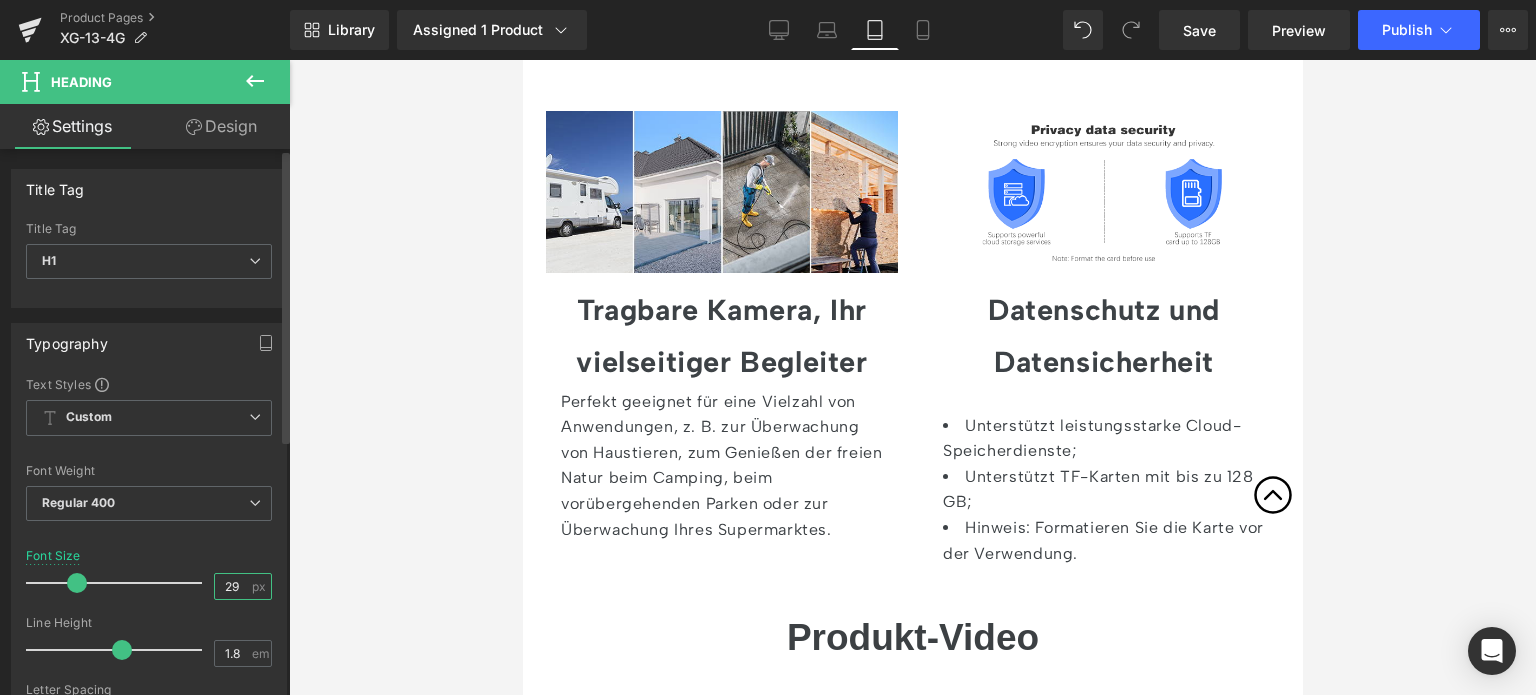 drag, startPoint x: 229, startPoint y: 575, endPoint x: 197, endPoint y: 579, distance: 32.24903 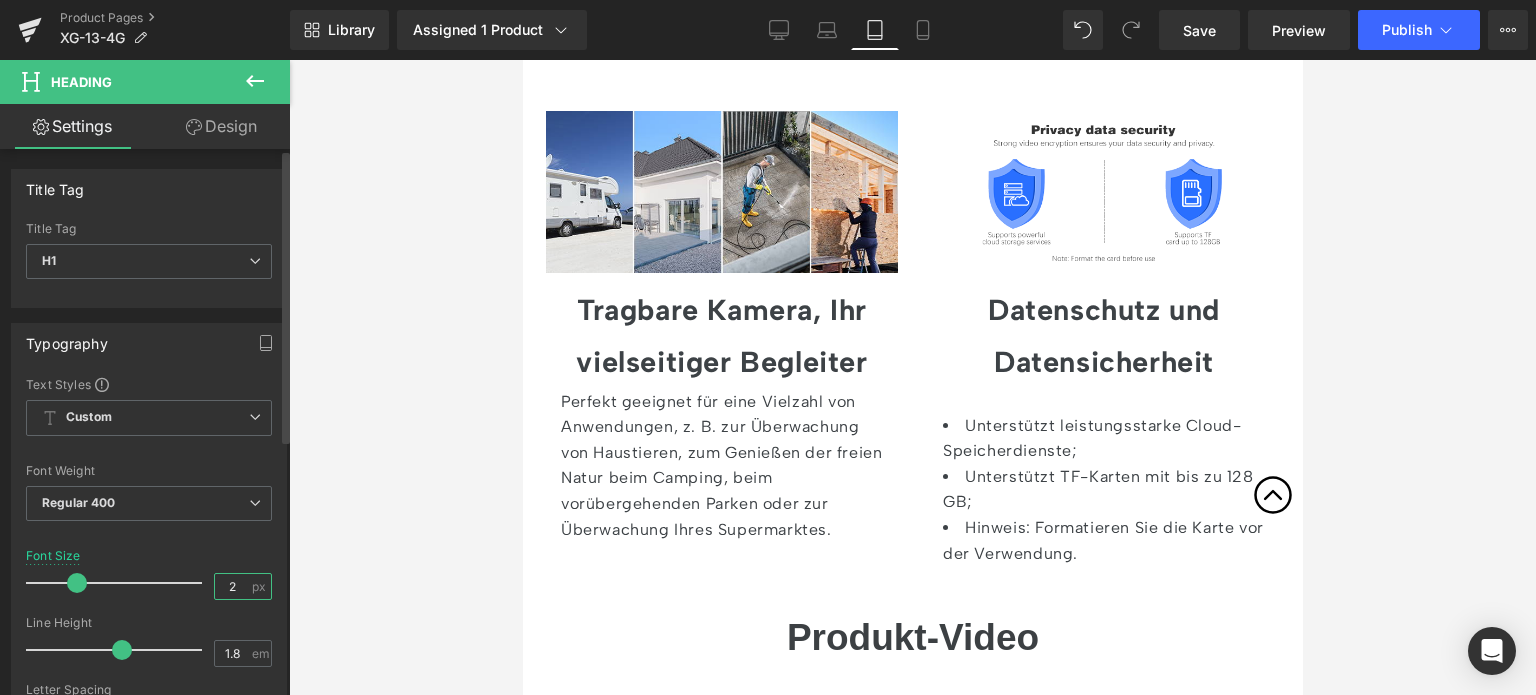 type on "25" 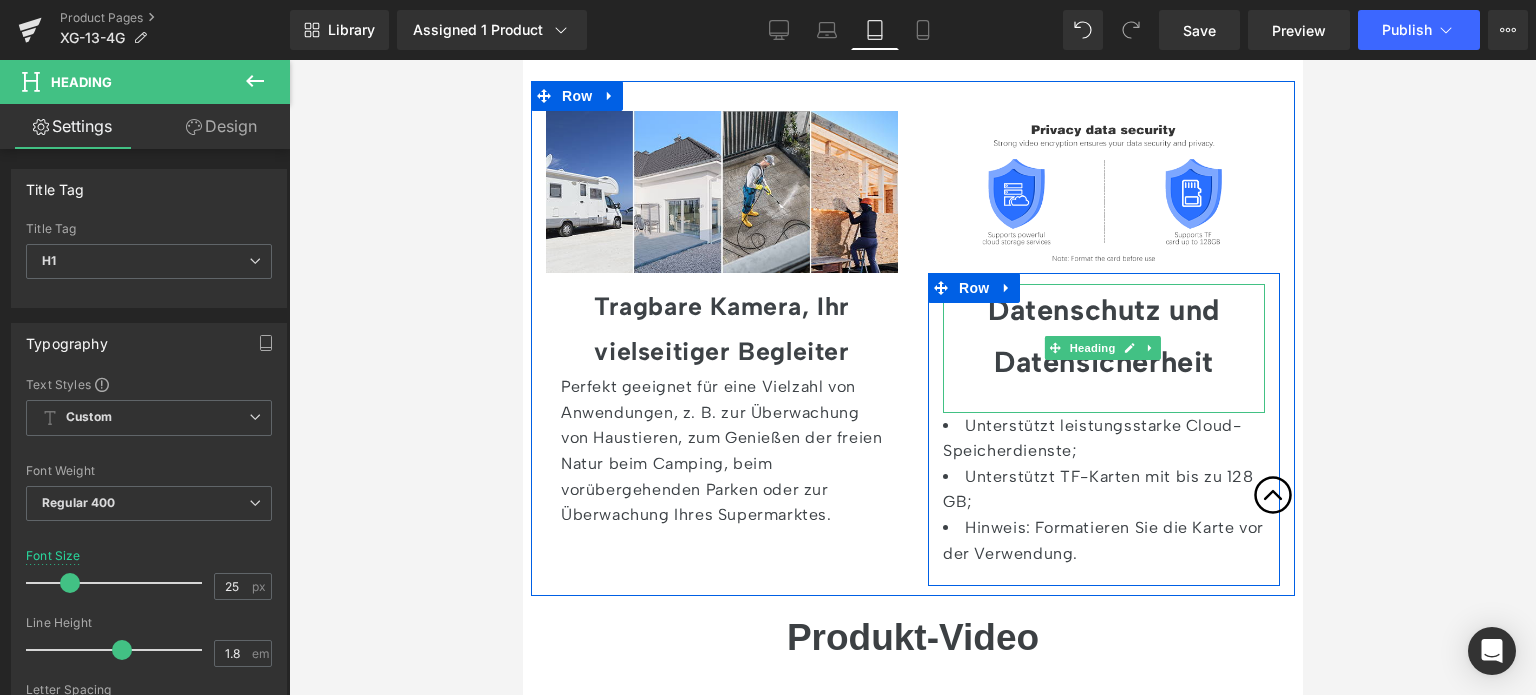click on "Datenschutz und Datensicherheit" at bounding box center [1103, 336] 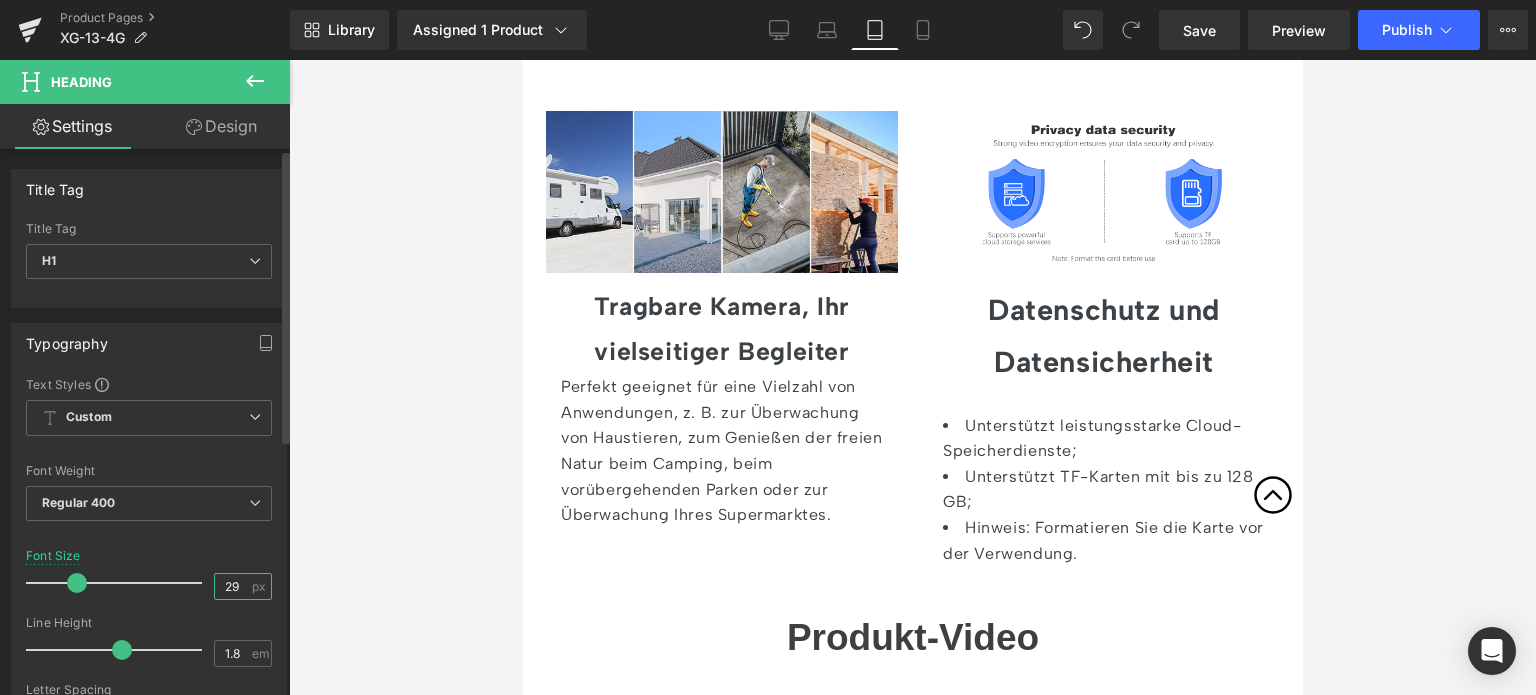 drag, startPoint x: 239, startPoint y: 574, endPoint x: 180, endPoint y: 574, distance: 59 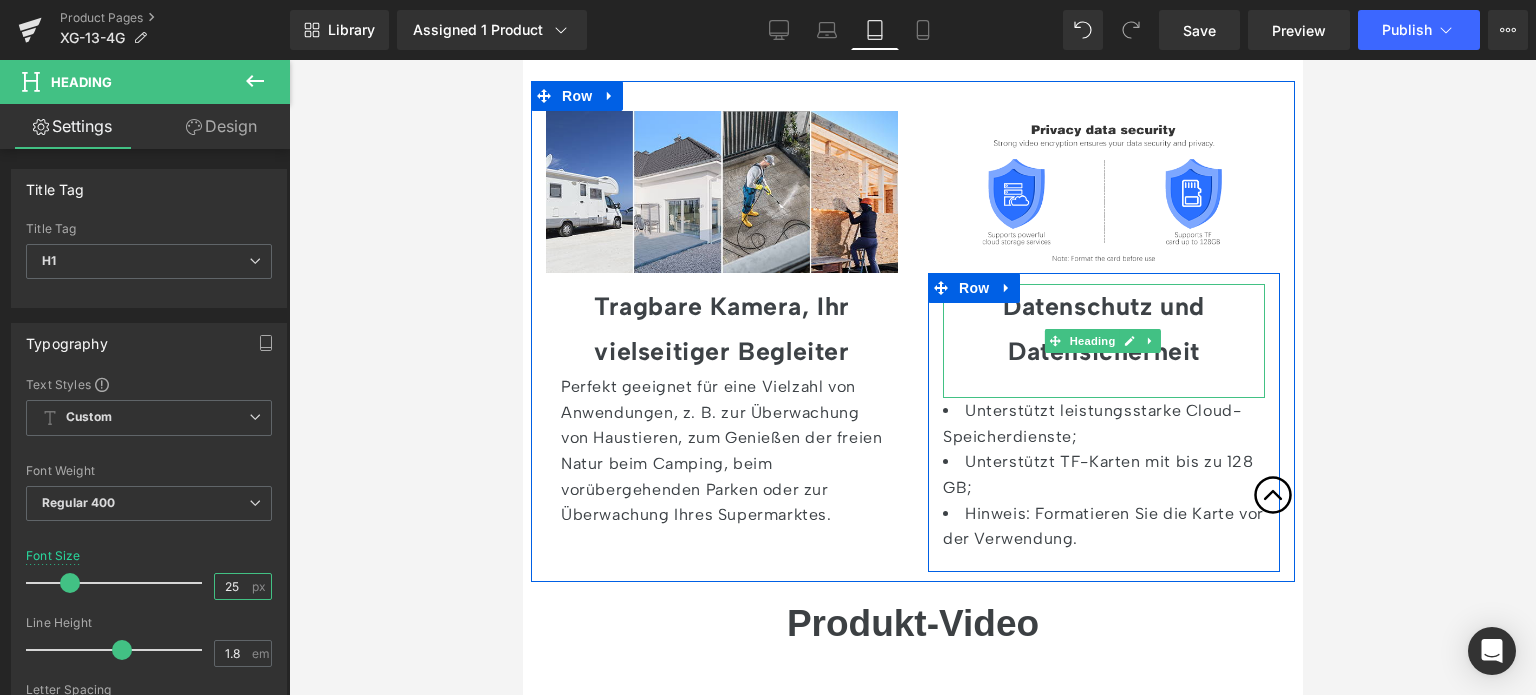 type on "25" 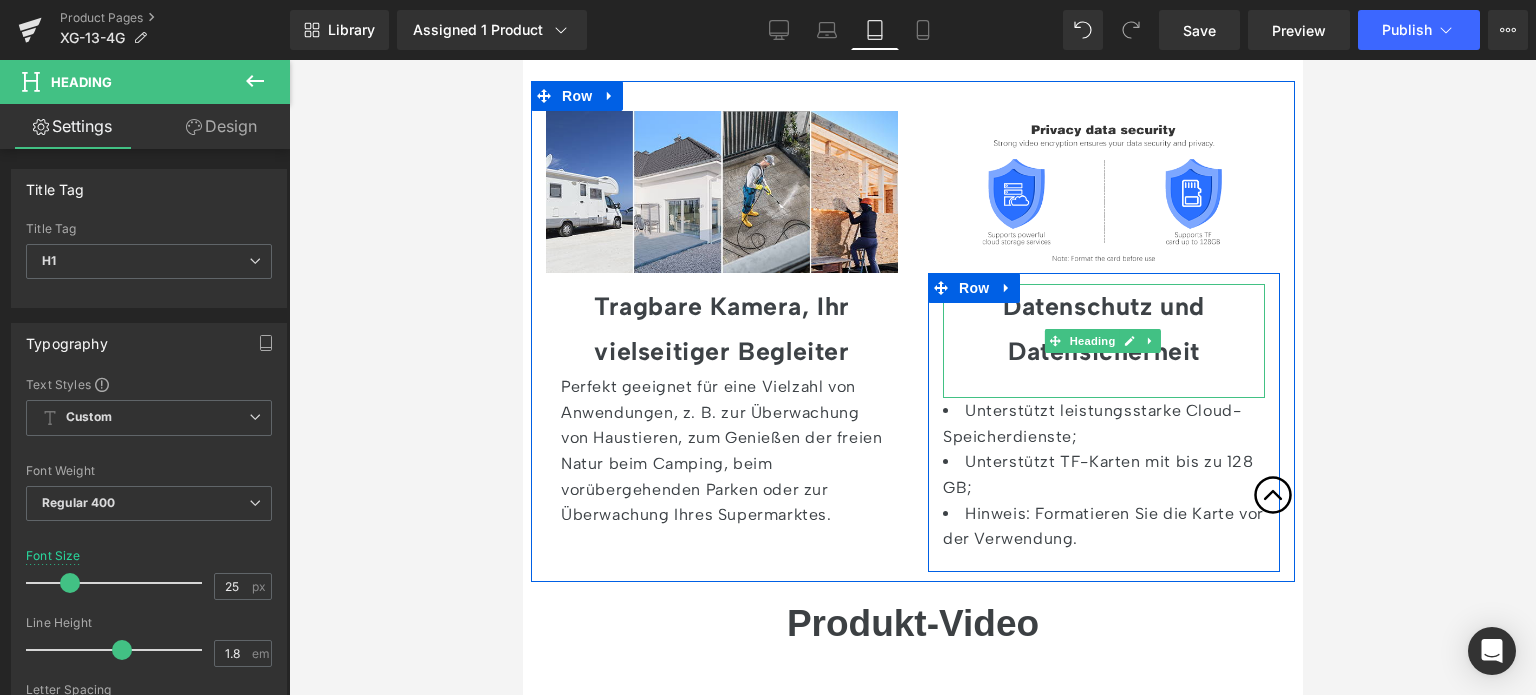 click at bounding box center [1103, 386] 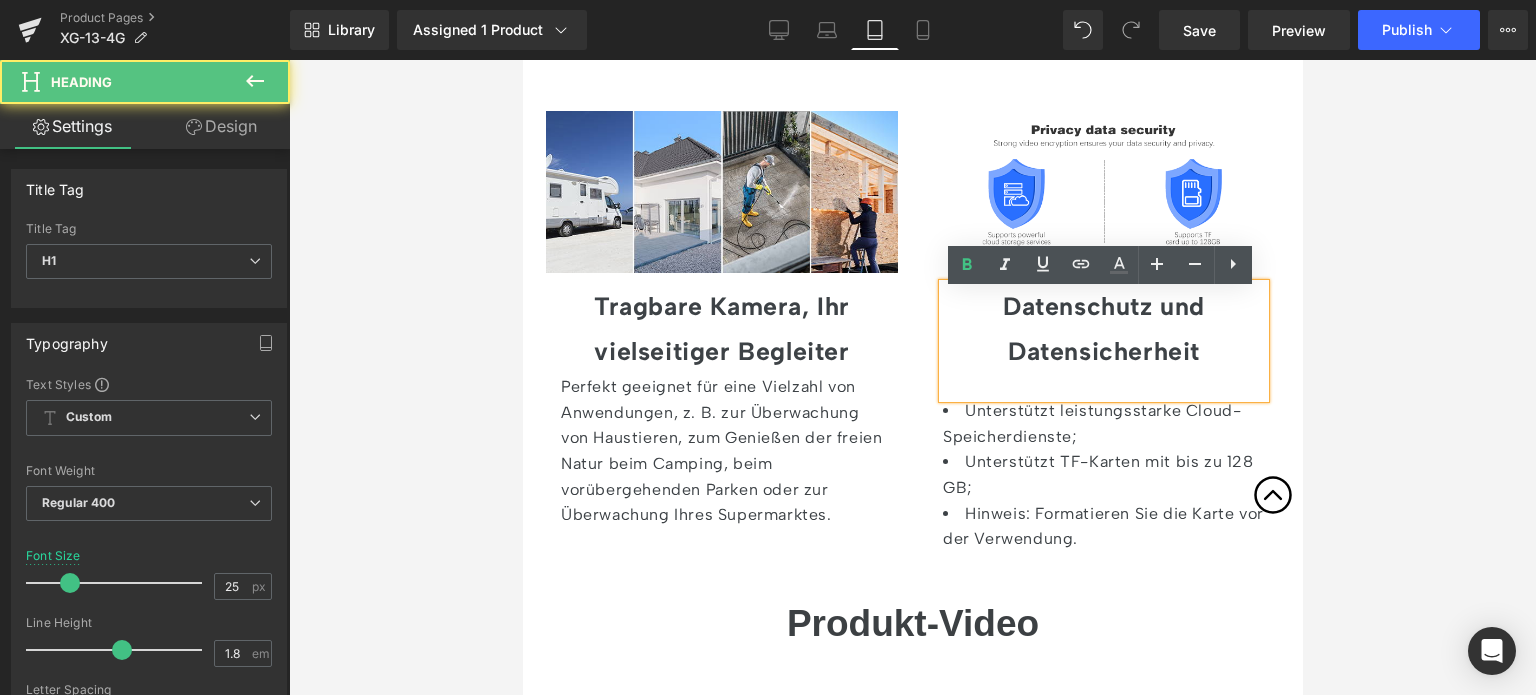 type 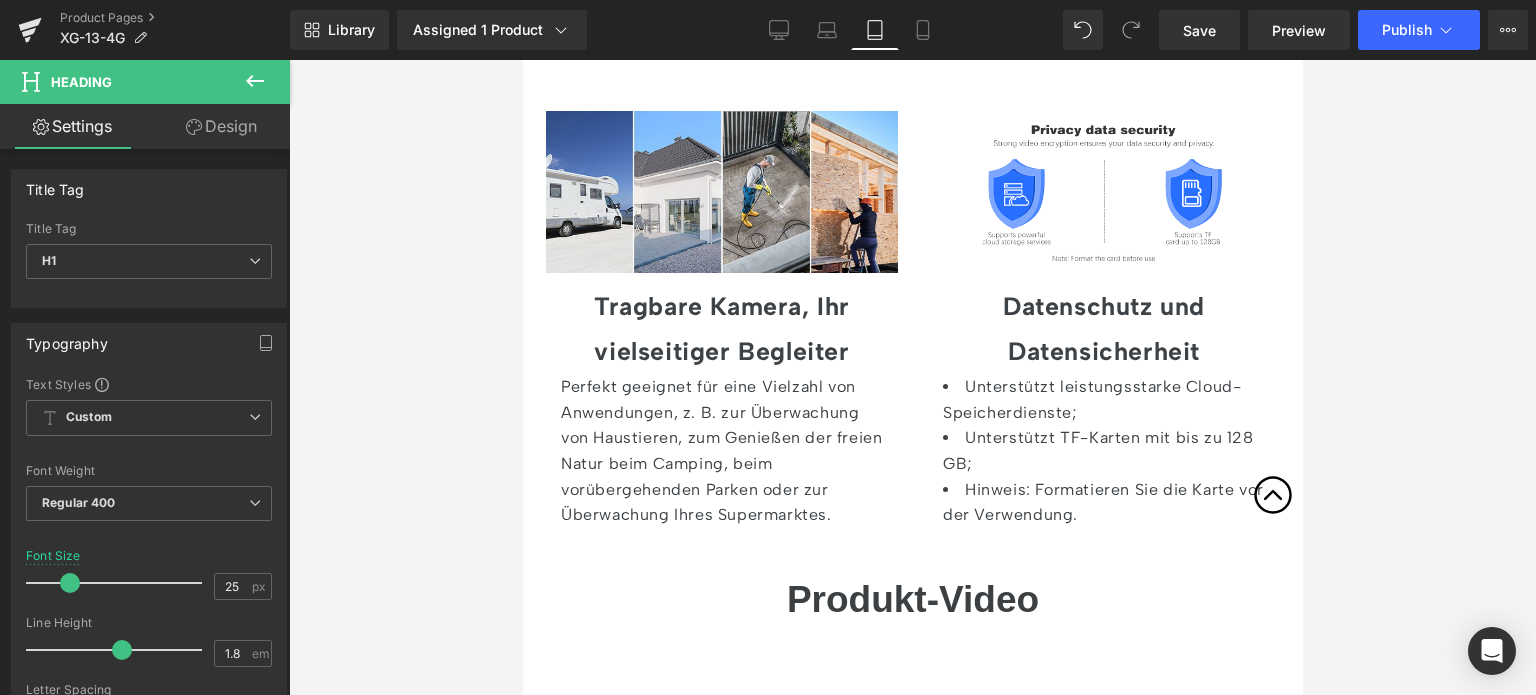 click on "Design" at bounding box center (221, 126) 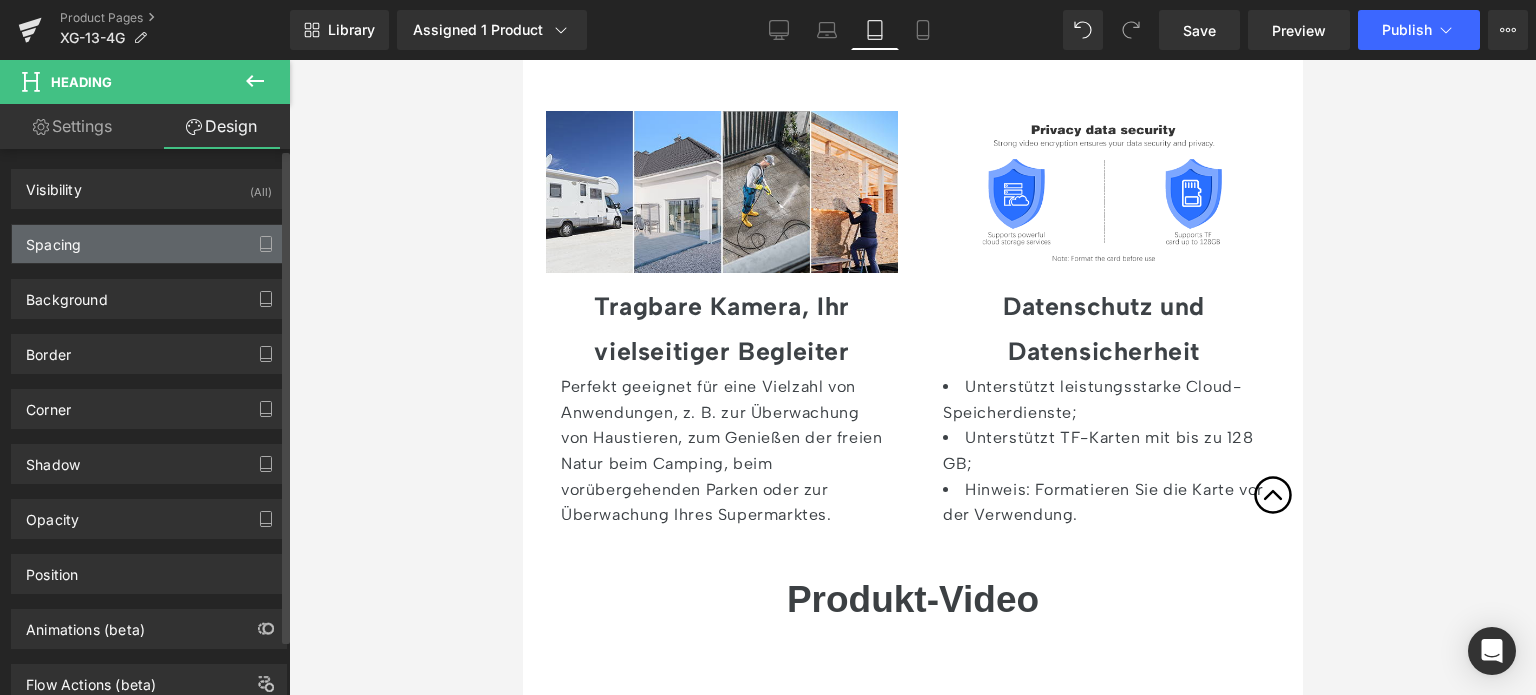 type on "10" 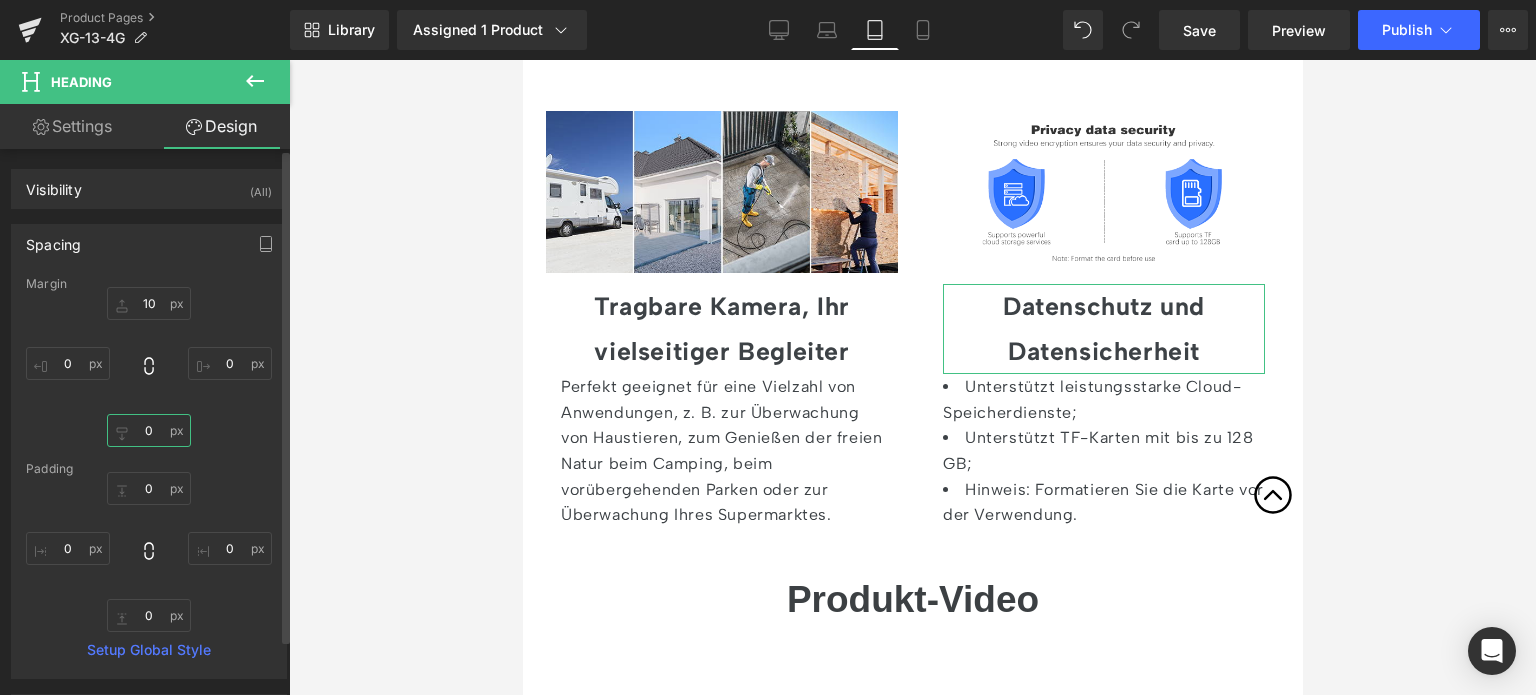 click on "0" at bounding box center [149, 430] 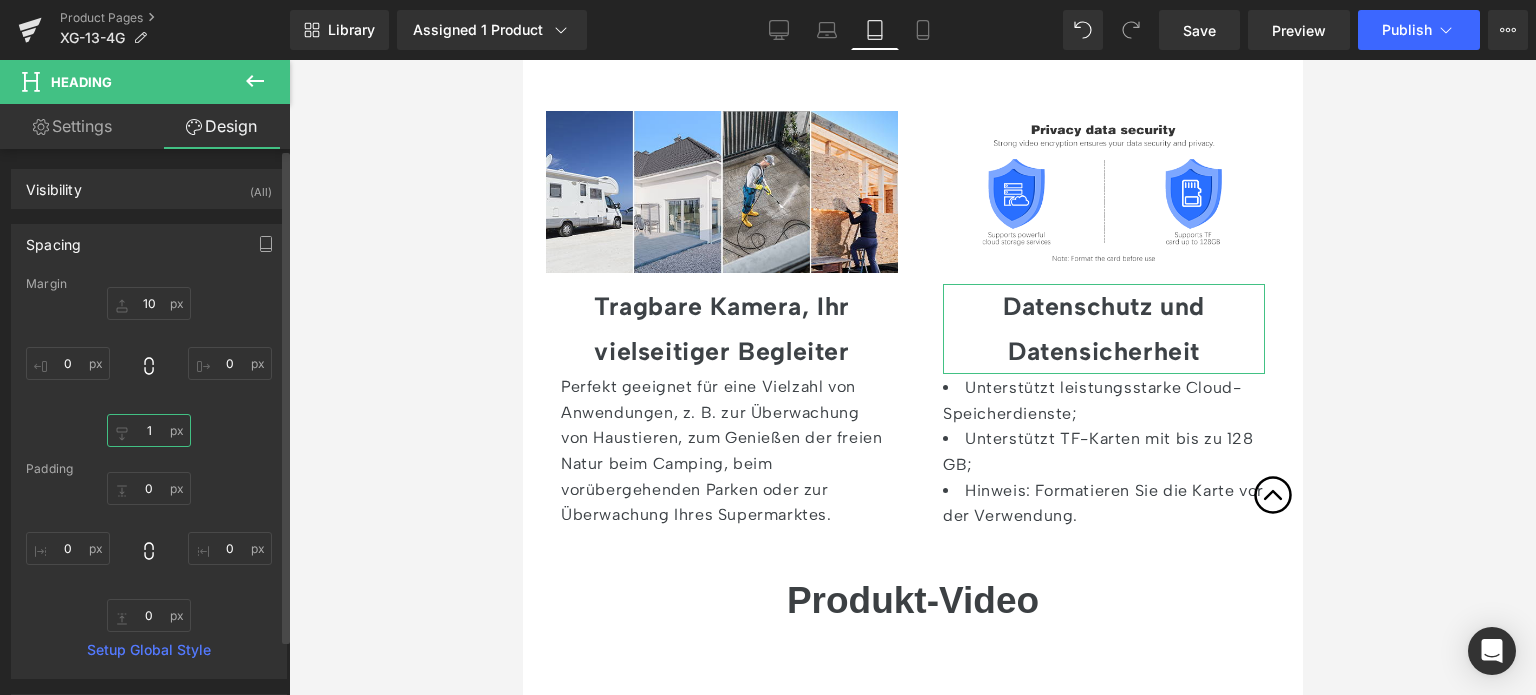 type on "10" 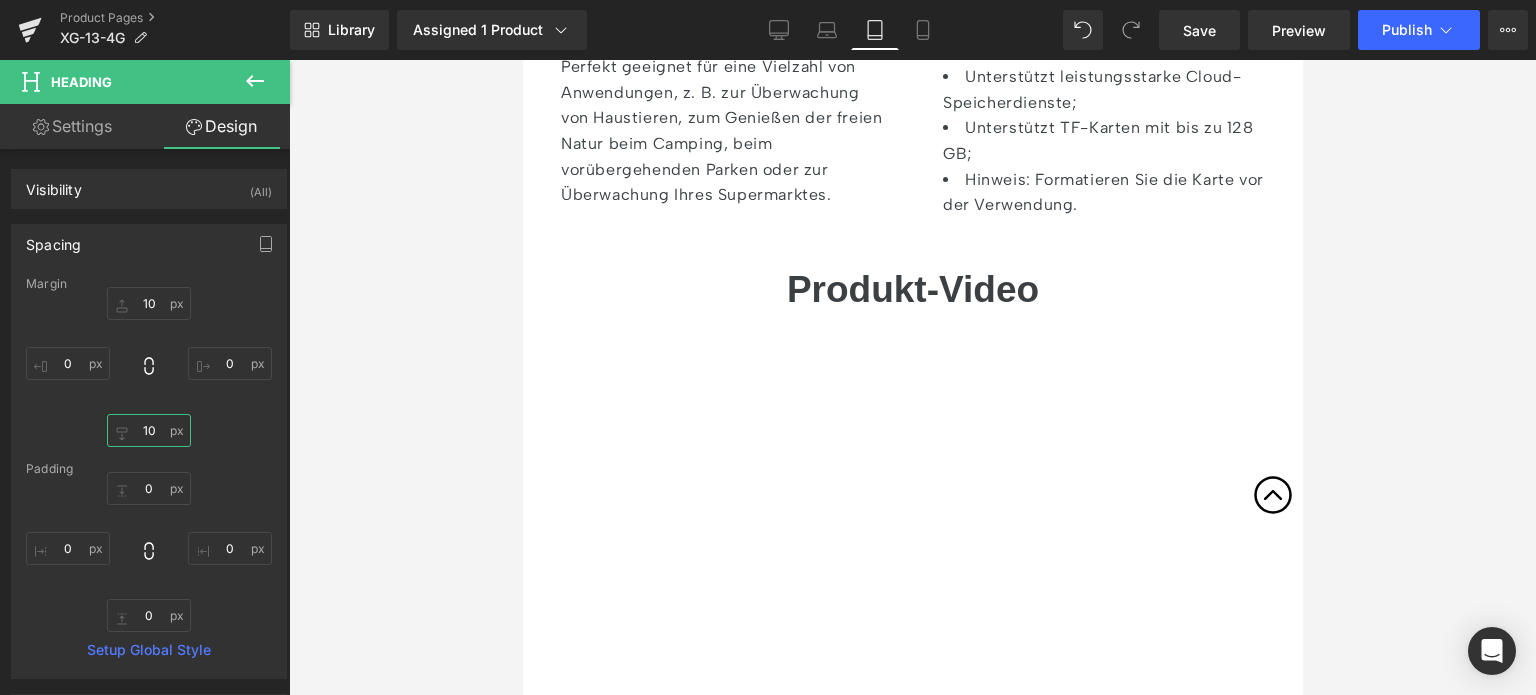 scroll, scrollTop: 5700, scrollLeft: 0, axis: vertical 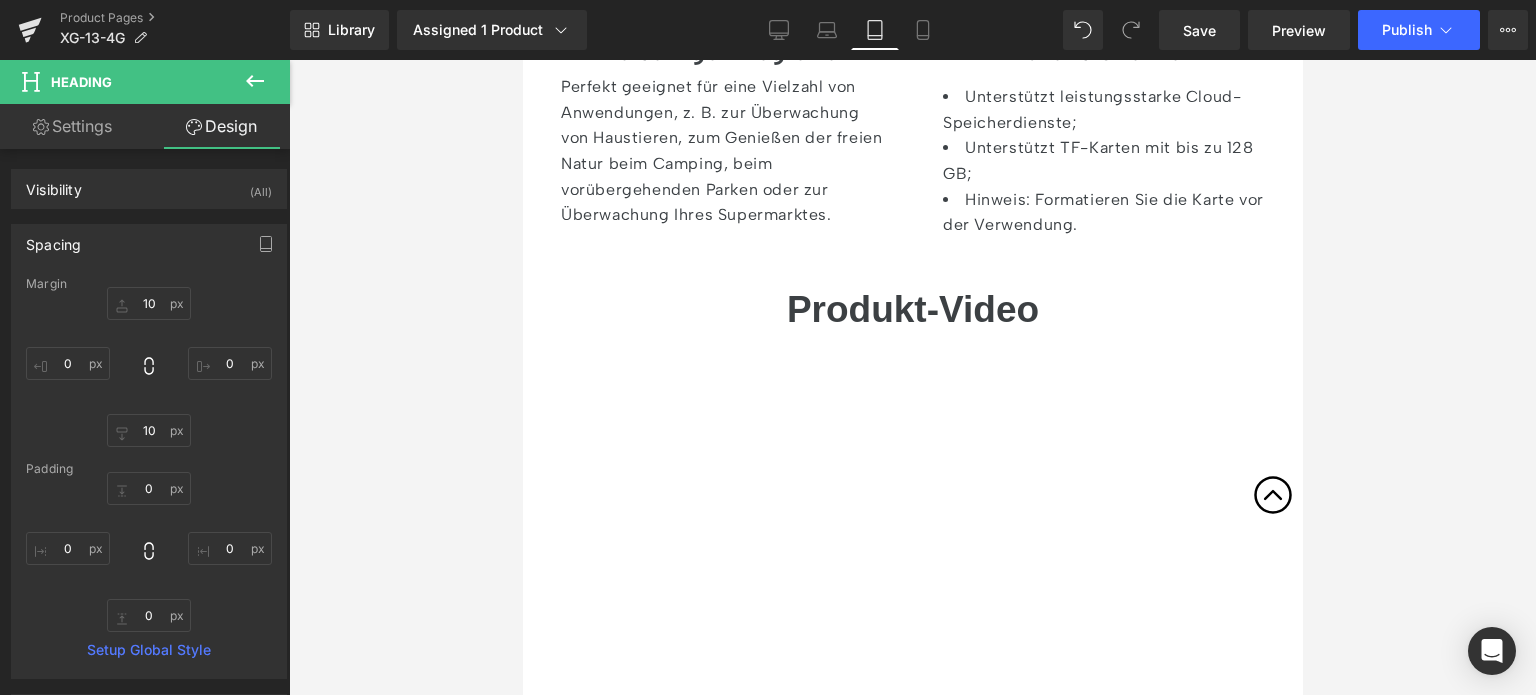 click on "Produkt-Video" at bounding box center [912, 309] 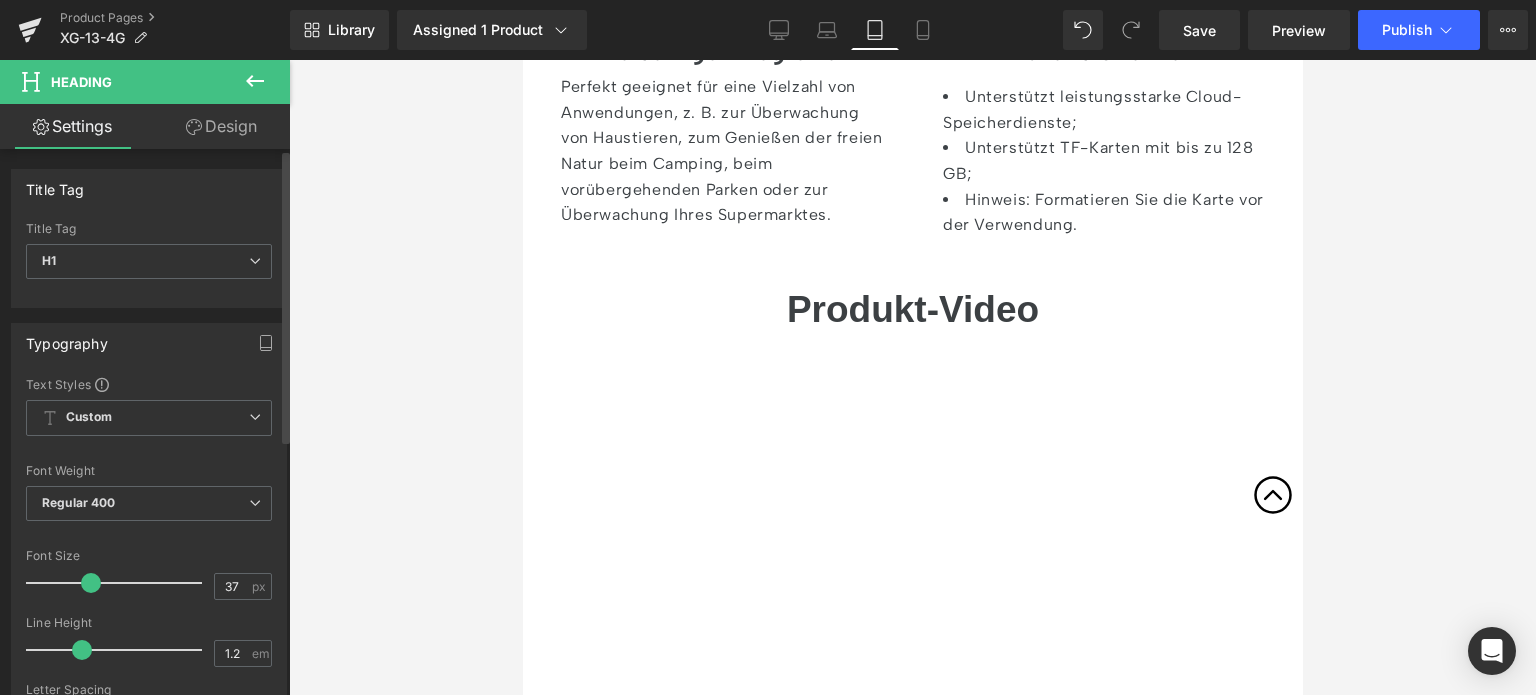 drag, startPoint x: 237, startPoint y: 584, endPoint x: 179, endPoint y: 583, distance: 58.00862 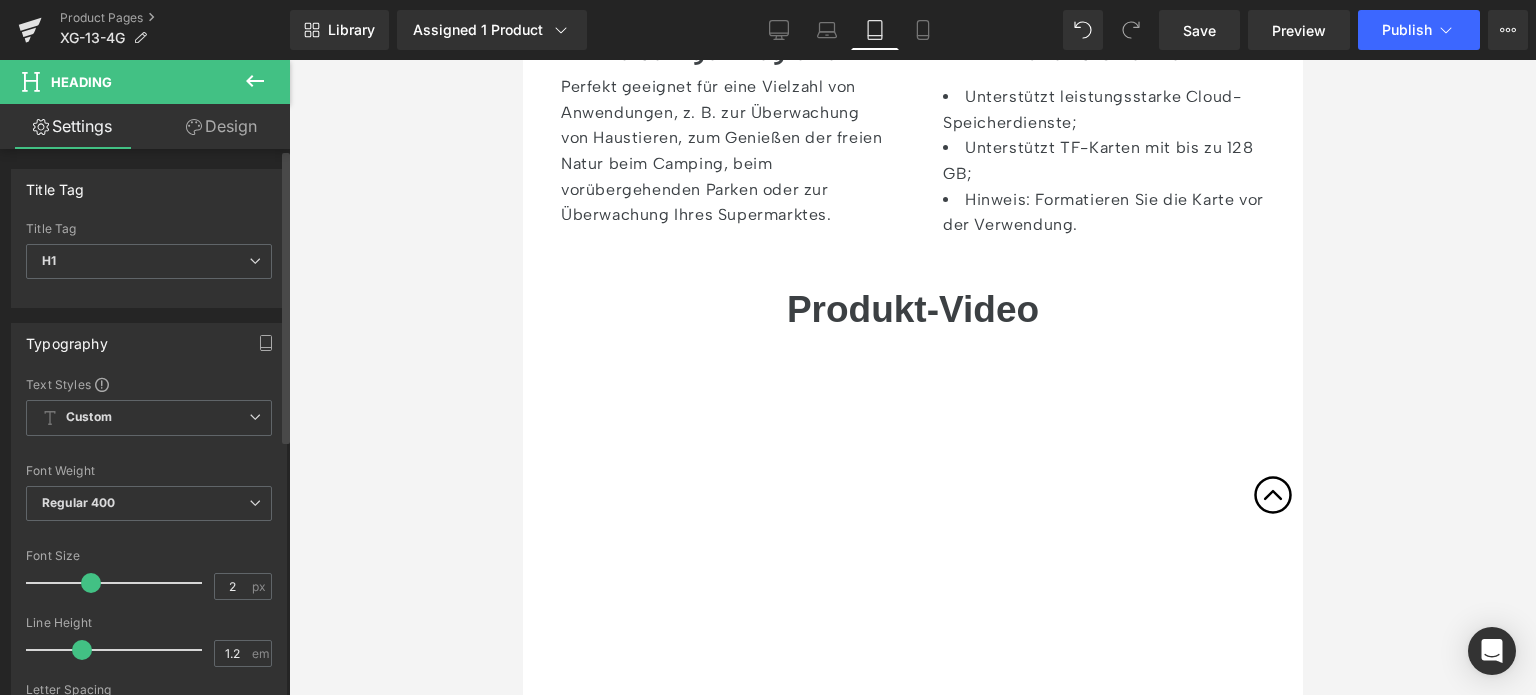 type on "28" 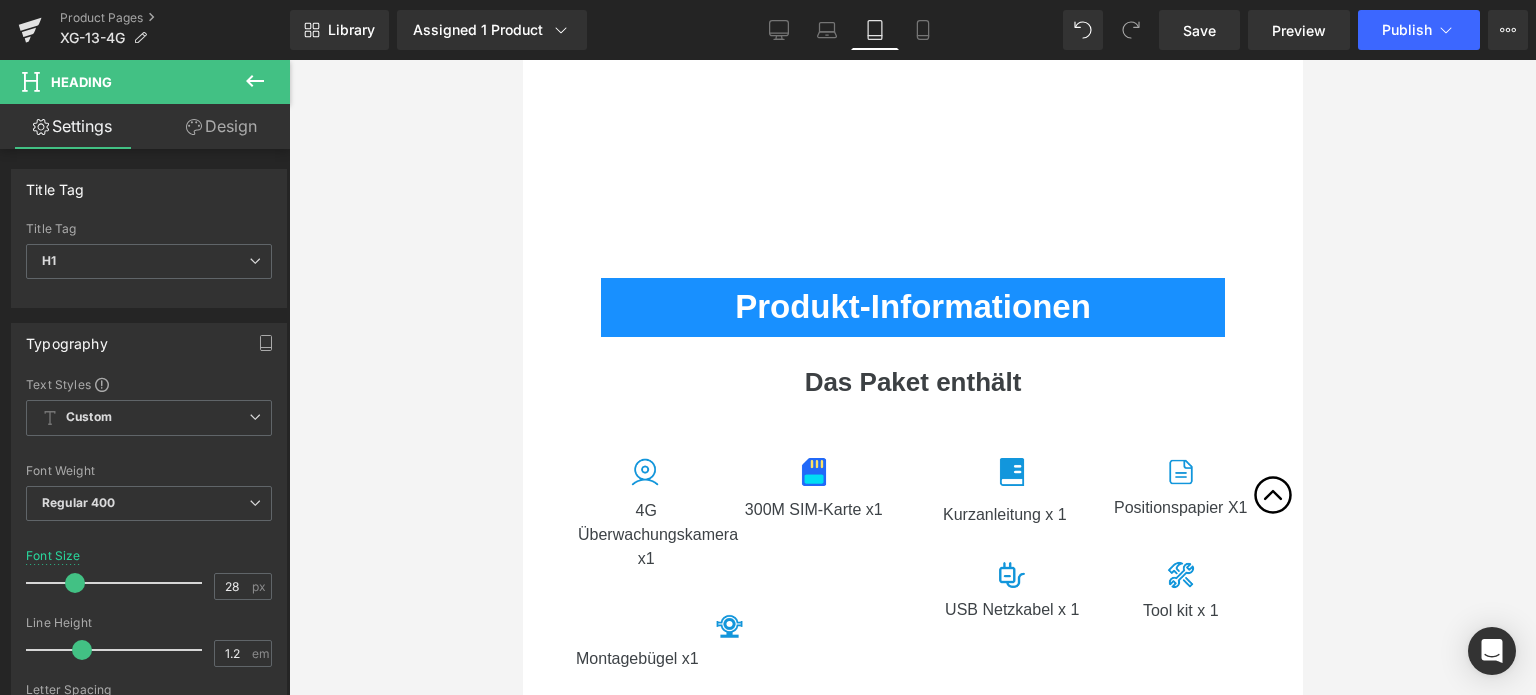 scroll, scrollTop: 6300, scrollLeft: 0, axis: vertical 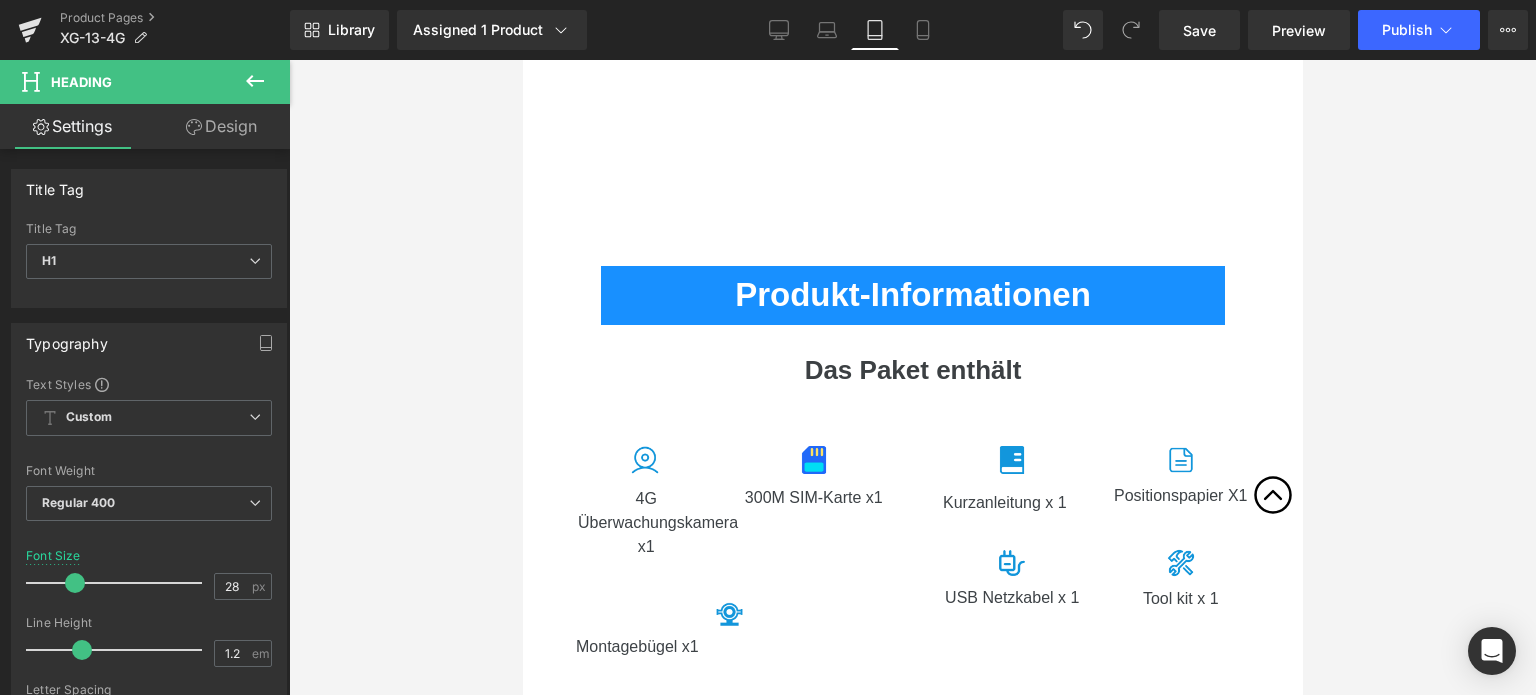 click on "‹" at bounding box center [912, -1611] 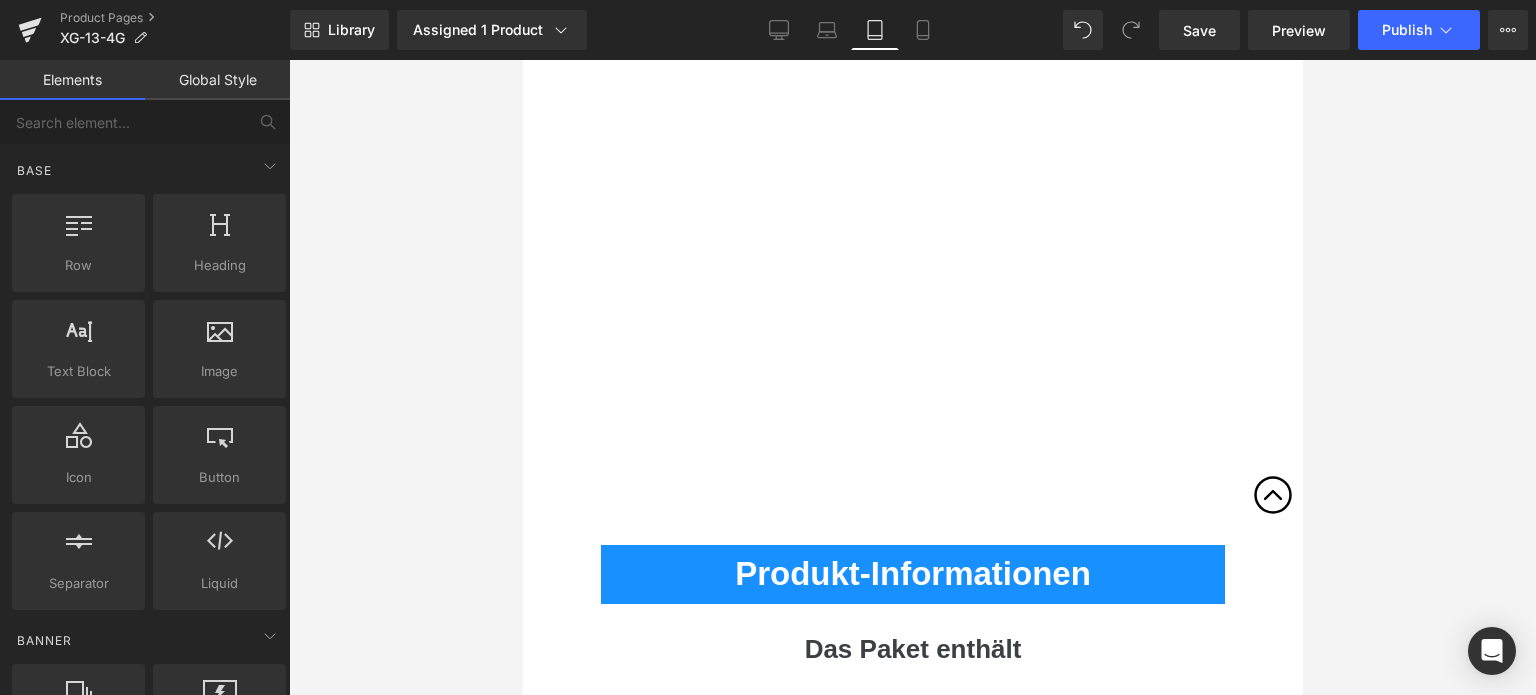 scroll, scrollTop: 6000, scrollLeft: 0, axis: vertical 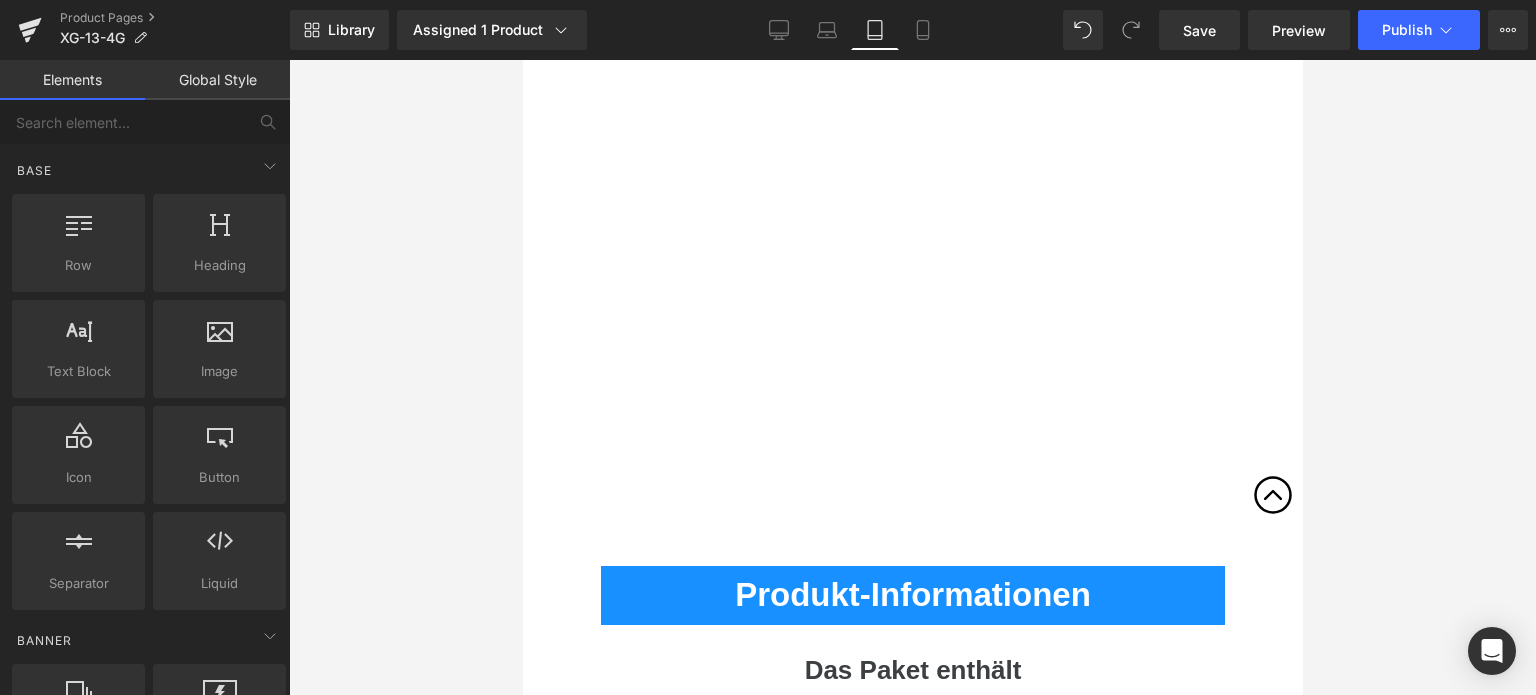 click on "‹" at bounding box center [912, -1311] 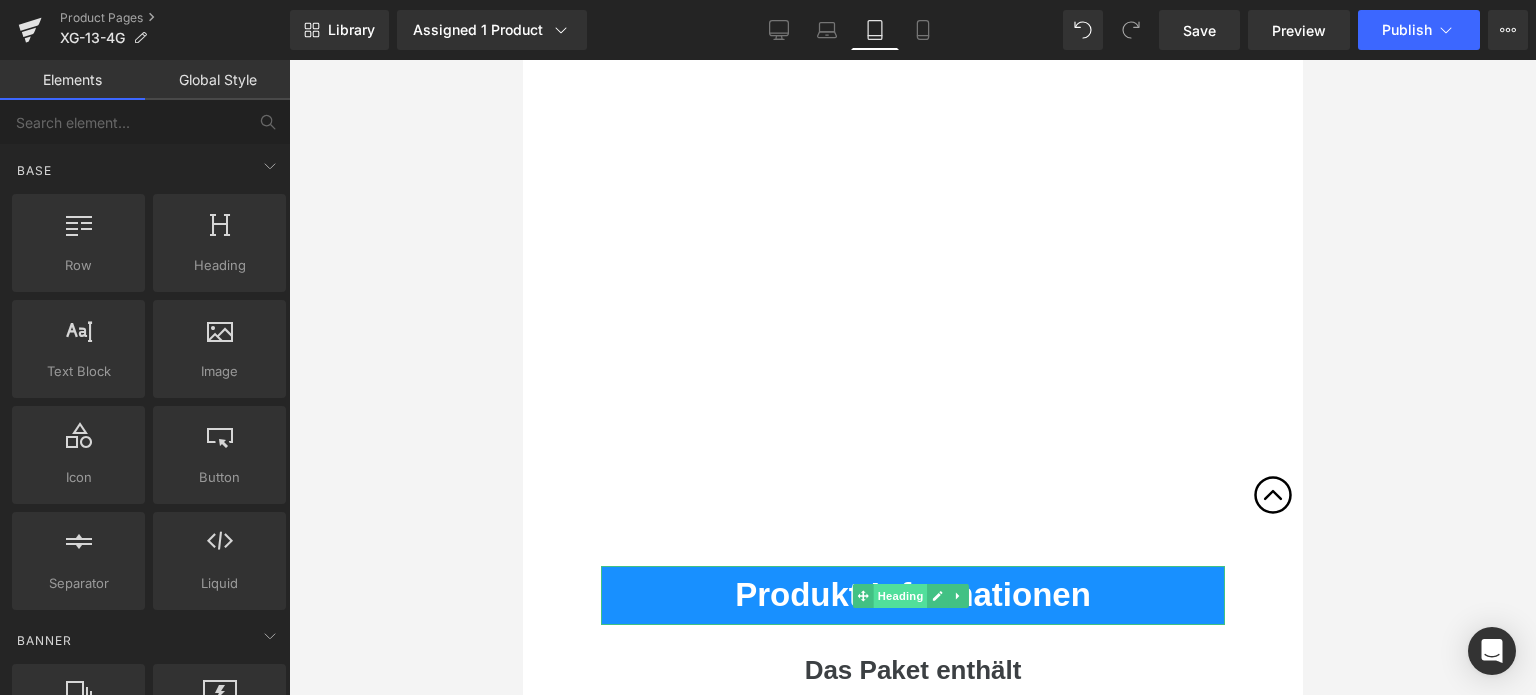 click on "Heading" at bounding box center (899, 596) 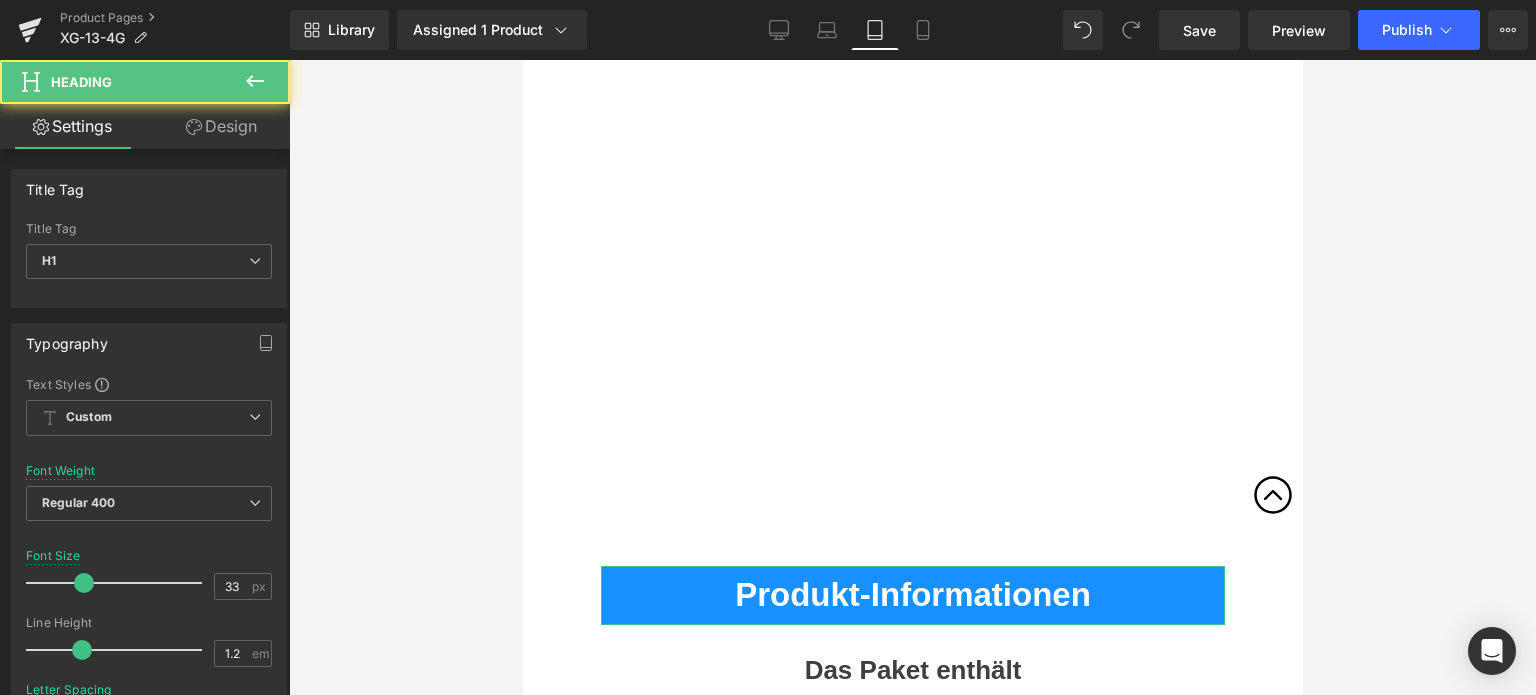 click on "Design" at bounding box center (221, 126) 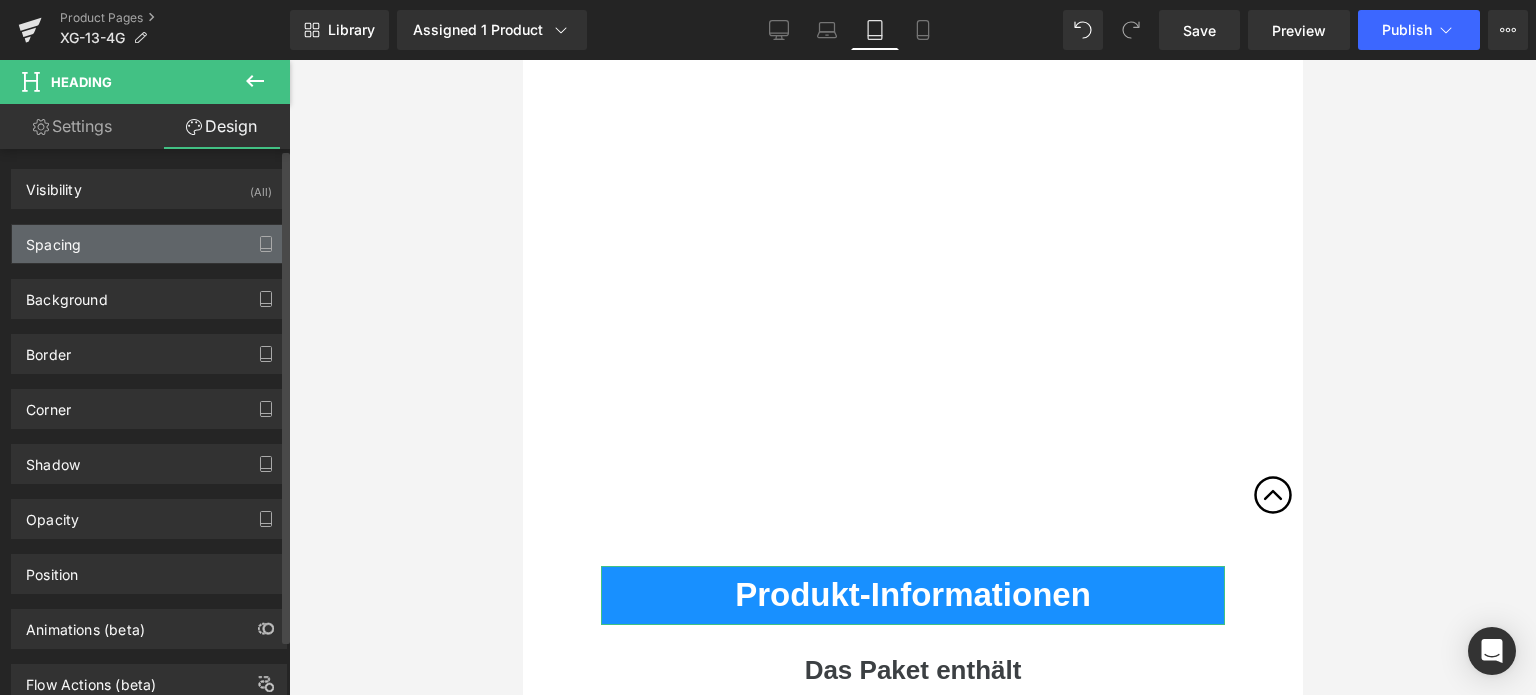 type on "100" 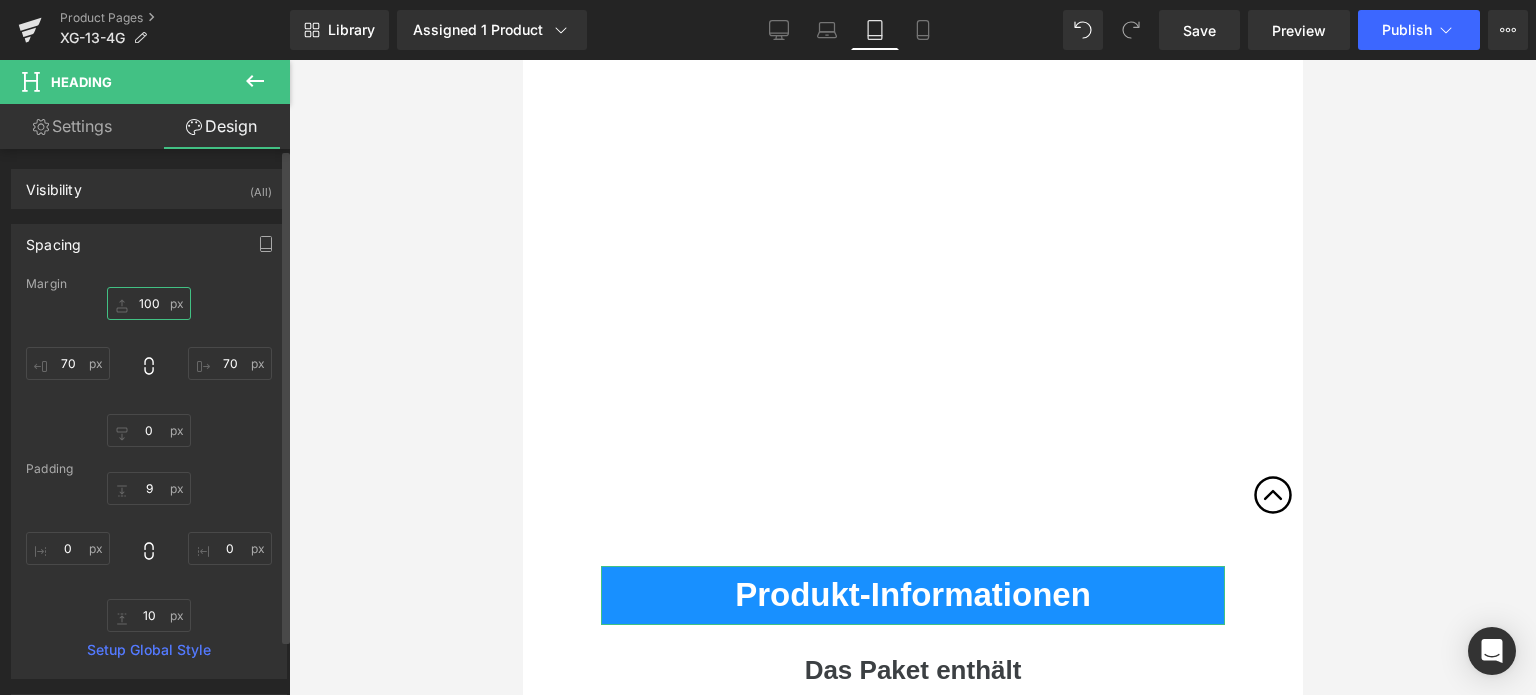 click on "100" at bounding box center (149, 303) 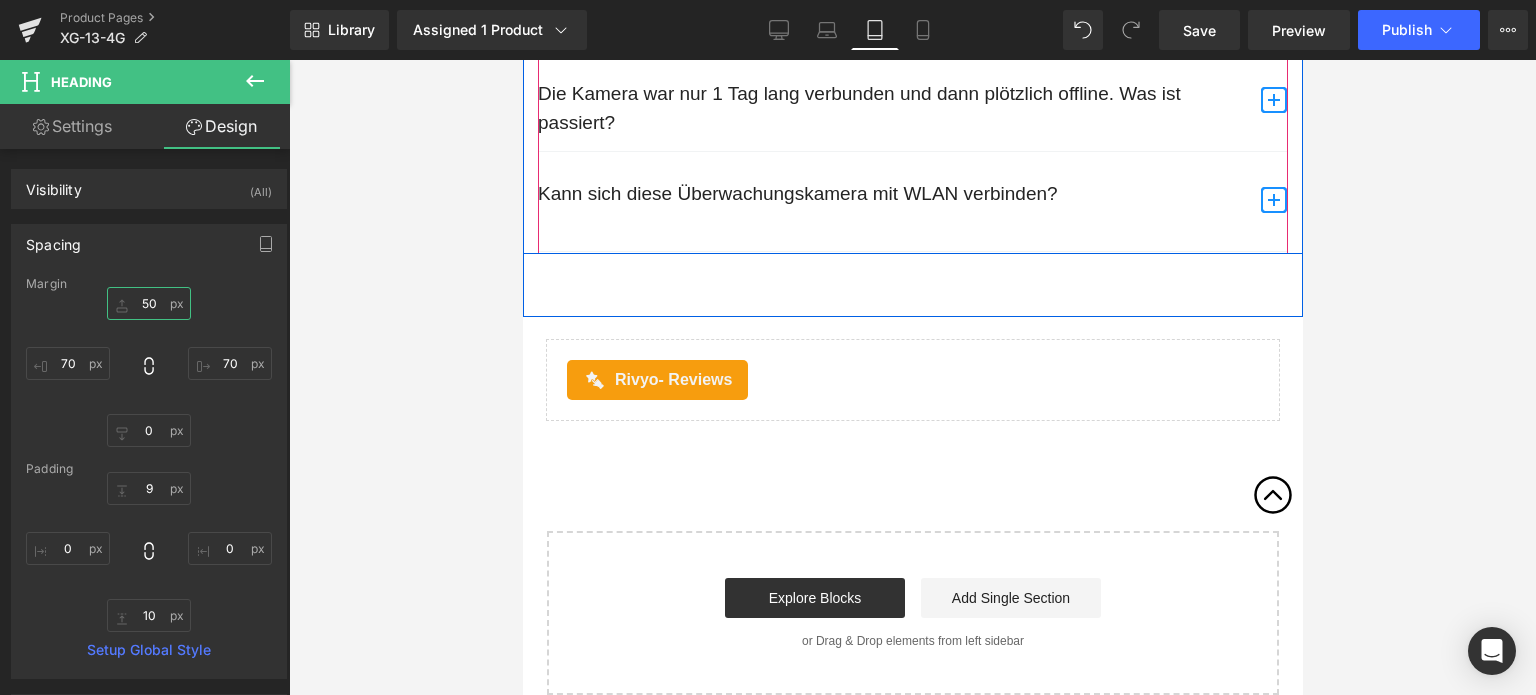 scroll, scrollTop: 8200, scrollLeft: 0, axis: vertical 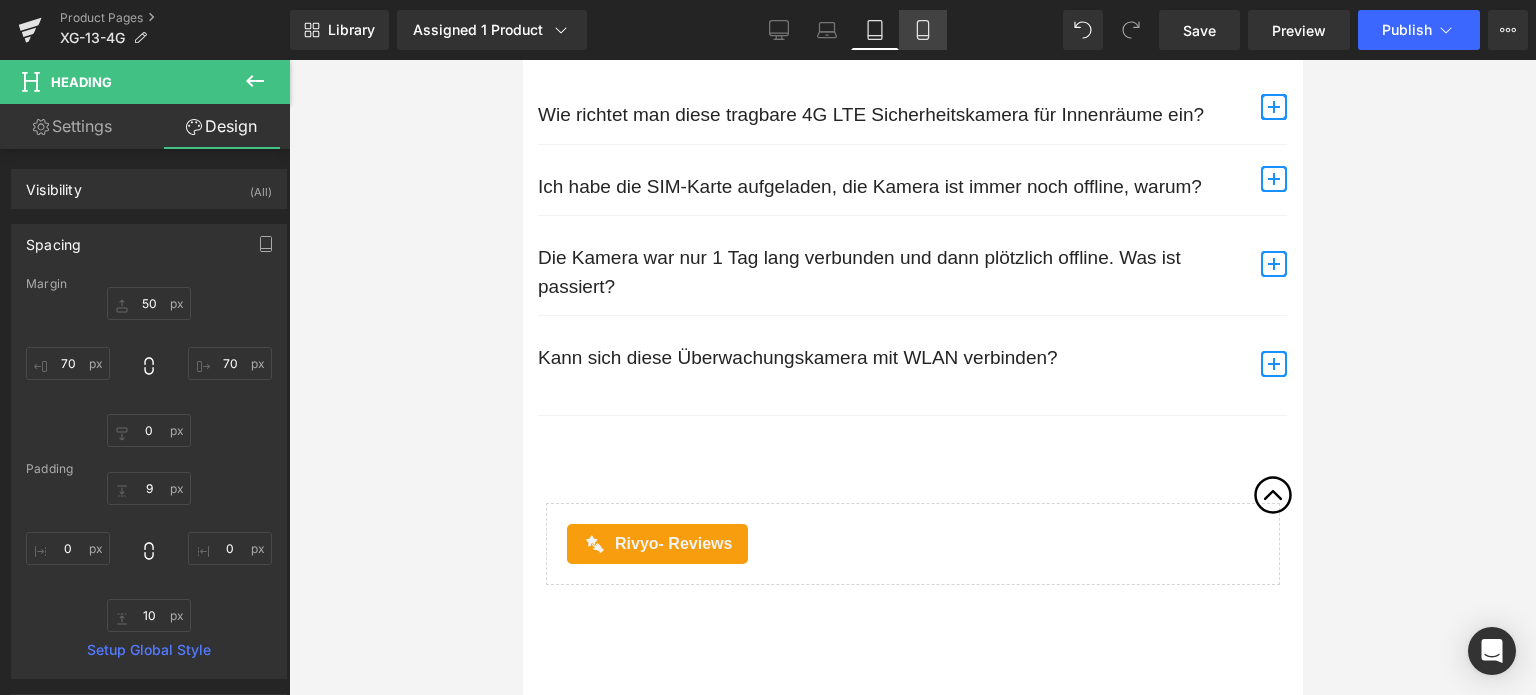 click on "Mobile" at bounding box center [923, 30] 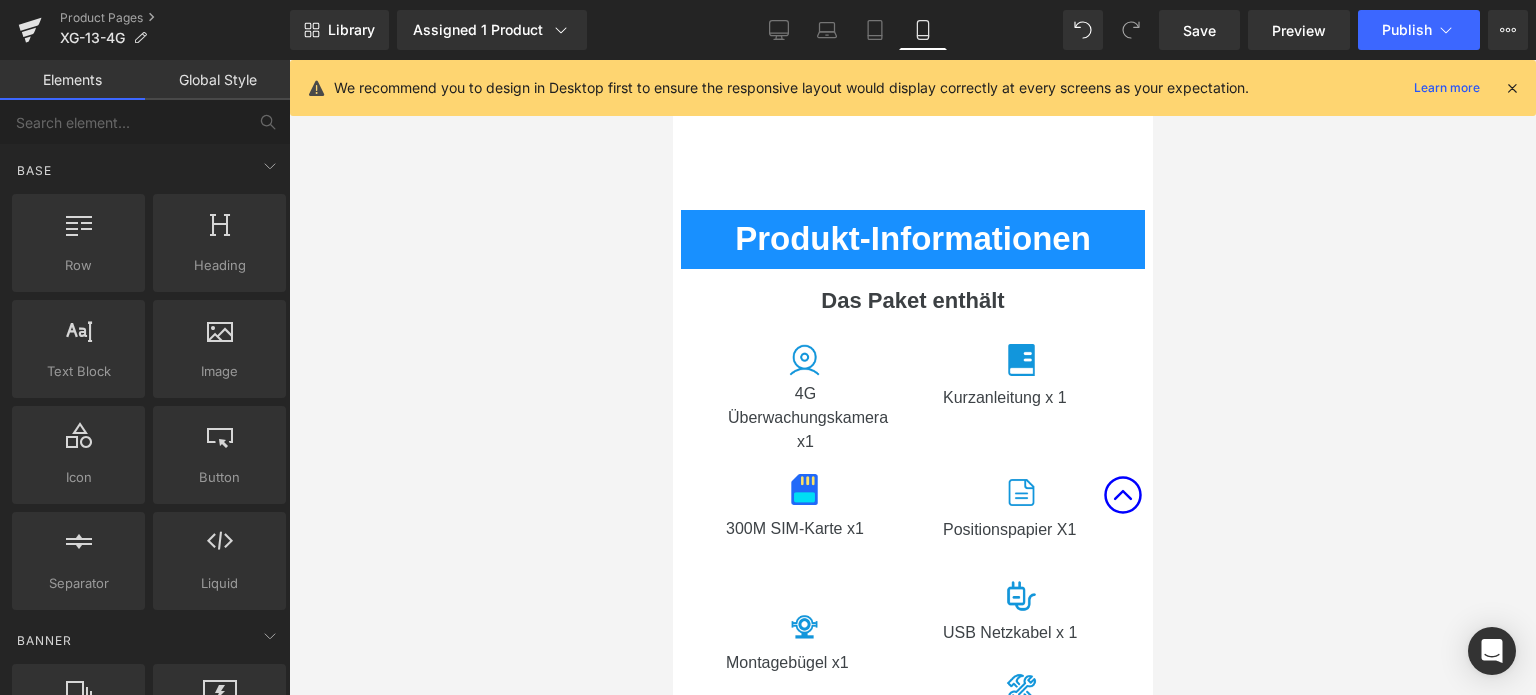 click 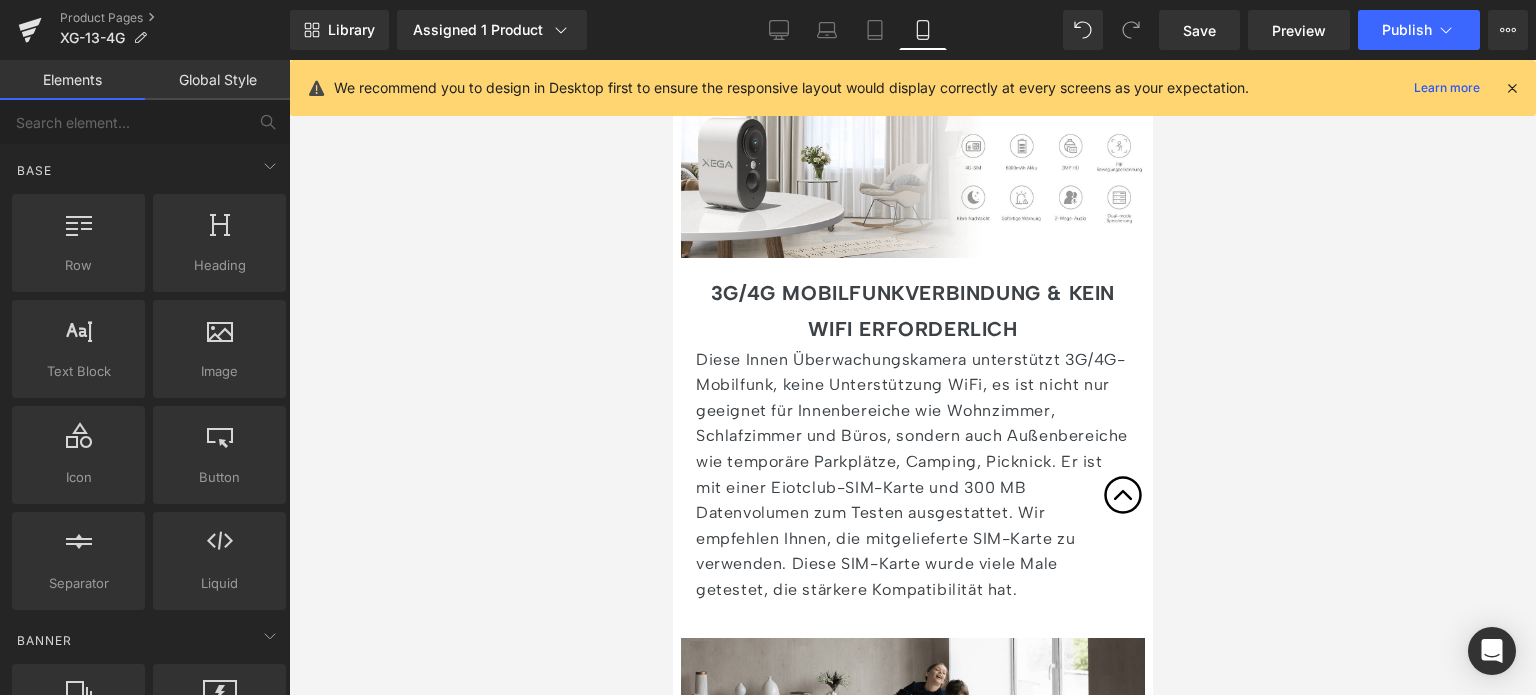 scroll, scrollTop: 2200, scrollLeft: 0, axis: vertical 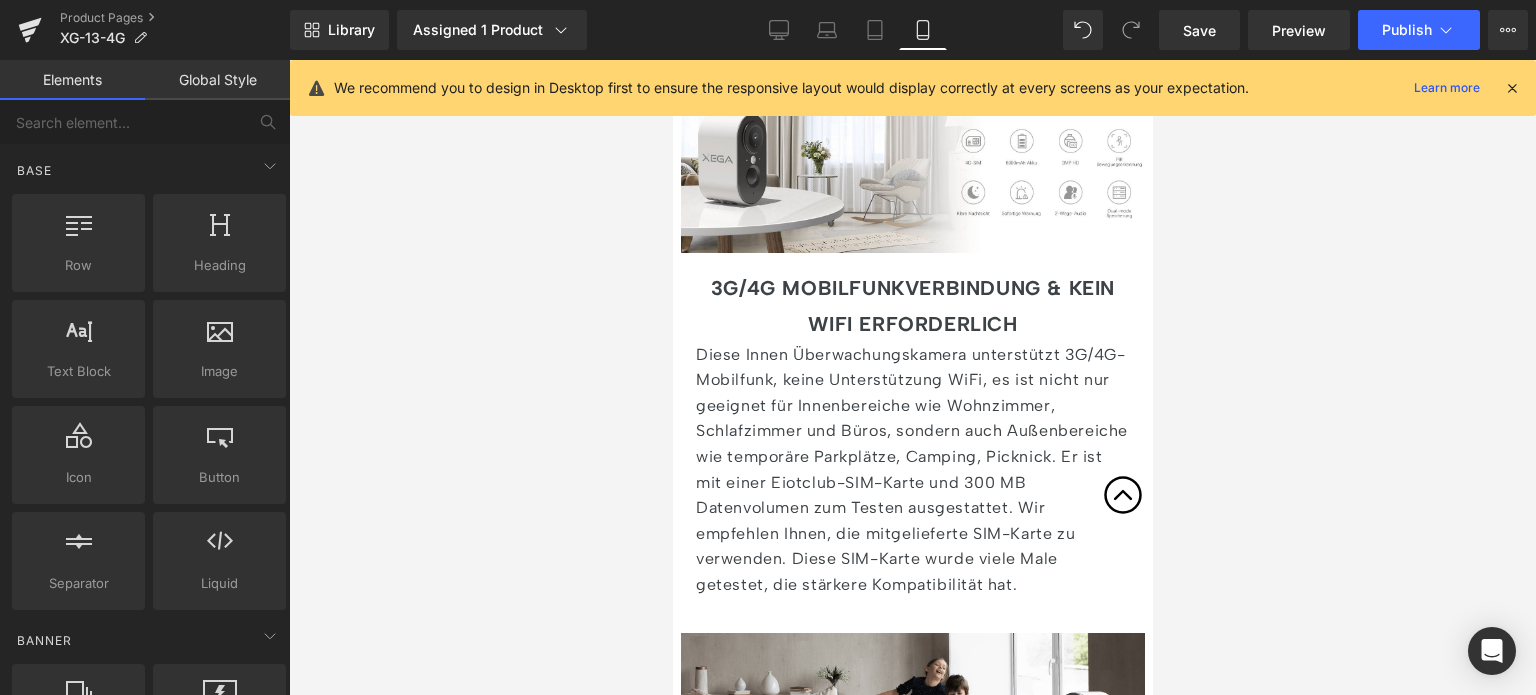 click on "3G/4G MOBILFUNKVERBINDUNG & KEIN WIFI ERFORDERLICH" at bounding box center [912, 306] 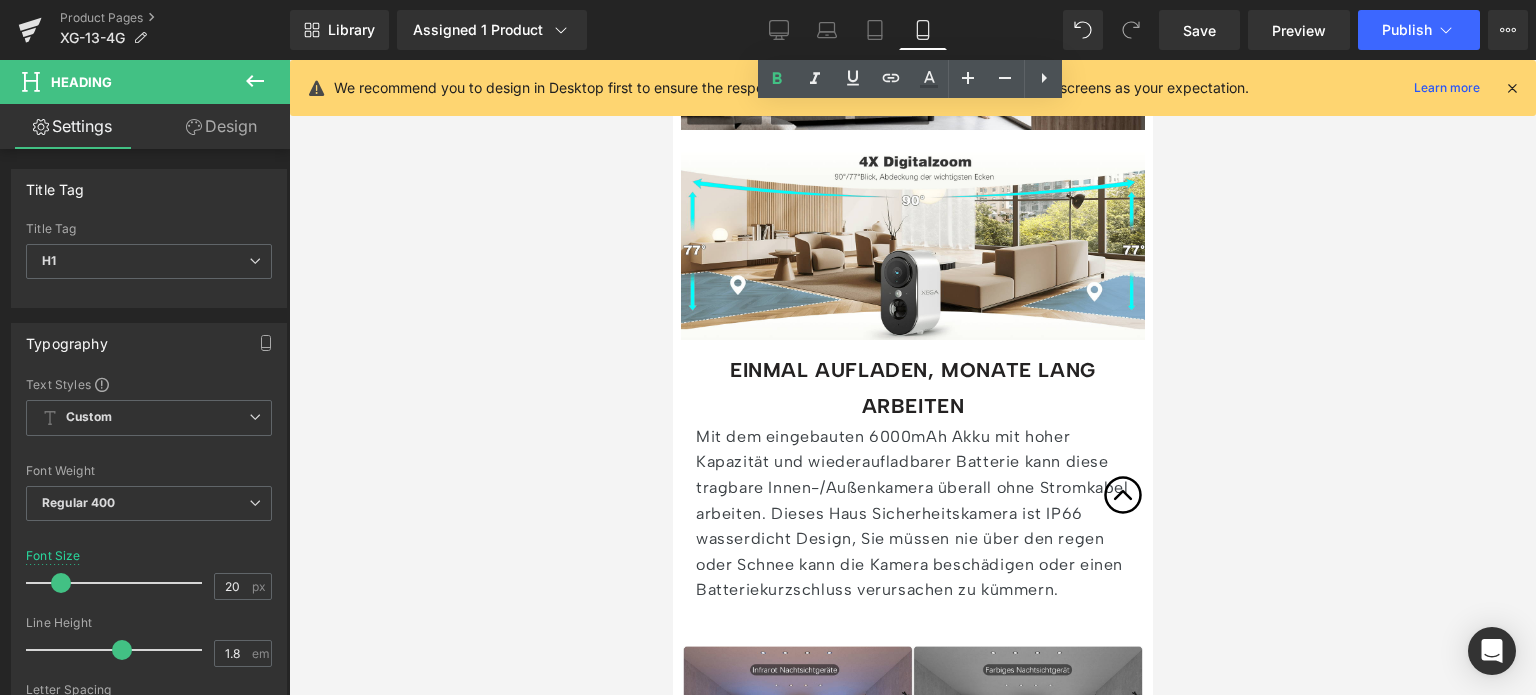 scroll, scrollTop: 2900, scrollLeft: 0, axis: vertical 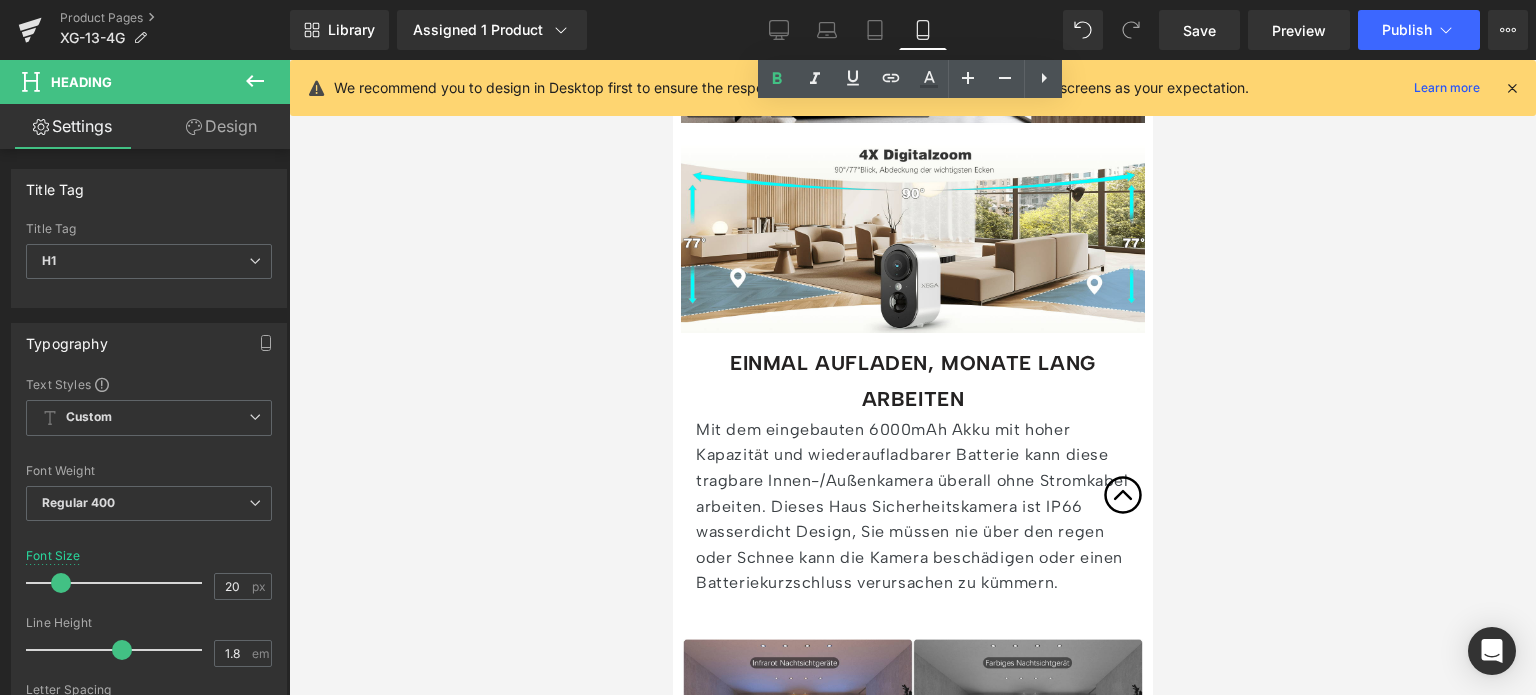 click on "EINMAL AUFLADEN, MONATE LANG ARBEITEN" at bounding box center (912, 381) 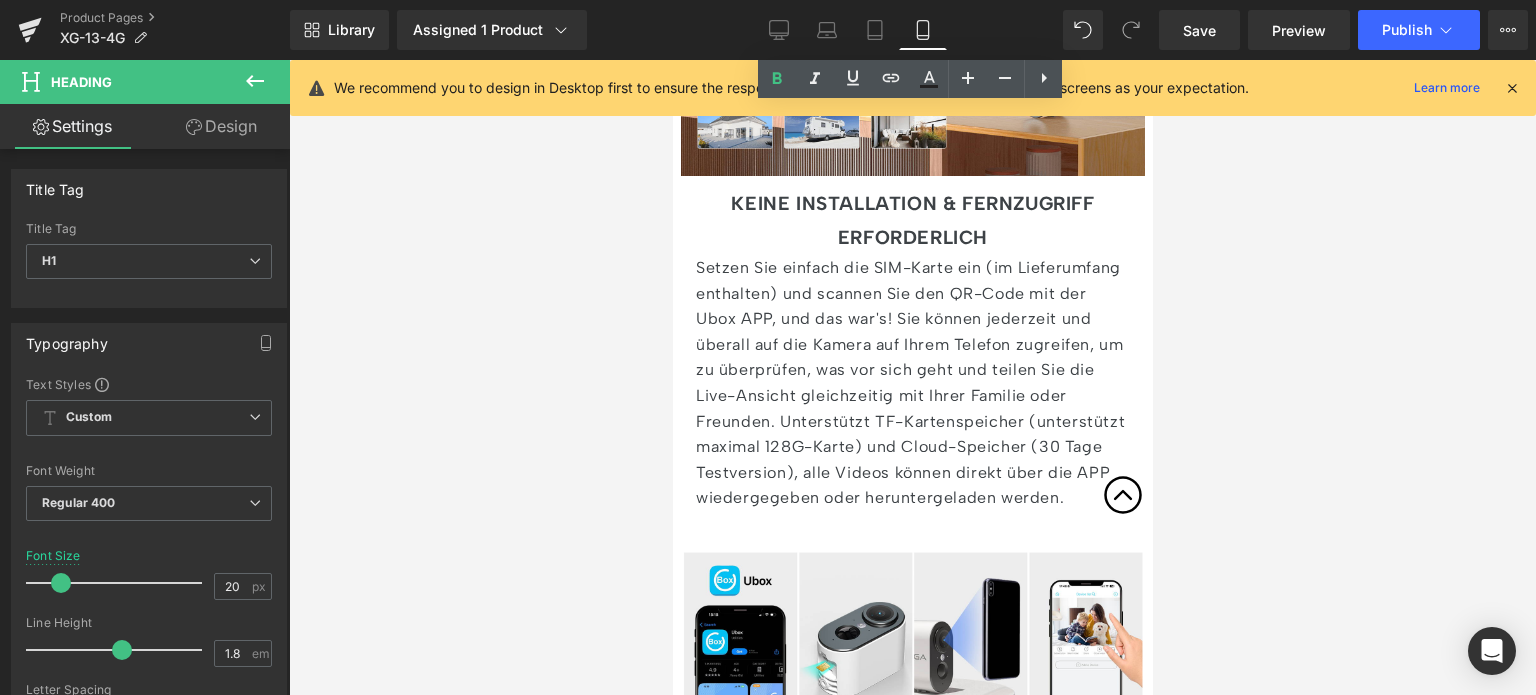scroll, scrollTop: 3900, scrollLeft: 0, axis: vertical 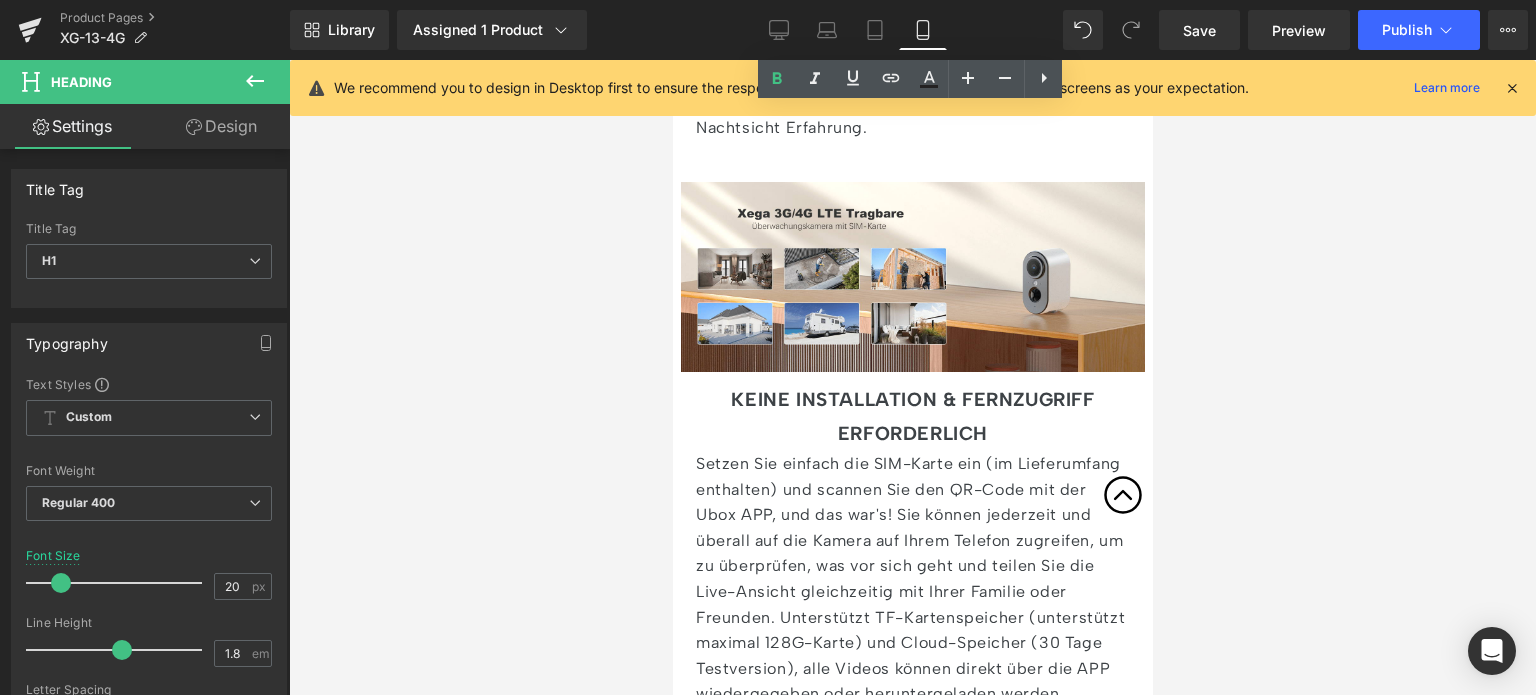 click on "KEINE INSTALLATION & FERNZUGRIFF ERFORDERLICH" at bounding box center (911, 416) 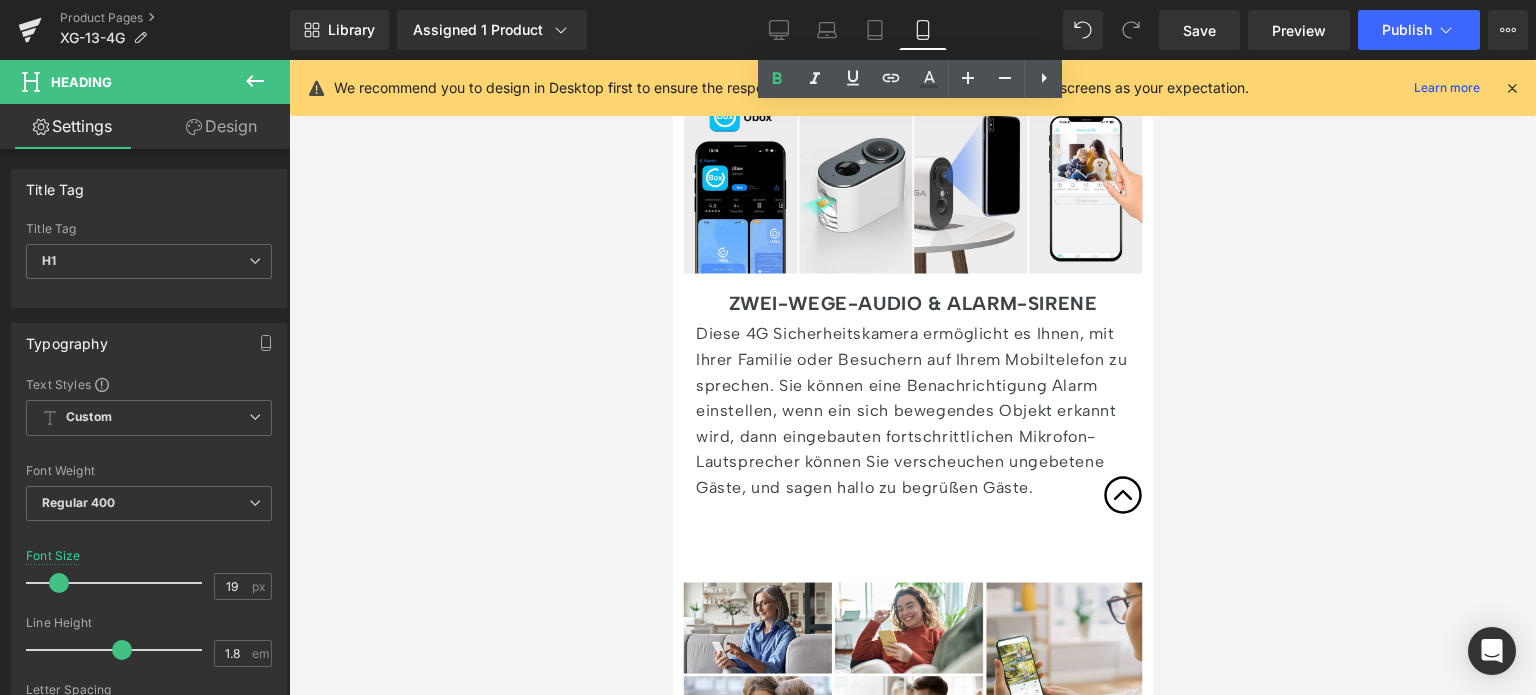 scroll, scrollTop: 4500, scrollLeft: 0, axis: vertical 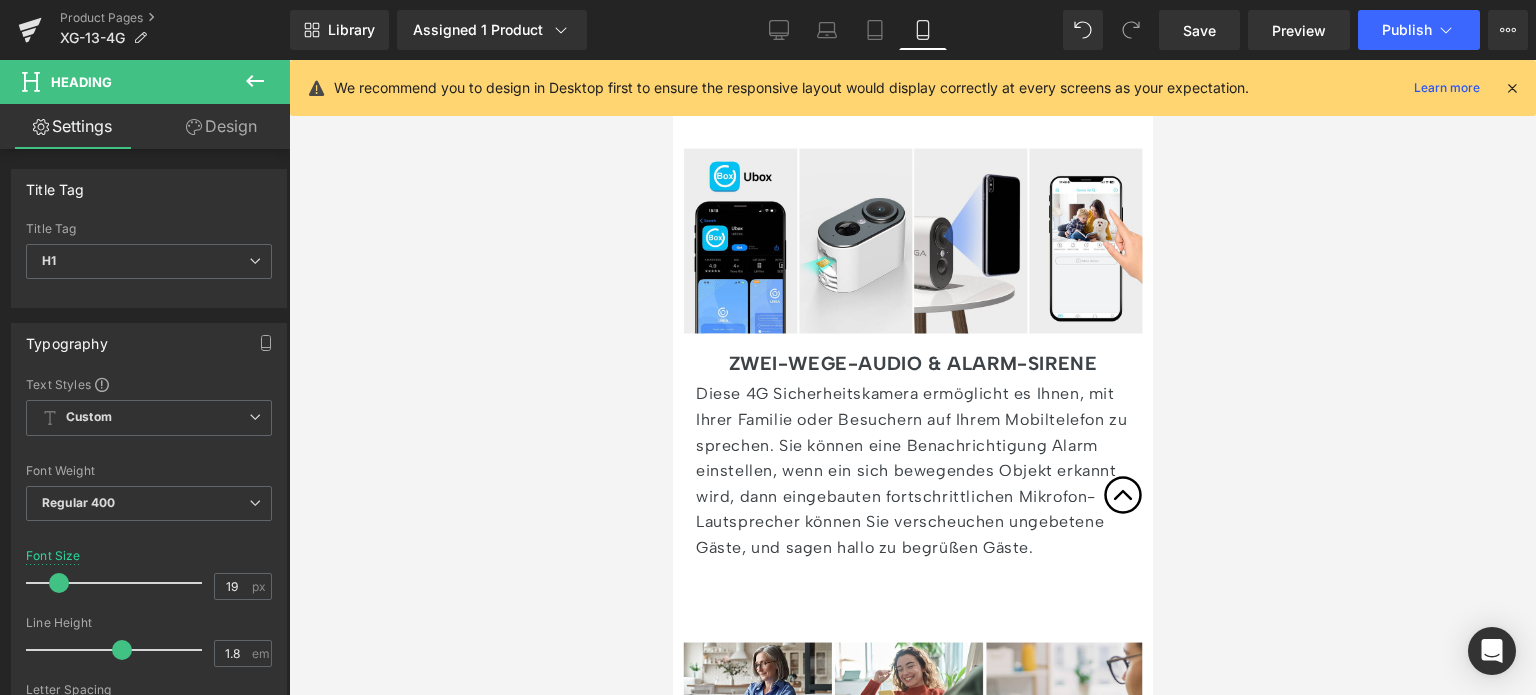 click on "Rendering Content" at bounding box center (768, 616) 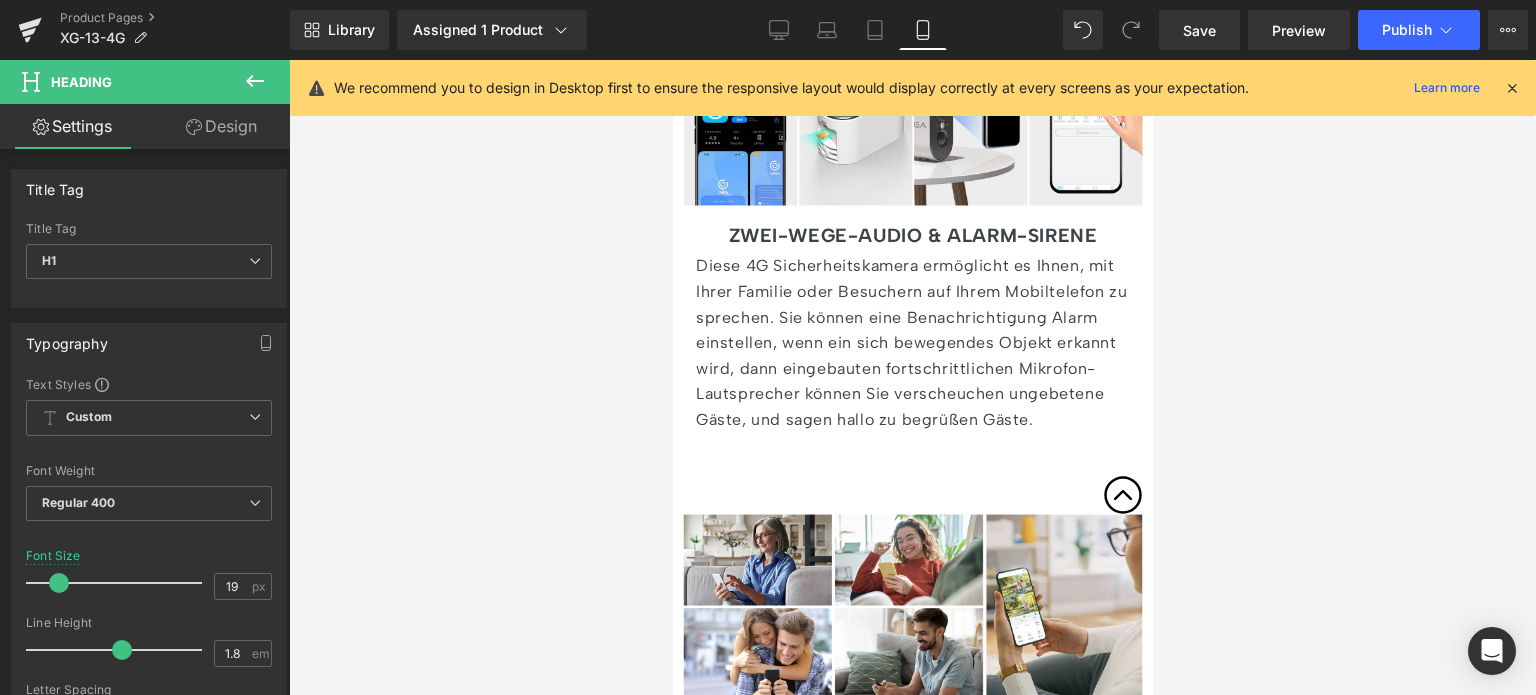 scroll, scrollTop: 4600, scrollLeft: 0, axis: vertical 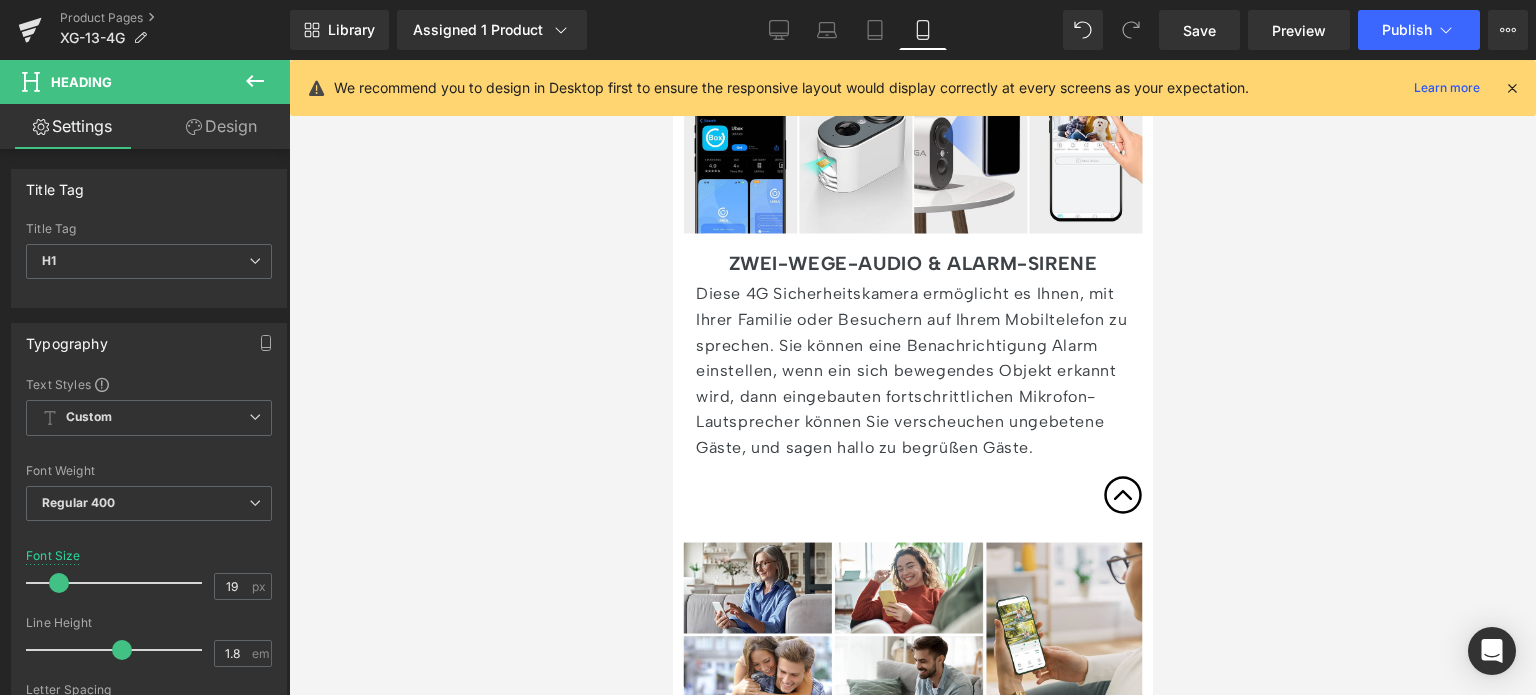 click on "‹" at bounding box center [912, 881] 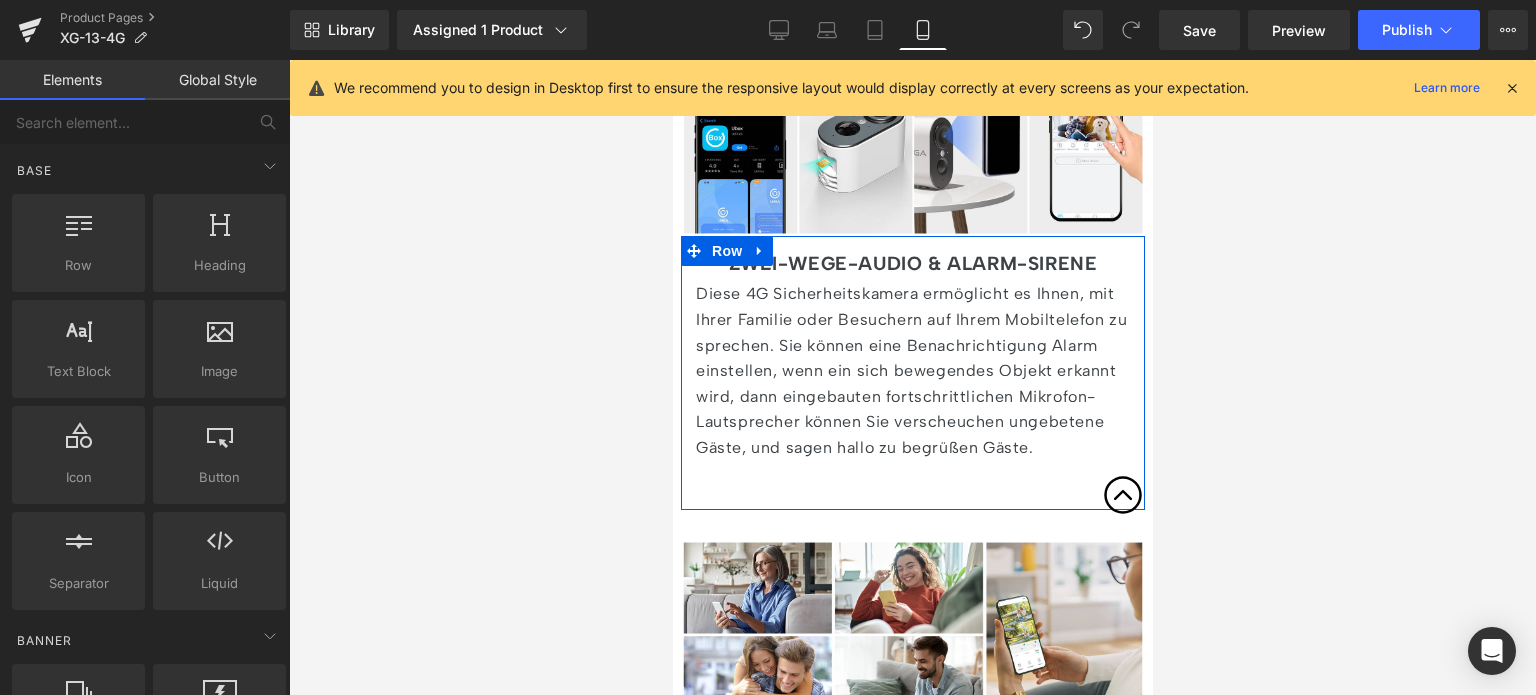click on "ZWEI-WEGE-AUDIO & ALARM-SIRENE Heading         Diese 4G Sicherheitskamera ermöglicht es Ihnen, mit Ihrer Familie oder Besuchern auf Ihrem Mobiltelefon zu sprechen. Sie können eine Benachrichtigung Alarm einstellen, wenn ein sich bewegendes Objekt erkannt wird, dann eingebauten fortschrittlichen Mikrofon-Lautsprecher können Sie verscheuchen ungebetene Gäste, und sagen hallo zu begrüßen Gäste. Text Block         Row" at bounding box center [912, 372] 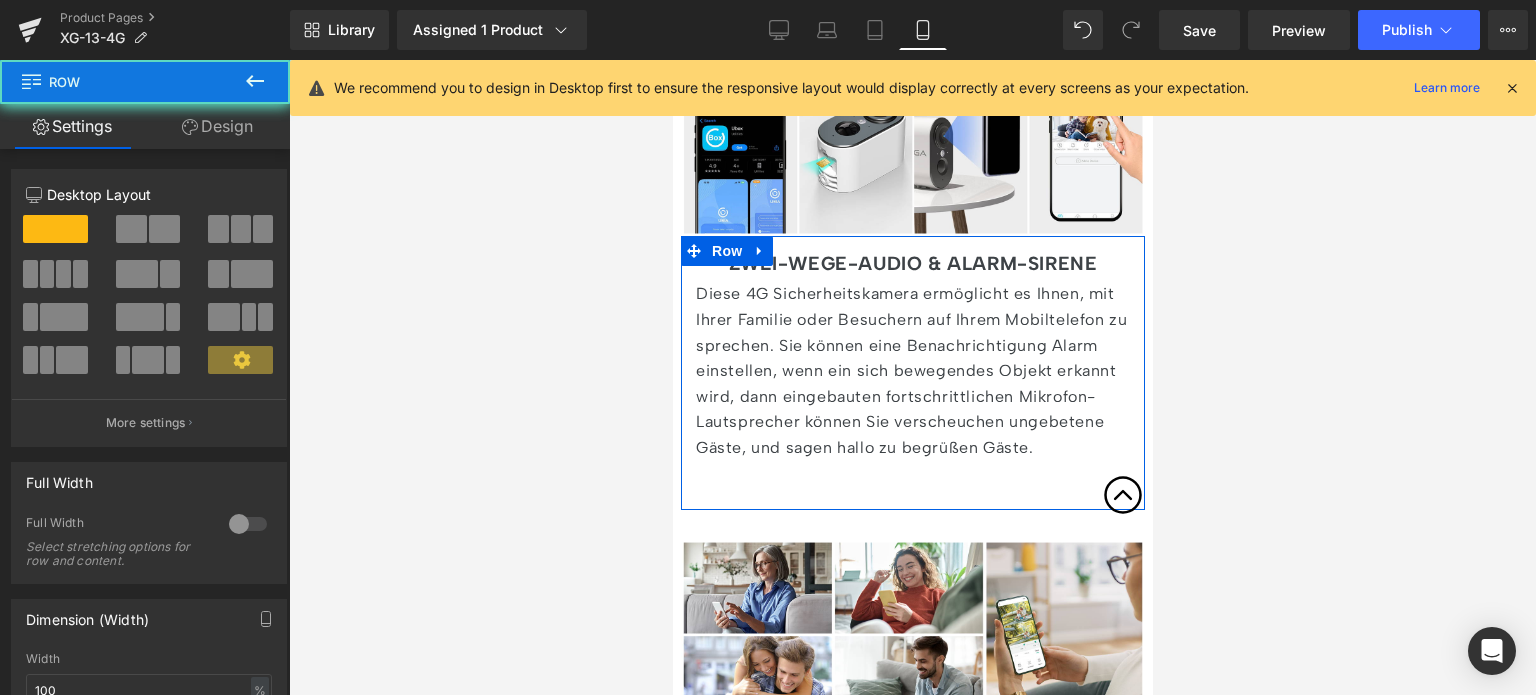 click on "ZWEI-WEGE-AUDIO & ALARM-SIRENE Heading         Diese 4G Sicherheitskamera ermöglicht es Ihnen, mit Ihrer Familie oder Besuchern auf Ihrem Mobiltelefon zu sprechen. Sie können eine Benachrichtigung Alarm einstellen, wenn ein sich bewegendes Objekt erkannt wird, dann eingebauten fortschrittlichen Mikrofon-Lautsprecher können Sie verscheuchen ungebetene Gäste, und sagen hallo zu begrüßen Gäste. Text Block" at bounding box center (912, 358) 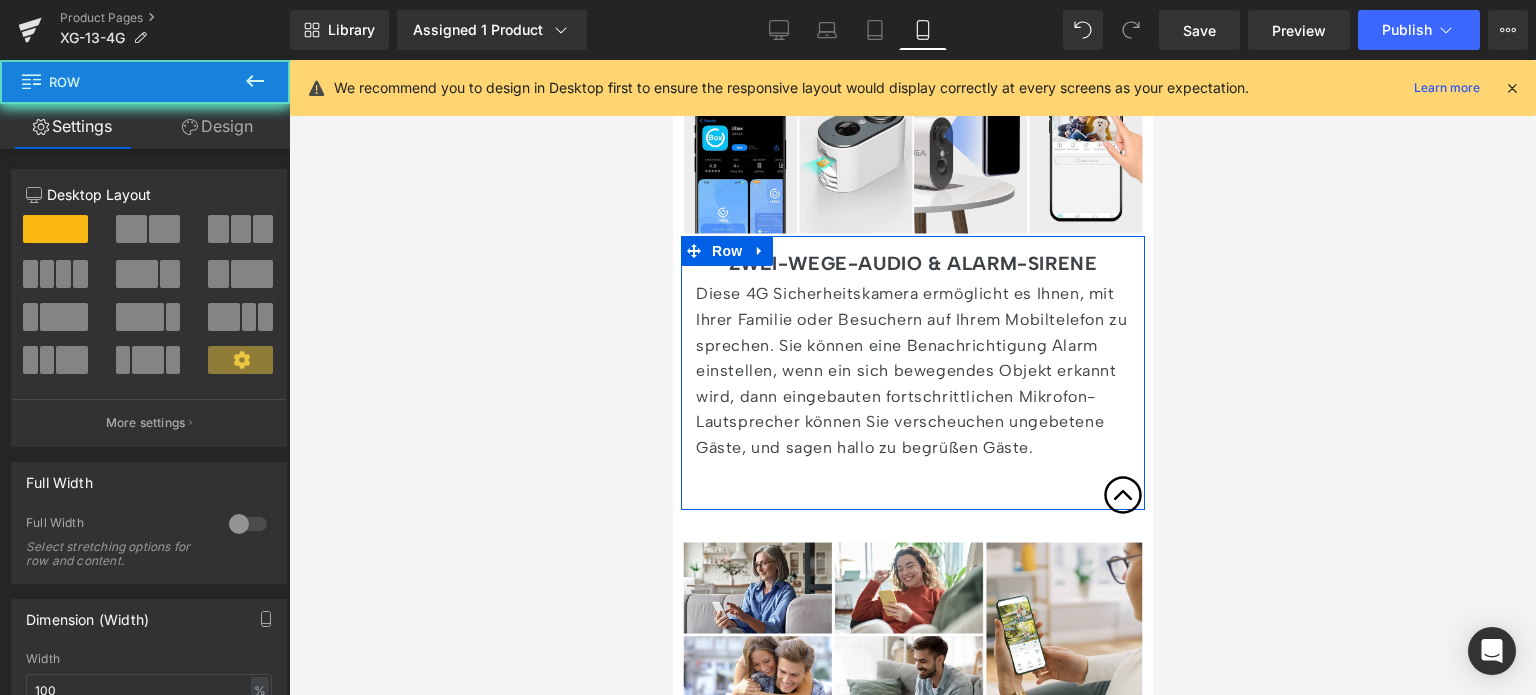 click on "ZWEI-WEGE-AUDIO & ALARM-SIRENE Heading         Diese 4G Sicherheitskamera ermöglicht es Ihnen, mit Ihrer Familie oder Besuchern auf Ihrem Mobiltelefon zu sprechen. Sie können eine Benachrichtigung Alarm einstellen, wenn ein sich bewegendes Objekt erkannt wird, dann eingebauten fortschrittlichen Mikrofon-Lautsprecher können Sie verscheuchen ungebetene Gäste, und sagen hallo zu begrüßen Gäste. Text Block" at bounding box center (912, 358) 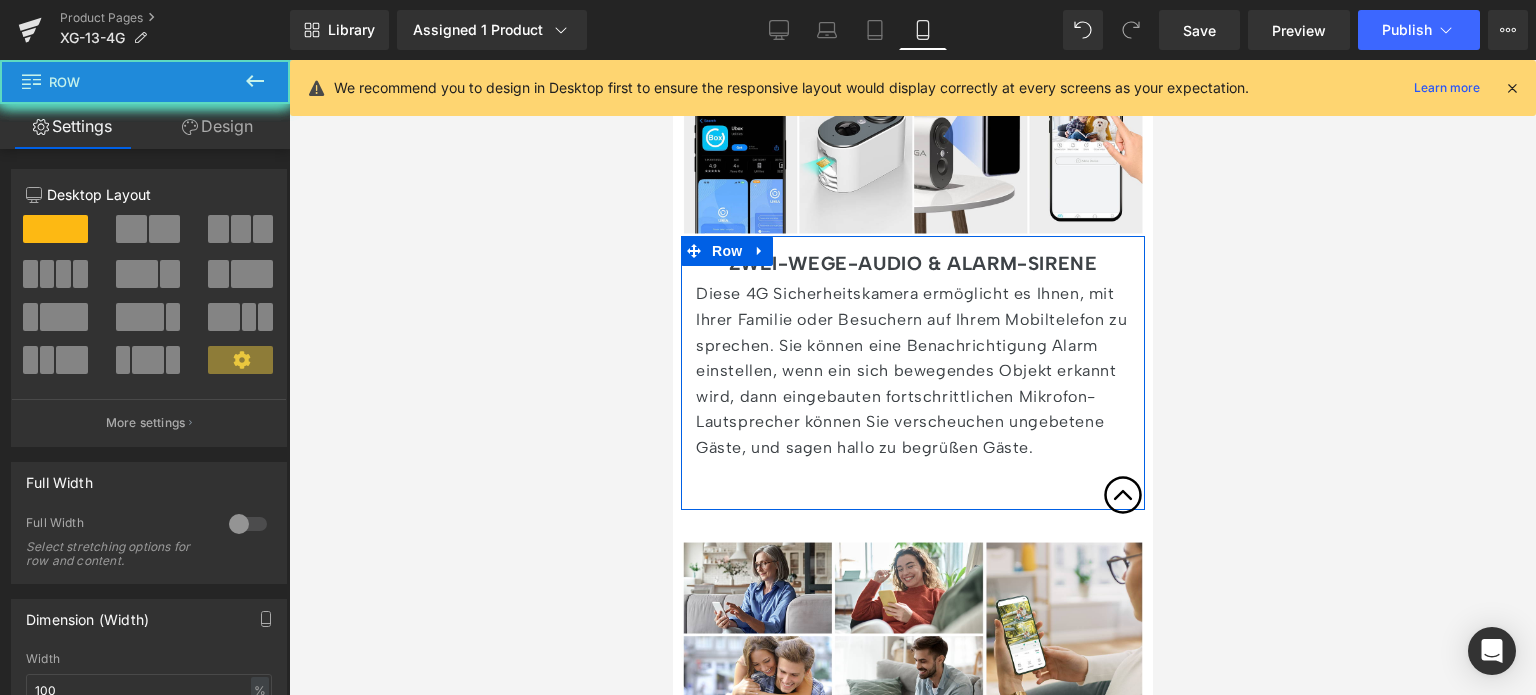 click on "ZWEI-WEGE-AUDIO & ALARM-SIRENE Heading         Diese 4G Sicherheitskamera ermöglicht es Ihnen, mit Ihrer Familie oder Besuchern auf Ihrem Mobiltelefon zu sprechen. Sie können eine Benachrichtigung Alarm einstellen, wenn ein sich bewegendes Objekt erkannt wird, dann eingebauten fortschrittlichen Mikrofon-Lautsprecher können Sie verscheuchen ungebetene Gäste, und sagen hallo zu begrüßen Gäste. Text Block" at bounding box center [912, 358] 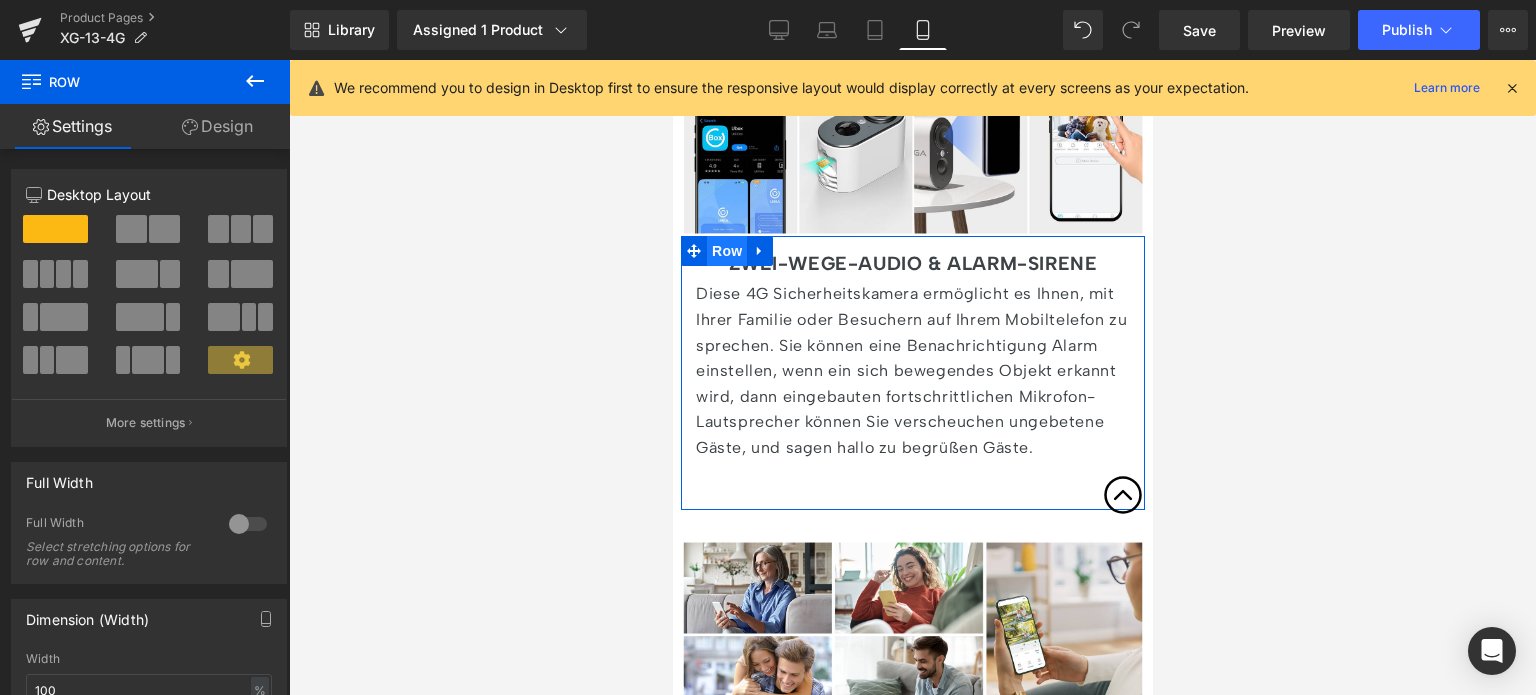 click on "Row" at bounding box center (726, 251) 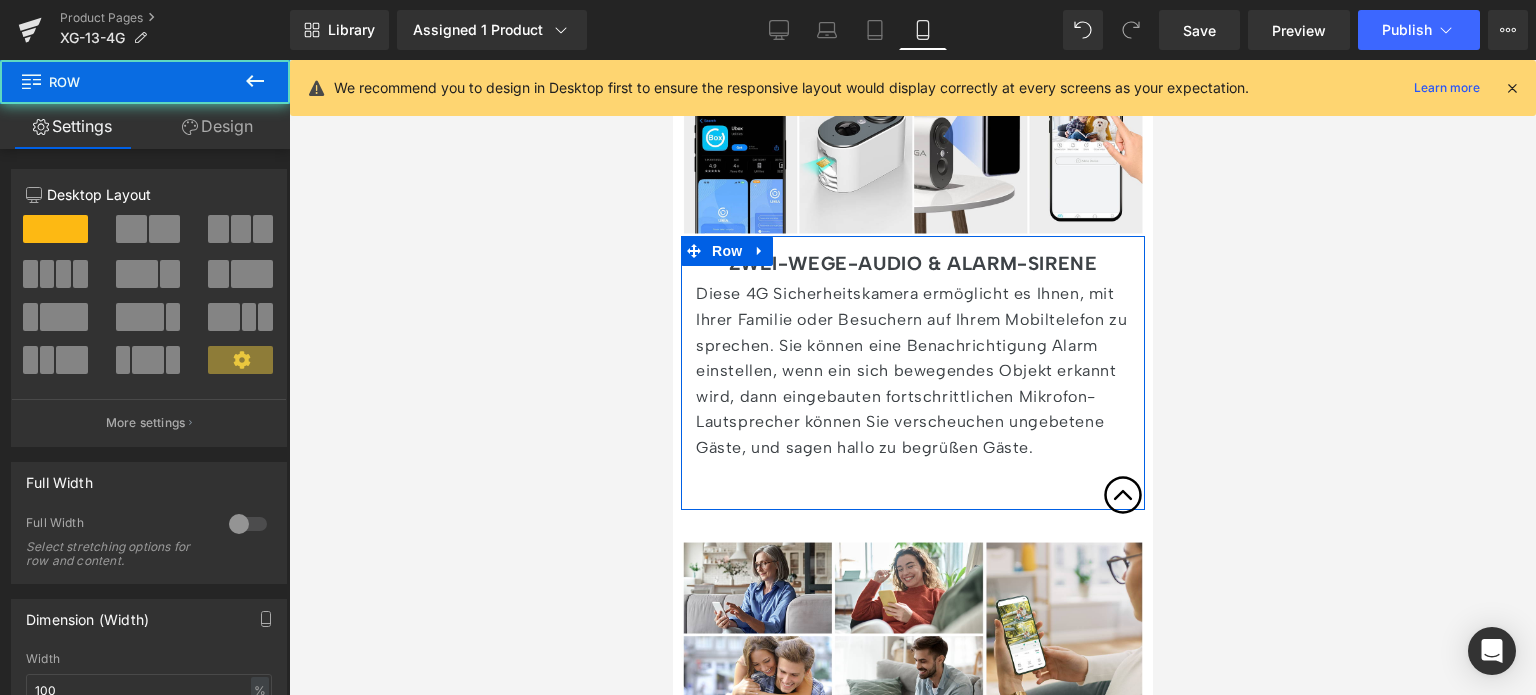 click on "Design" at bounding box center [217, 126] 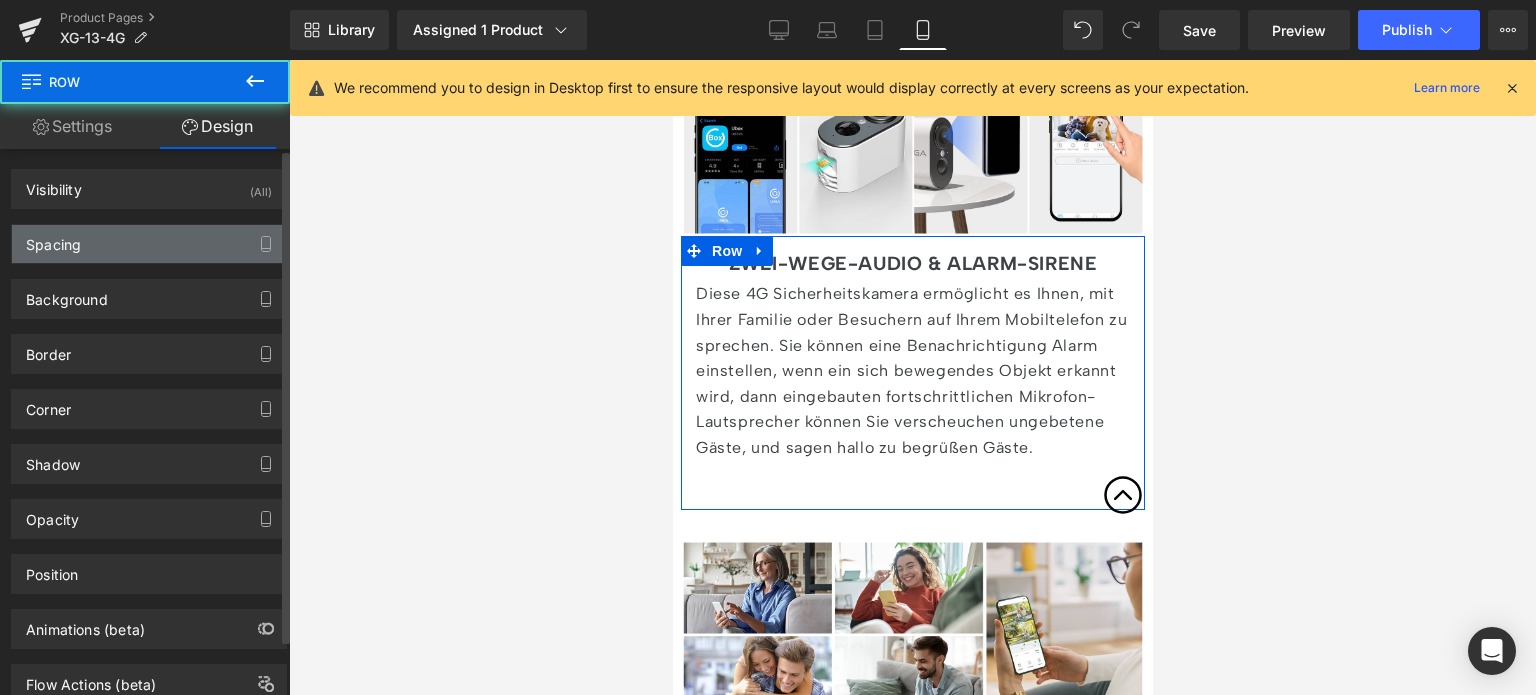 type on "0" 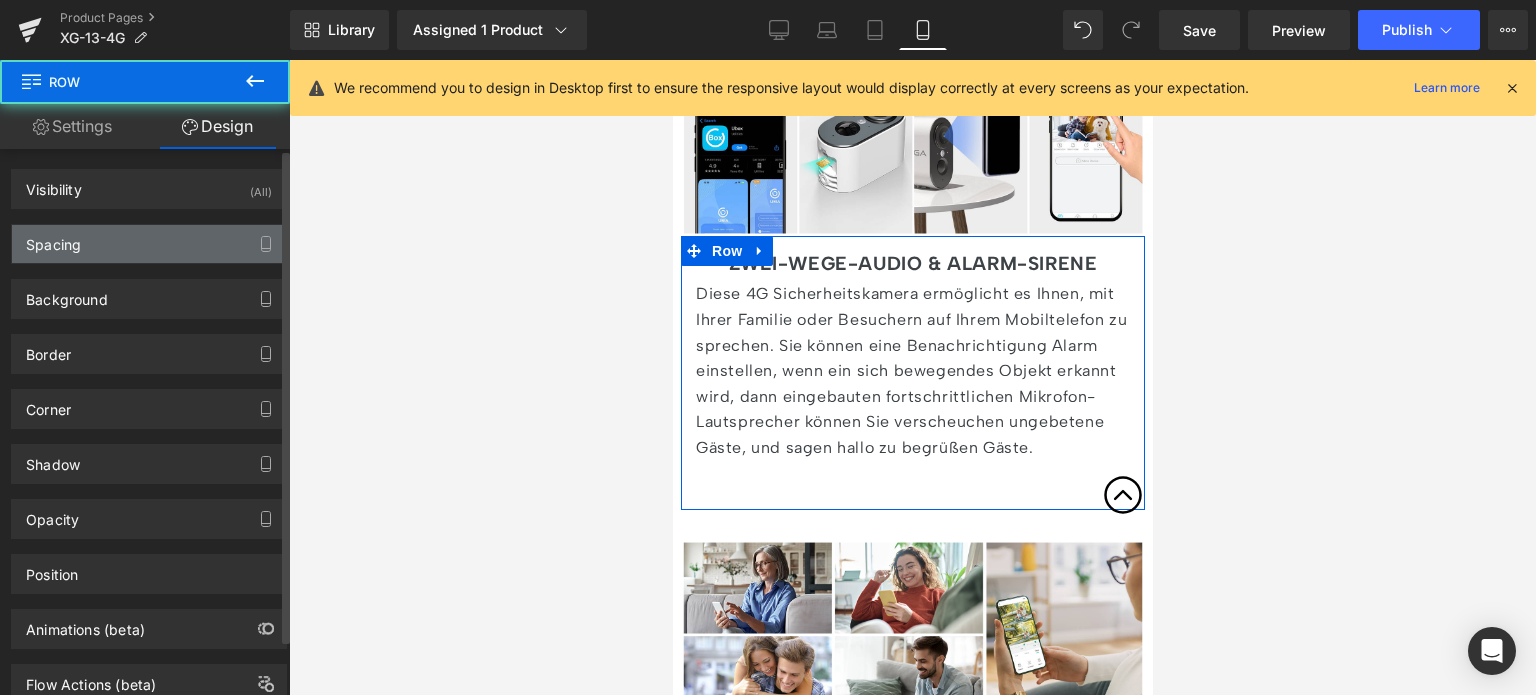 type on "0" 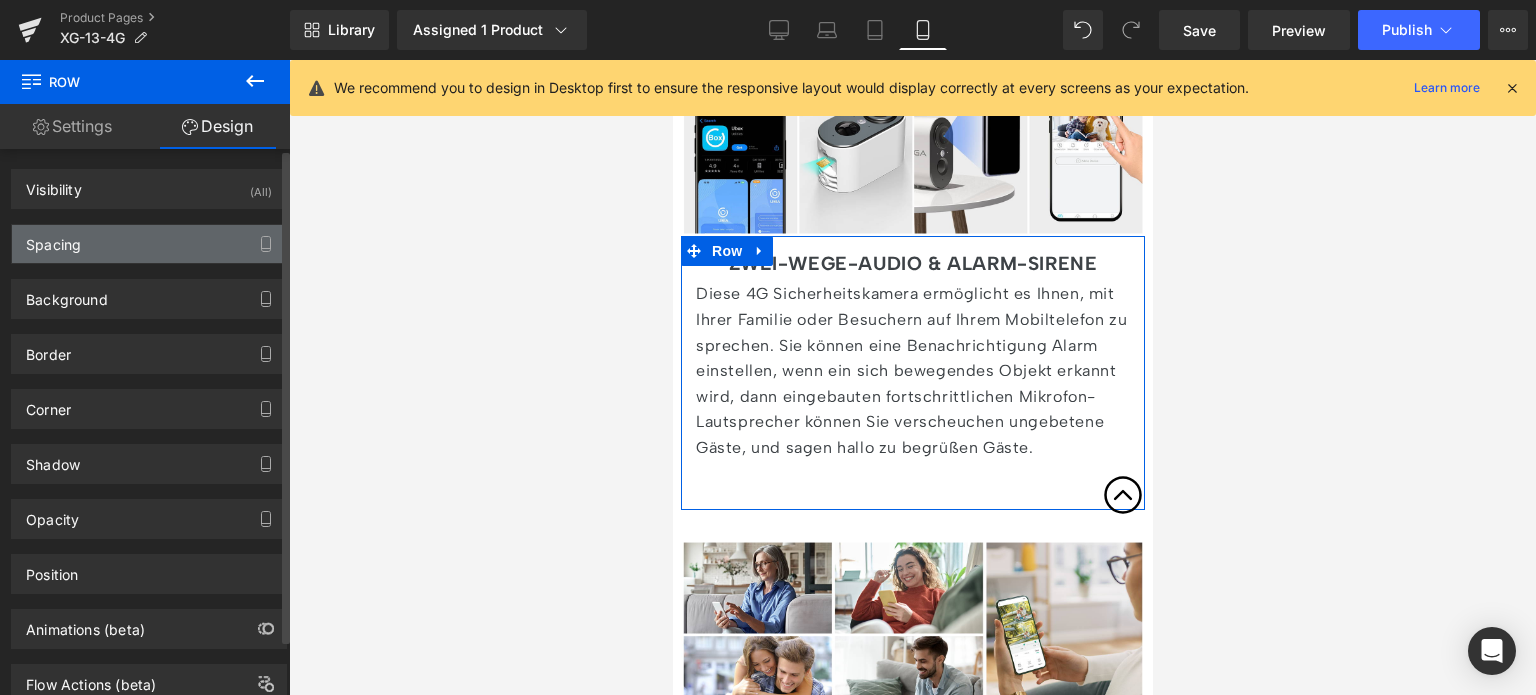 click on "Spacing" at bounding box center (149, 244) 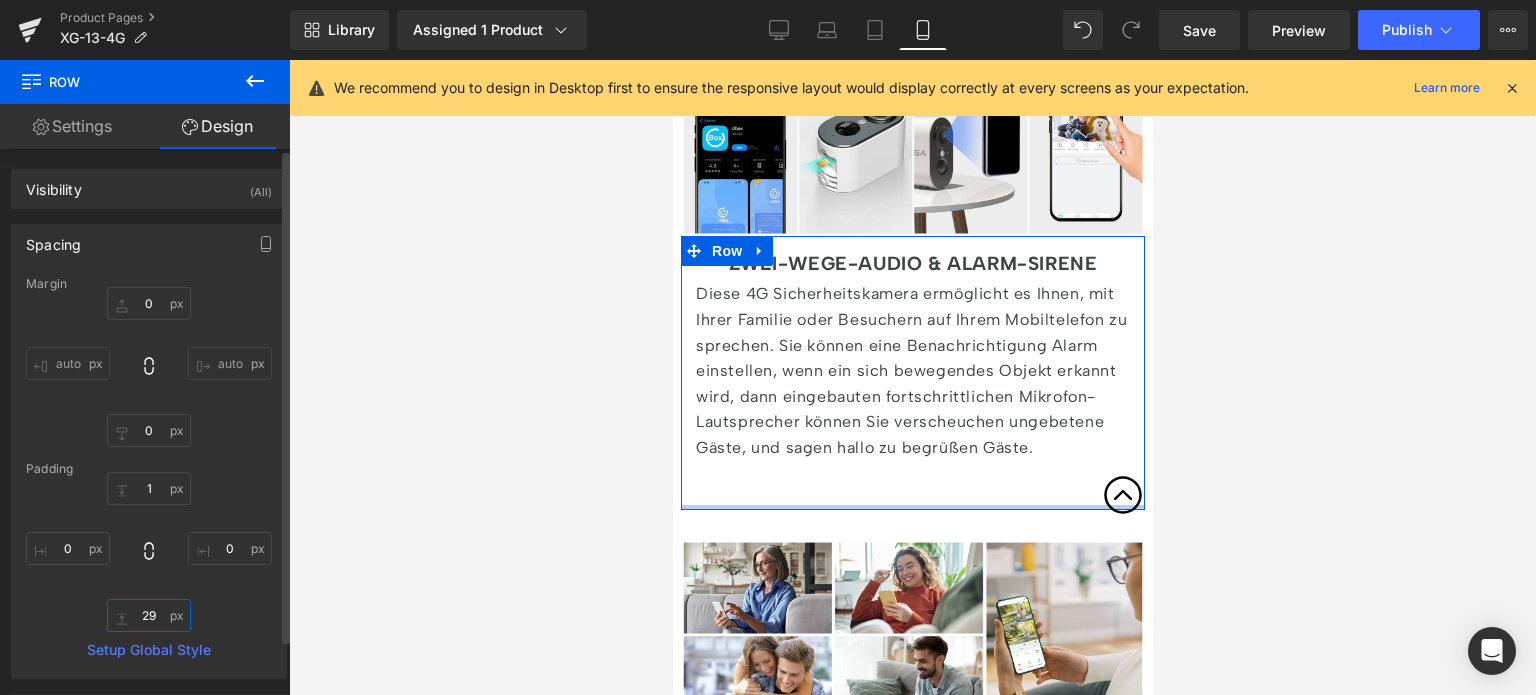 click on "29" at bounding box center [149, 615] 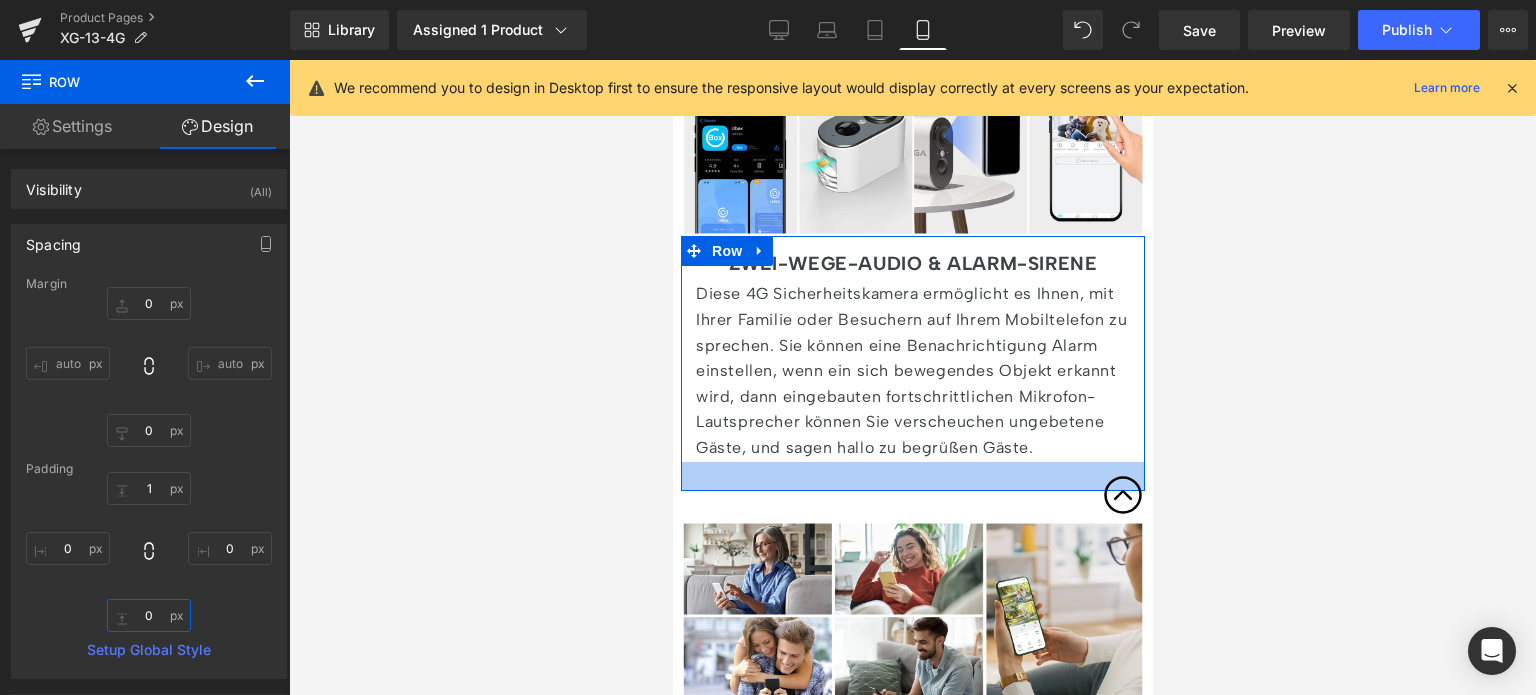 type on "0px" 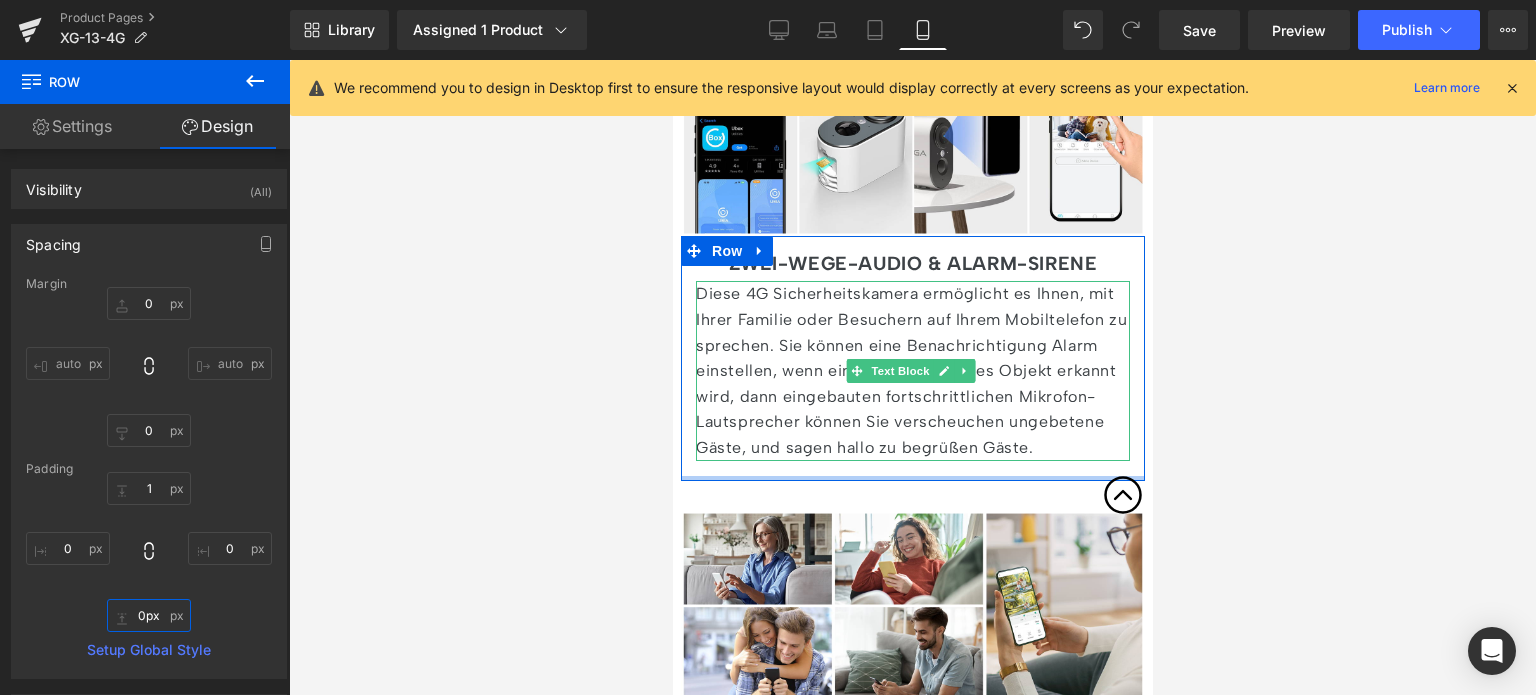 drag, startPoint x: 793, startPoint y: 485, endPoint x: 797, endPoint y: 467, distance: 18.439089 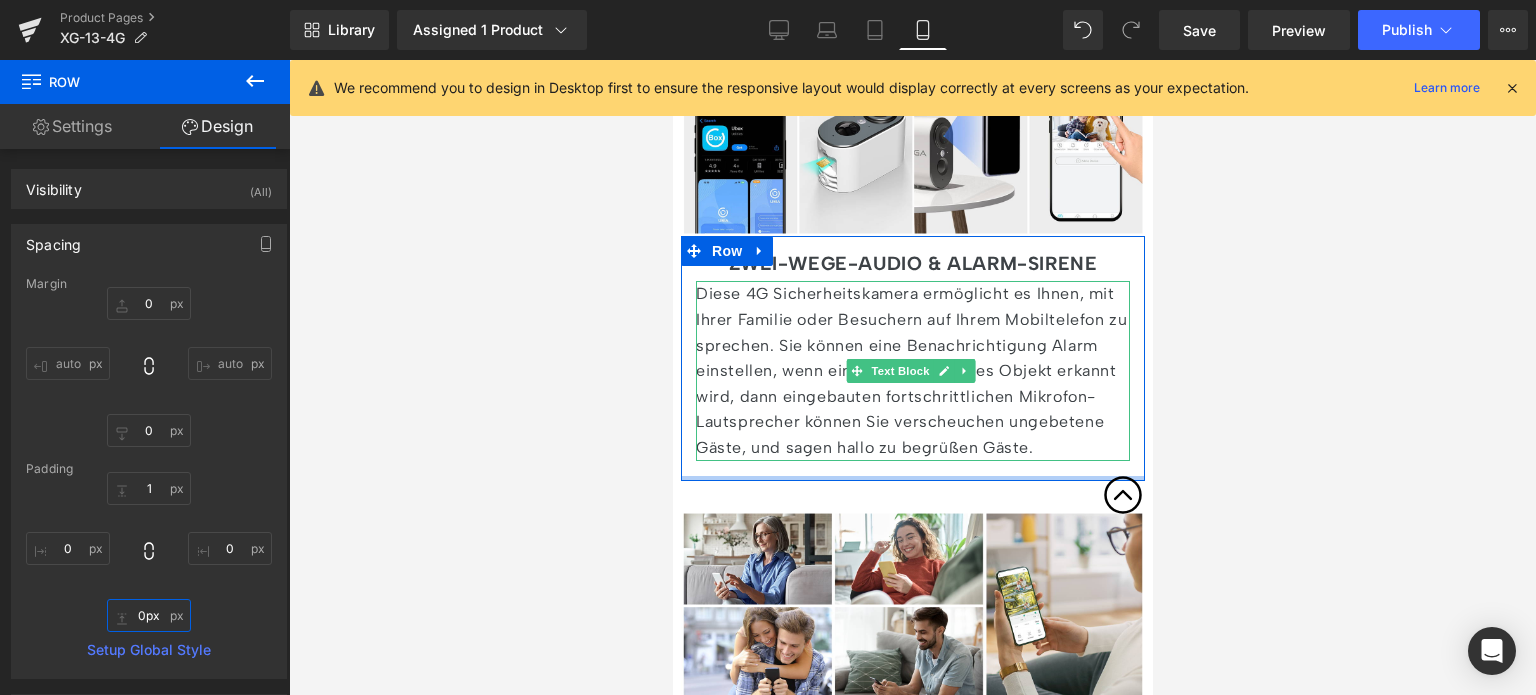 click on "ZWEI-WEGE-AUDIO & ALARM-SIRENE Heading         Diese 4G Sicherheitskamera ermöglicht es Ihnen, mit Ihrer Familie oder Besuchern auf Ihrem Mobiltelefon zu sprechen. Sie können eine Benachrichtigung Alarm einstellen, wenn ein sich bewegendes Objekt erkannt wird, dann eingebauten fortschrittlichen Mikrofon-Lautsprecher können Sie verscheuchen ungebetene Gäste, und sagen hallo zu begrüßen Gäste. Text Block         Row" at bounding box center (912, 358) 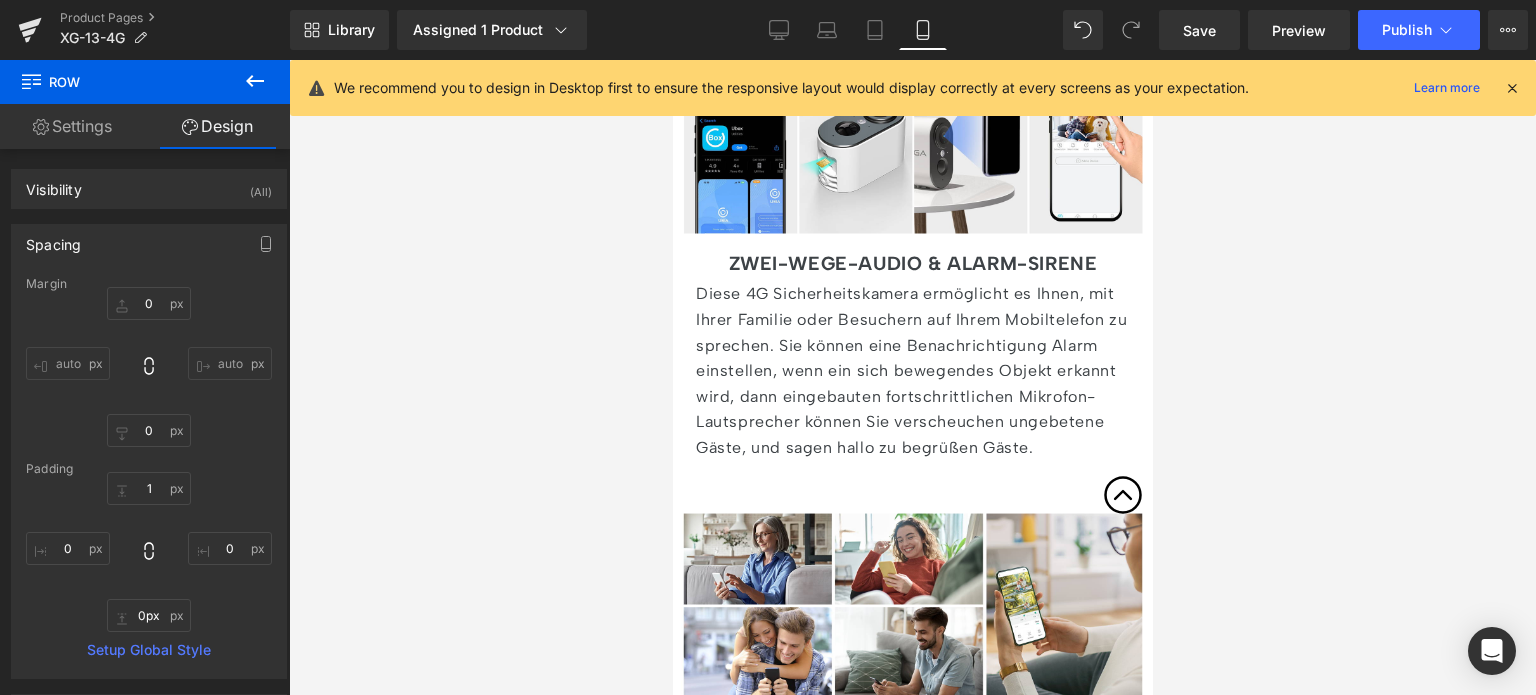 click on "‹" at bounding box center (912, 866) 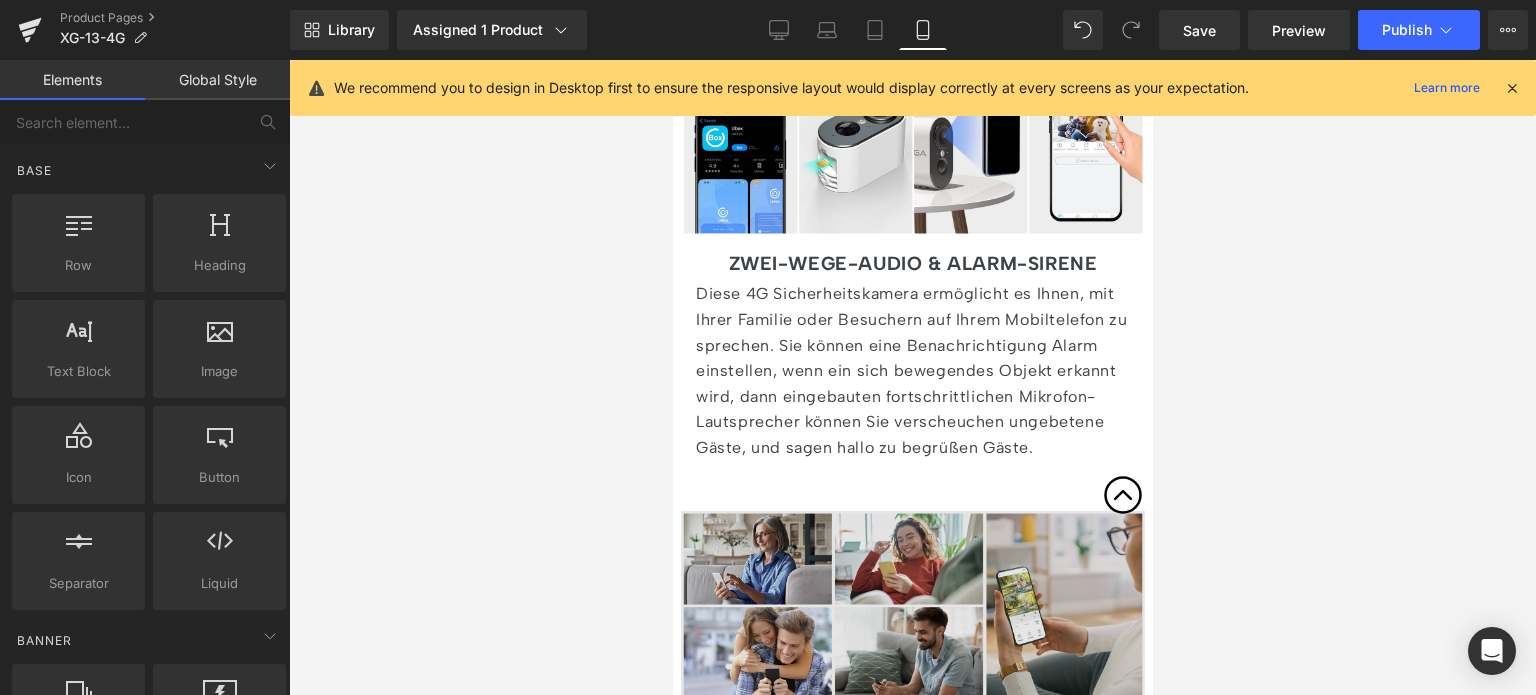 click at bounding box center (912, 606) 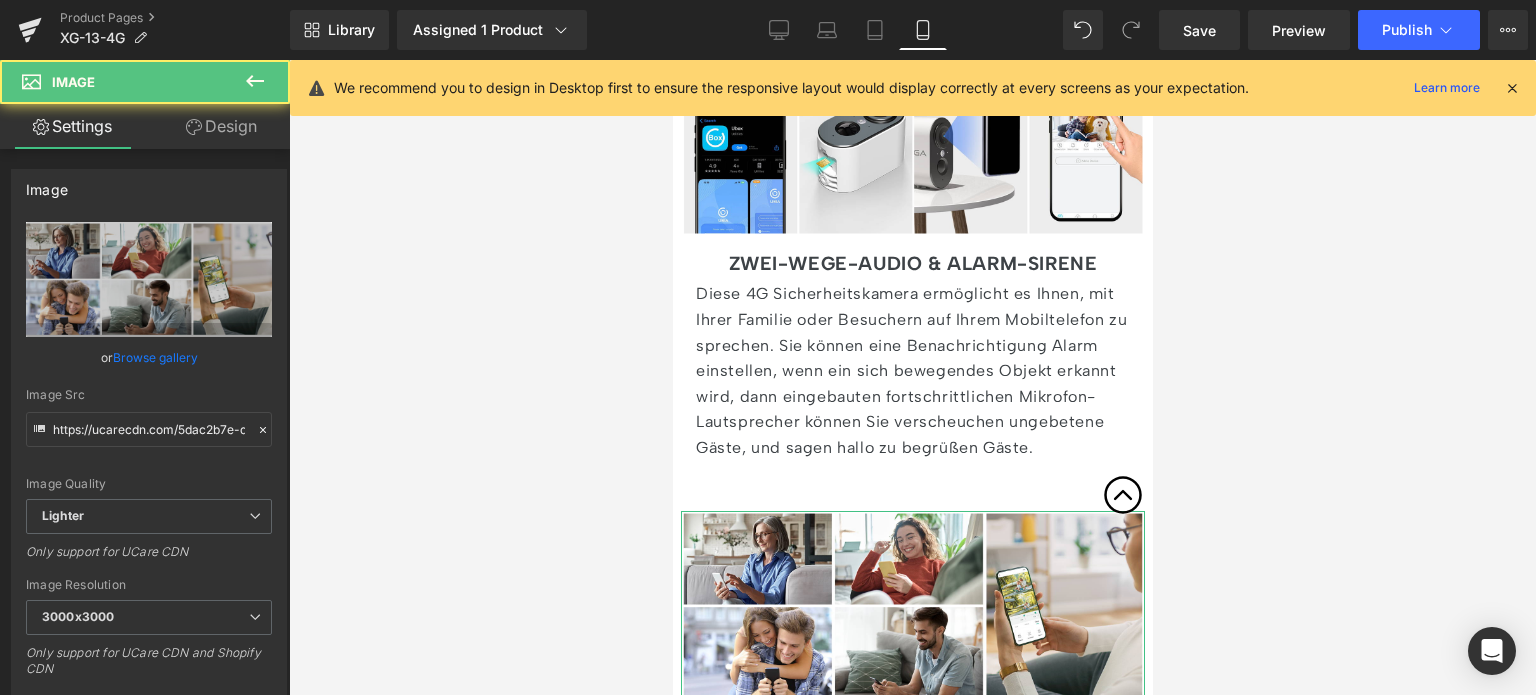 click on "Design" at bounding box center (221, 126) 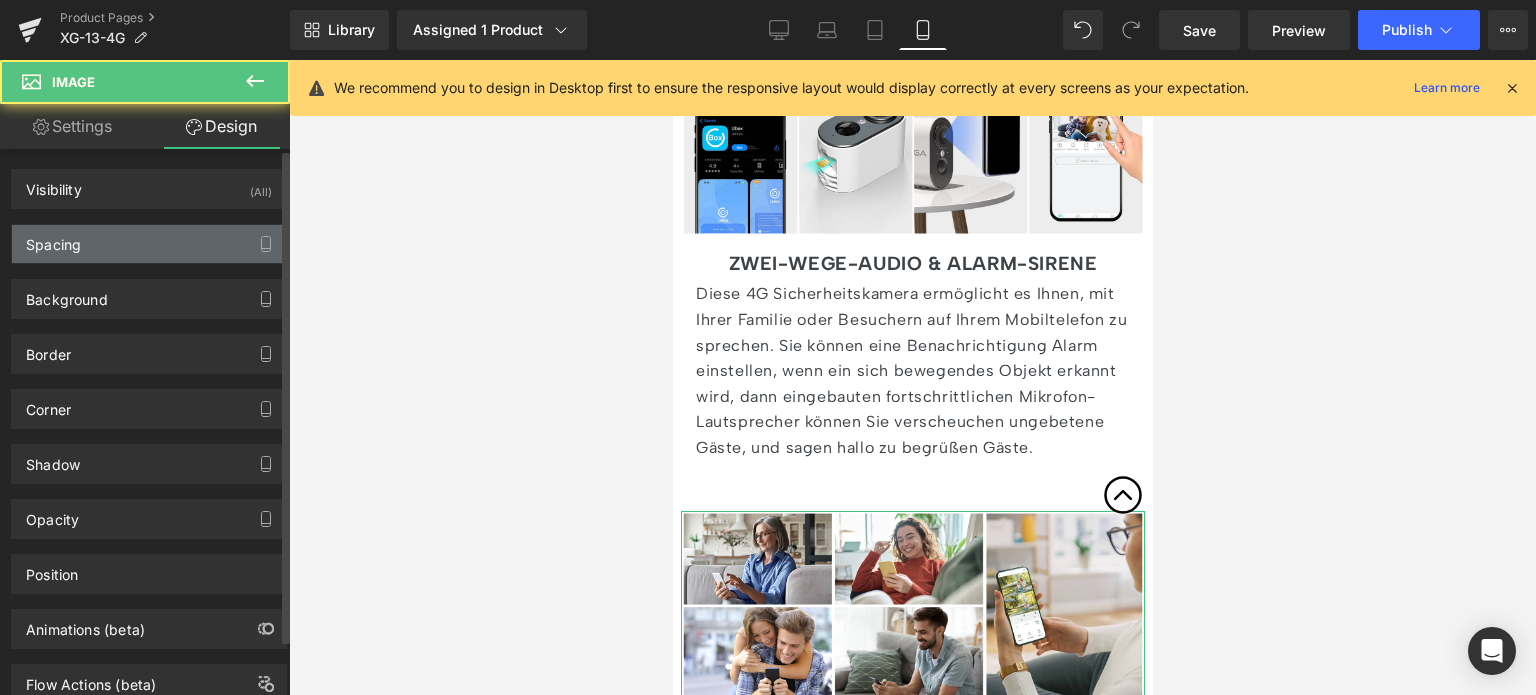 click on "Spacing" at bounding box center (149, 244) 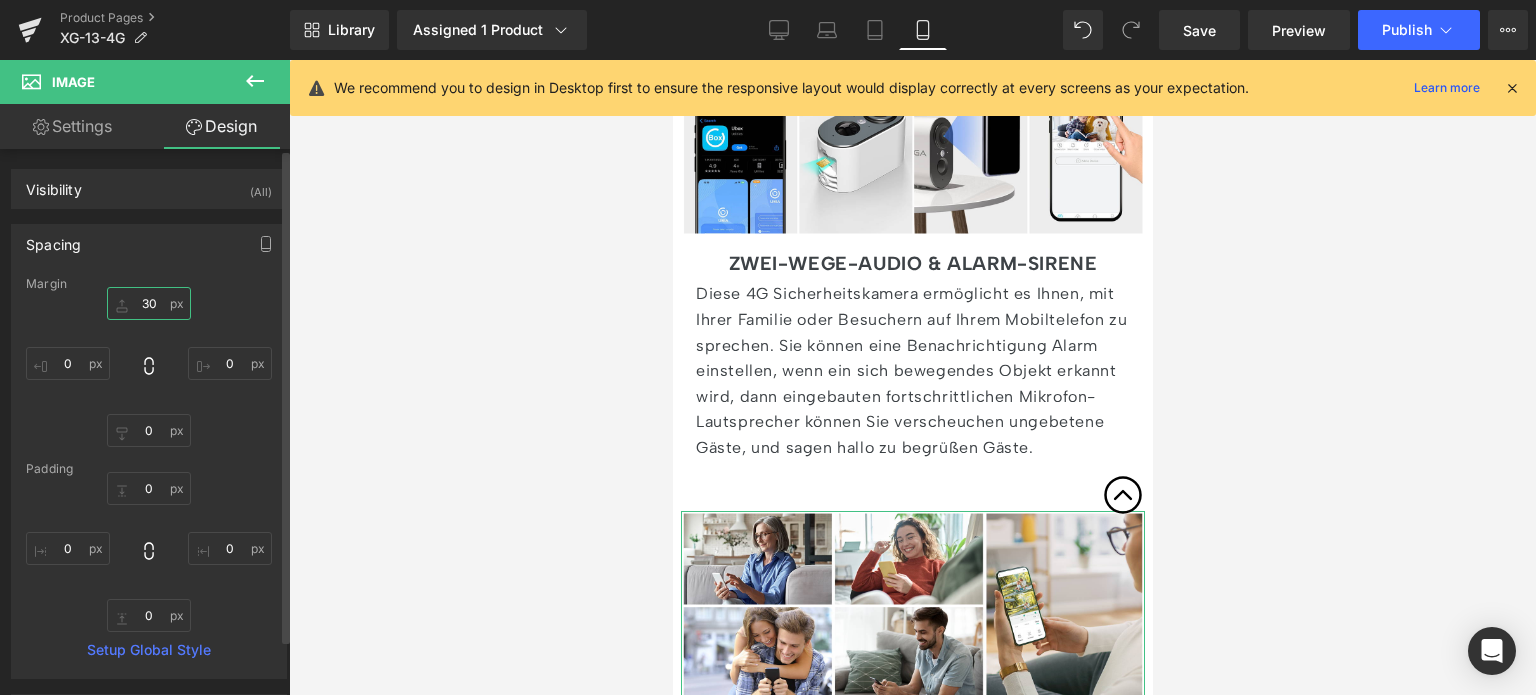 click on "30" at bounding box center [149, 303] 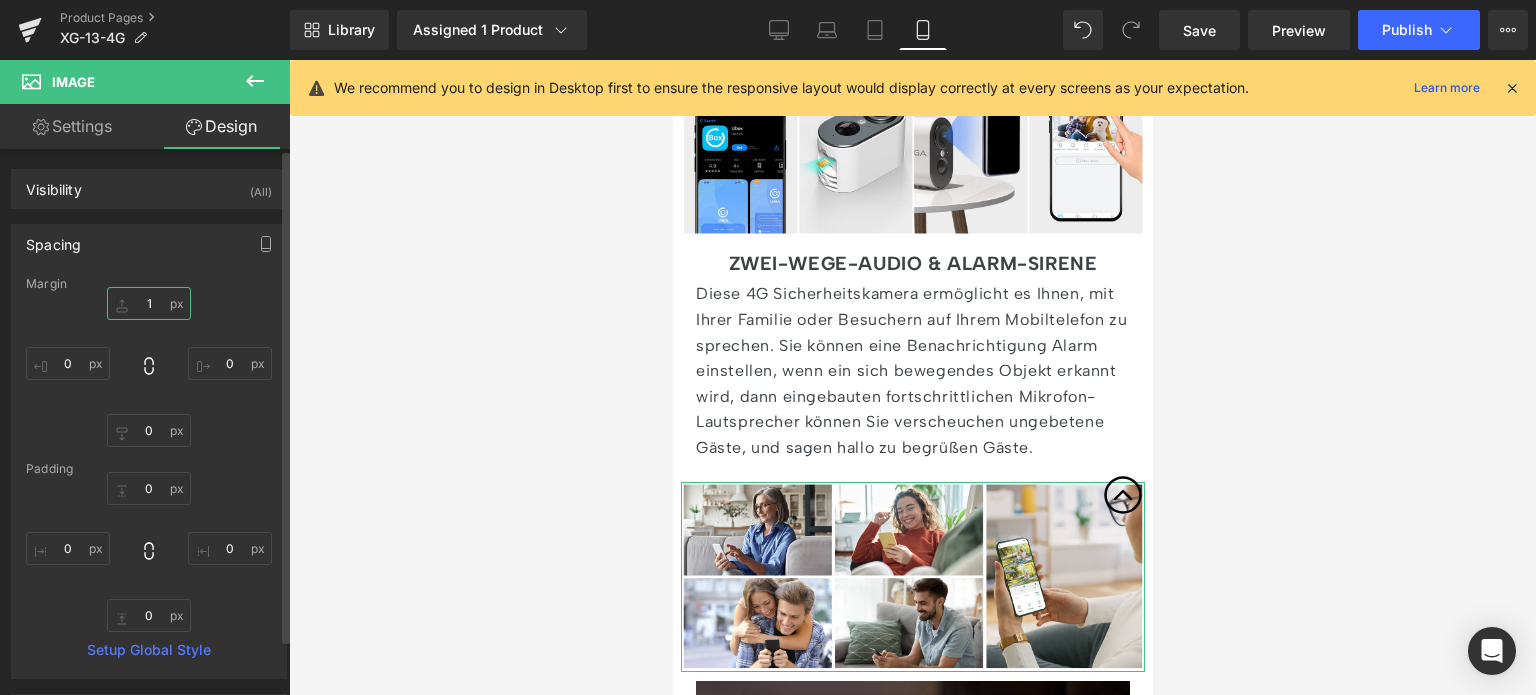 type on "10" 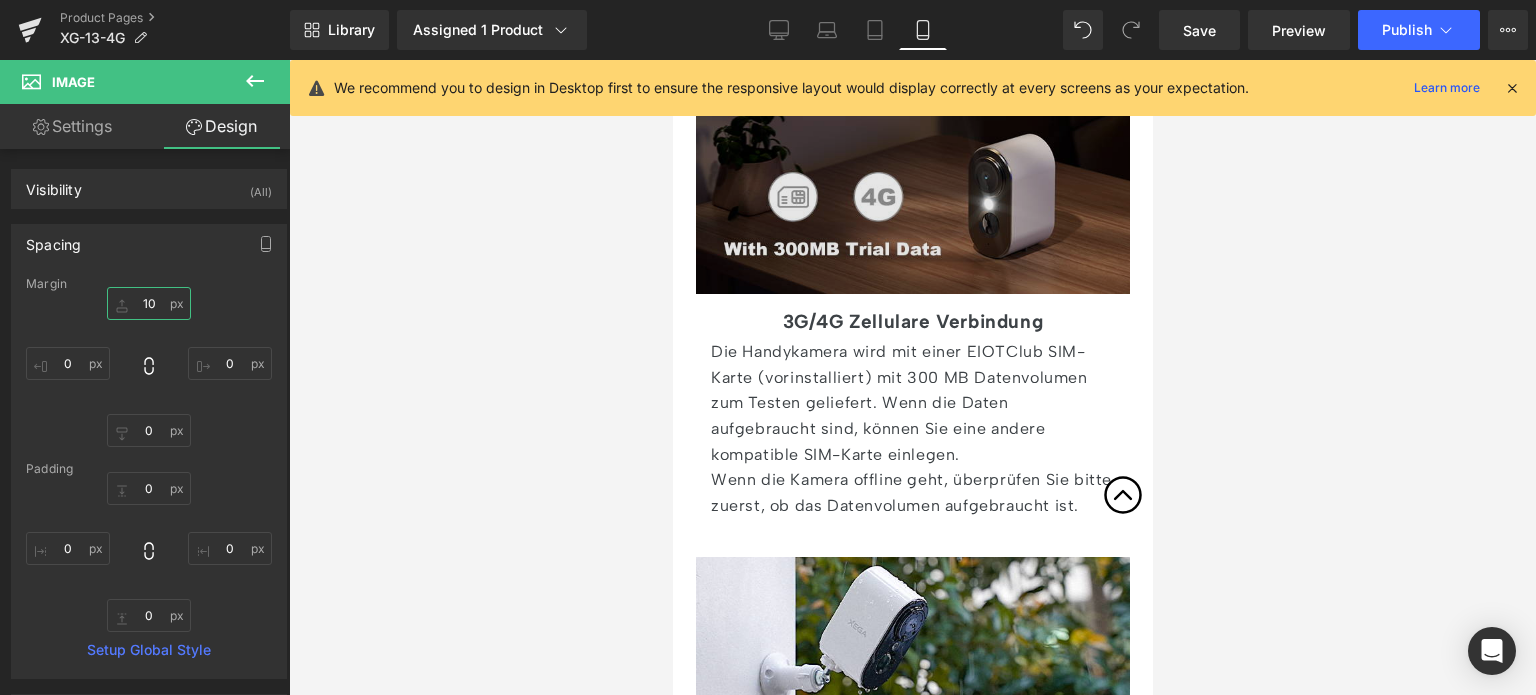 scroll, scrollTop: 5200, scrollLeft: 0, axis: vertical 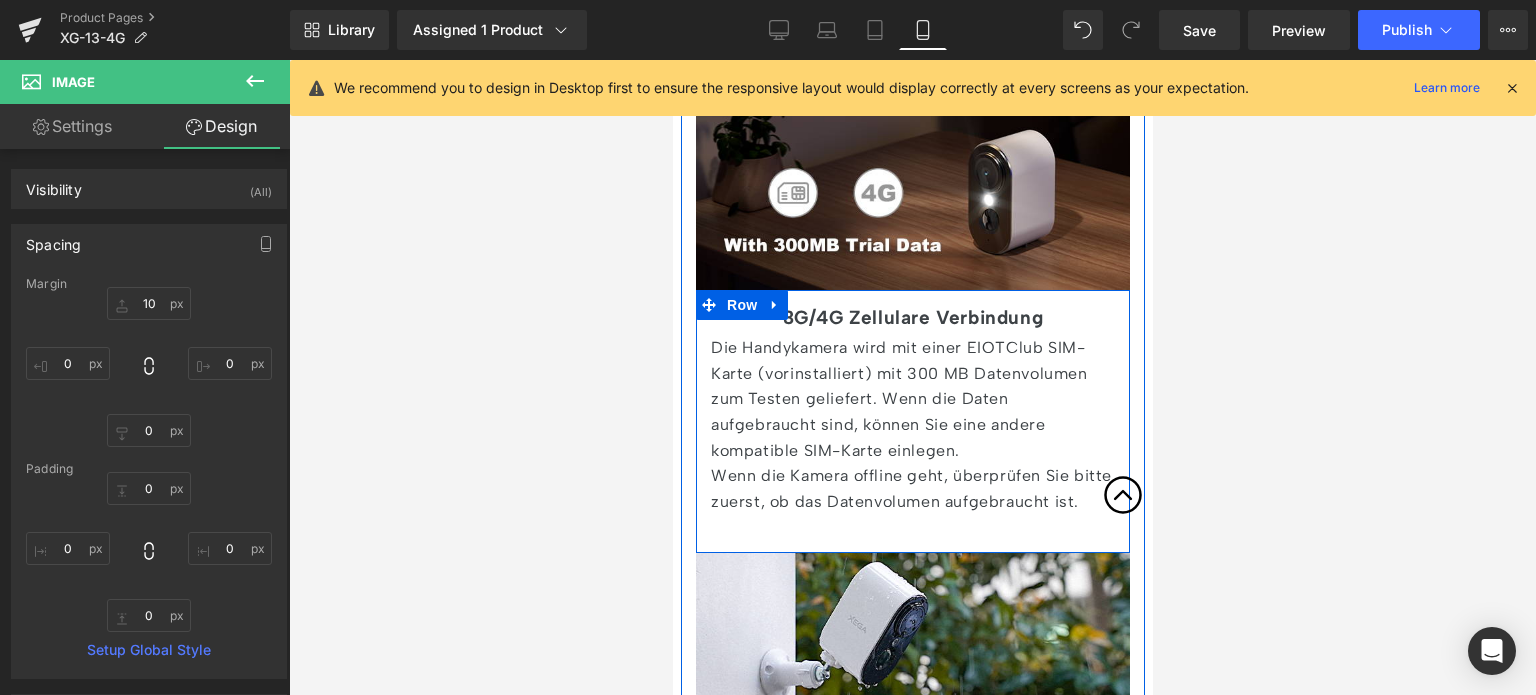 click on "3G/4G Zellulare Verbindung Heading         Die Handykamera wird mit einer EIOTClub SIM-Karte (vorinstalliert) mit 300 MB Datenvolumen zum Testen geliefert. Wenn die Daten aufgebraucht sind, können Sie eine andere kompatible SIM-Karte einlegen. Wenn die Kamera offline geht, überprüfen Sie bitte zuerst, ob das Datenvolumen aufgebraucht ist. Text Block         Row" at bounding box center (912, 421) 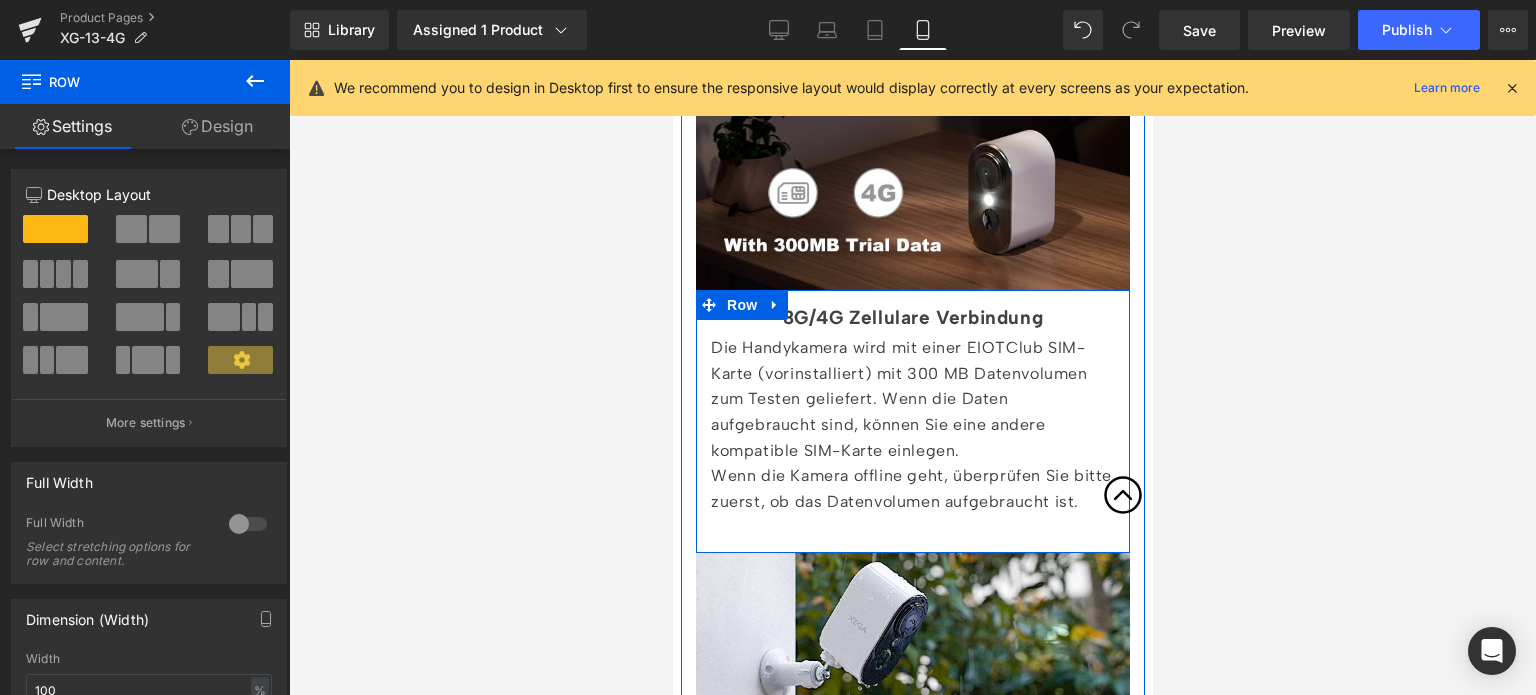 click on "Wenn die Kamera offline geht, überprüfen Sie bitte zuerst, ob das Datenvolumen aufgebraucht ist." at bounding box center (912, 488) 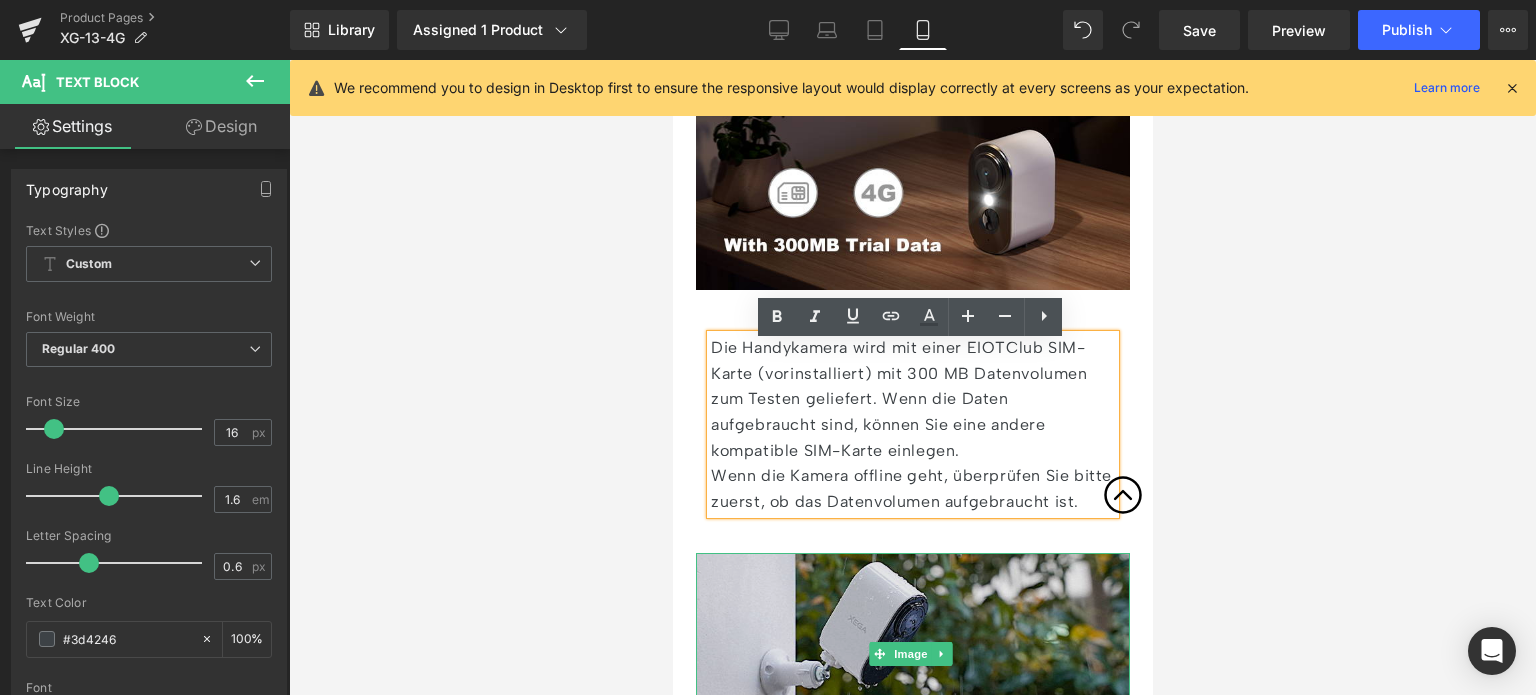 drag, startPoint x: 757, startPoint y: 603, endPoint x: 1428, endPoint y: 665, distance: 673.8583 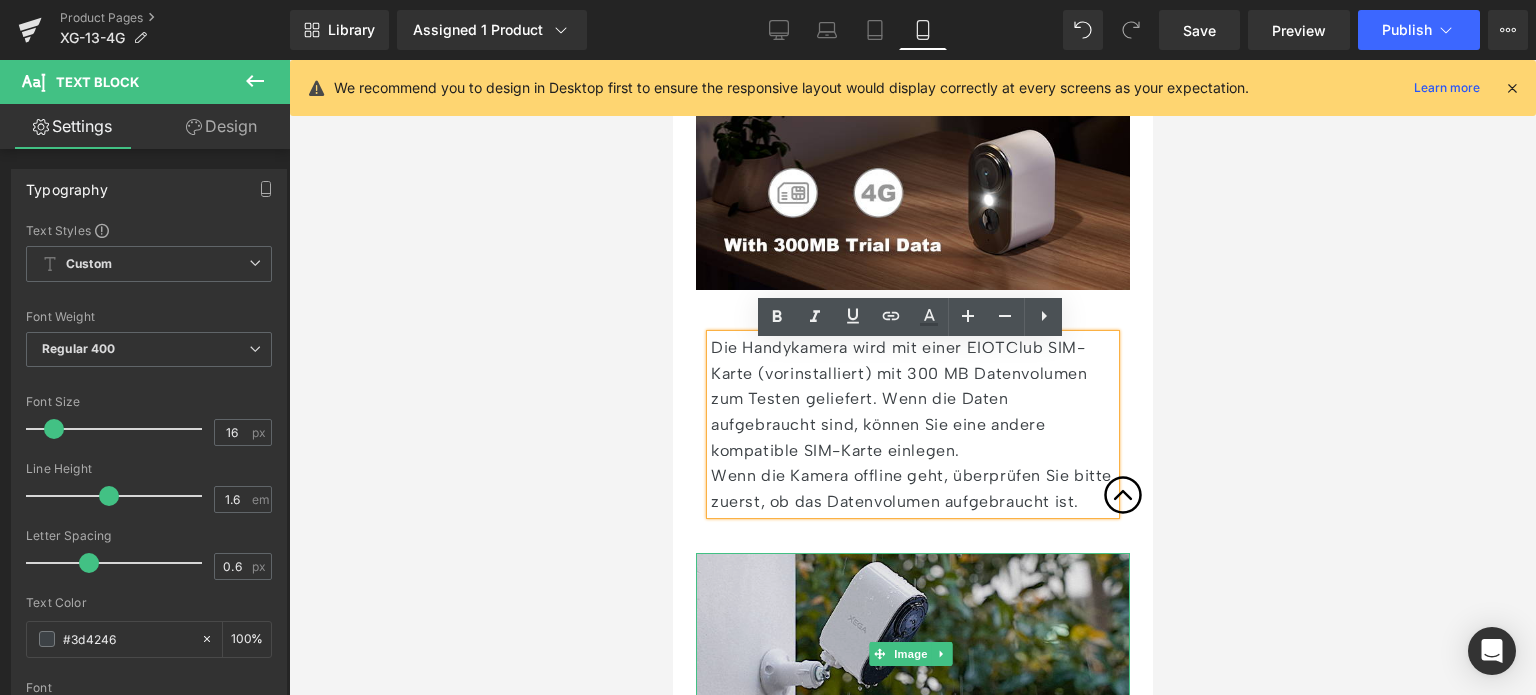 click at bounding box center [912, 653] 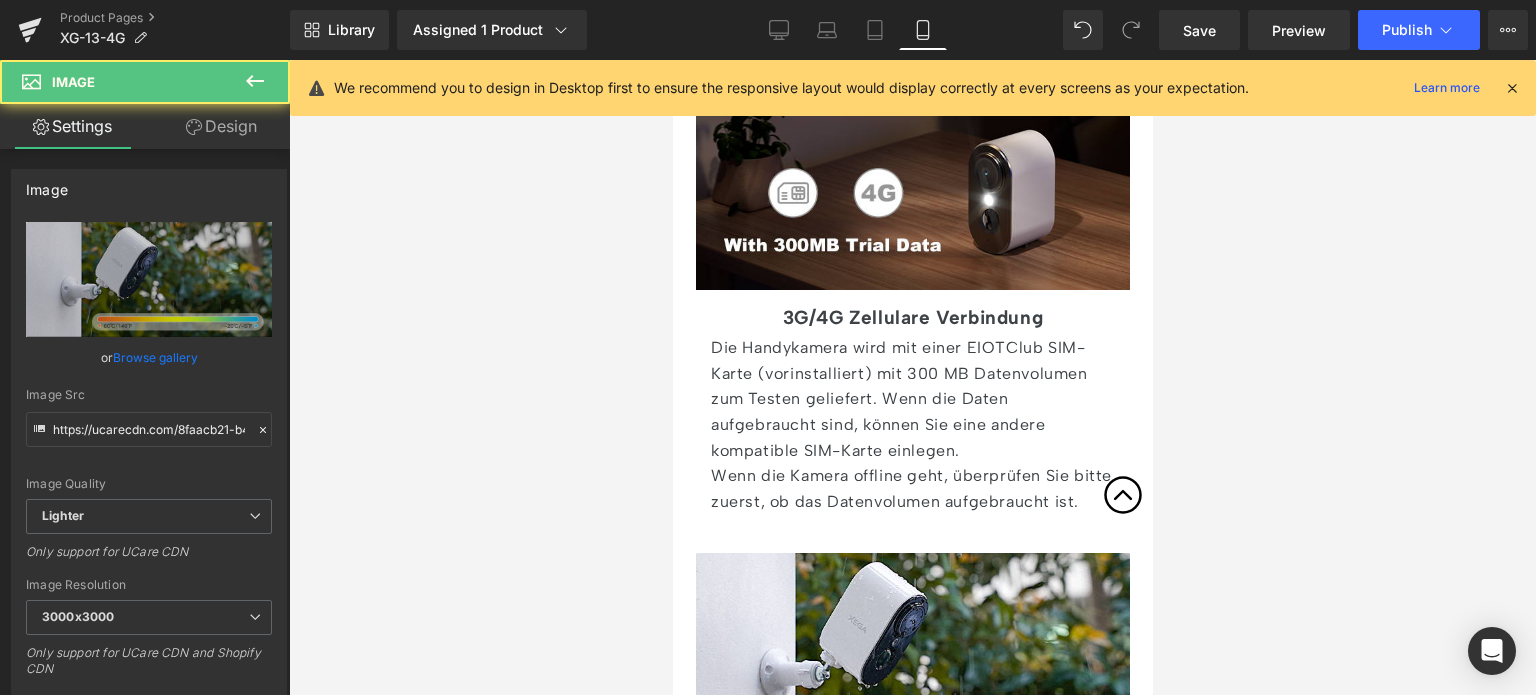 click on "Design" at bounding box center [221, 126] 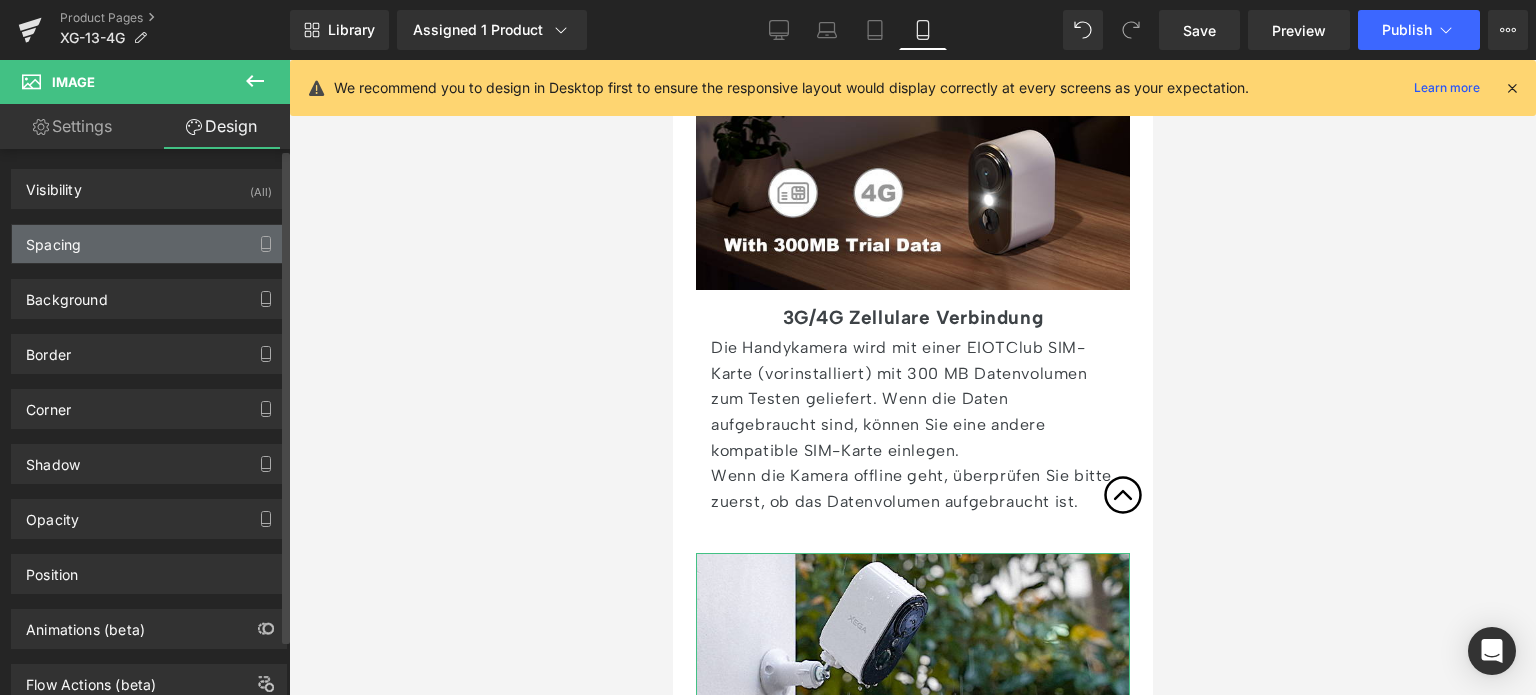 click on "Spacing" at bounding box center [149, 244] 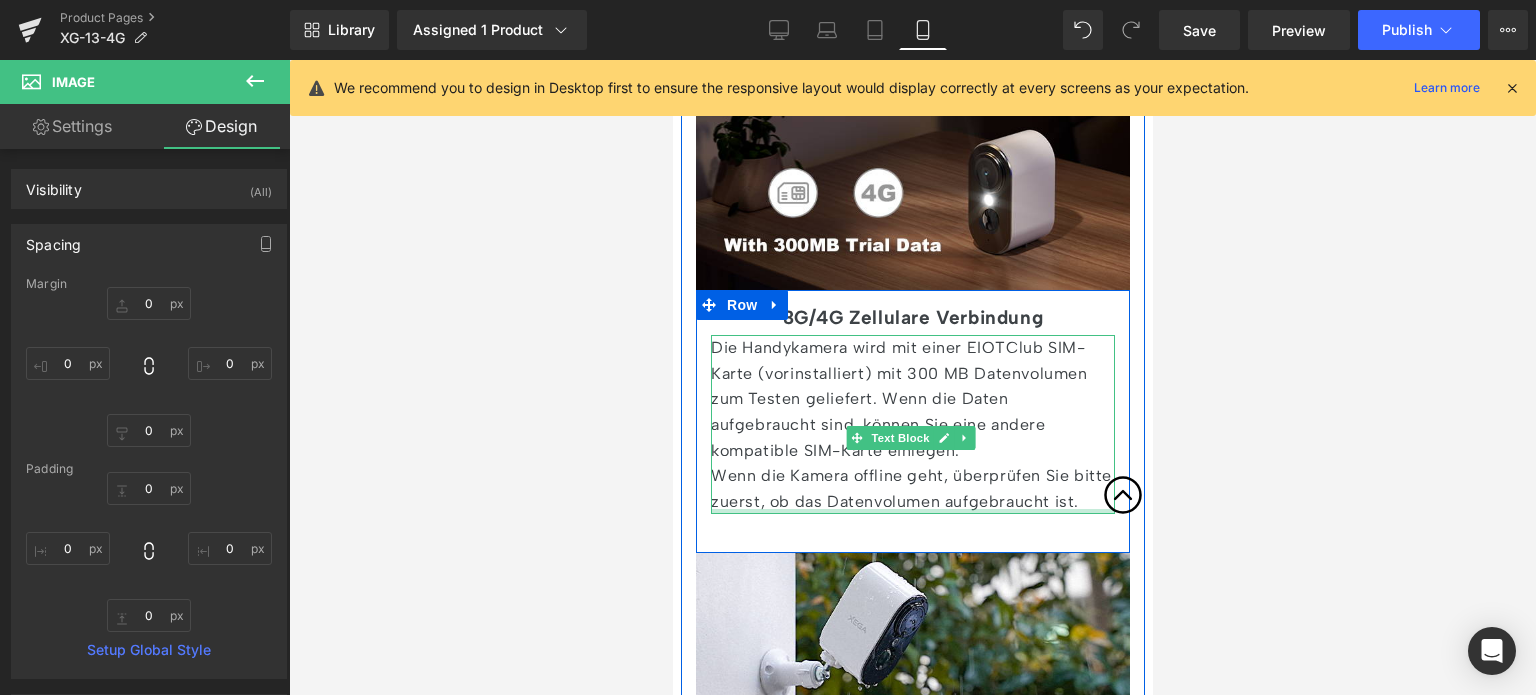 click on "Wenn die Kamera offline geht, überprüfen Sie bitte zuerst, ob das Datenvolumen aufgebraucht ist." at bounding box center [912, 488] 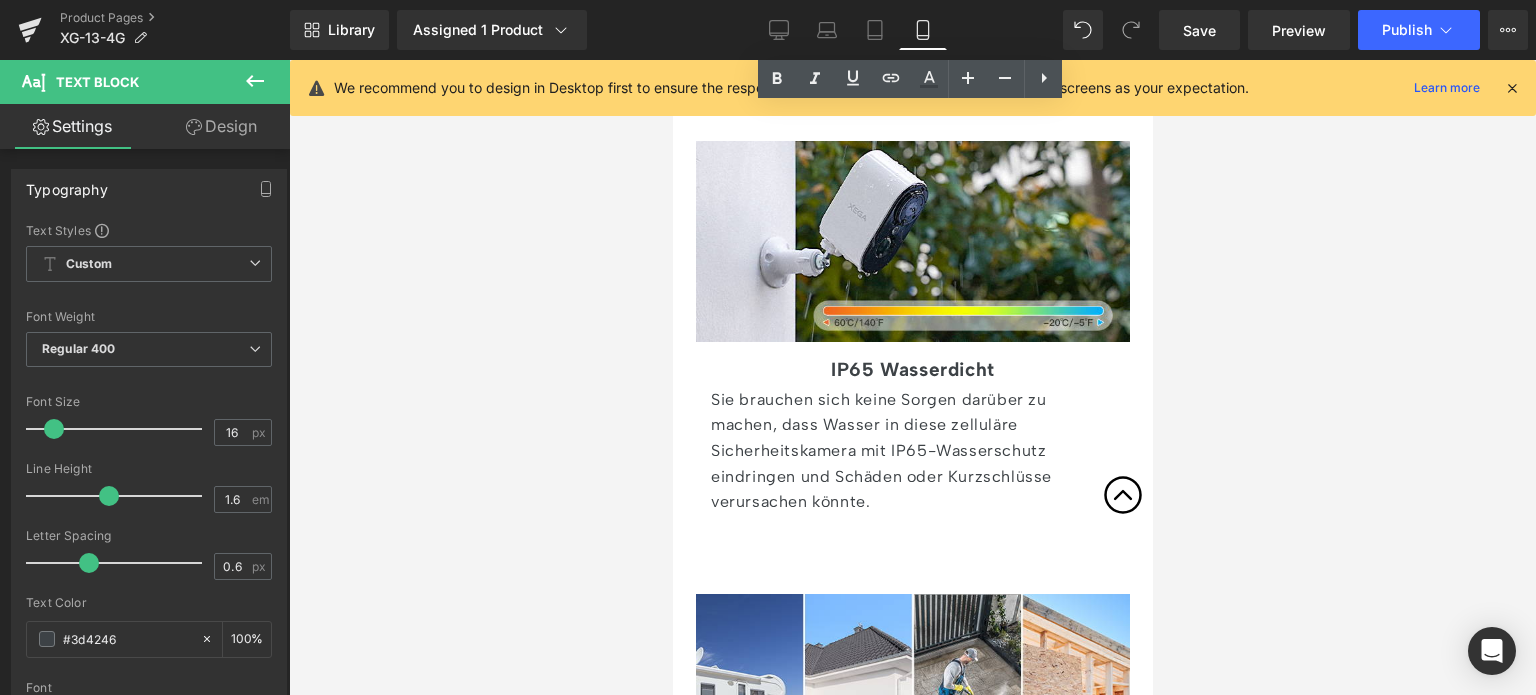 scroll, scrollTop: 5800, scrollLeft: 0, axis: vertical 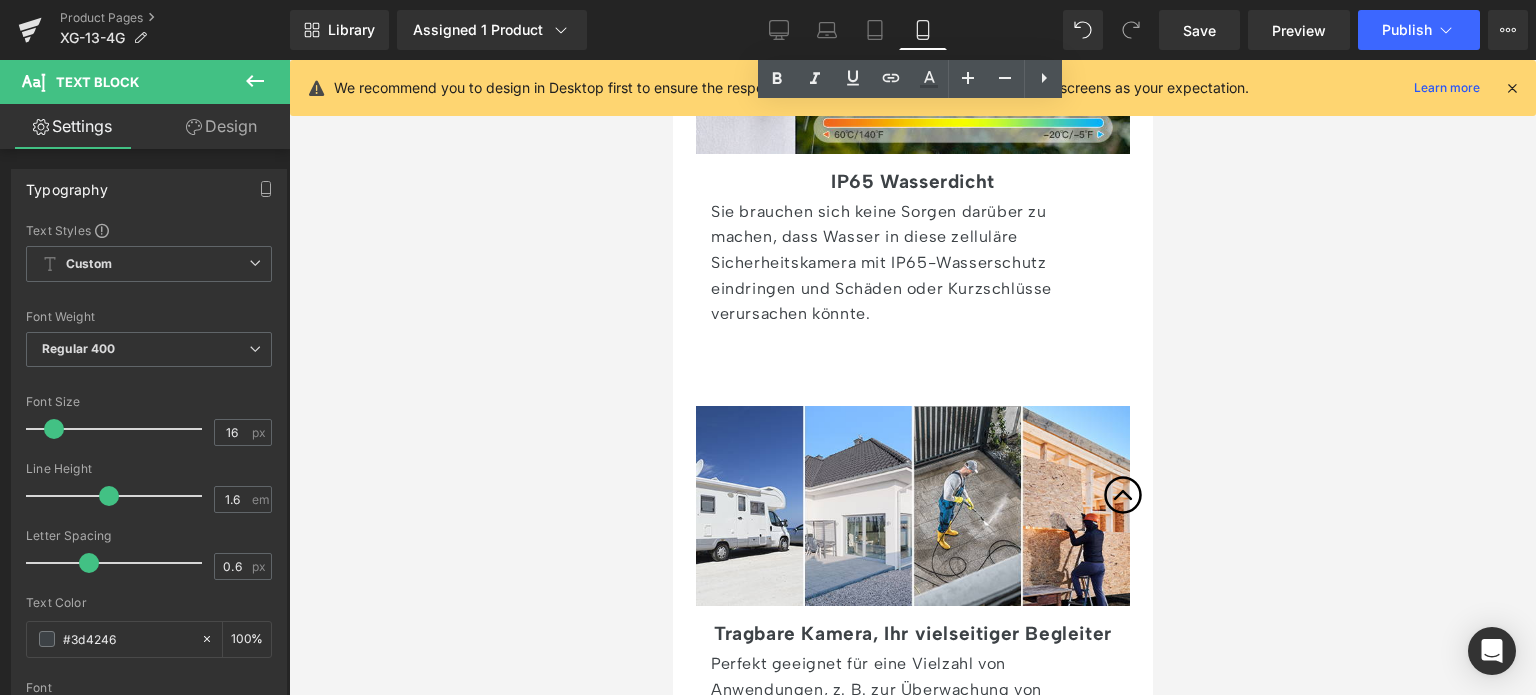 click on "Image         3G/4G Zellulare Verbindung Heading         Die Handykamera wird mit einer EIOTClub SIM-Karte (vorinstalliert) mit 300 MB Datenvolumen zum Testen geliefert. Wenn die Daten aufgebraucht sind, können Sie eine andere kompatible SIM-Karte einlegen. Wenn die Kamera offline geht, überprüfen Sie bitte zuerst, ob das Datenvolumen aufgebraucht ist. Text Block         Row         Image         IP65 Wasserdicht Heading         Sie brauchen sich keine Sorgen darüber zu machen, dass Wasser in diese zelluläre Sicherheitskamera mit IP65-Wasserschutz eindringen und Schäden oder Kurzschlüsse verursachen könnte. Text Block         Row         Row" at bounding box center (912, -69) 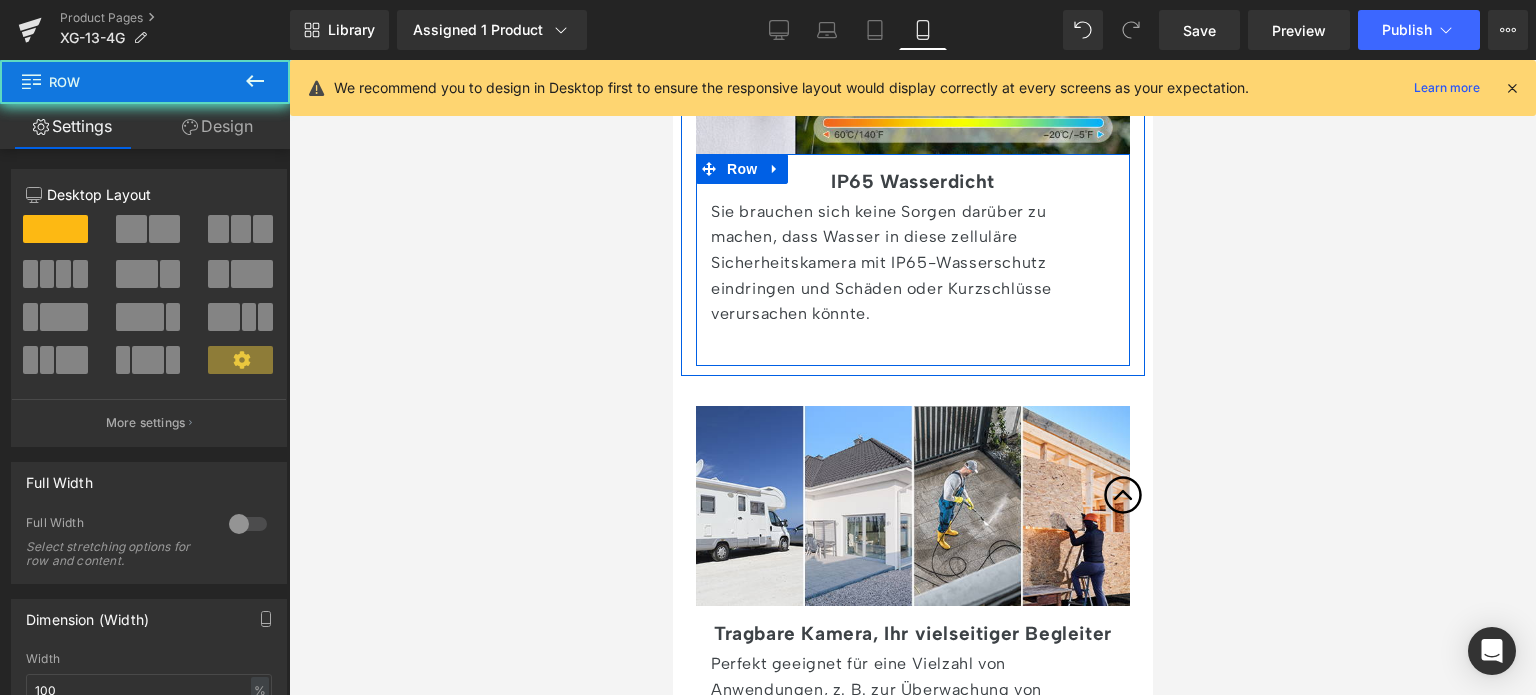 click on "IP65 Wasserdicht Heading         Sie brauchen sich keine Sorgen darüber zu machen, dass Wasser in diese zelluläre Sicherheitskamera mit IP65-Wasserschutz eindringen und Schäden oder Kurzschlüsse verursachen könnte. Text Block         Row" at bounding box center (912, 260) 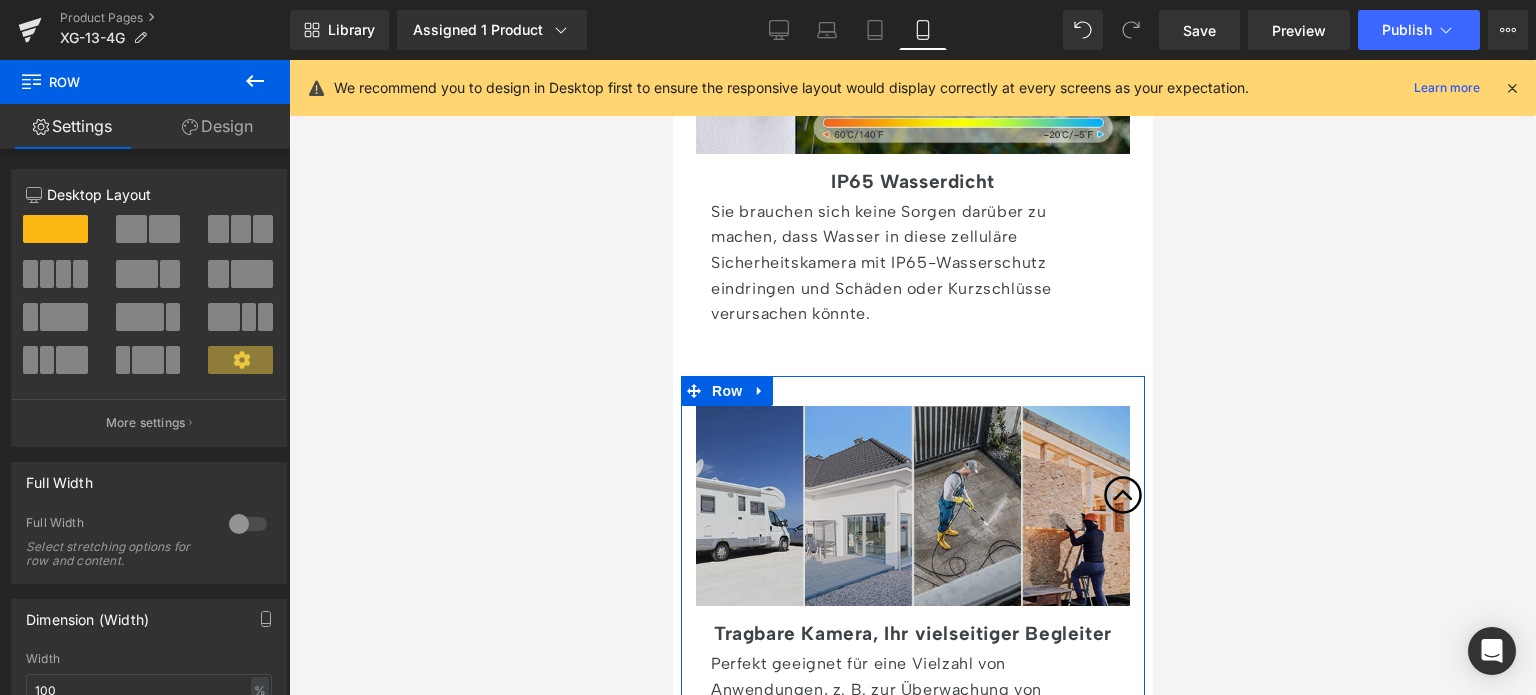 click at bounding box center (912, 506) 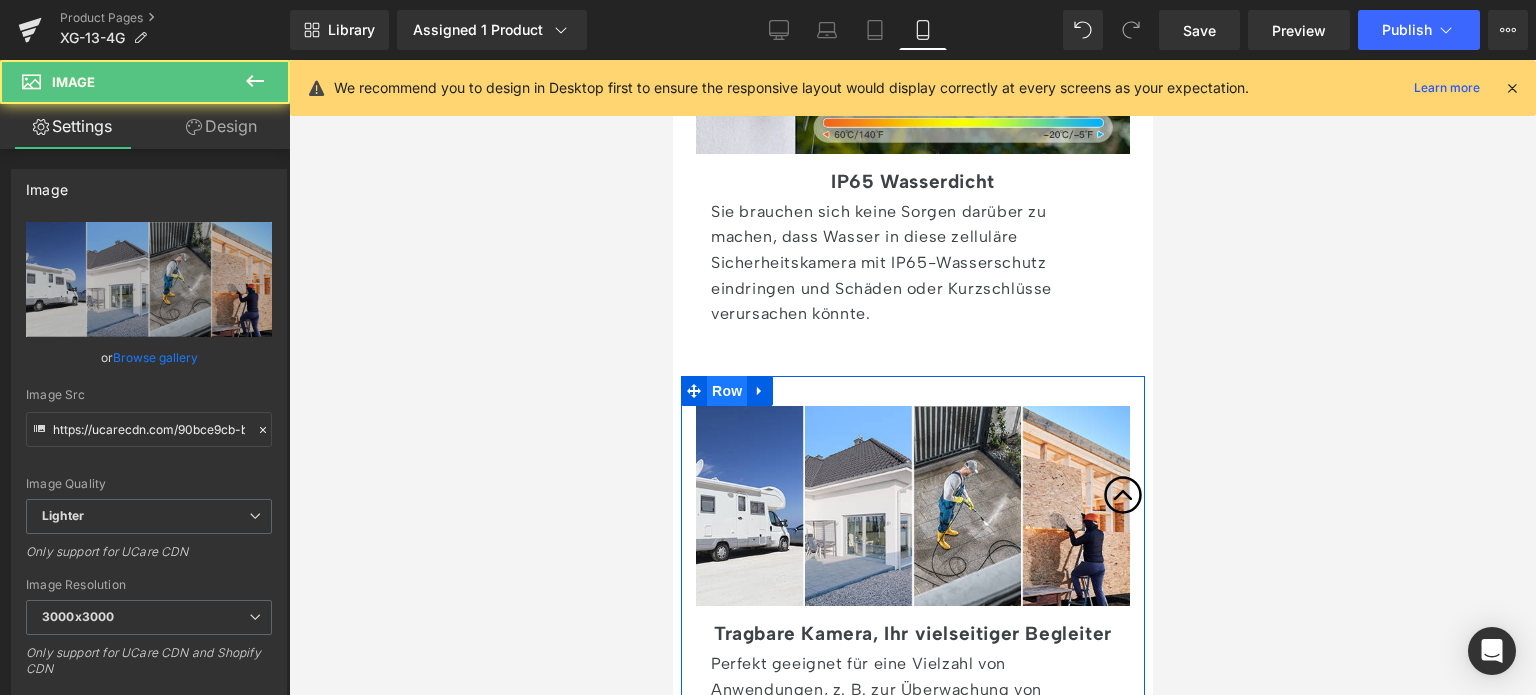 click on "Row" at bounding box center [726, 391] 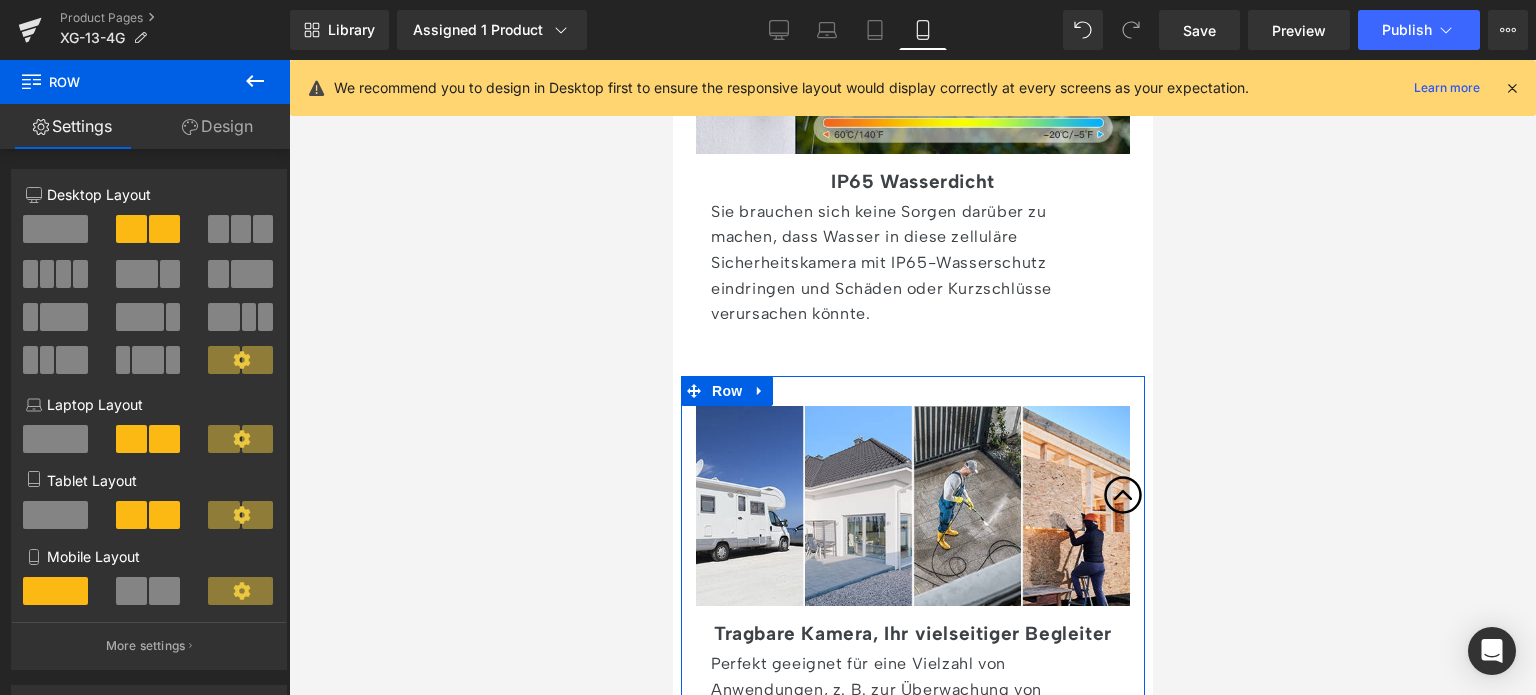 click on "Design" at bounding box center [217, 126] 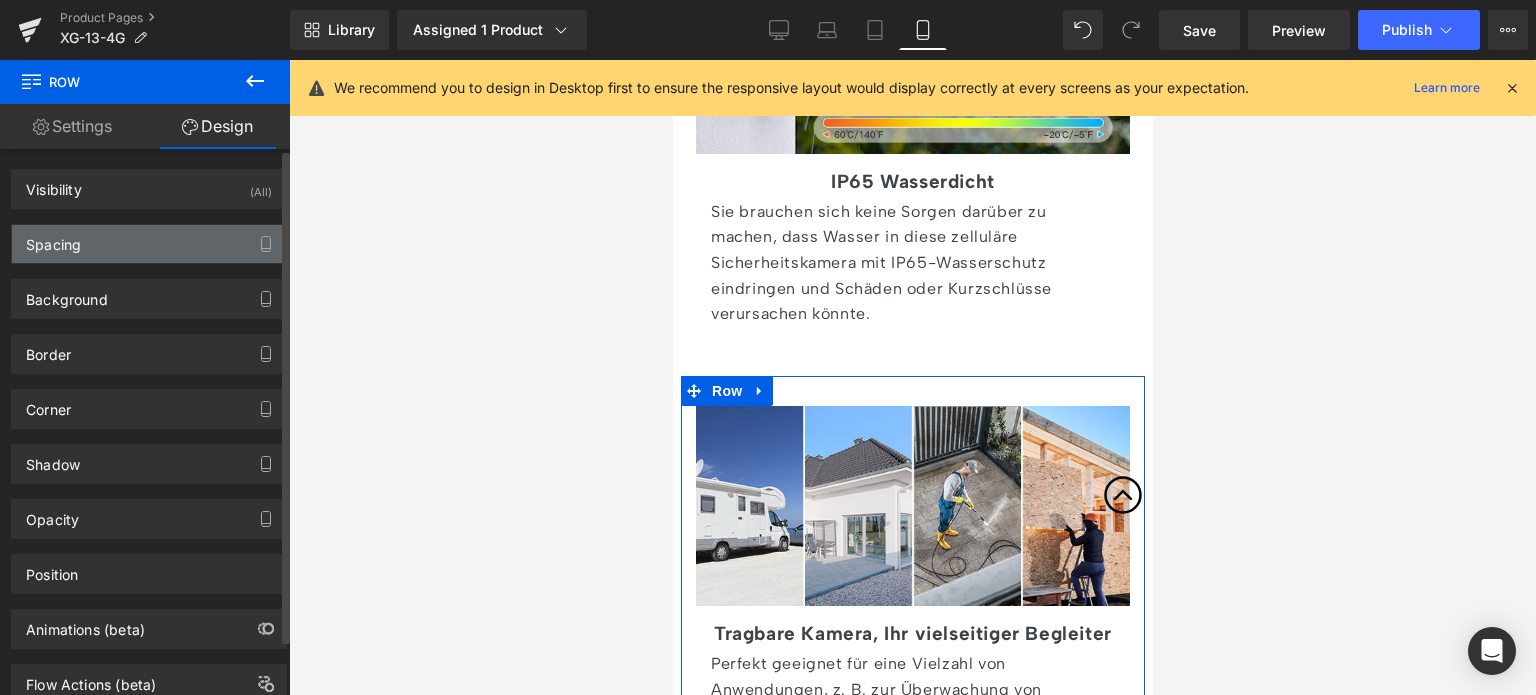 click on "Spacing" at bounding box center (149, 244) 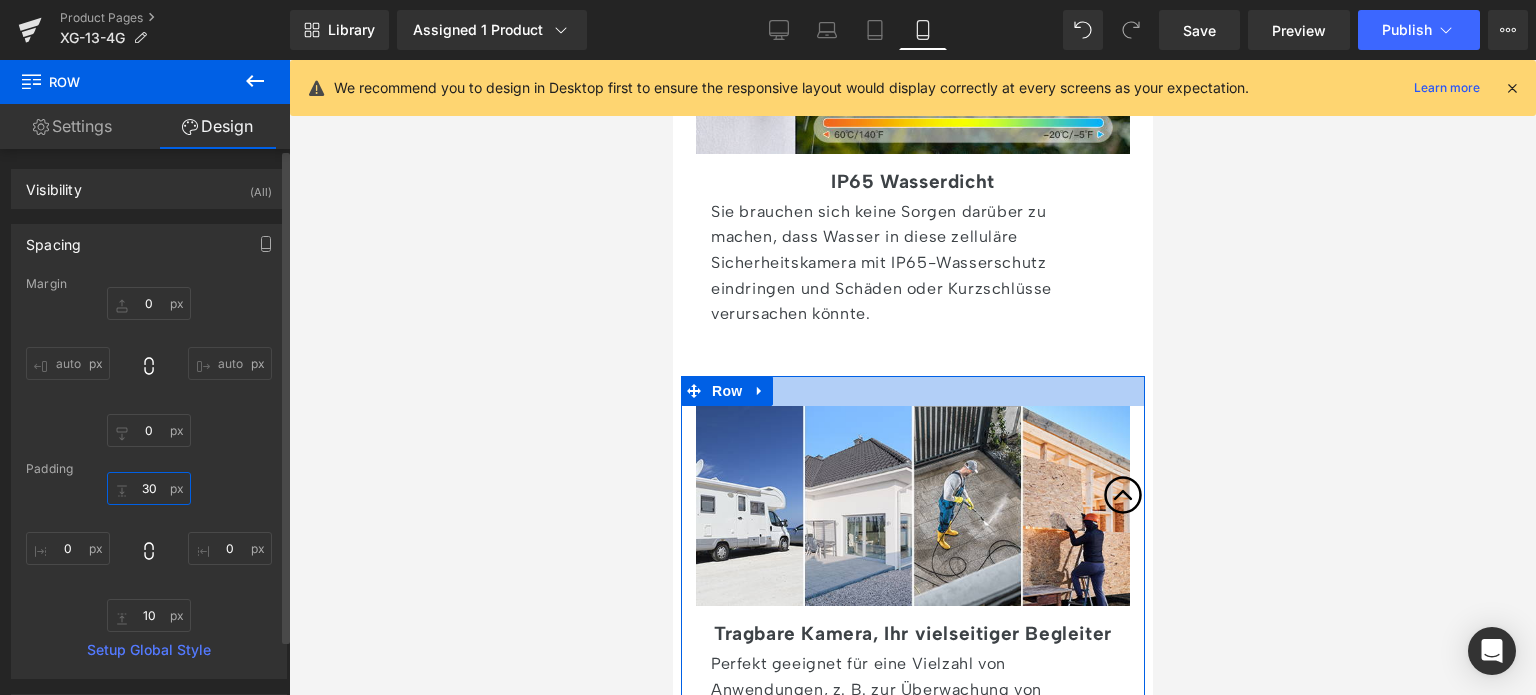 click on "30" at bounding box center (149, 488) 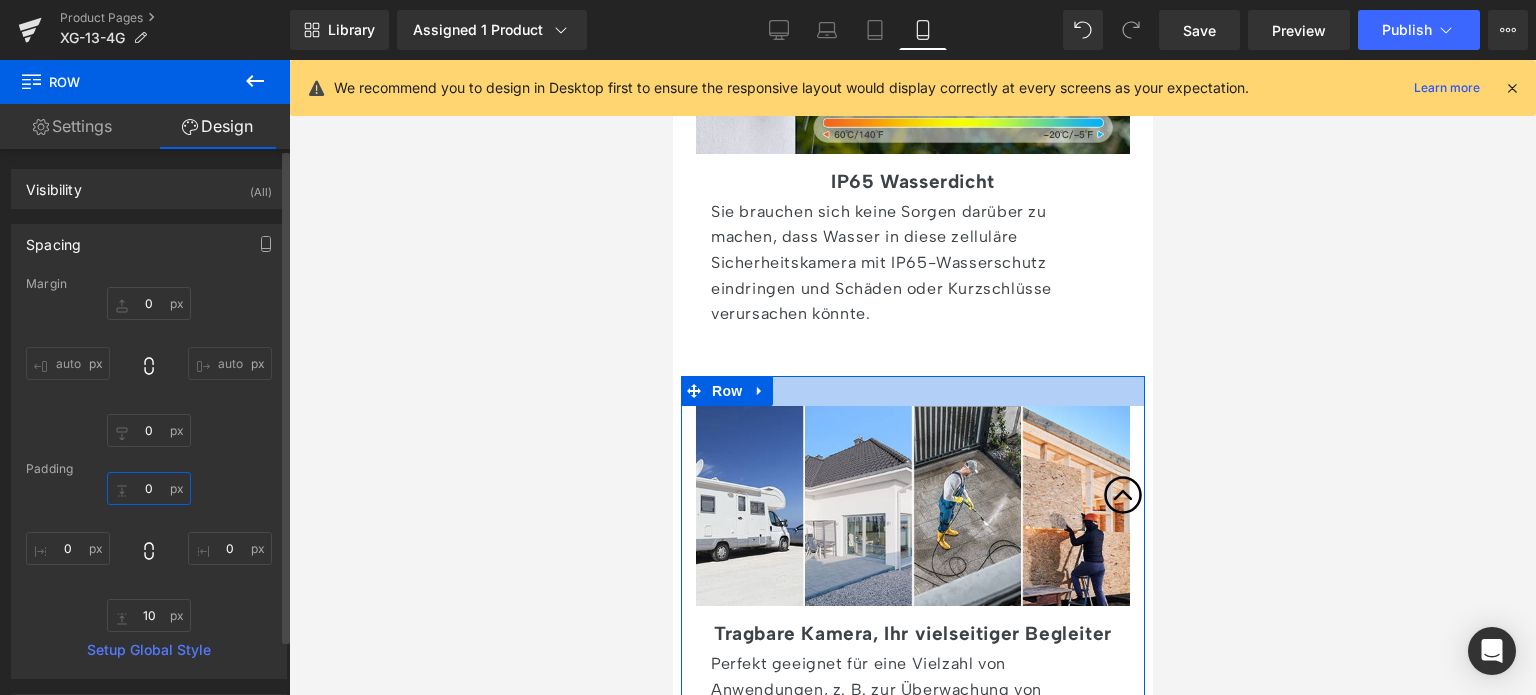 type on "1" 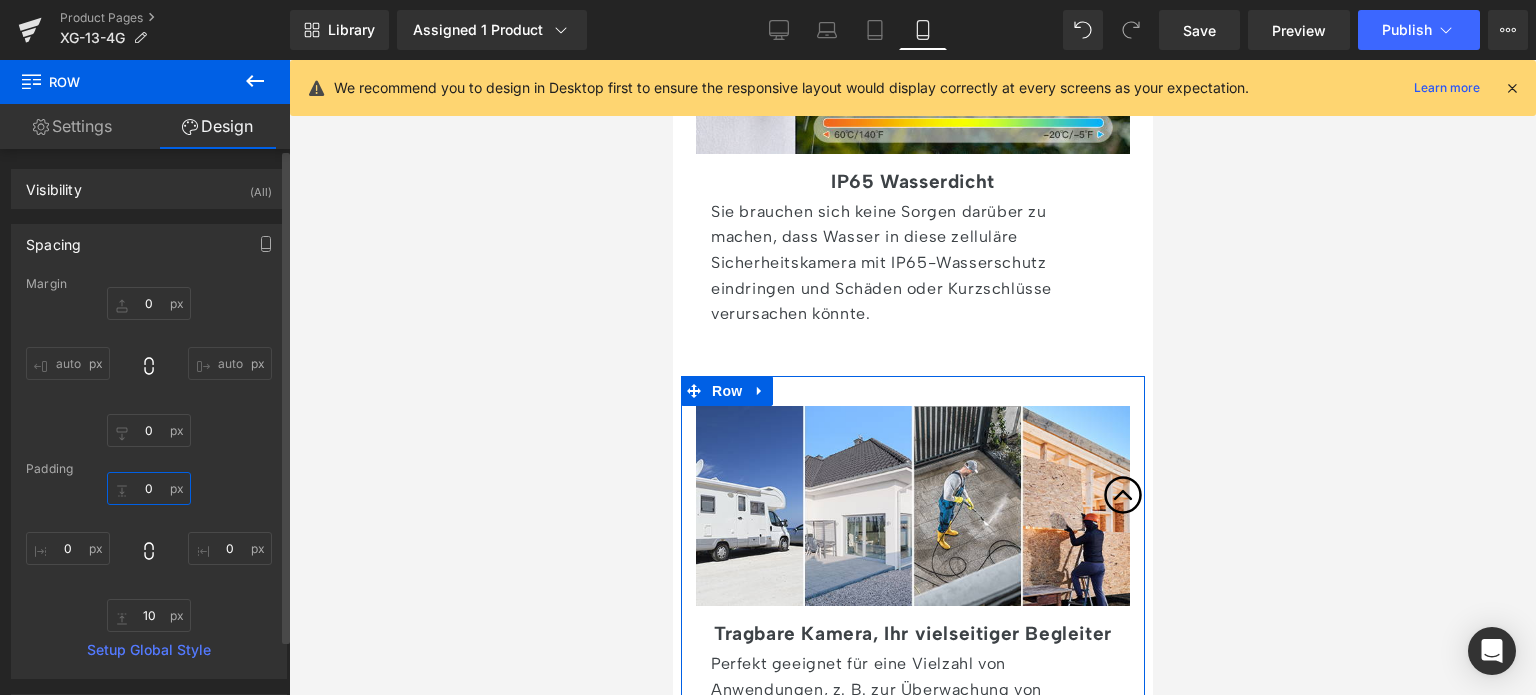 type on "1" 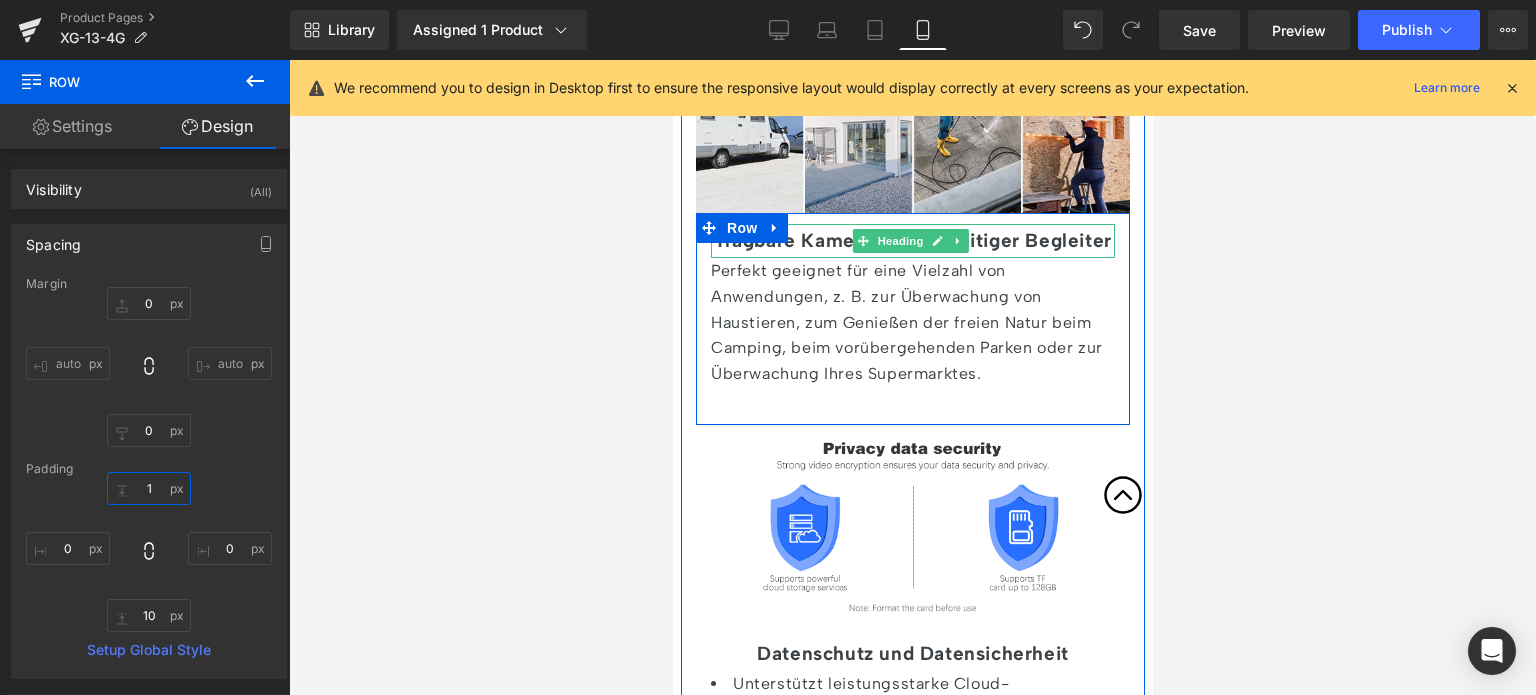 scroll, scrollTop: 6200, scrollLeft: 0, axis: vertical 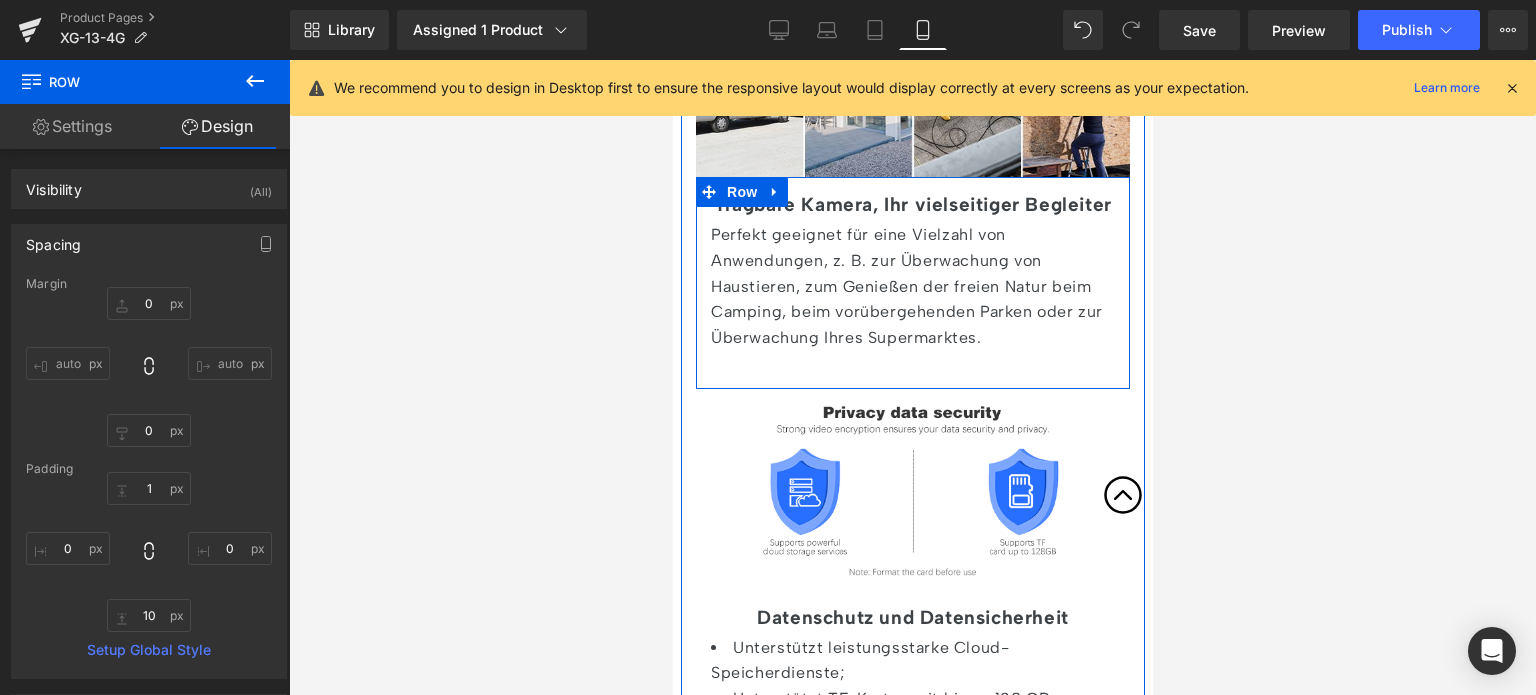 click at bounding box center (912, 374) 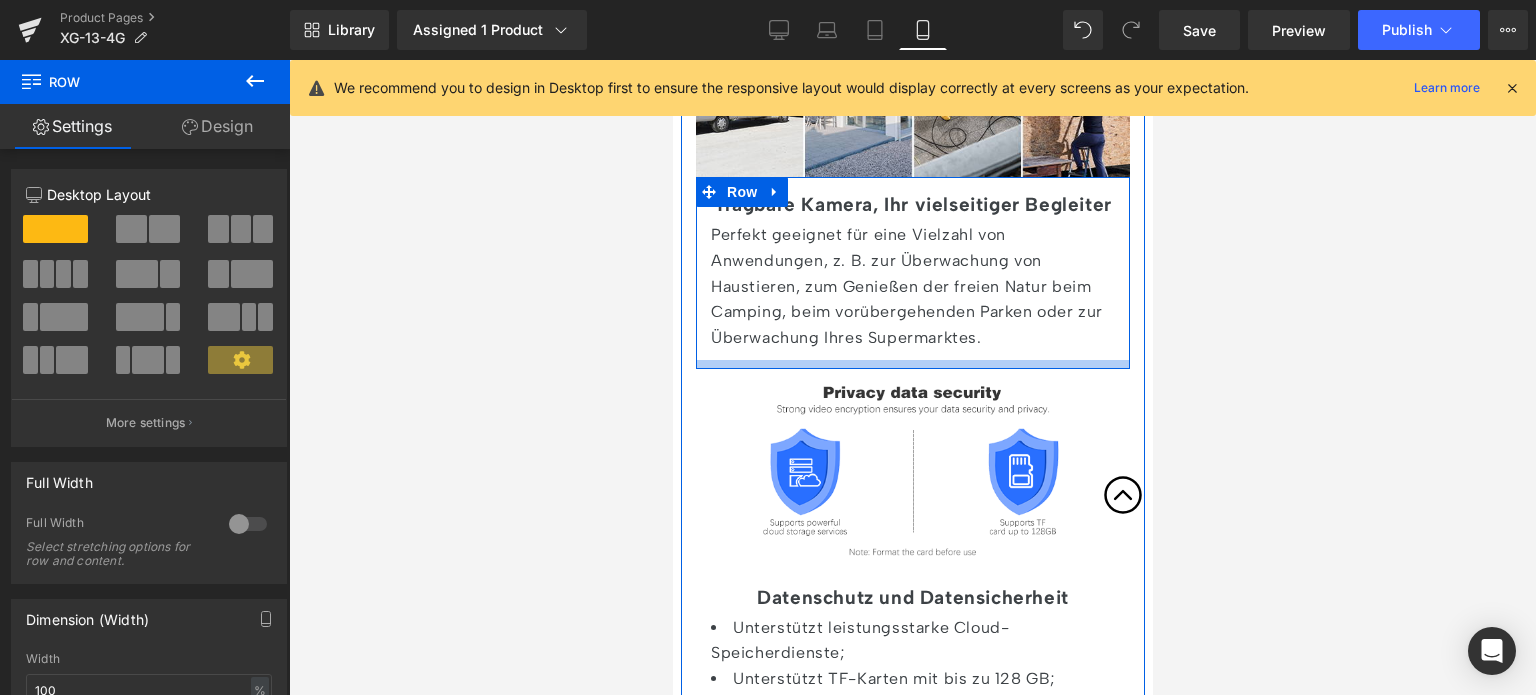 drag, startPoint x: 777, startPoint y: 451, endPoint x: 785, endPoint y: 431, distance: 21.540659 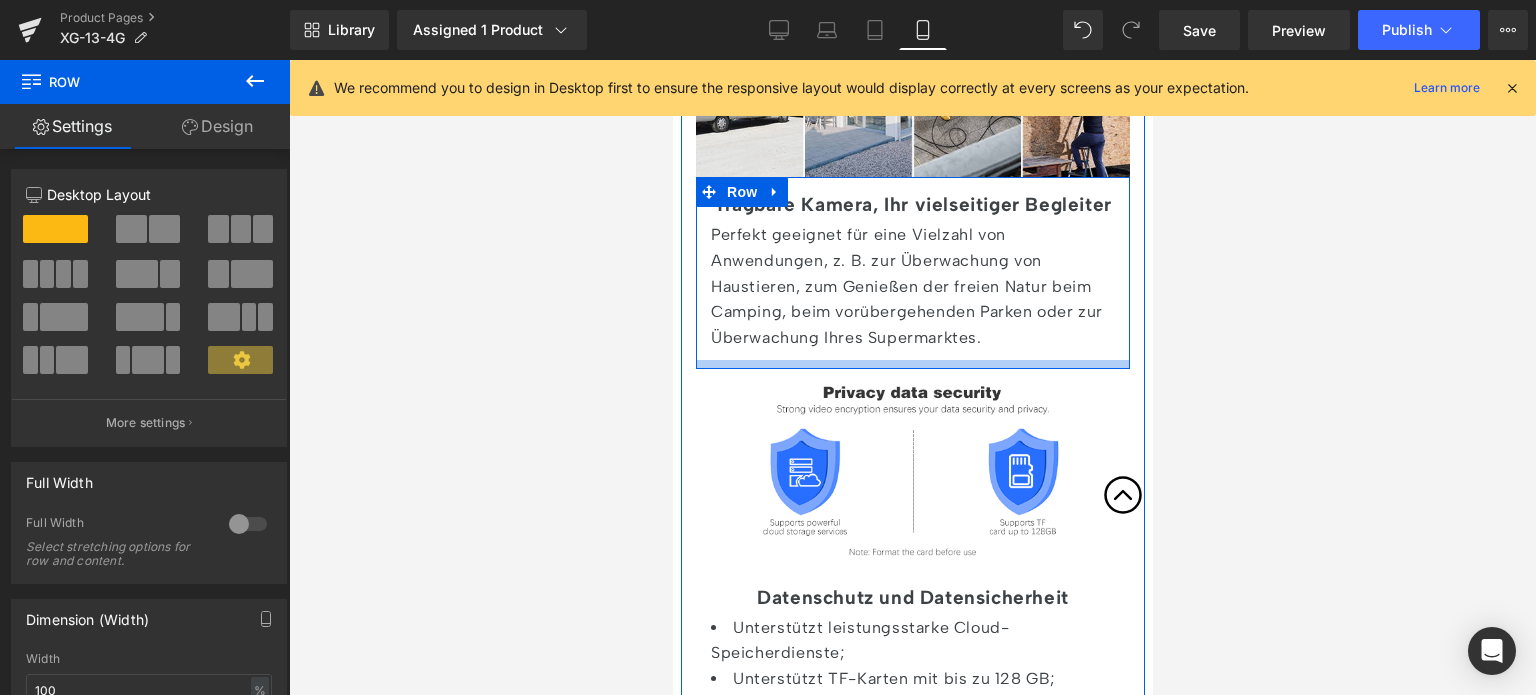 click at bounding box center [912, 364] 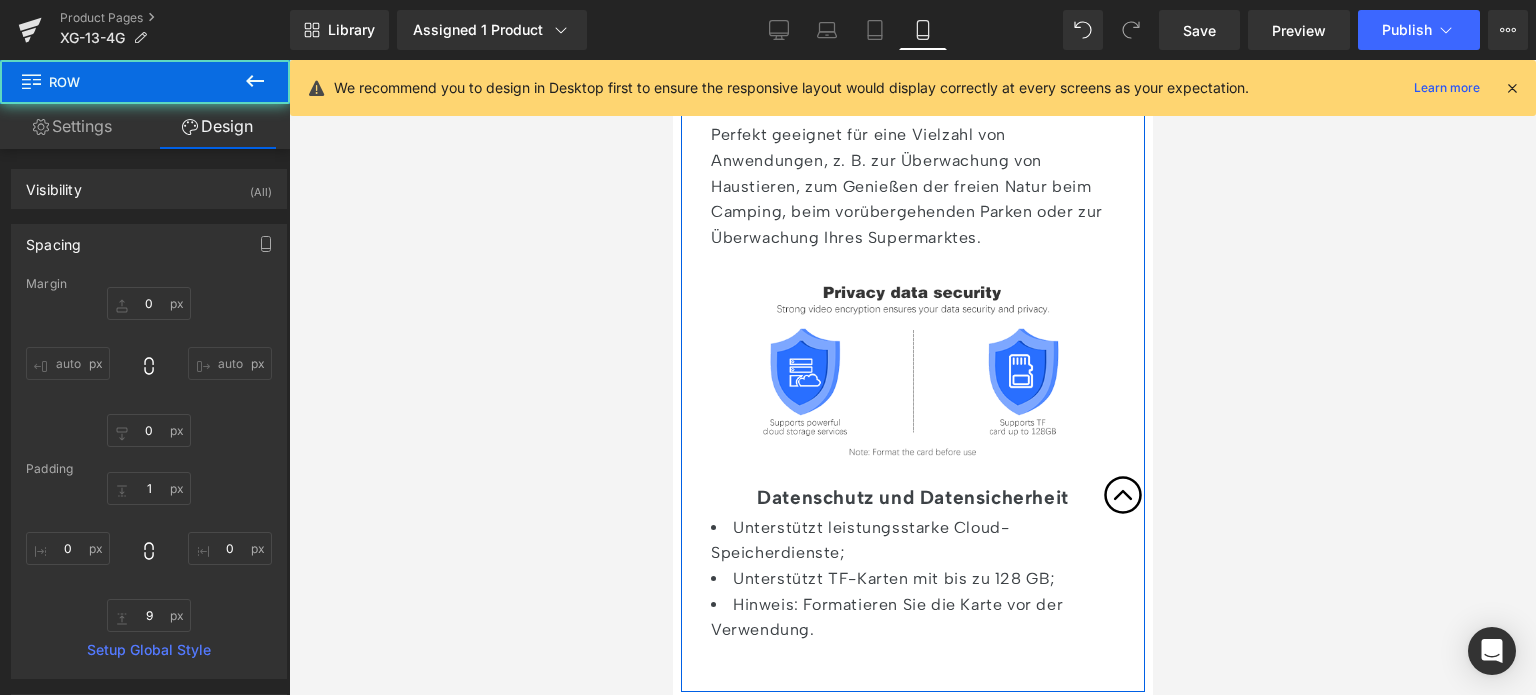 scroll, scrollTop: 6500, scrollLeft: 0, axis: vertical 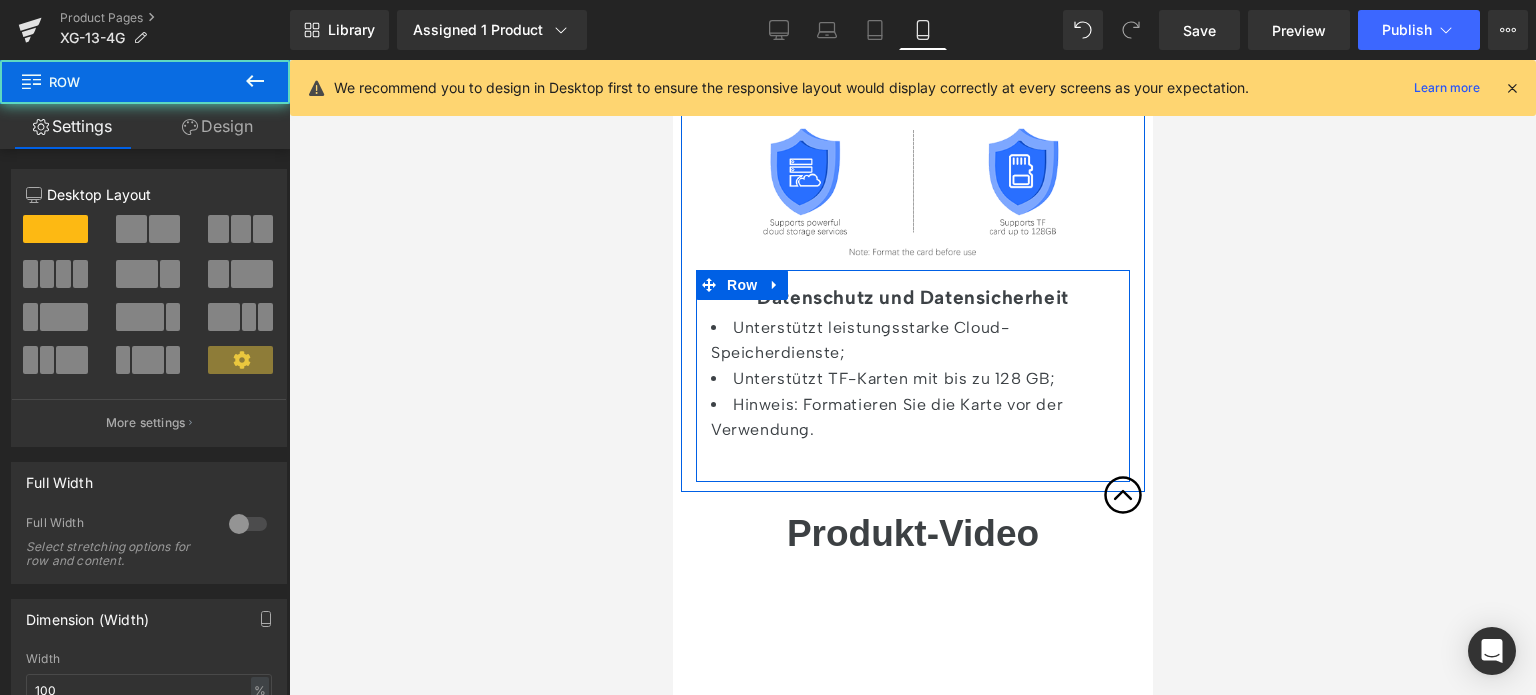 click on "Datenschutz und Datensicherheit Heading         Unterstützt leistungsstarke Cloud-Speicherdienste; Unterstützt TF-Karten mit bis zu 128 GB; Hinweis: Formatieren Sie die Karte vor der Verwendung. Text Block         Row" at bounding box center [912, 376] 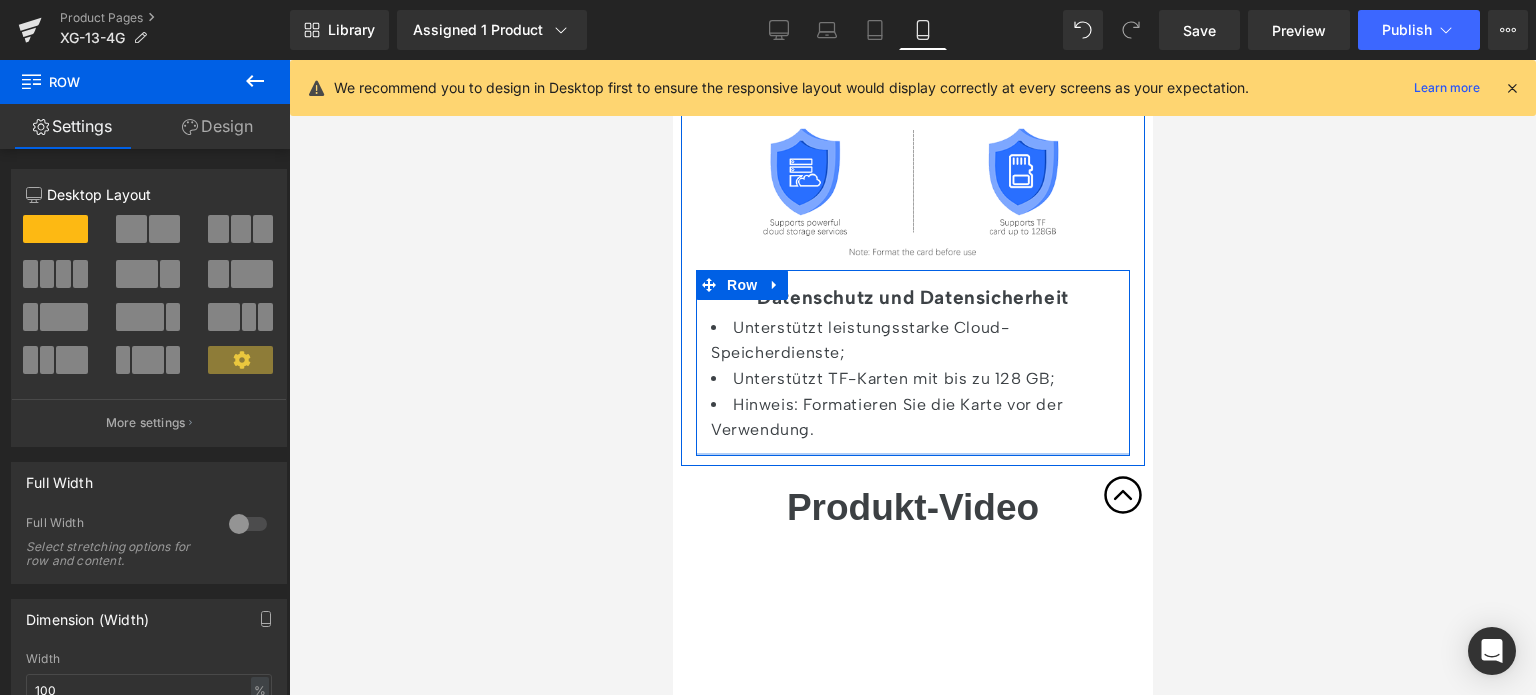 drag, startPoint x: 758, startPoint y: 543, endPoint x: 766, endPoint y: 517, distance: 27.202942 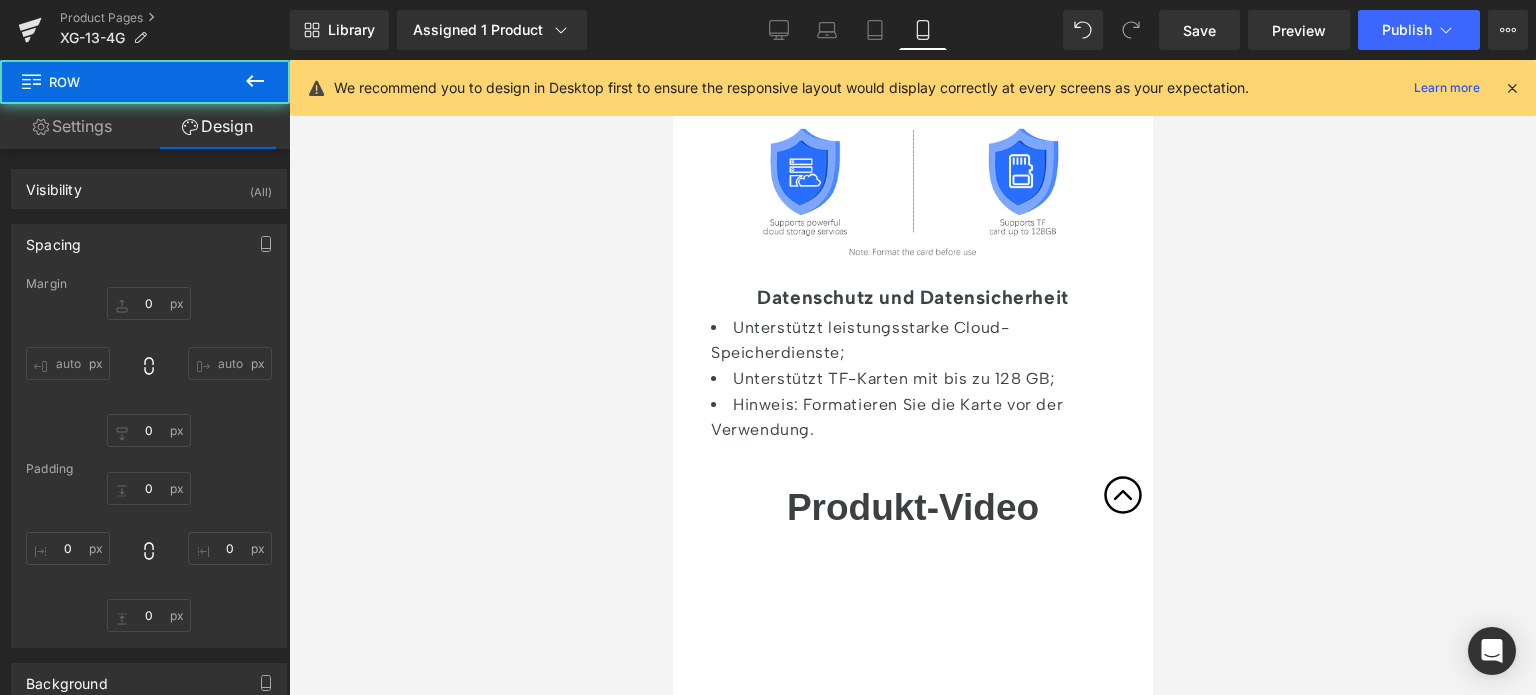 type on "0" 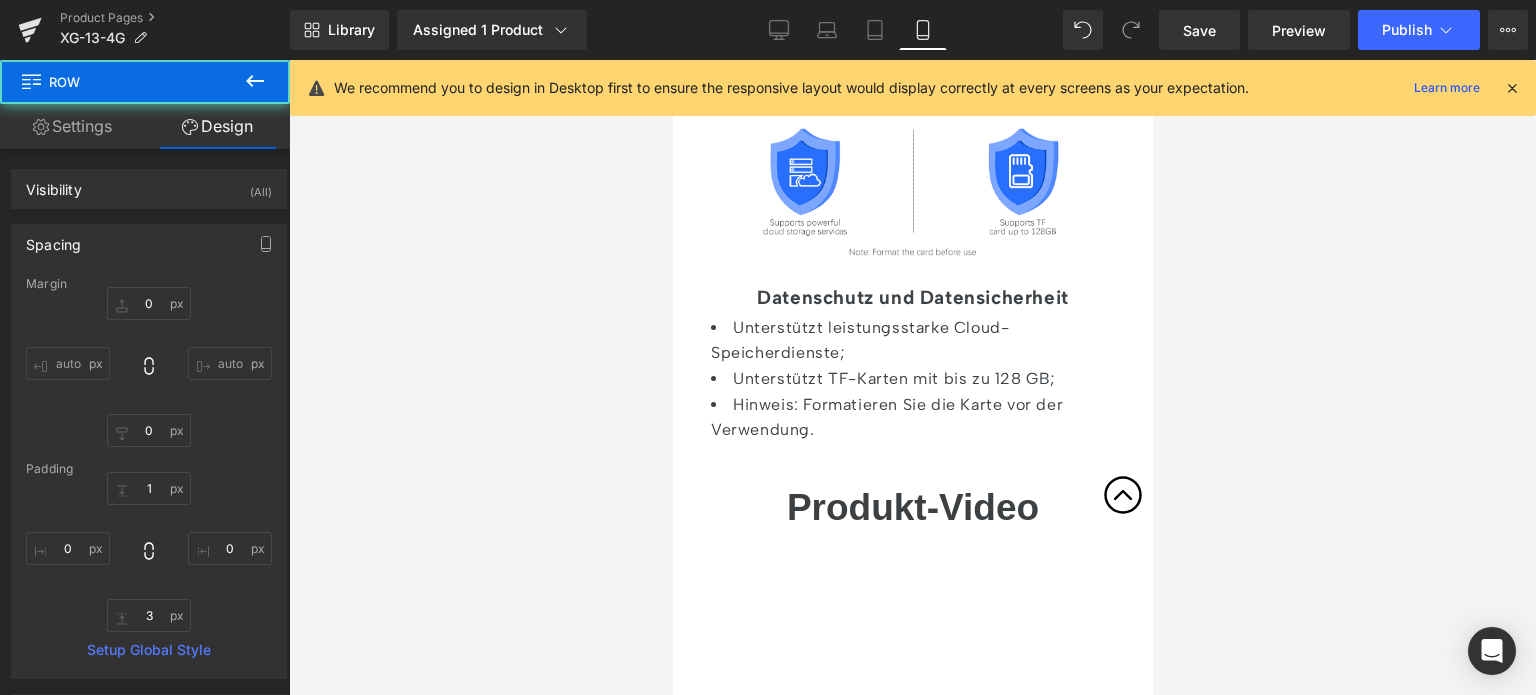 click on "Produkt-Video" at bounding box center (912, 507) 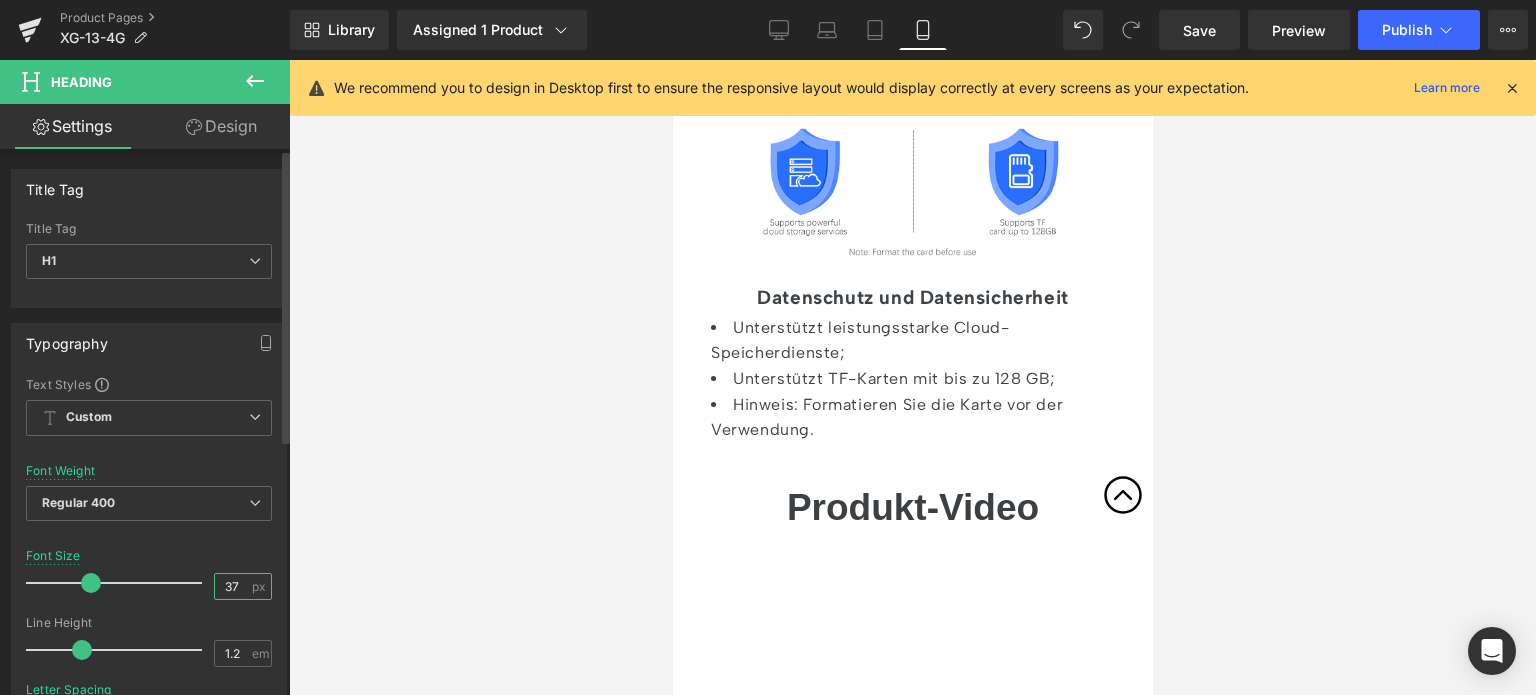 drag, startPoint x: 226, startPoint y: 578, endPoint x: 211, endPoint y: 580, distance: 15.132746 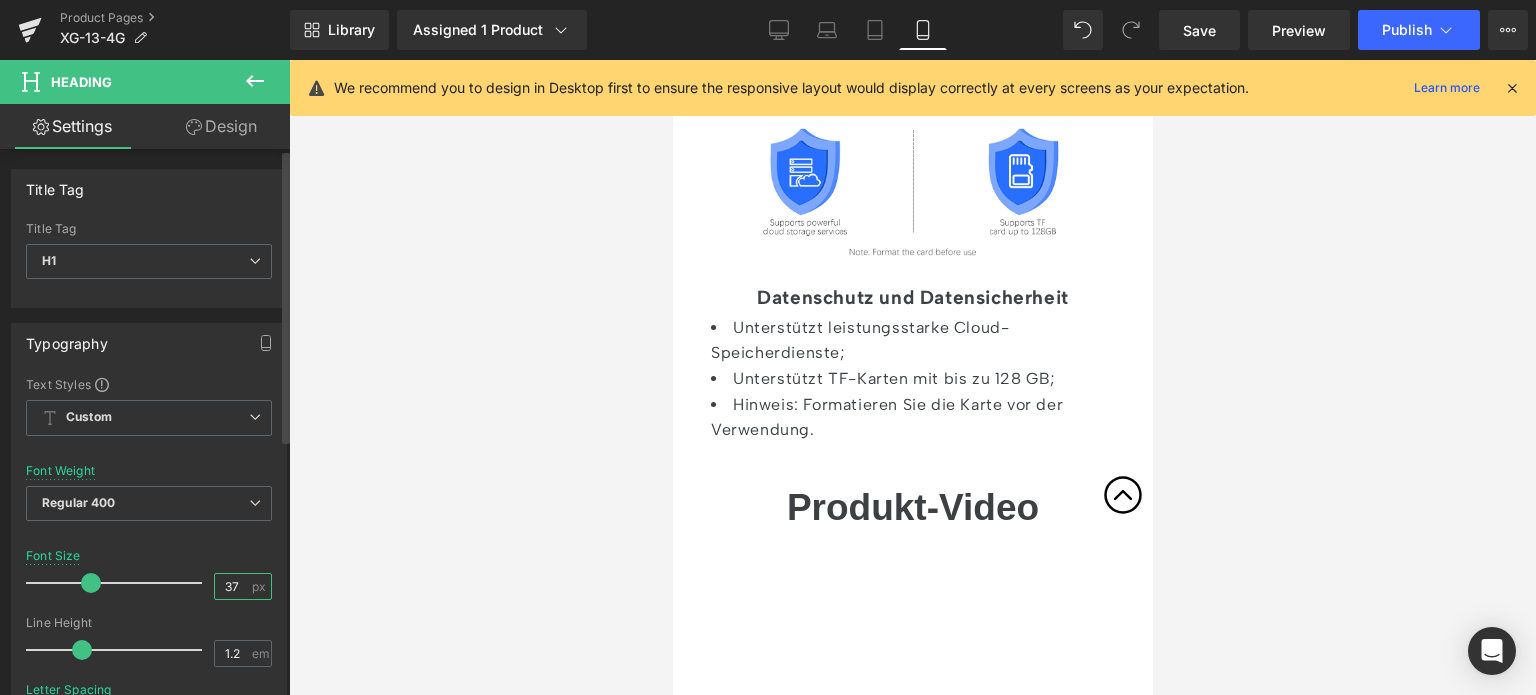 click on "37" at bounding box center [232, 586] 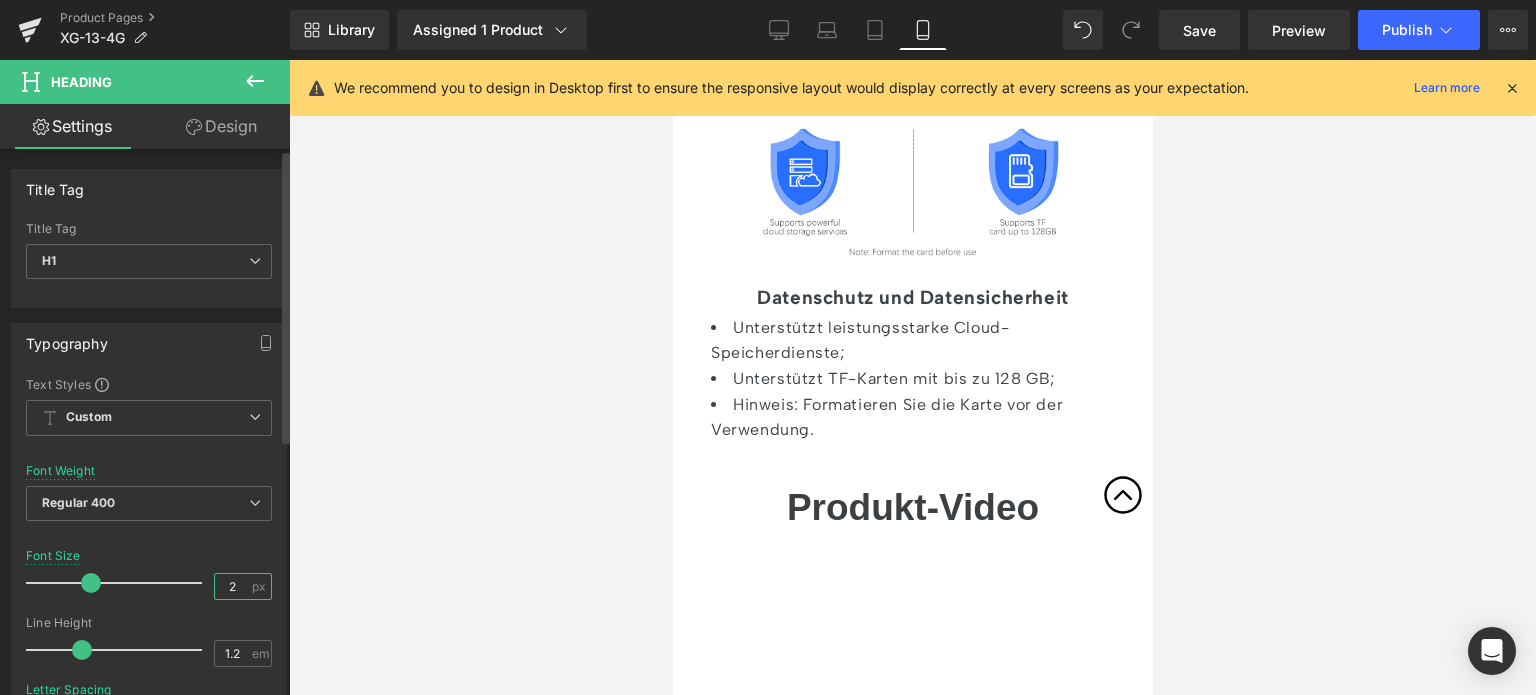 type on "28" 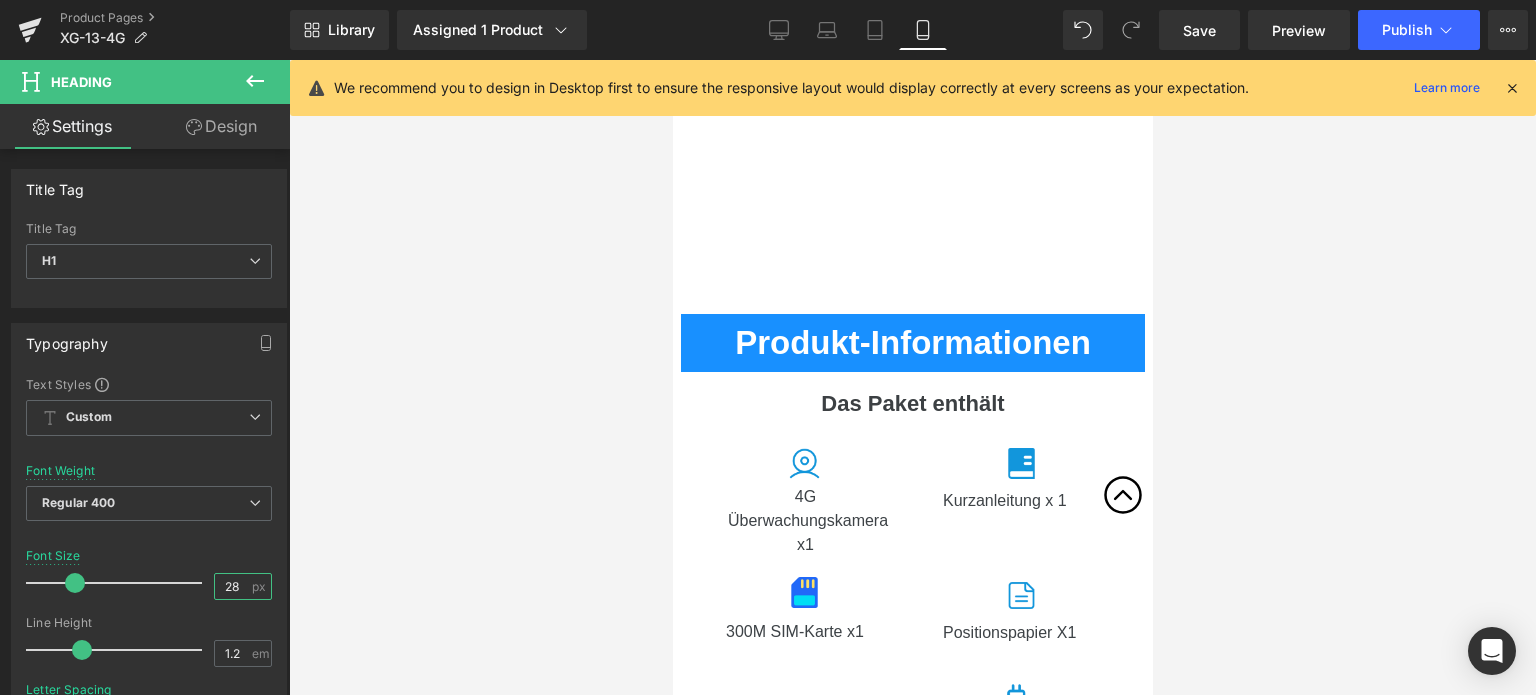 scroll, scrollTop: 7100, scrollLeft: 0, axis: vertical 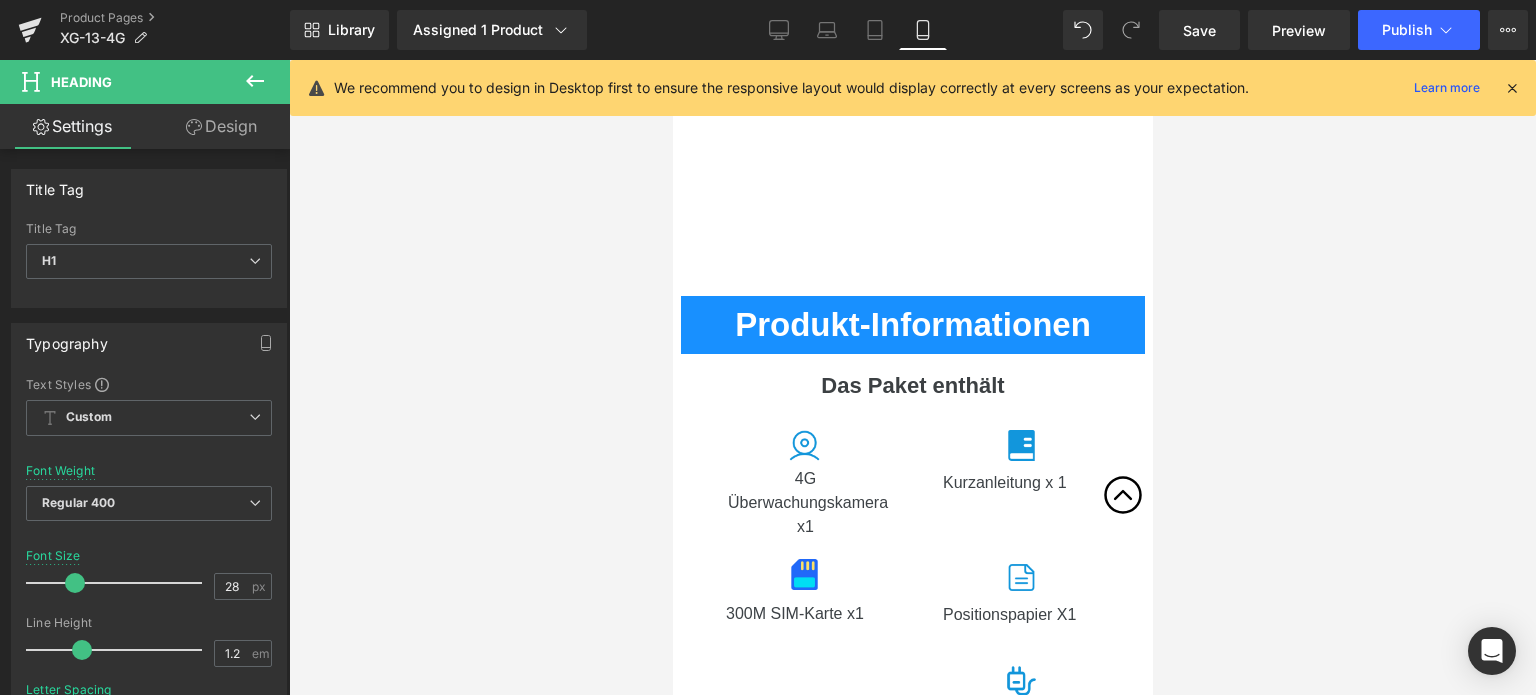 click on "‹" at bounding box center [912, -1687] 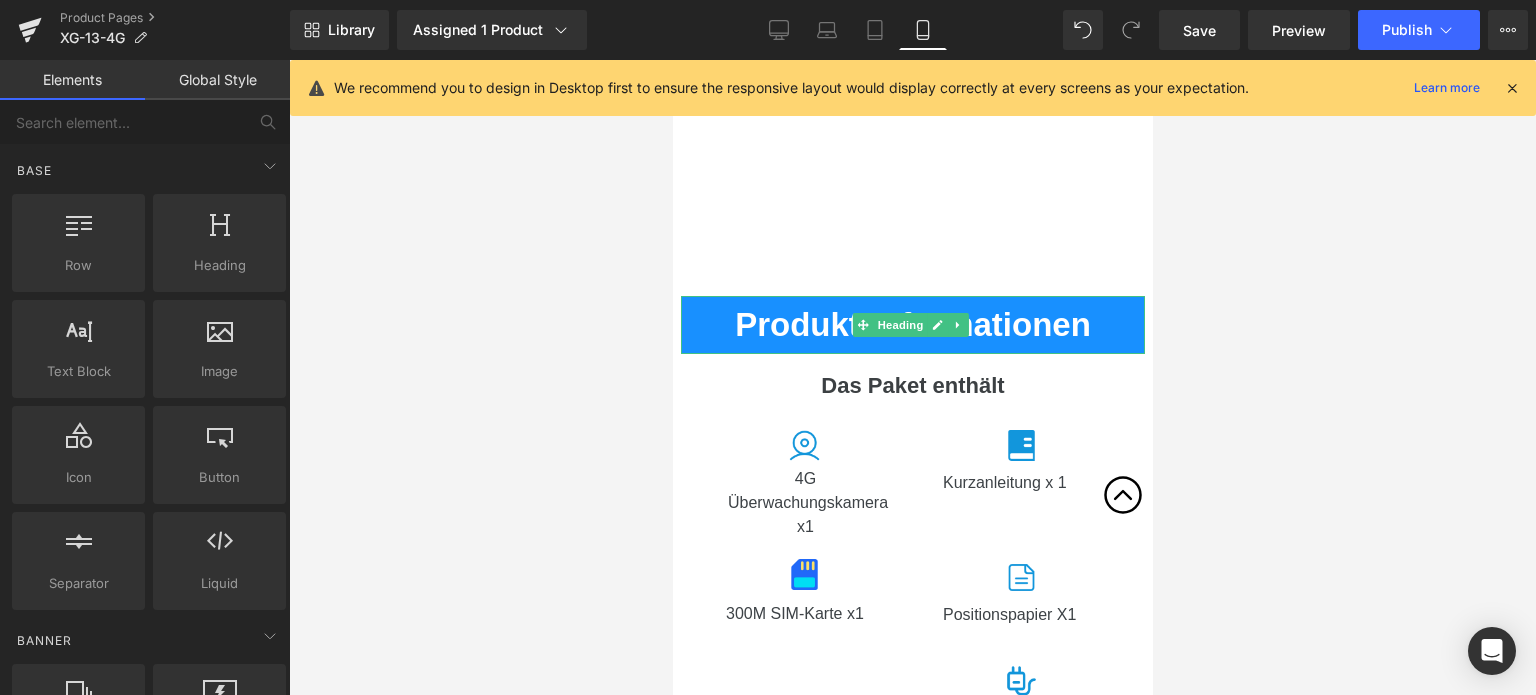 click on "Produkt-Informationen" at bounding box center [912, 324] 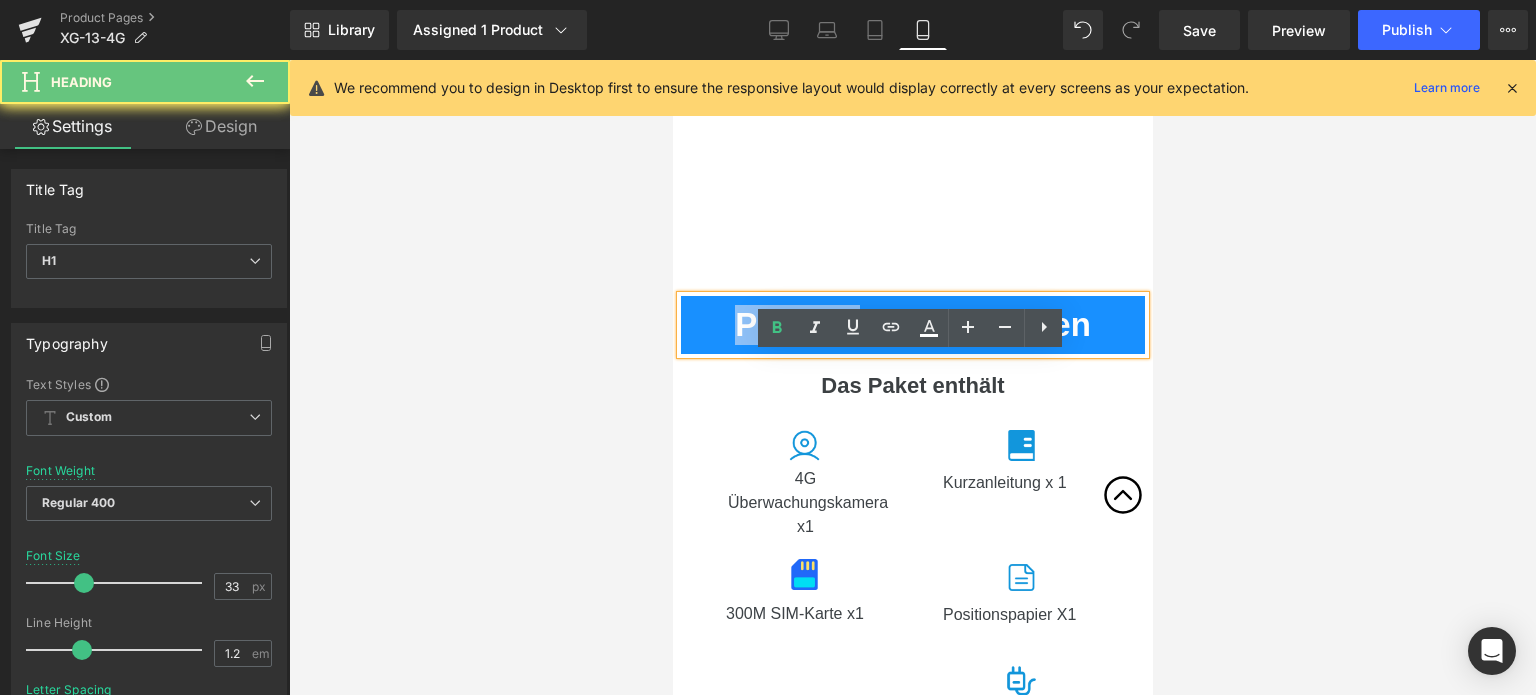 click on "Produkt-Informationen" at bounding box center (912, 324) 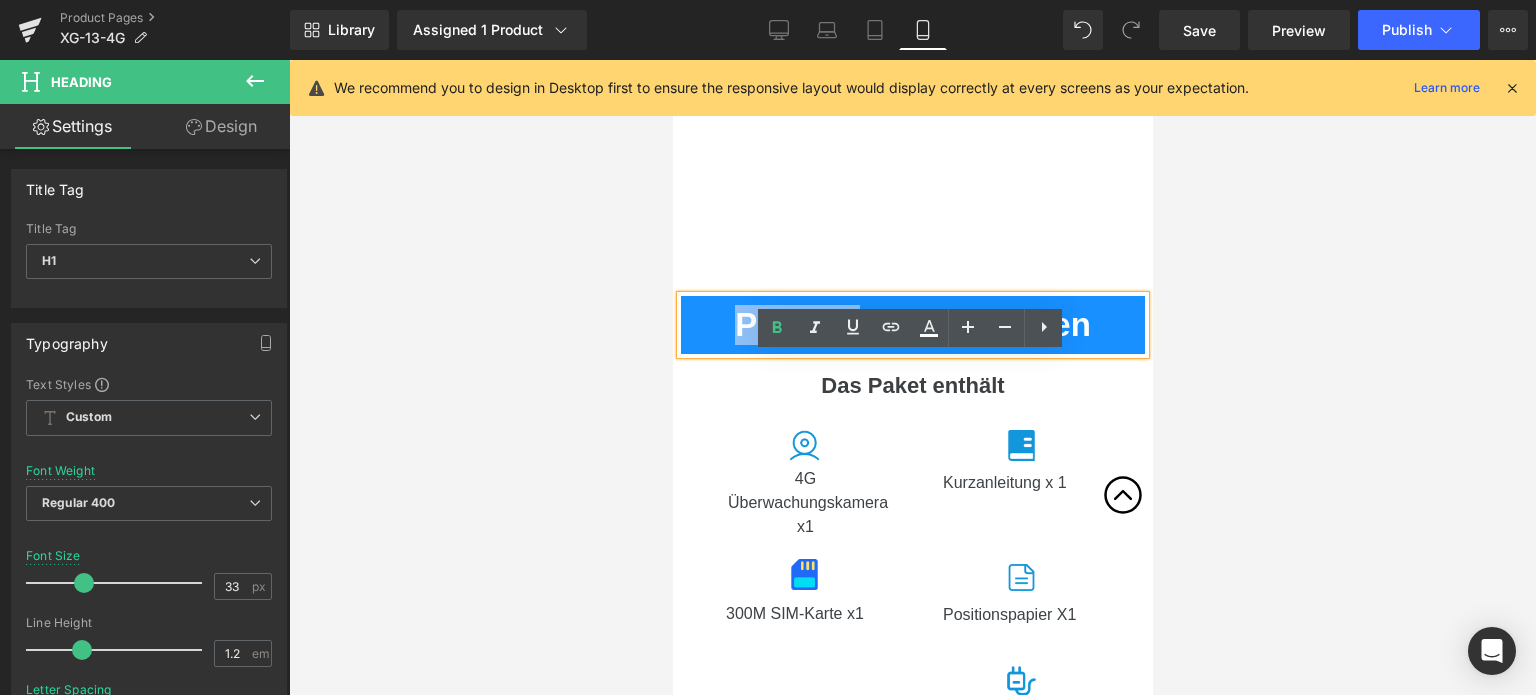 click on "Produkt-Informationen" at bounding box center (912, 324) 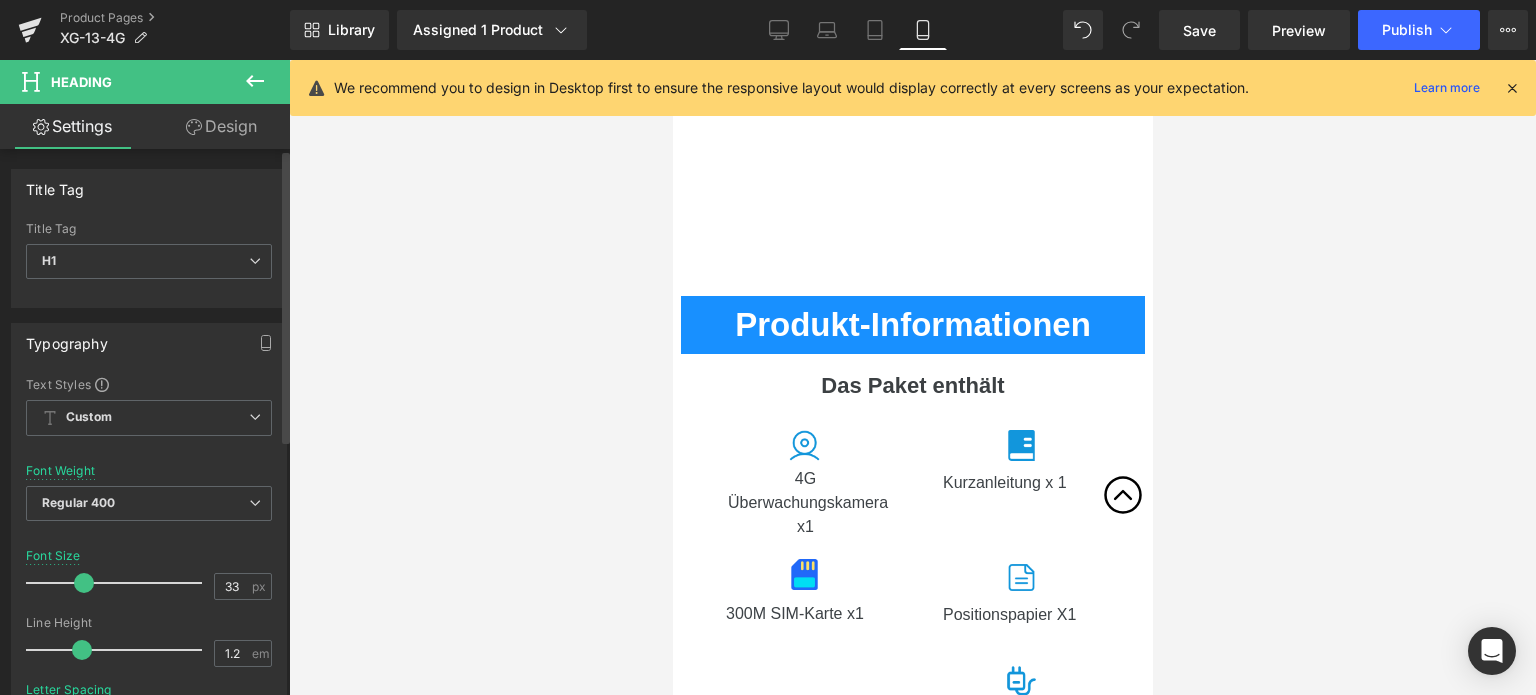drag, startPoint x: 227, startPoint y: 583, endPoint x: 203, endPoint y: 583, distance: 24 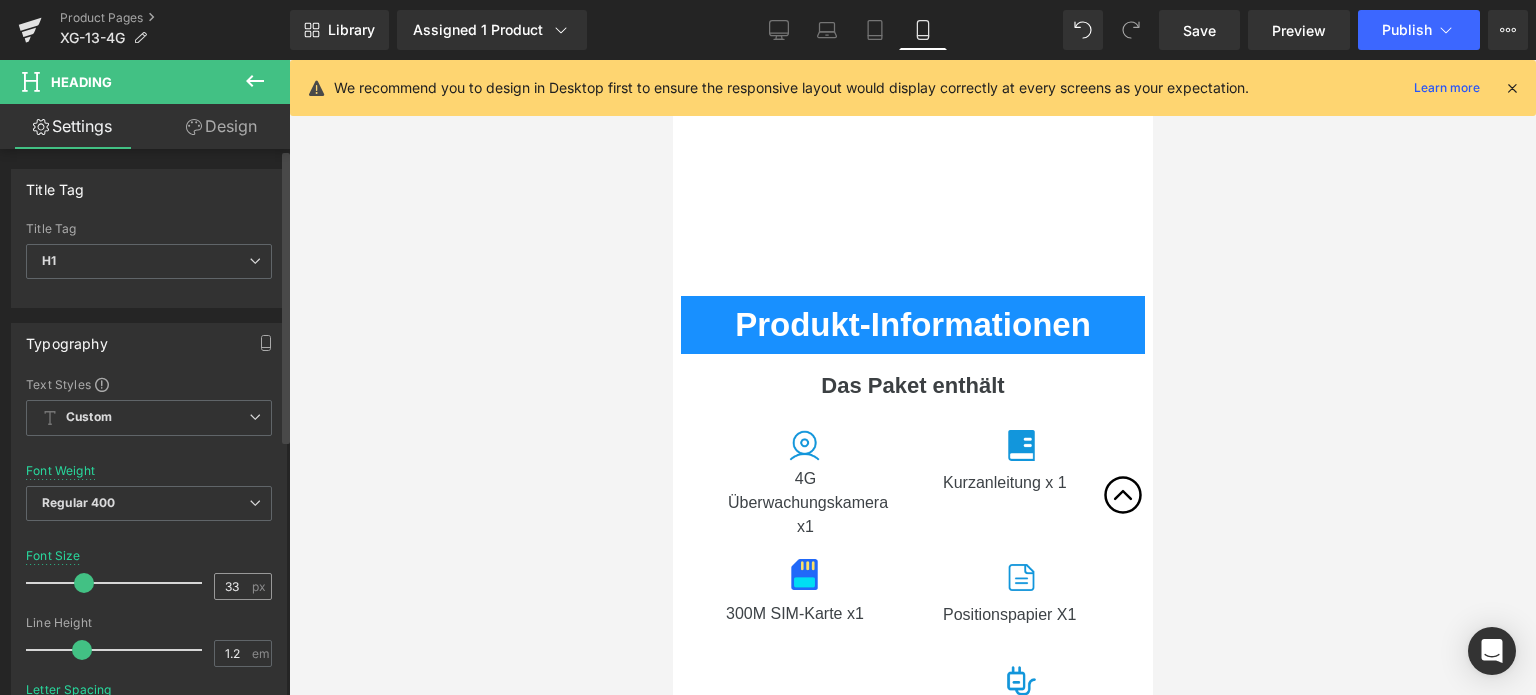 click on "33" at bounding box center (232, 586) 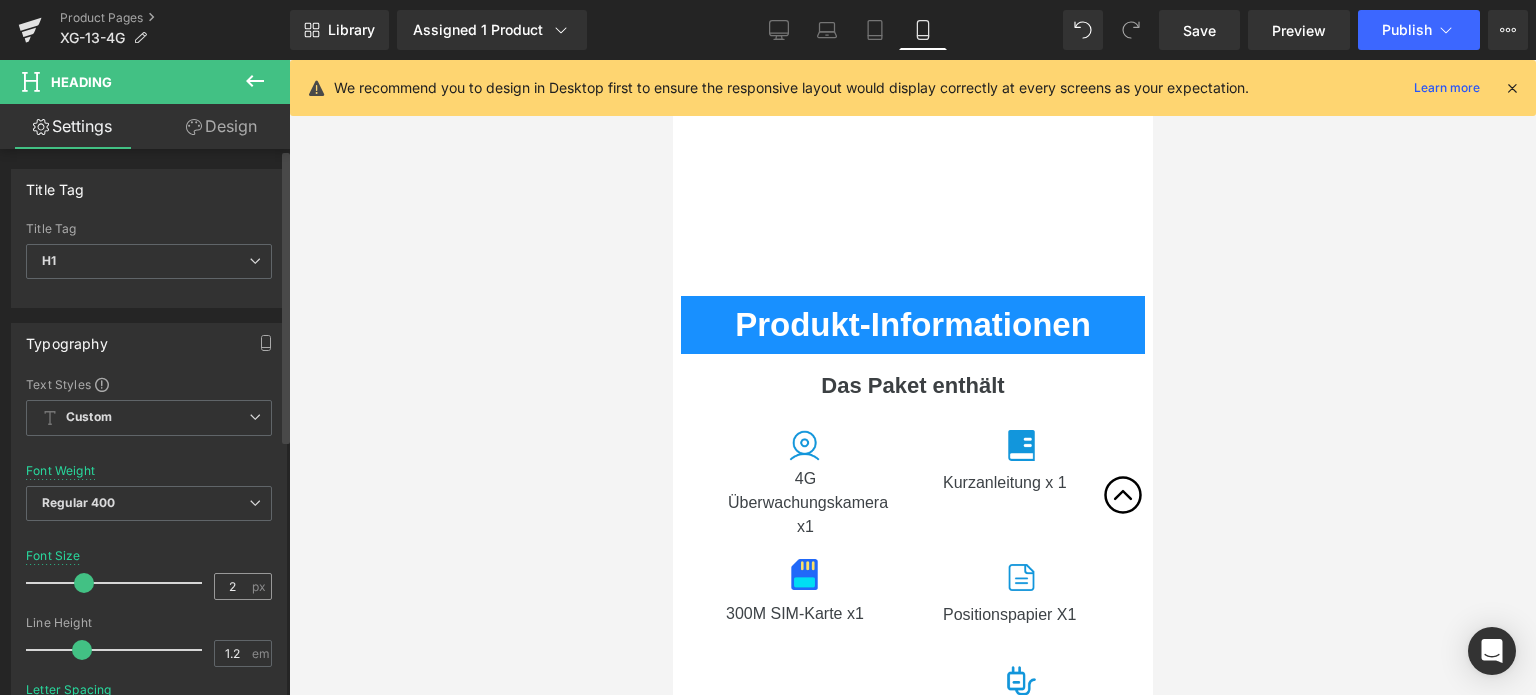 type on "28" 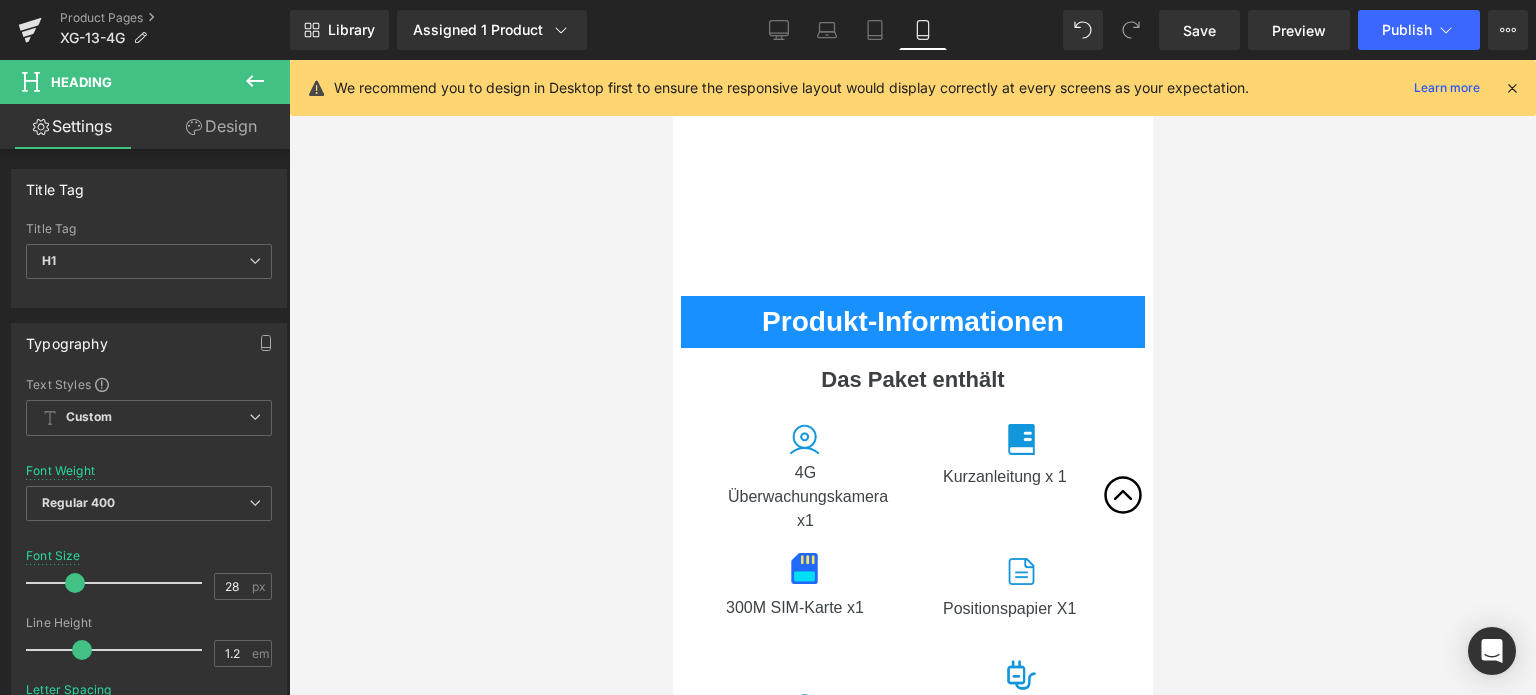 click on "‹" at bounding box center (912, -1690) 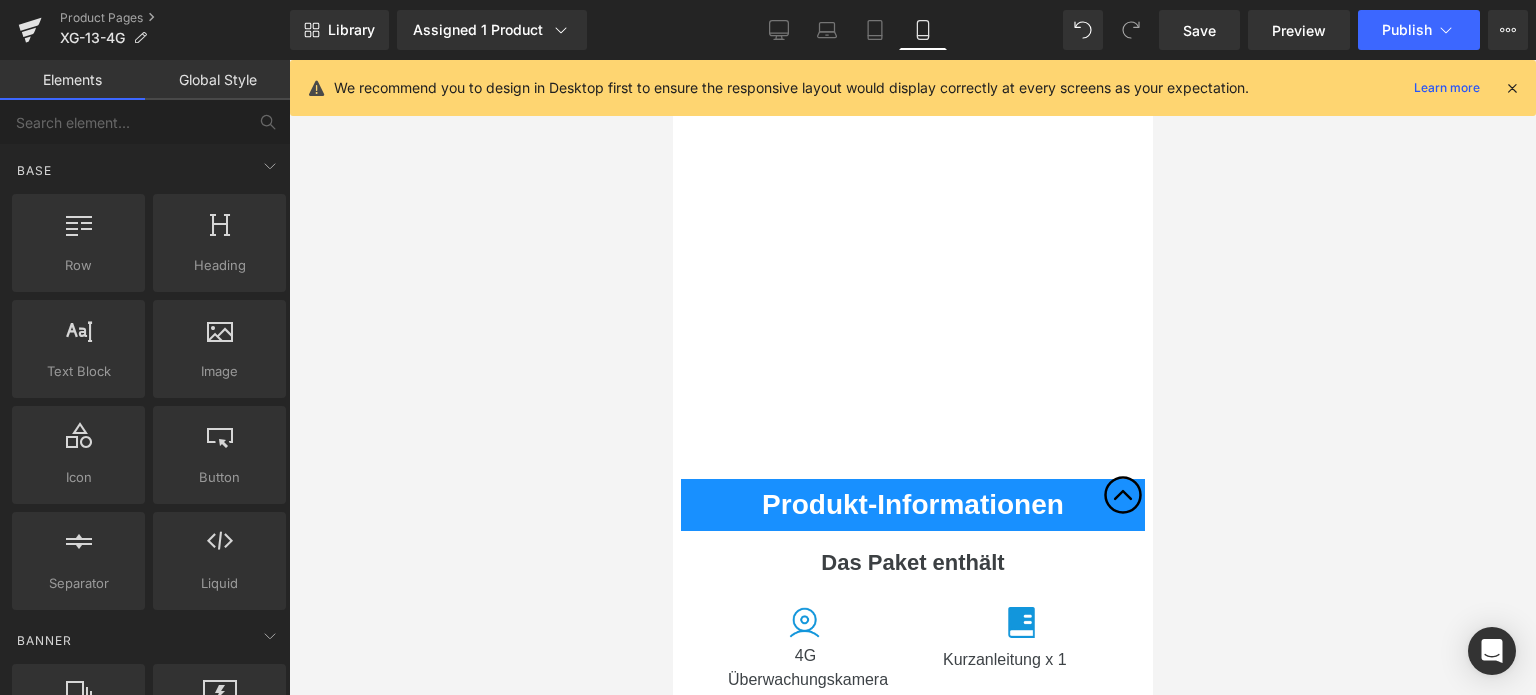 scroll, scrollTop: 6900, scrollLeft: 0, axis: vertical 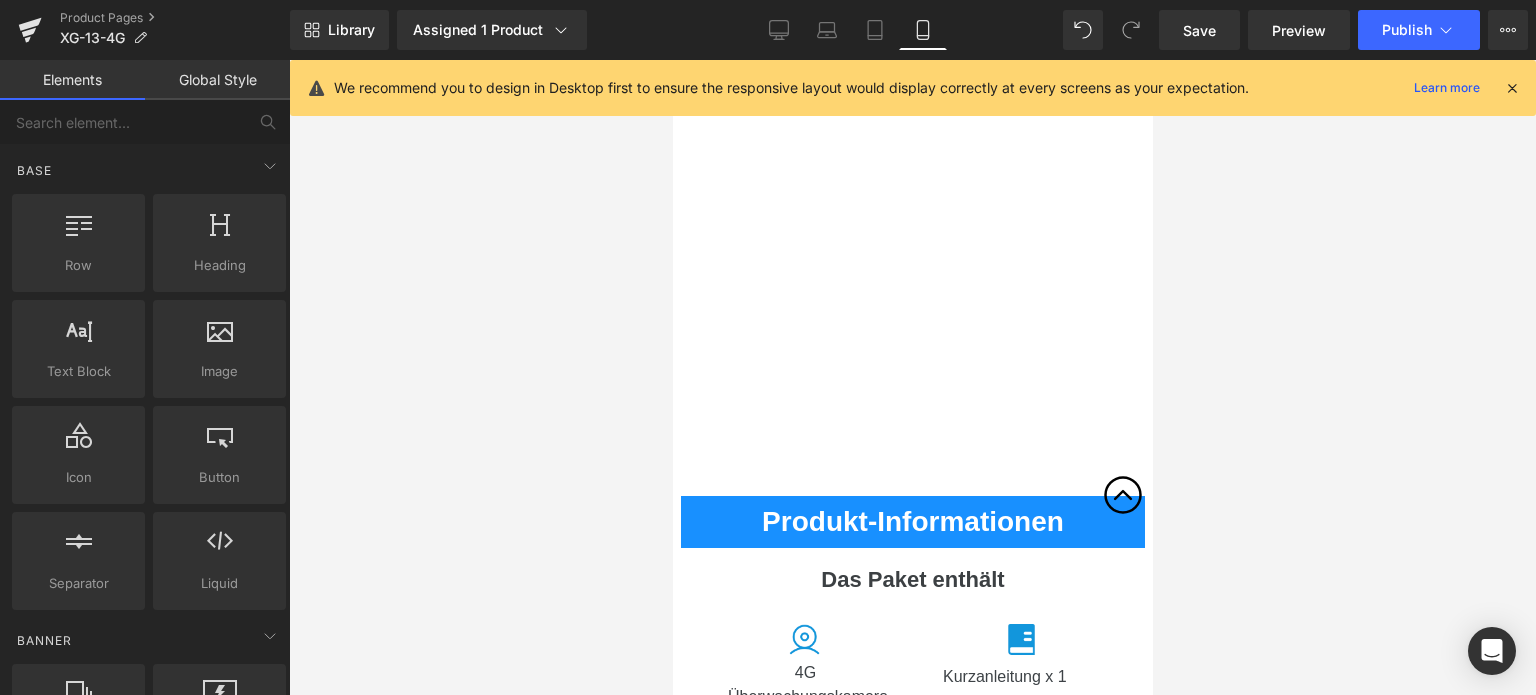 click on "‹" at bounding box center (912, -1490) 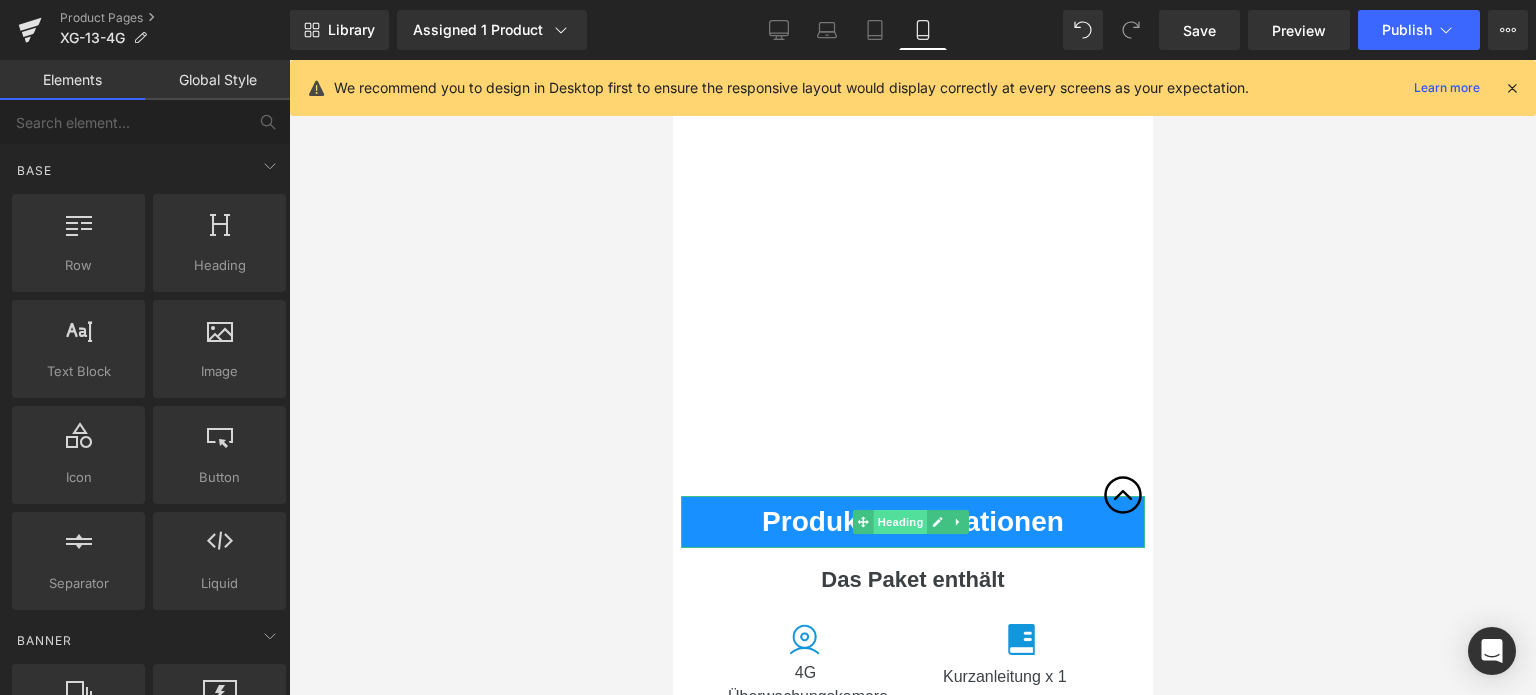 click on "Heading" at bounding box center (899, 522) 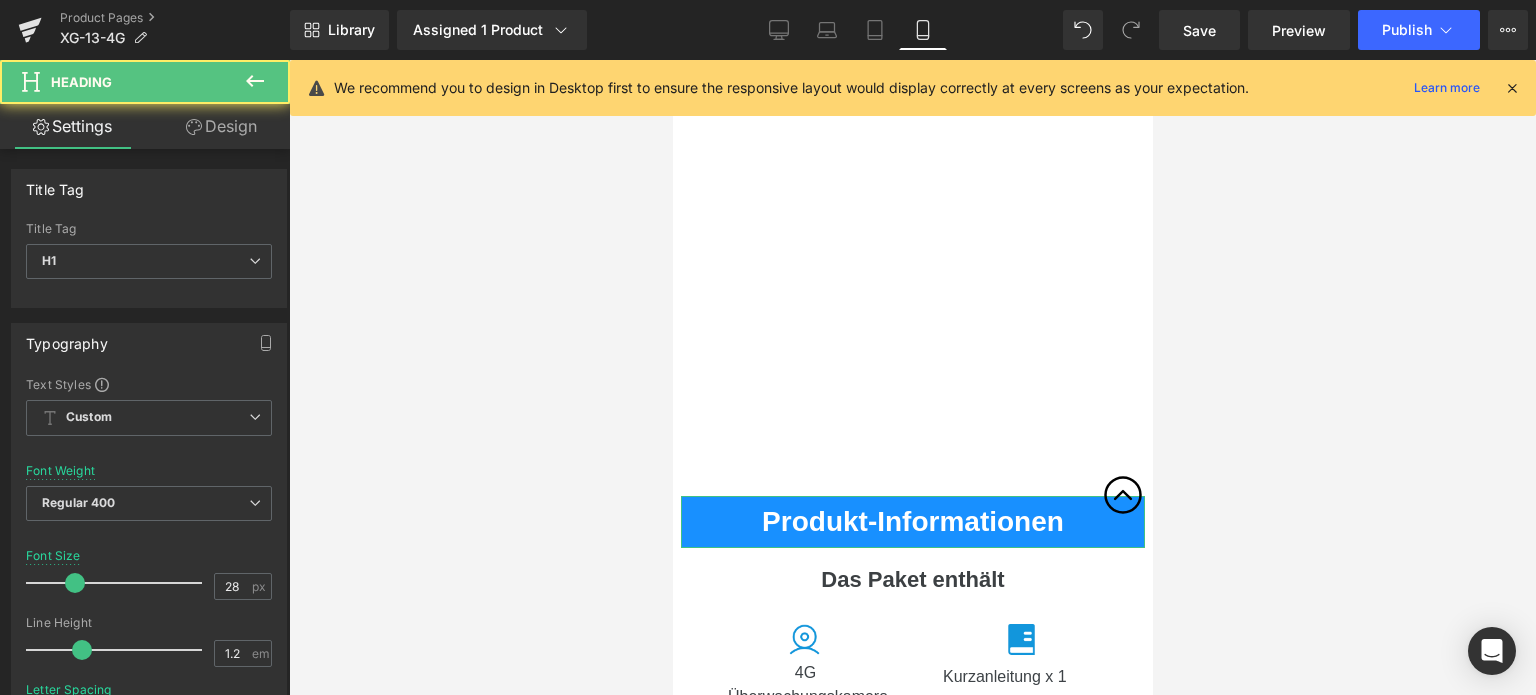 click on "Design" at bounding box center [221, 126] 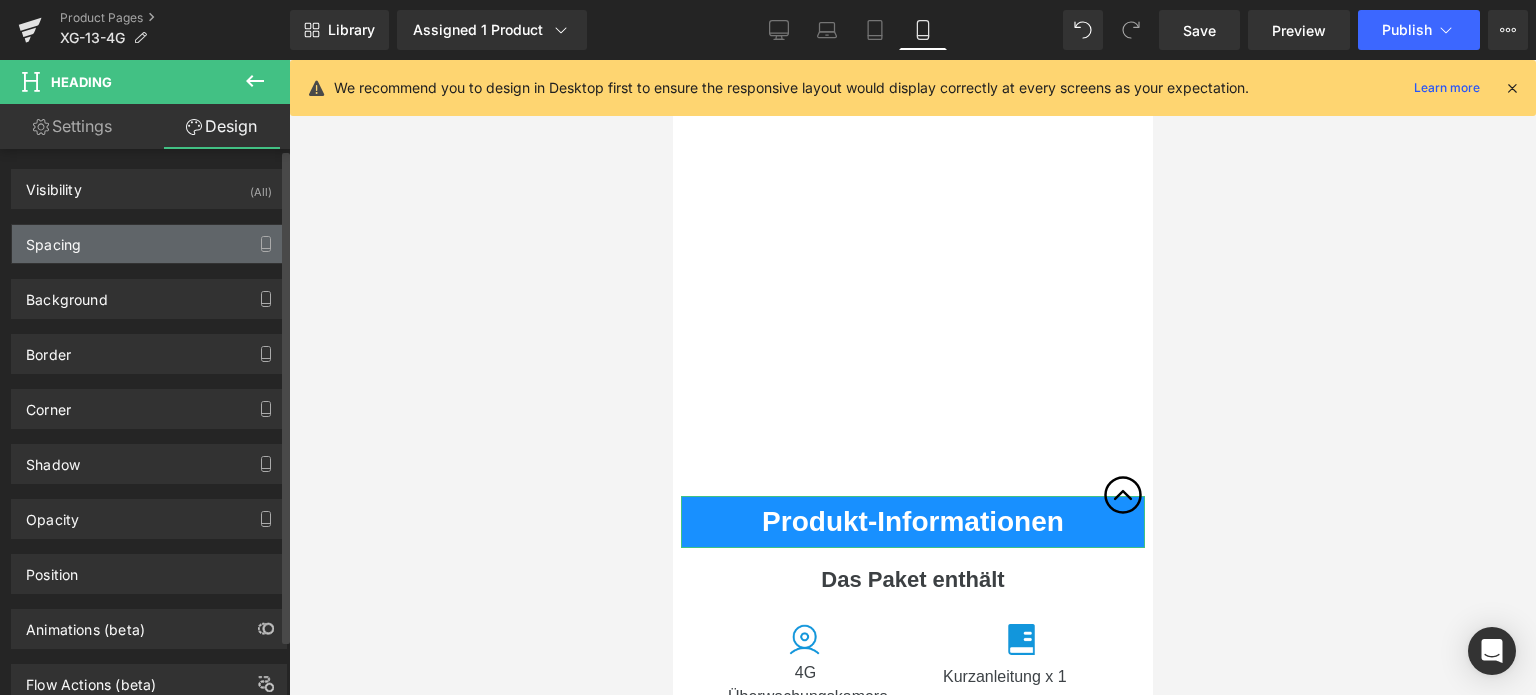 click on "Spacing" at bounding box center (149, 244) 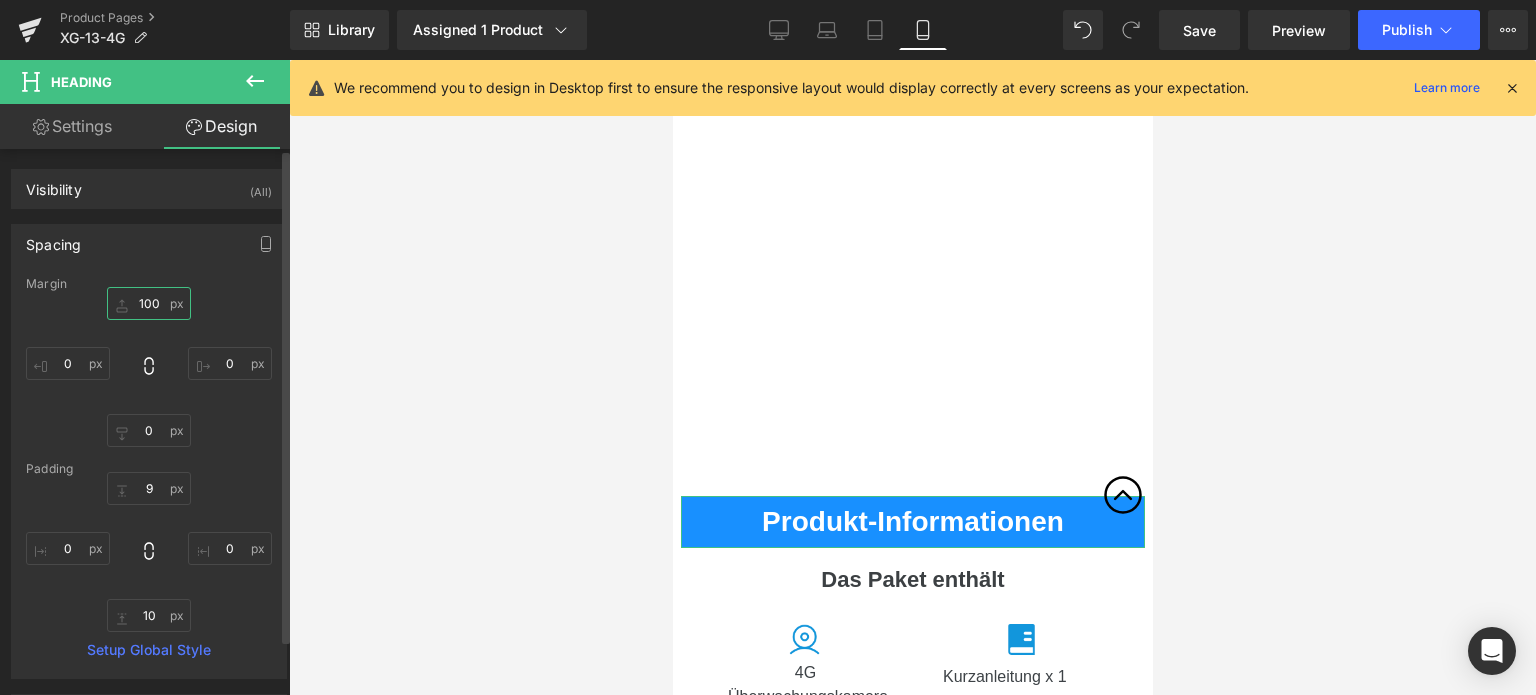 click on "100" at bounding box center [149, 303] 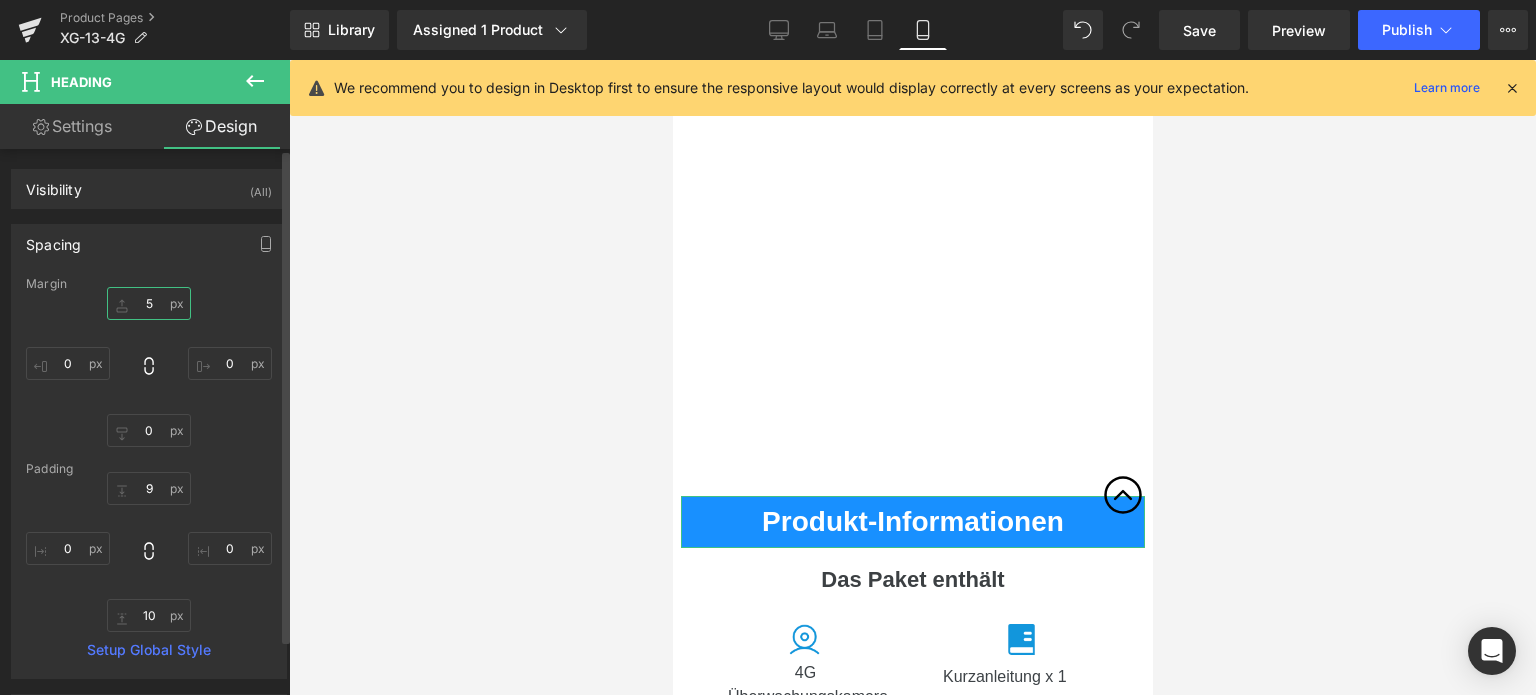type on "50" 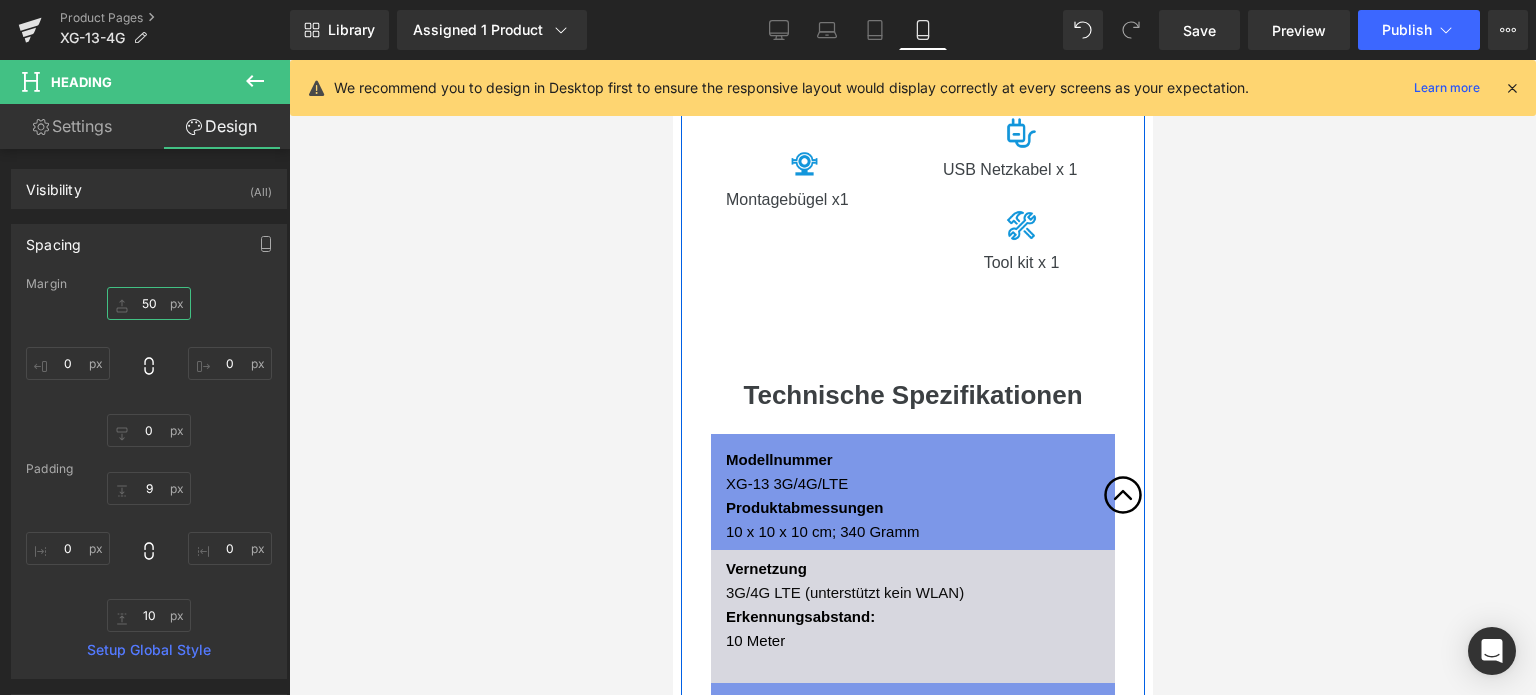 scroll, scrollTop: 7600, scrollLeft: 0, axis: vertical 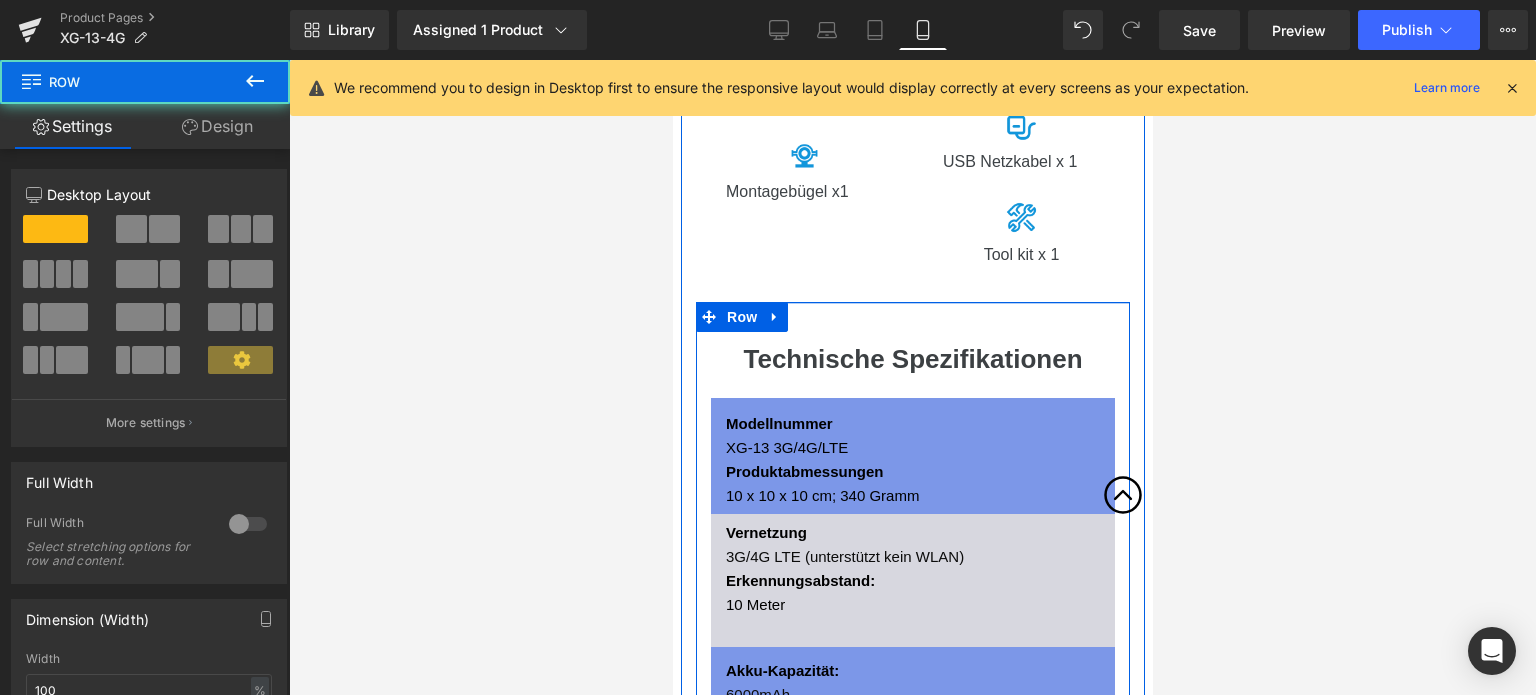 drag, startPoint x: 915, startPoint y: 363, endPoint x: 921, endPoint y: 335, distance: 28.635643 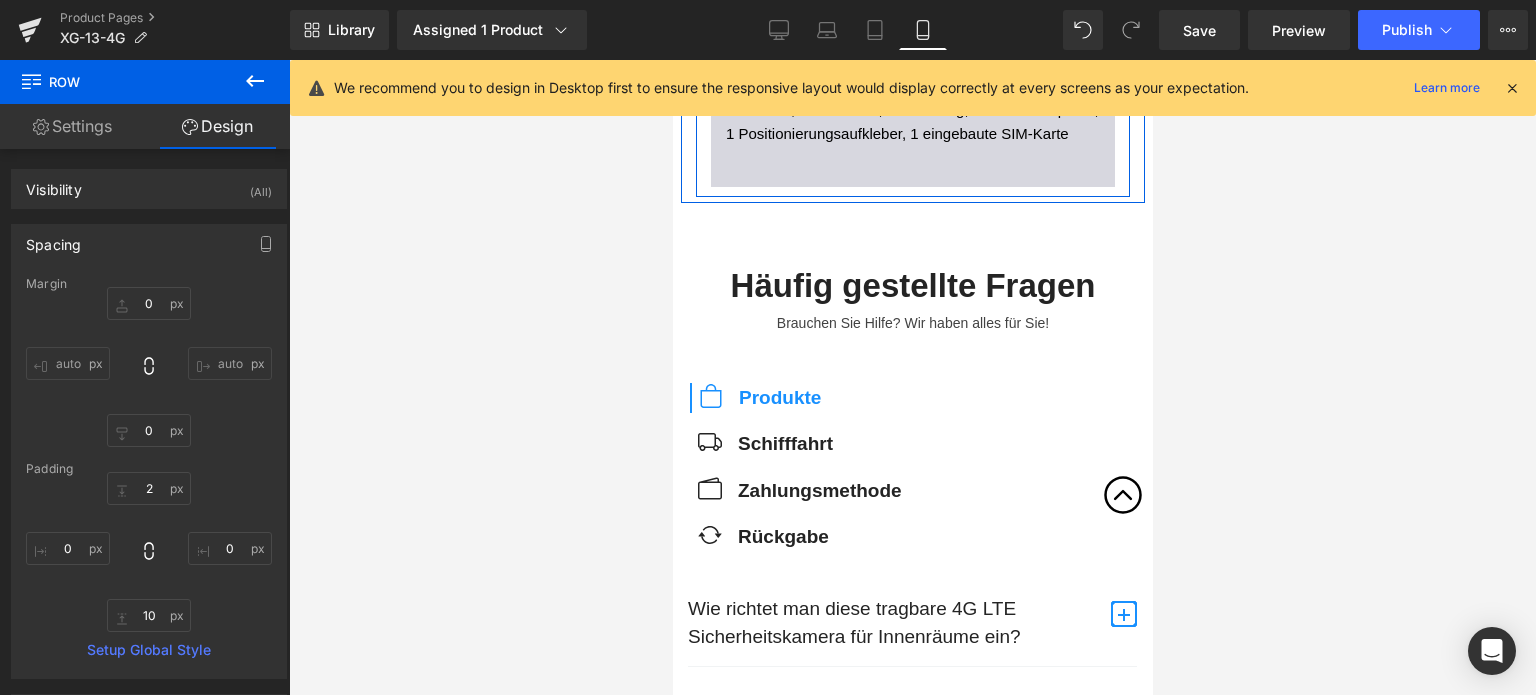 scroll, scrollTop: 9000, scrollLeft: 0, axis: vertical 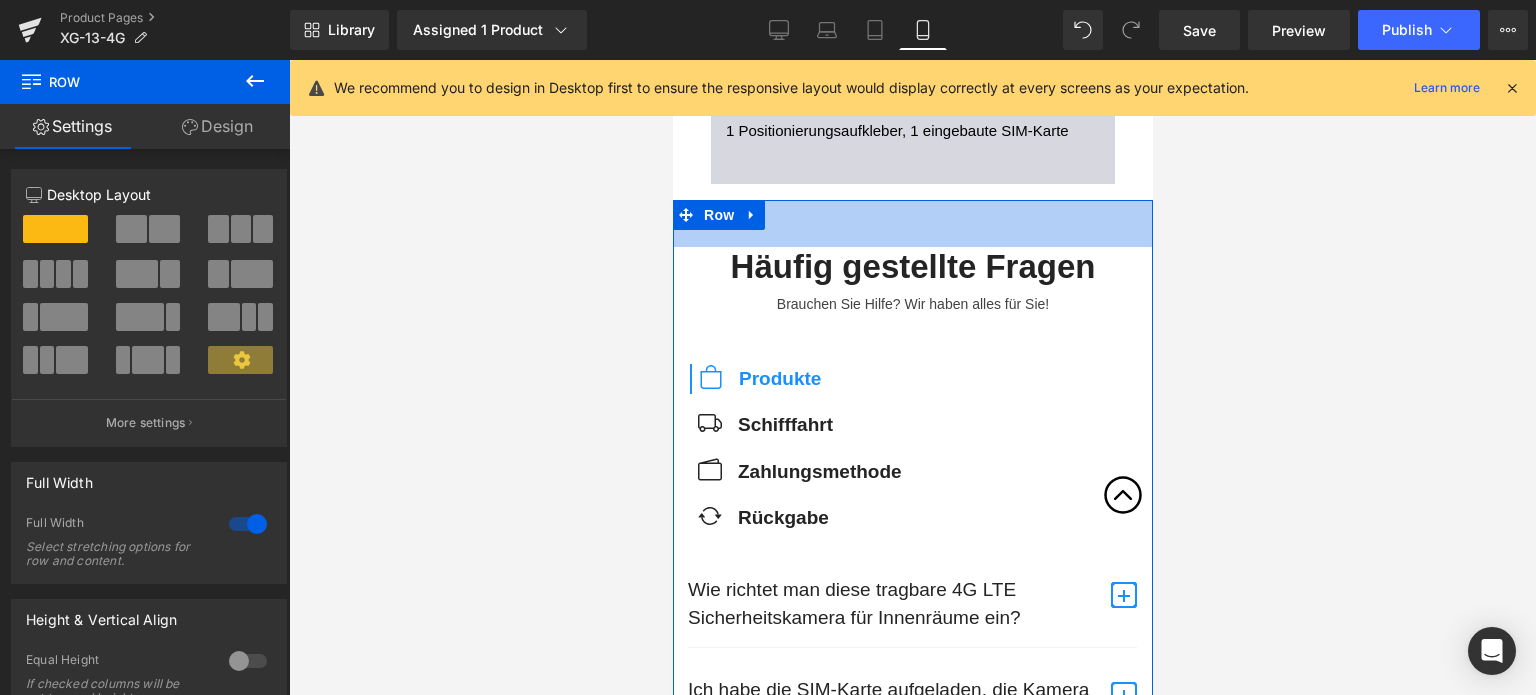 drag, startPoint x: 857, startPoint y: 283, endPoint x: 865, endPoint y: 267, distance: 17.888544 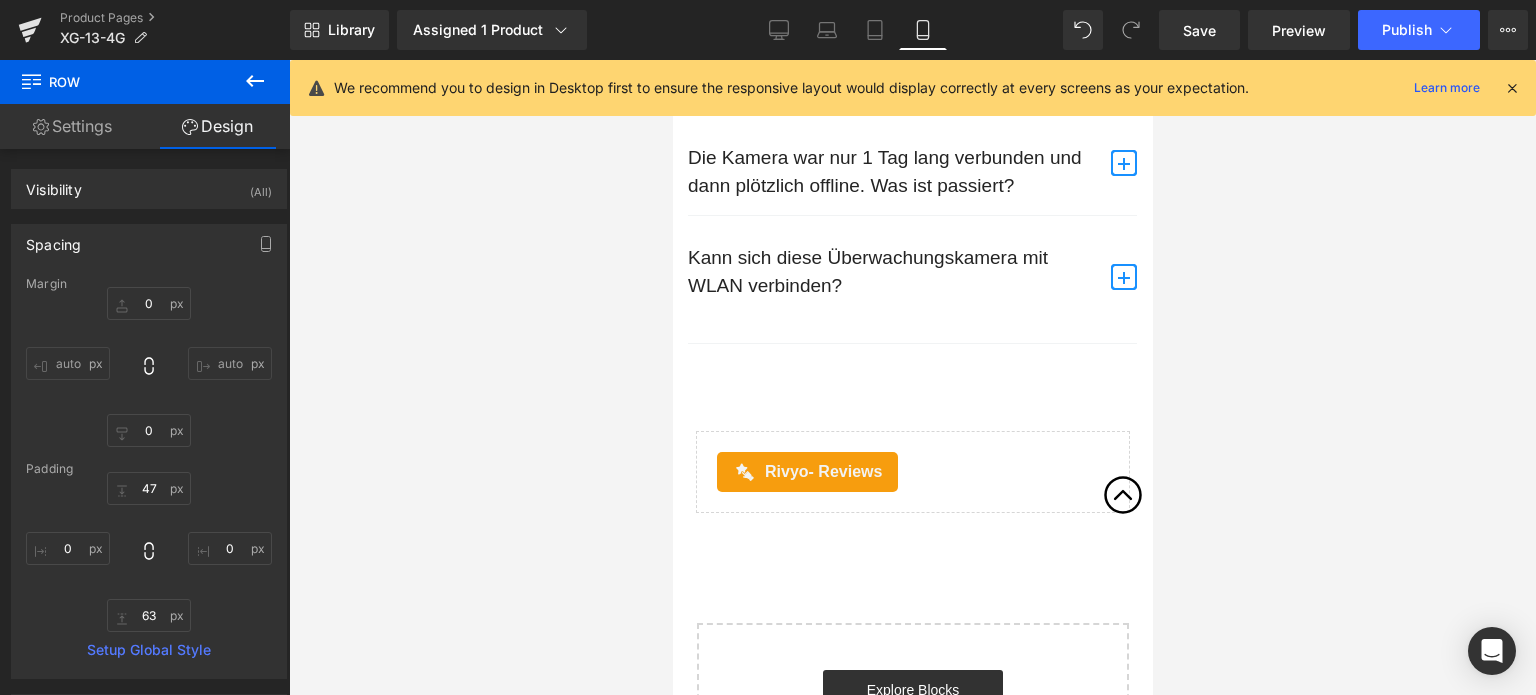 scroll, scrollTop: 9600, scrollLeft: 0, axis: vertical 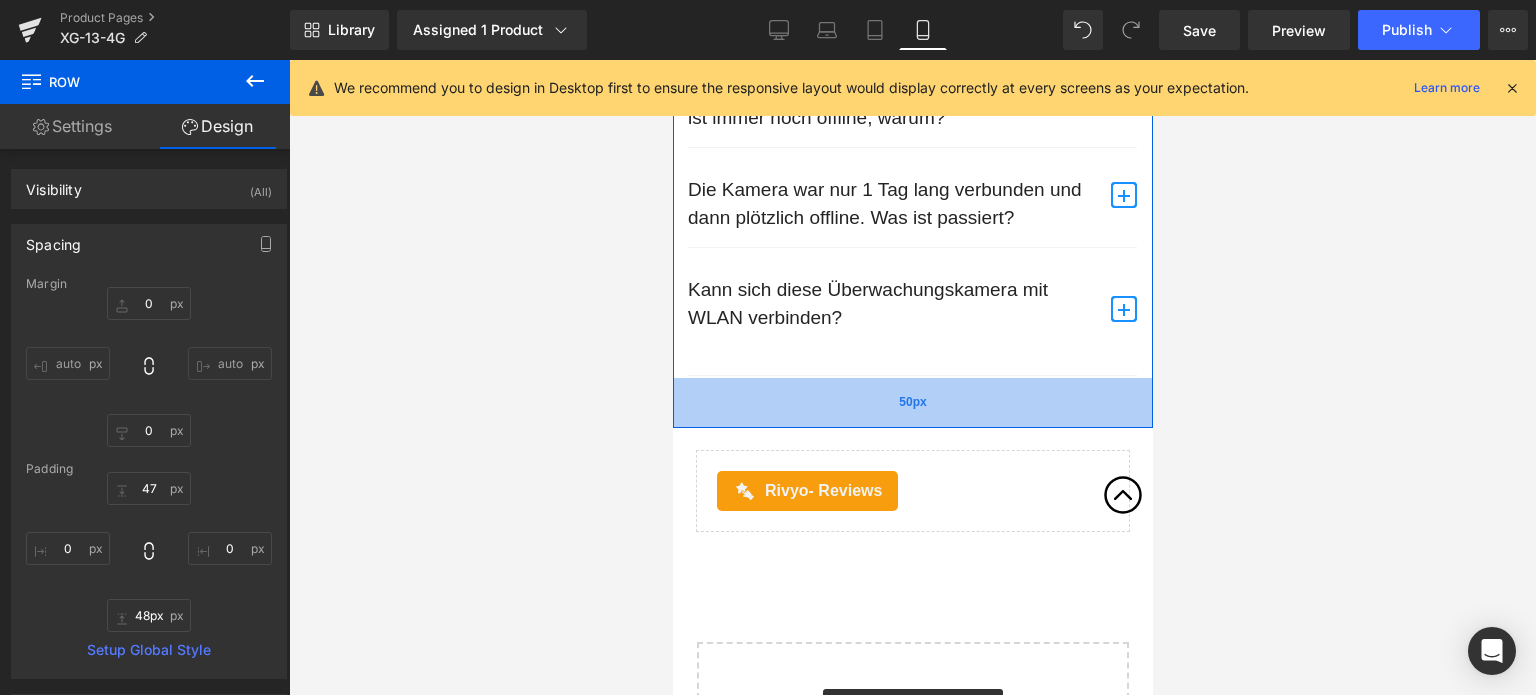 type on "47px" 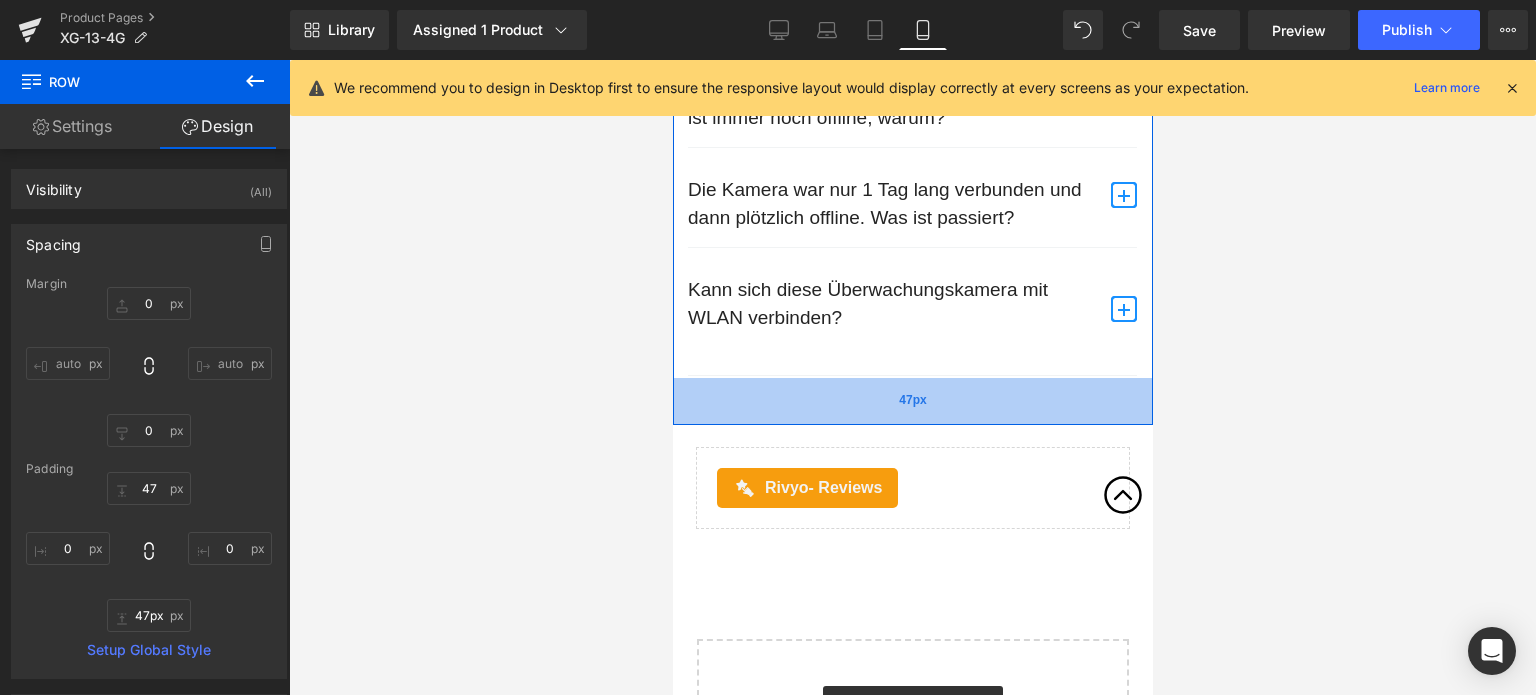 drag, startPoint x: 865, startPoint y: 490, endPoint x: 869, endPoint y: 474, distance: 16.492422 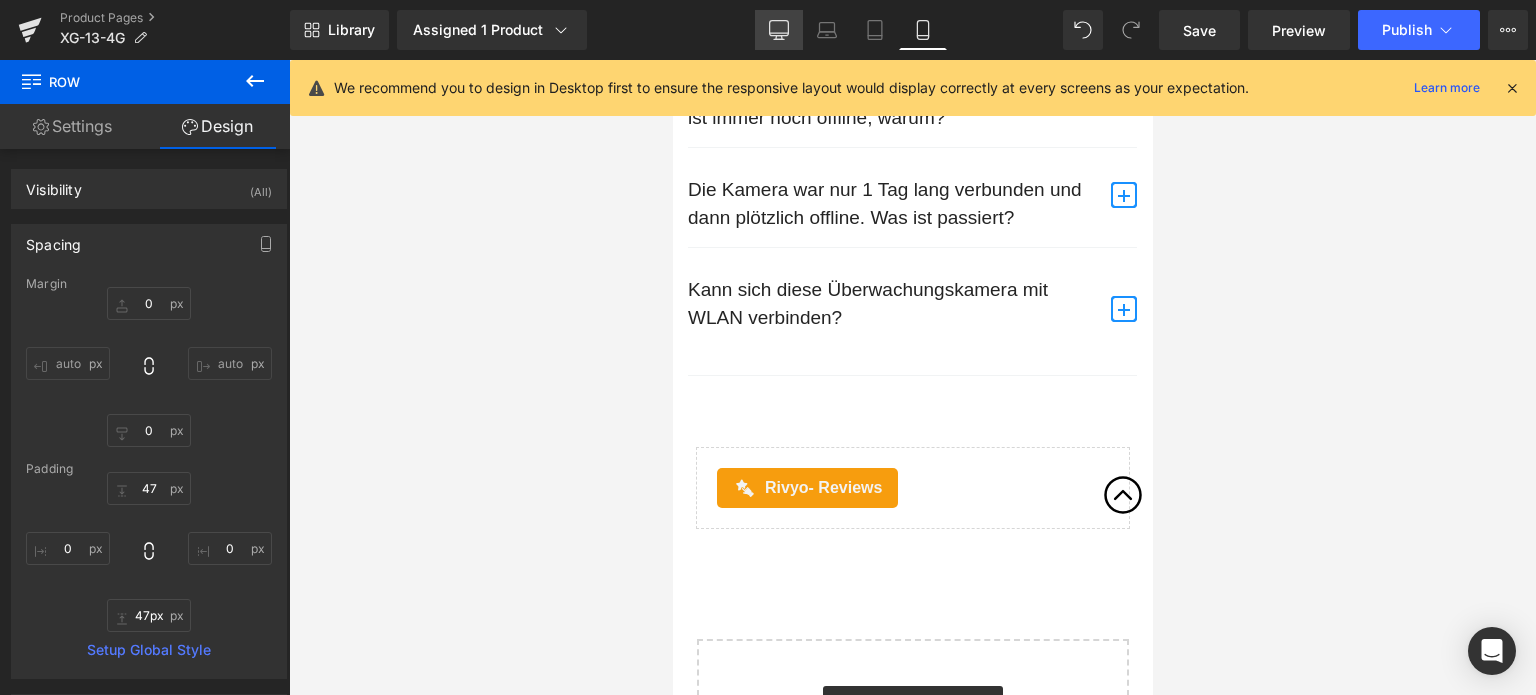 click 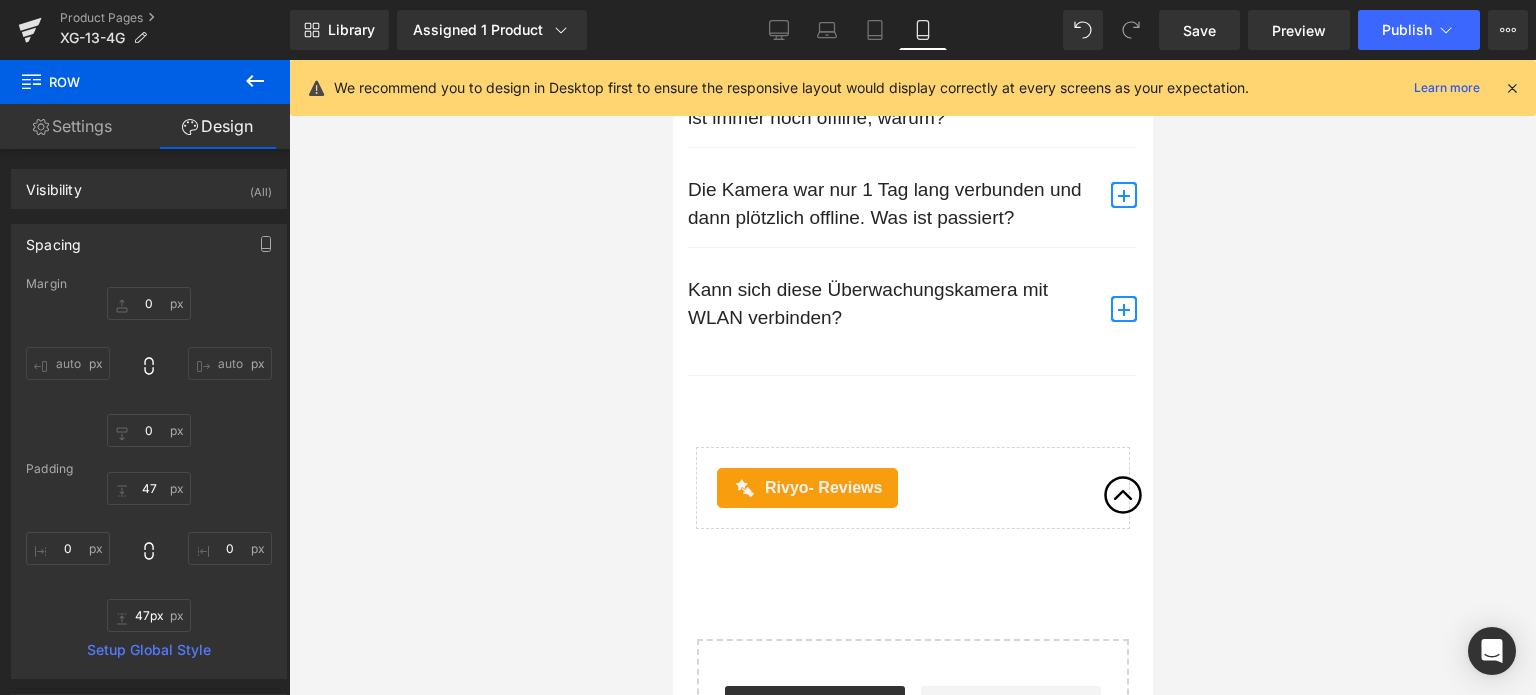 type on "0" 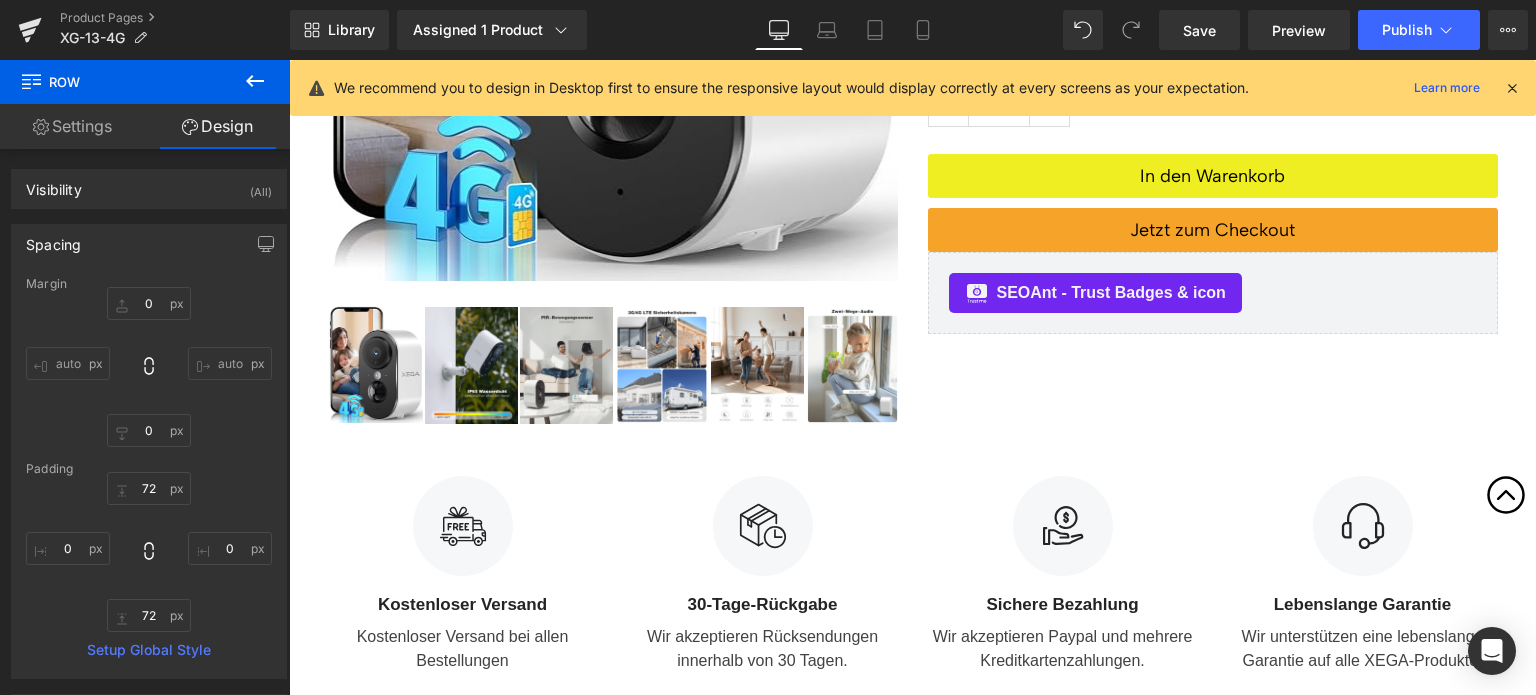 scroll, scrollTop: 747, scrollLeft: 0, axis: vertical 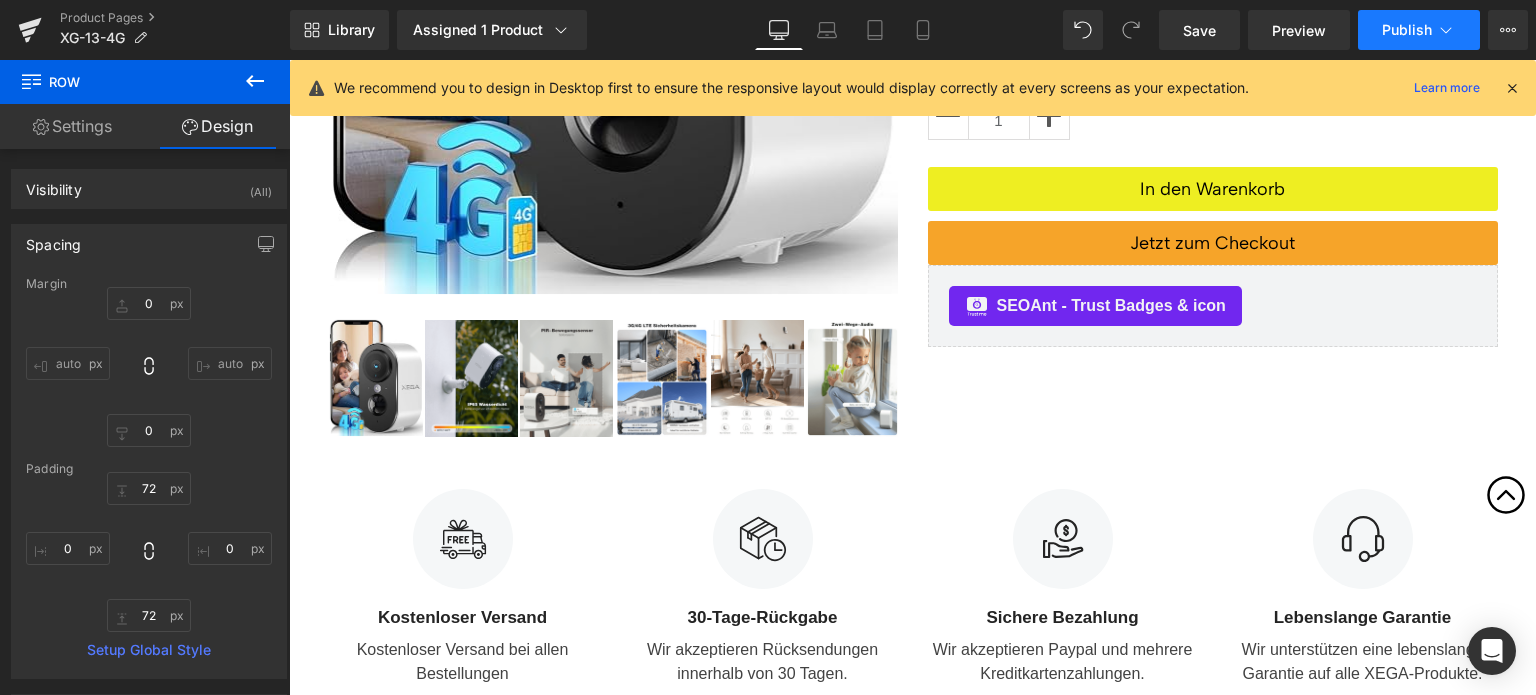 click on "Publish" at bounding box center (1407, 30) 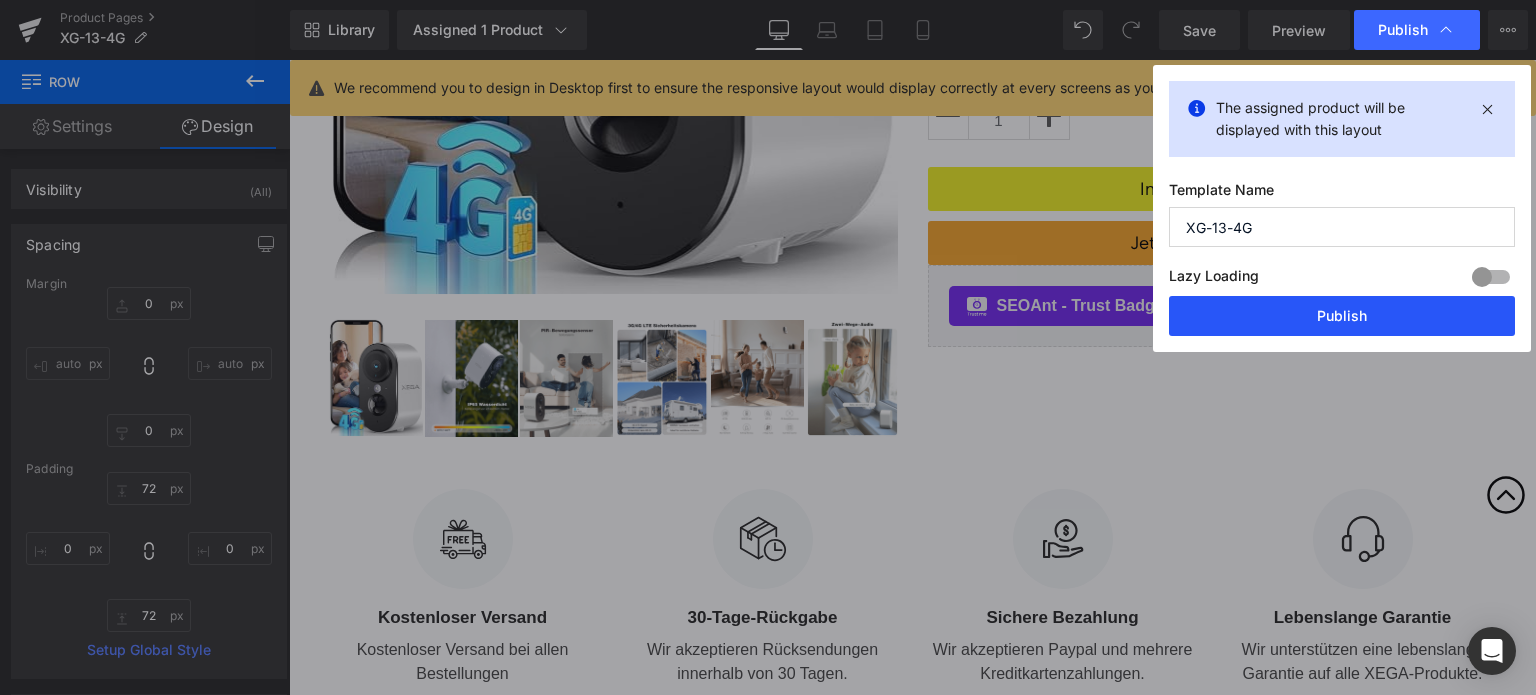 click on "Publish" at bounding box center [1342, 316] 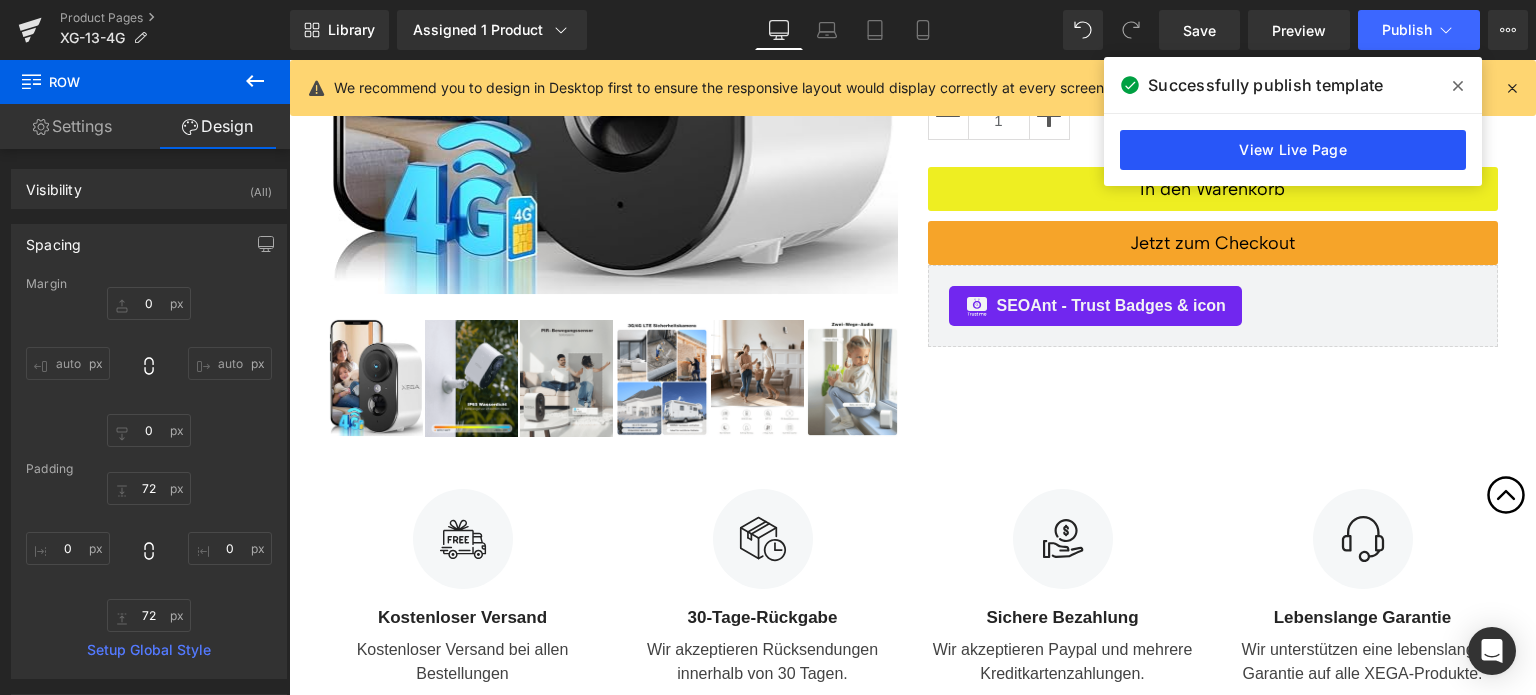 click on "View Live Page" at bounding box center (1293, 150) 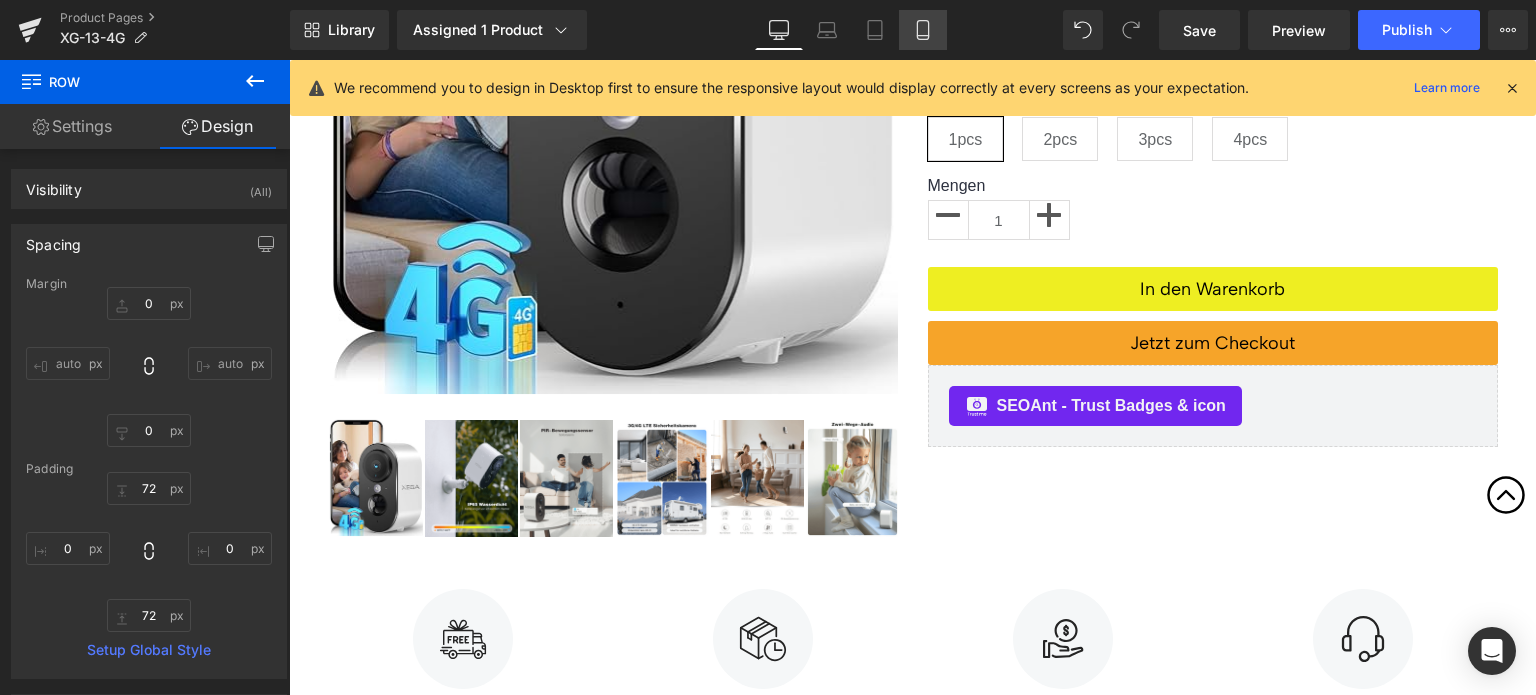 click 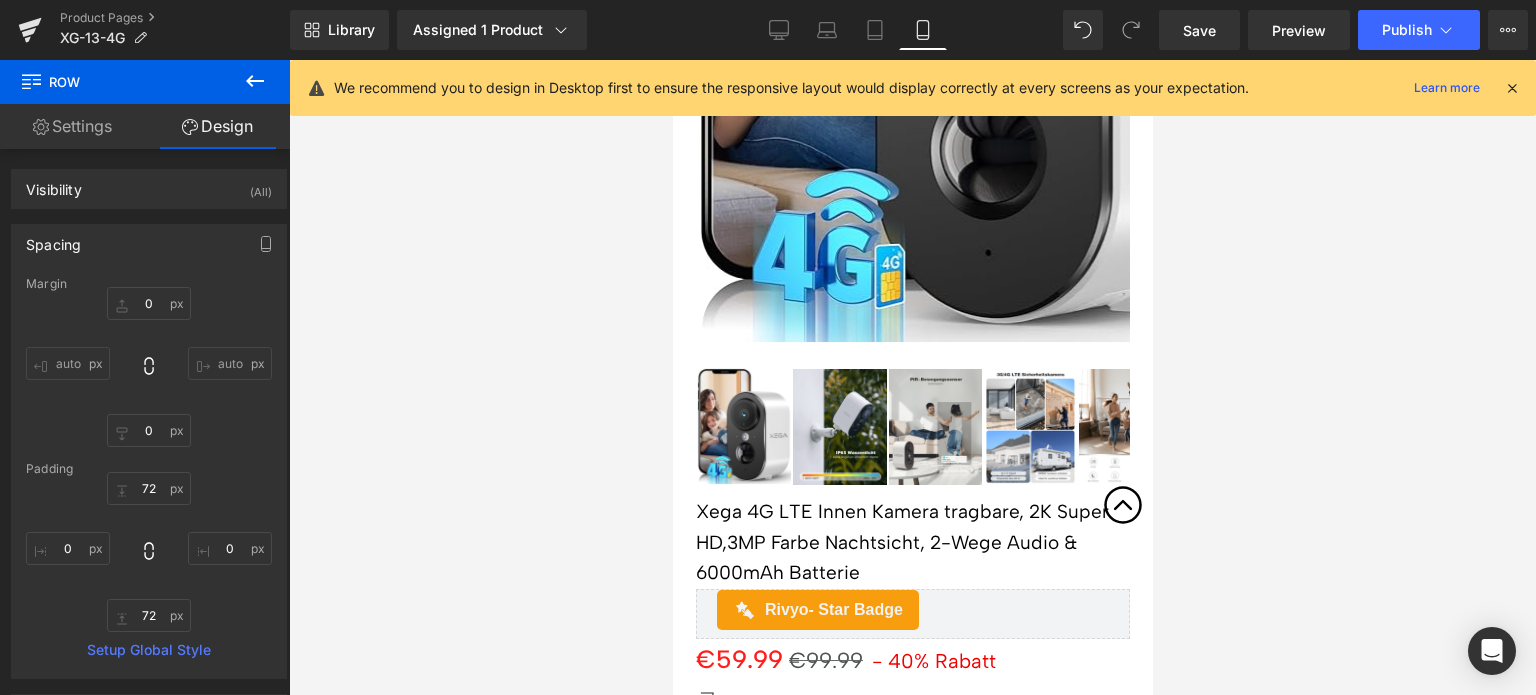 type on "0" 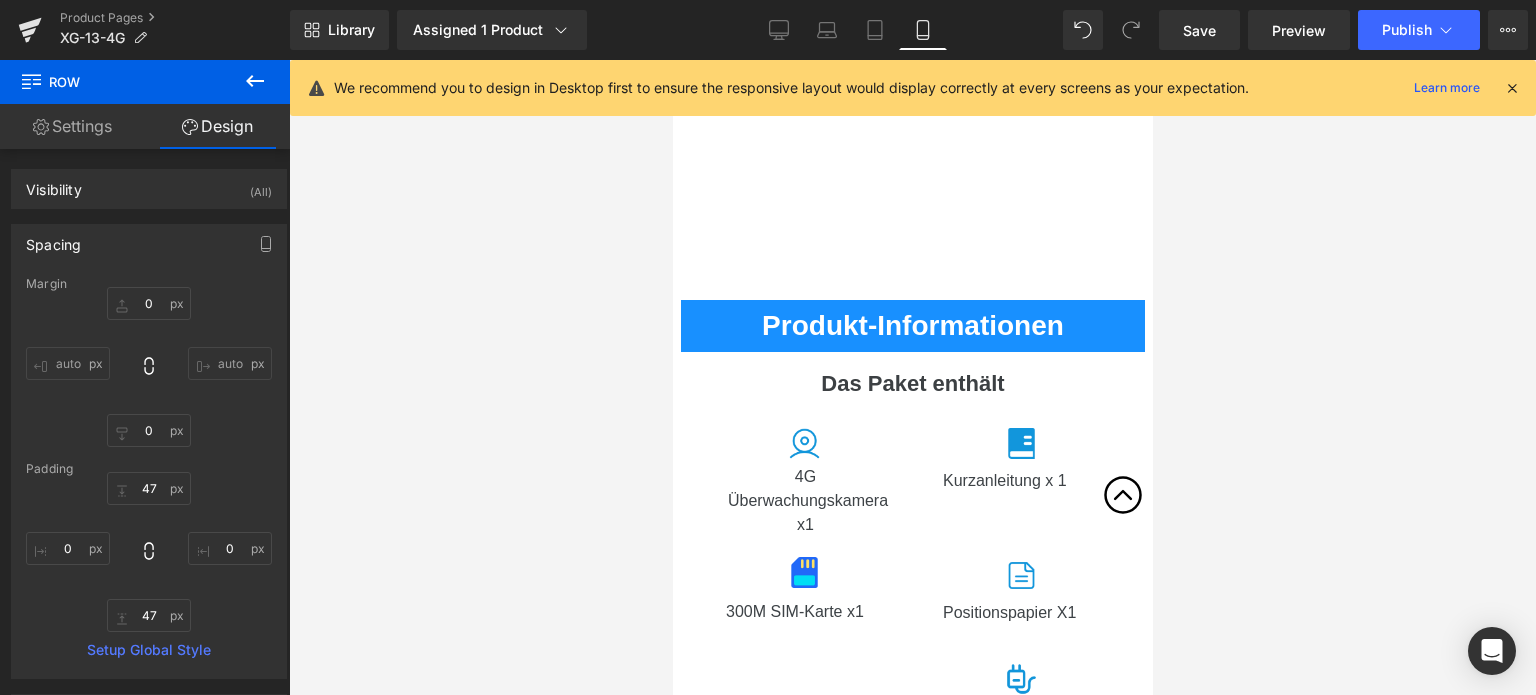 scroll, scrollTop: 7152, scrollLeft: 0, axis: vertical 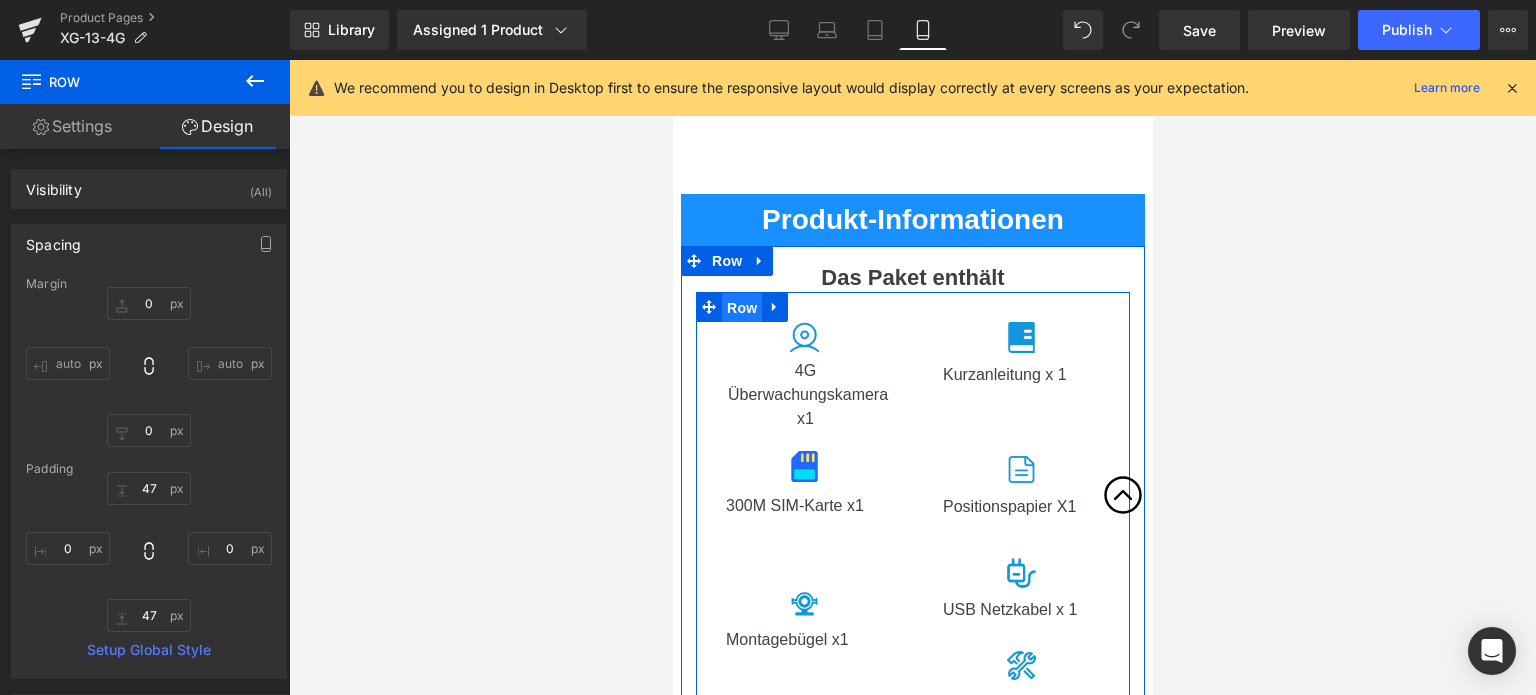 click on "Row" at bounding box center (741, 308) 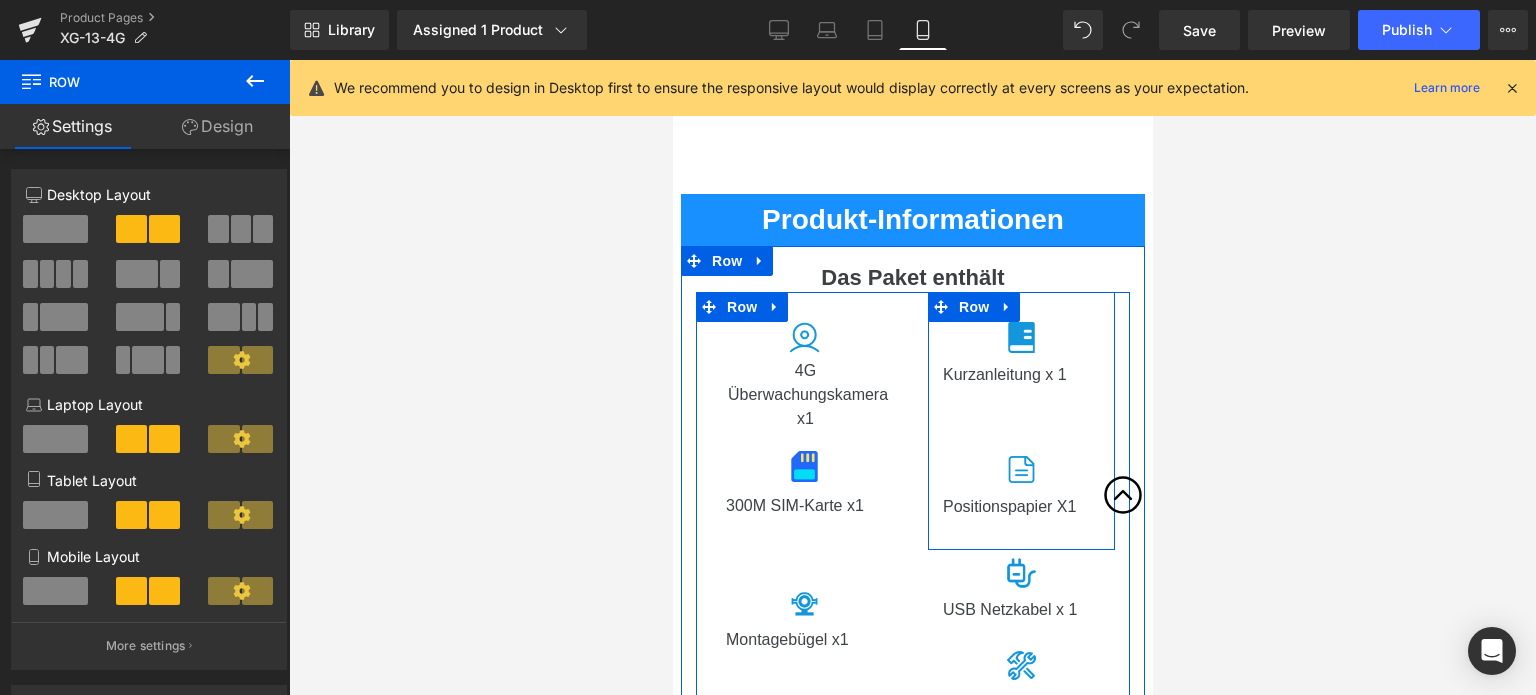 click on "Image          Kurzanleitung x 1 Text Block         Image           Positionspapier X1 Text Block         Row" at bounding box center [1020, 421] 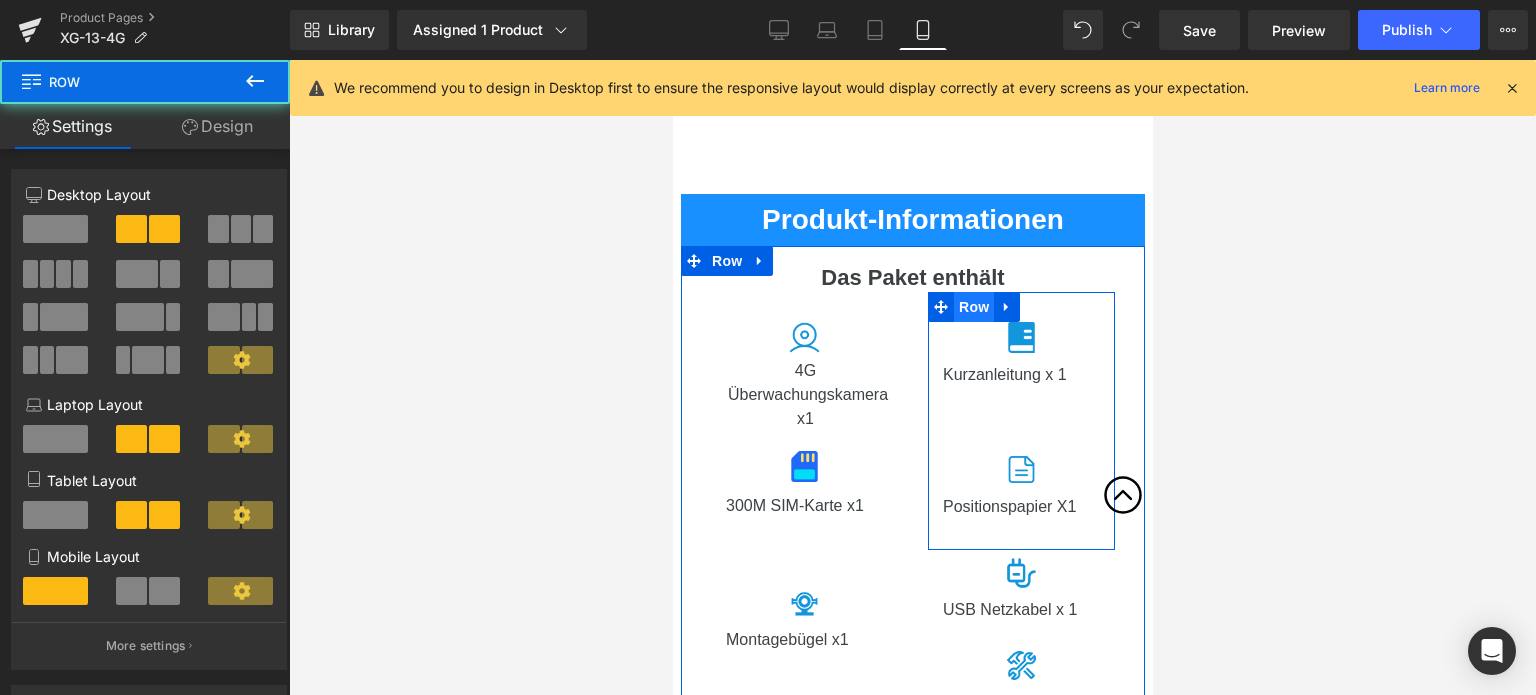 click on "Row" at bounding box center (973, 307) 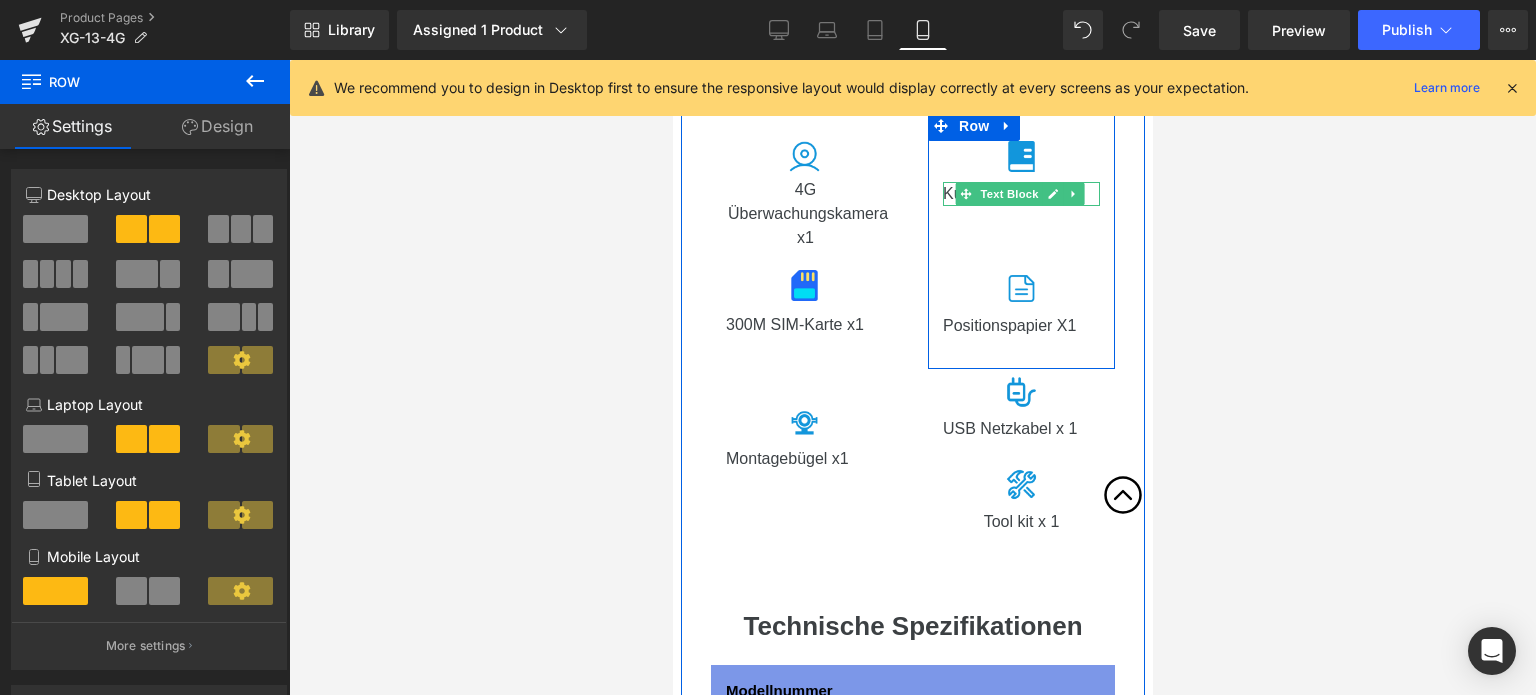 scroll, scrollTop: 7352, scrollLeft: 0, axis: vertical 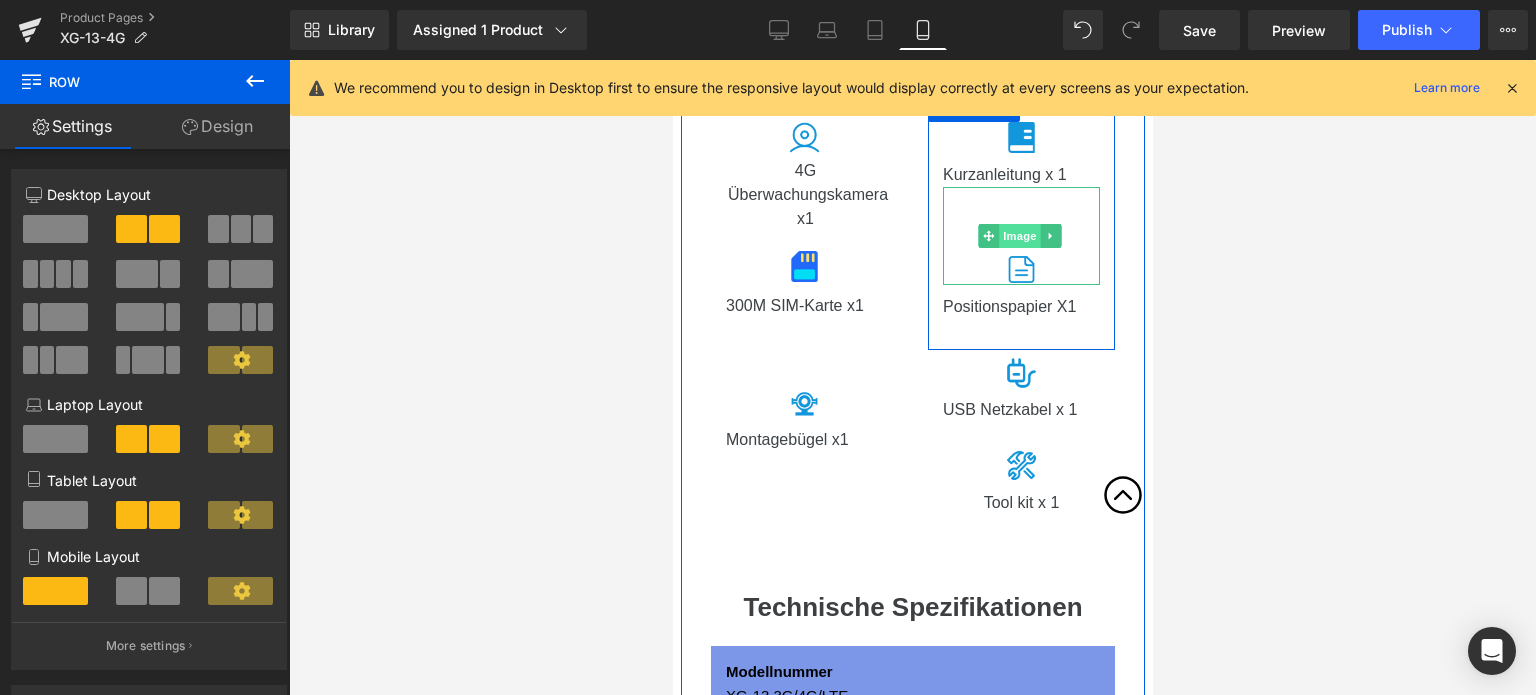 click on "Image" at bounding box center [1020, 236] 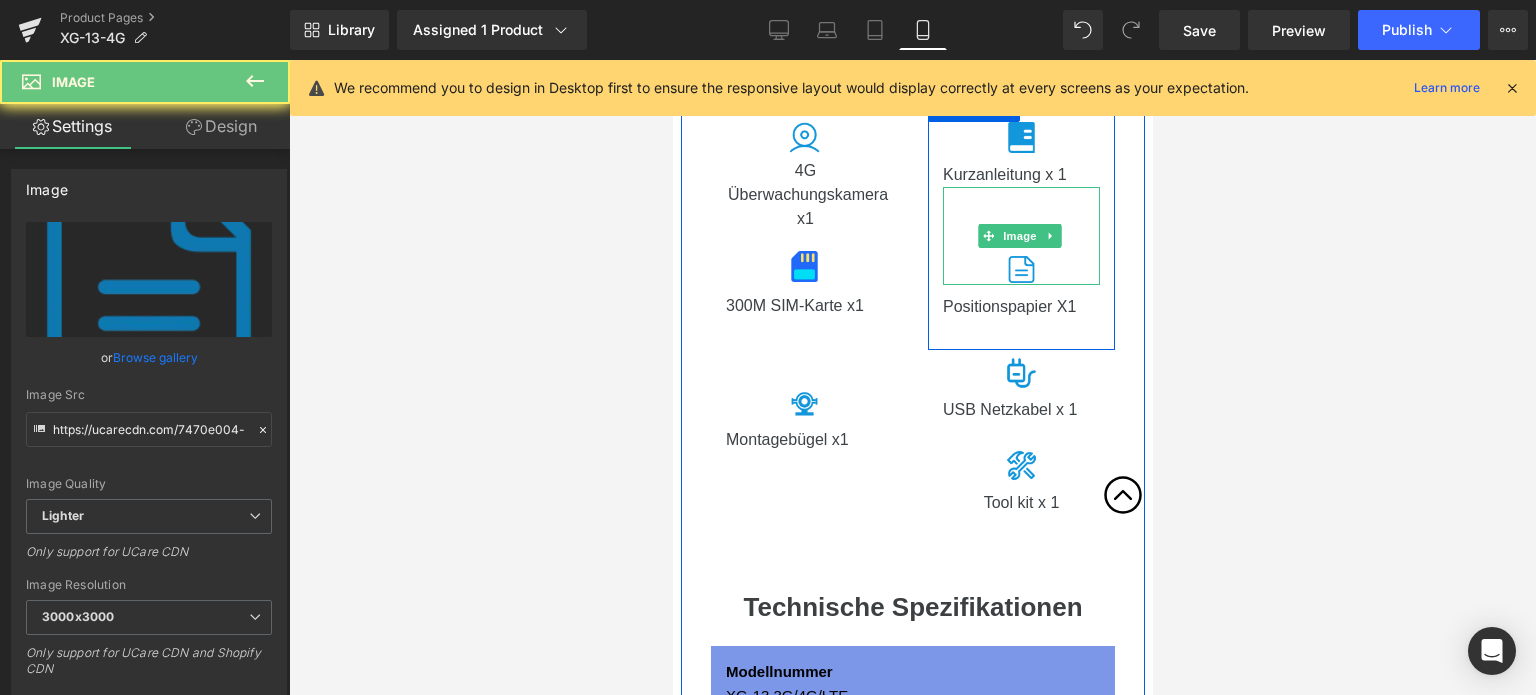 click at bounding box center (1020, 236) 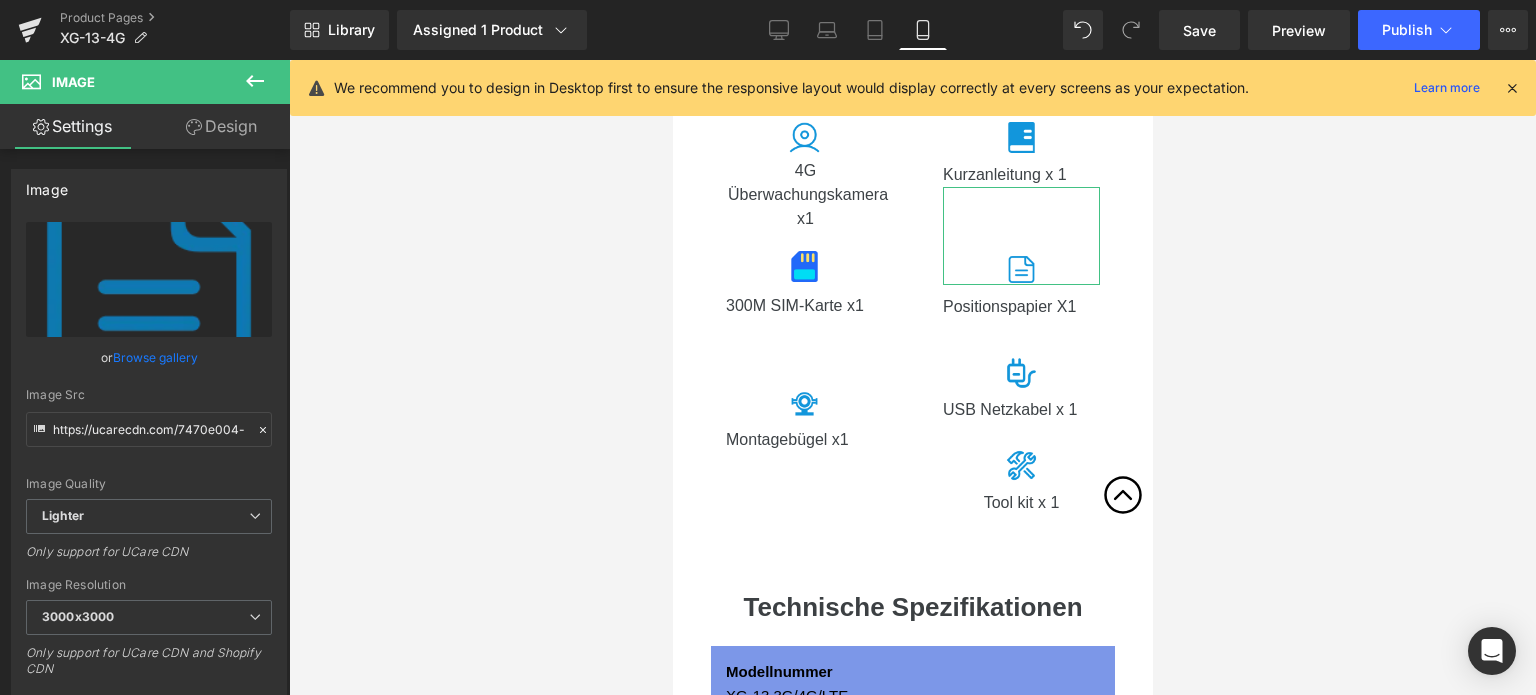click on "Design" at bounding box center (221, 126) 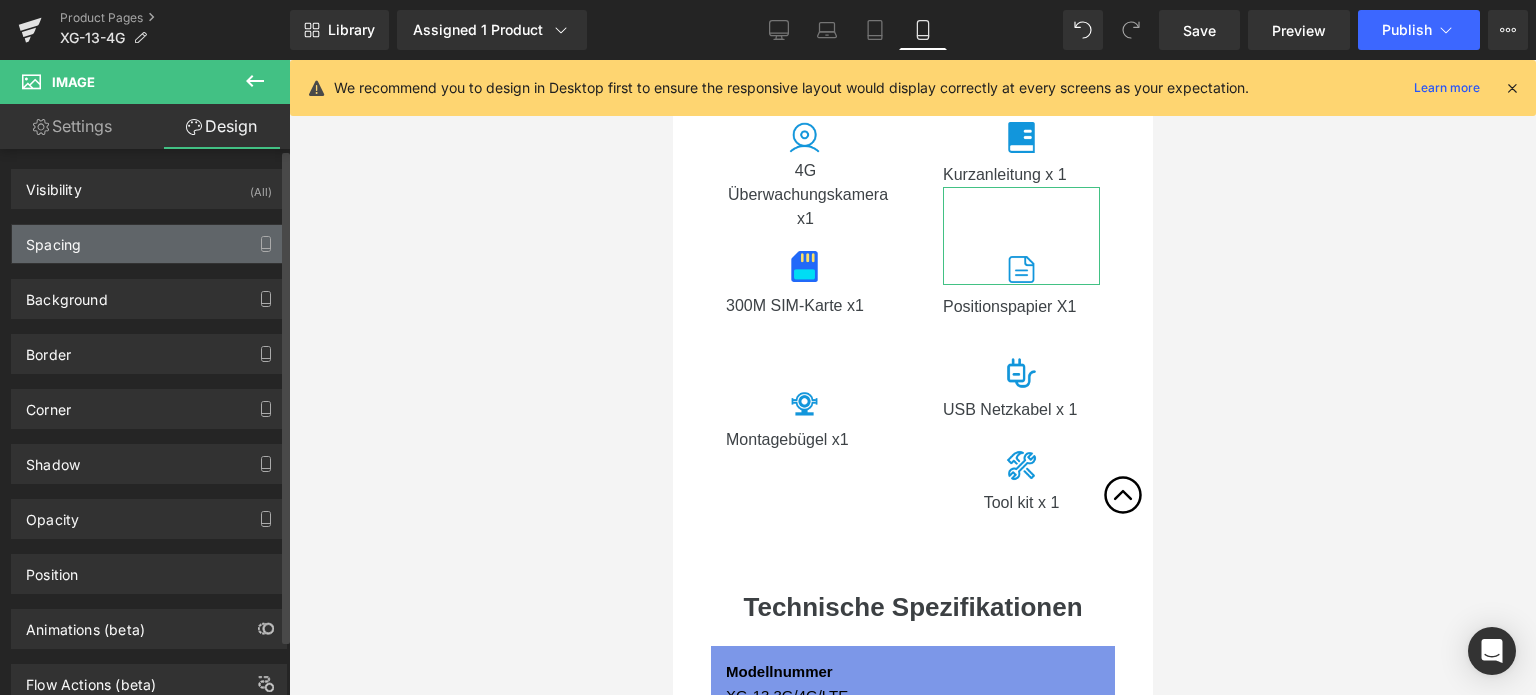 click on "Spacing" at bounding box center [149, 244] 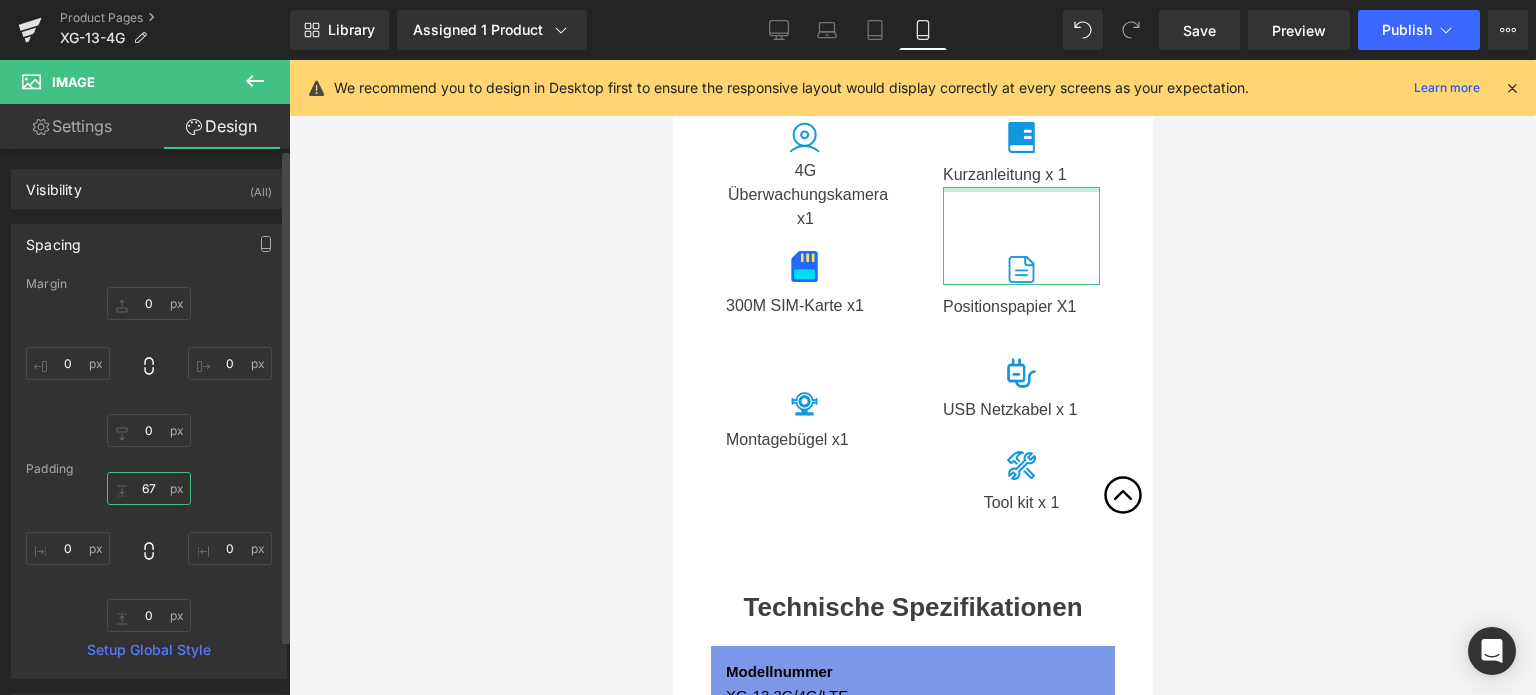 click on "67" at bounding box center [149, 488] 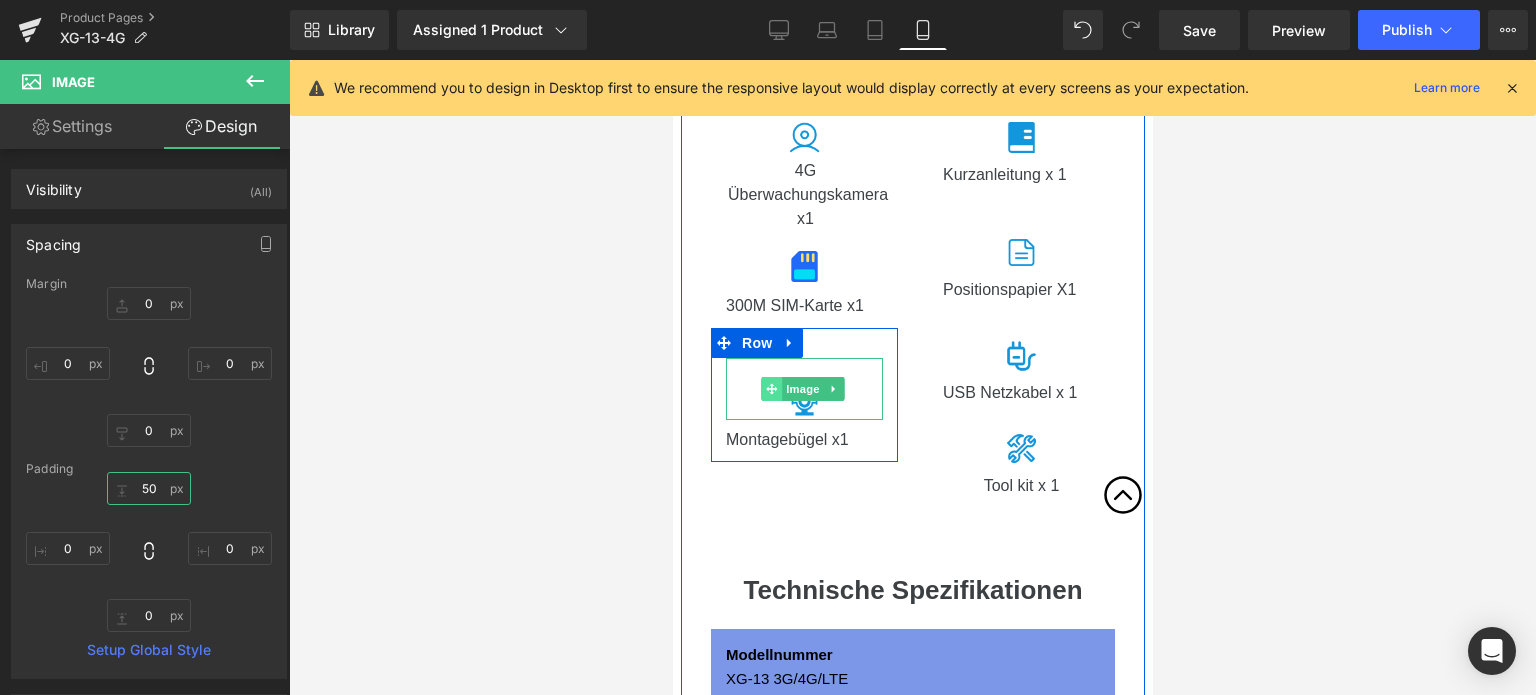 type on "5" 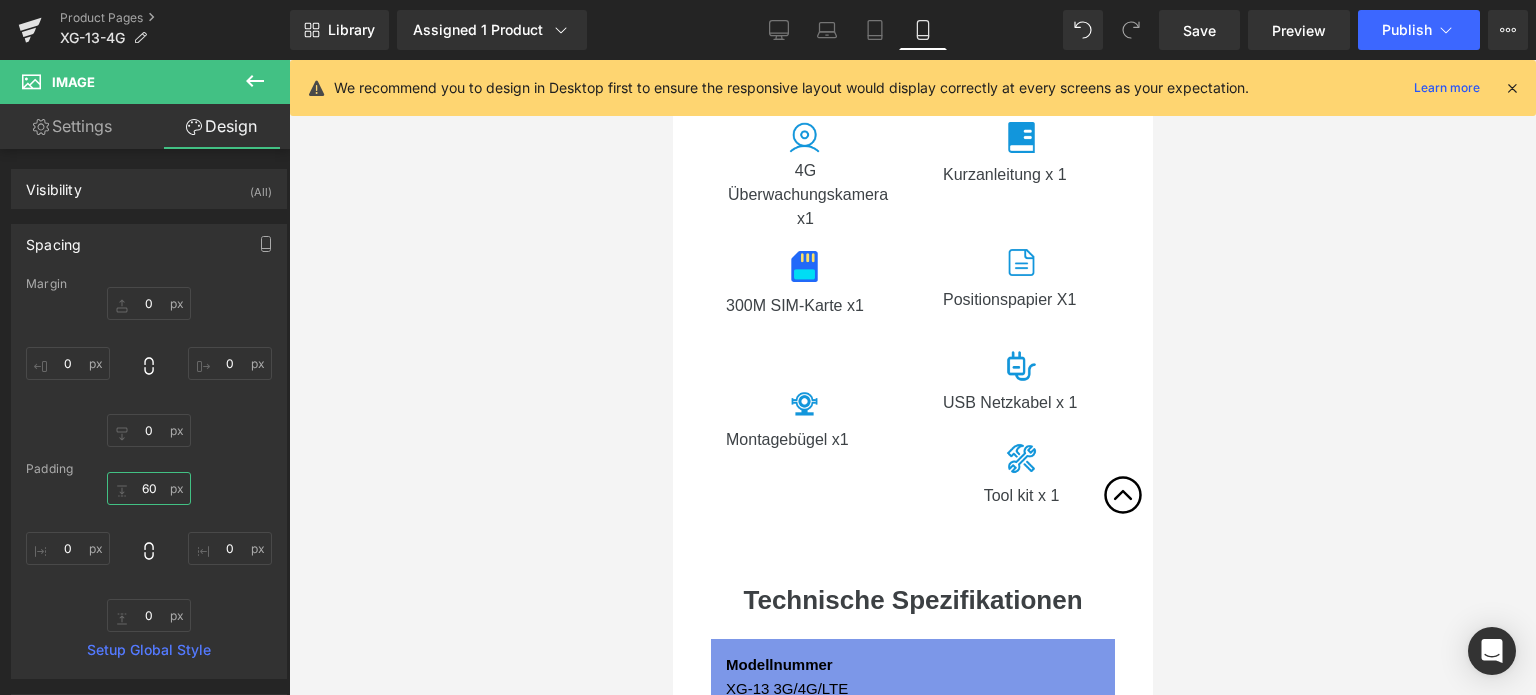 type on "60" 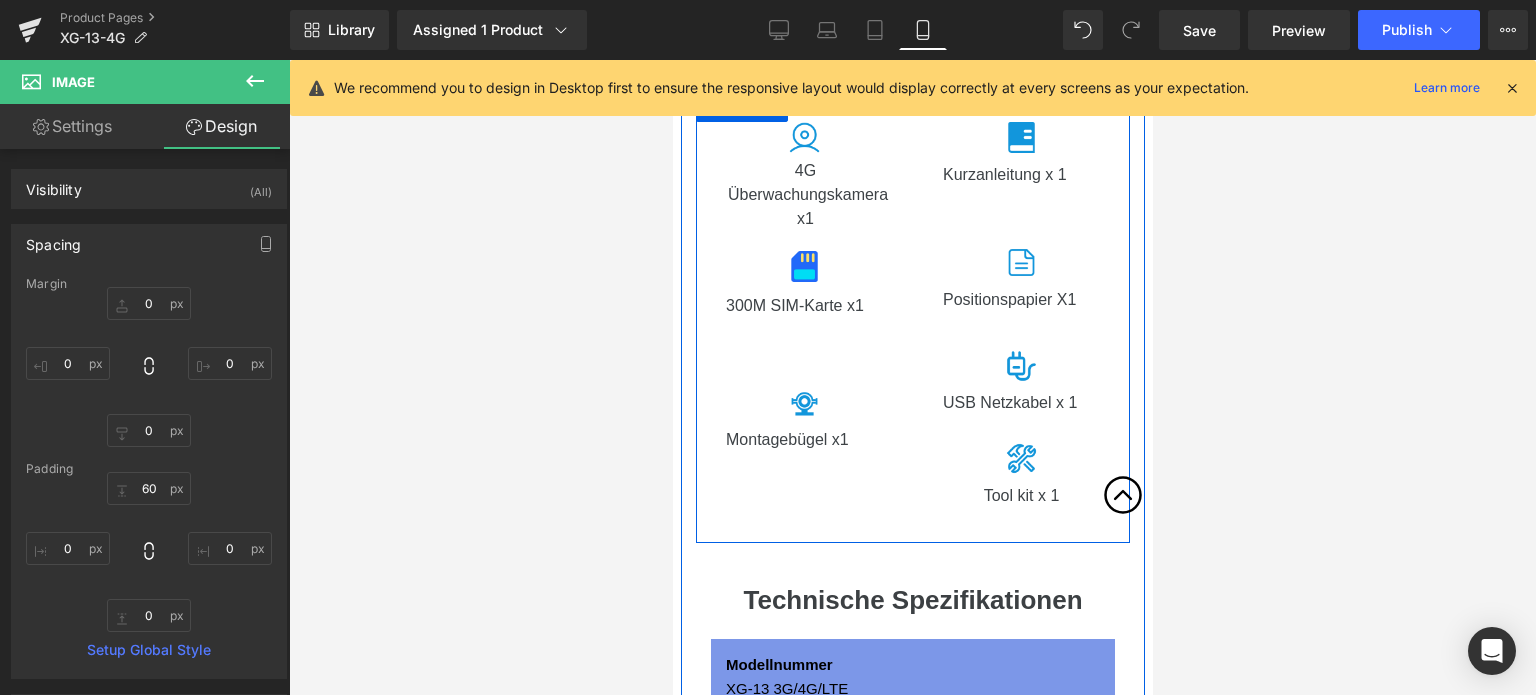 click on "Row" at bounding box center [741, 108] 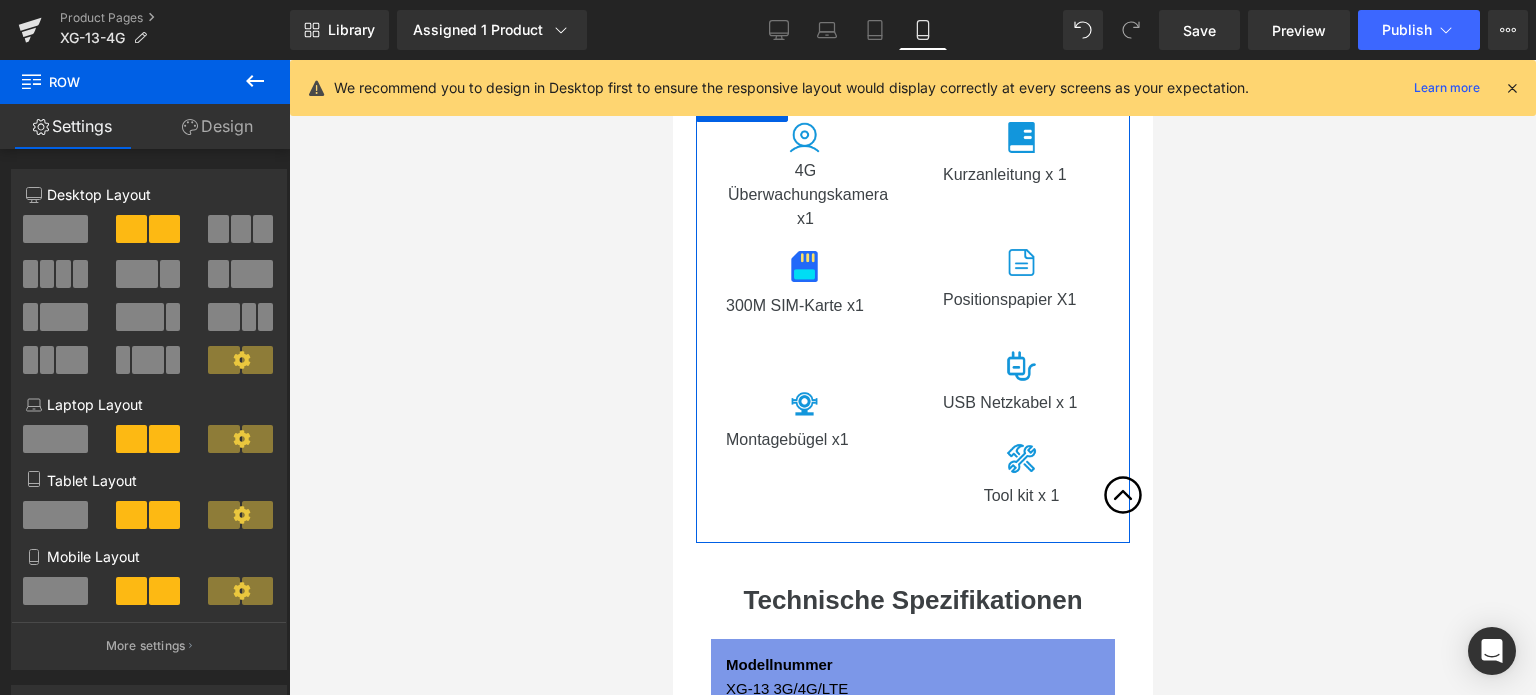 click on "Mobile Layout" at bounding box center [149, 584] 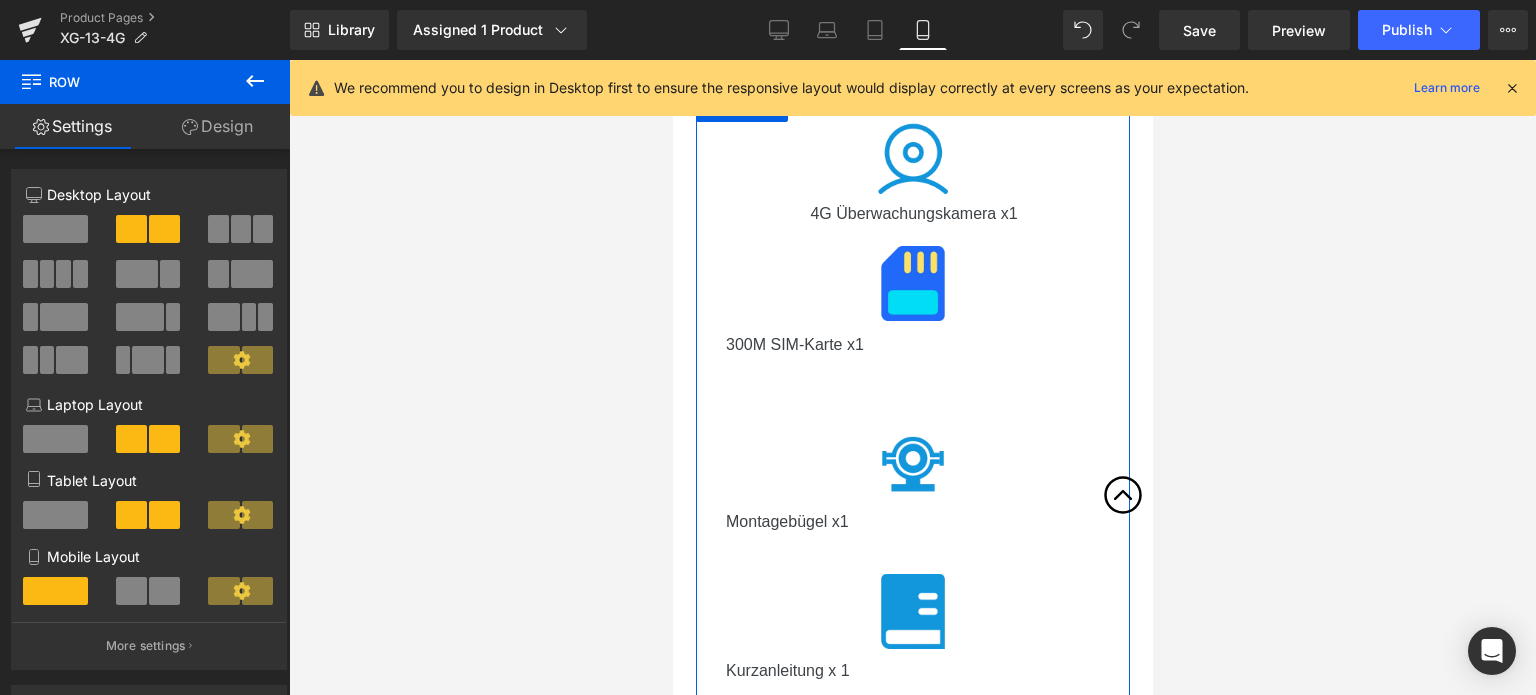 click at bounding box center (131, 591) 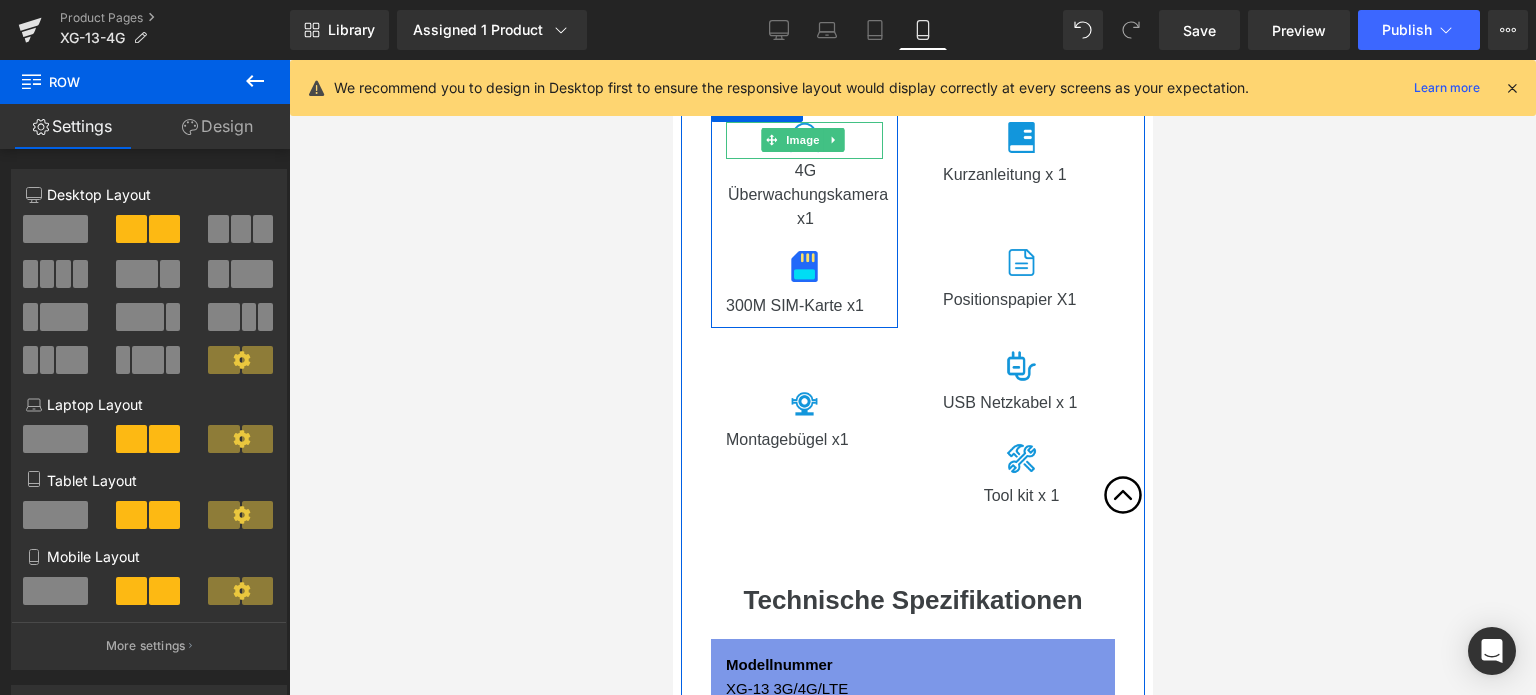 click at bounding box center [803, 140] 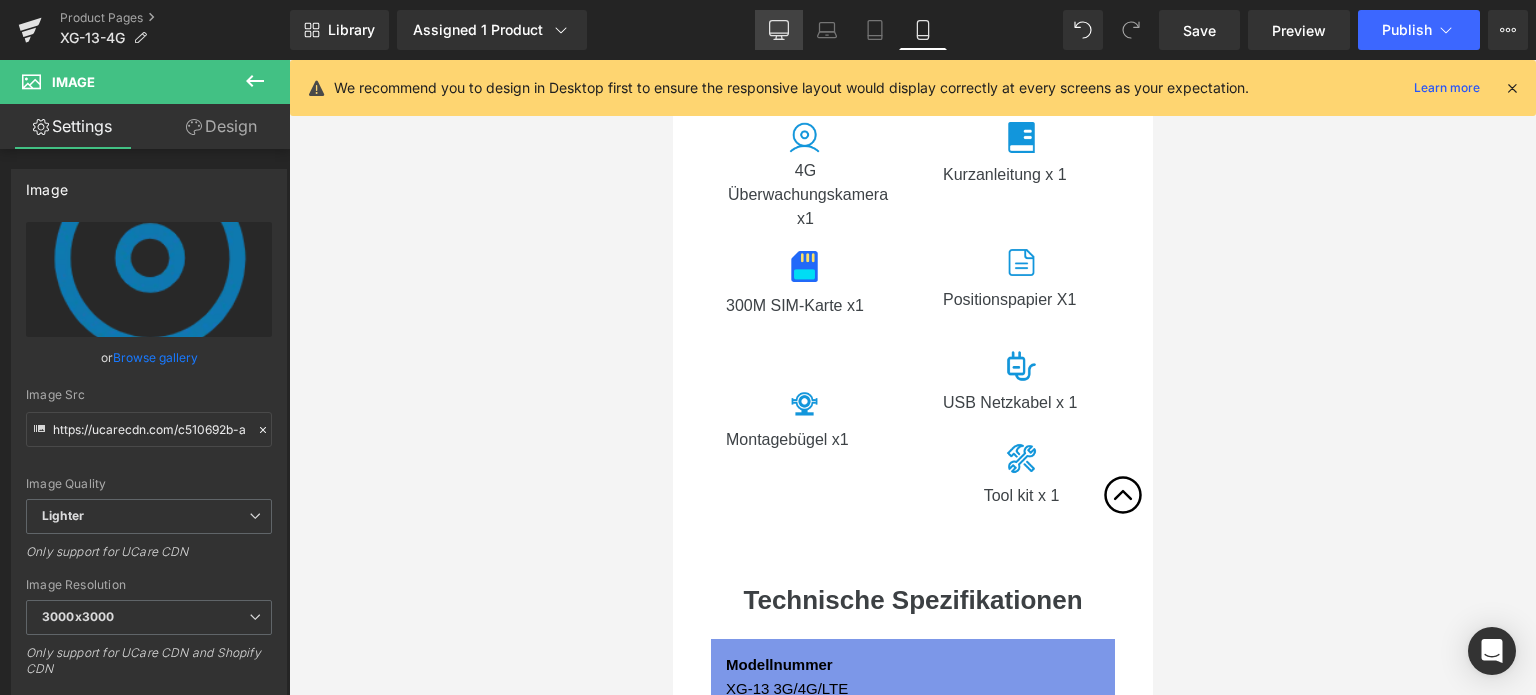 click 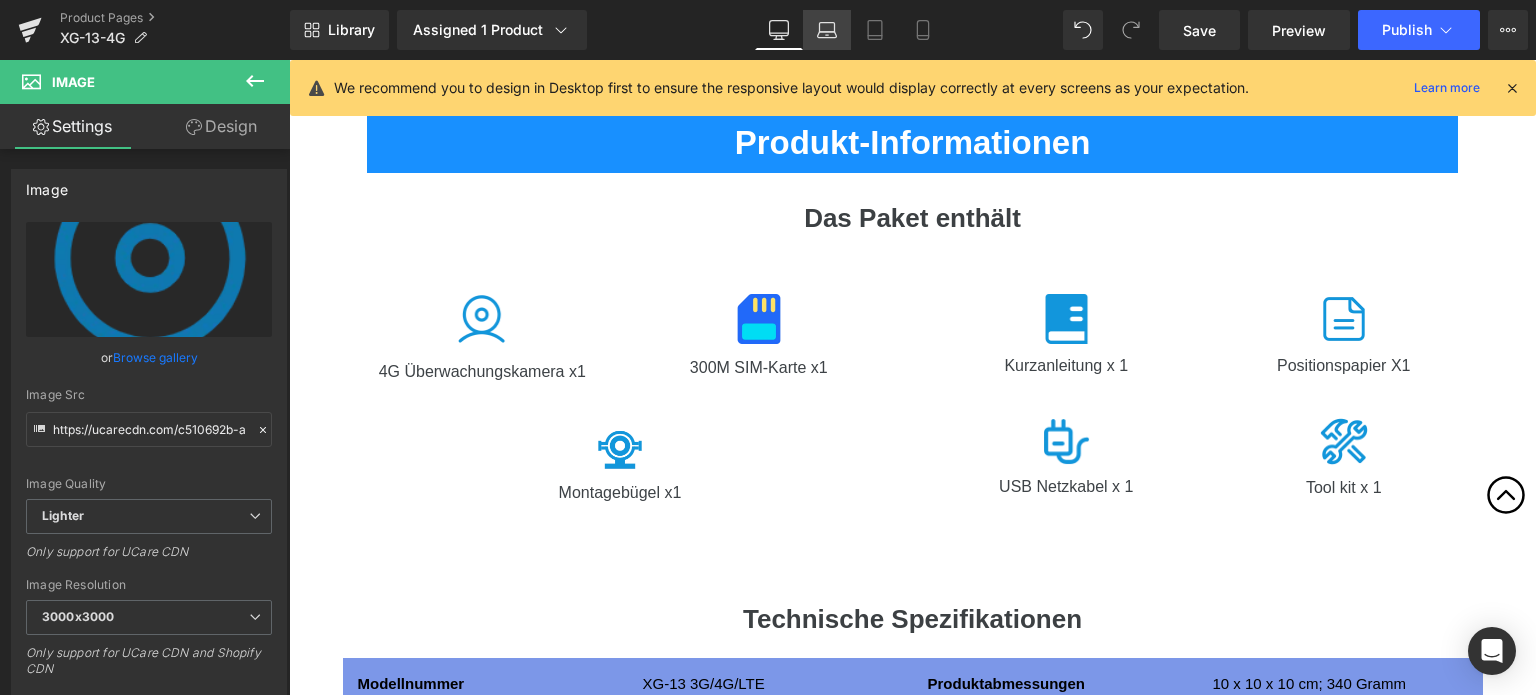 scroll, scrollTop: 7742, scrollLeft: 0, axis: vertical 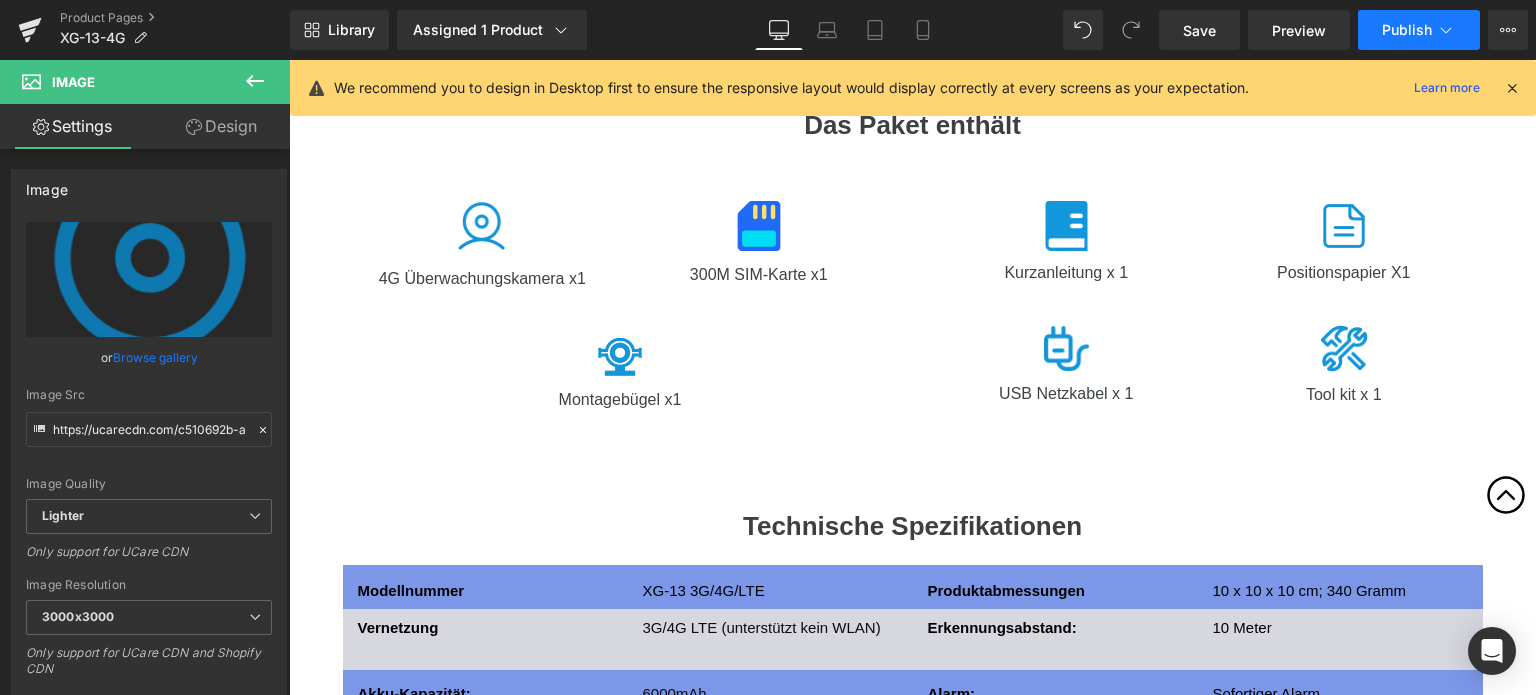 click on "Publish" at bounding box center (1419, 30) 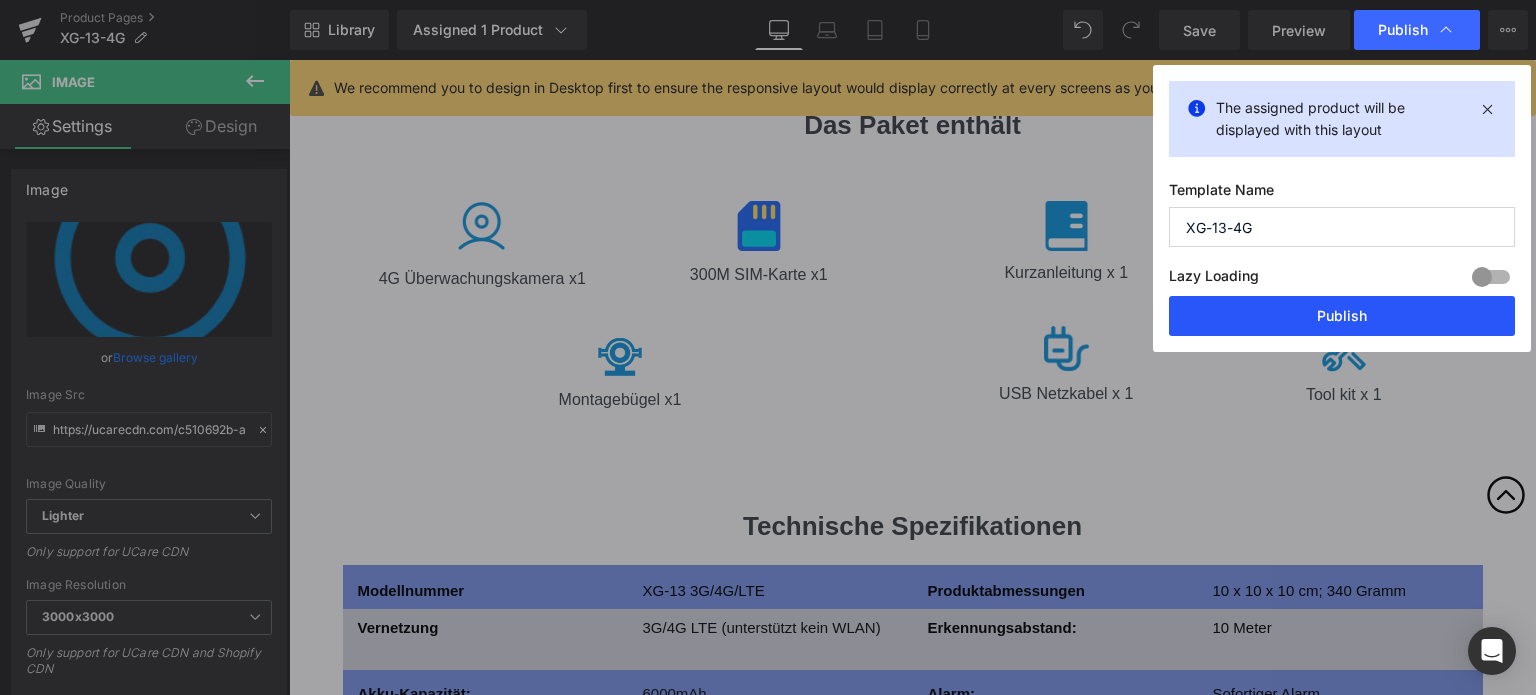 click on "Publish" at bounding box center [1342, 316] 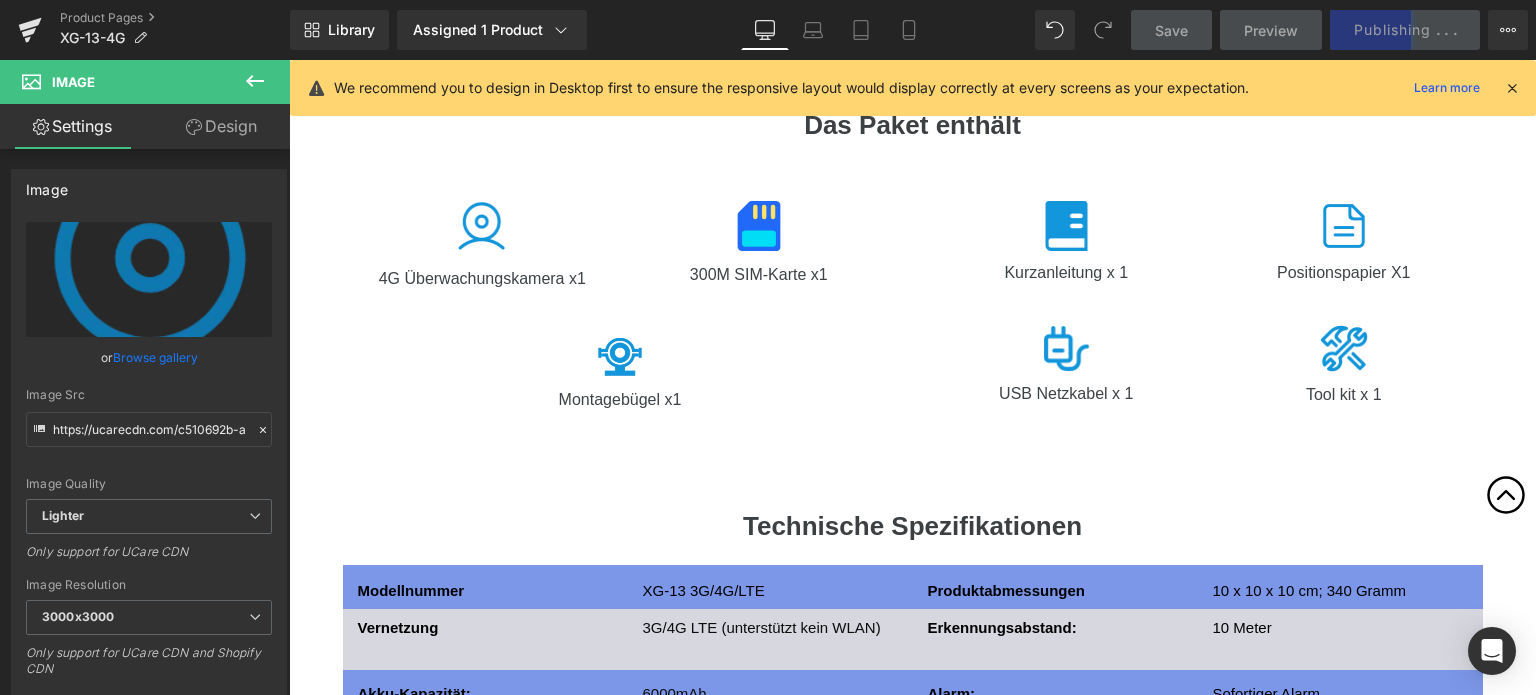 click at bounding box center (1512, 88) 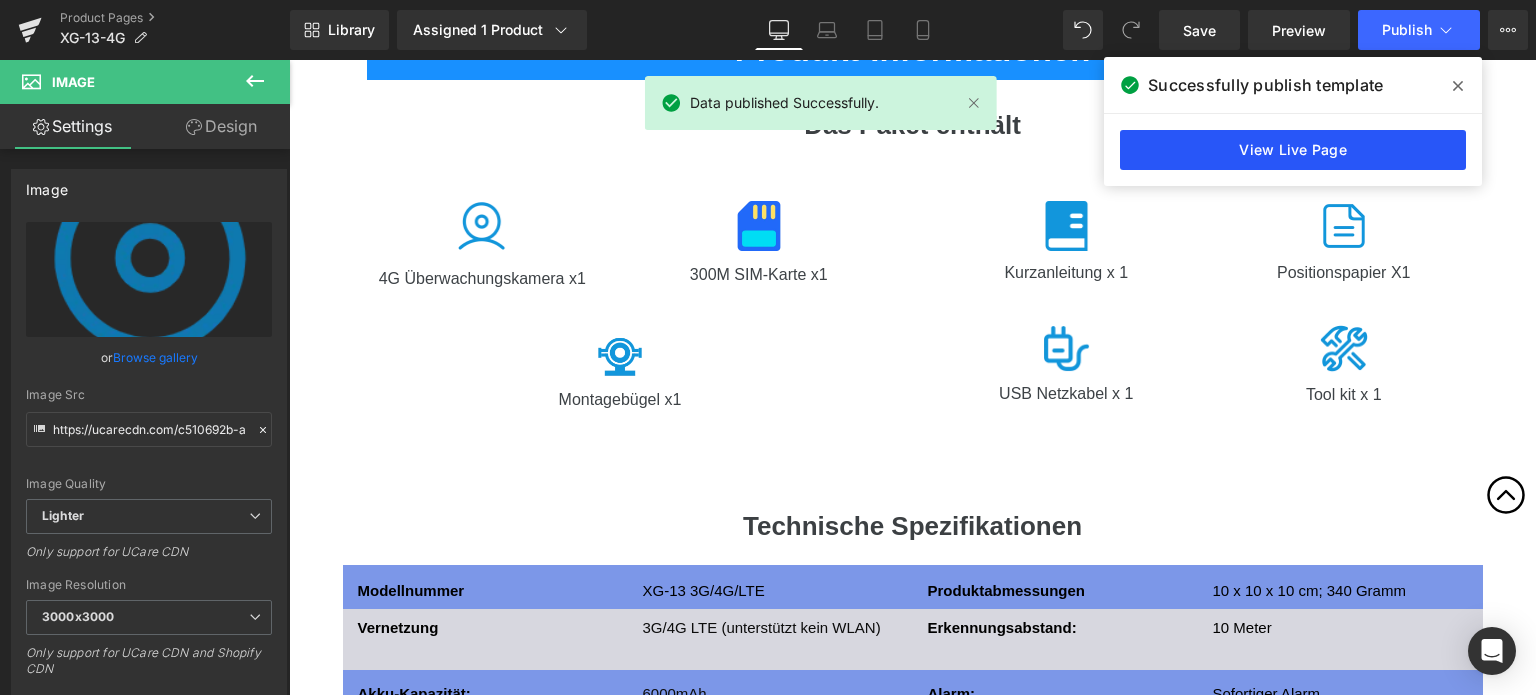 click on "View Live Page" at bounding box center (1293, 150) 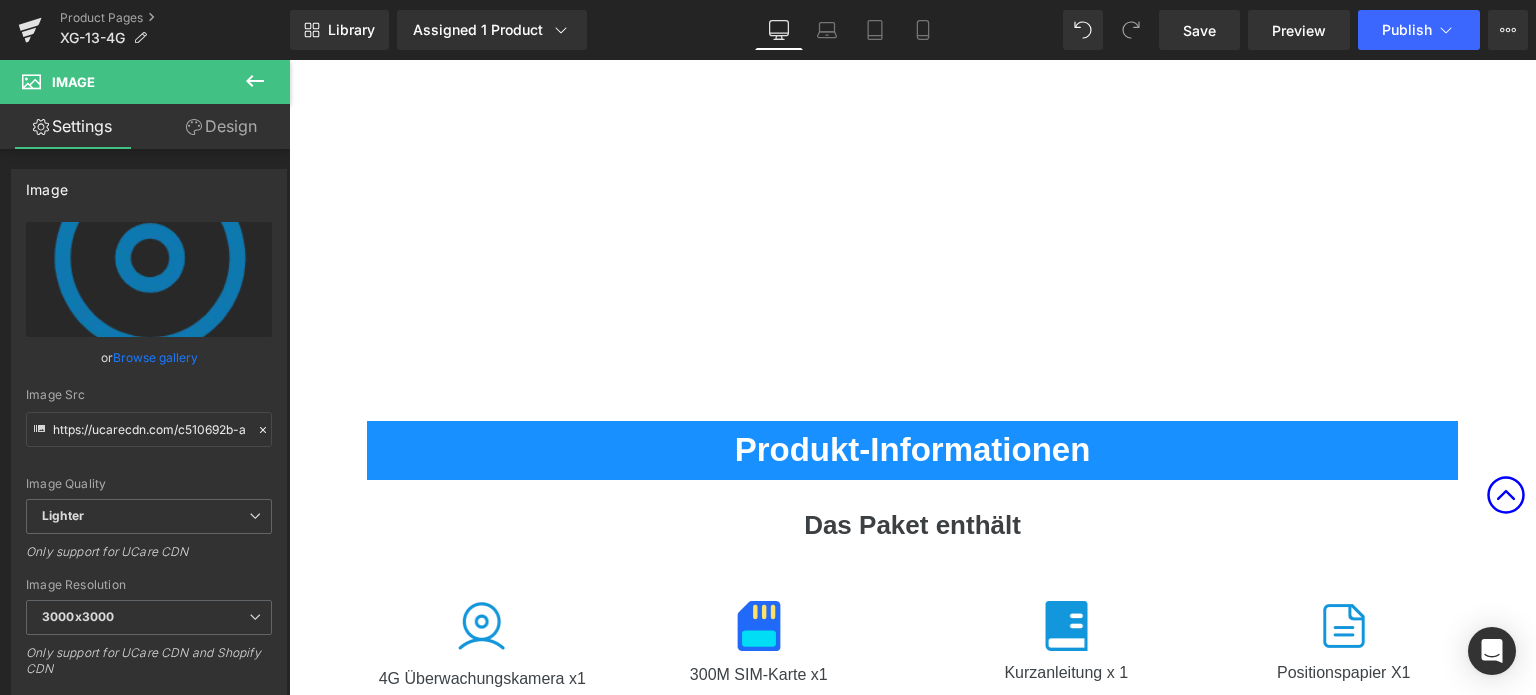 click 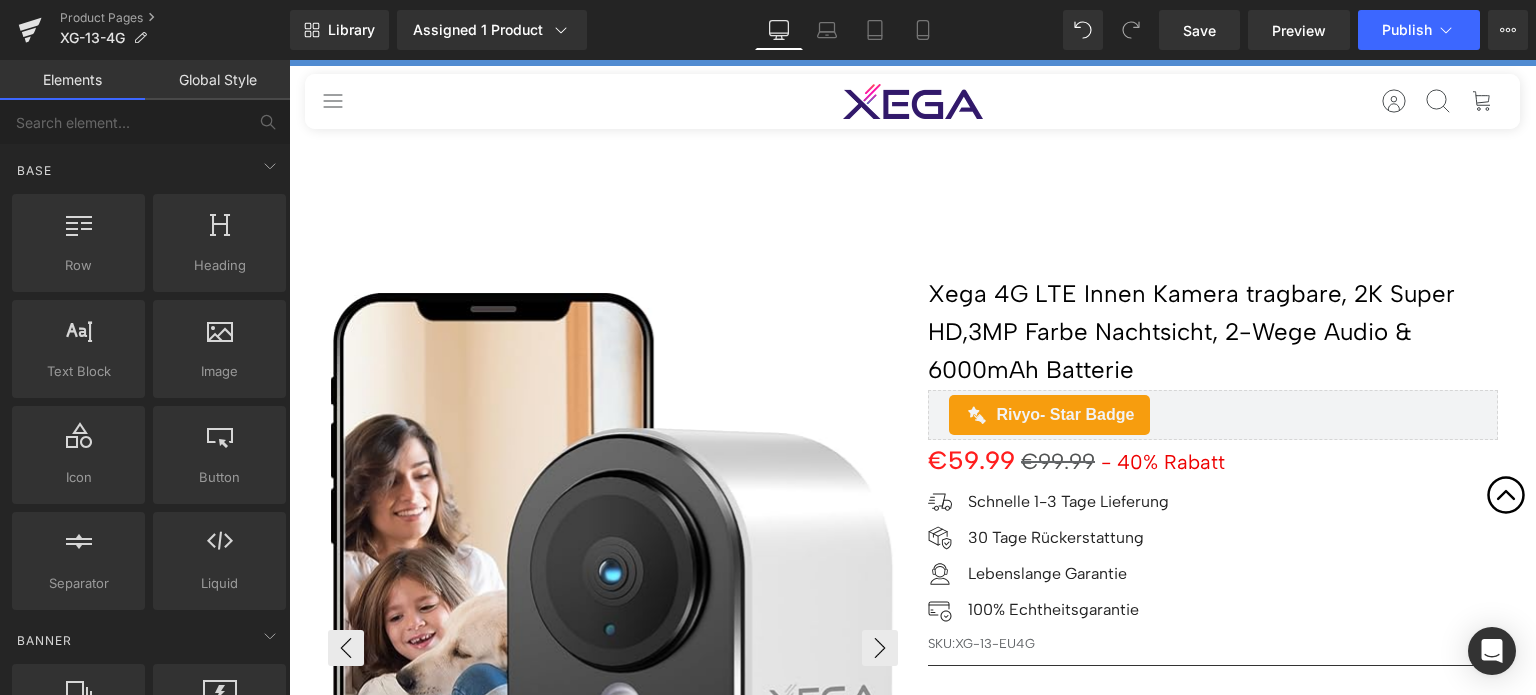 scroll, scrollTop: 0, scrollLeft: 0, axis: both 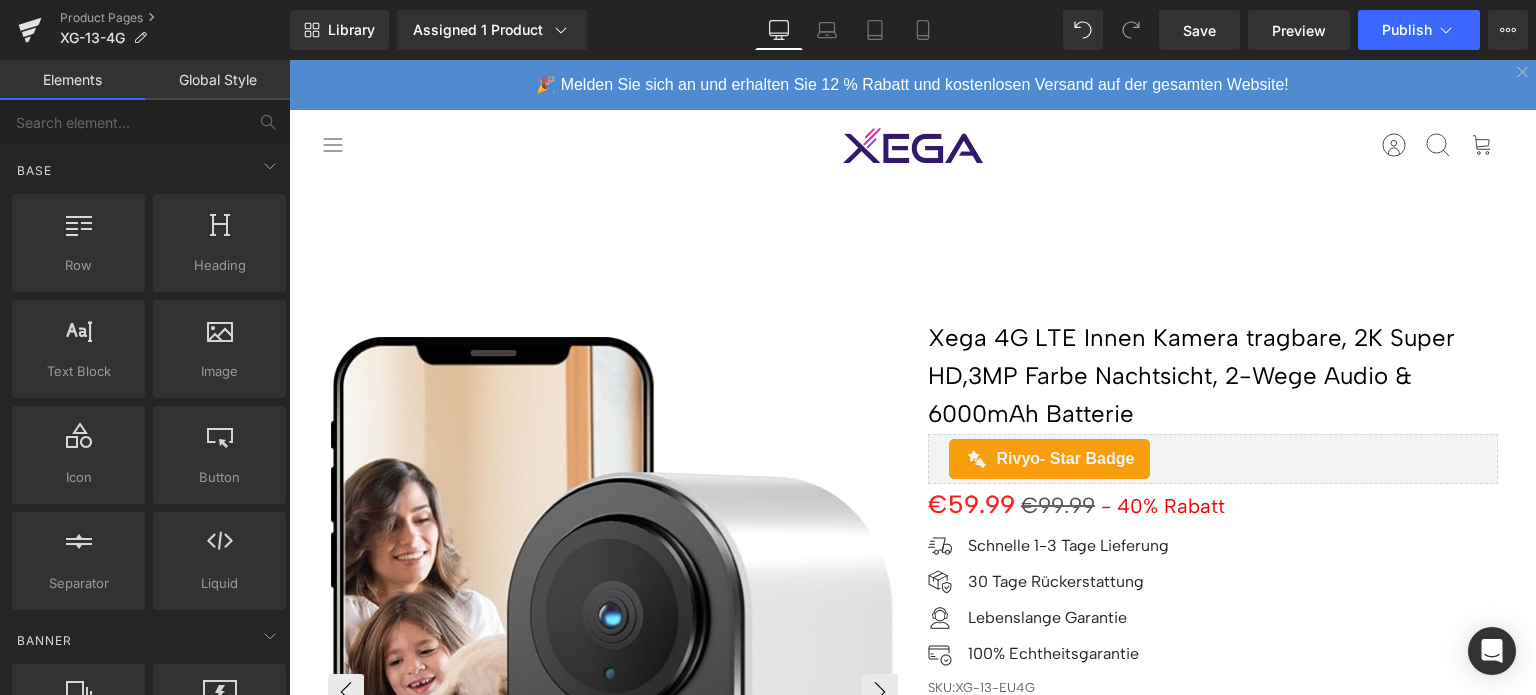 click at bounding box center [615, 688] 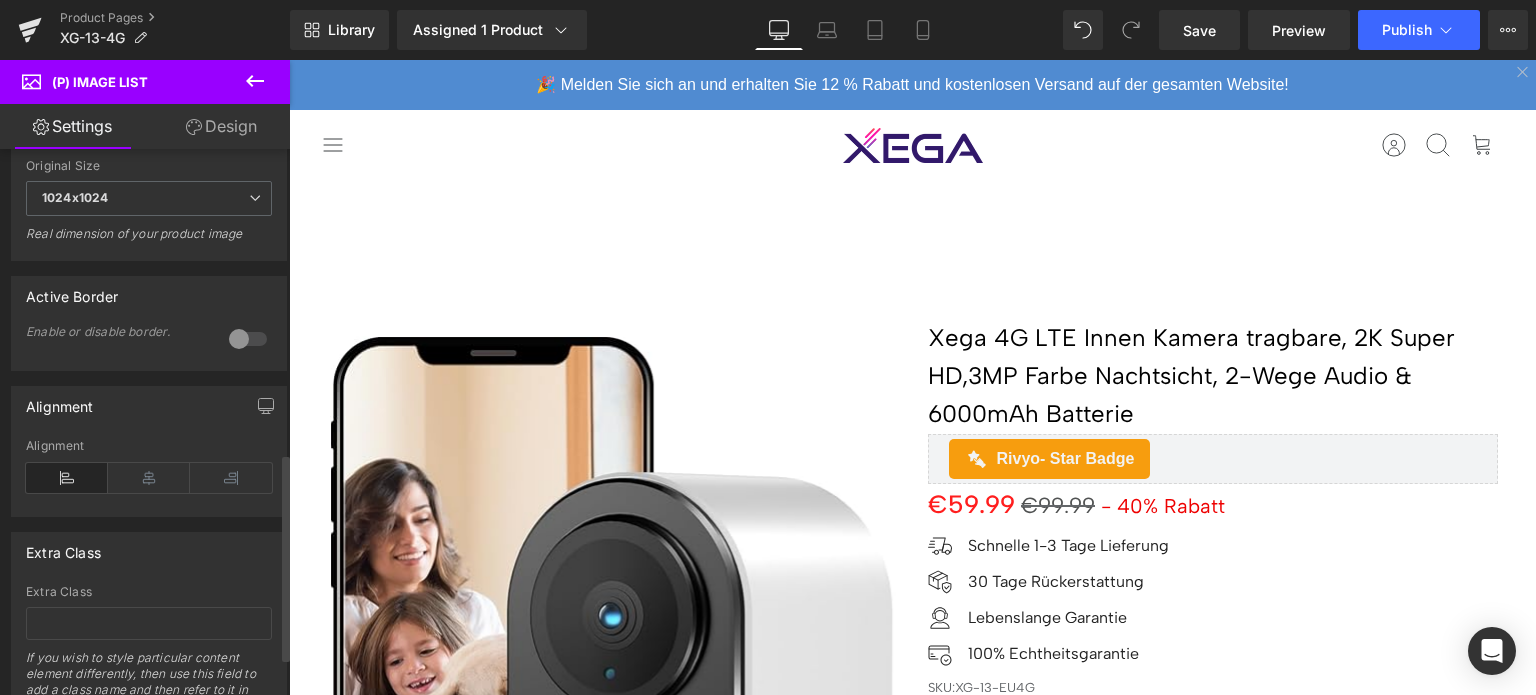 scroll, scrollTop: 899, scrollLeft: 0, axis: vertical 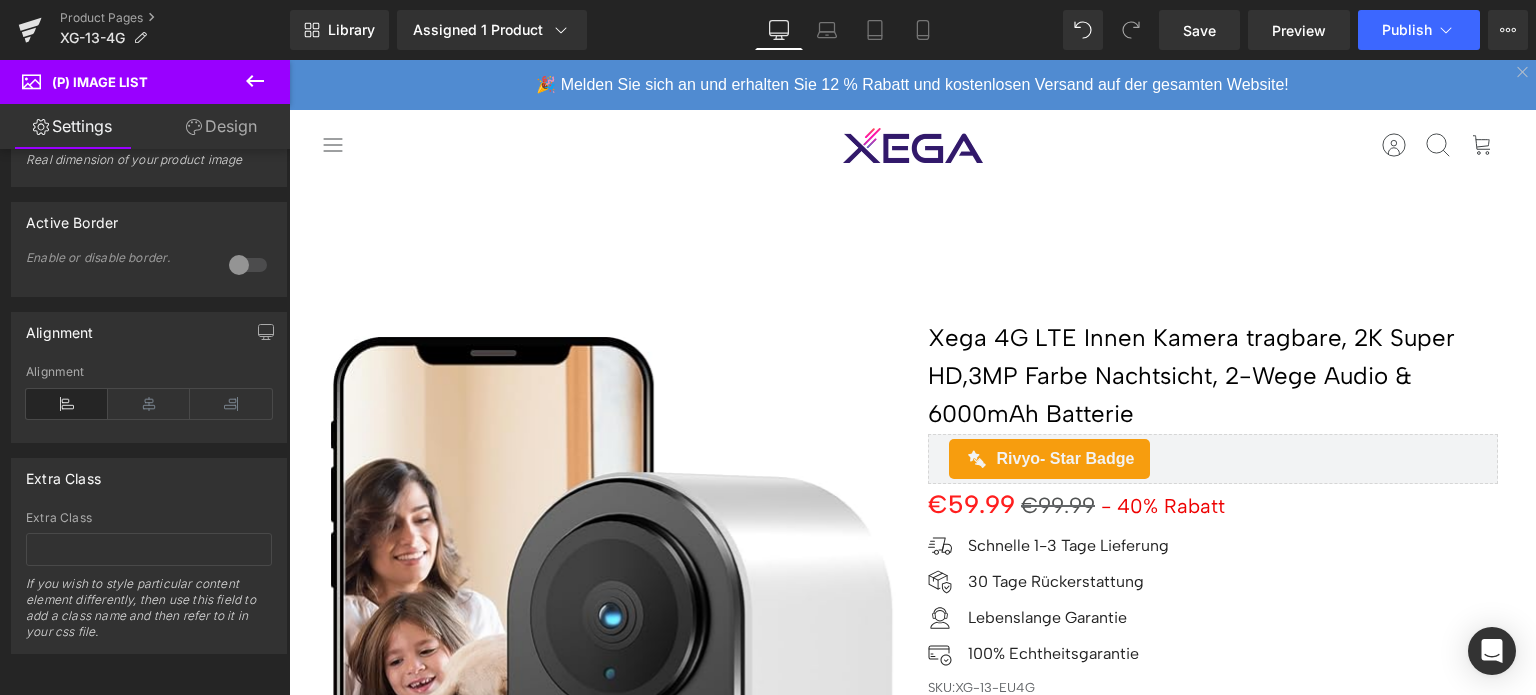 click on "Design" at bounding box center (221, 126) 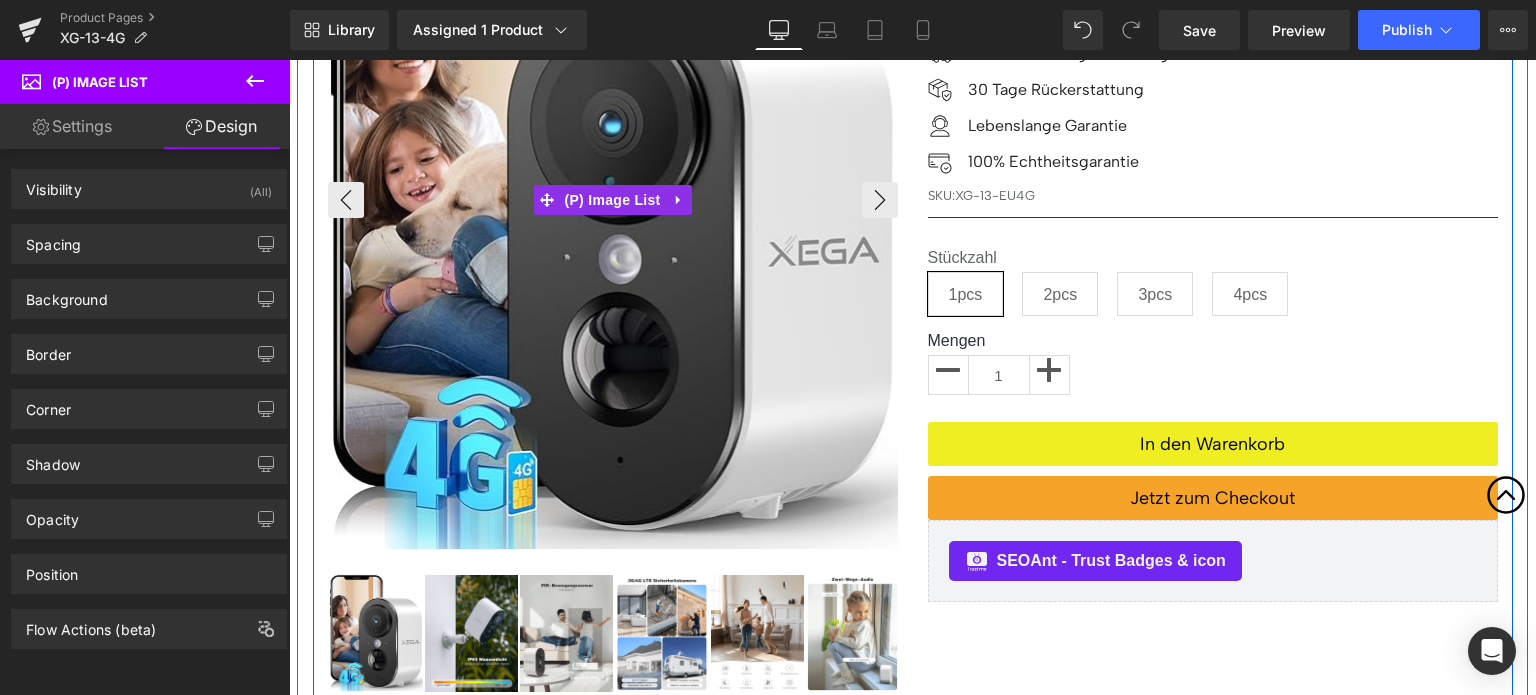 scroll, scrollTop: 500, scrollLeft: 0, axis: vertical 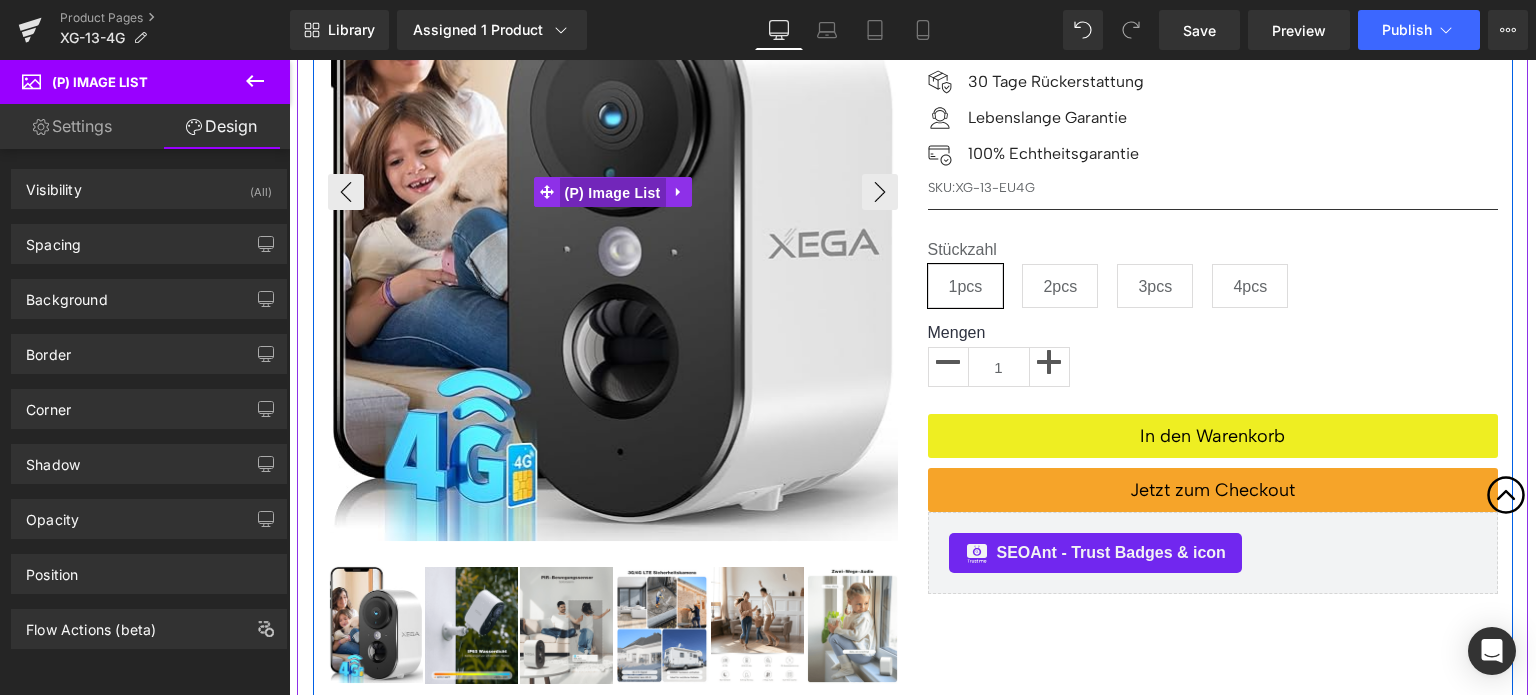 click on "(P) Image List" at bounding box center (613, 193) 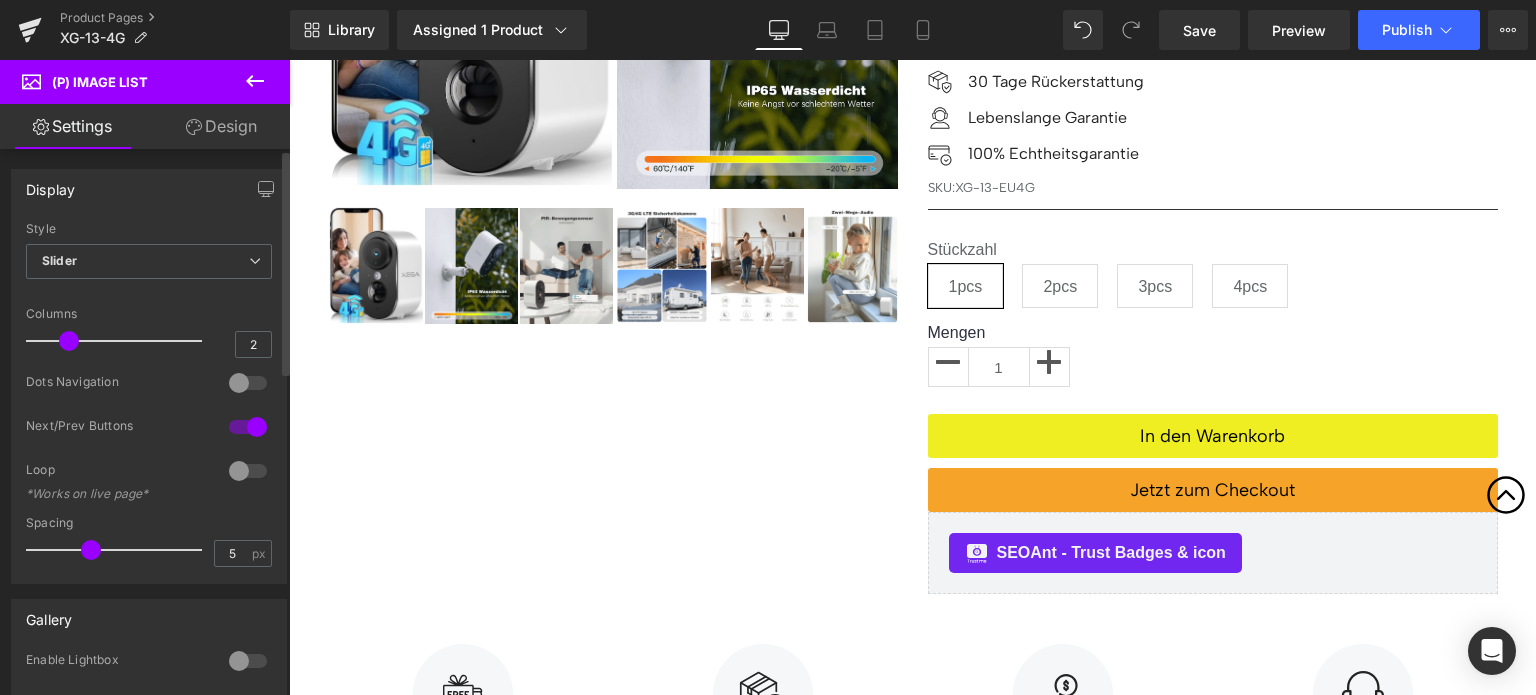 drag, startPoint x: 31, startPoint y: 342, endPoint x: 55, endPoint y: 339, distance: 24.186773 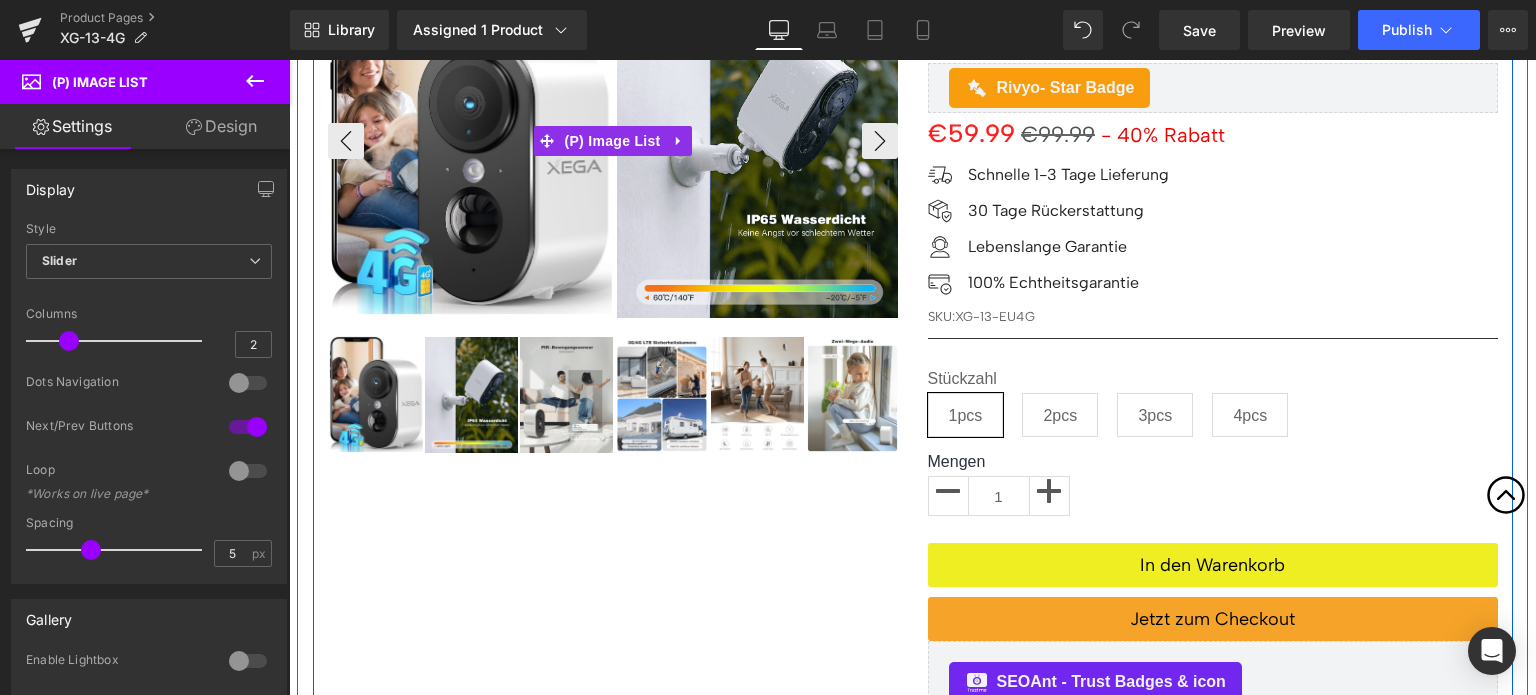 scroll, scrollTop: 400, scrollLeft: 0, axis: vertical 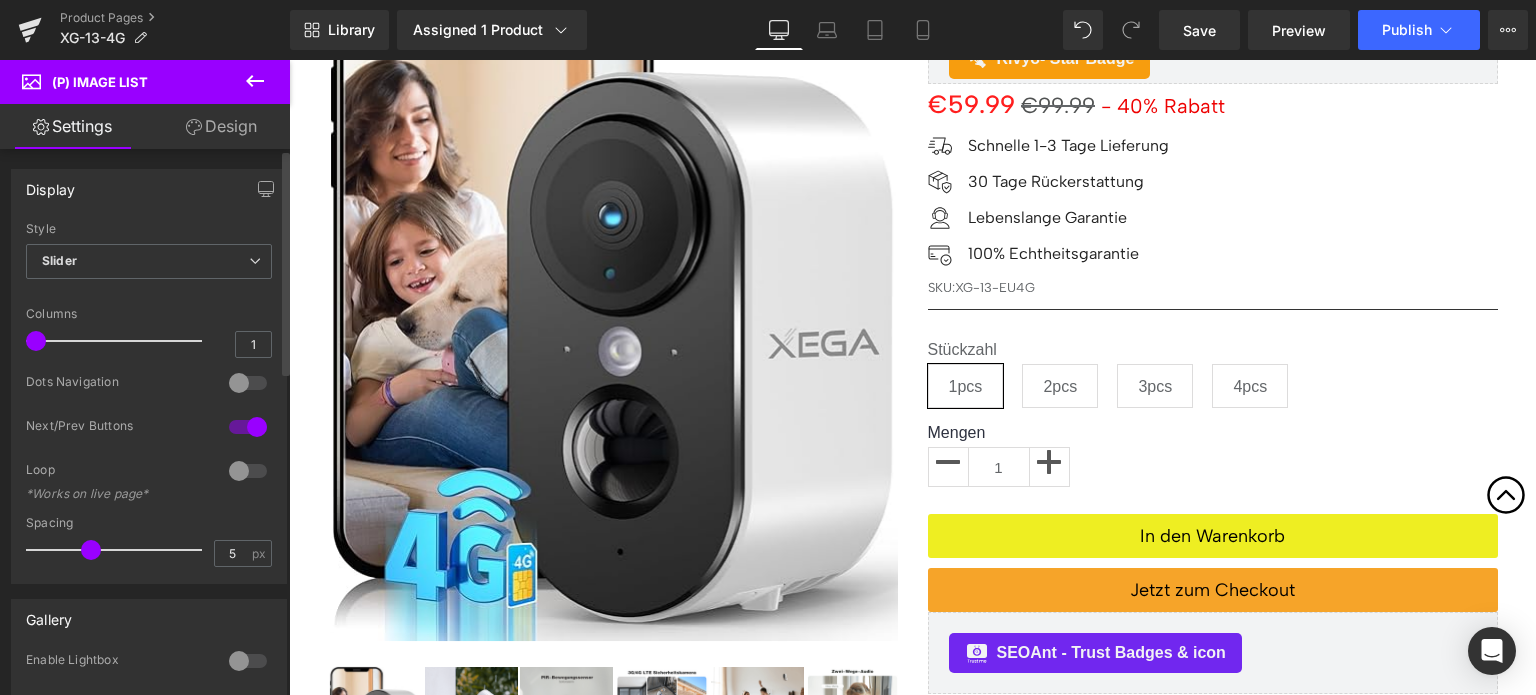 drag, startPoint x: 68, startPoint y: 339, endPoint x: 30, endPoint y: 337, distance: 38.052597 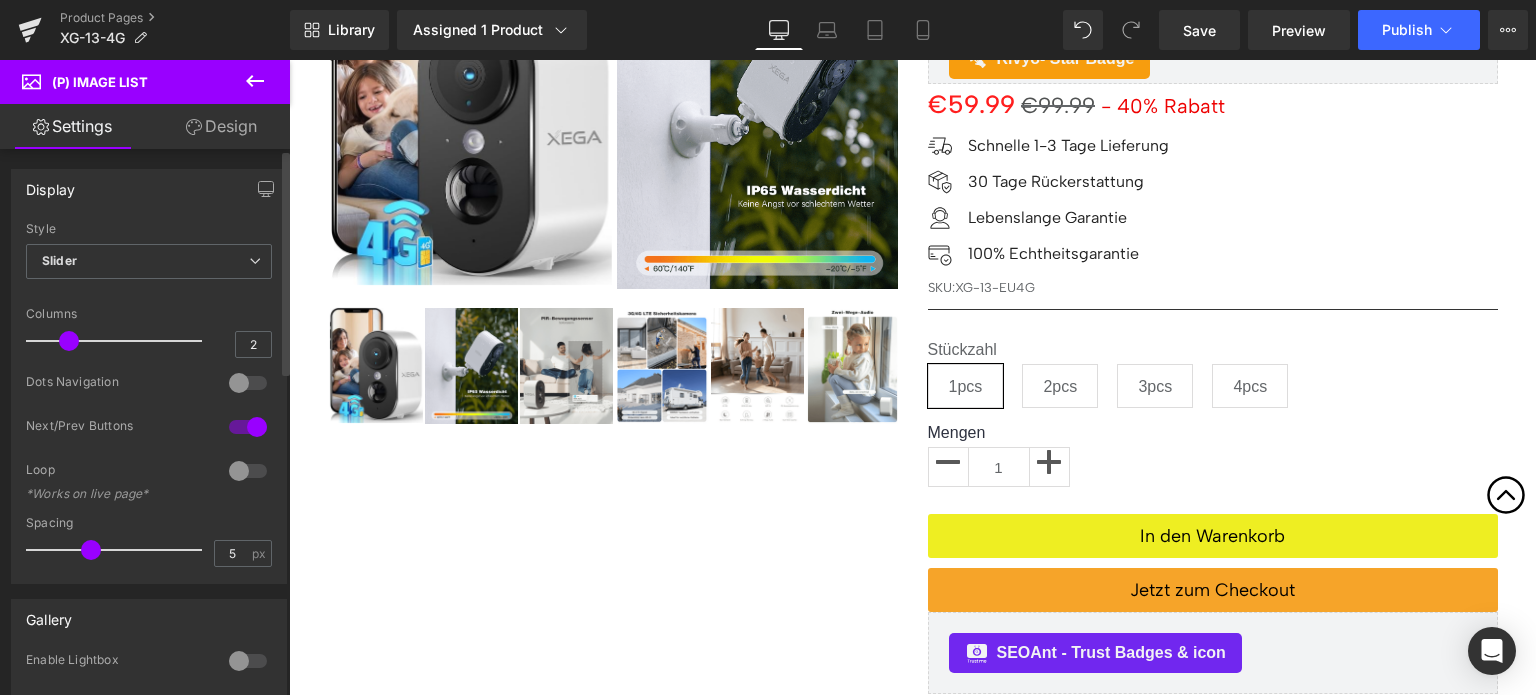 drag, startPoint x: 40, startPoint y: 341, endPoint x: 76, endPoint y: 344, distance: 36.124783 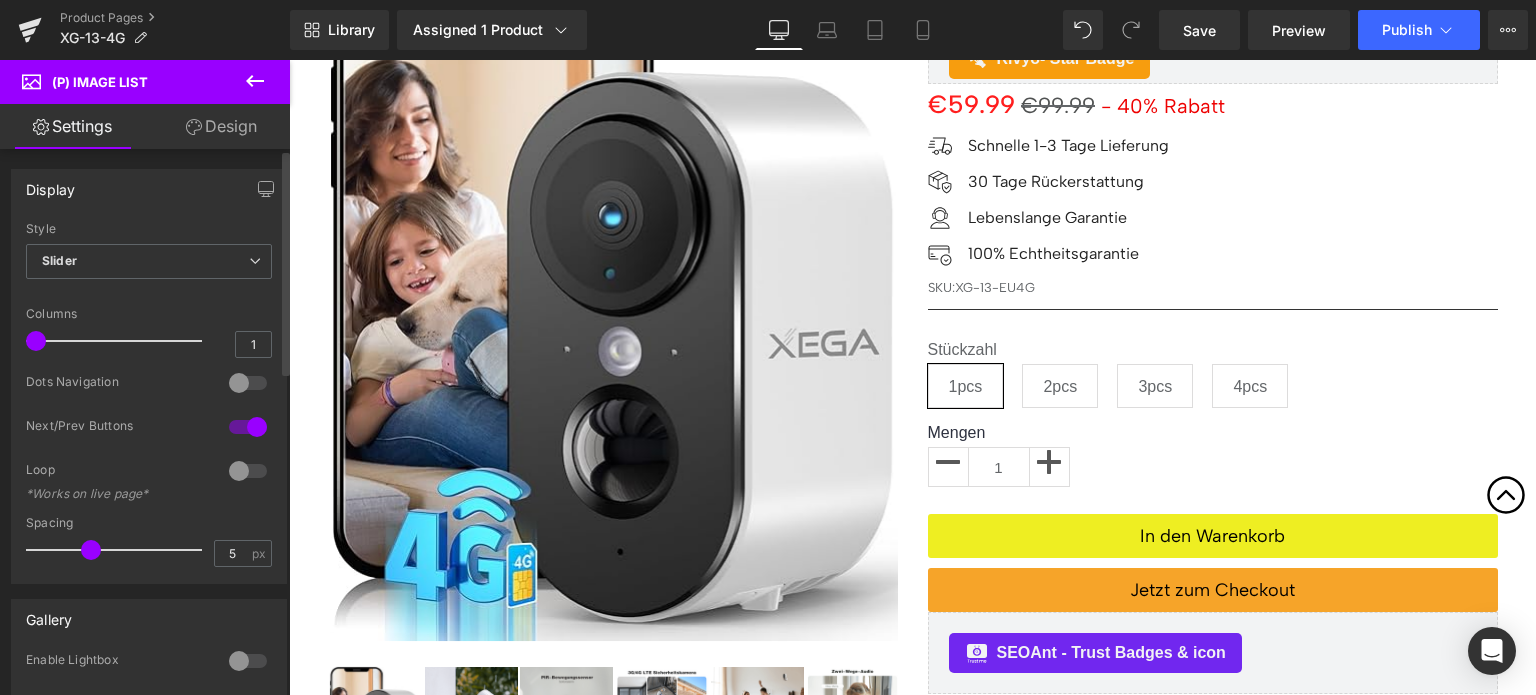 drag, startPoint x: 62, startPoint y: 340, endPoint x: 32, endPoint y: 340, distance: 30 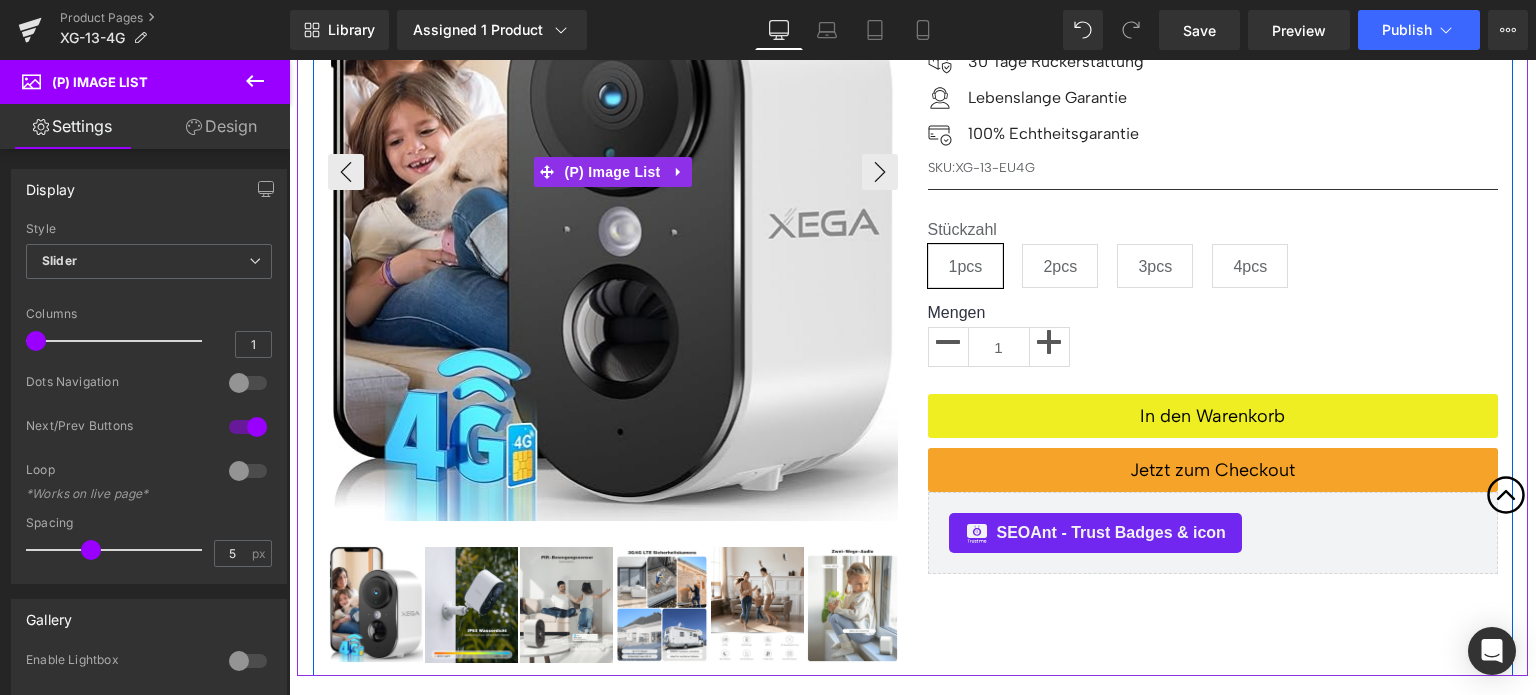 scroll, scrollTop: 700, scrollLeft: 0, axis: vertical 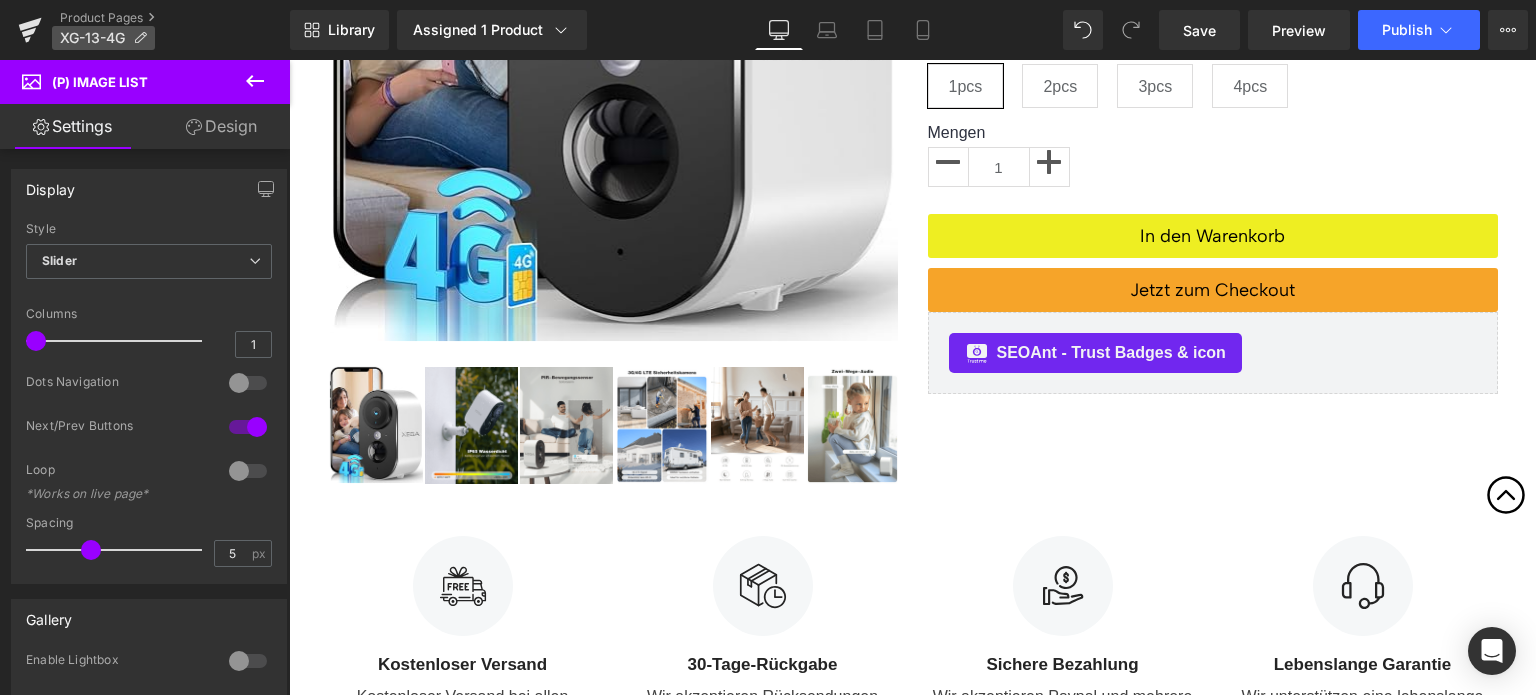 click on "XG-13-4G" at bounding box center (92, 38) 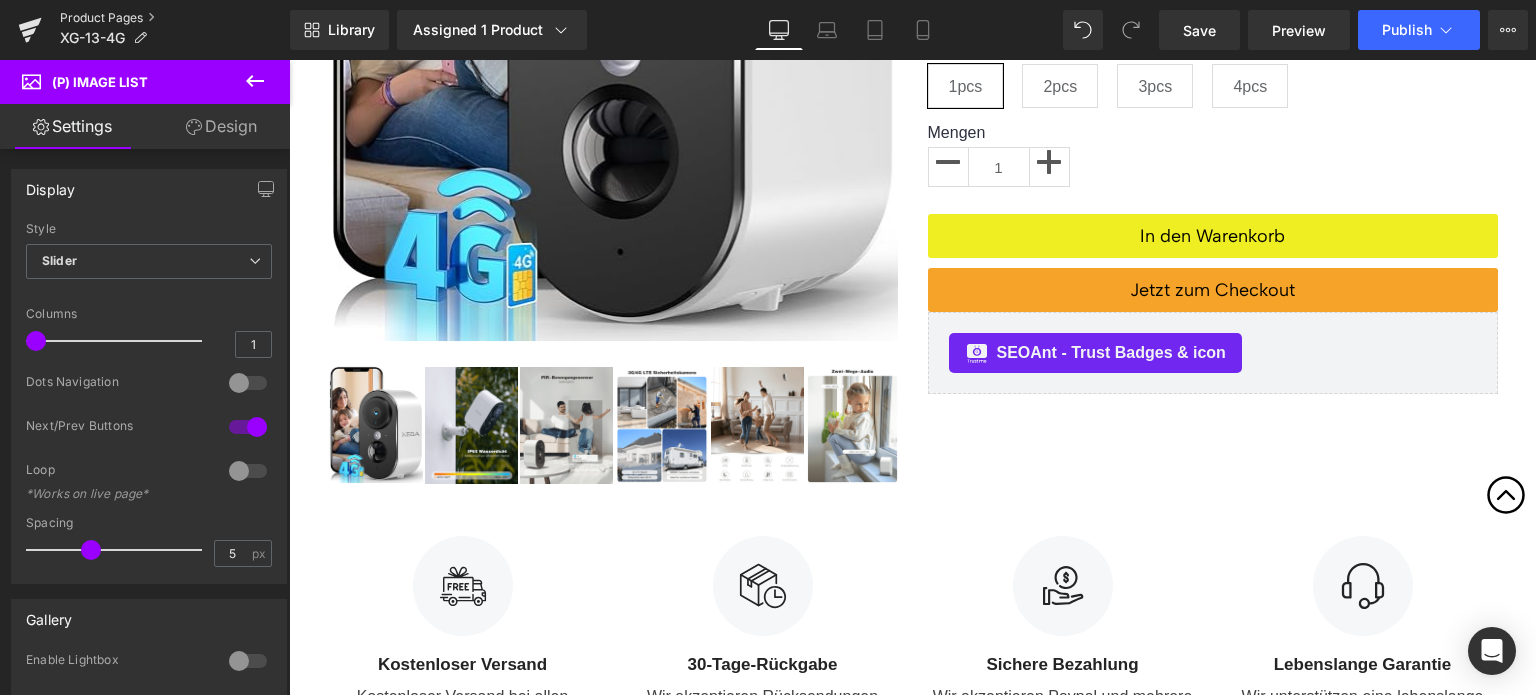 click on "Product Pages" at bounding box center (175, 18) 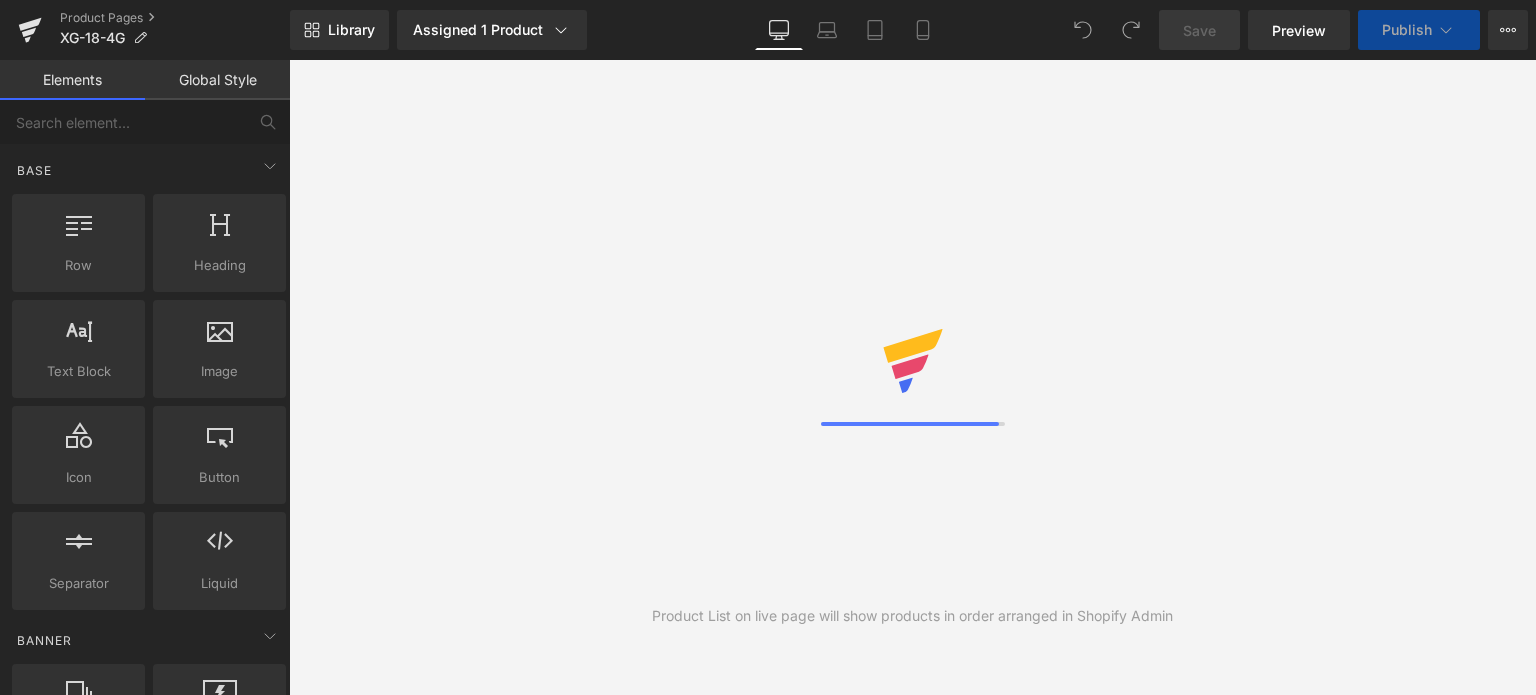 scroll, scrollTop: 0, scrollLeft: 0, axis: both 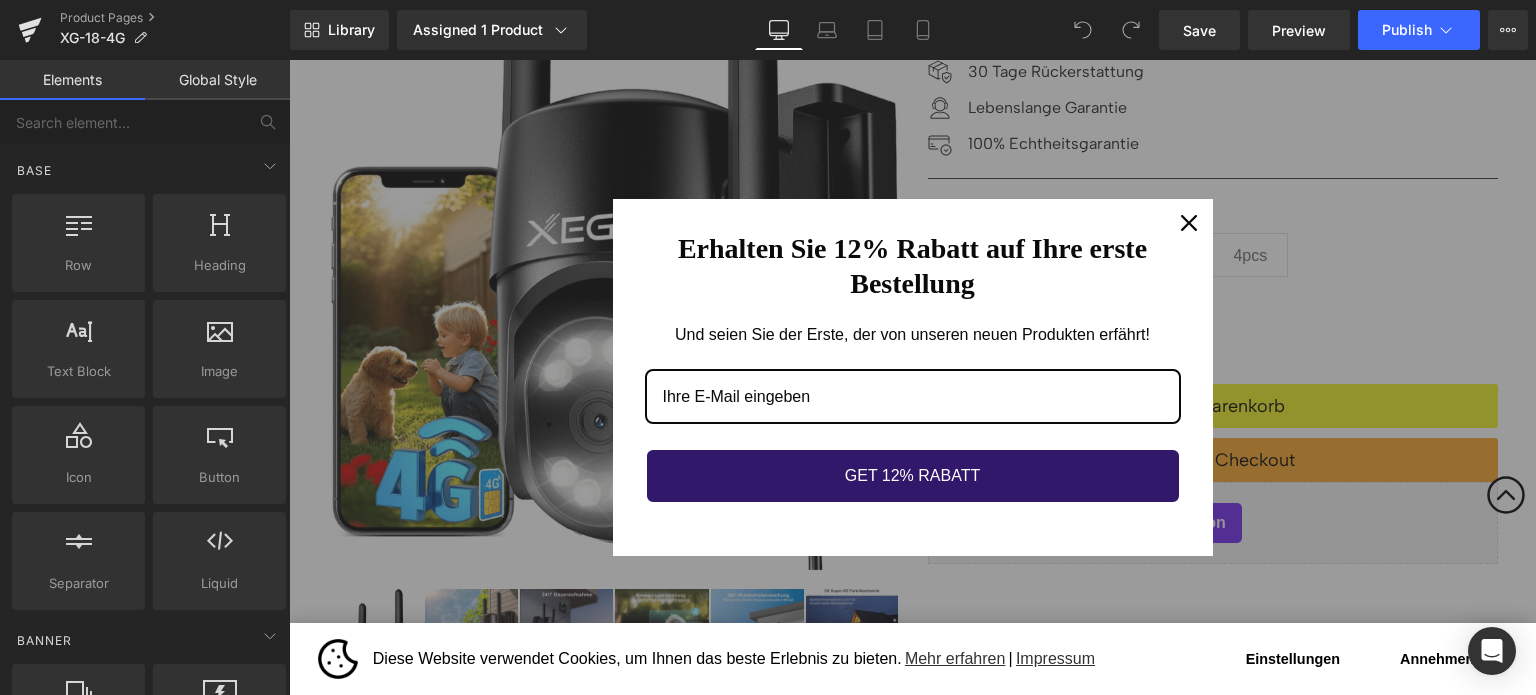 click 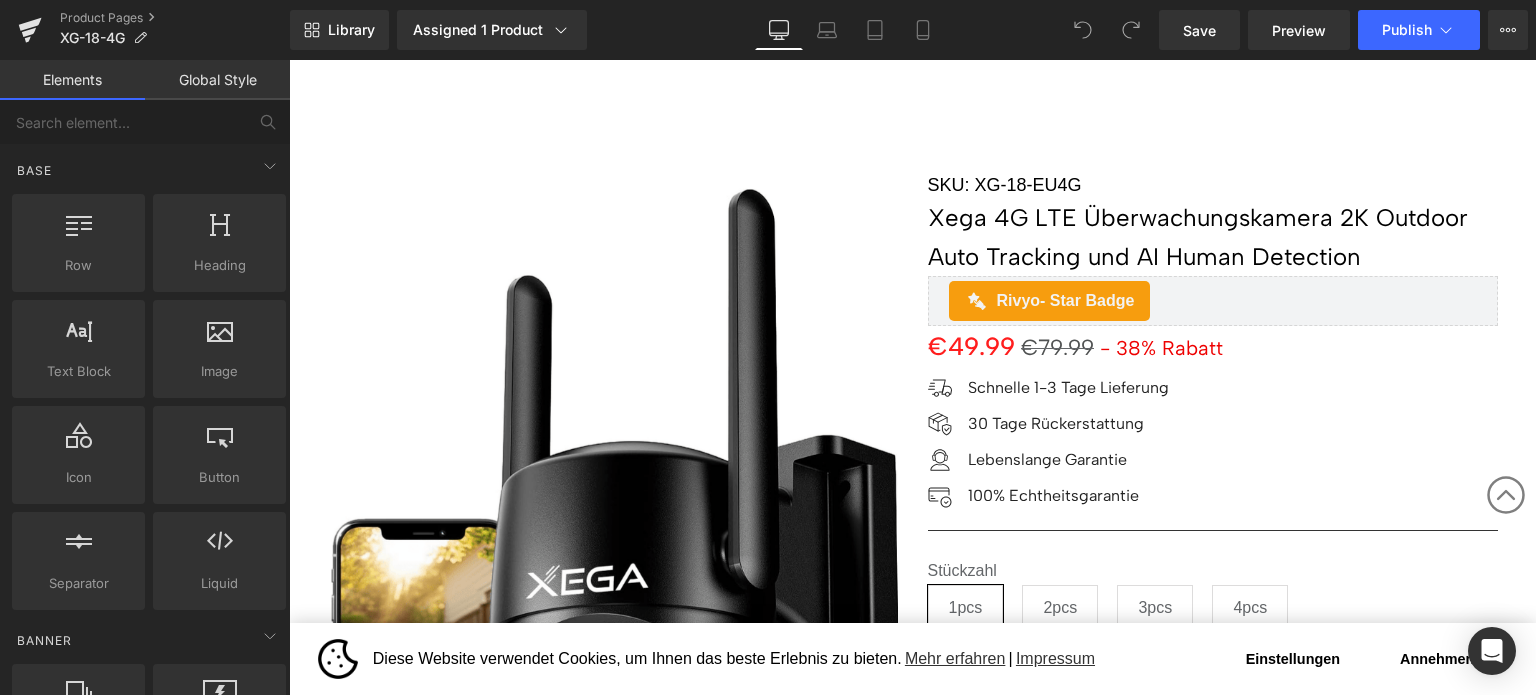 scroll, scrollTop: 0, scrollLeft: 0, axis: both 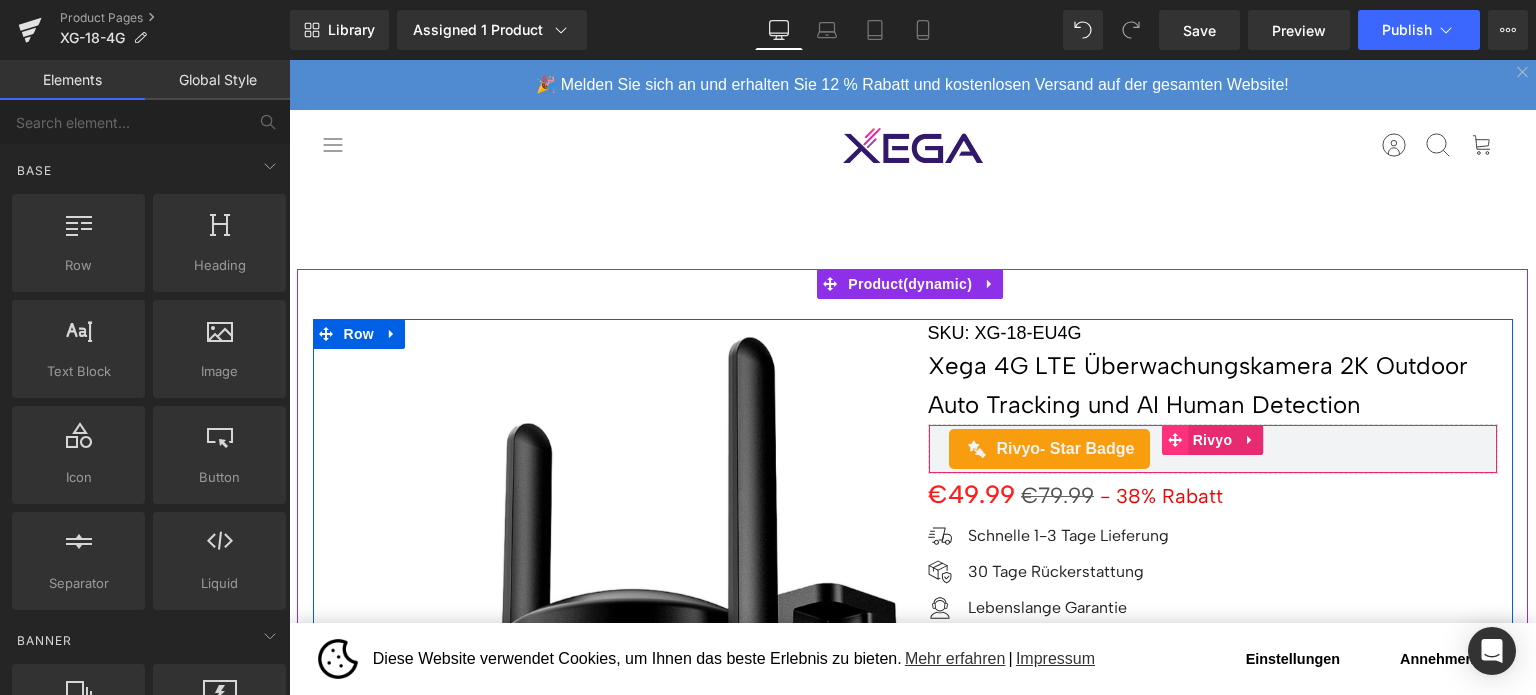 click at bounding box center (1175, 440) 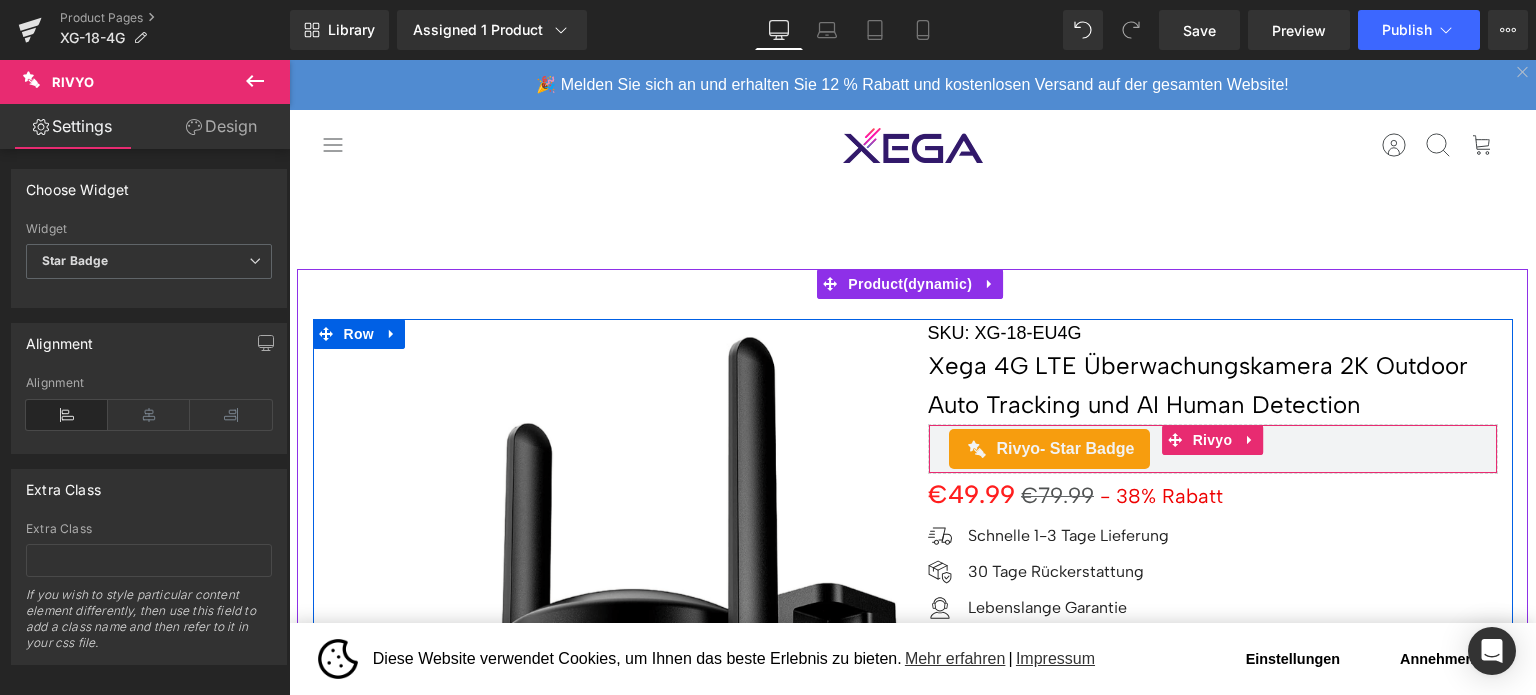 click 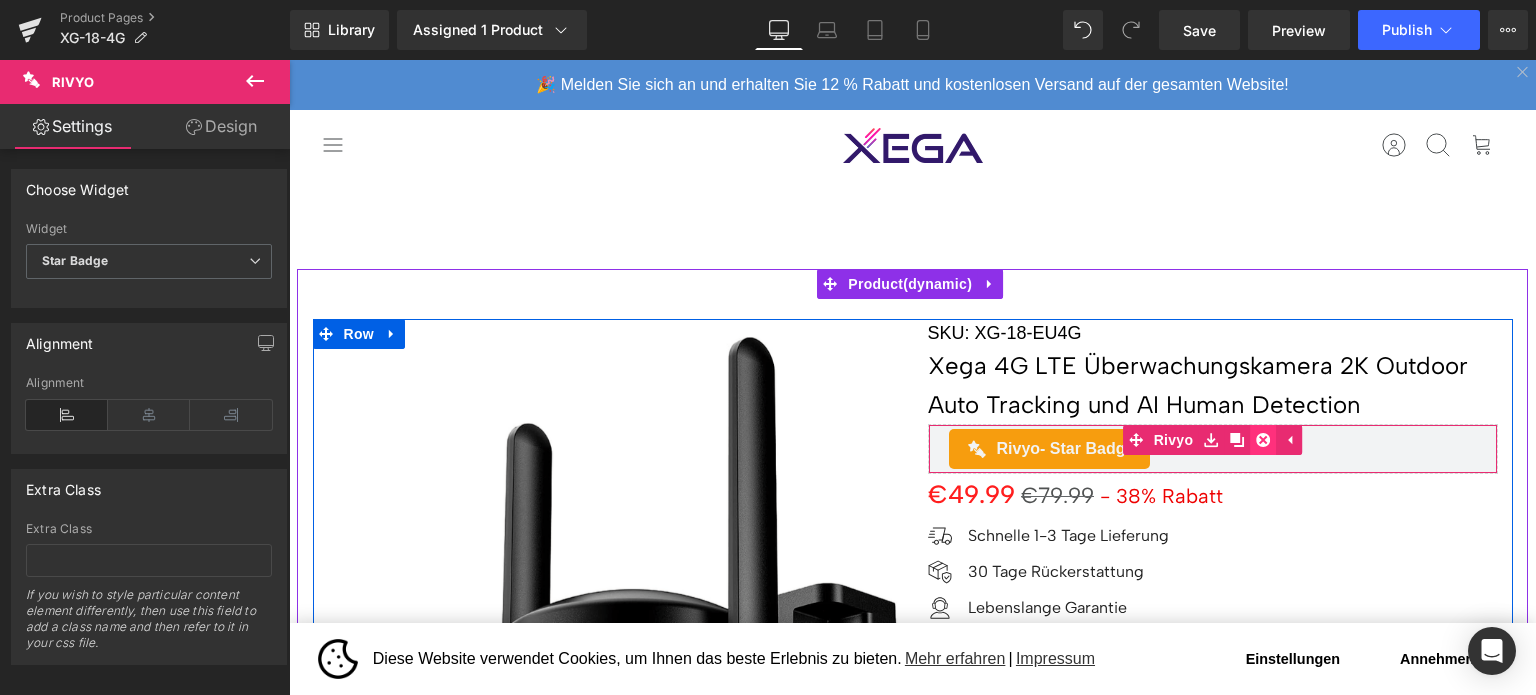 click 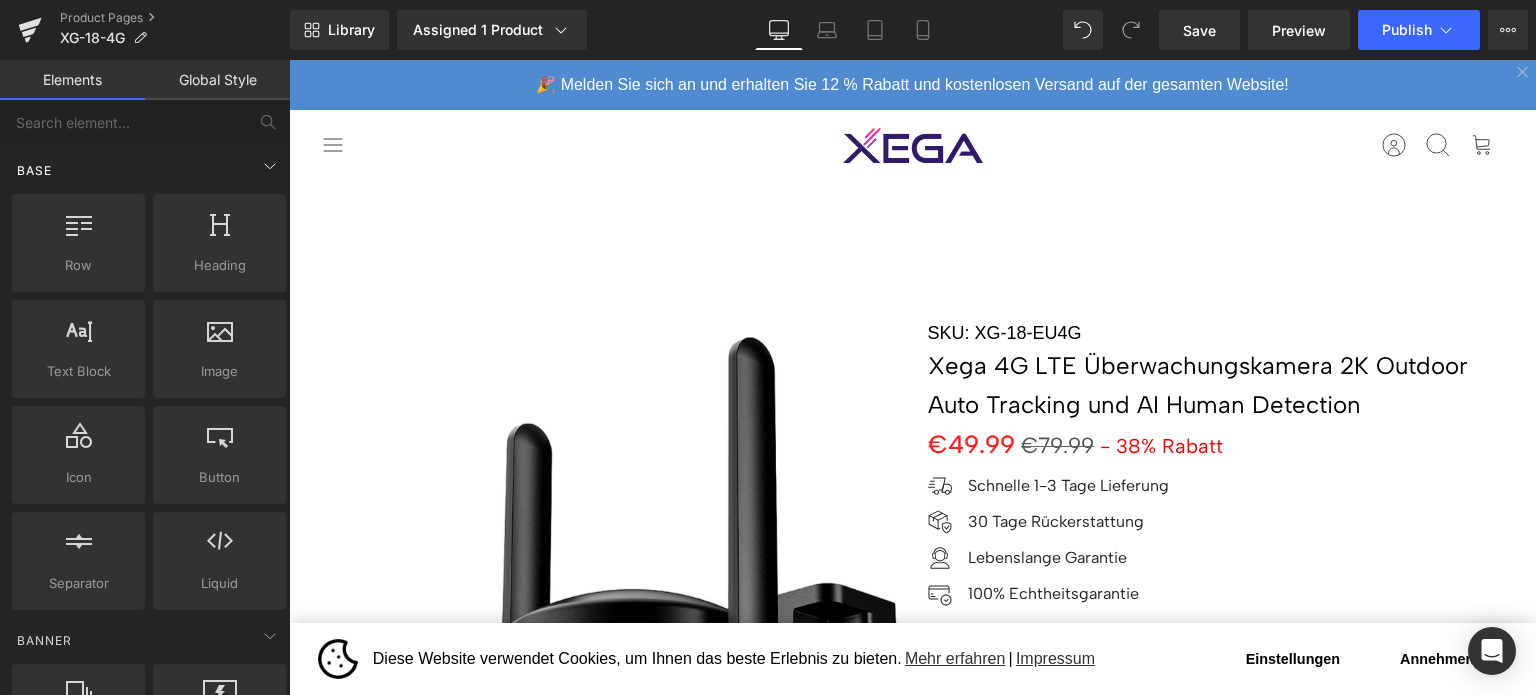 scroll, scrollTop: 0, scrollLeft: 0, axis: both 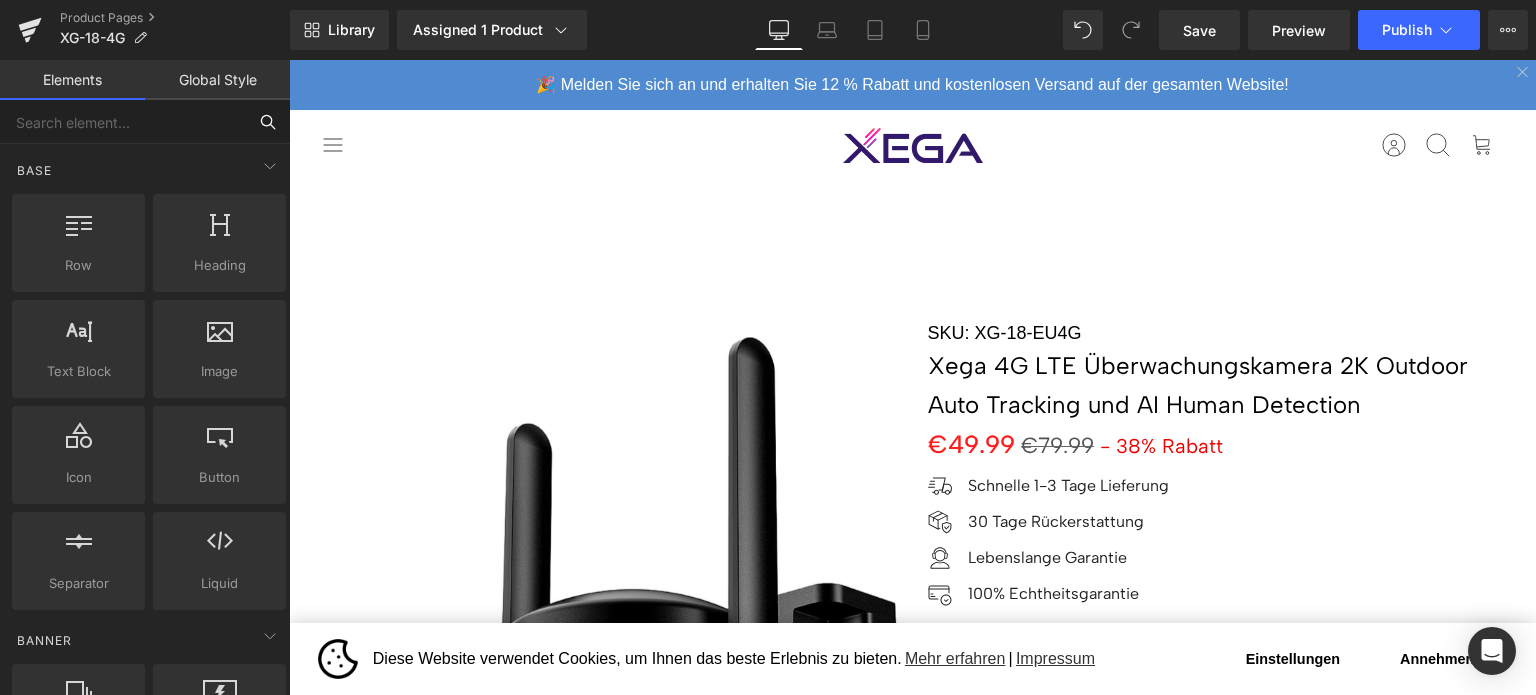 click at bounding box center (123, 122) 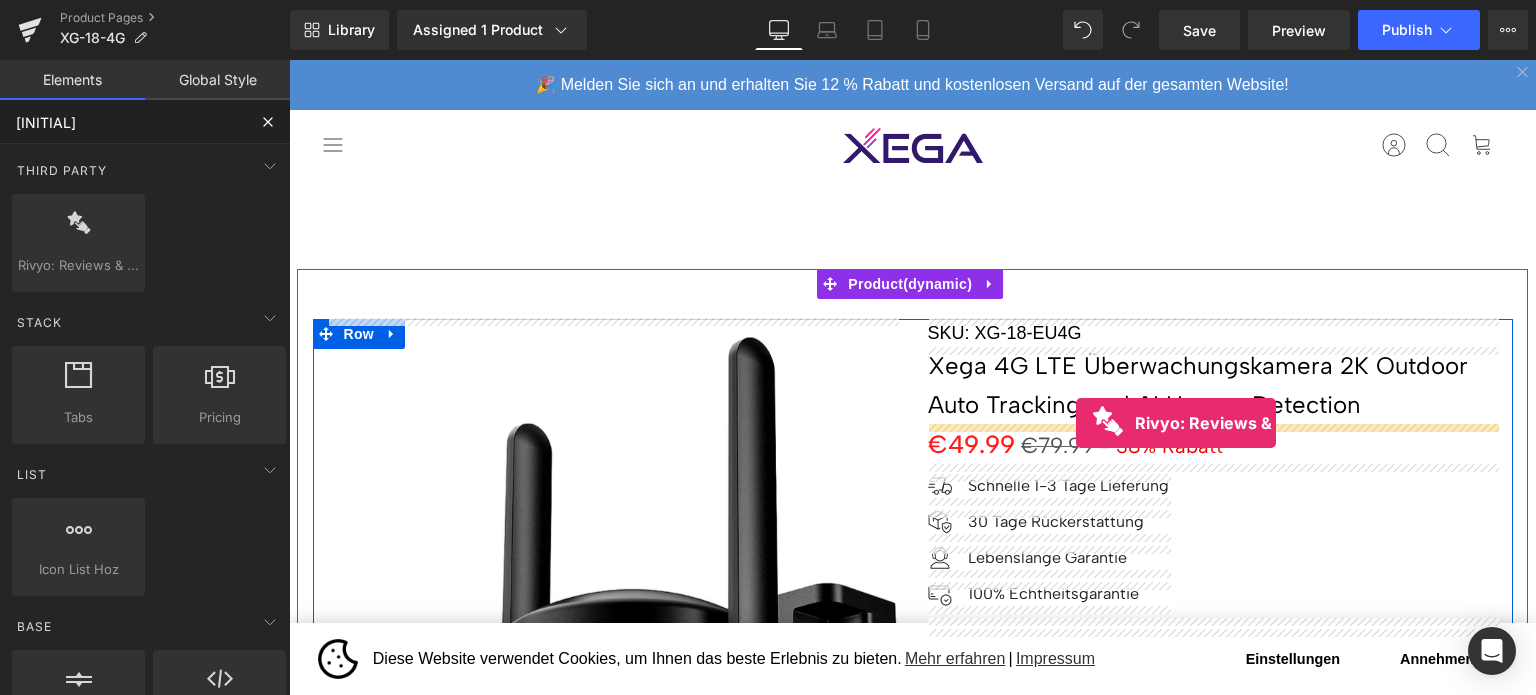 drag, startPoint x: 386, startPoint y: 285, endPoint x: 1076, endPoint y: 423, distance: 703.6647 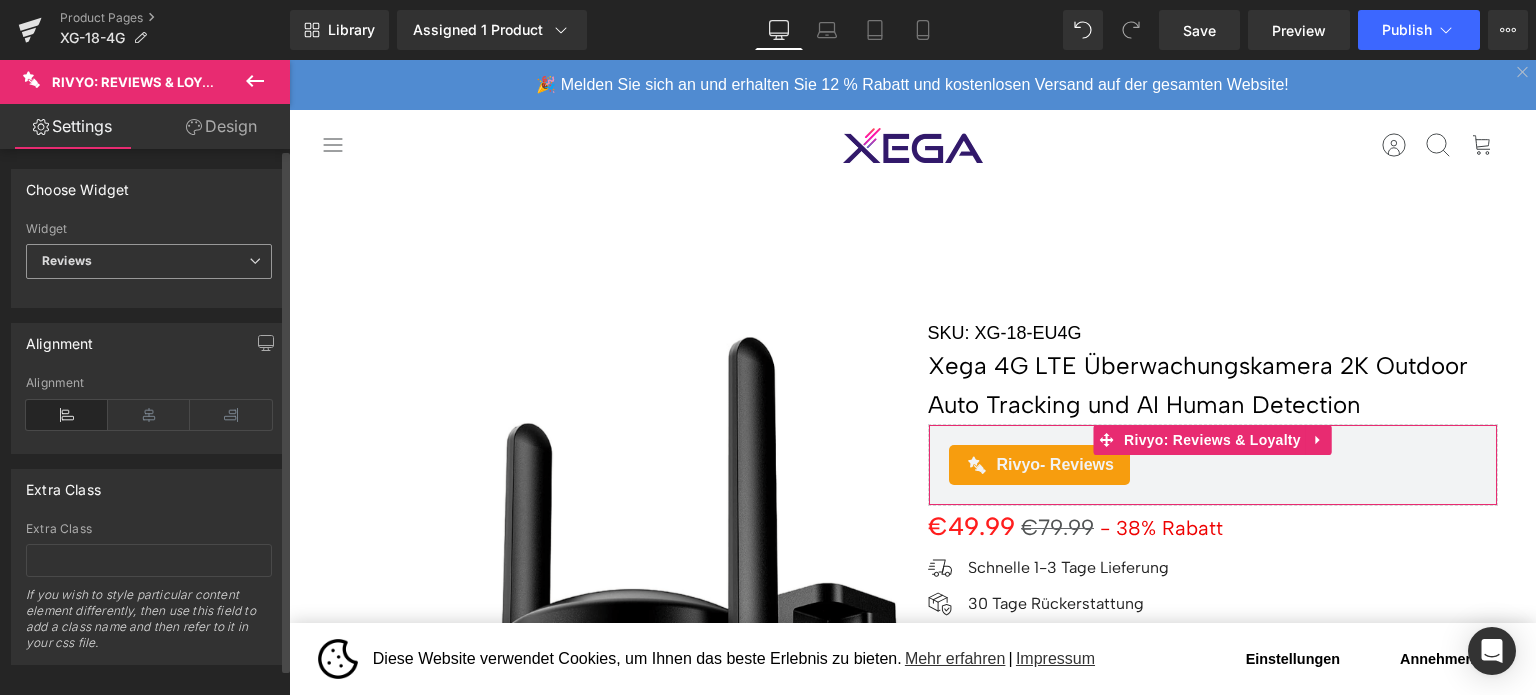 click on "Reviews" at bounding box center [149, 261] 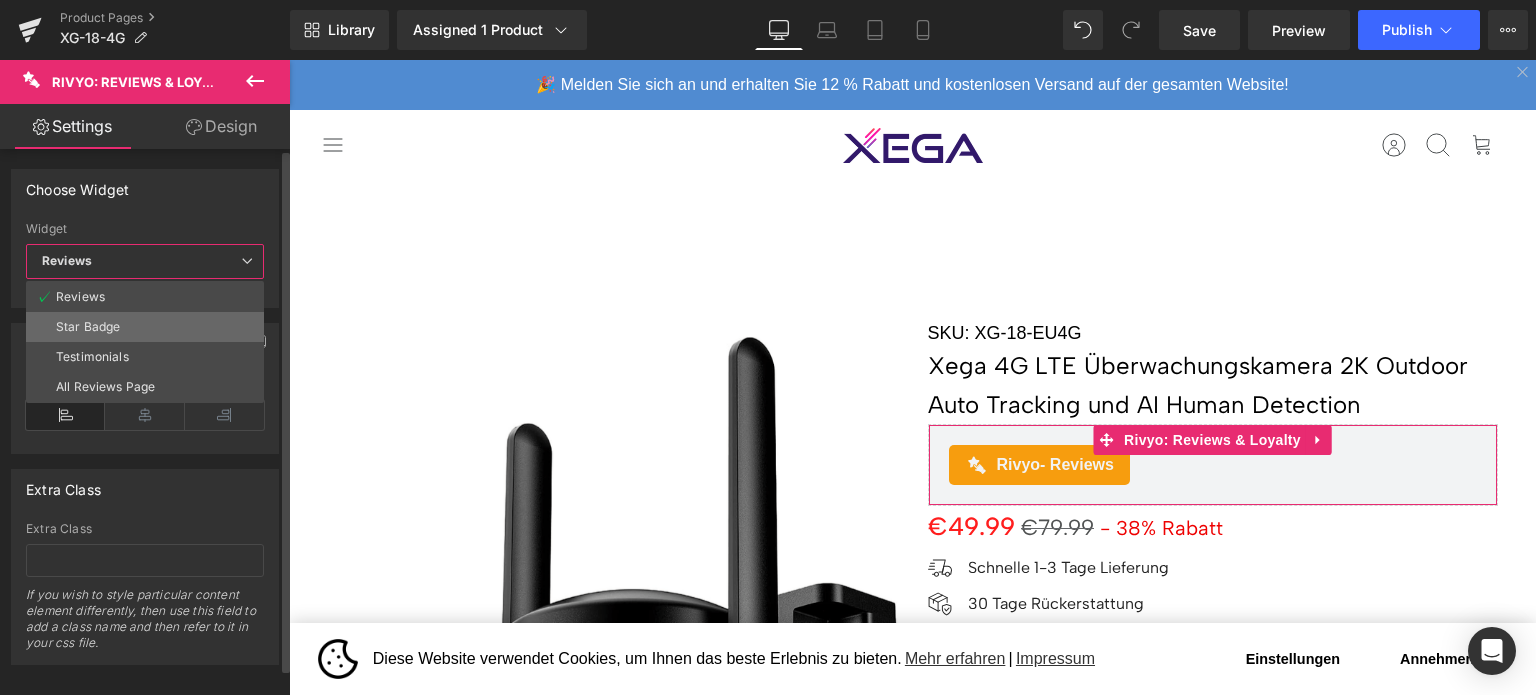 click on "Star Badge" at bounding box center [145, 327] 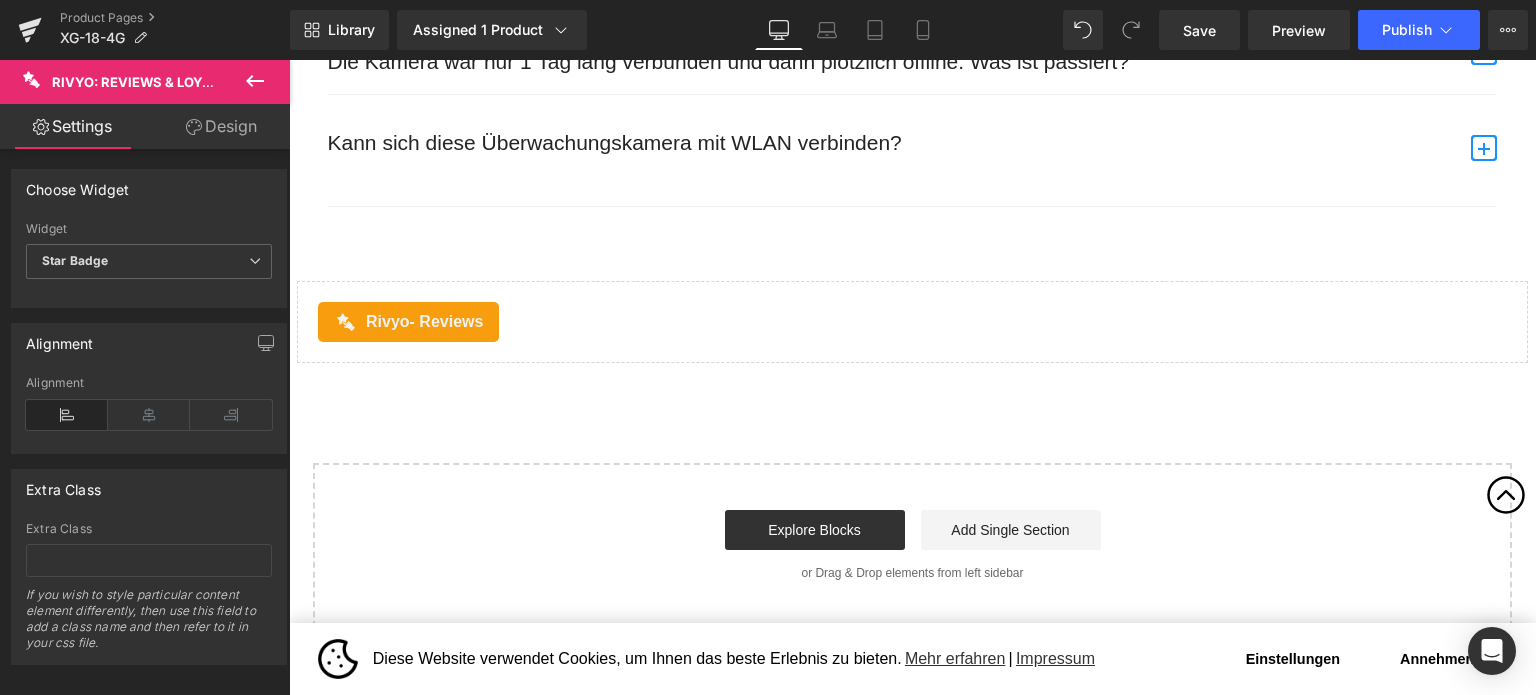 scroll, scrollTop: 9800, scrollLeft: 0, axis: vertical 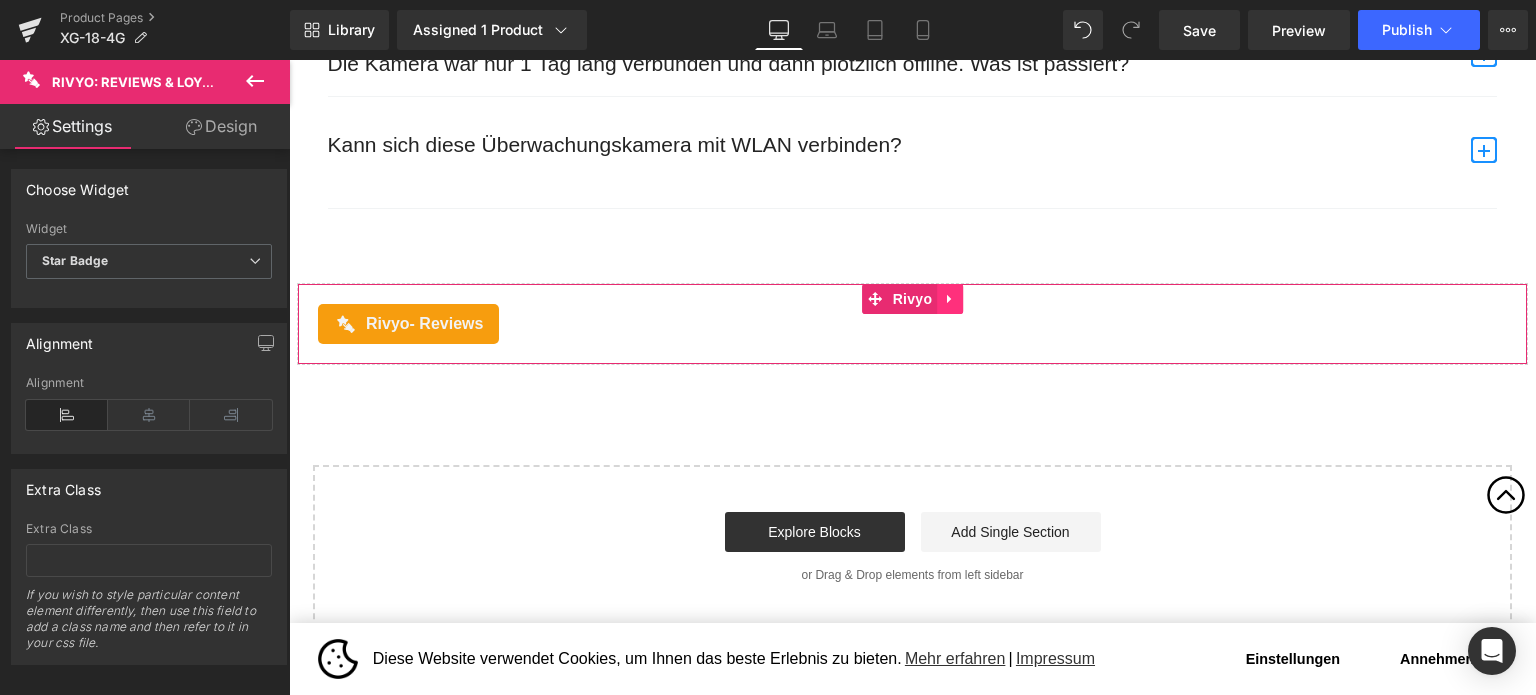 click 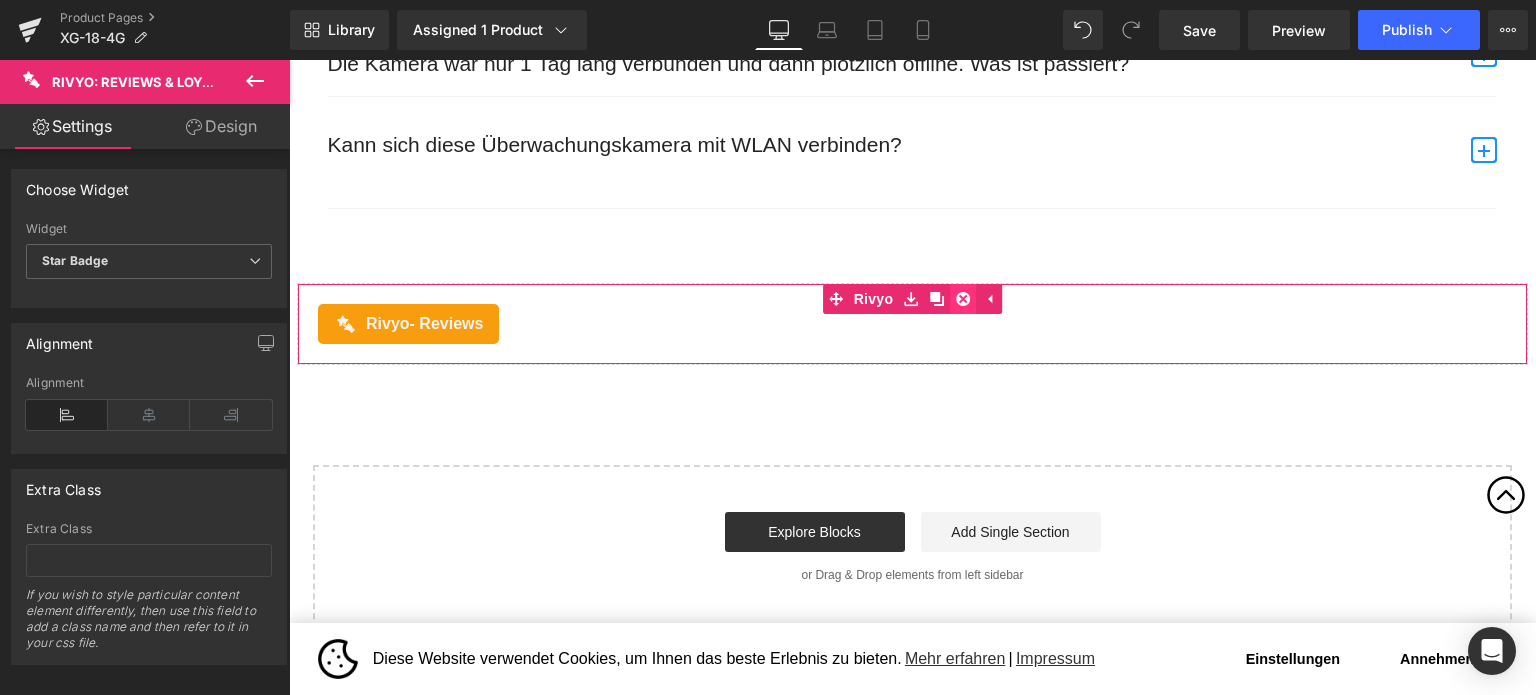 click 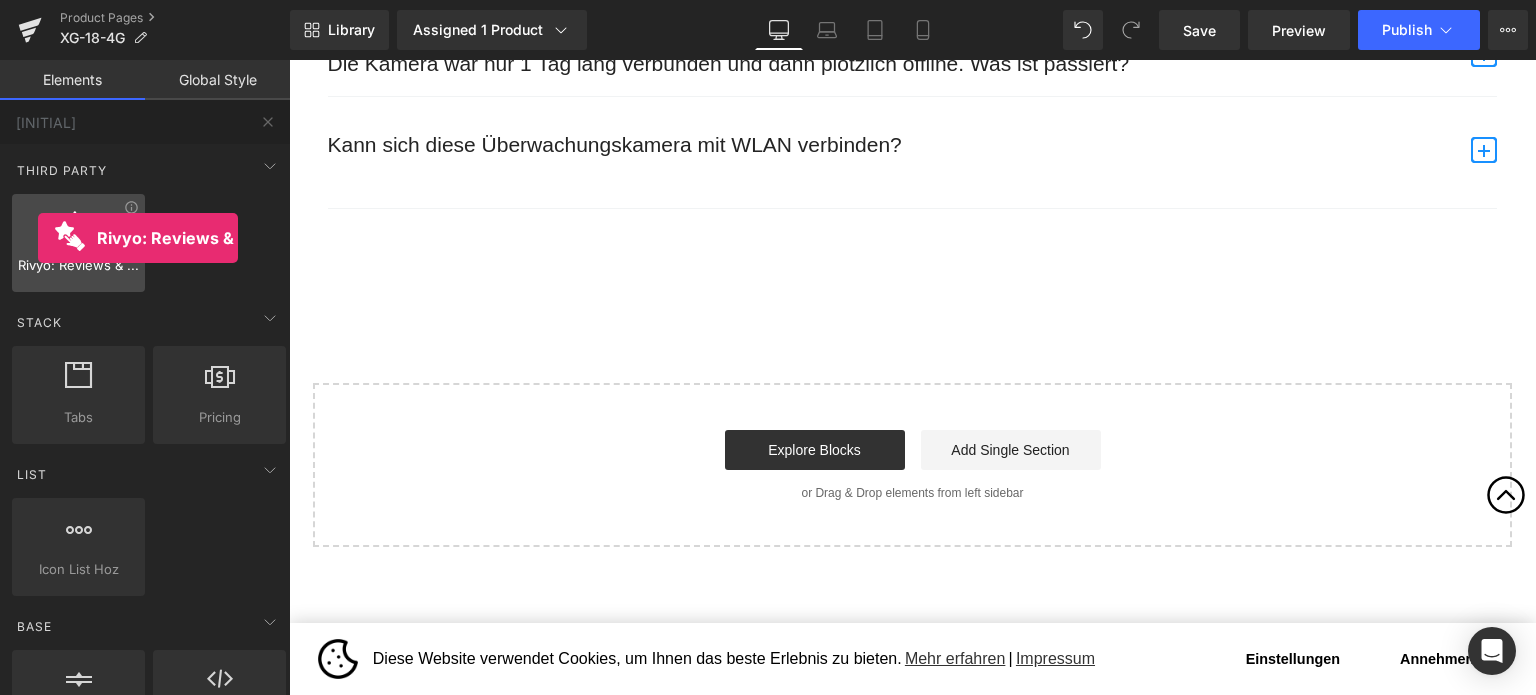 drag, startPoint x: 84, startPoint y: 236, endPoint x: 37, endPoint y: 238, distance: 47.042534 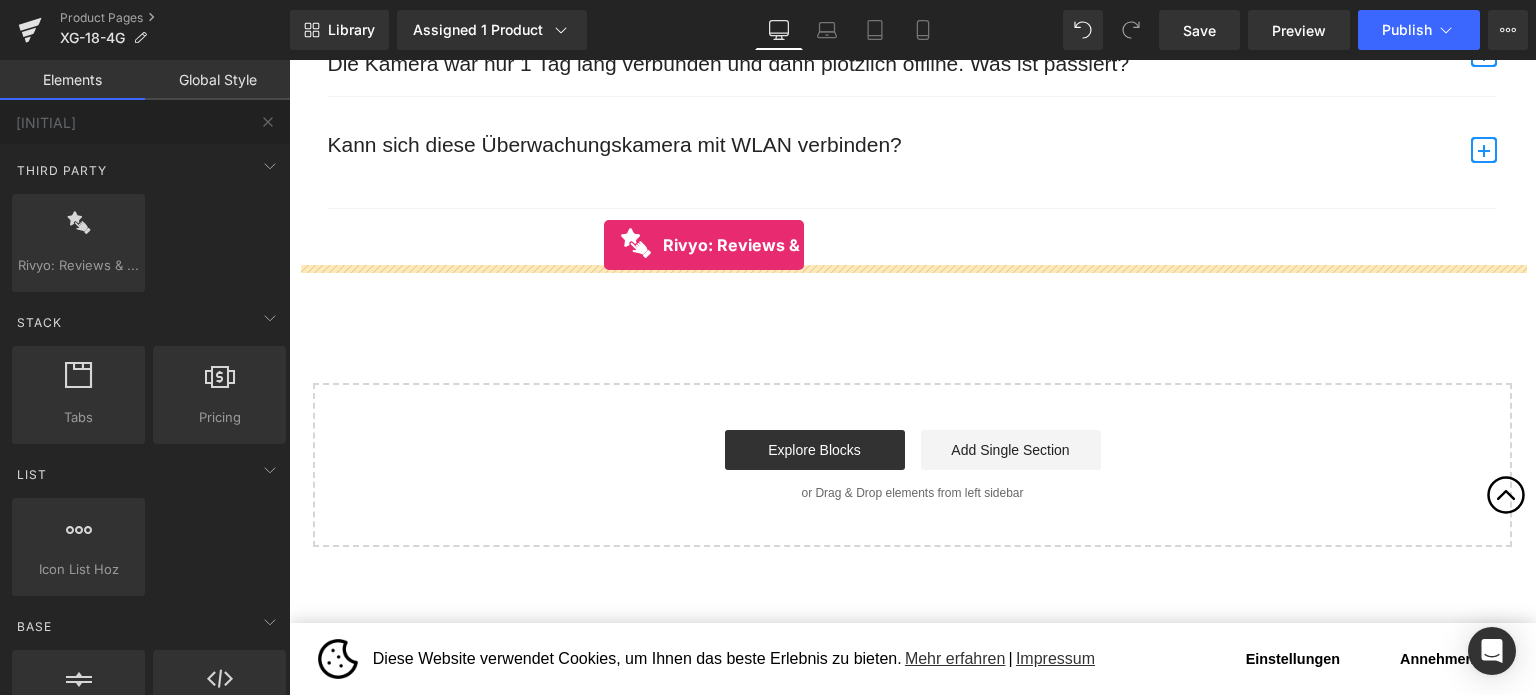 drag, startPoint x: 403, startPoint y: 294, endPoint x: 604, endPoint y: 245, distance: 206.88644 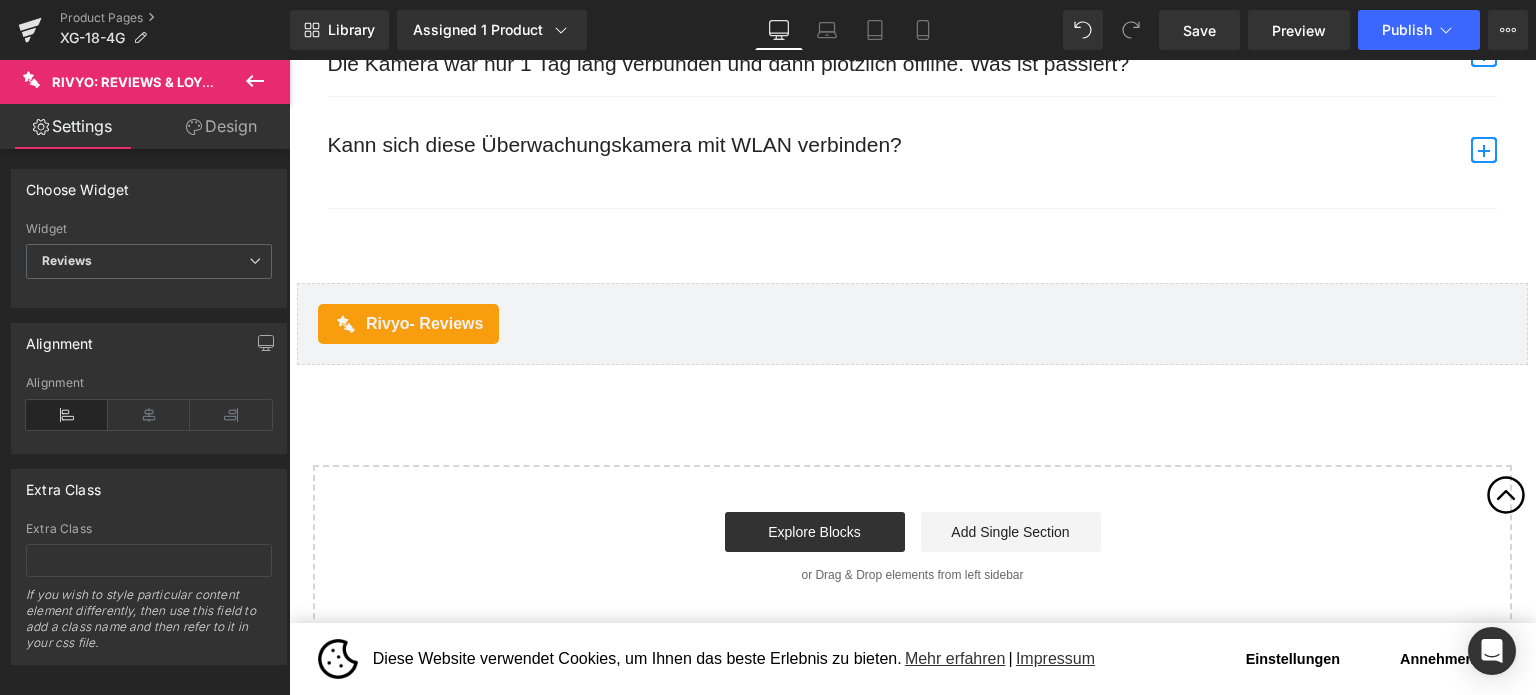 click 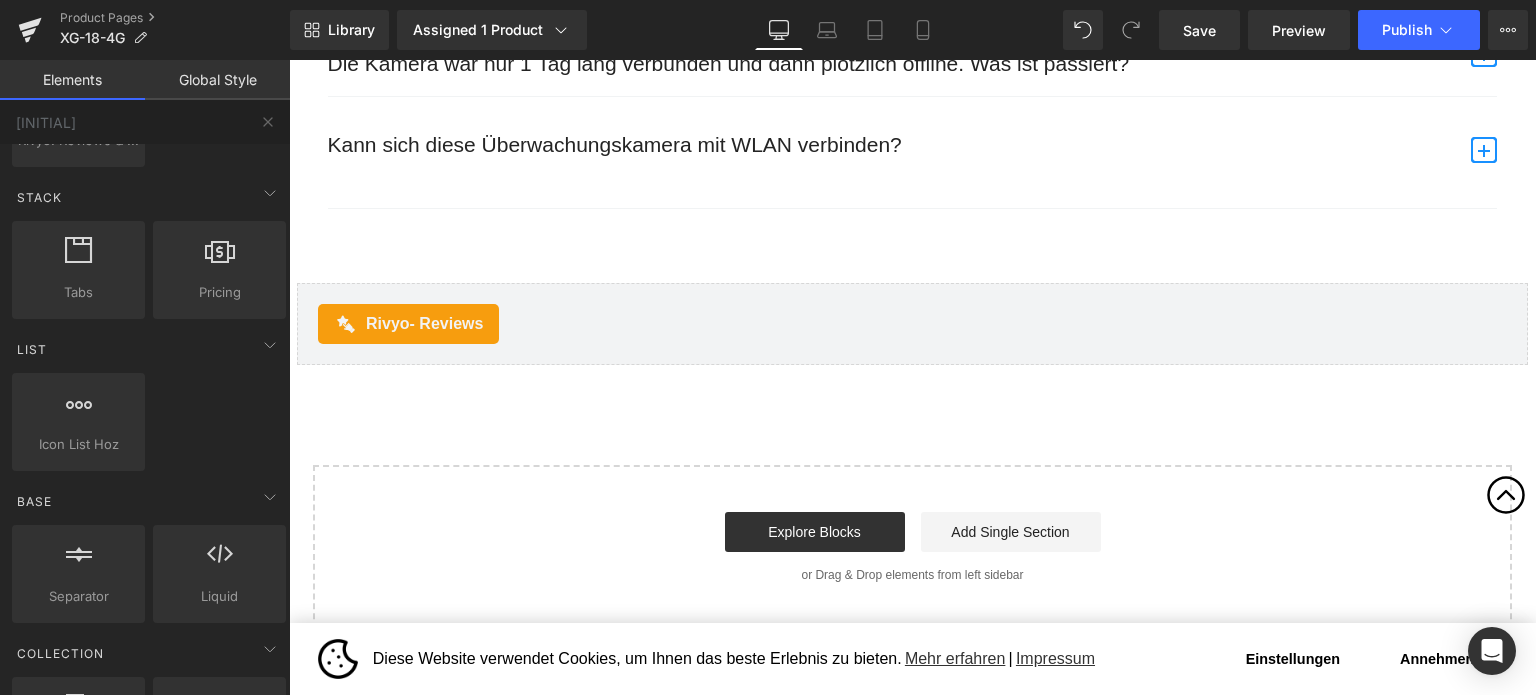 scroll, scrollTop: 300, scrollLeft: 0, axis: vertical 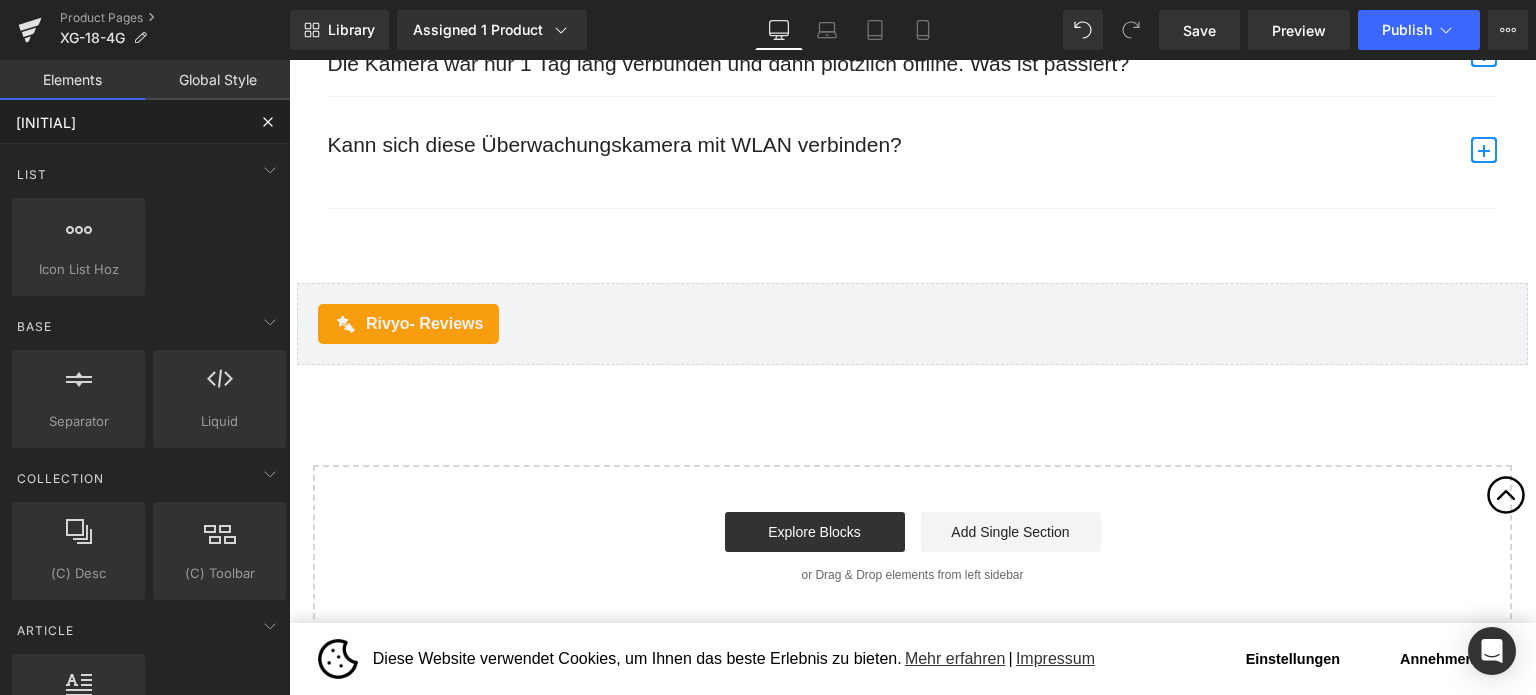 click on "ri" at bounding box center (123, 122) 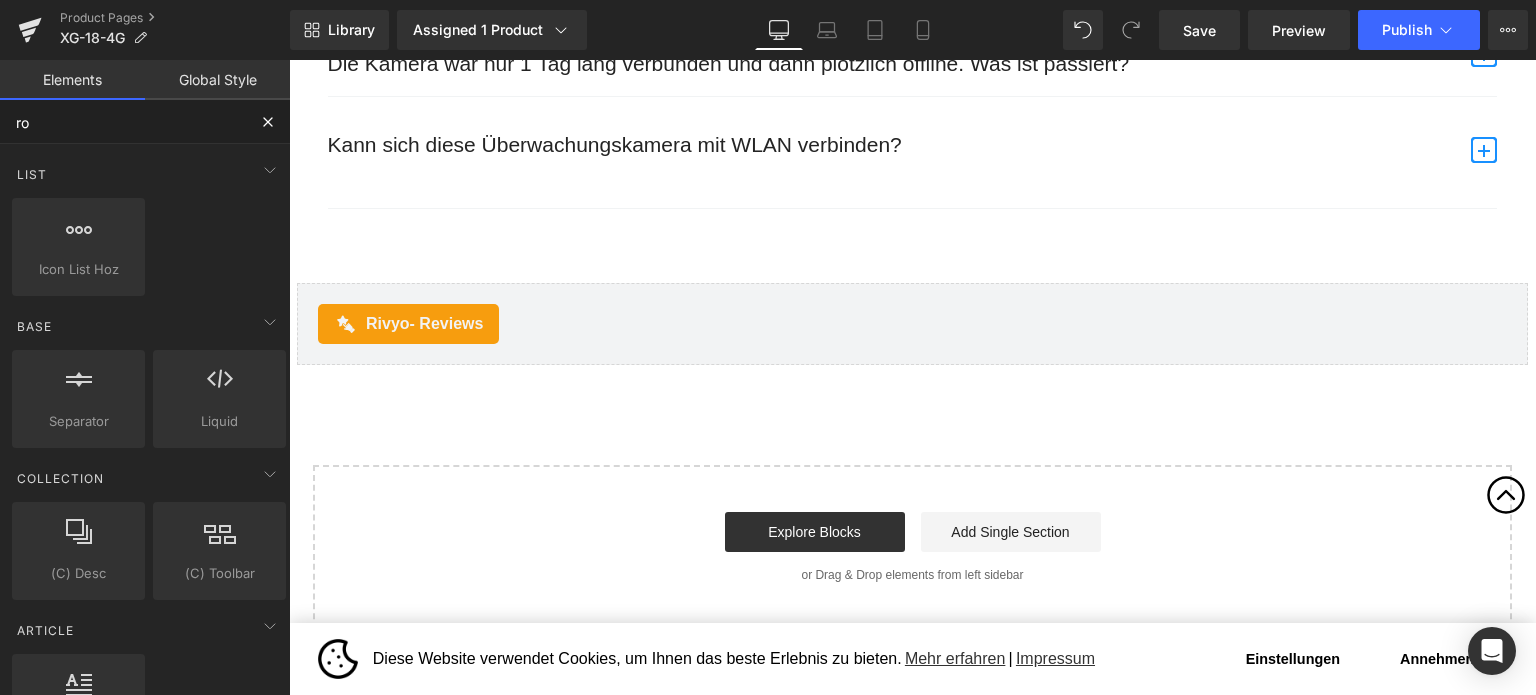 scroll, scrollTop: 0, scrollLeft: 0, axis: both 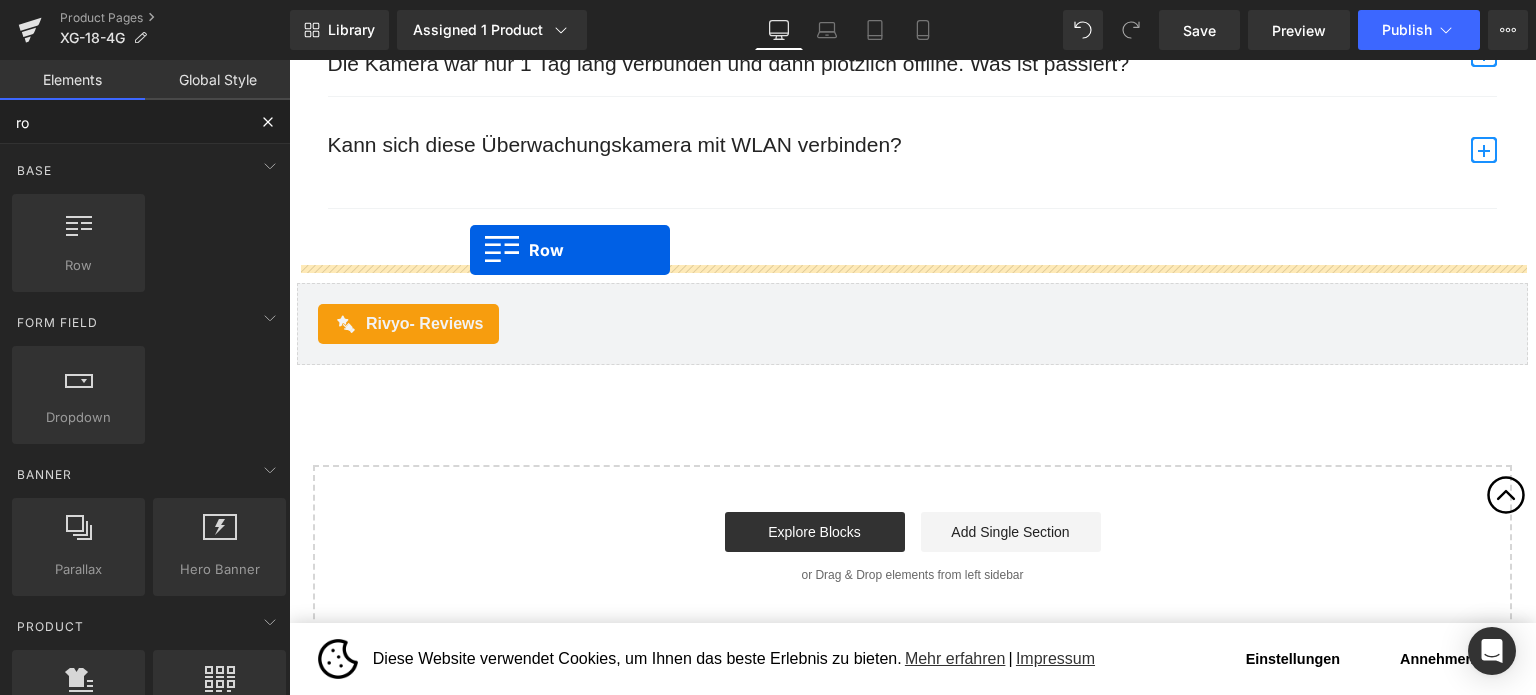 drag, startPoint x: 369, startPoint y: 311, endPoint x: 470, endPoint y: 250, distance: 117.99152 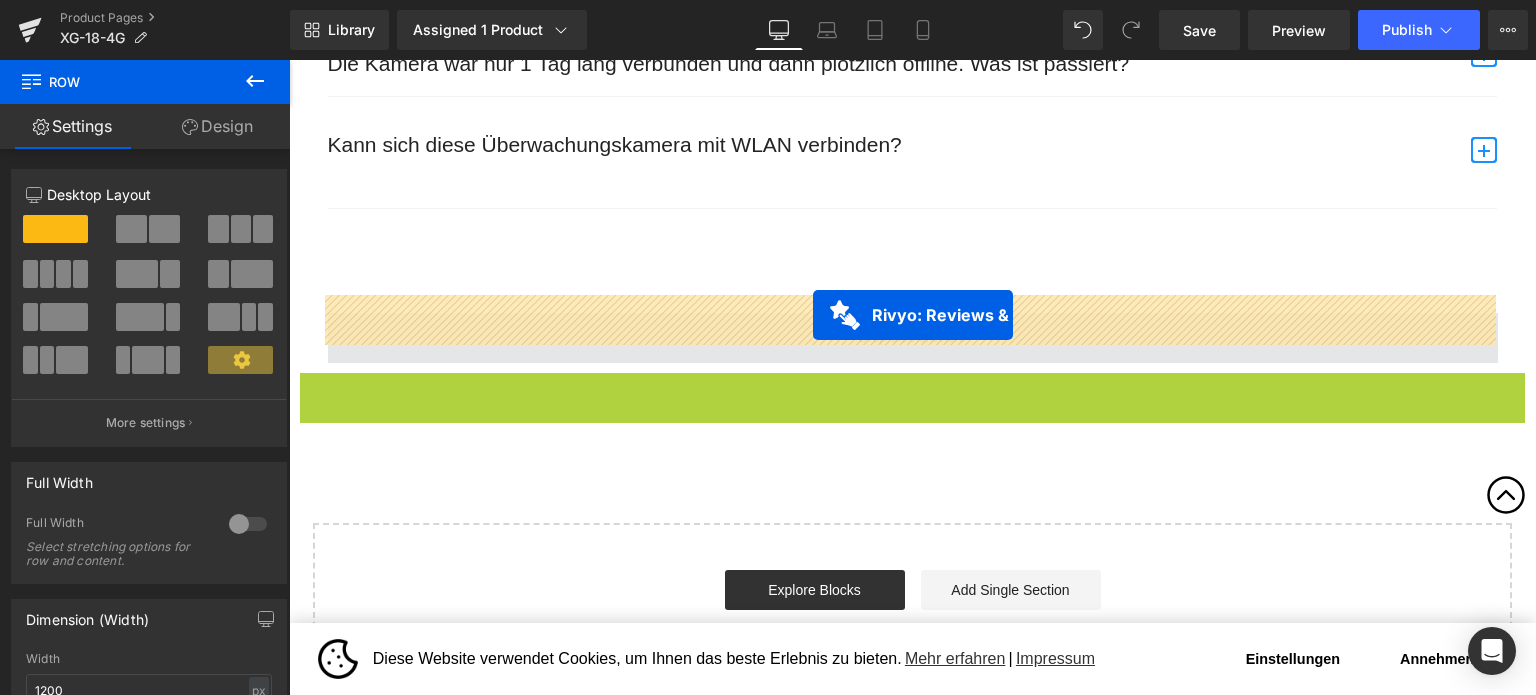 drag, startPoint x: 811, startPoint y: 372, endPoint x: 813, endPoint y: 315, distance: 57.035076 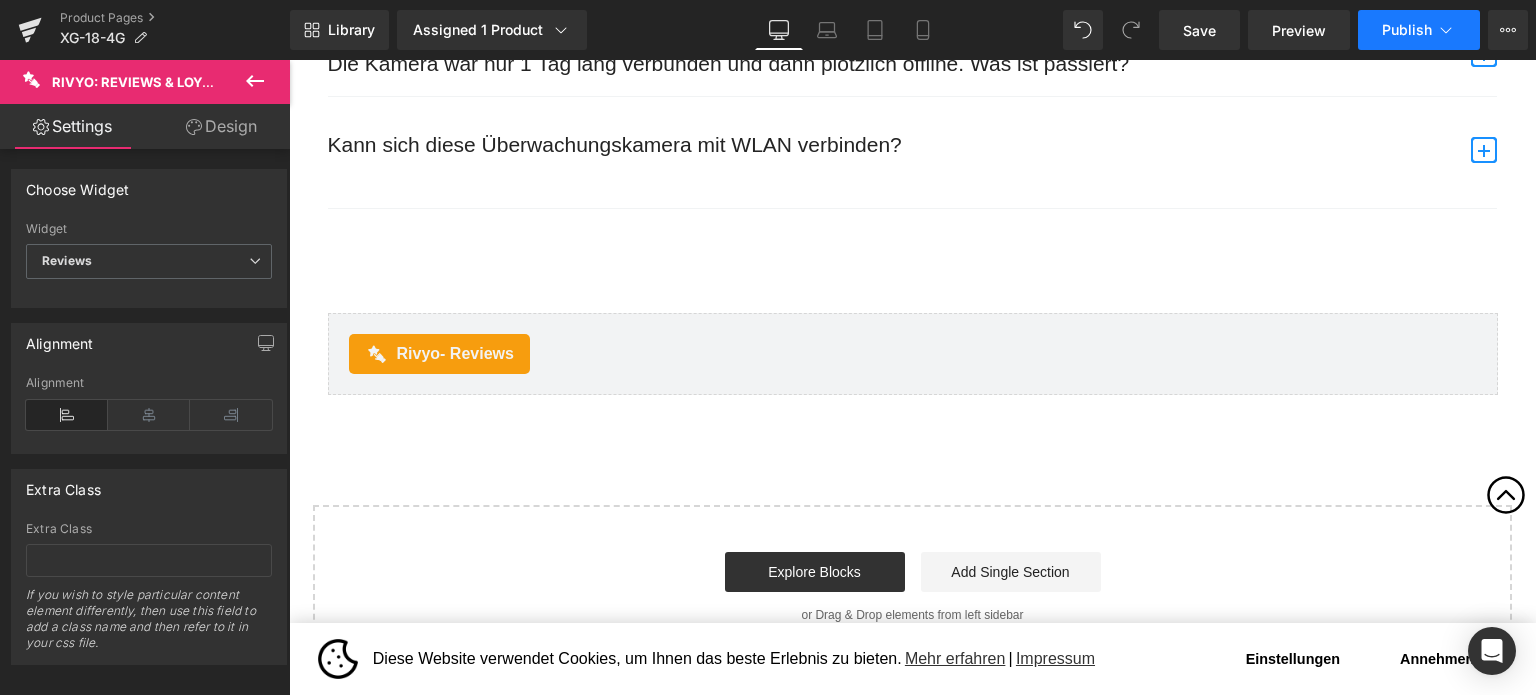 click on "Publish" at bounding box center [1407, 30] 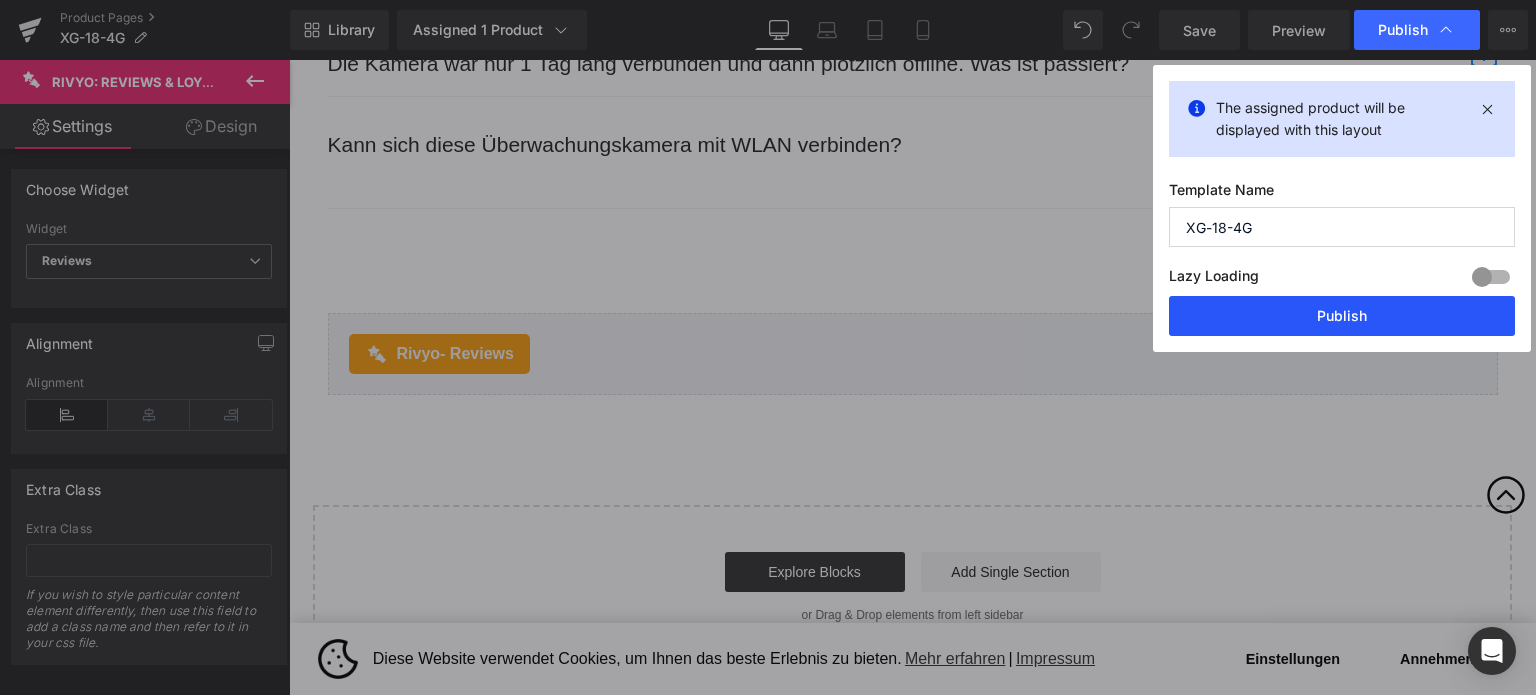 click on "The assigned product will be displayed with this layout Template Name XG-18-4G
Lazy Loading
Build
Upgrade plan to unlock
Lazy loading helps you improve page loading time, enhance user experience & increase your SEO results.
Lazy loading is available on  Build, Optimize & Enterprise.
You’ve reached the maximum published page number of your plan  (25/999999) .
Upgrade plan to unlock more pages
Publish" at bounding box center [1342, 208] 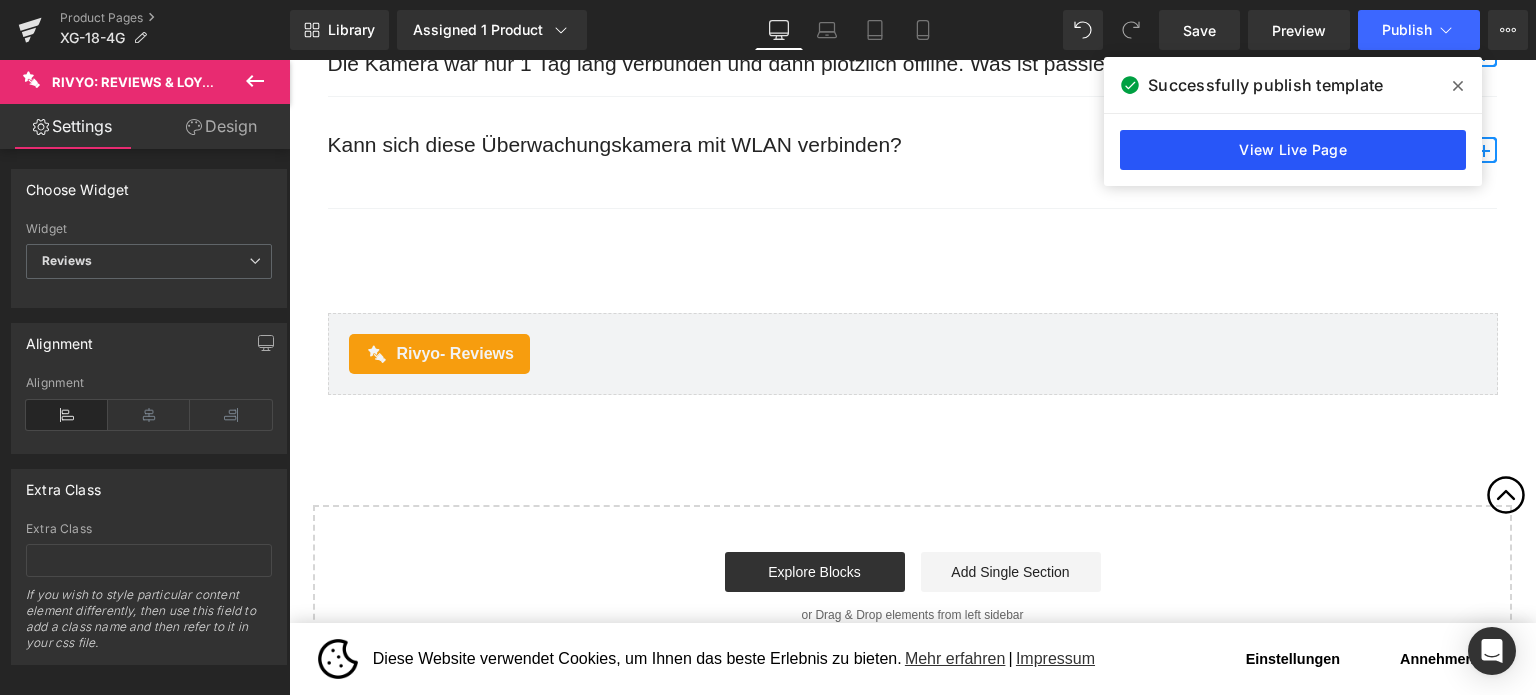 click on "View Live Page" at bounding box center (1293, 150) 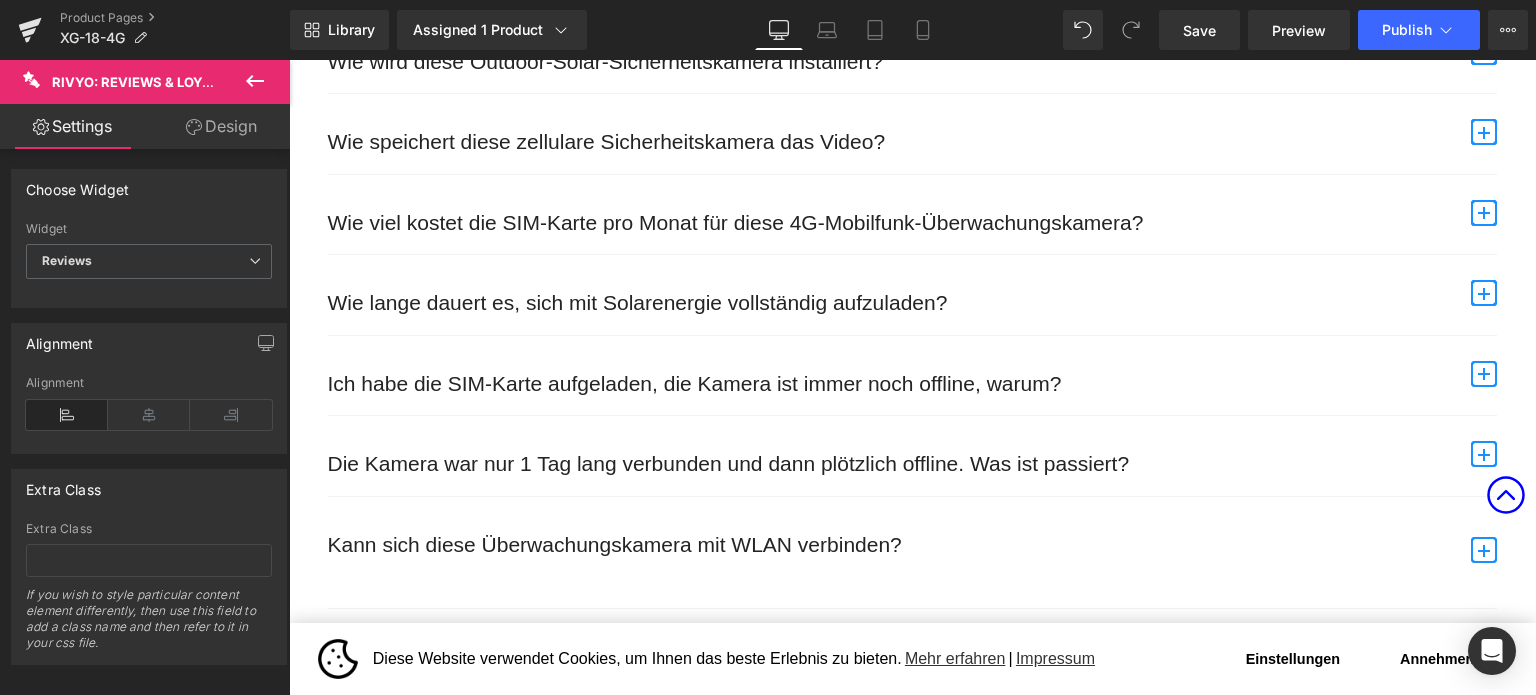click 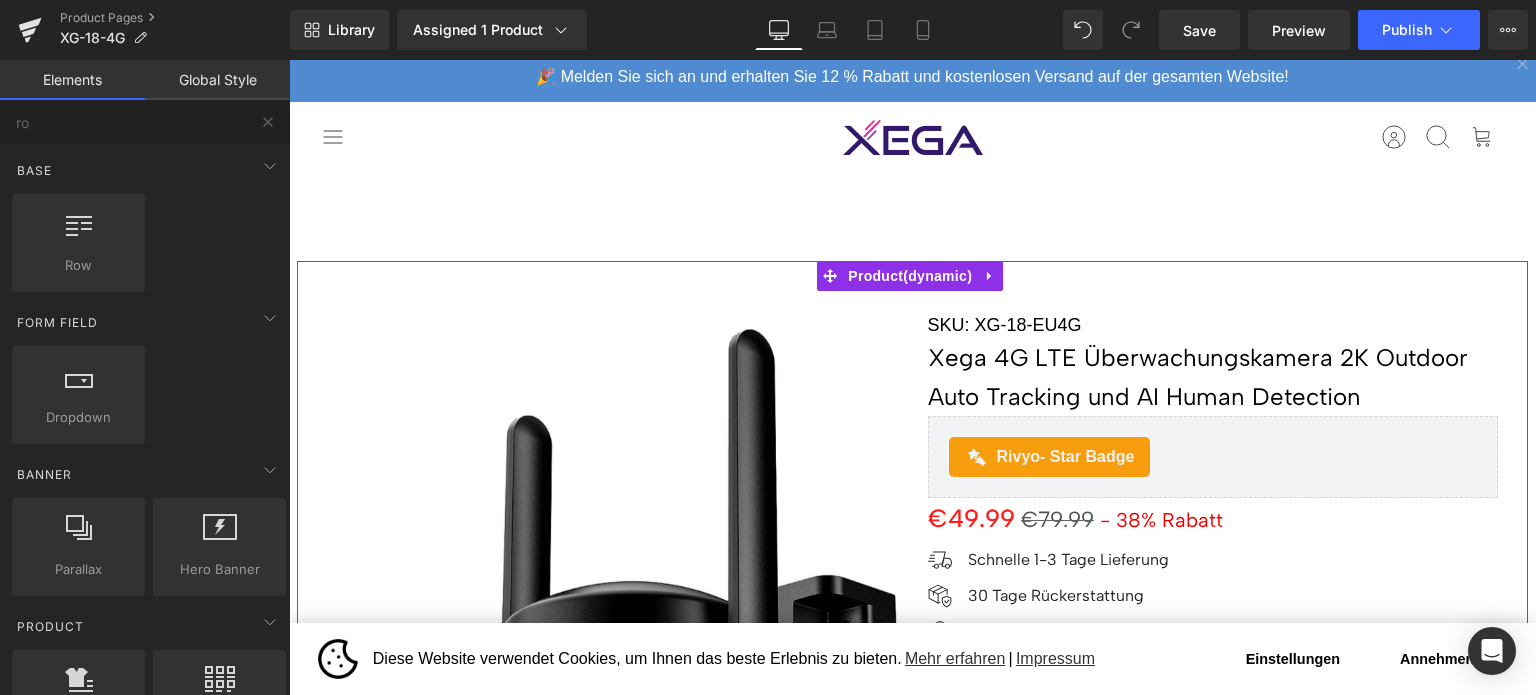 scroll, scrollTop: 0, scrollLeft: 0, axis: both 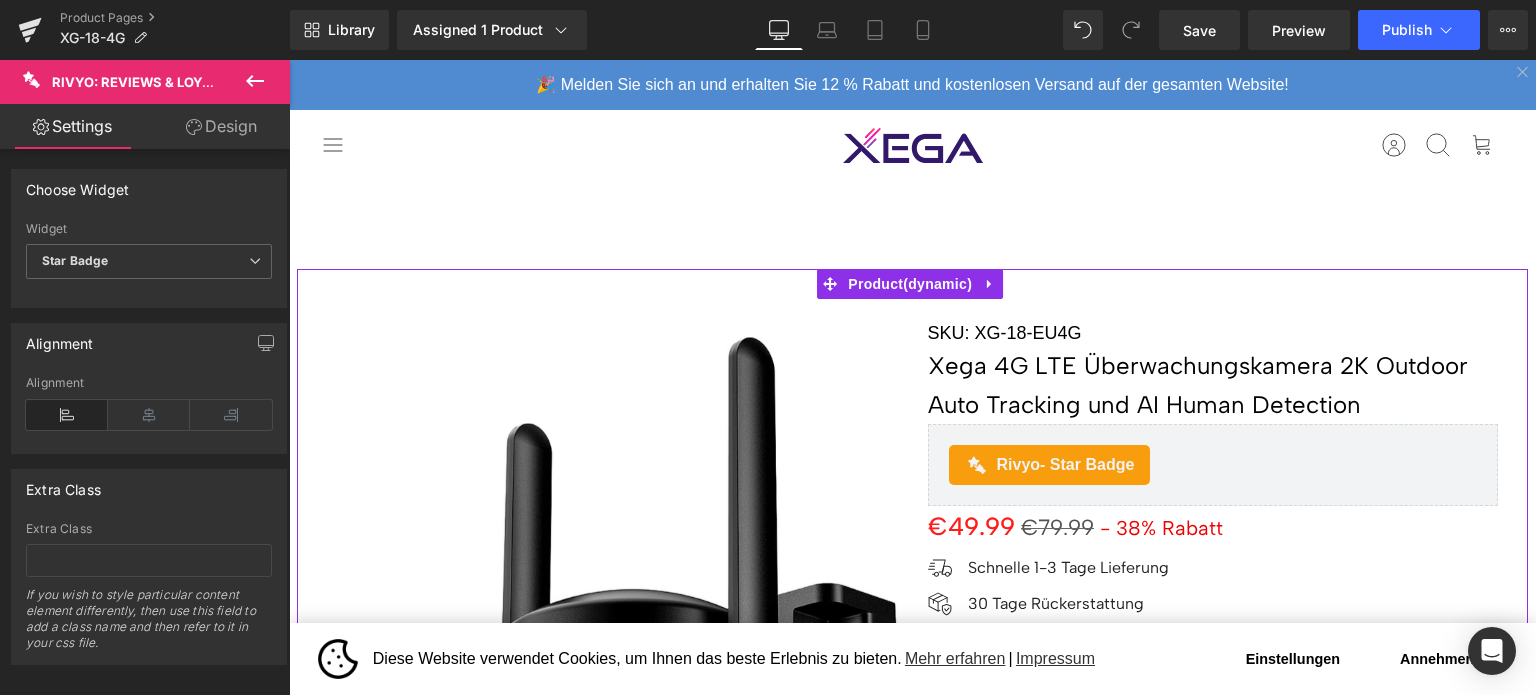 click on "Rivyo  - Star Badge" at bounding box center [1213, 465] 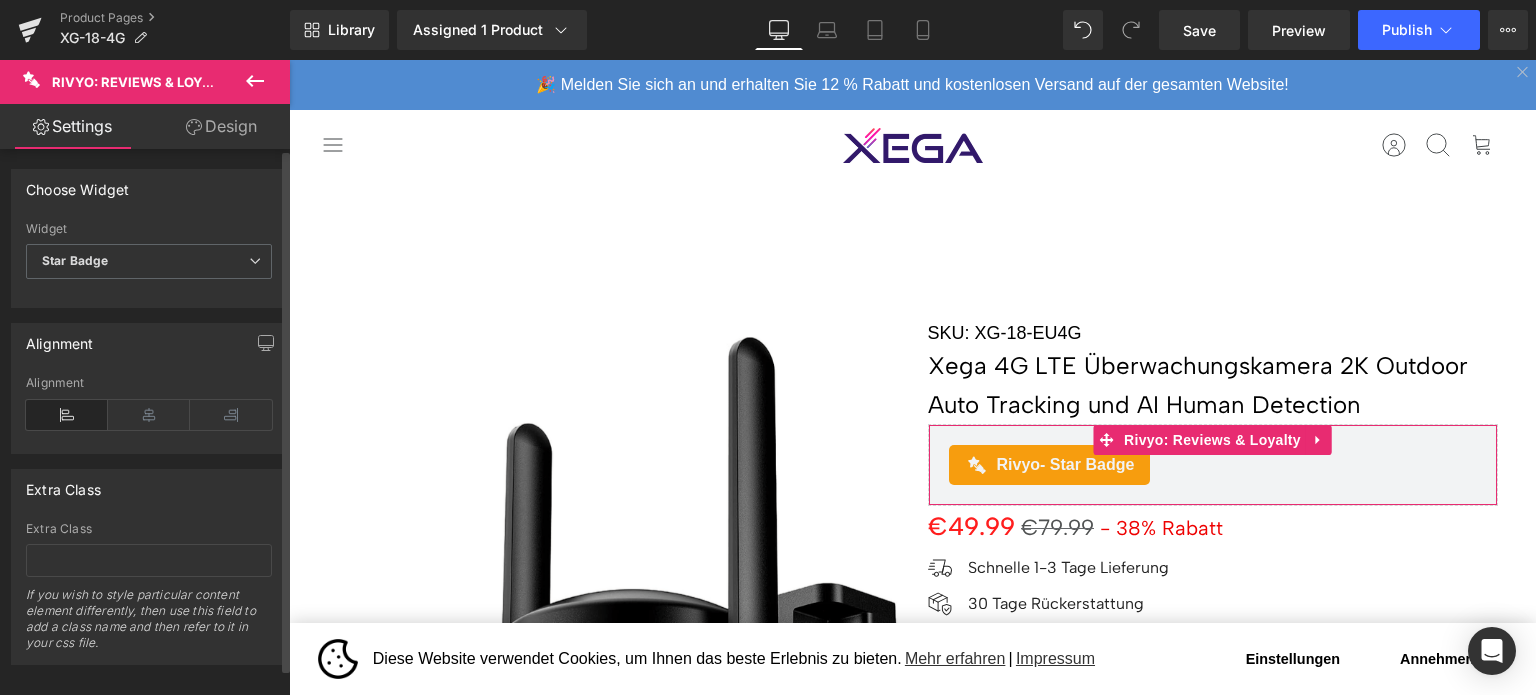 click on "Widget
Star Badge
Reviews Star Badge Testimonials All Reviews Page" at bounding box center [149, 262] 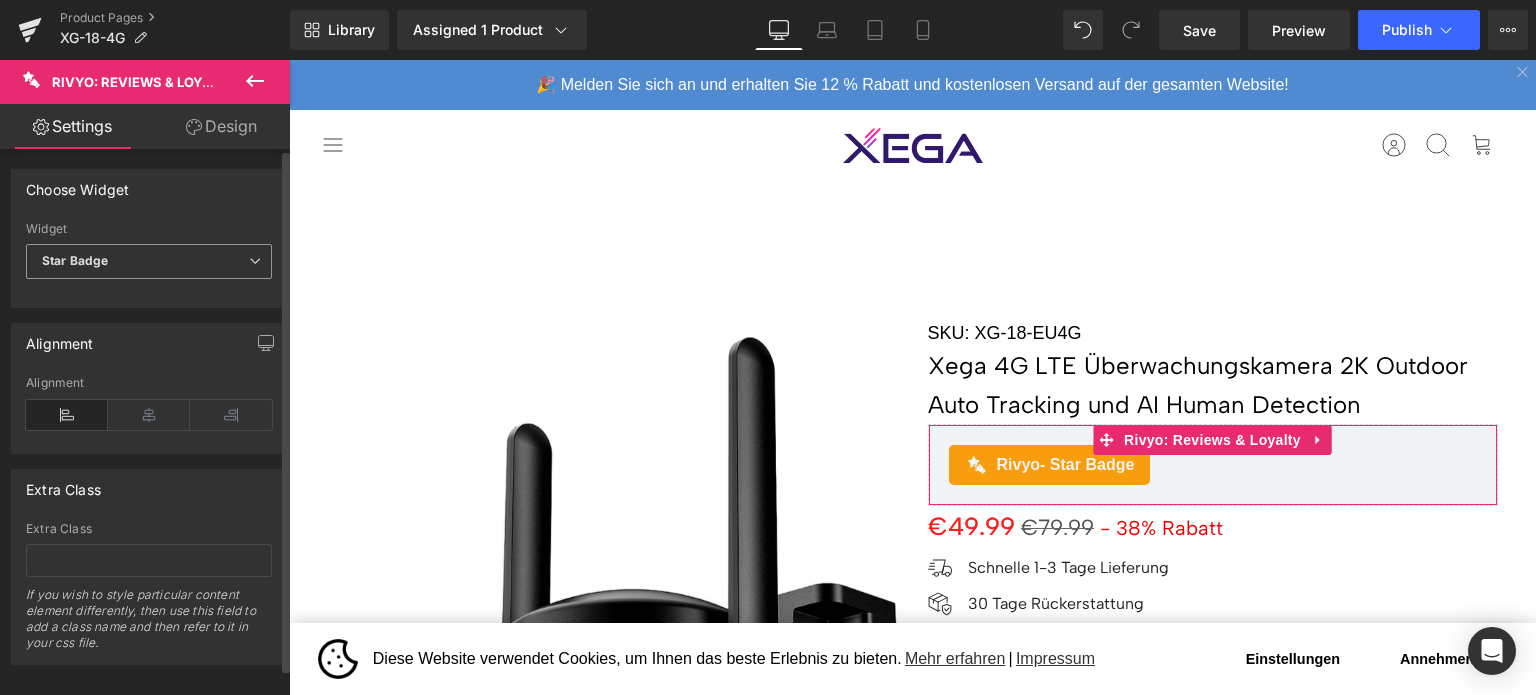 click on "Star Badge" at bounding box center [149, 261] 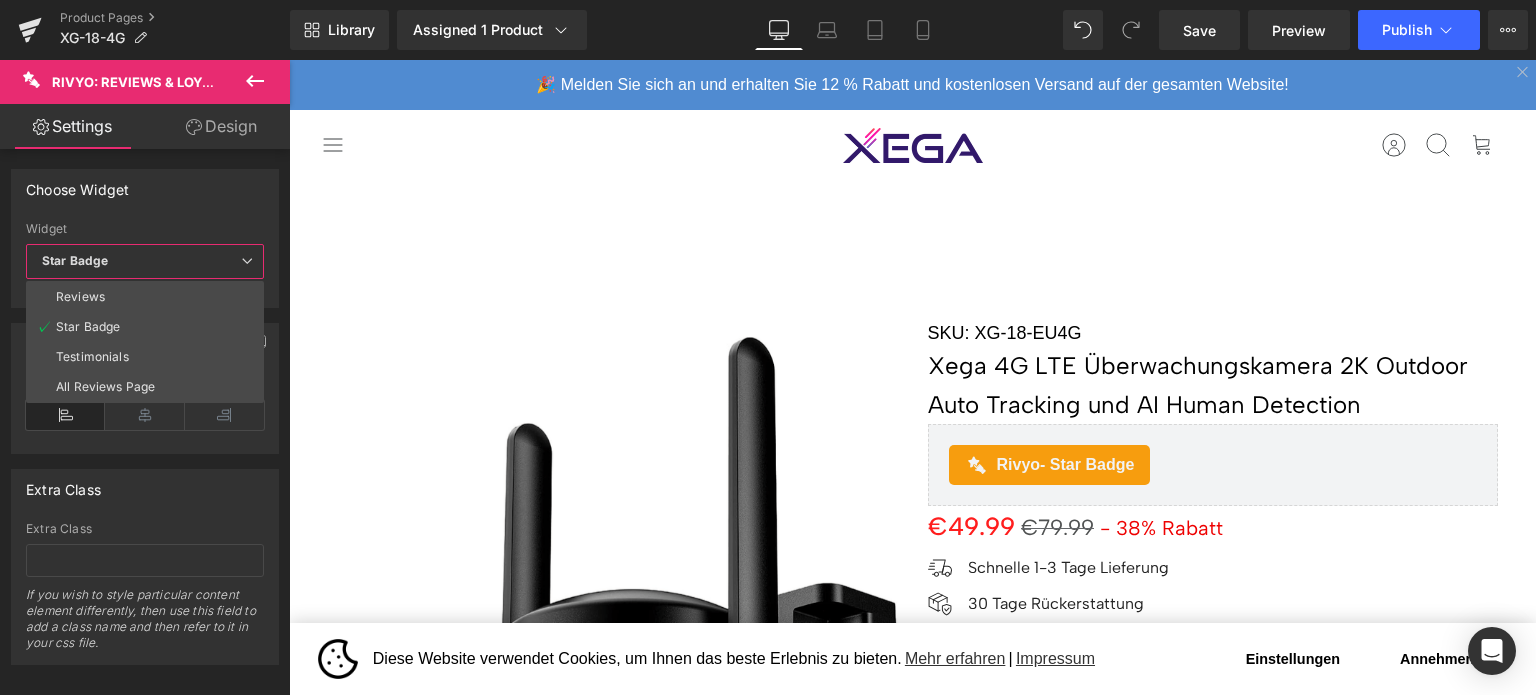 click on "Diese Website verwendet Cookies, um Ihnen das beste Erlebnis zu bieten.  Mehr erfahren  |  Impressum Einstellungen Annehmen
Einwilligungseinstellungen verwalten
Alles ablehnen
Alles Akzeptieren
Wir verwenden Cookies, um die Funktionalität der Website zu optimieren, die Leistung zu analysieren und Ihnen ein personalisiertes Erlebnis zu bieten. Einige Cookies sind für den ordnungsgemäßen Betrieb der Website unerlässlich. Diese Cookies können nicht deaktiviert werden. In diesem Fenster können Sie Ihre Präferenzen für Cookies verwalten.
Unbedingt erforderlich
Immer erlaubt
Diese Cookies sind unerlässlich, damit Sie sich auf der Website bewegen und ihre Funktionen nutzen können, z. B. den Zugriff auf sichere Bereiche der Website. Ohne diese Cookies kann die Website nicht richtig funktionieren.
Cookie-Details
Name secure_customer_sig Anbieter Shopify Domain de.xegatech.com Weg / Typ 1 Jahre" at bounding box center (912, 5591) 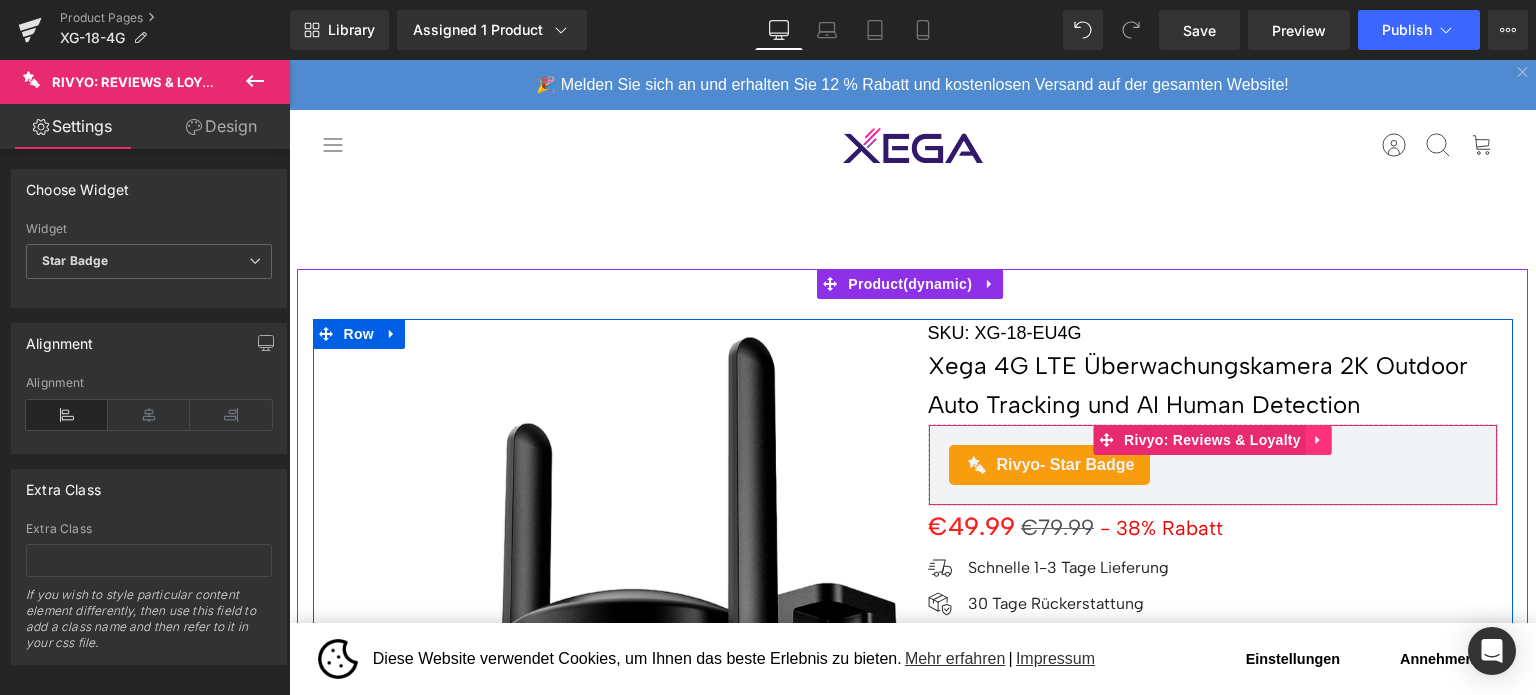 click 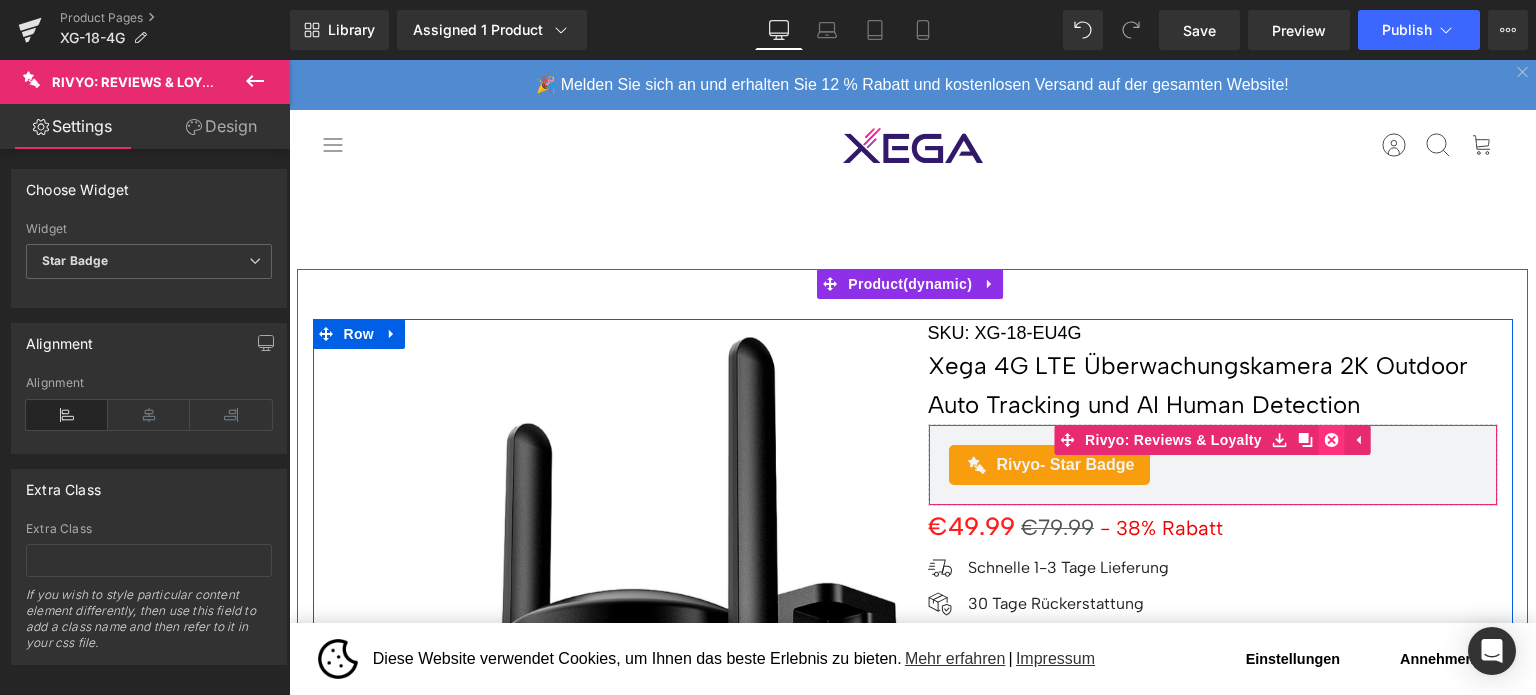 click at bounding box center [1332, 440] 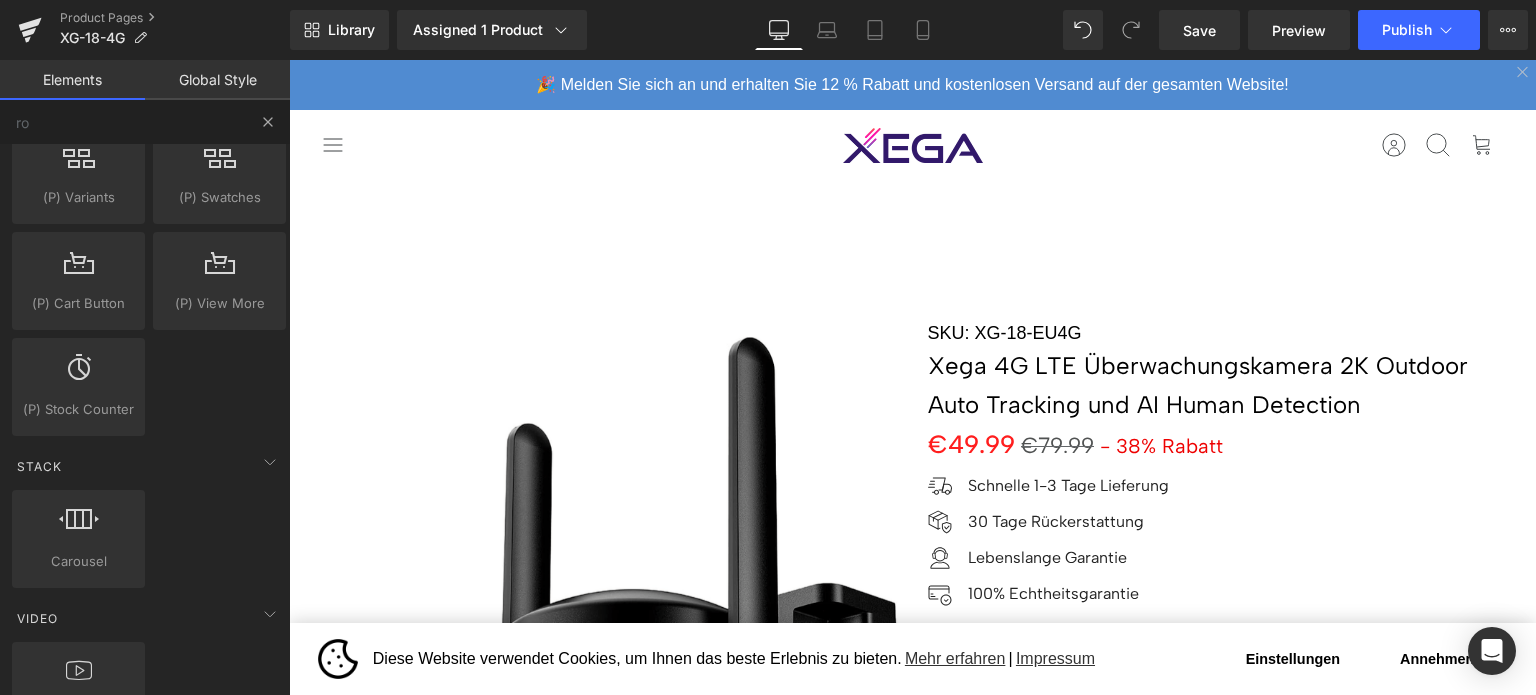 scroll, scrollTop: 964, scrollLeft: 0, axis: vertical 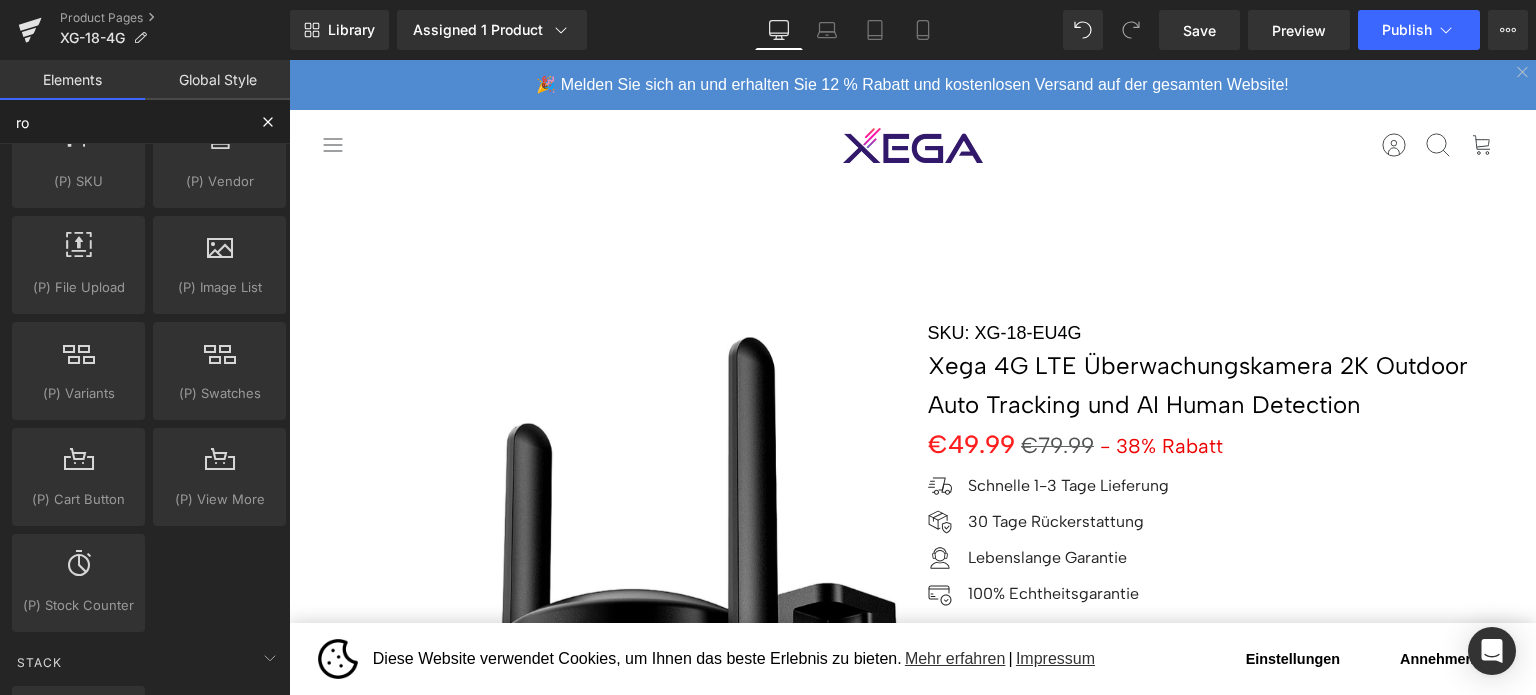 click on "ro" at bounding box center [123, 122] 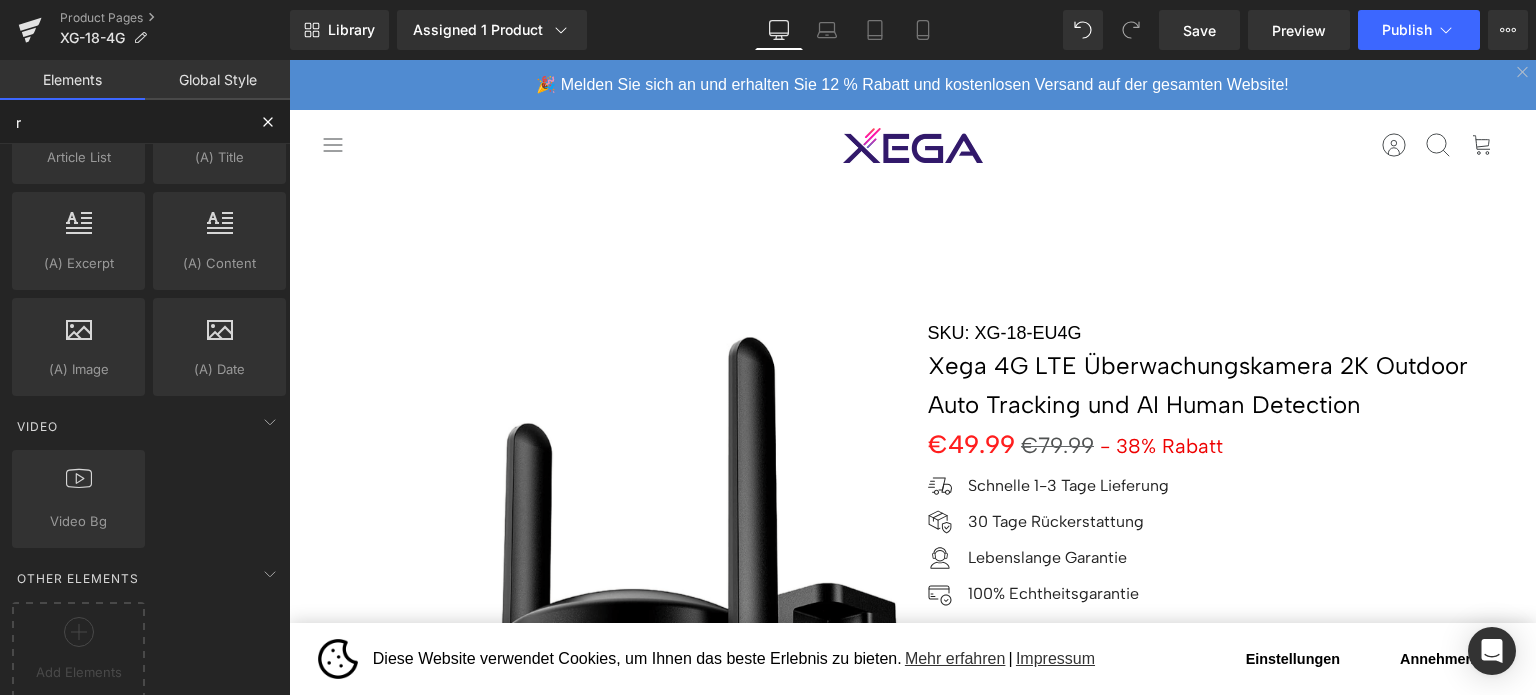 scroll, scrollTop: 3480, scrollLeft: 0, axis: vertical 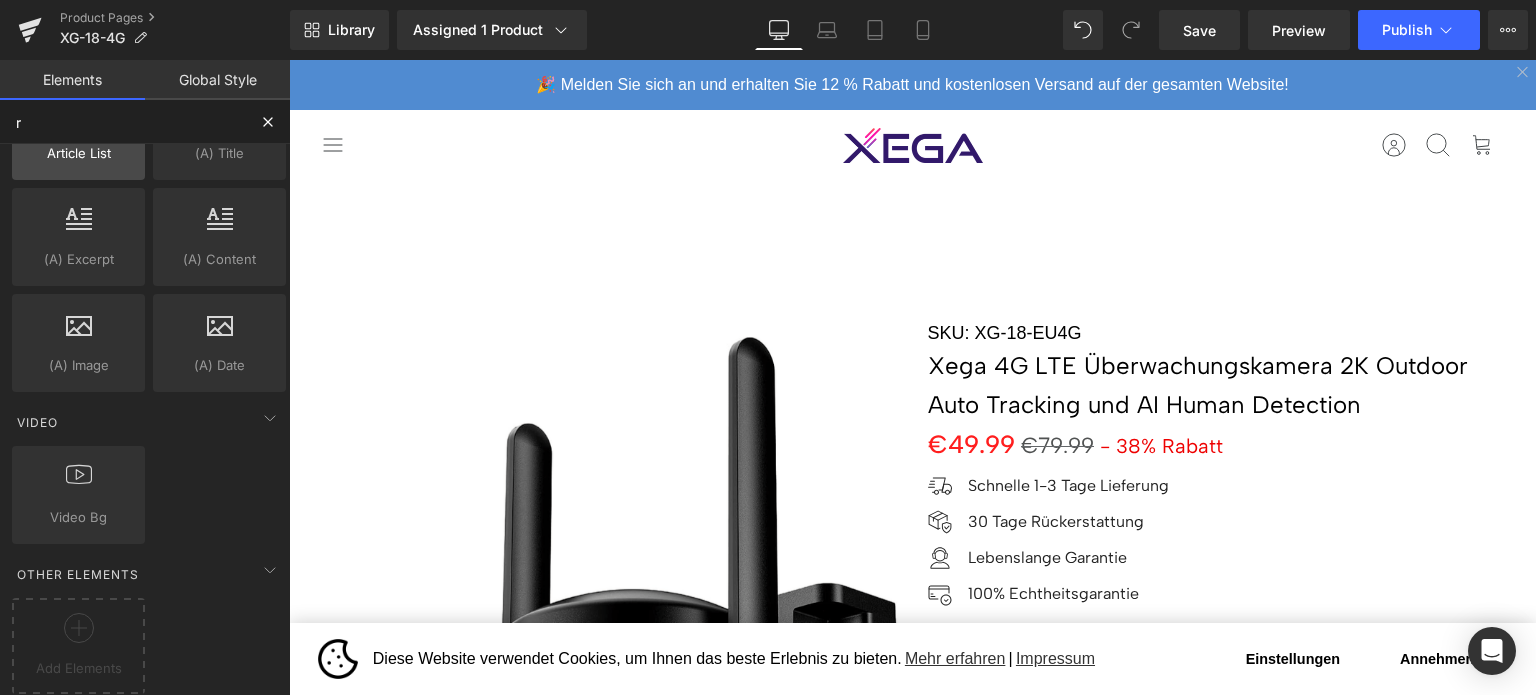 type on "ri" 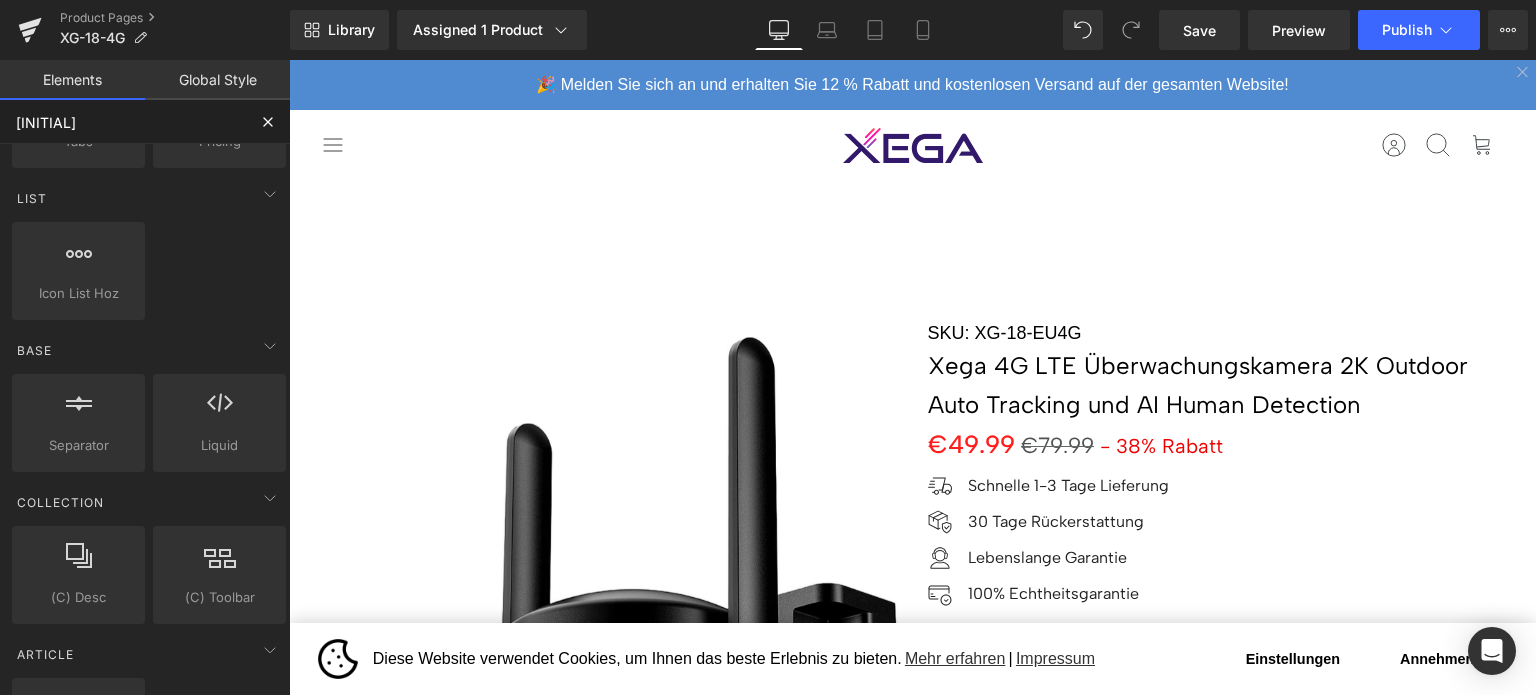 scroll, scrollTop: 0, scrollLeft: 0, axis: both 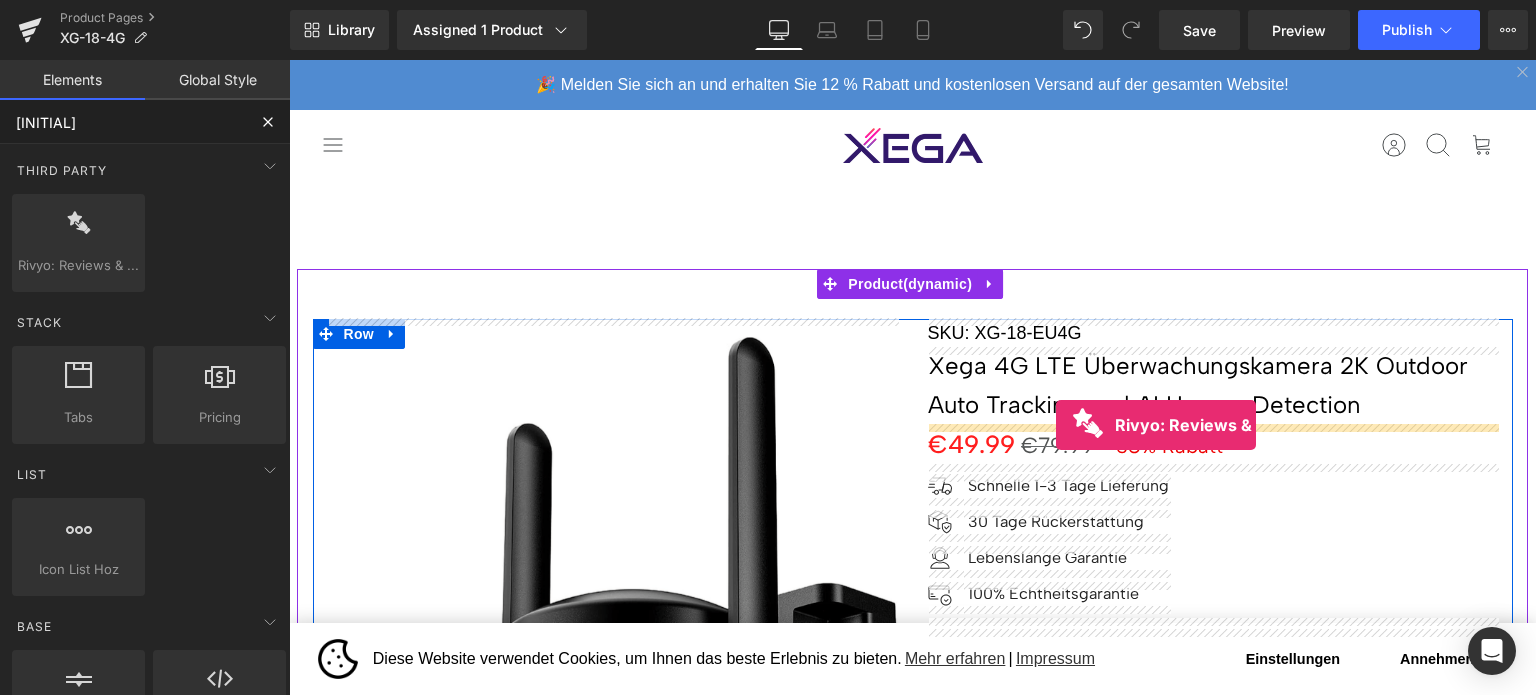 drag, startPoint x: 393, startPoint y: 319, endPoint x: 1056, endPoint y: 425, distance: 671.42017 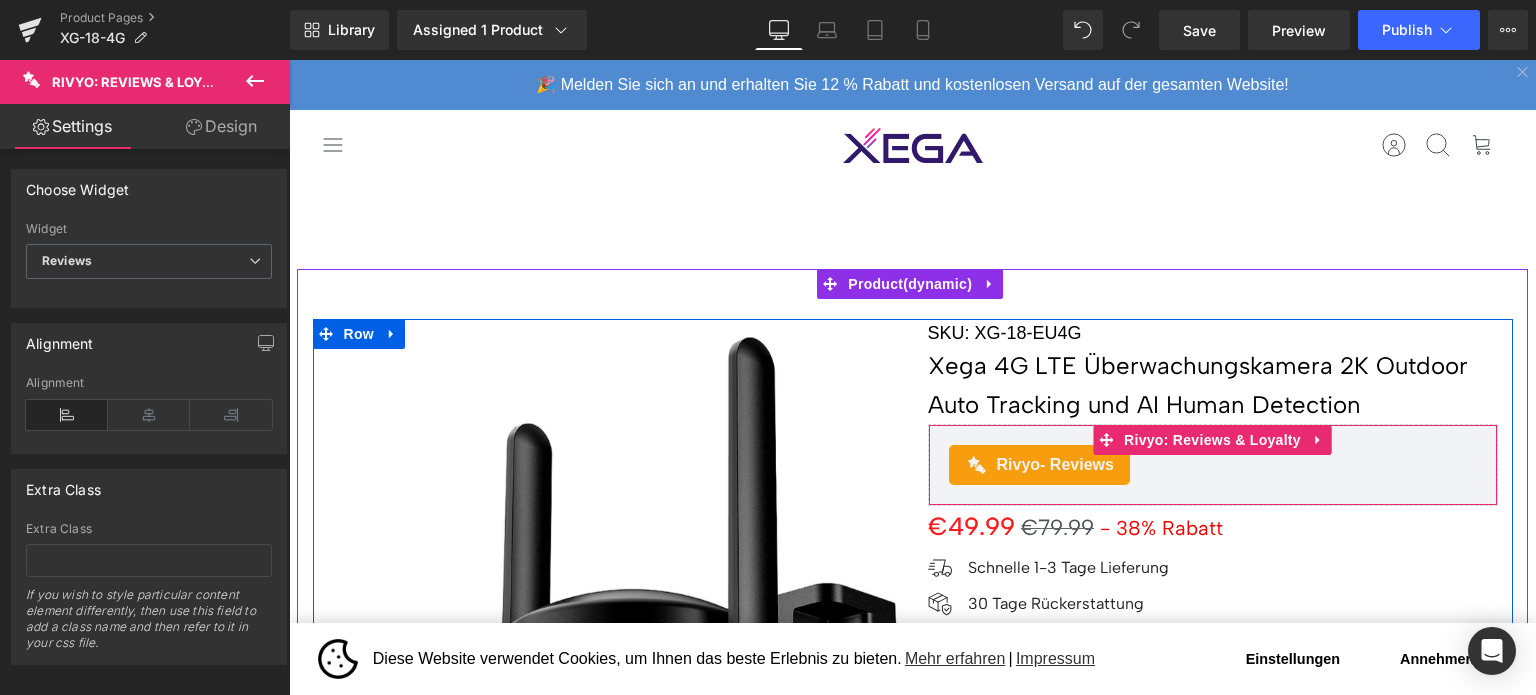 click on "Rivyo  - Reviews" at bounding box center [1213, 465] 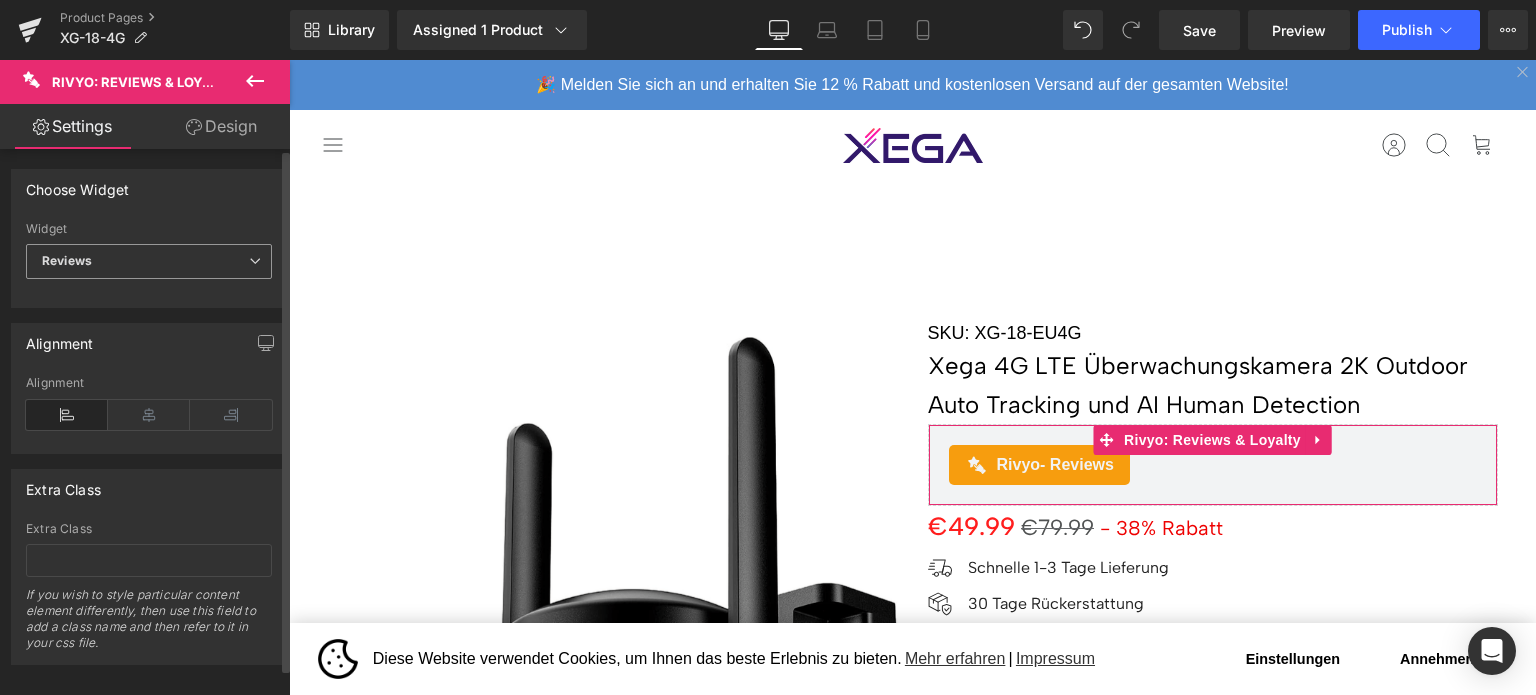 click on "Reviews" at bounding box center (149, 261) 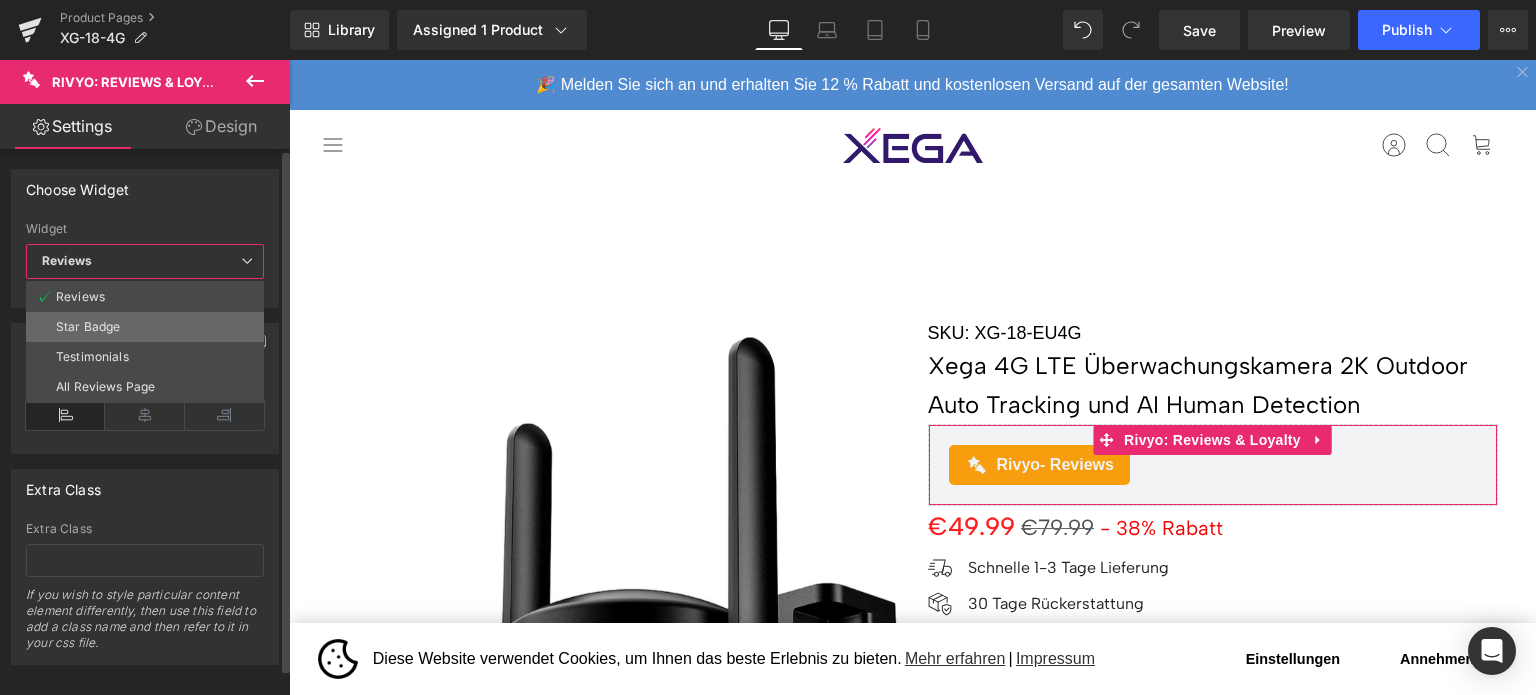 click on "Star Badge" at bounding box center (88, 327) 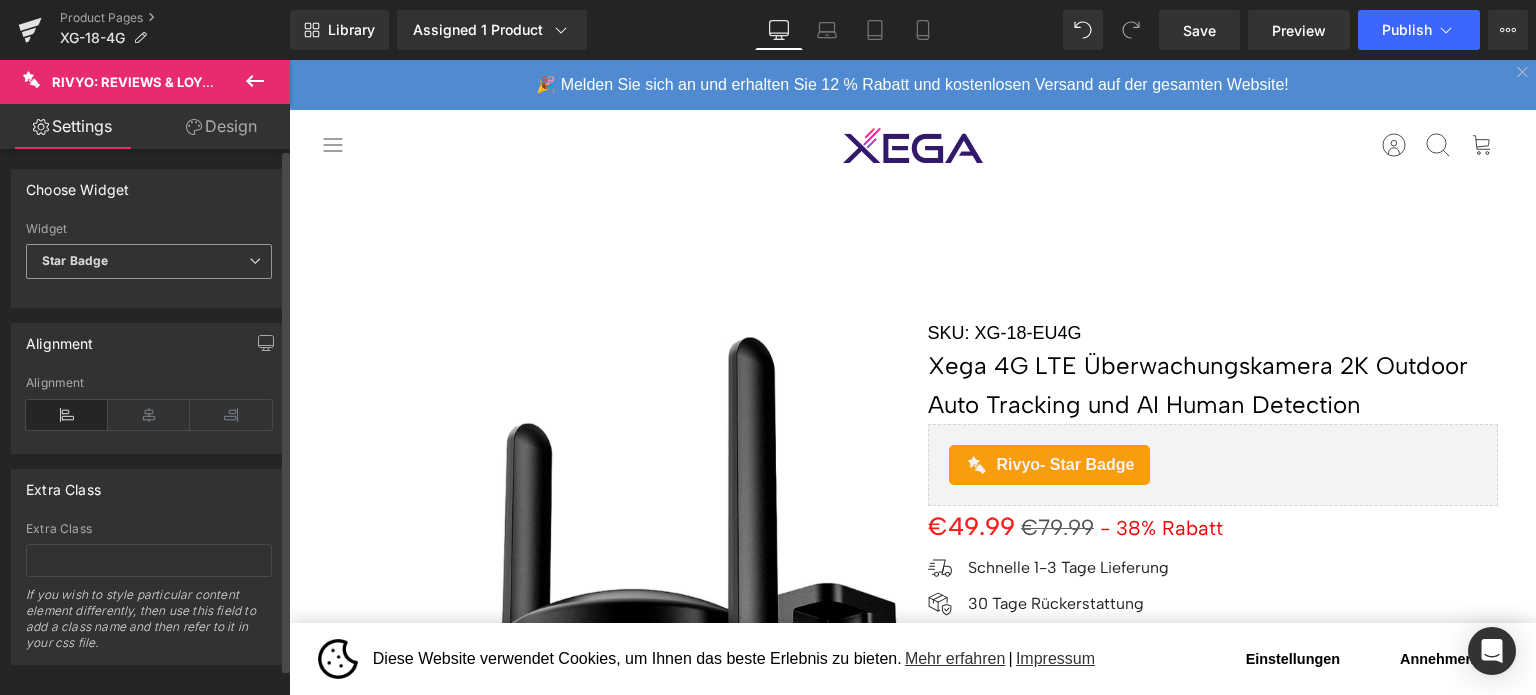 click on "Star Badge" at bounding box center [149, 261] 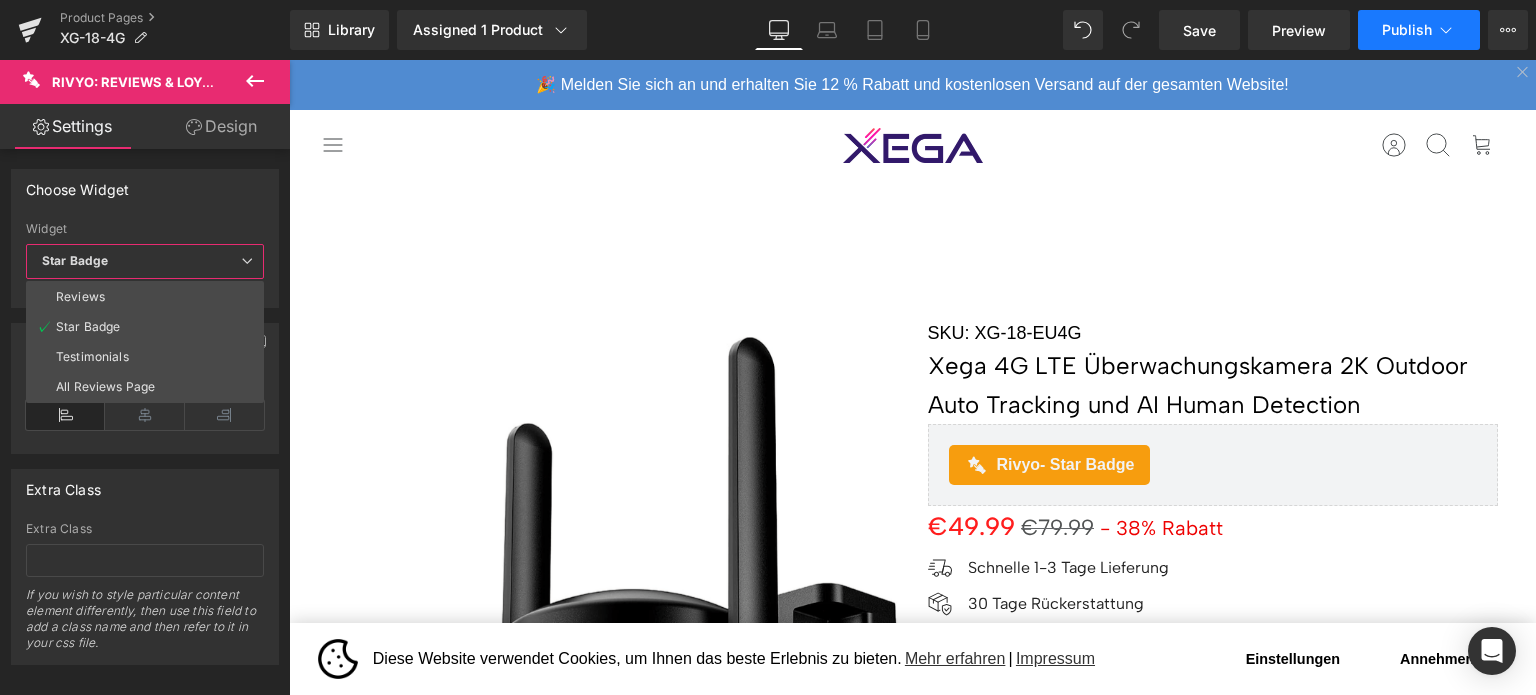 click on "Publish" at bounding box center [1407, 30] 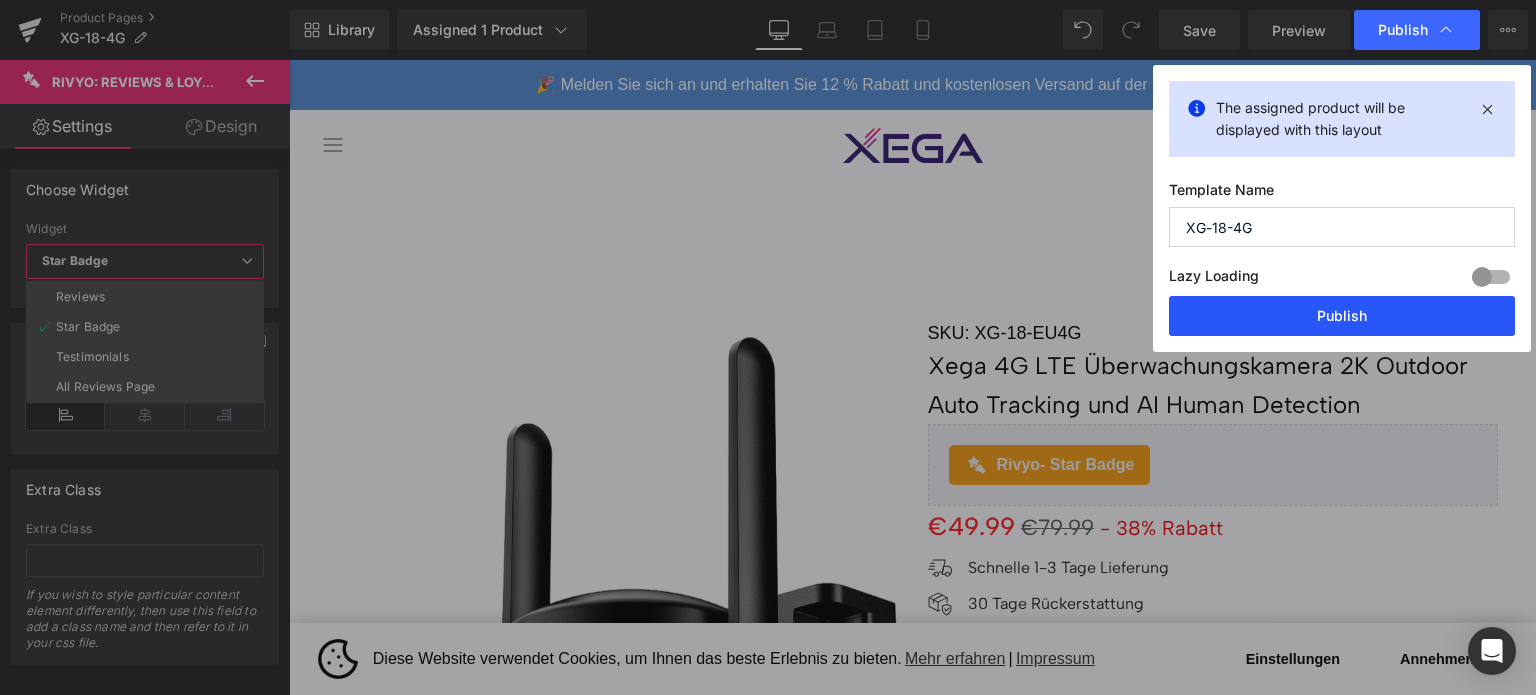 click on "Publish" at bounding box center (1342, 316) 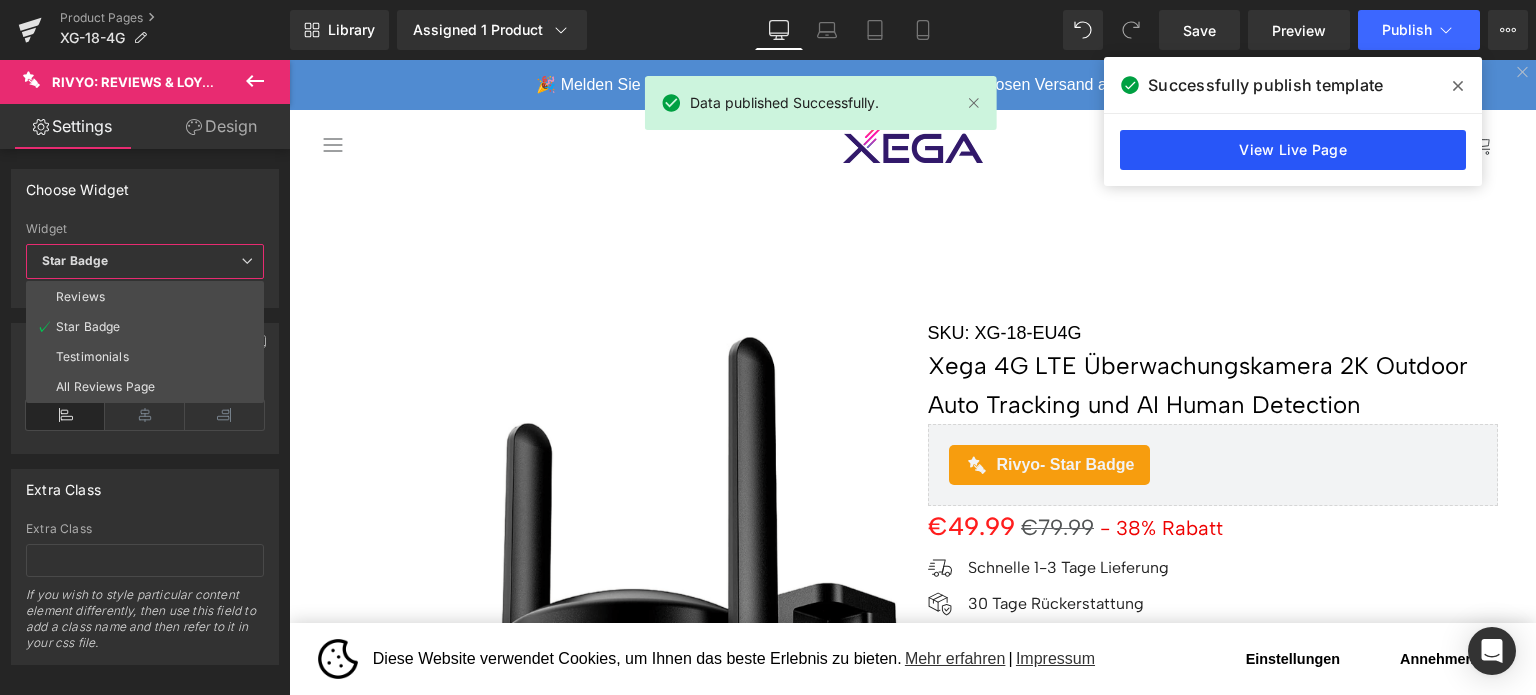 click on "View Live Page" at bounding box center [1293, 150] 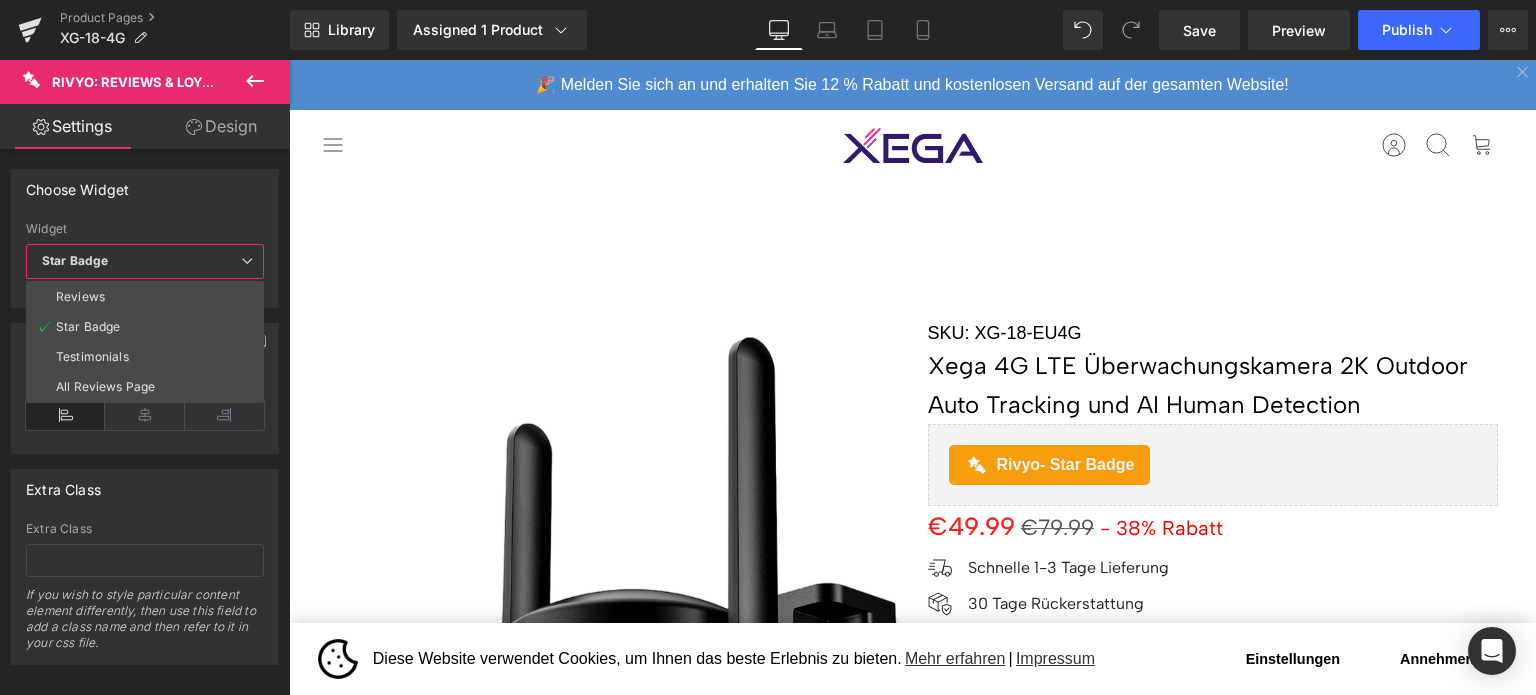 click 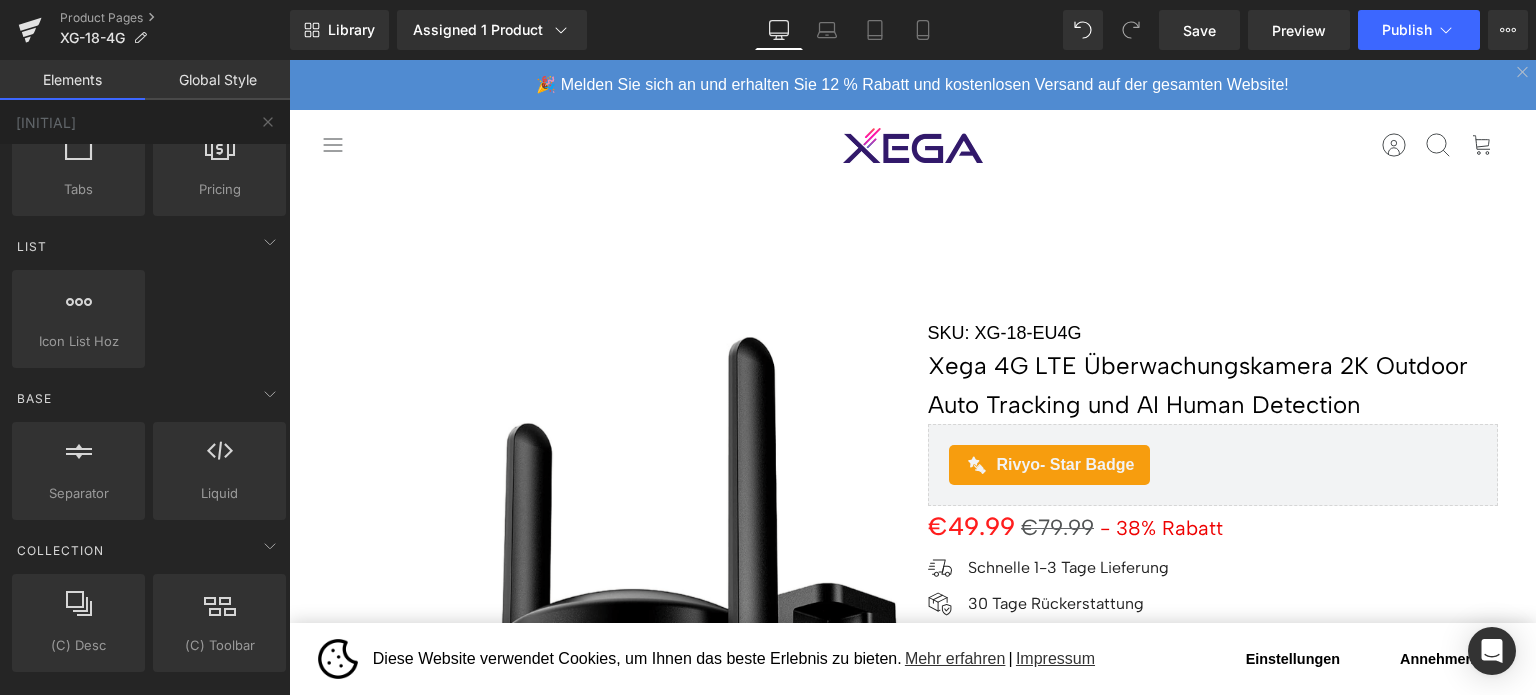 scroll, scrollTop: 0, scrollLeft: 0, axis: both 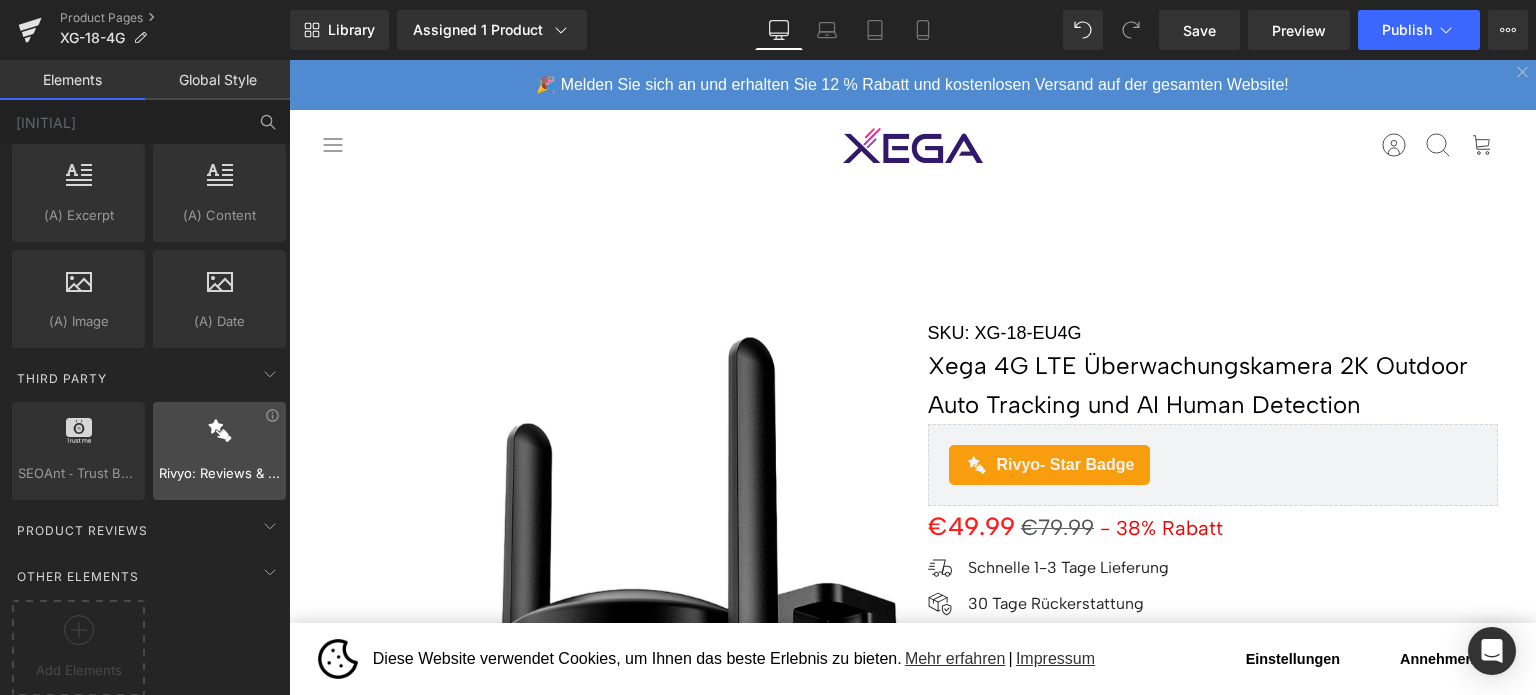 click at bounding box center [219, 440] 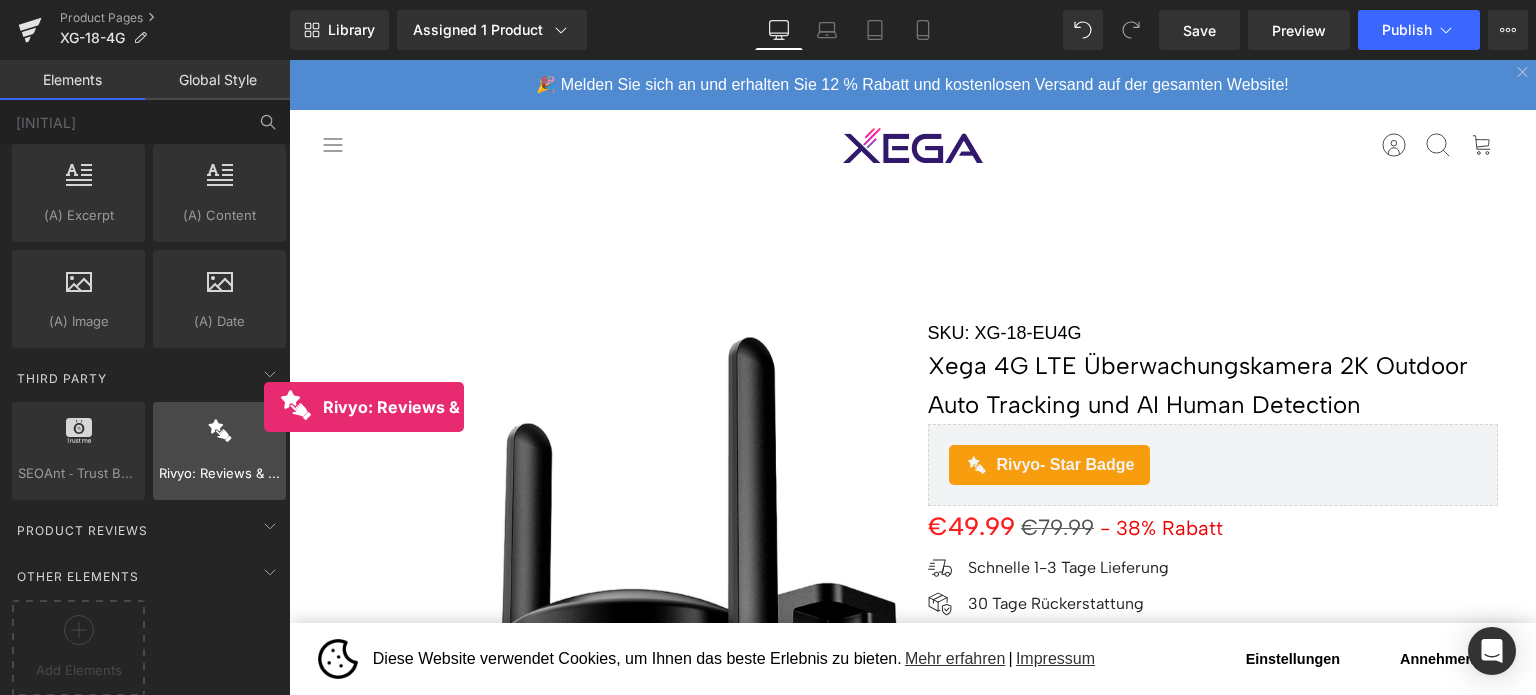 click at bounding box center (219, 440) 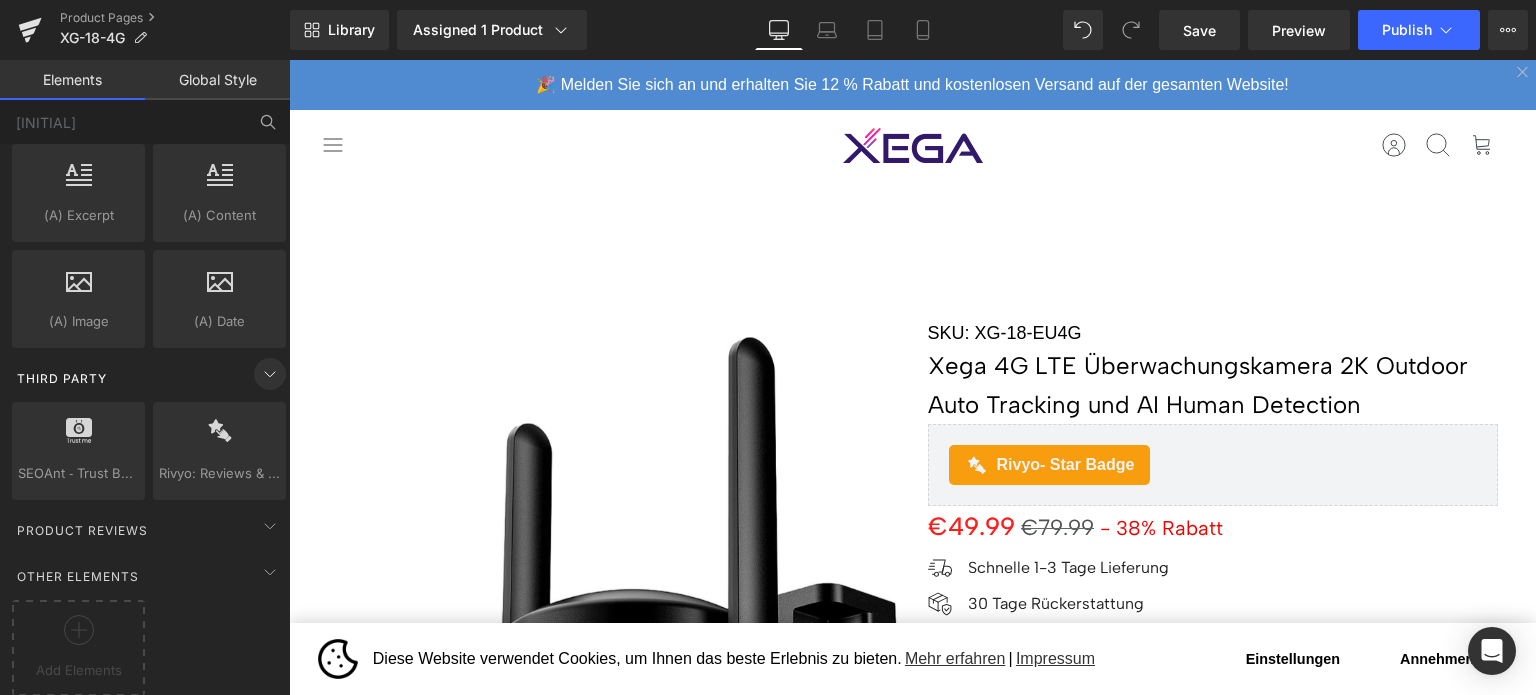 click 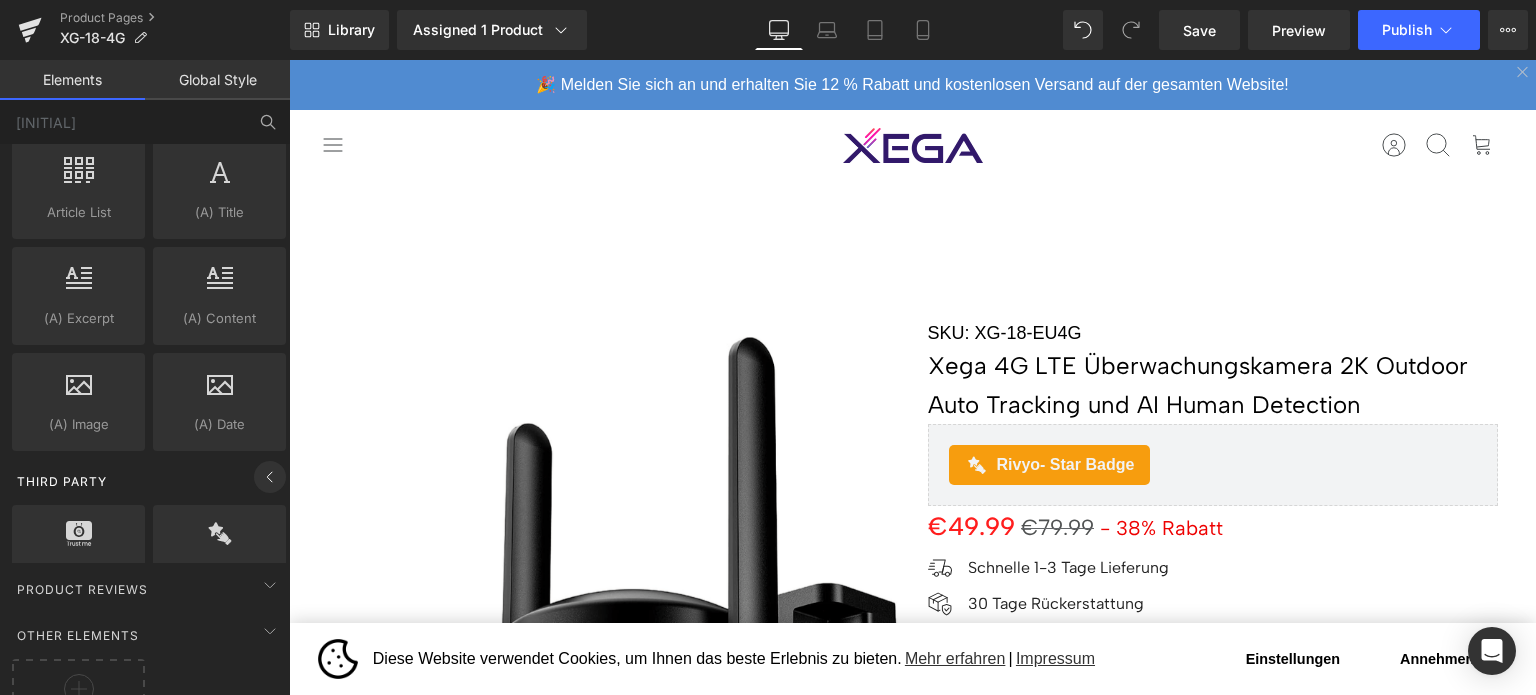 scroll, scrollTop: 3843, scrollLeft: 0, axis: vertical 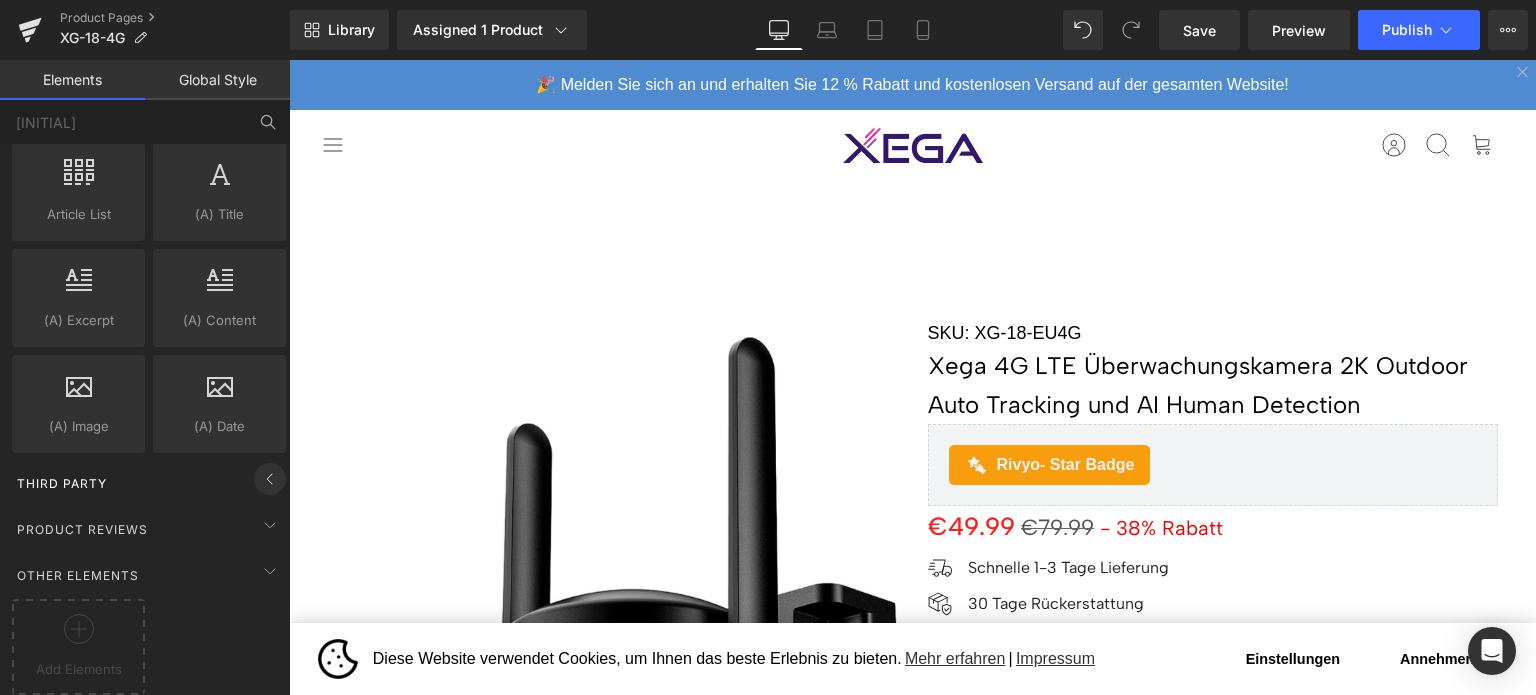 click 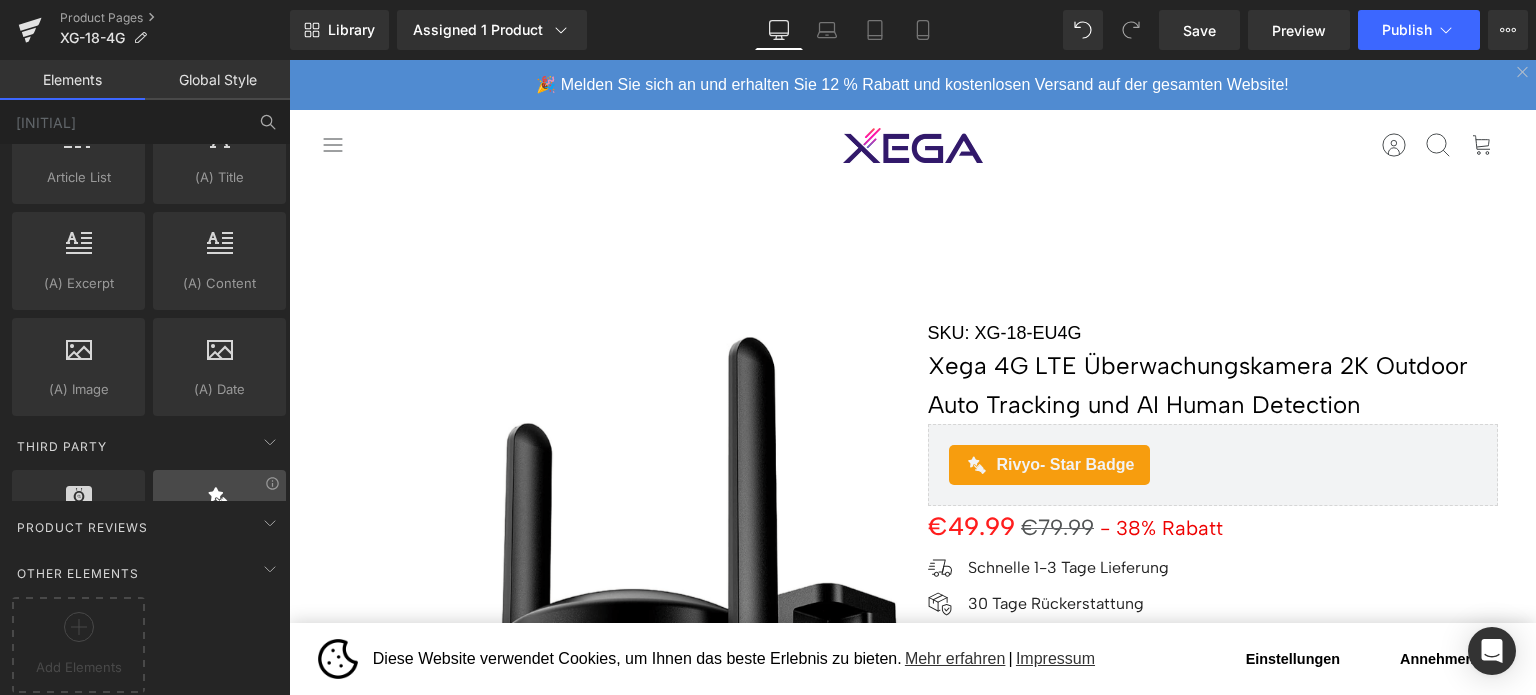 scroll, scrollTop: 3948, scrollLeft: 0, axis: vertical 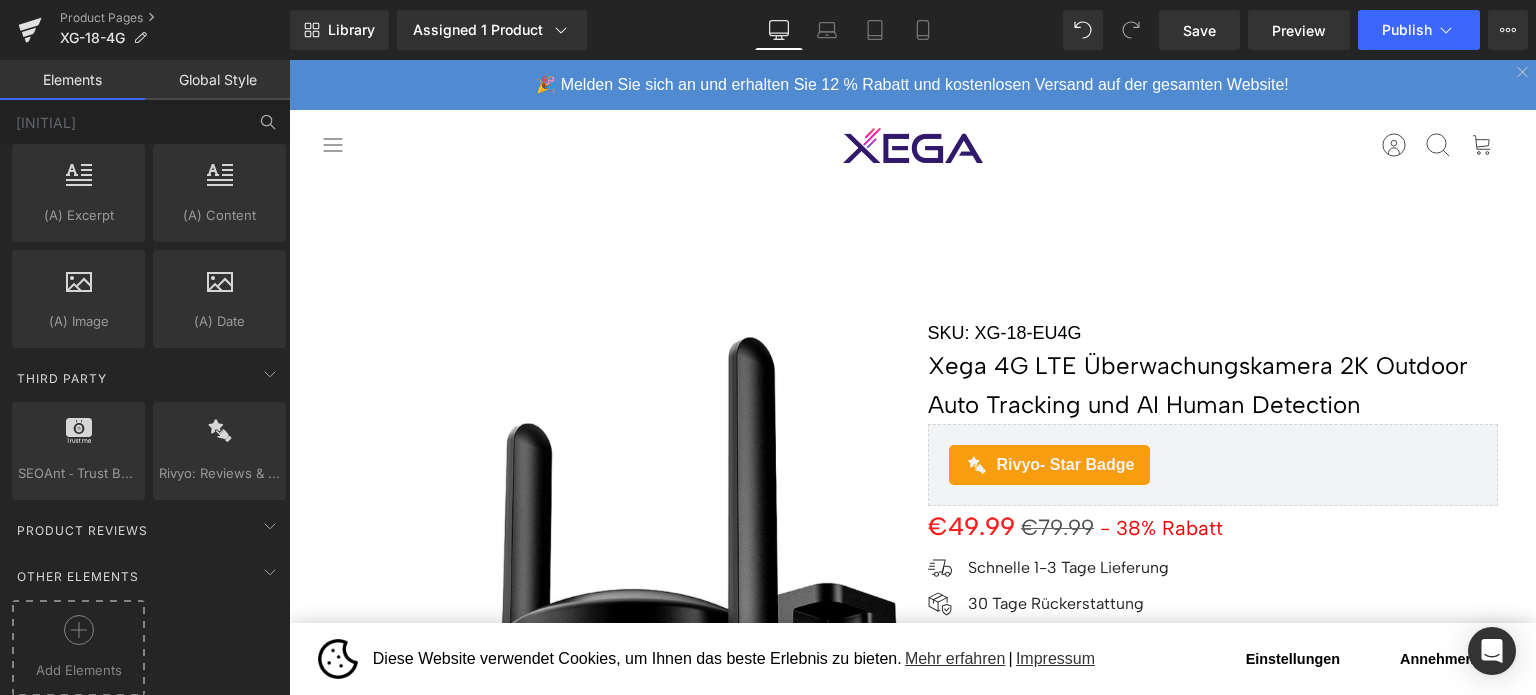 click at bounding box center (78, 637) 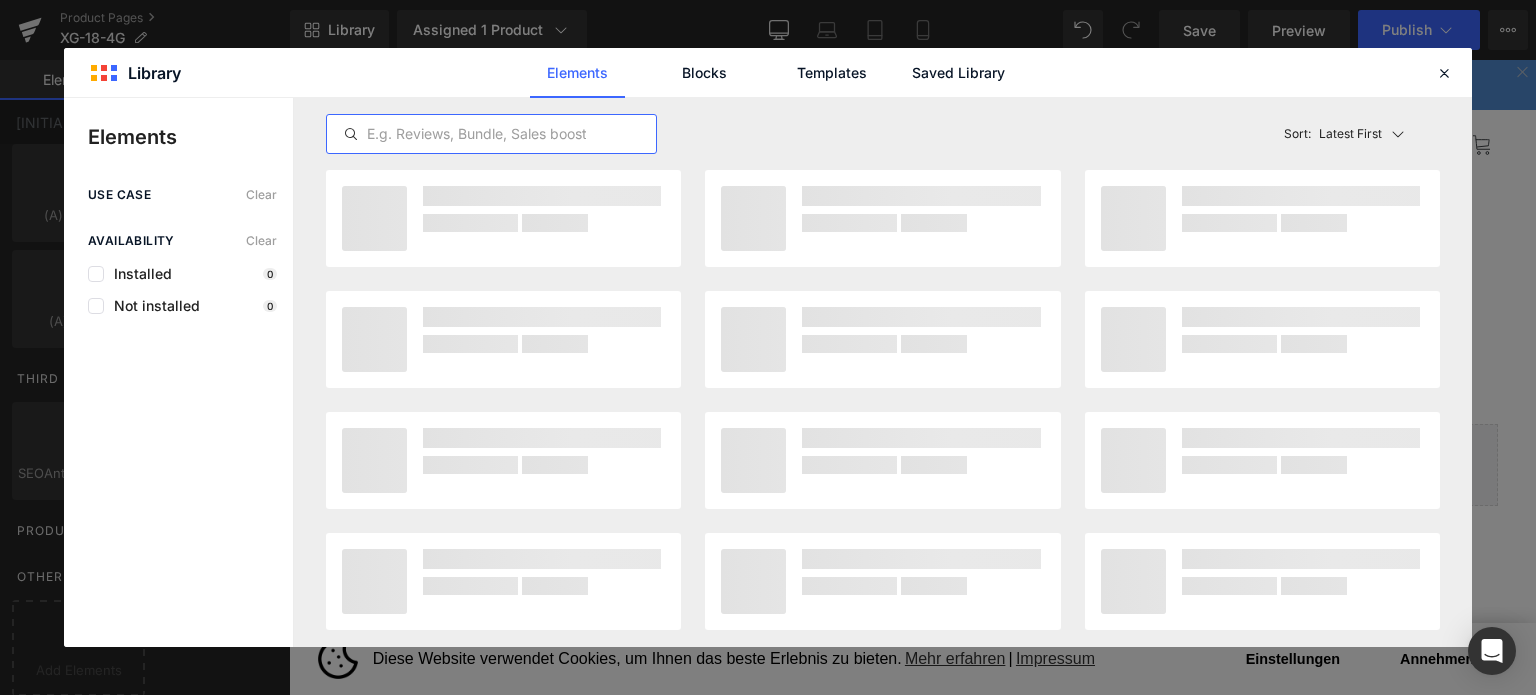 click at bounding box center (491, 134) 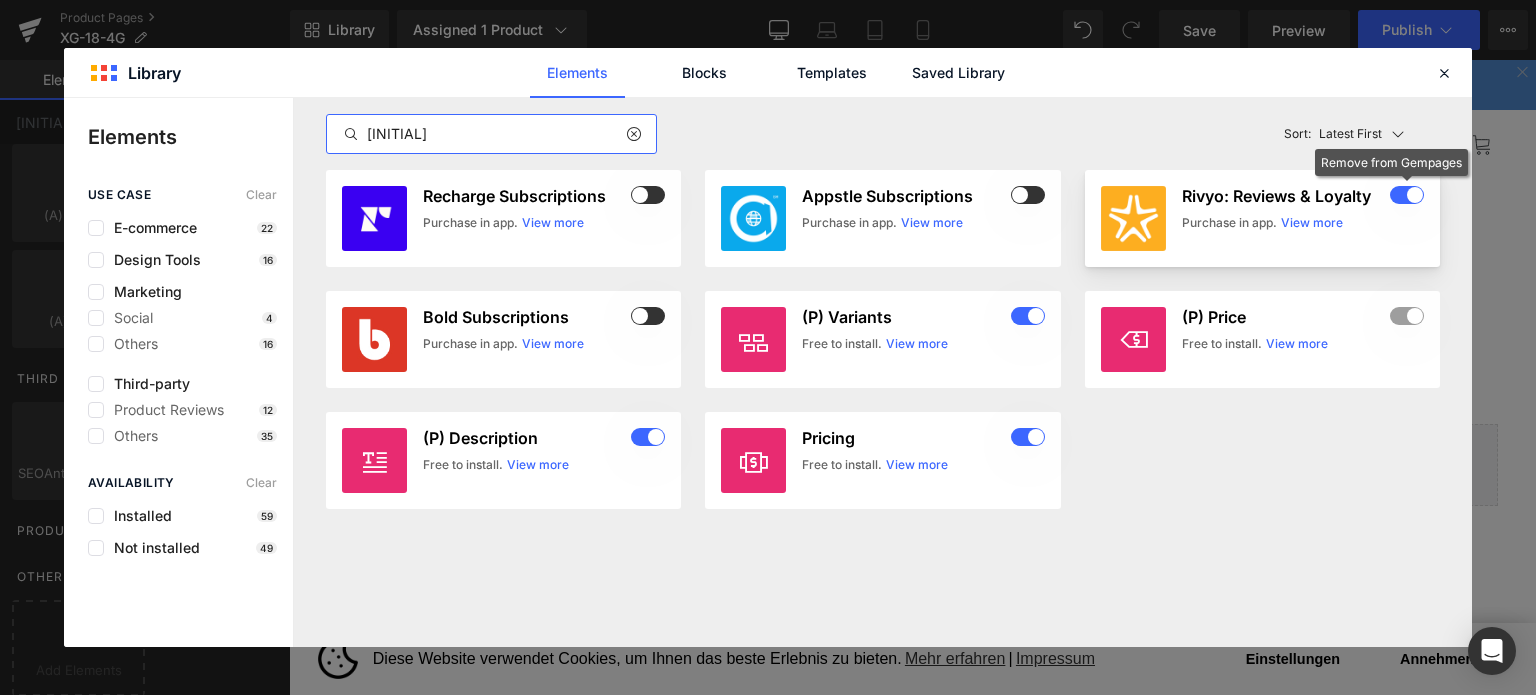 type on "ri" 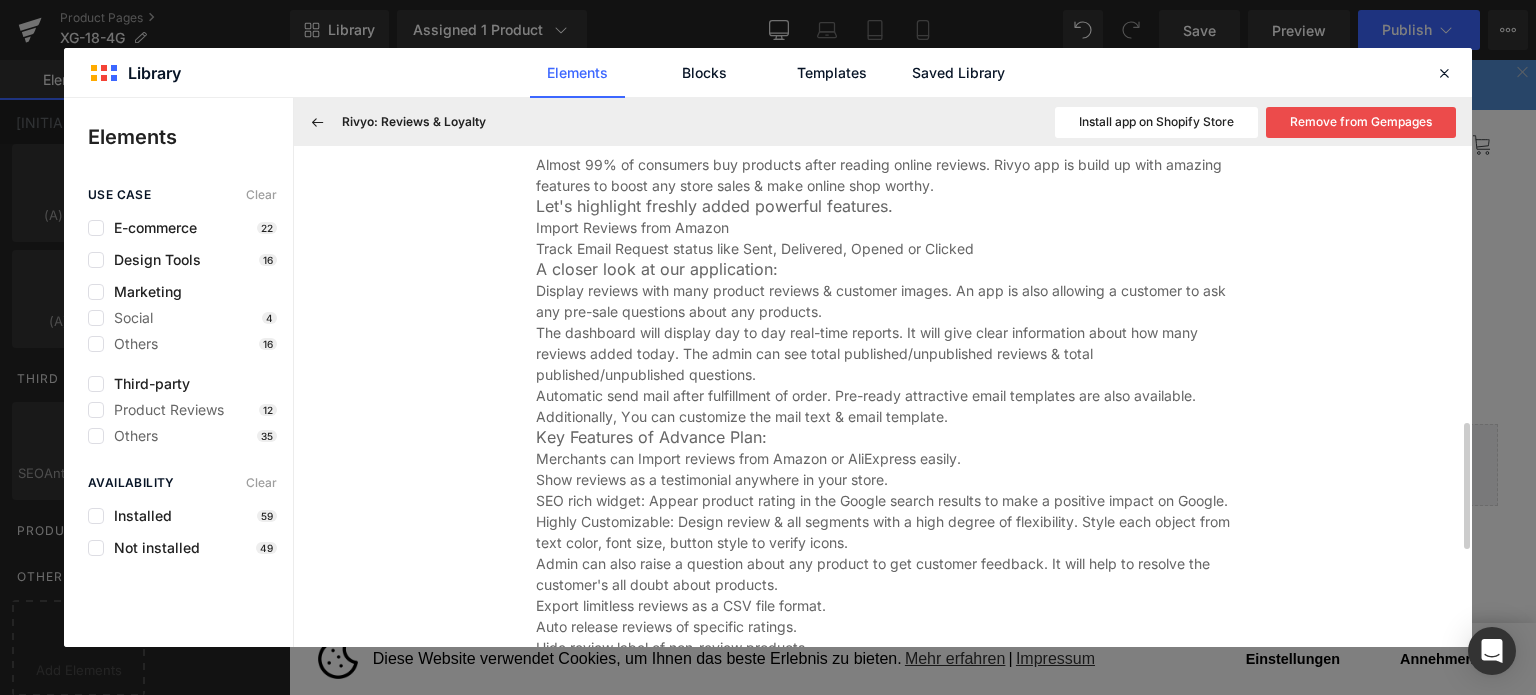 scroll, scrollTop: 1492, scrollLeft: 0, axis: vertical 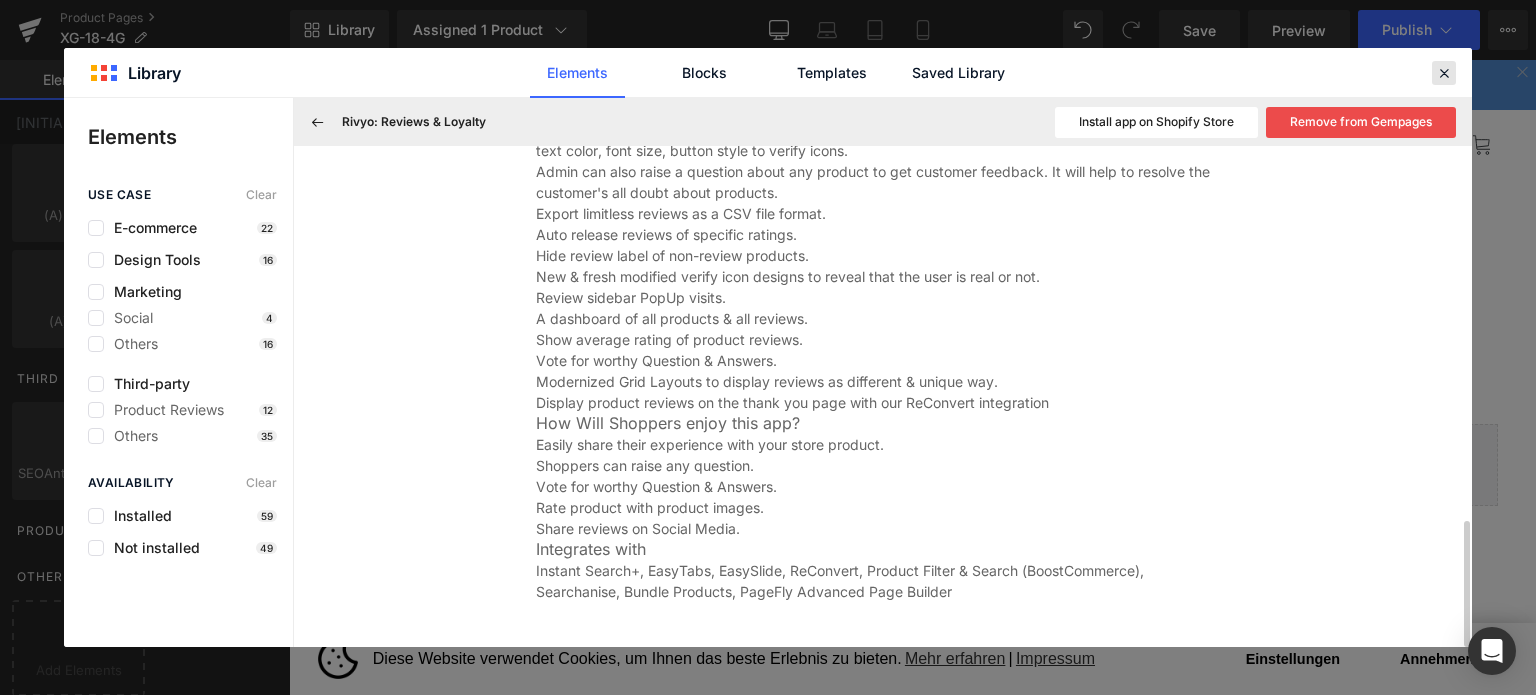 click at bounding box center (1444, 73) 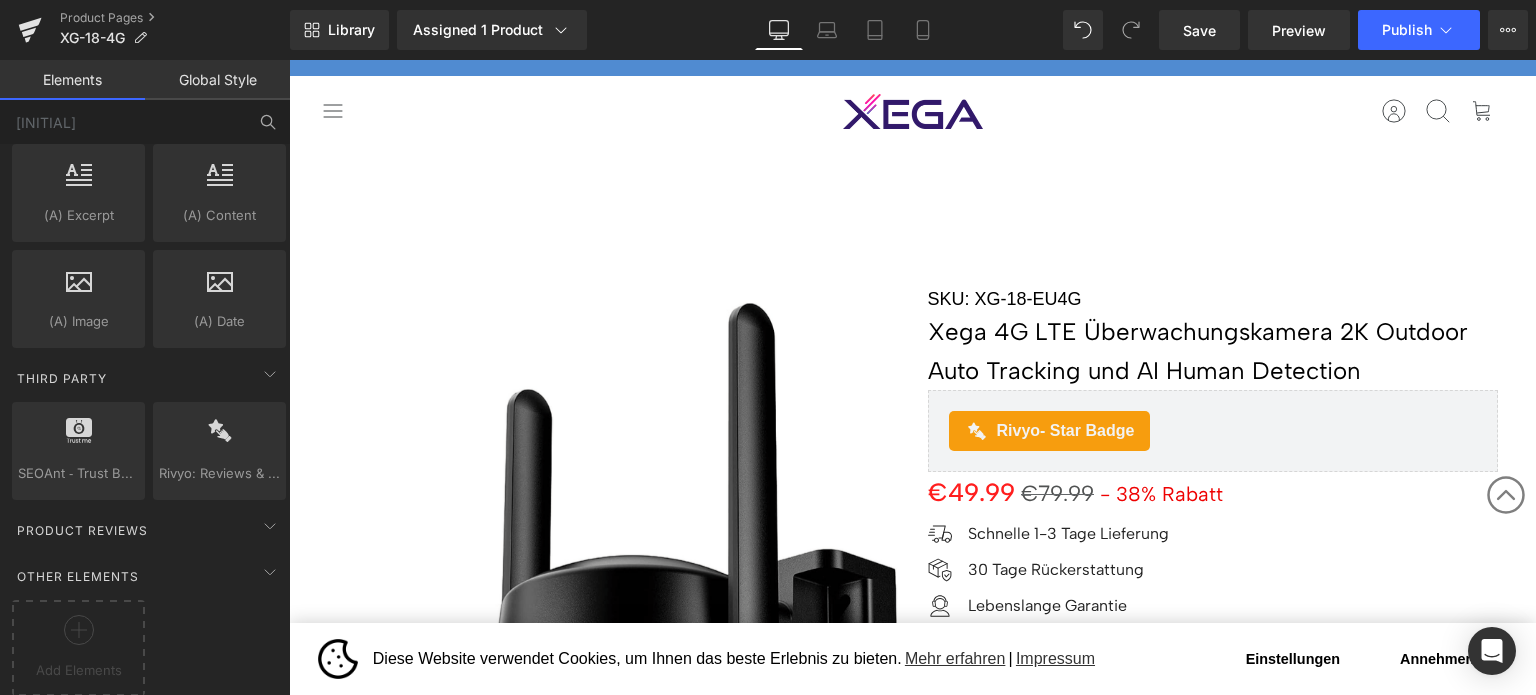 scroll, scrollTop: 0, scrollLeft: 0, axis: both 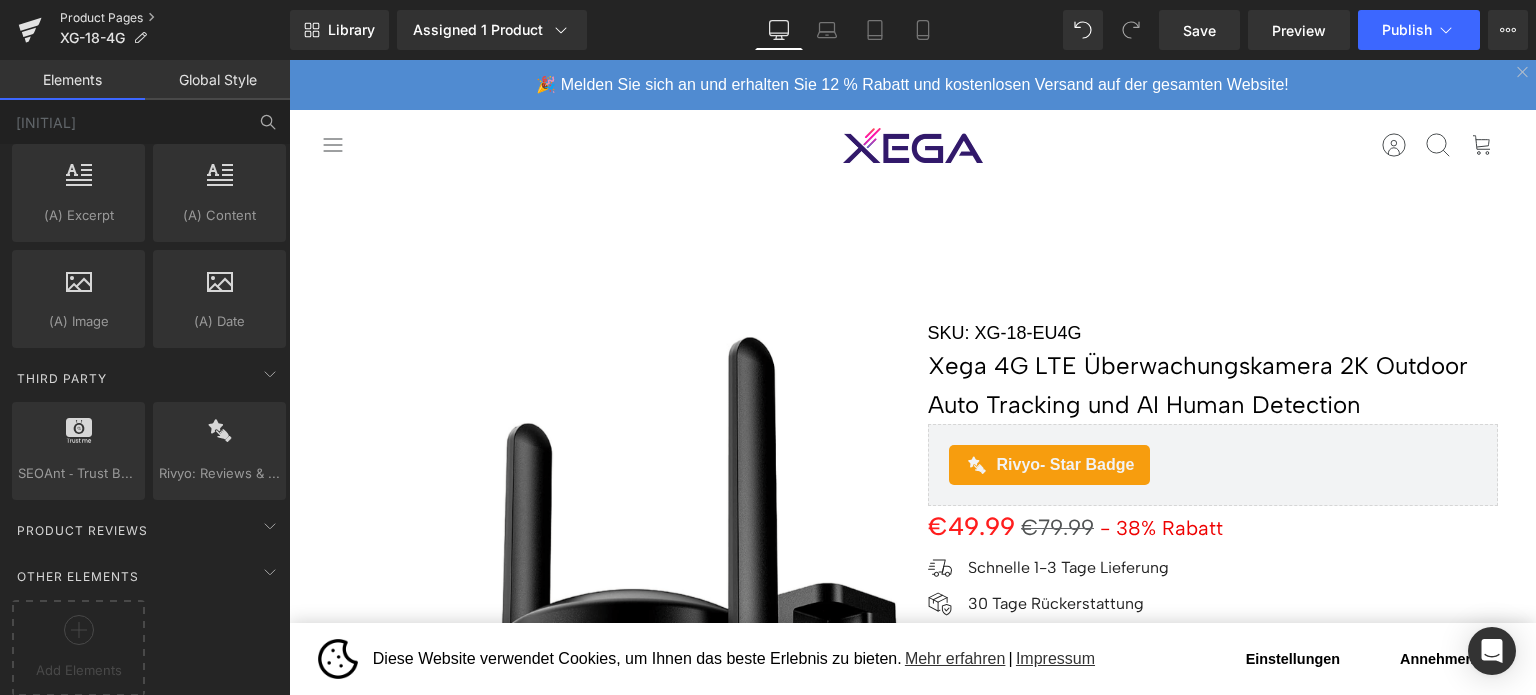 click on "Product Pages" at bounding box center (175, 18) 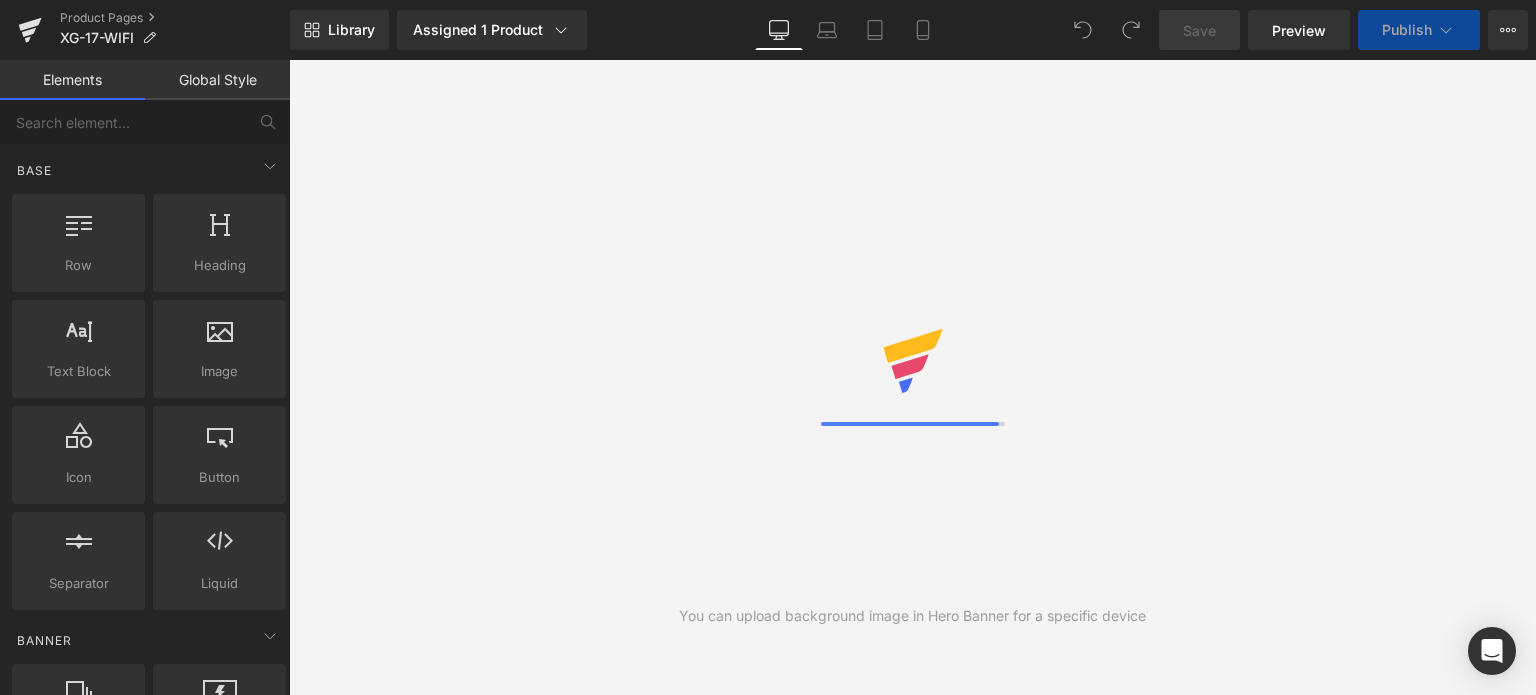 scroll, scrollTop: 0, scrollLeft: 0, axis: both 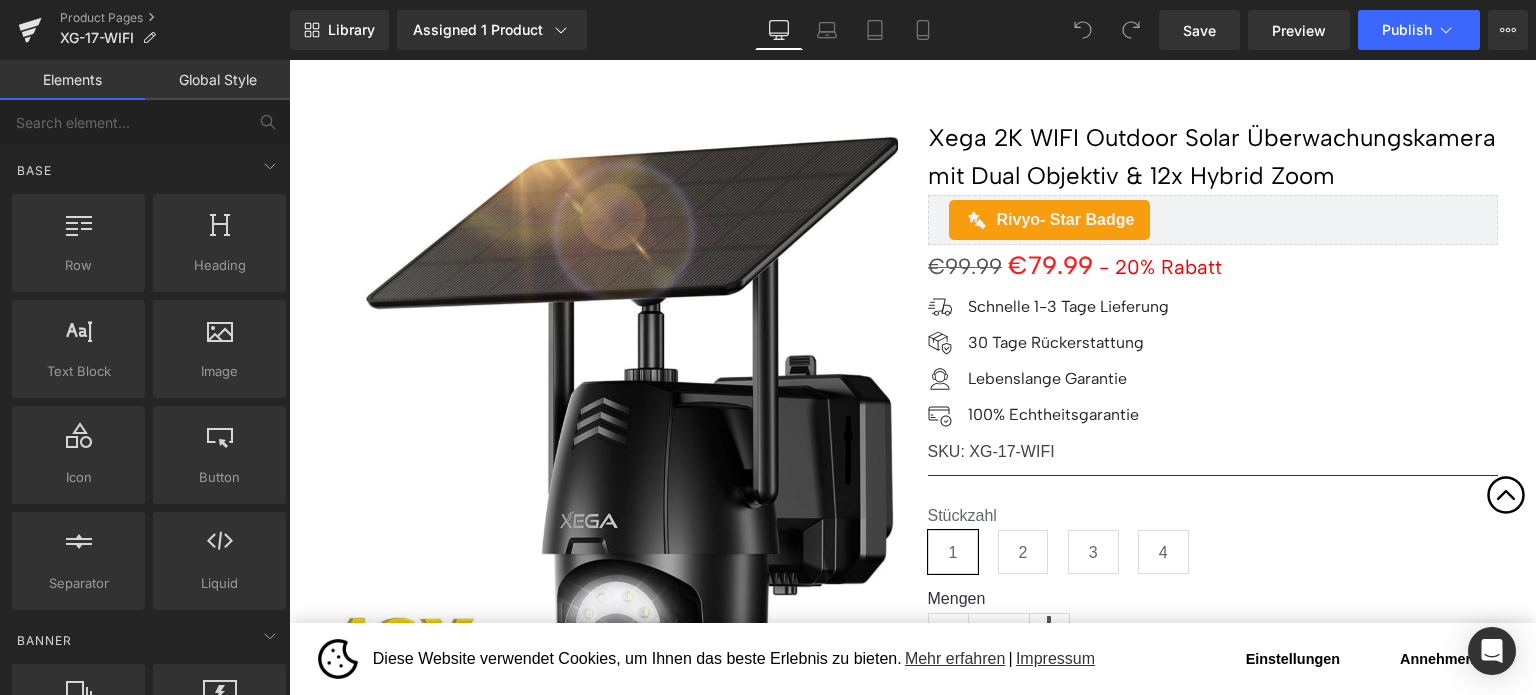 click on "Rivyo" at bounding box center [1213, 211] 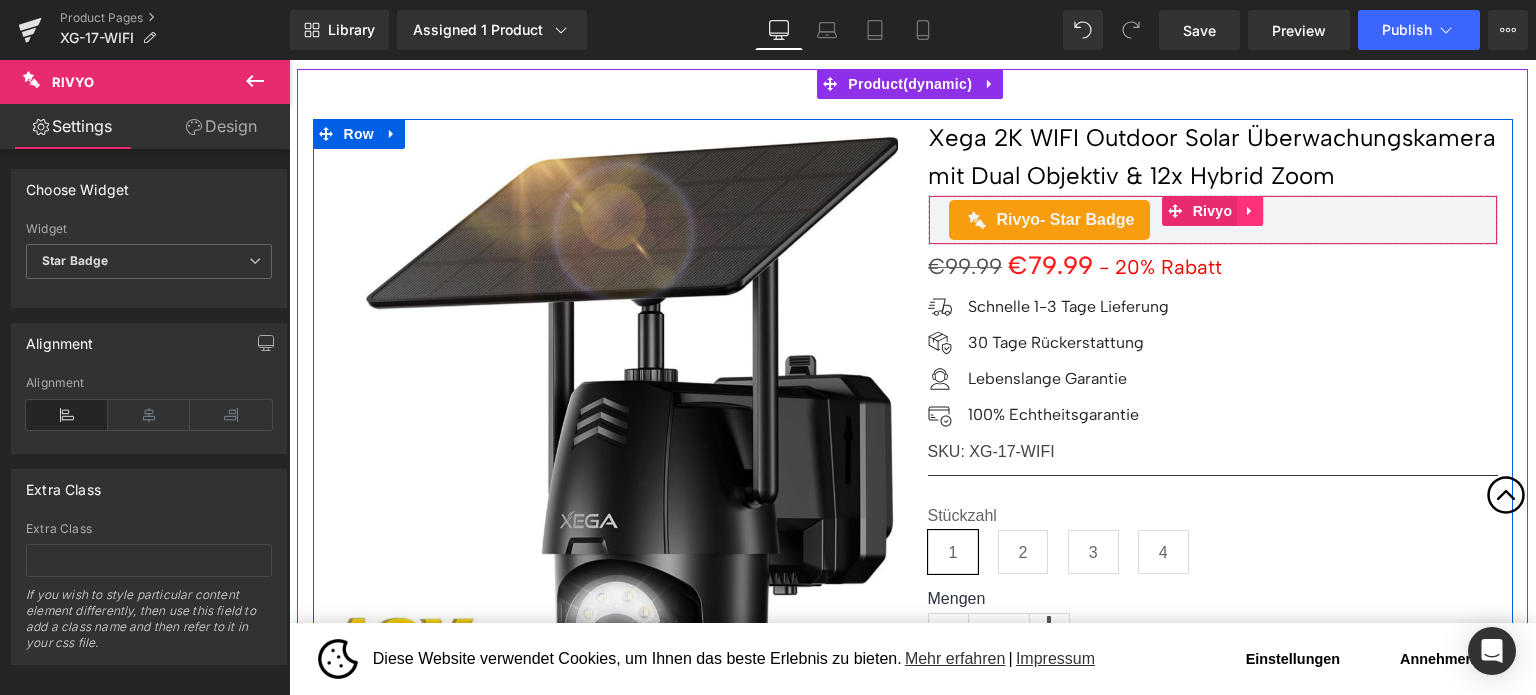 click 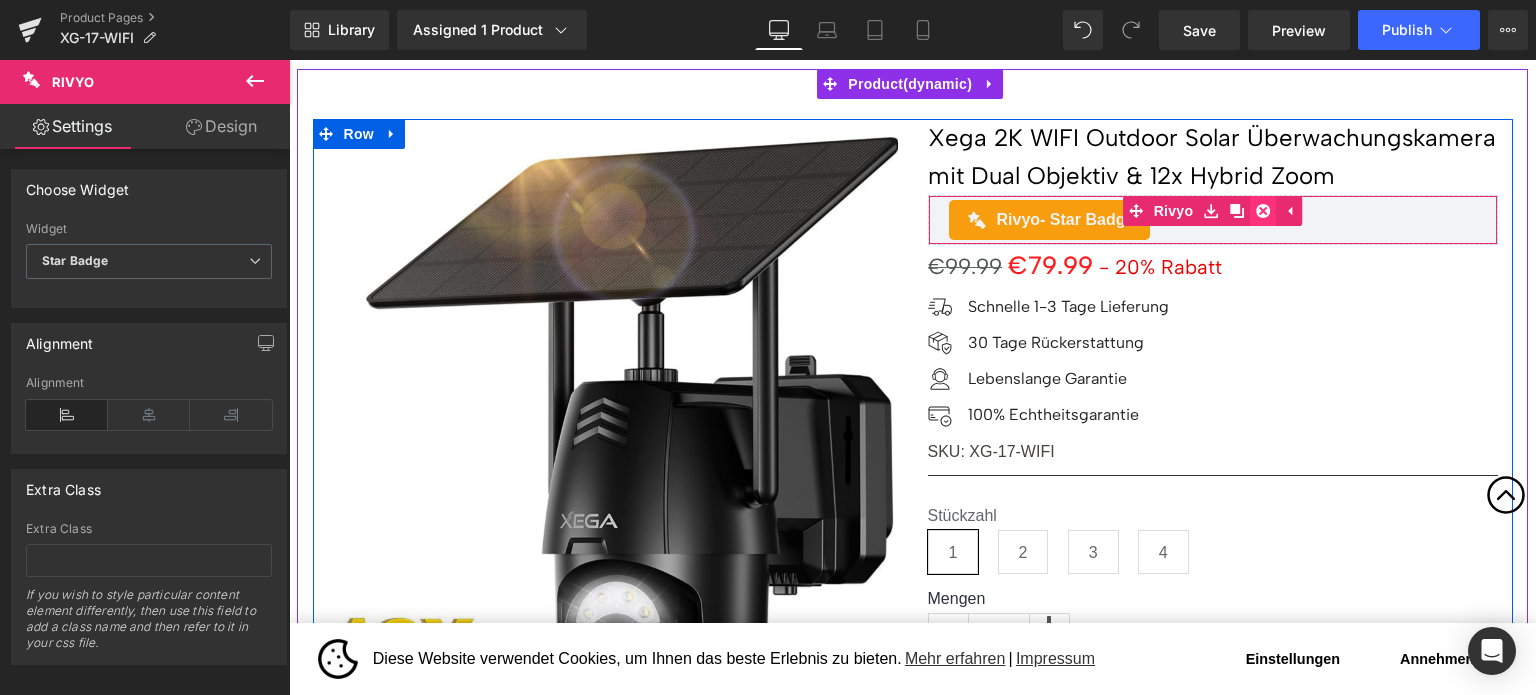 click at bounding box center (1263, 211) 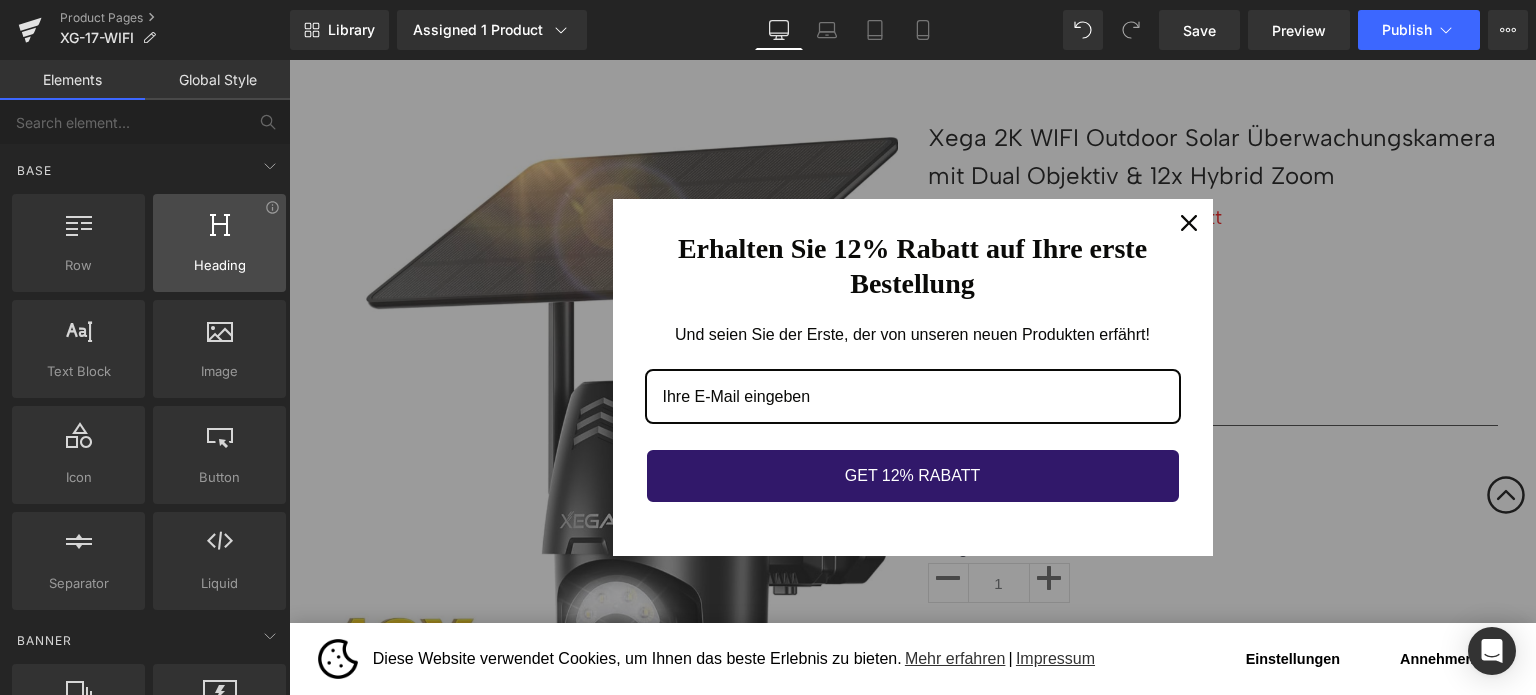 scroll, scrollTop: 0, scrollLeft: 0, axis: both 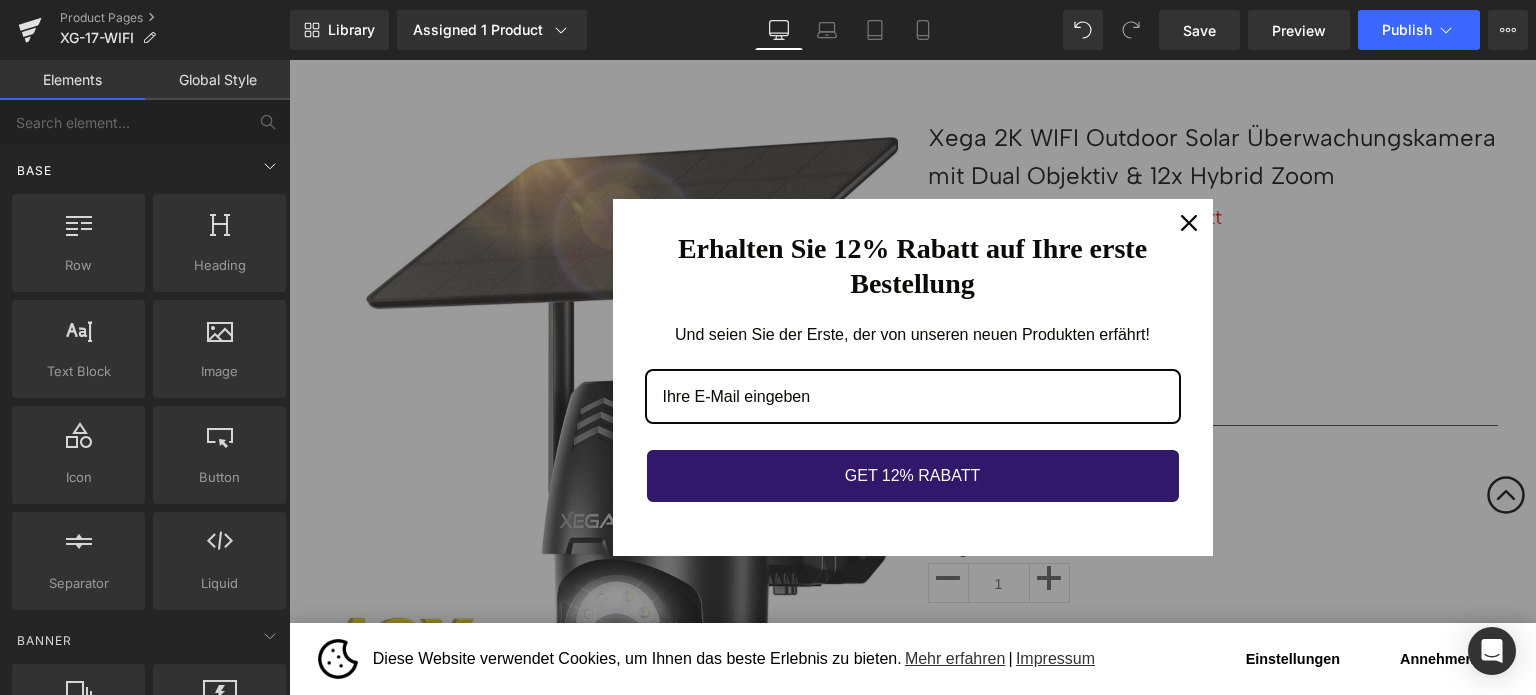 click on "Base" at bounding box center [149, 170] 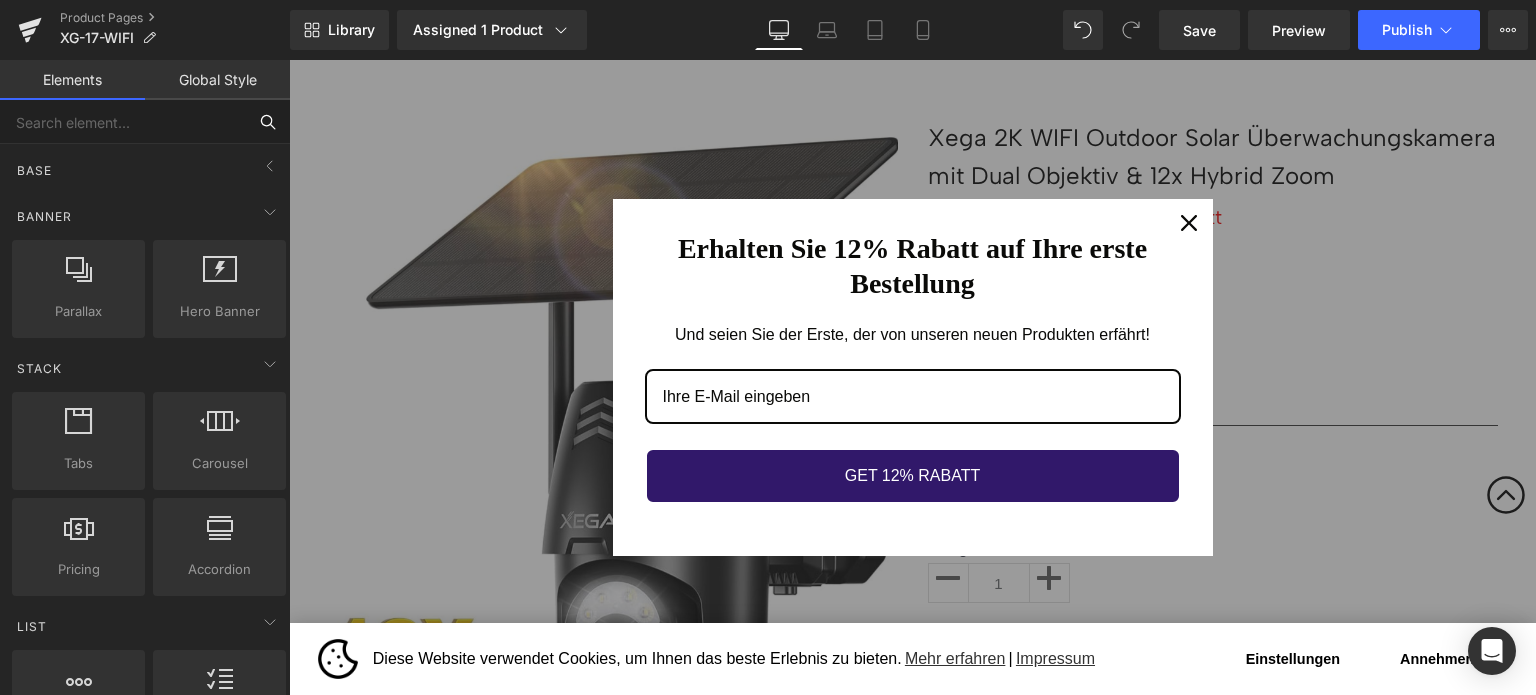 click at bounding box center [123, 122] 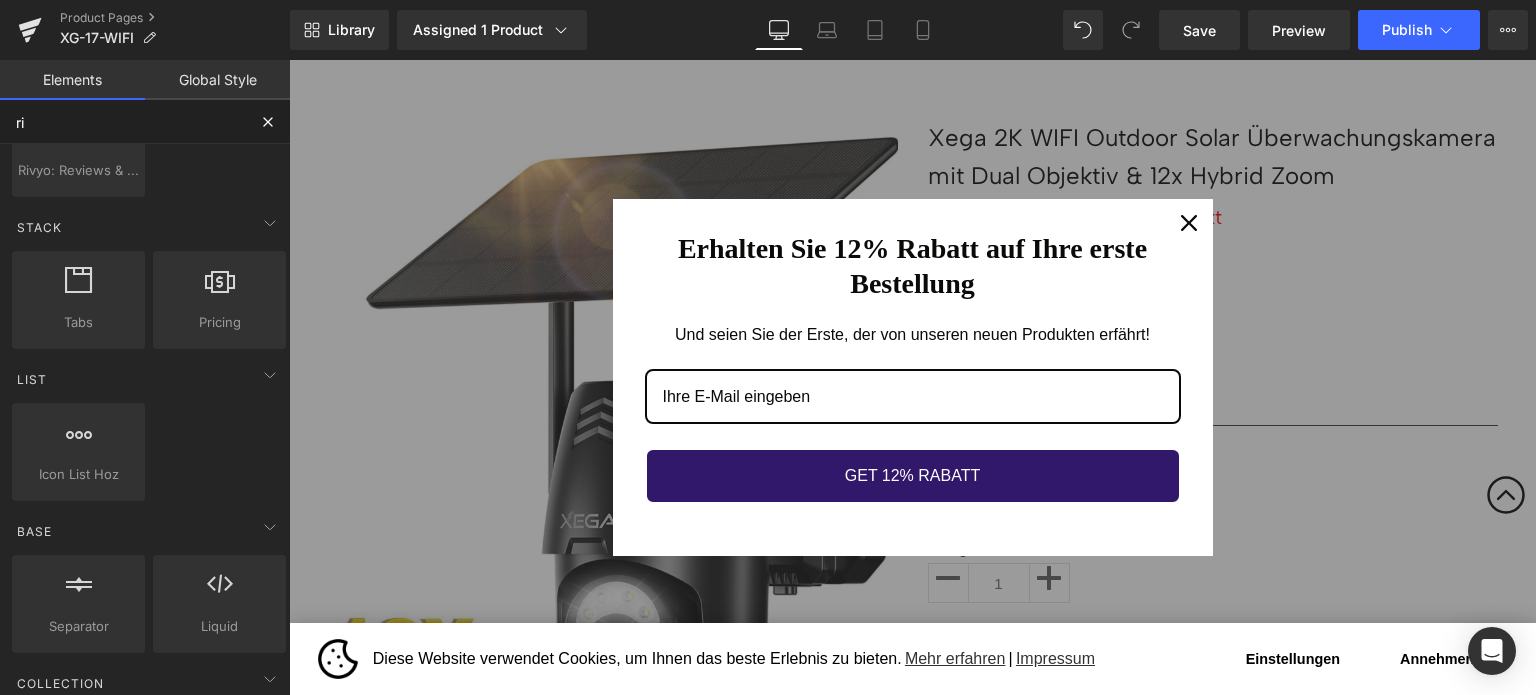 scroll, scrollTop: 100, scrollLeft: 0, axis: vertical 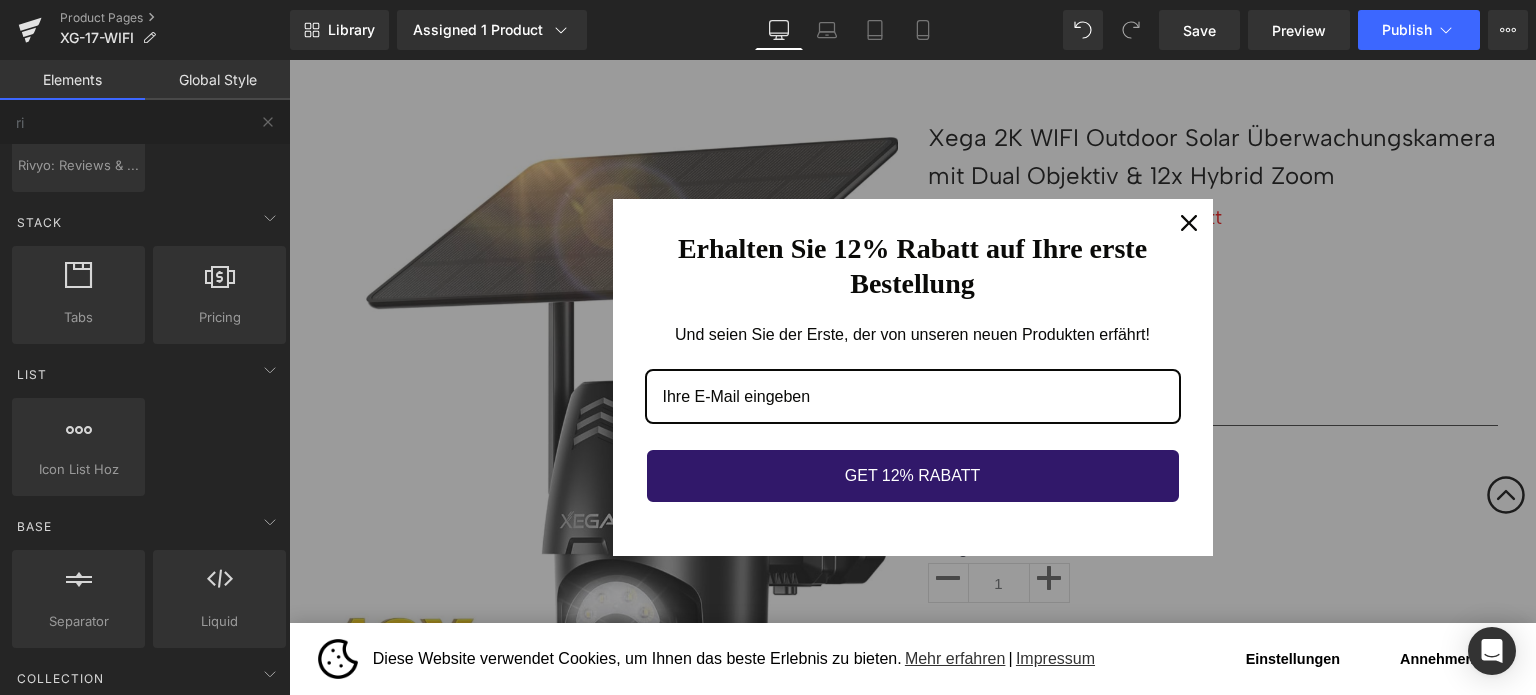click 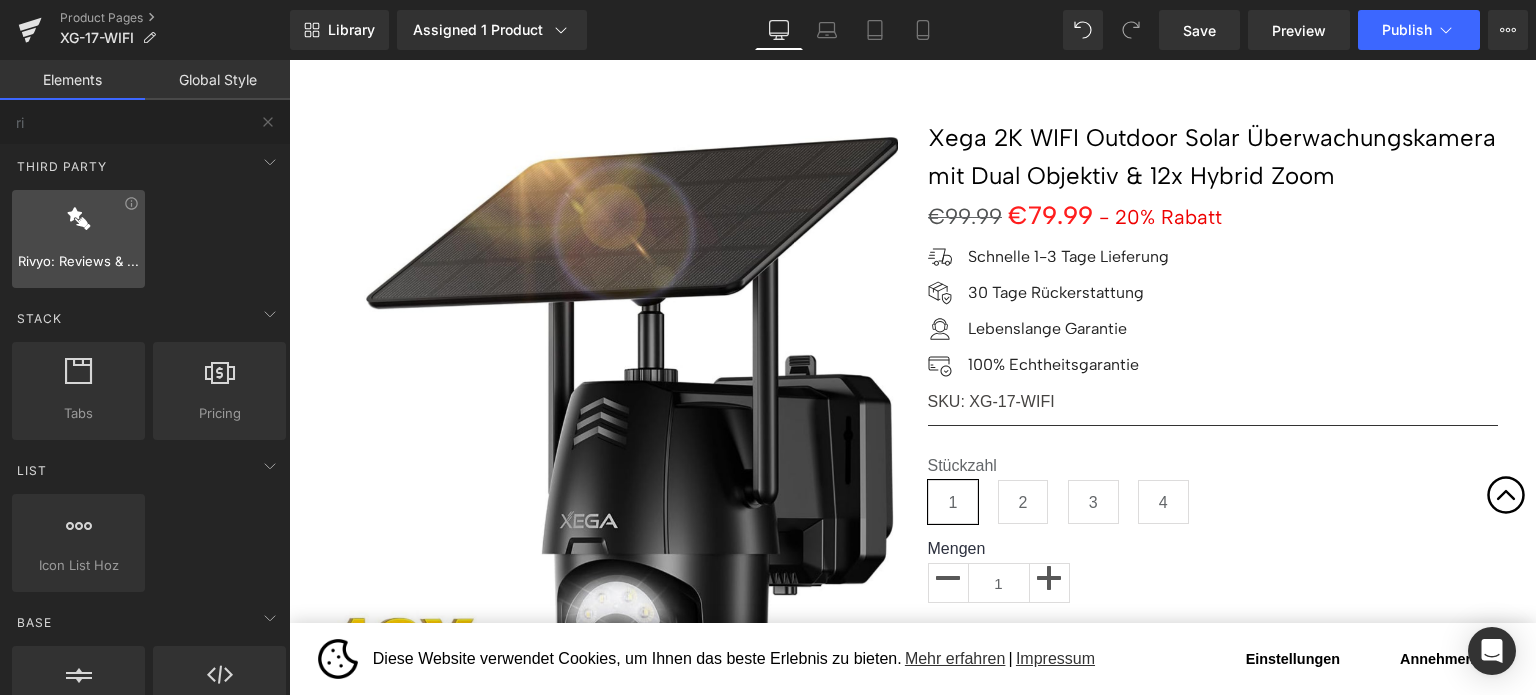 scroll, scrollTop: 0, scrollLeft: 0, axis: both 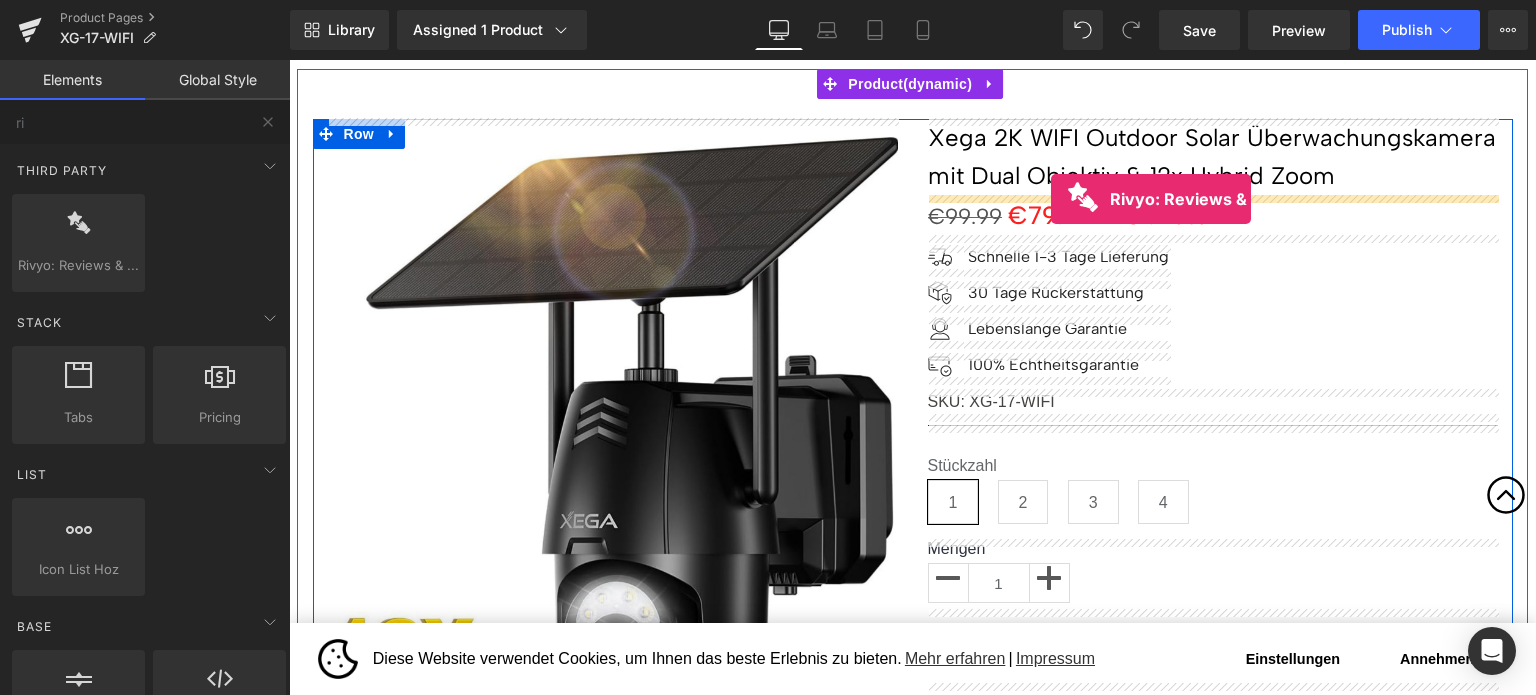 drag, startPoint x: 377, startPoint y: 301, endPoint x: 1050, endPoint y: 199, distance: 680.68567 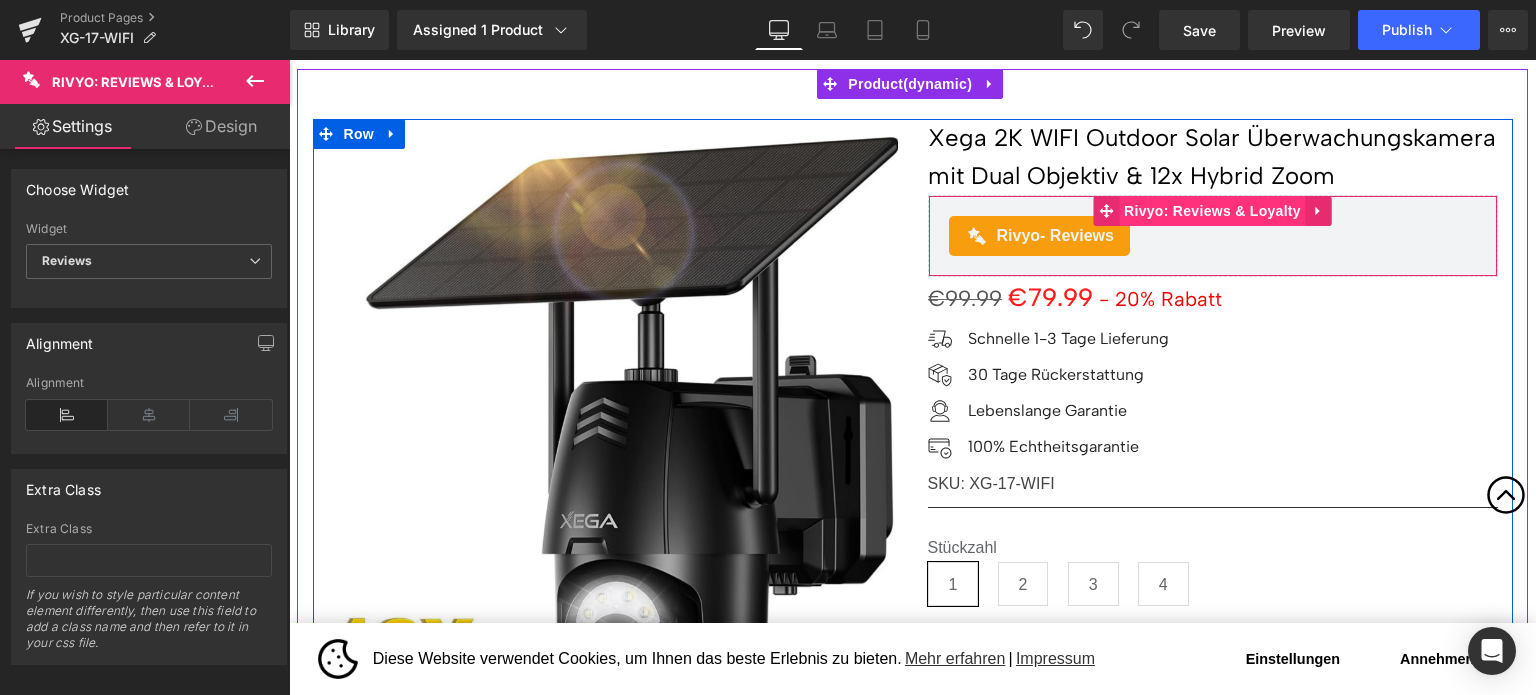 click on "Rivyo: Reviews & Loyalty" at bounding box center [1212, 211] 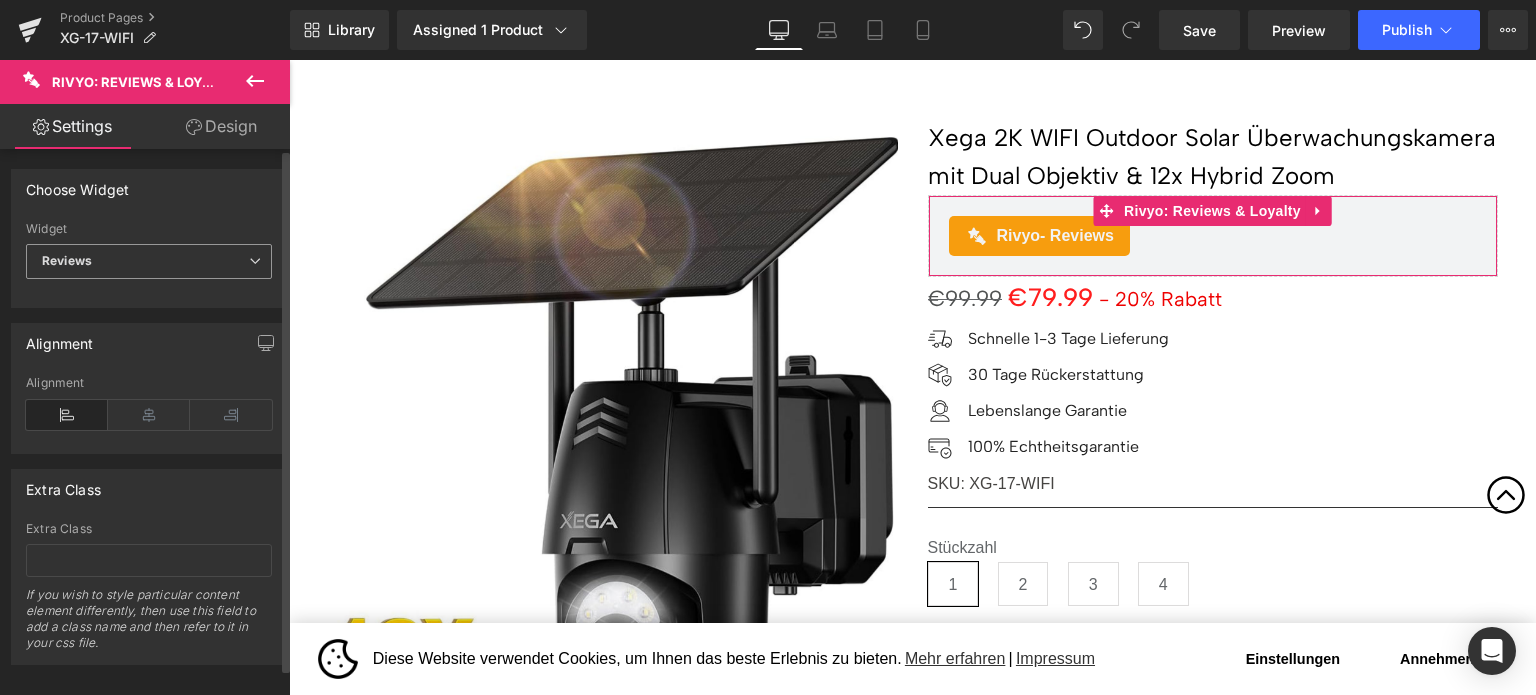 click on "Reviews" at bounding box center (149, 261) 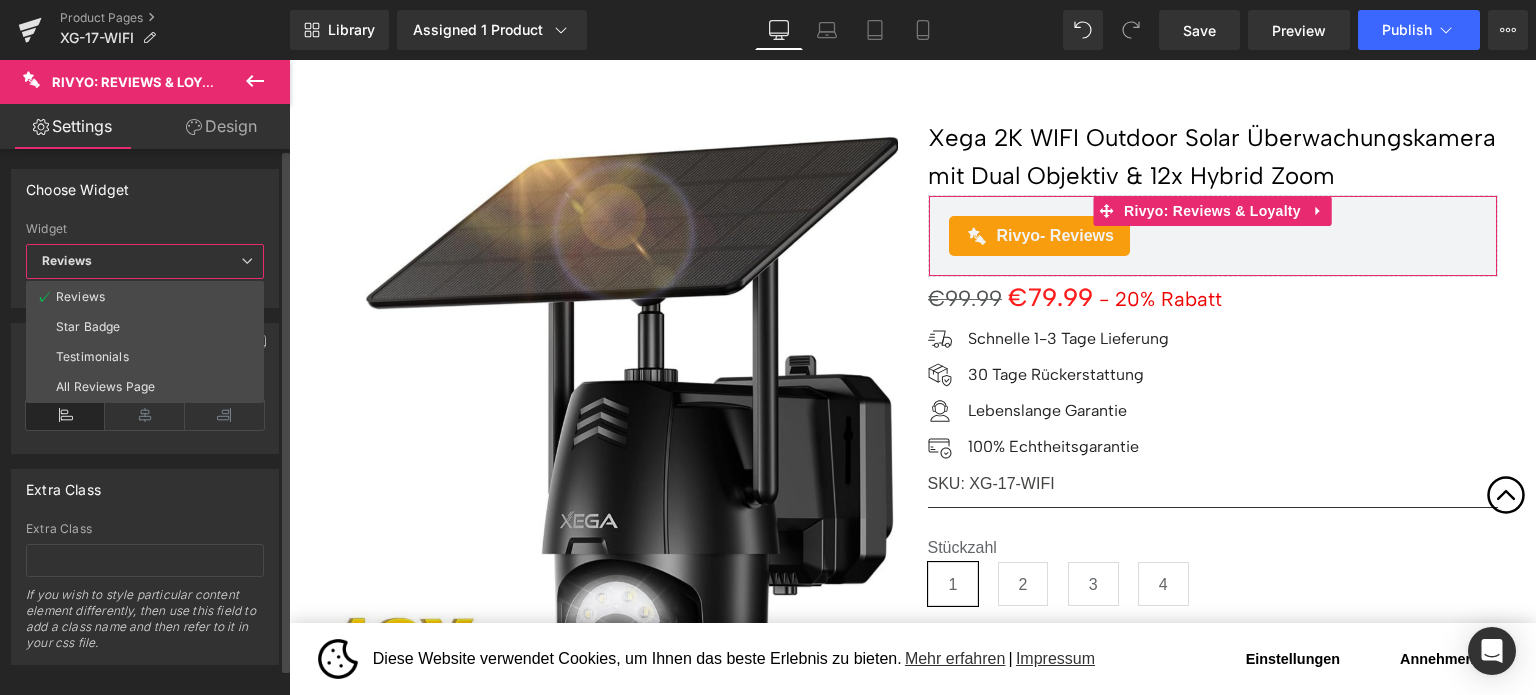 click on "Reviews" at bounding box center [145, 261] 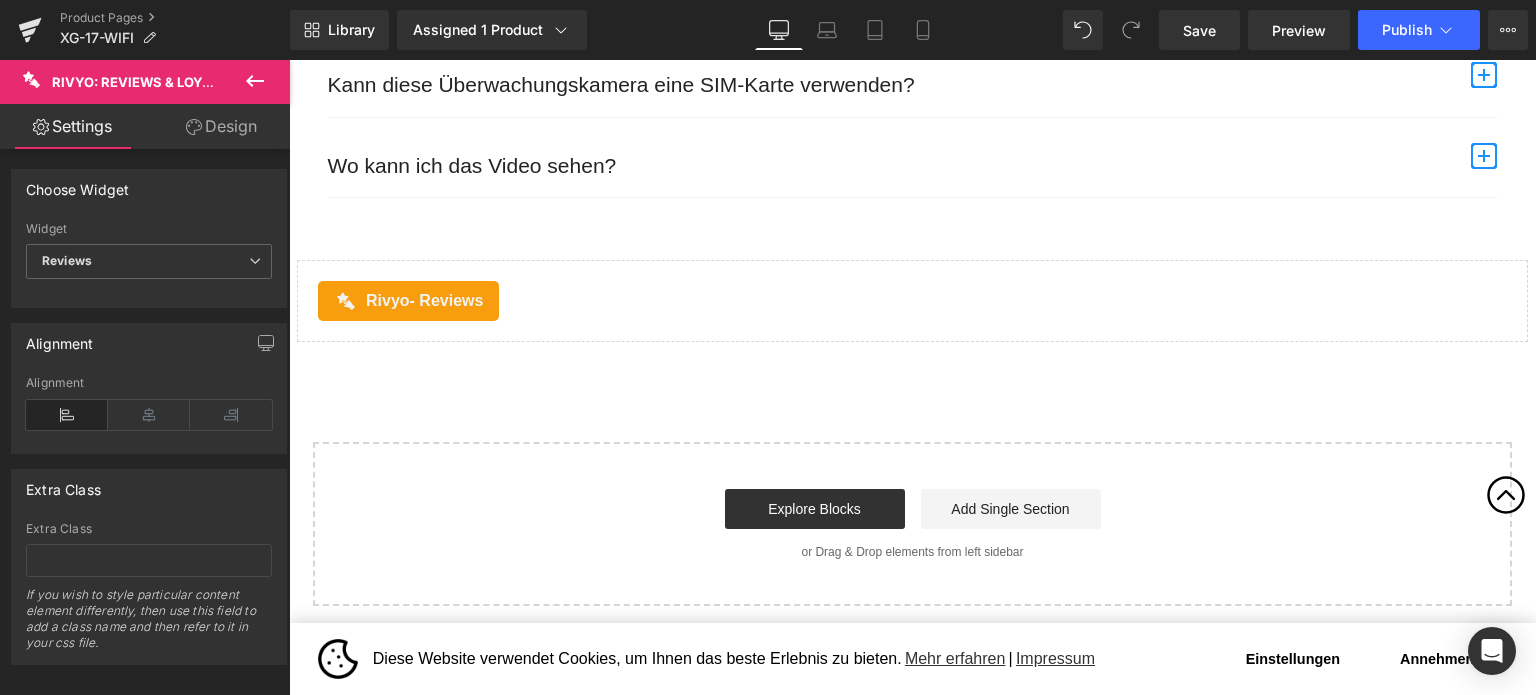 scroll, scrollTop: 8200, scrollLeft: 0, axis: vertical 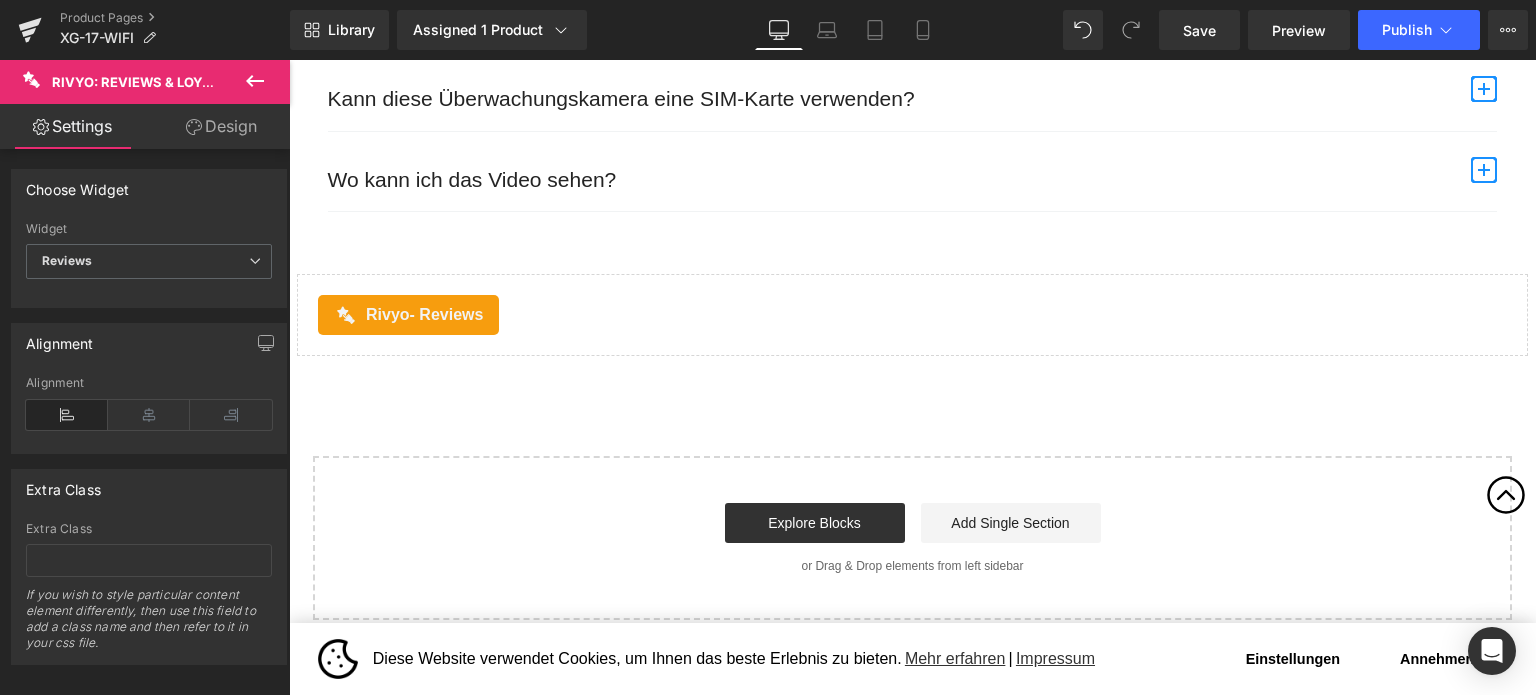 click 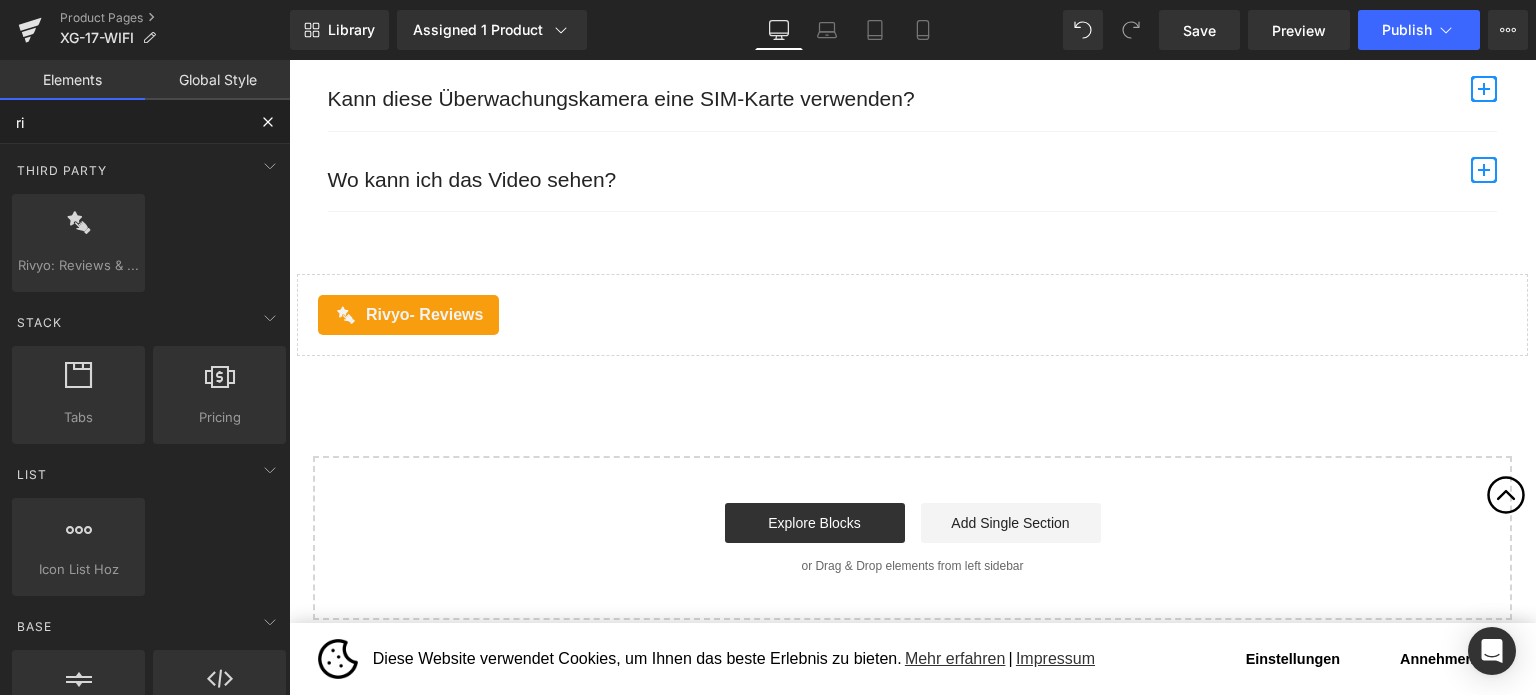 click on "ri" at bounding box center (123, 122) 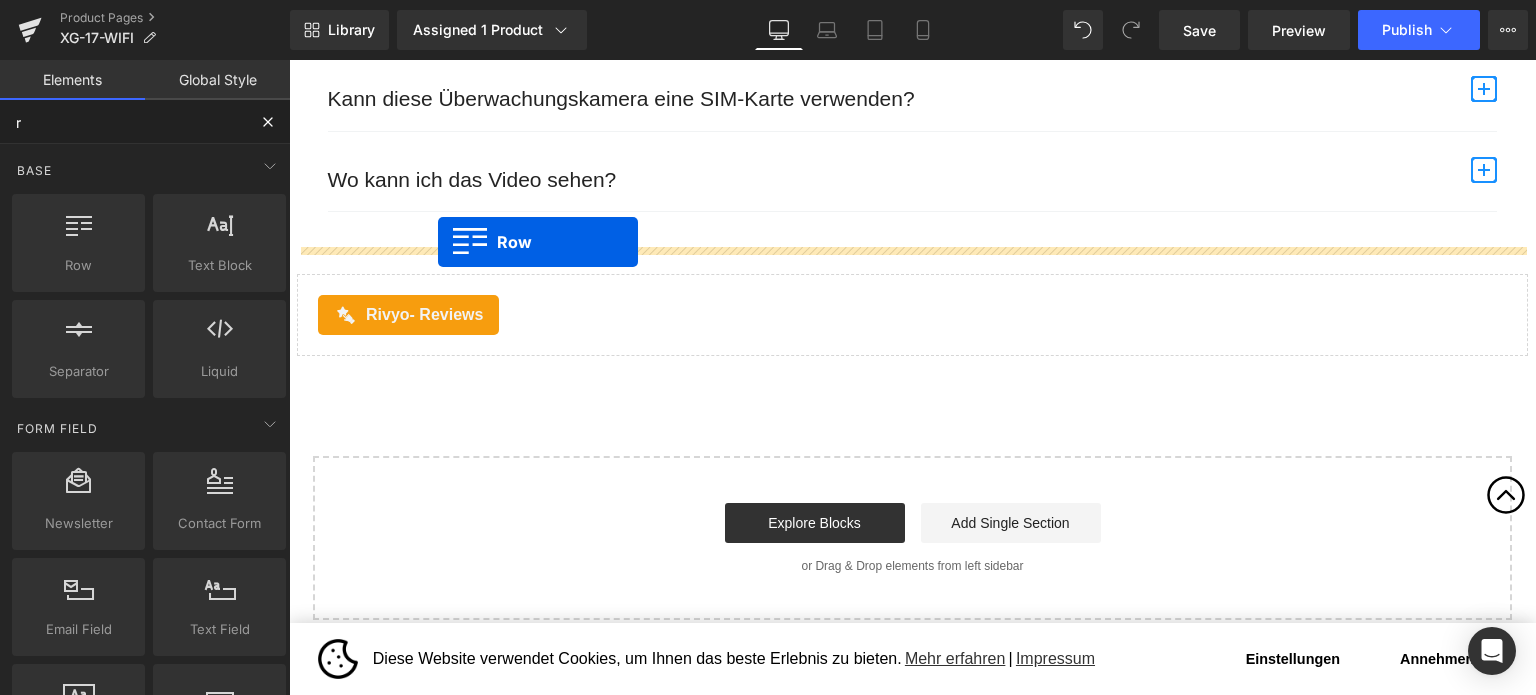 drag, startPoint x: 405, startPoint y: 301, endPoint x: 438, endPoint y: 242, distance: 67.601776 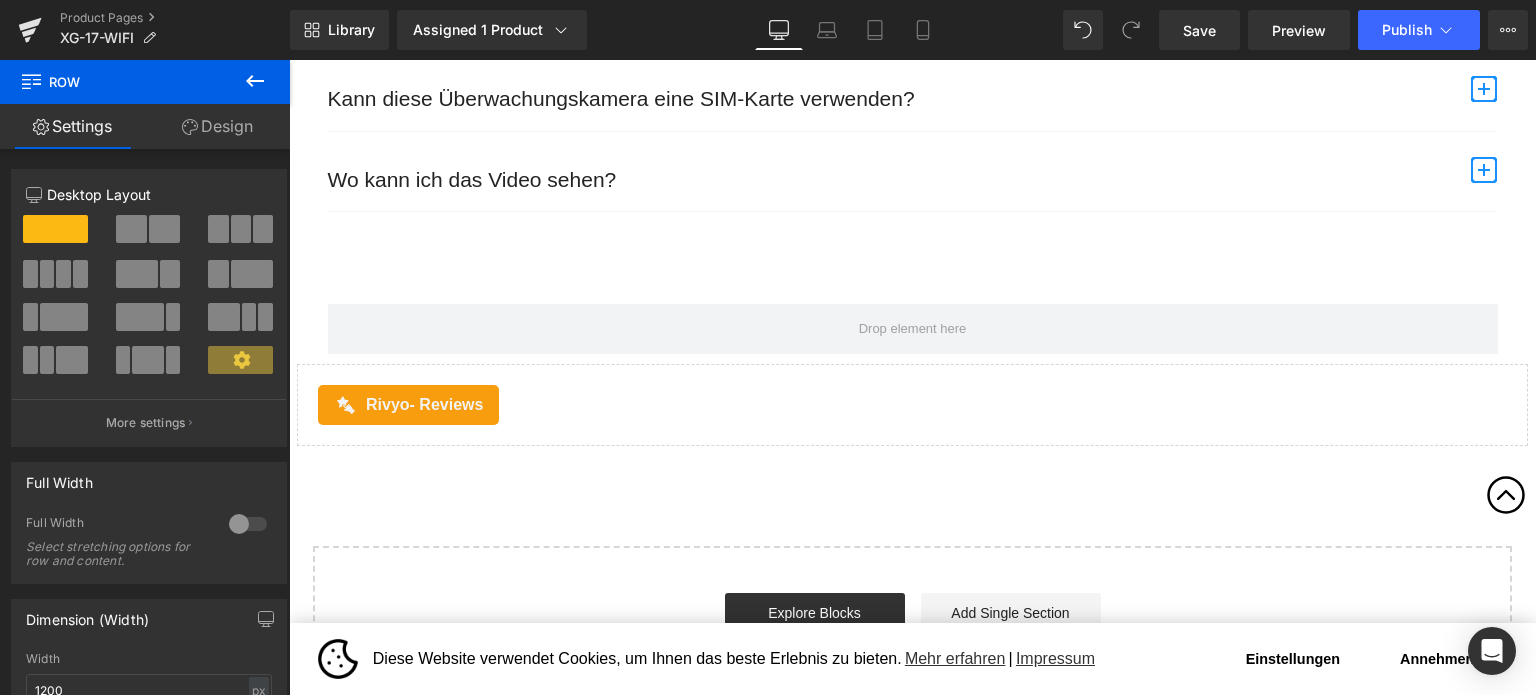 click 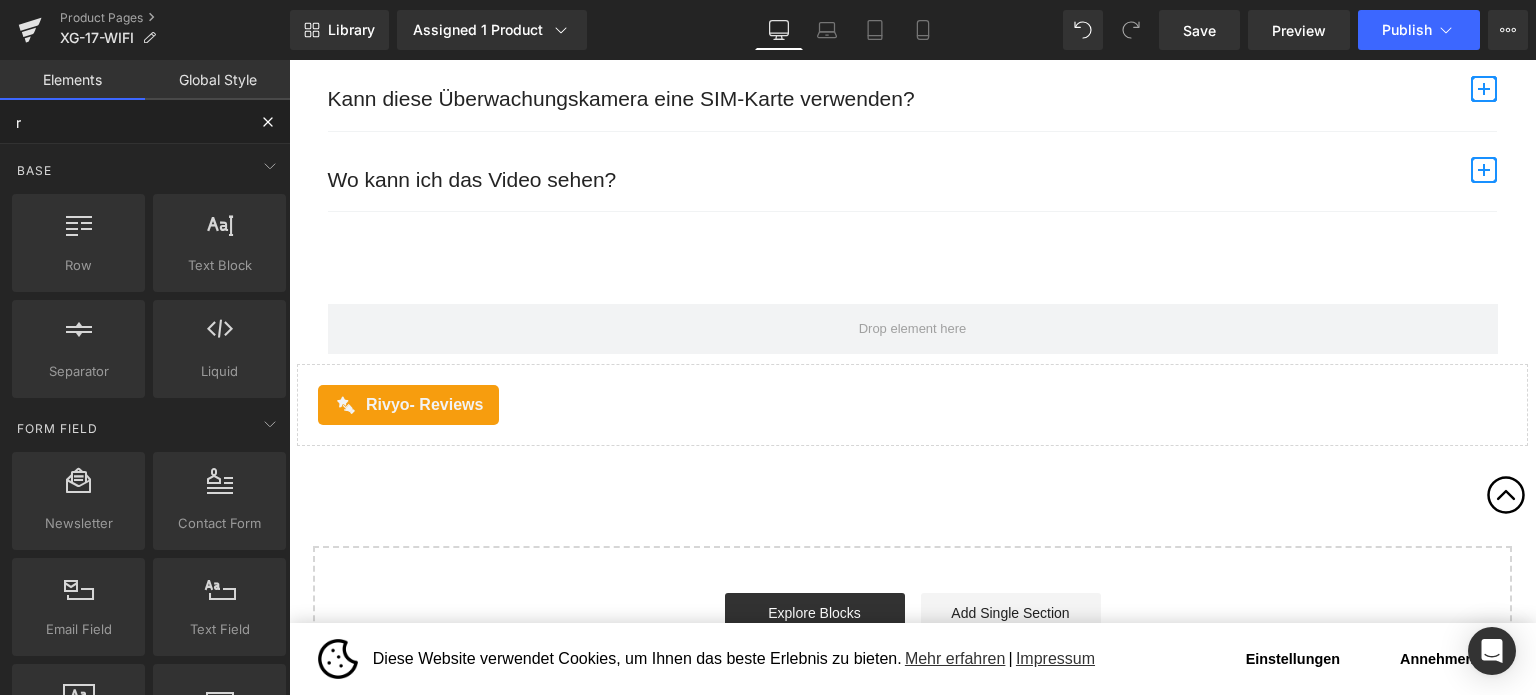 click on "r" at bounding box center [123, 122] 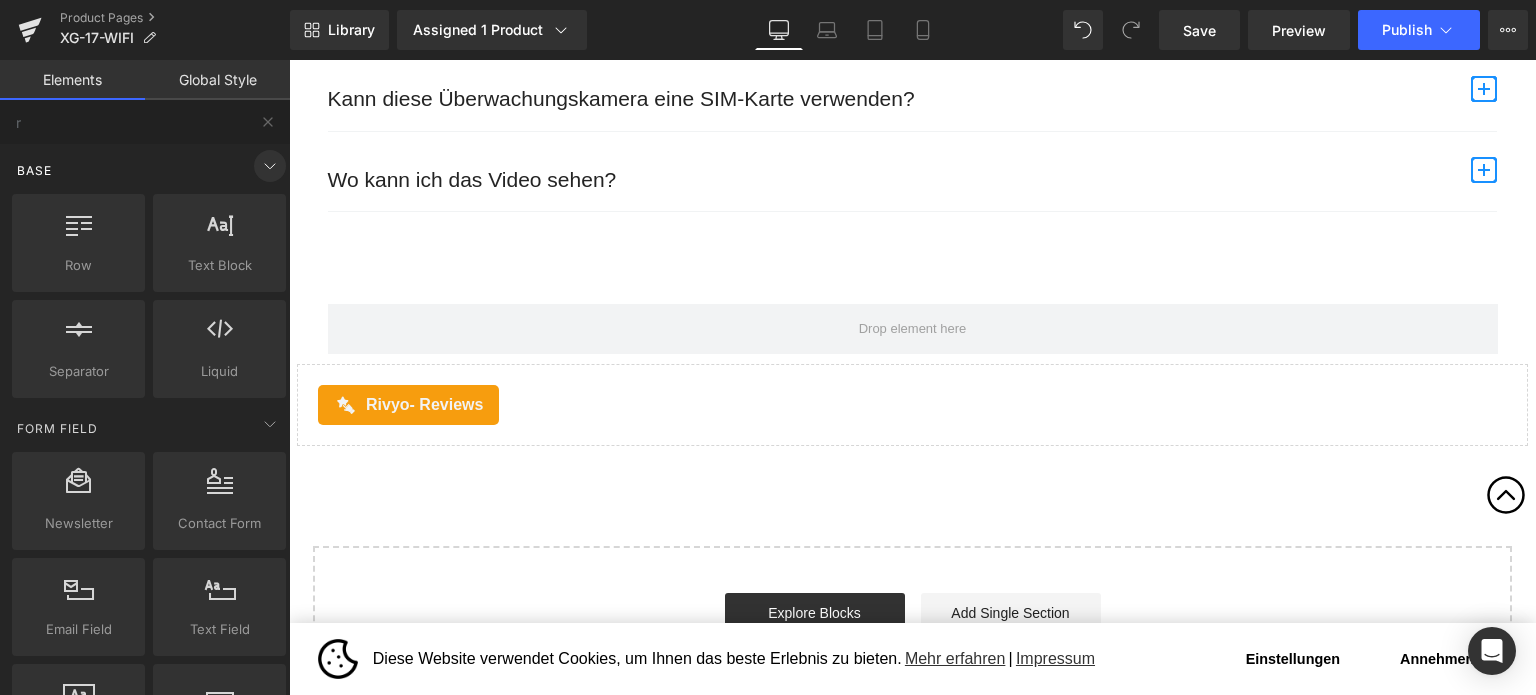 click 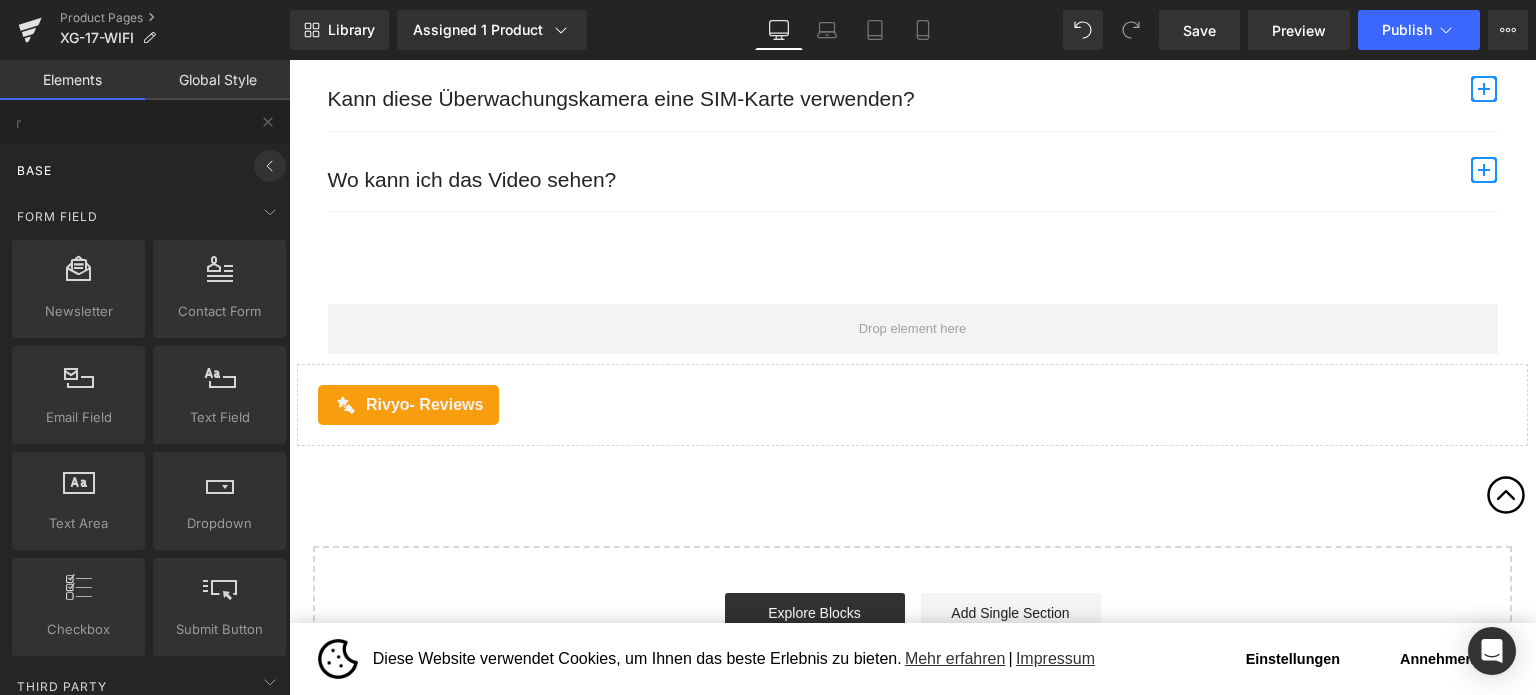 click 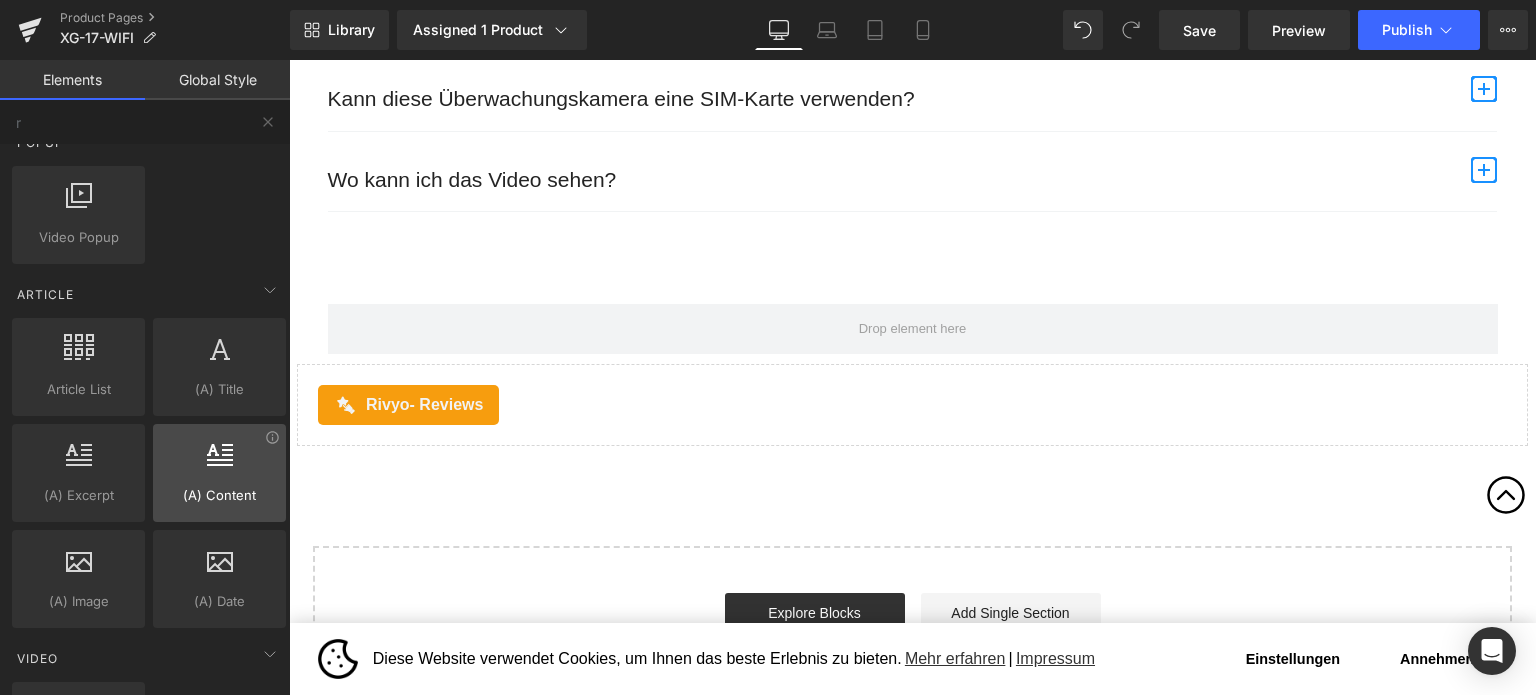 scroll, scrollTop: 3480, scrollLeft: 0, axis: vertical 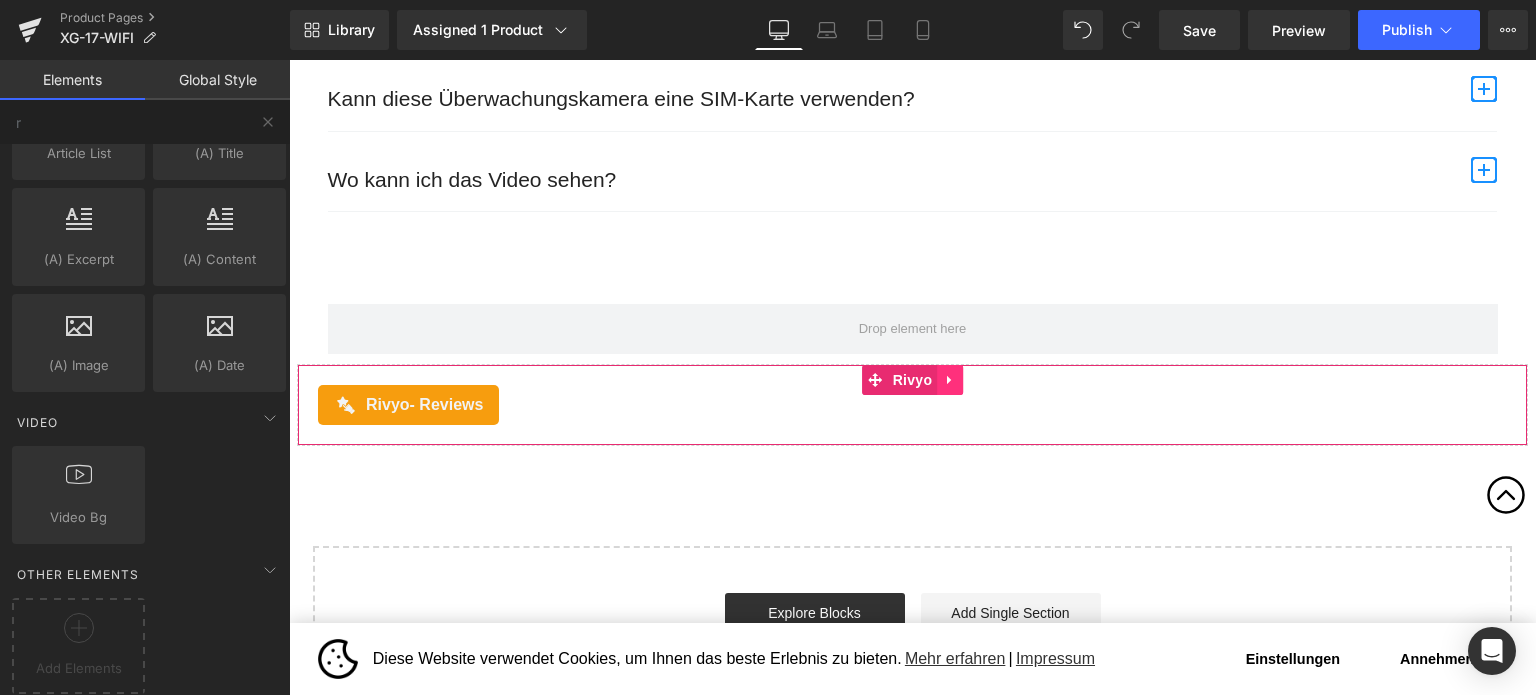click 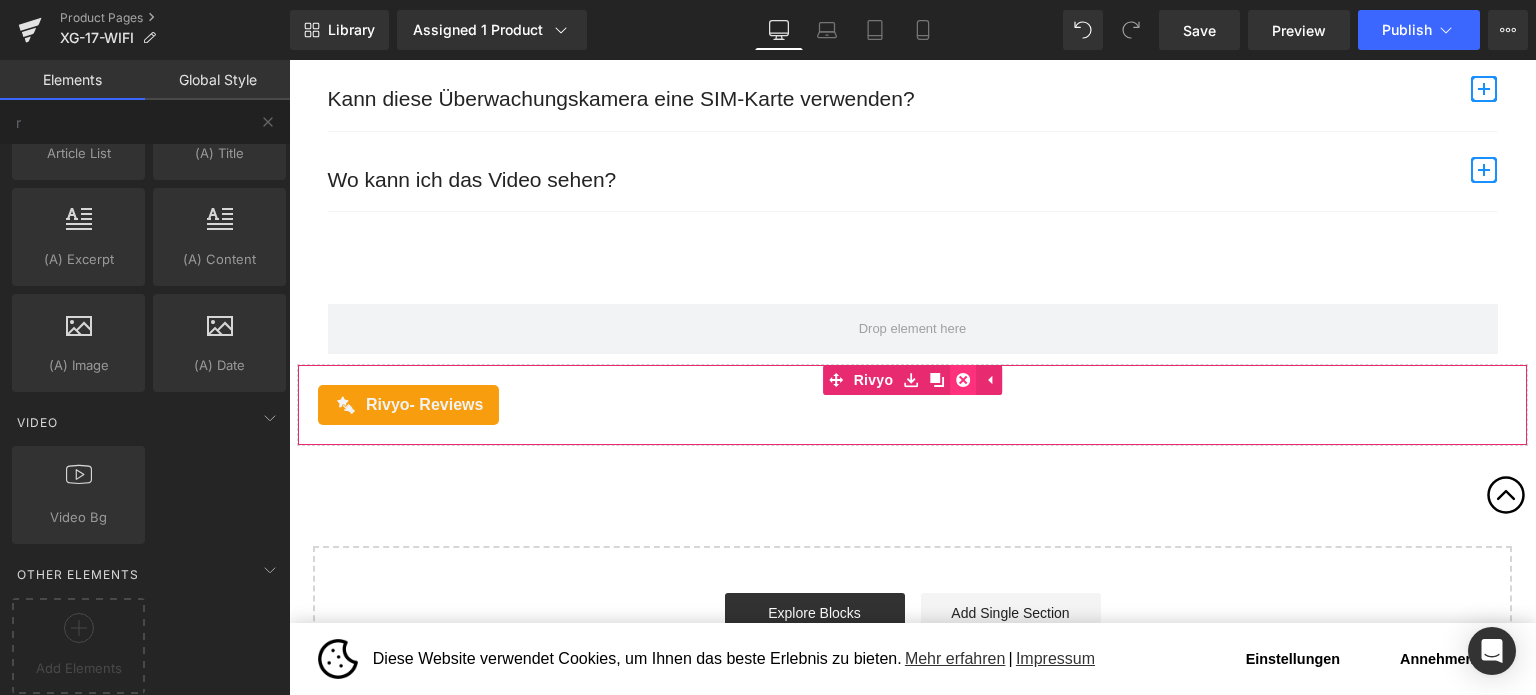 click 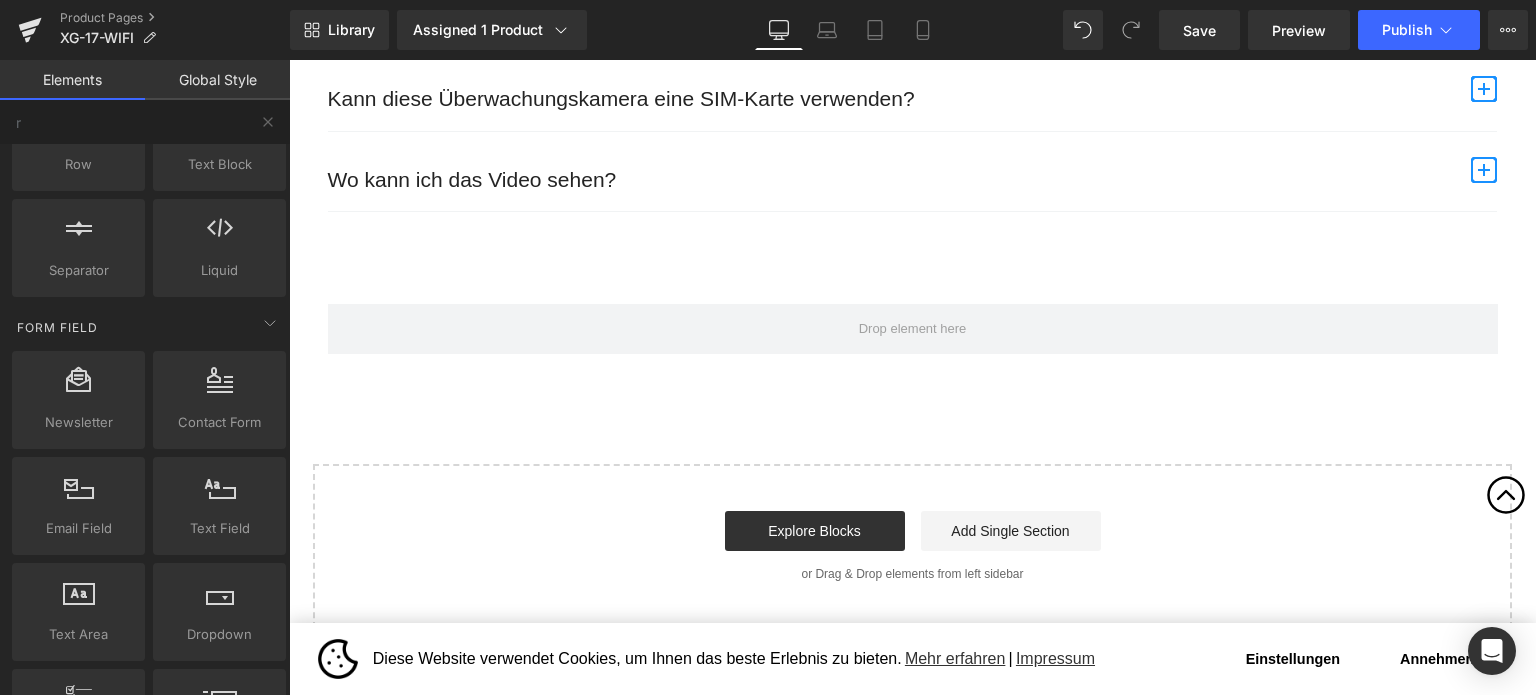 scroll, scrollTop: 0, scrollLeft: 0, axis: both 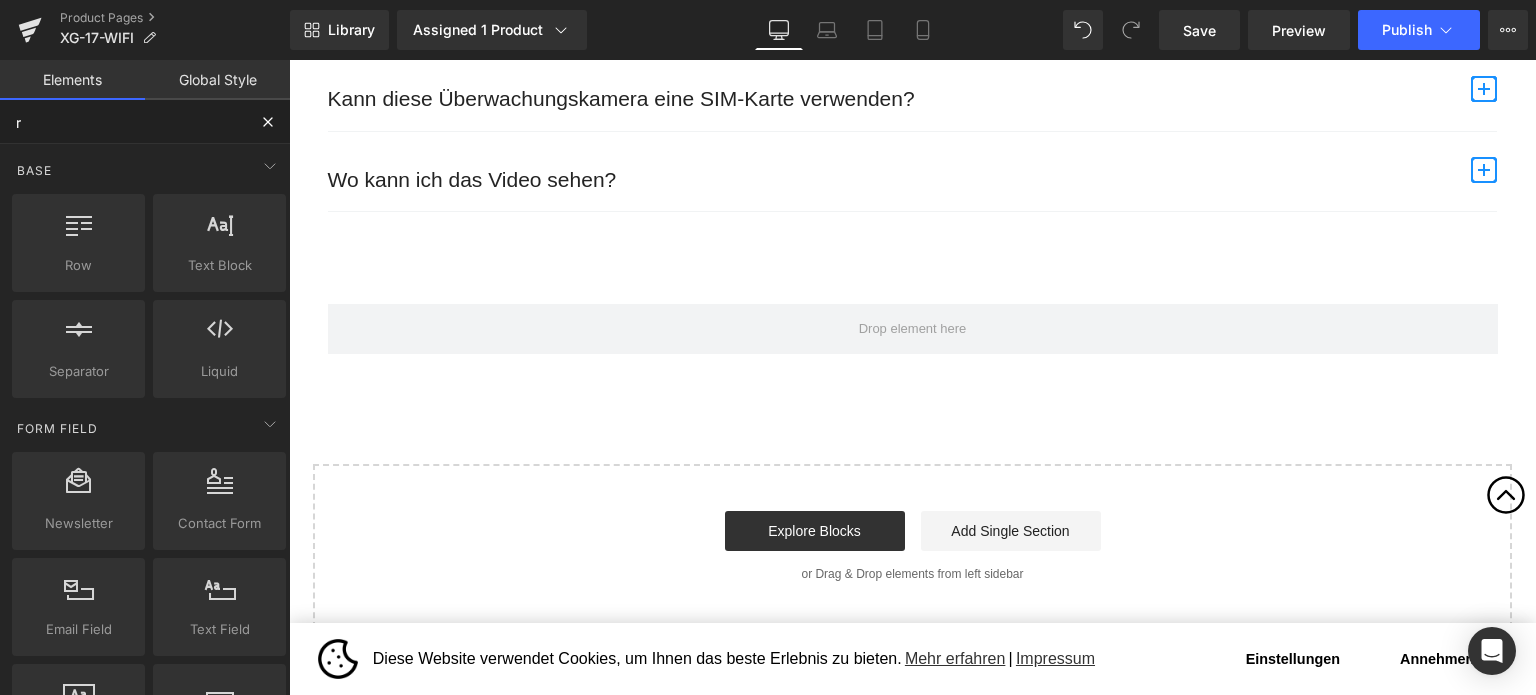 click on "r" at bounding box center (123, 122) 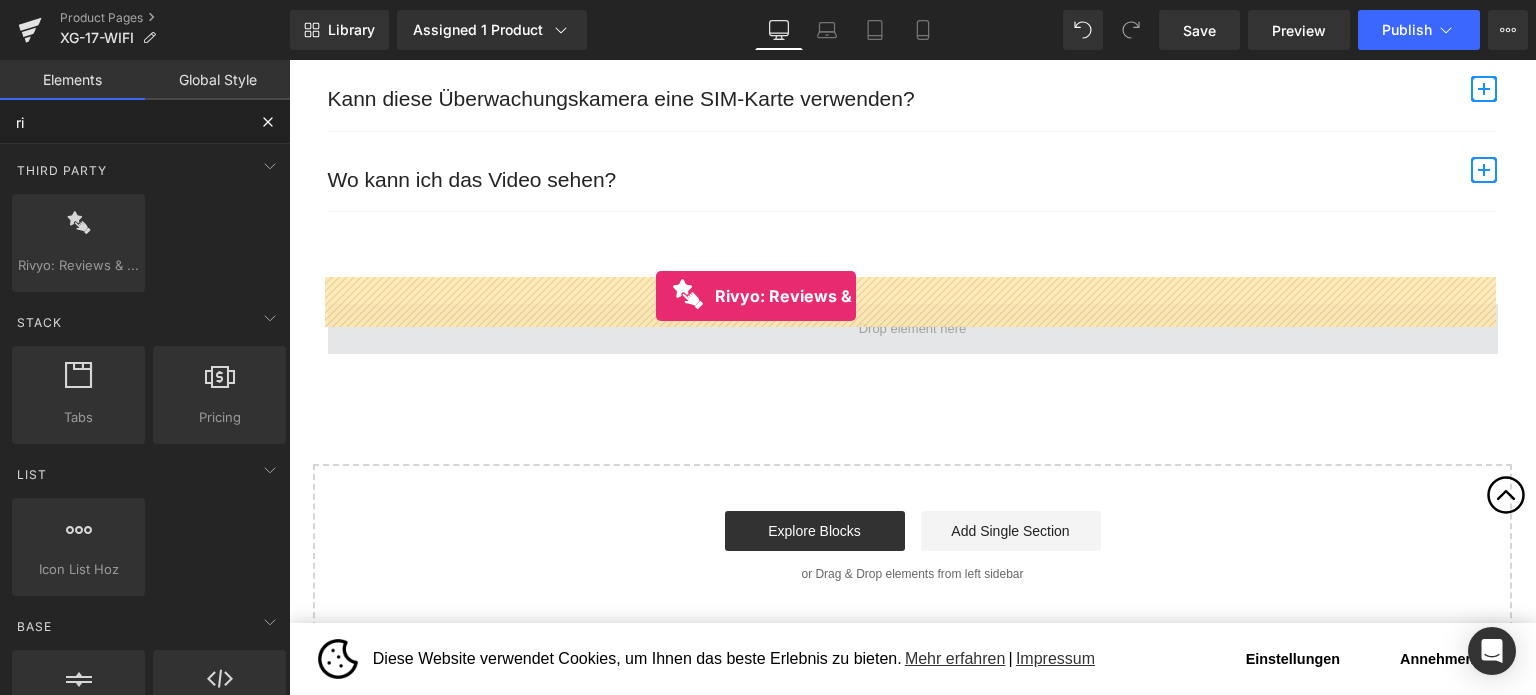 drag, startPoint x: 377, startPoint y: 325, endPoint x: 656, endPoint y: 296, distance: 280.5031 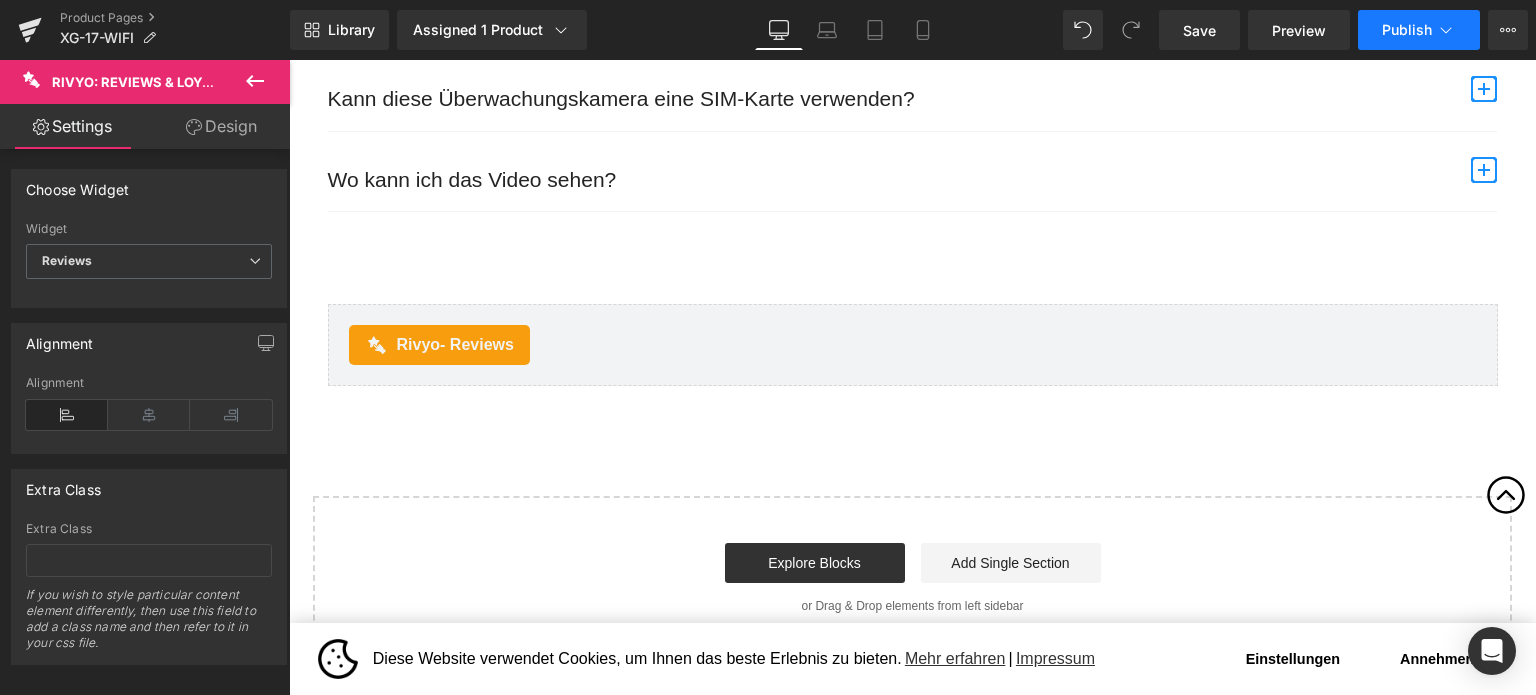 click on "Publish" at bounding box center [1419, 30] 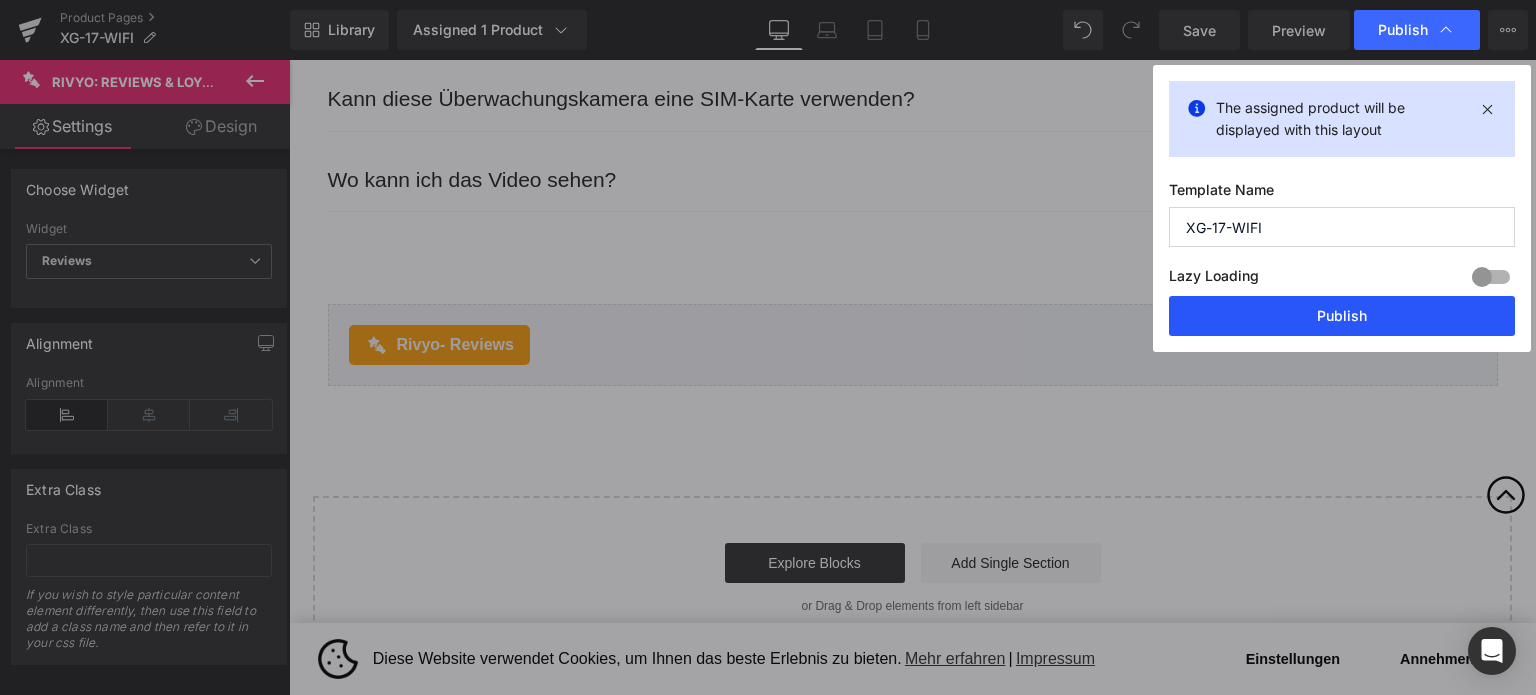 click on "Publish" at bounding box center [1342, 316] 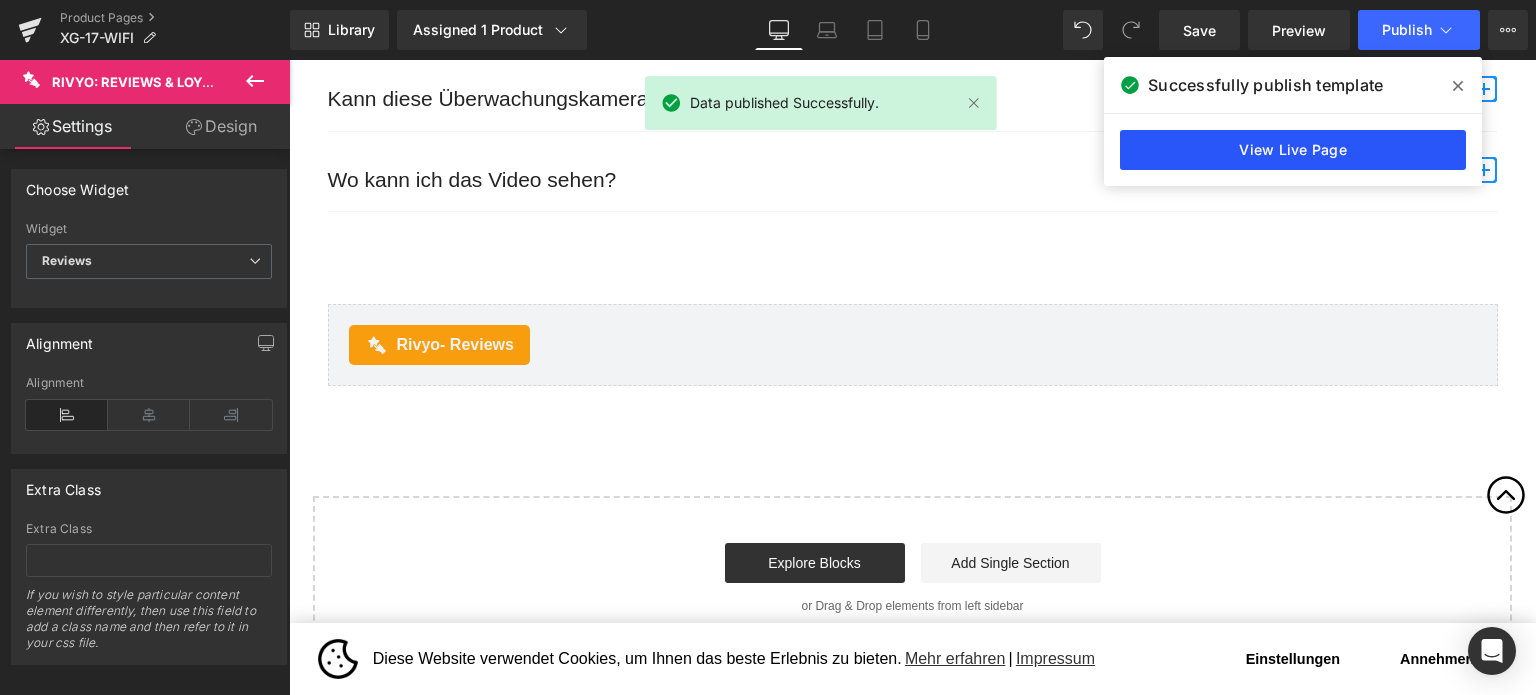 click on "View Live Page" at bounding box center (1293, 150) 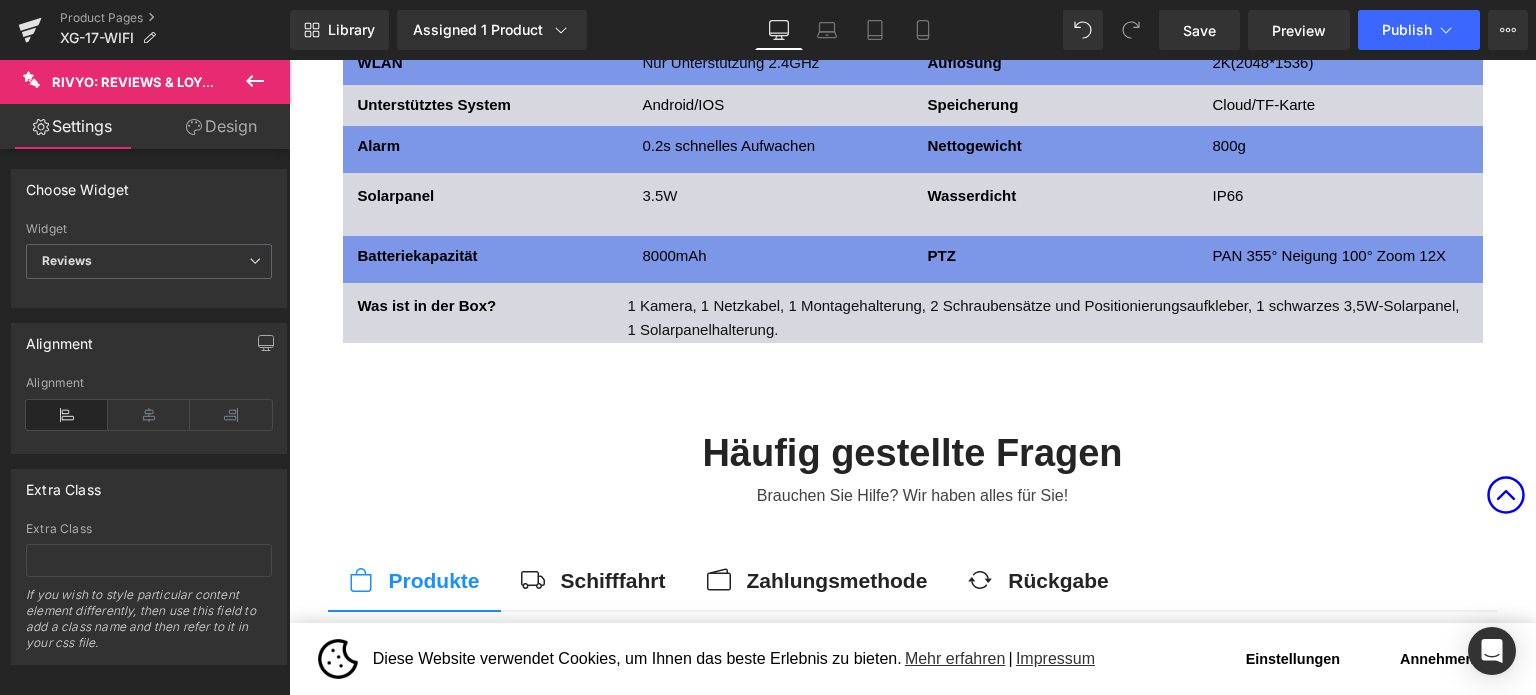 click 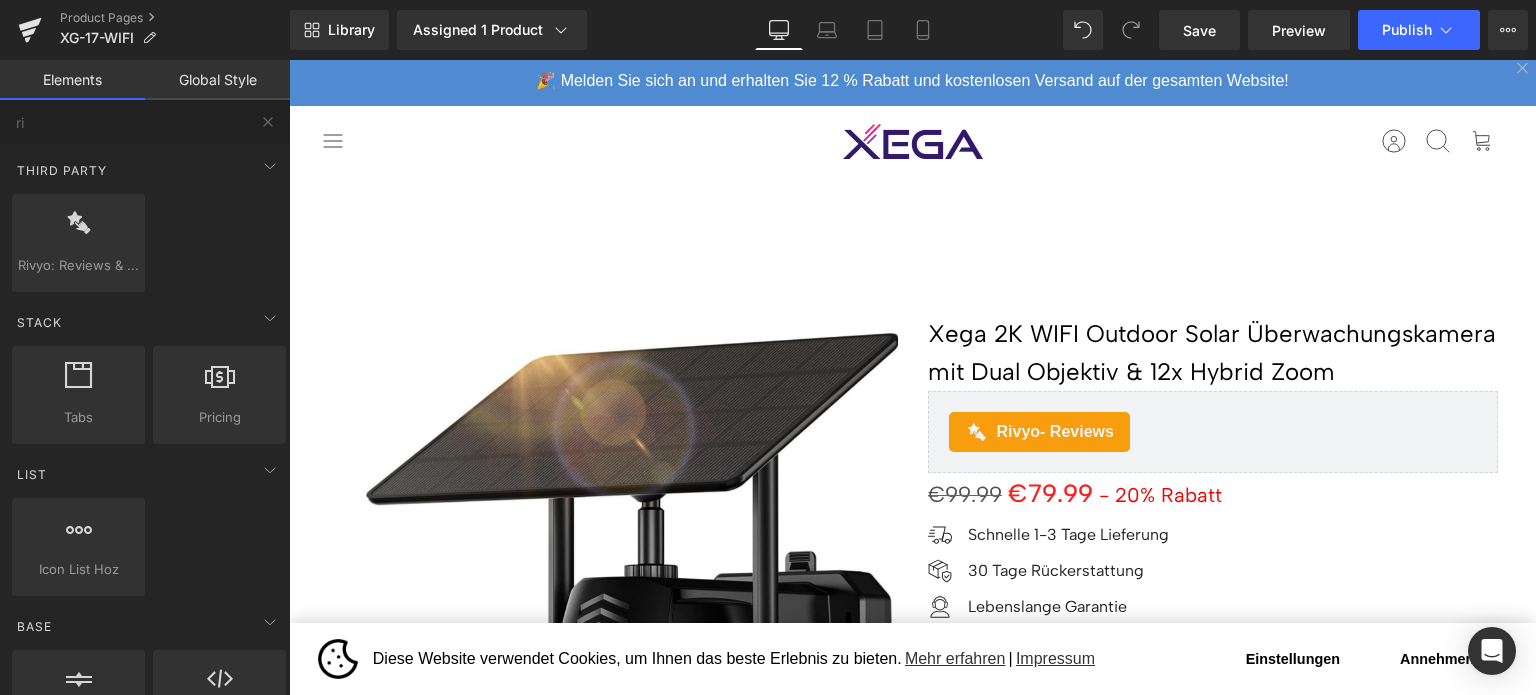 scroll, scrollTop: 0, scrollLeft: 0, axis: both 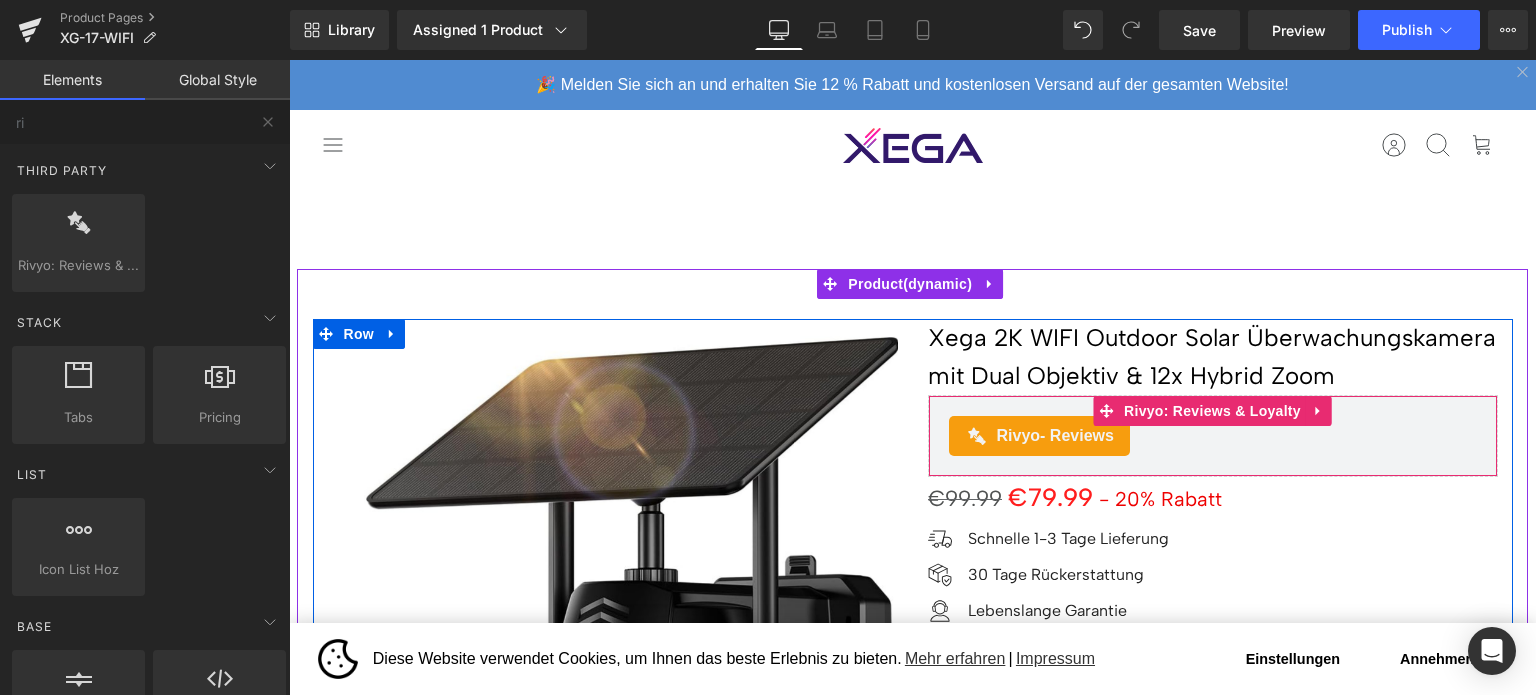 click on "Rivyo  - Reviews Rivyo: Reviews & Loyalty" at bounding box center [1213, 436] 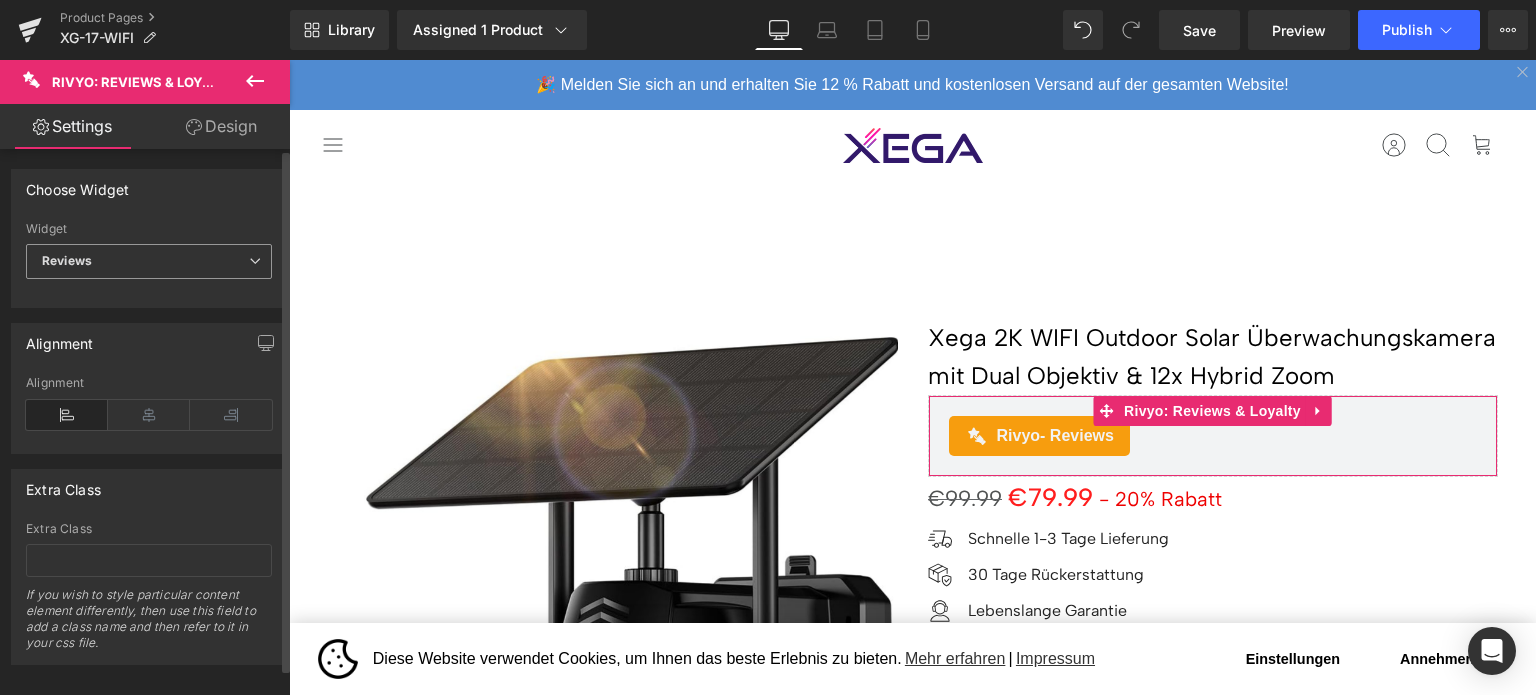 click on "Reviews" at bounding box center (149, 261) 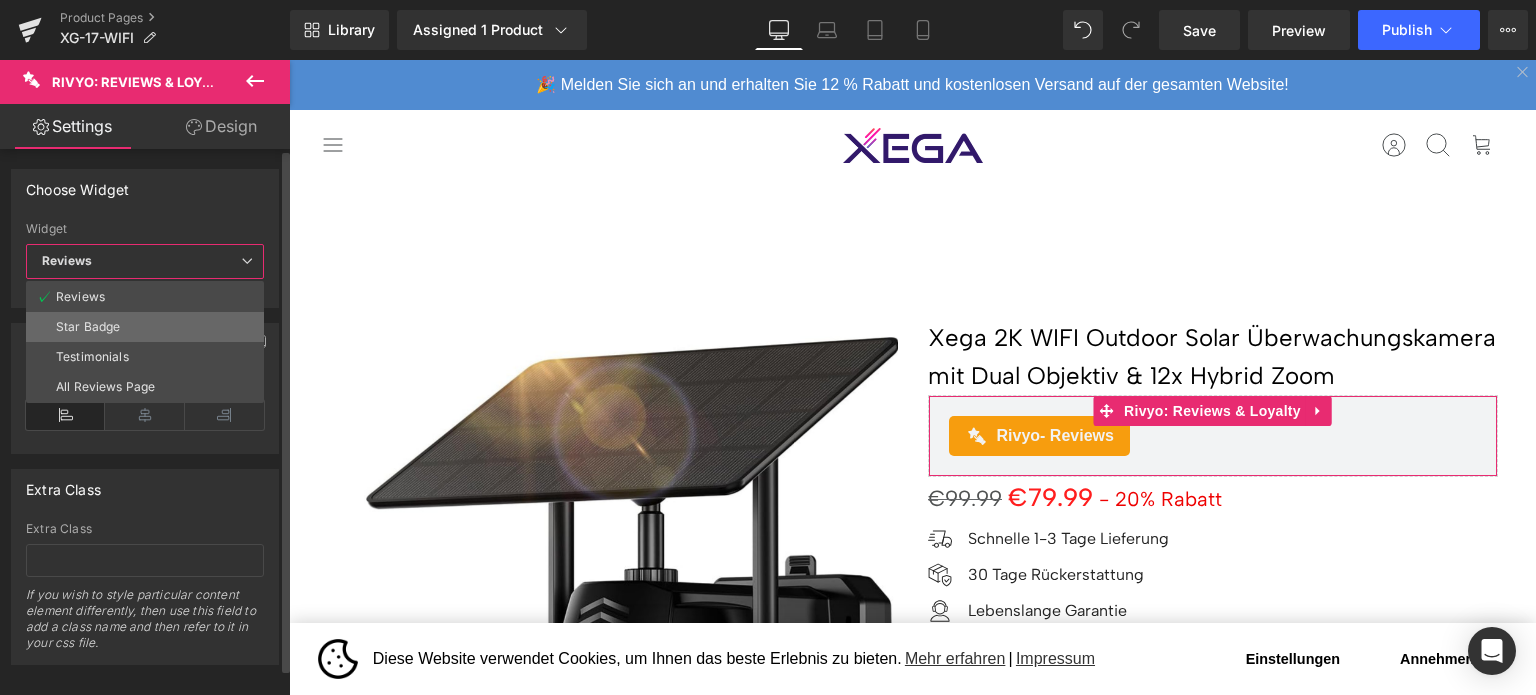 click on "Star Badge" at bounding box center (145, 327) 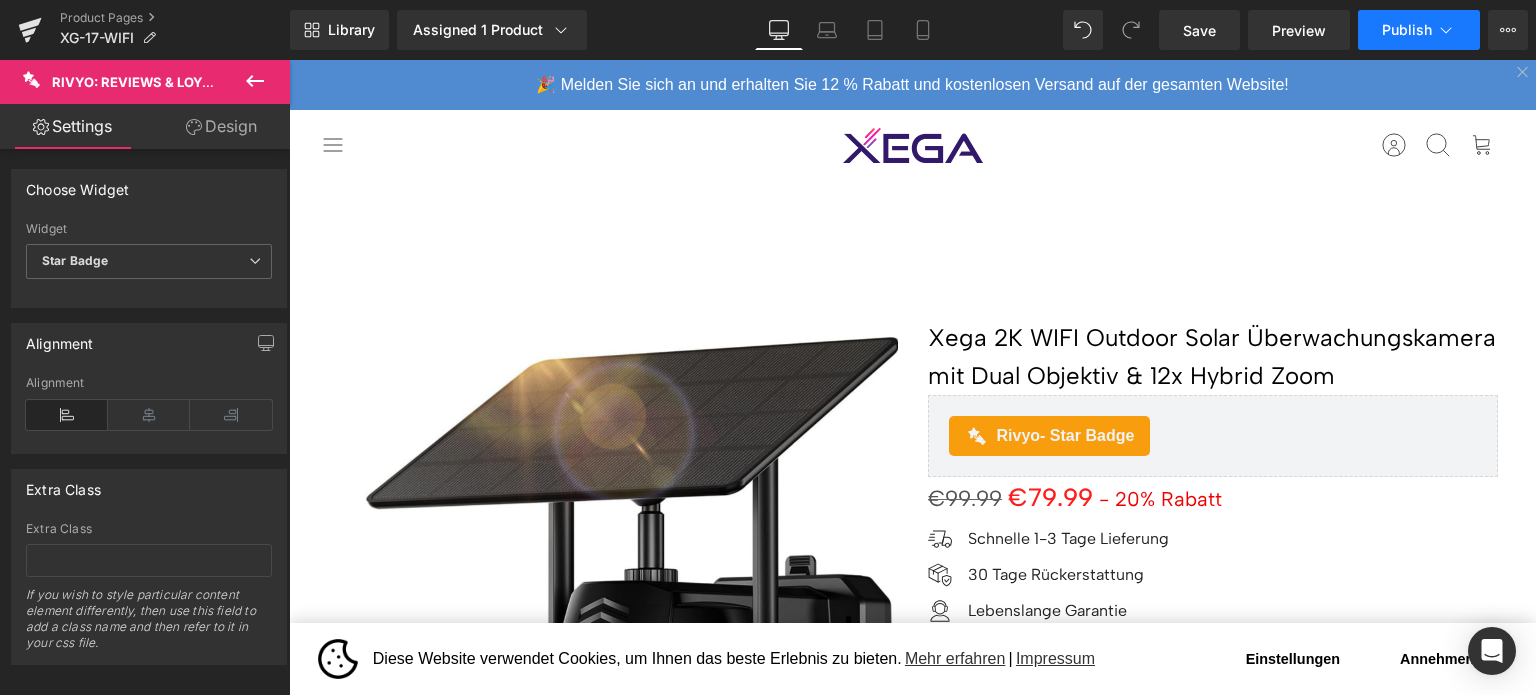 click on "Publish" at bounding box center [1407, 30] 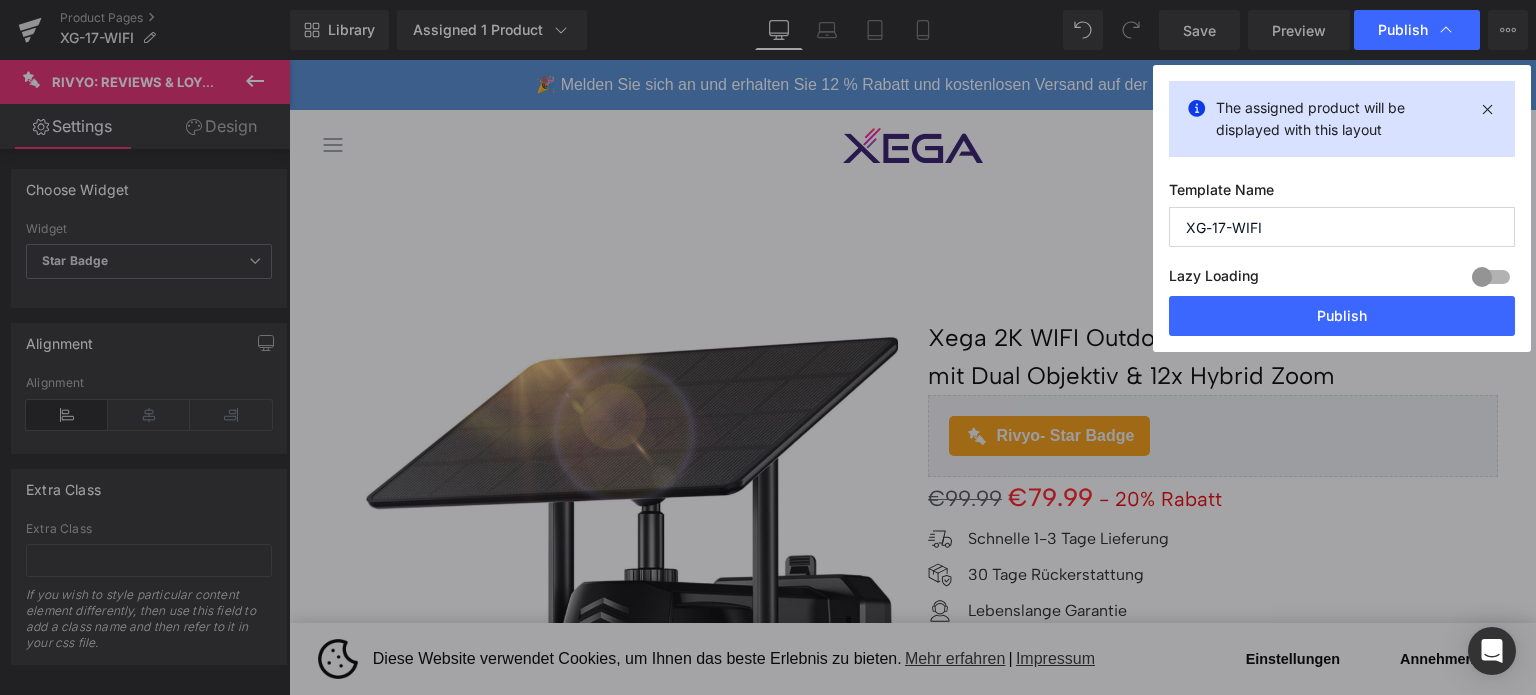 click on "The assigned product will be displayed with this layout Template Name XG-17-WIFI
Lazy Loading
Build
Upgrade plan to unlock
Lazy loading helps you improve page loading time, enhance user experience & increase your SEO results.
Lazy loading is available on  Build, Optimize & Enterprise.
You’ve reached the maximum published page number of your plan  (25/999999) .
Upgrade plan to unlock more pages
Publish" at bounding box center [1342, 208] 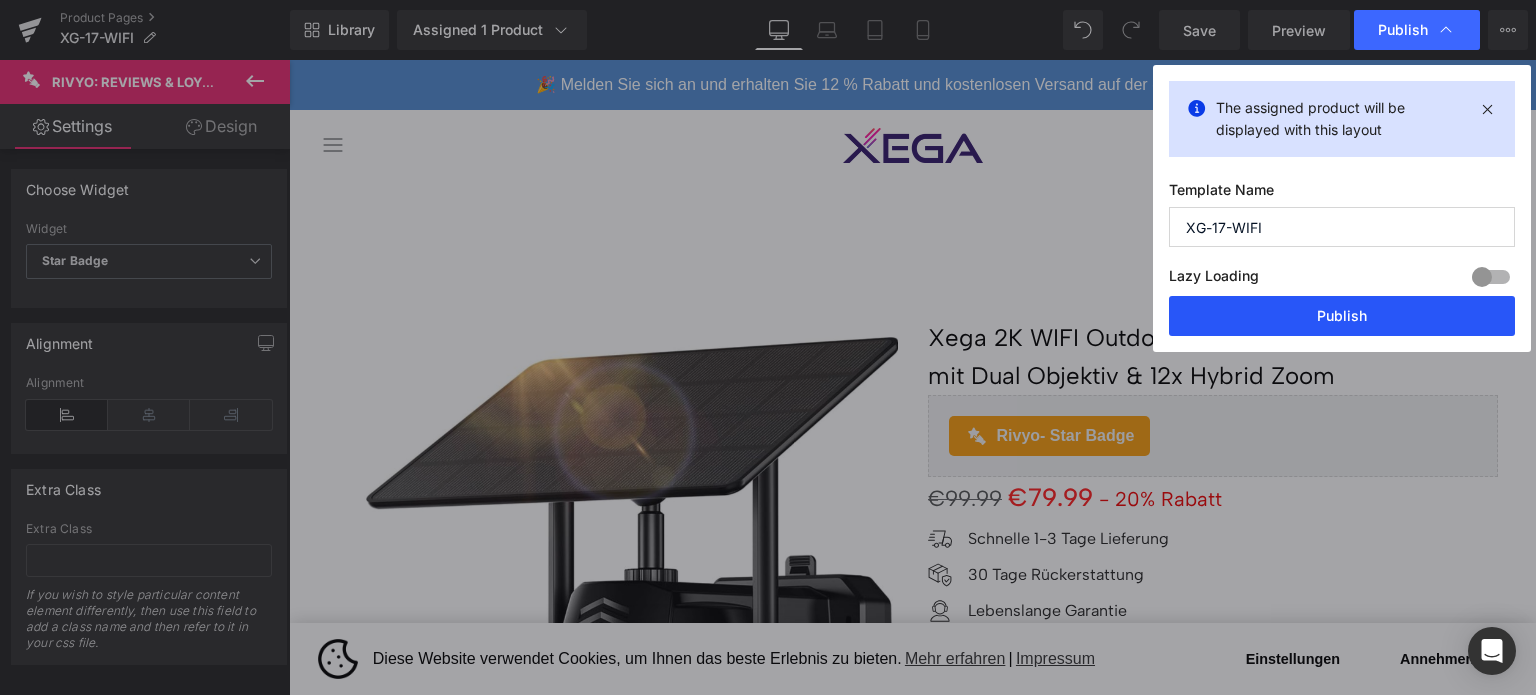 drag, startPoint x: 1312, startPoint y: 319, endPoint x: 511, endPoint y: 187, distance: 811.8035 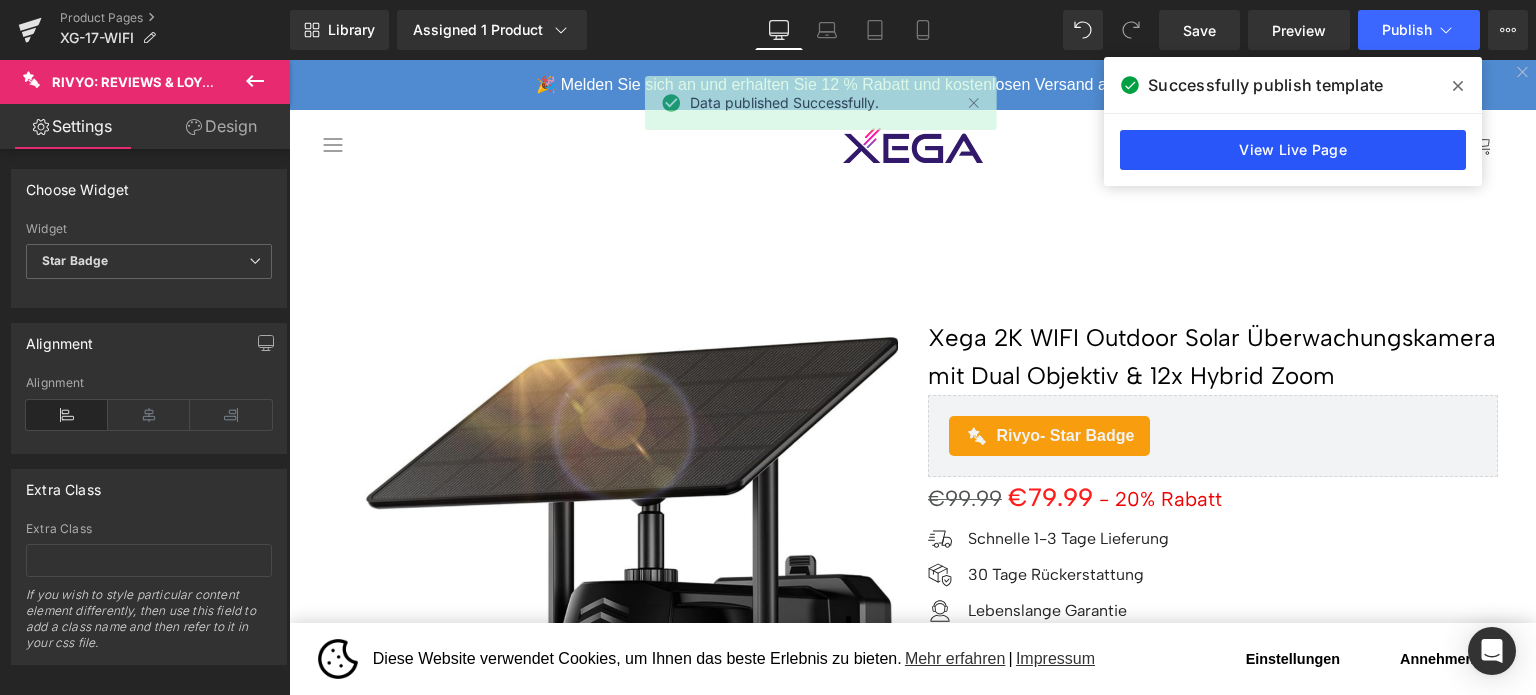 click on "View Live Page" at bounding box center [1293, 150] 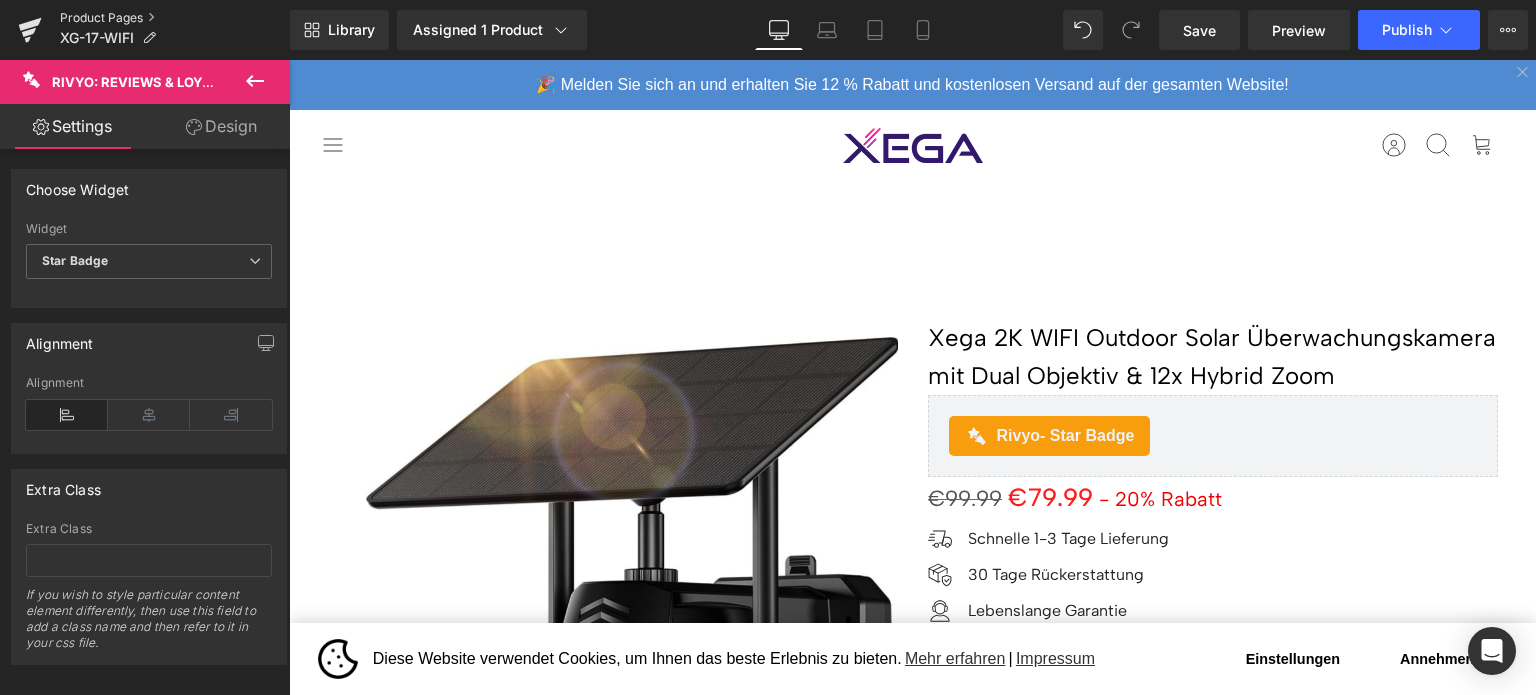 click on "Product Pages" at bounding box center [175, 18] 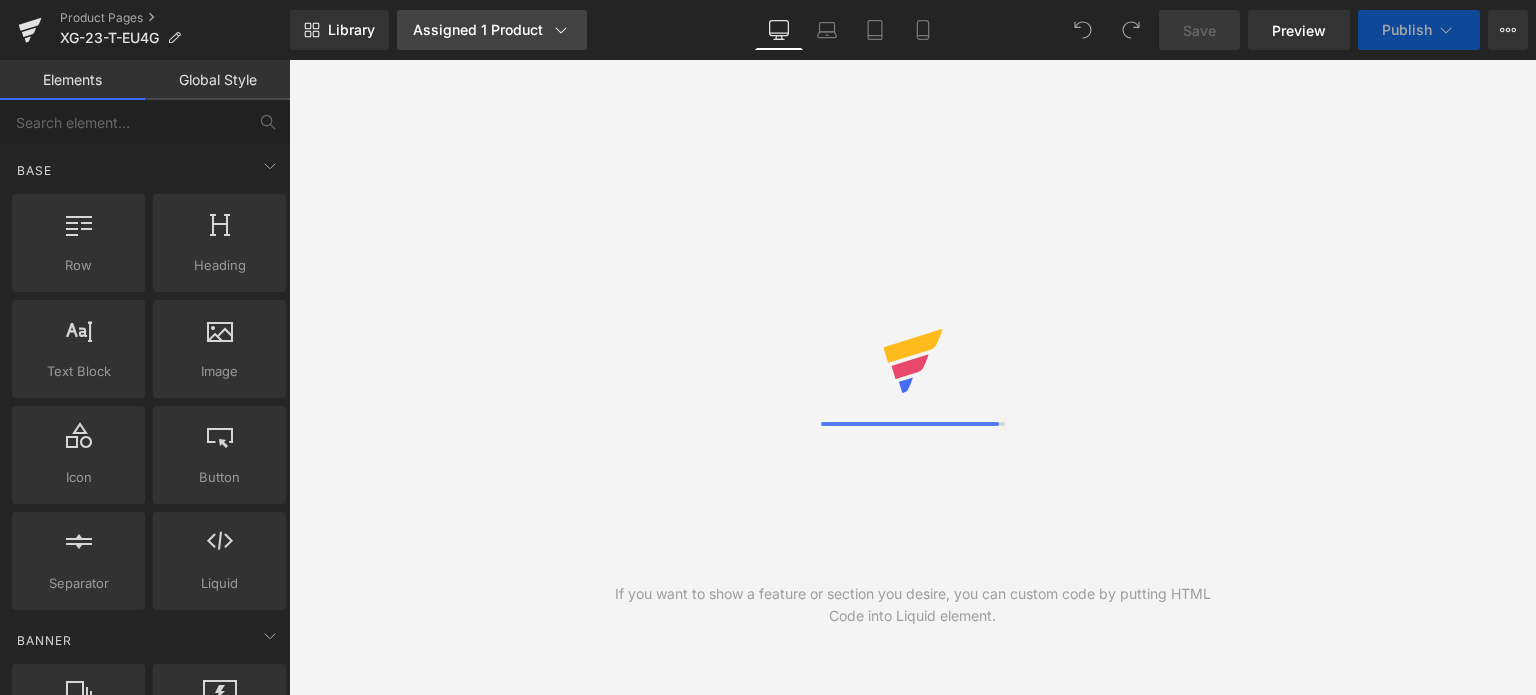 scroll, scrollTop: 0, scrollLeft: 0, axis: both 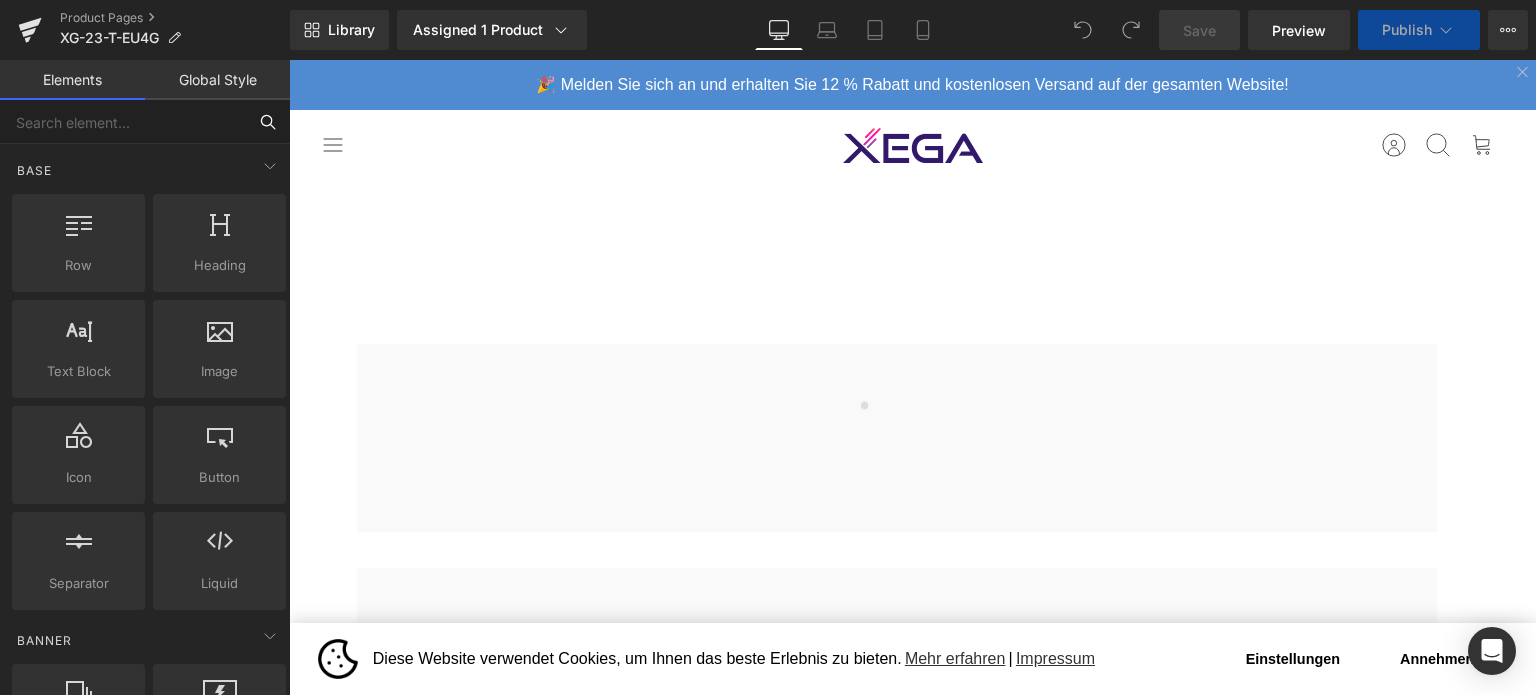 click at bounding box center [123, 122] 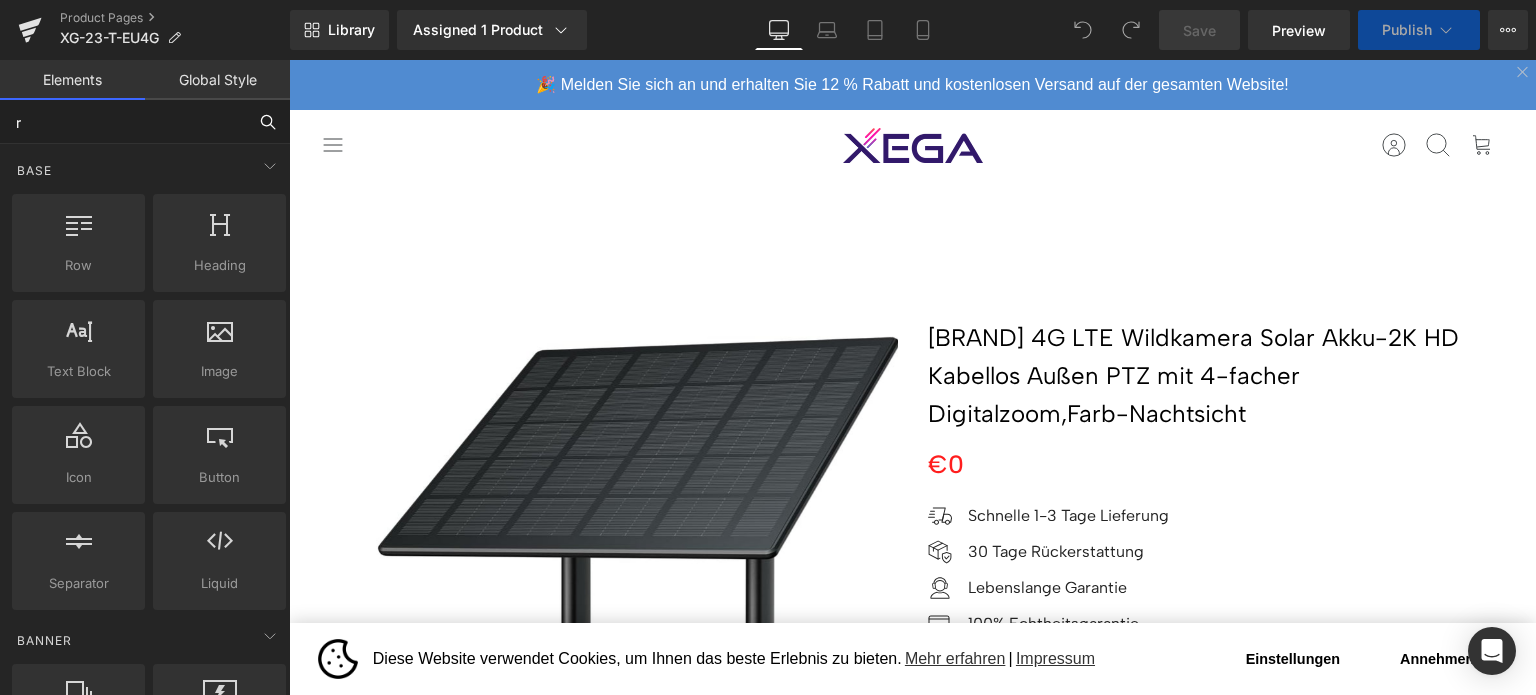 type on "ri" 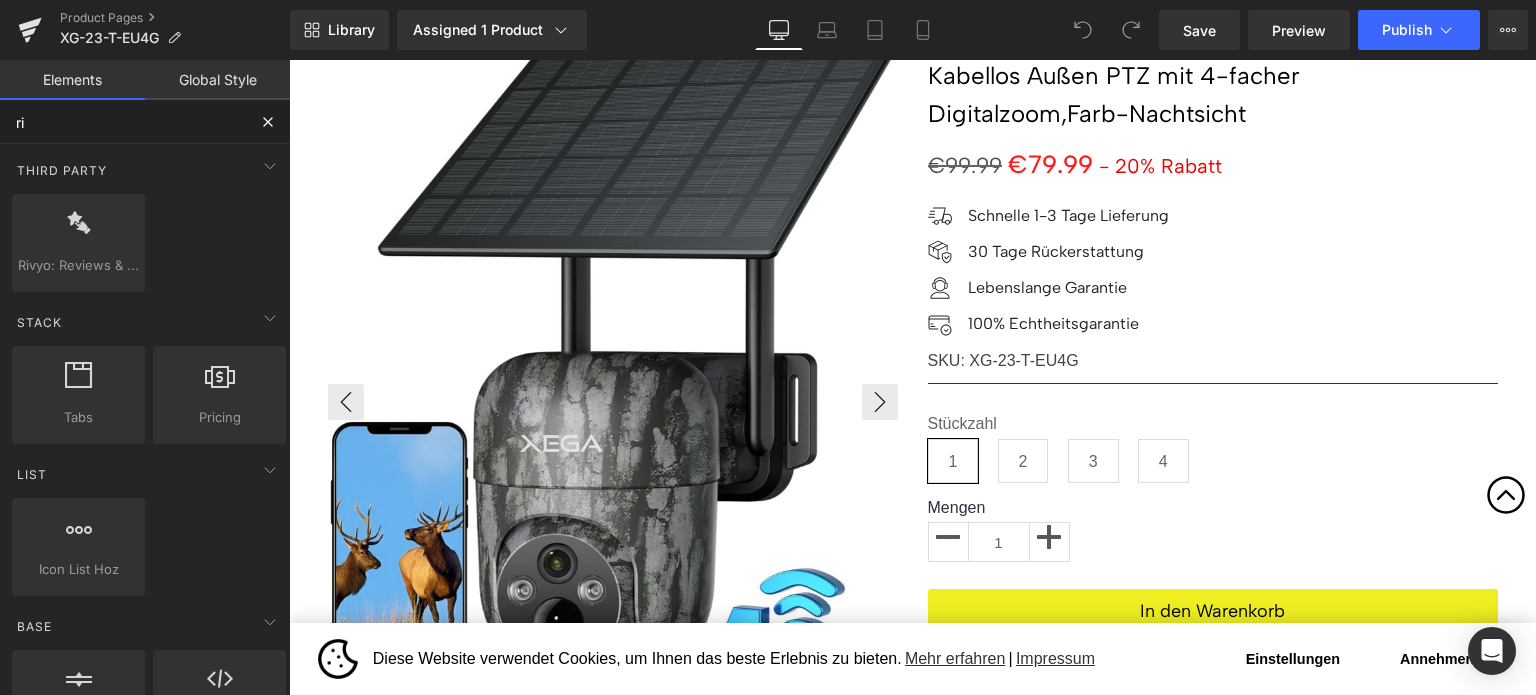 scroll, scrollTop: 100, scrollLeft: 0, axis: vertical 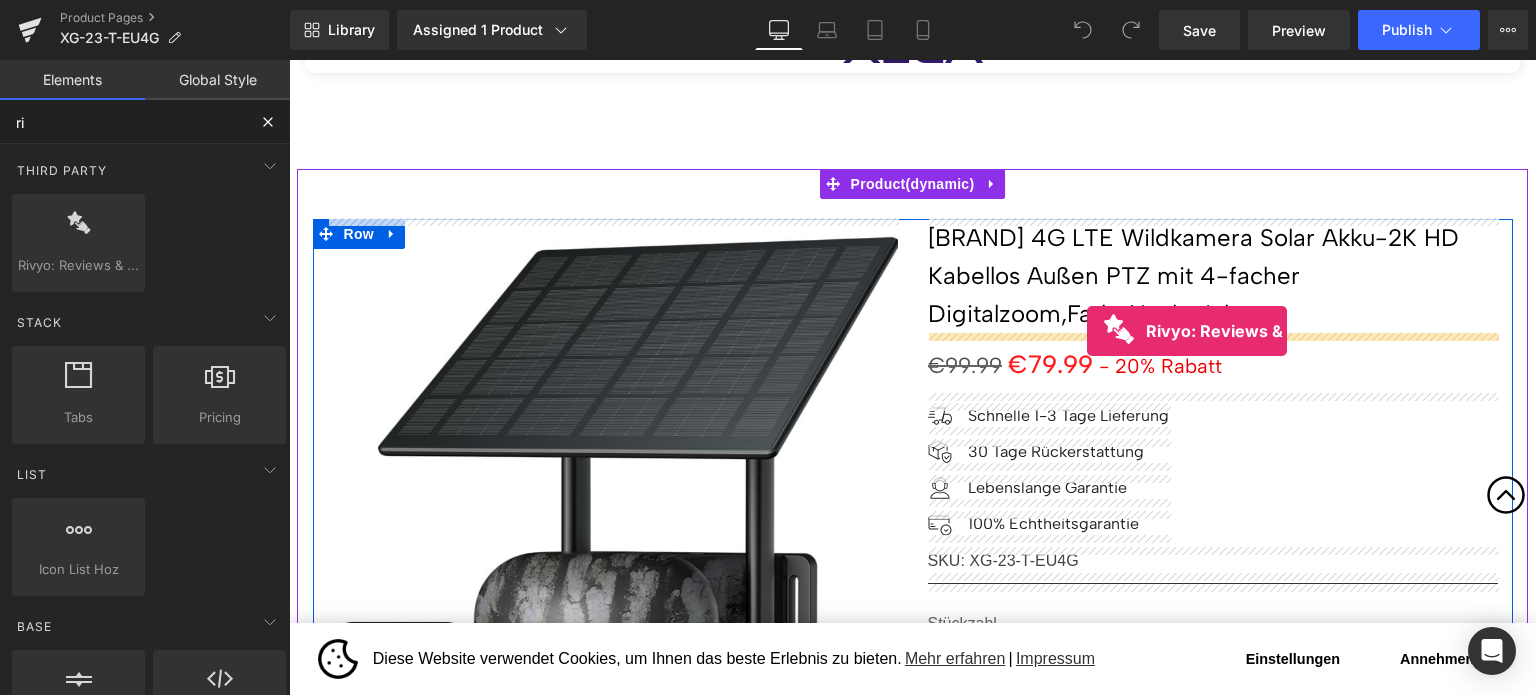 drag, startPoint x: 374, startPoint y: 306, endPoint x: 1087, endPoint y: 331, distance: 713.4382 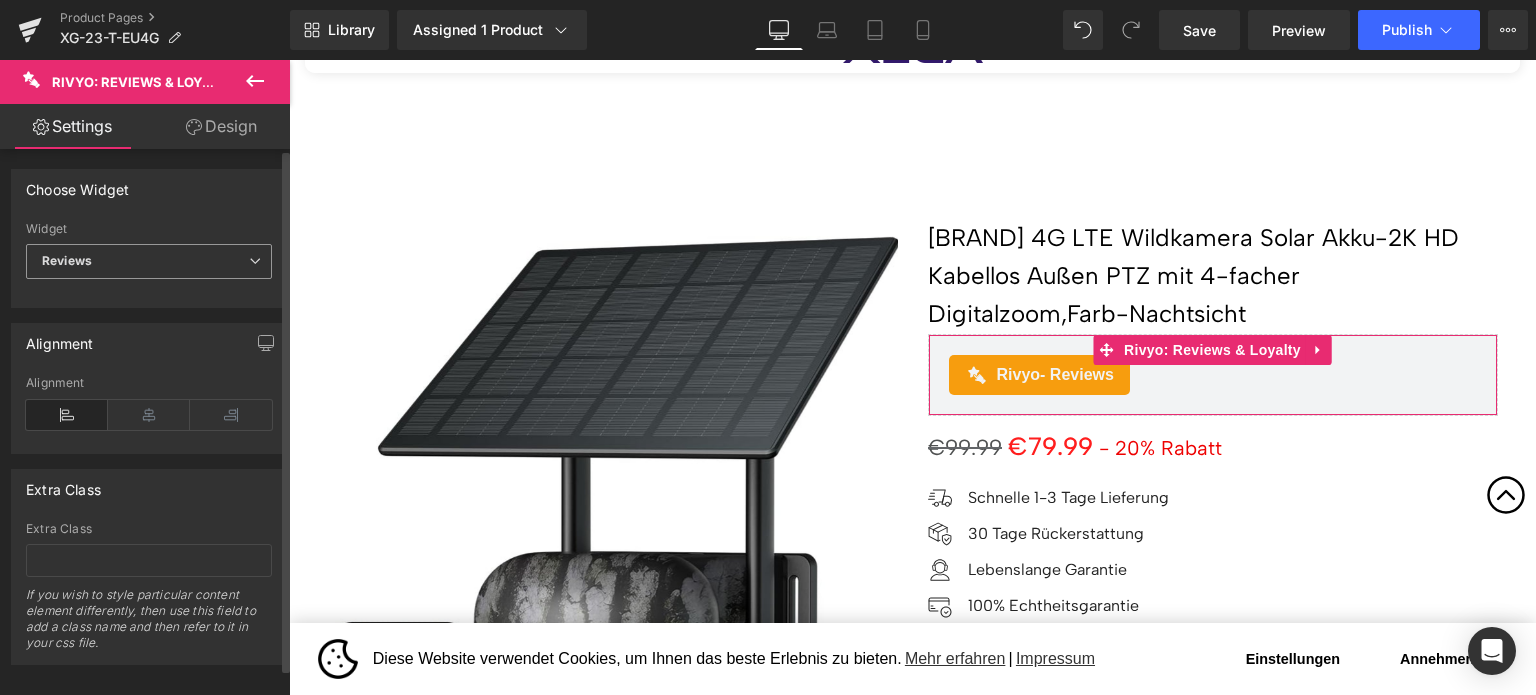 click on "Reviews" at bounding box center (149, 261) 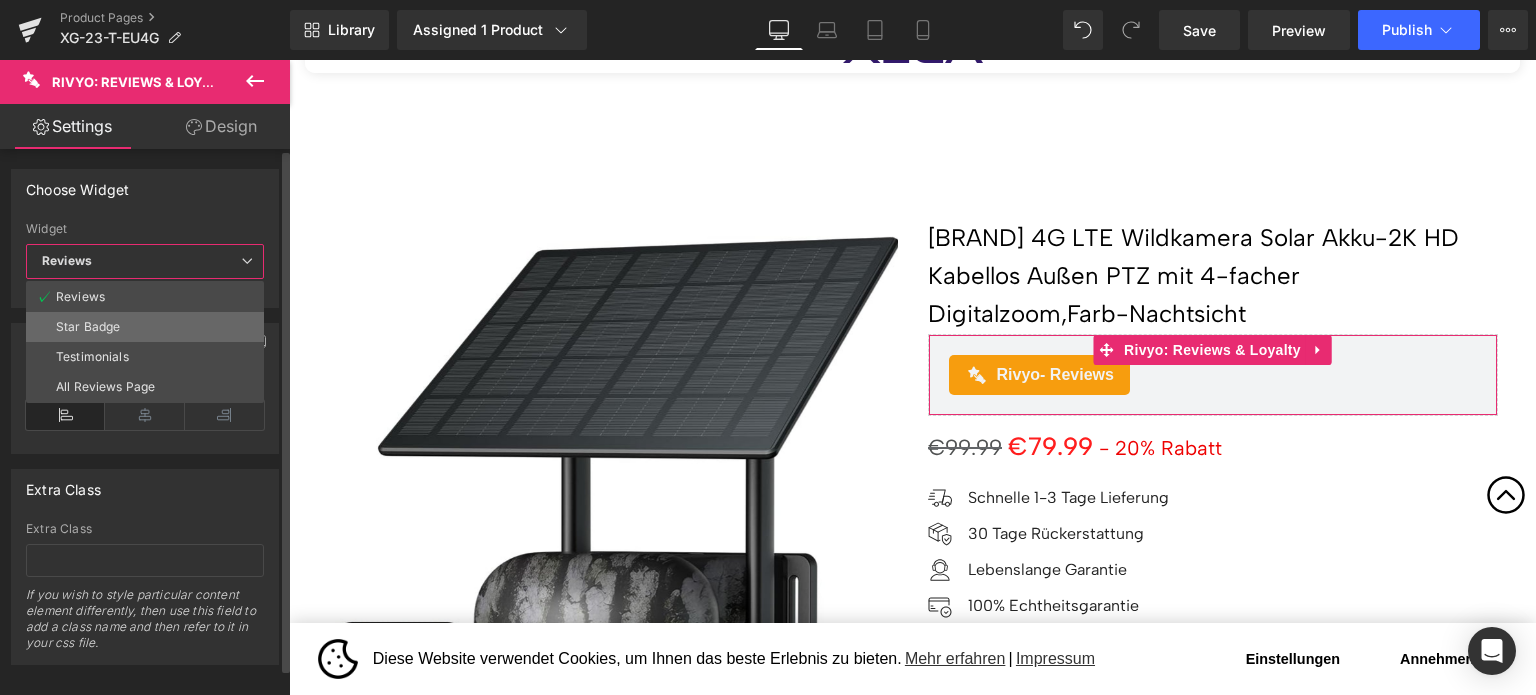 click on "Star Badge" at bounding box center (145, 327) 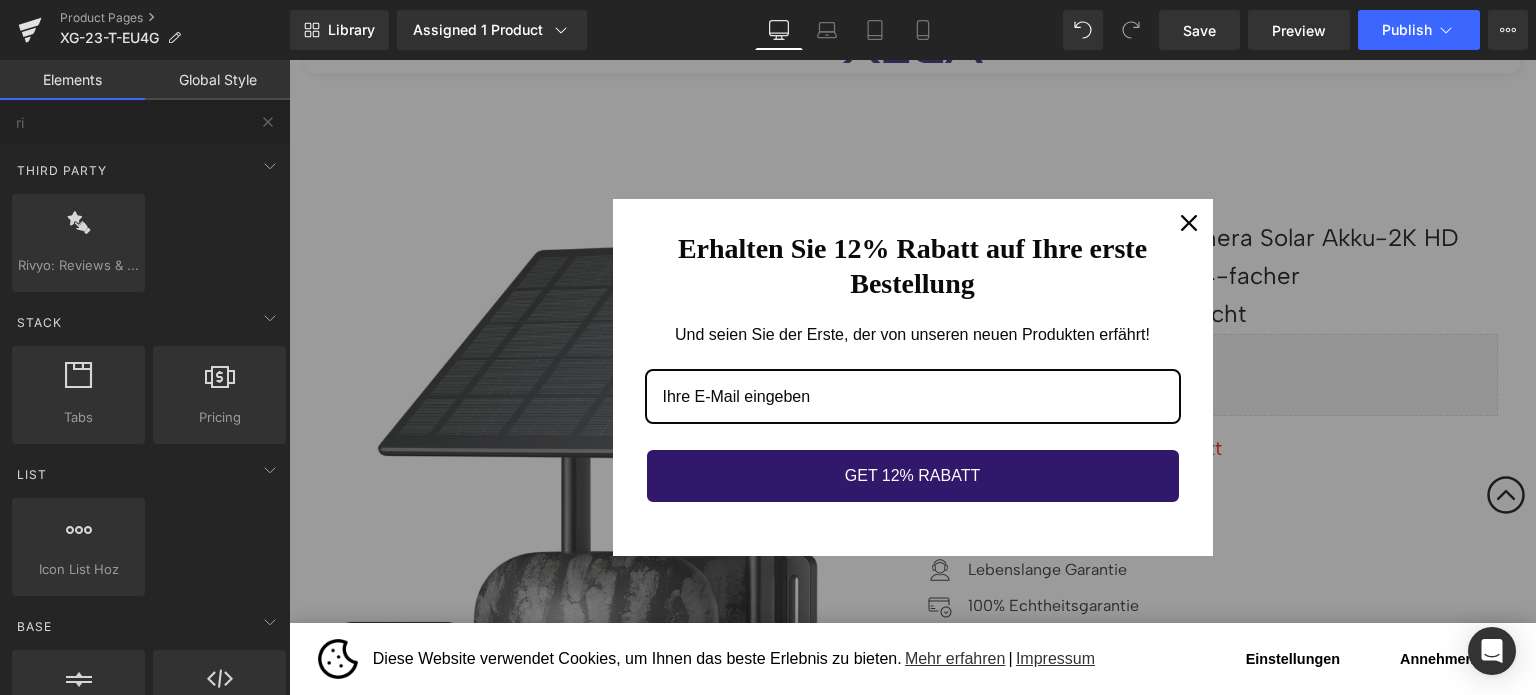 click 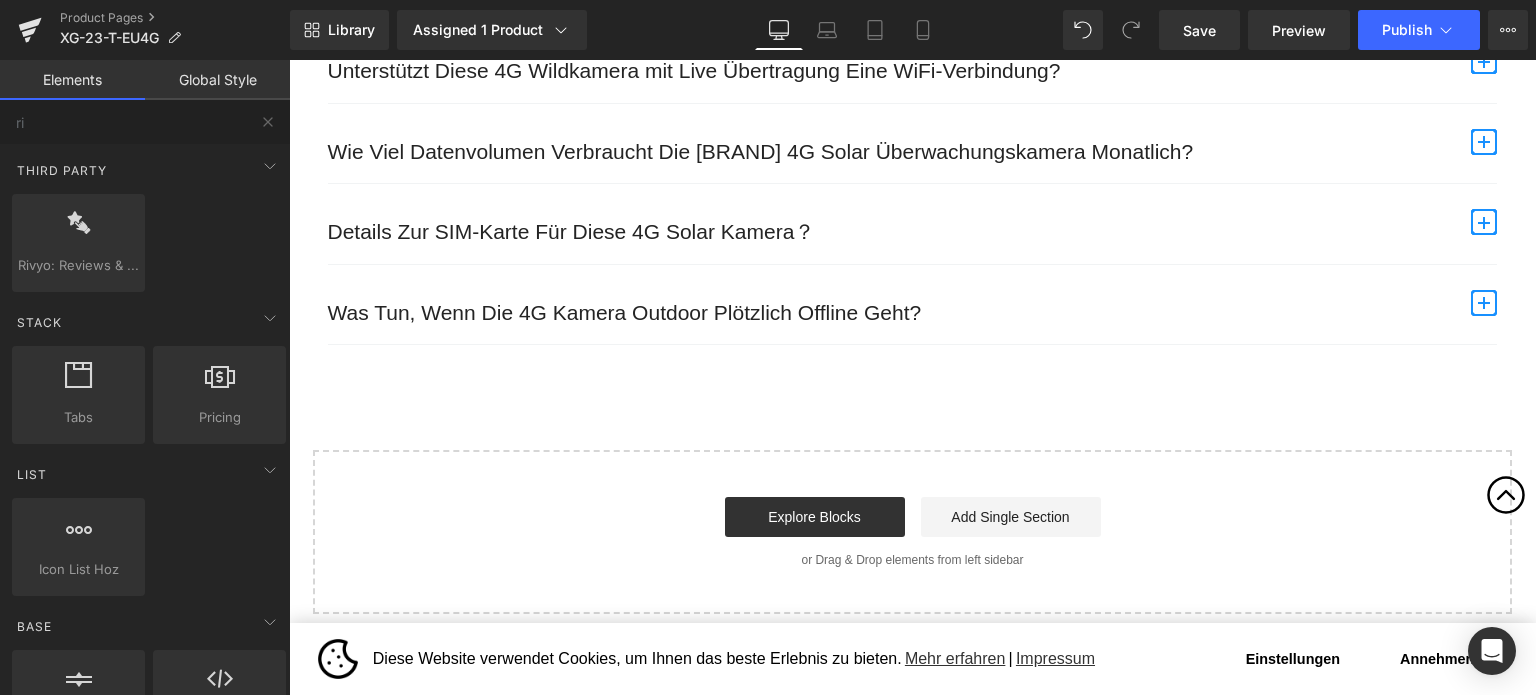 scroll, scrollTop: 10900, scrollLeft: 0, axis: vertical 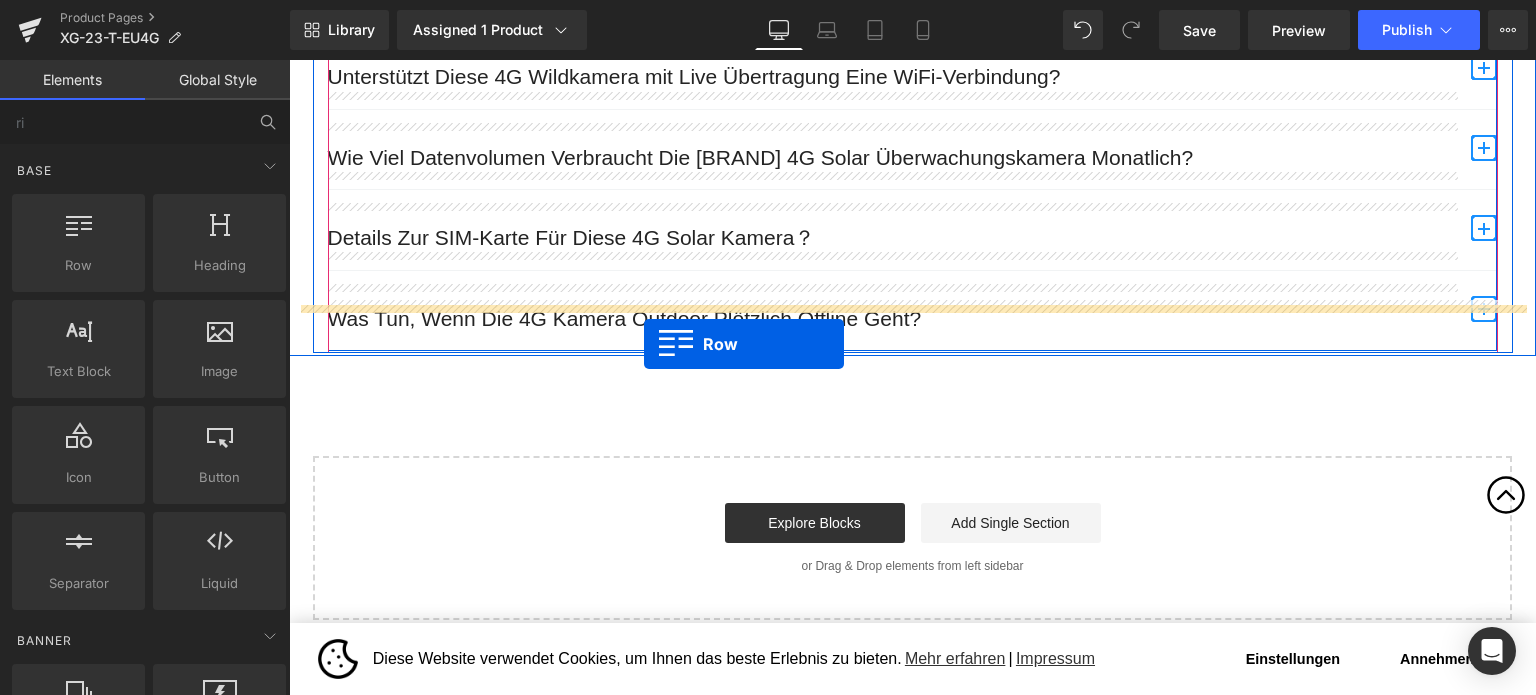 drag, startPoint x: 505, startPoint y: 316, endPoint x: 644, endPoint y: 344, distance: 141.7921 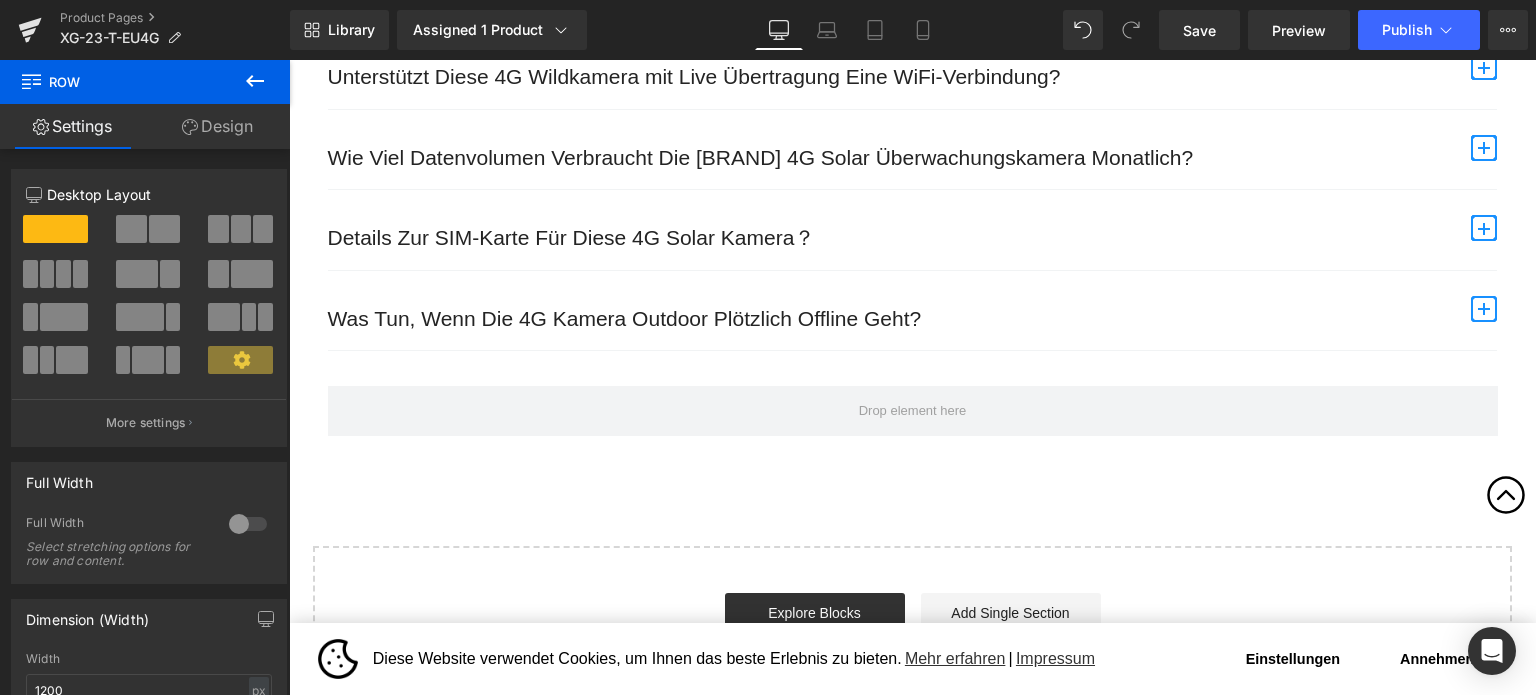 click 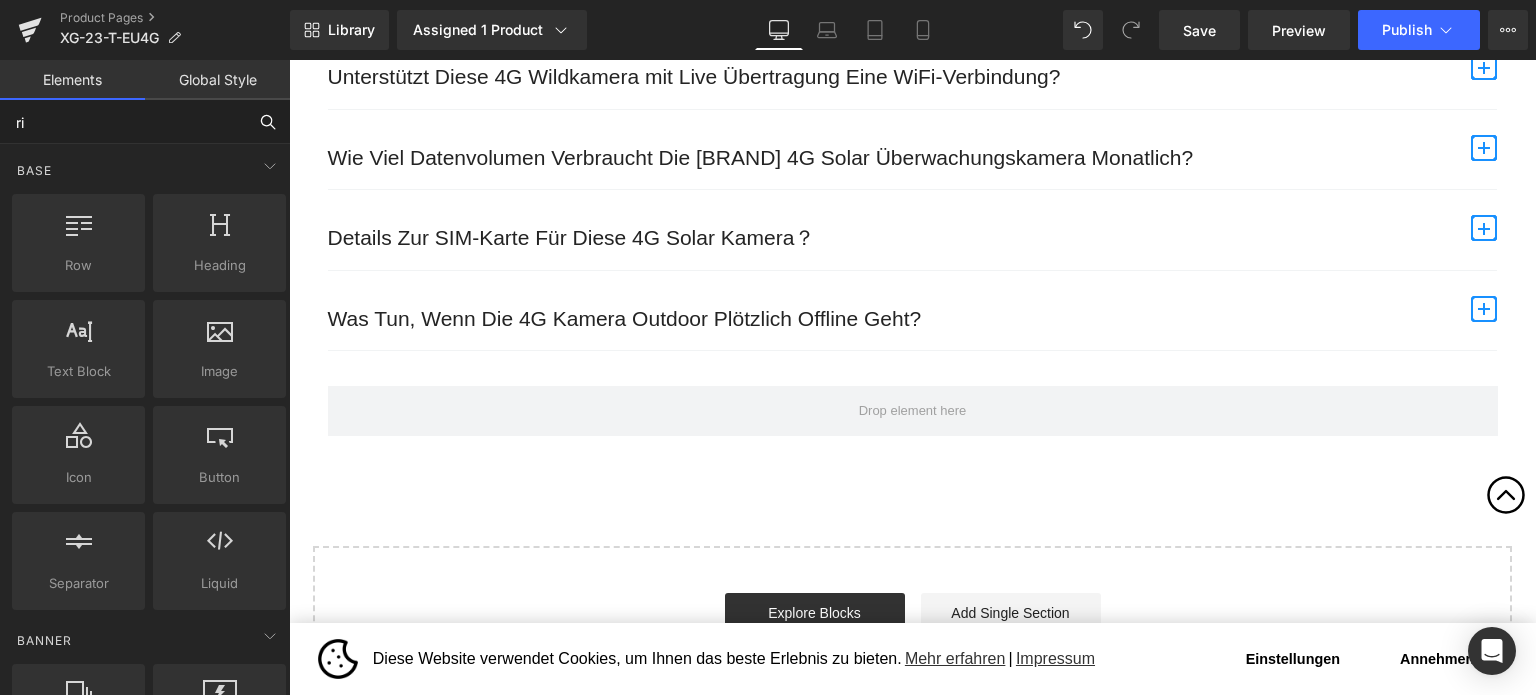 click on "ri" at bounding box center [123, 122] 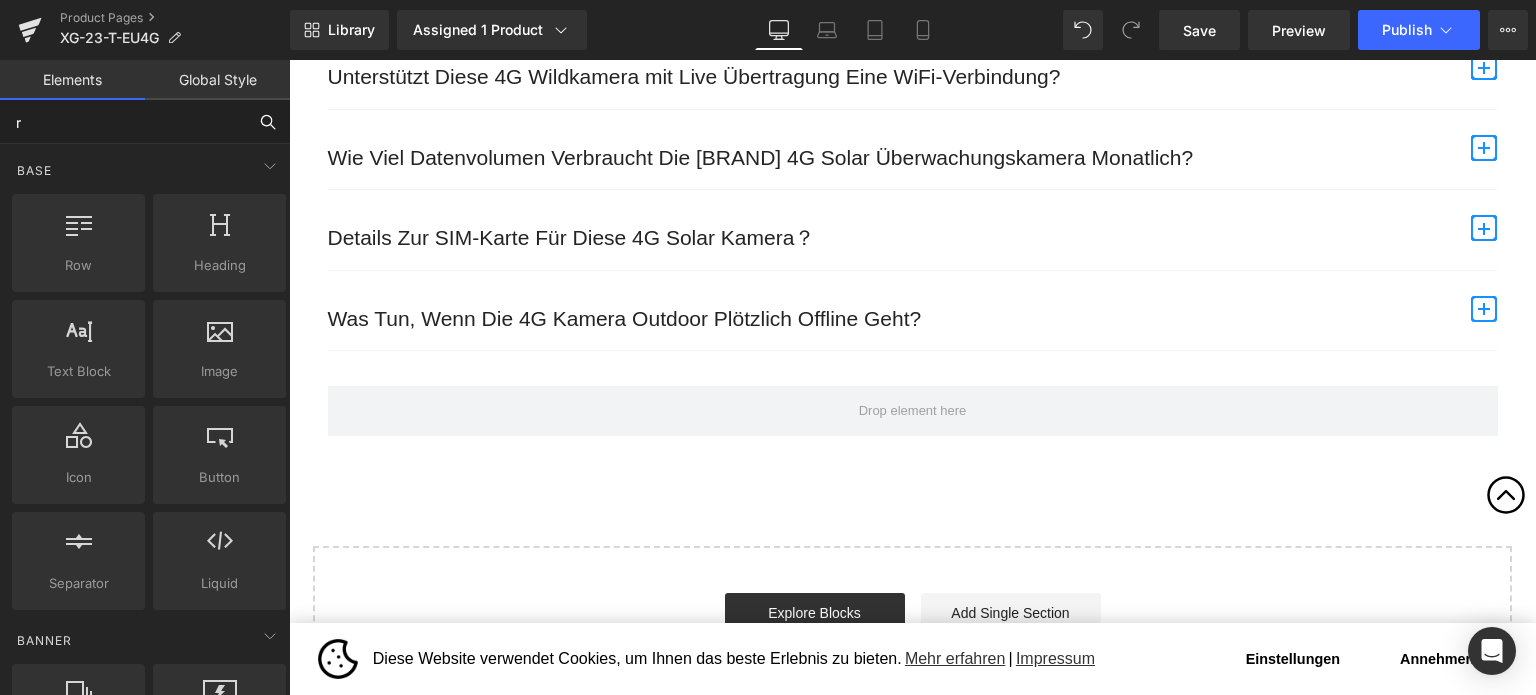 type on "ri" 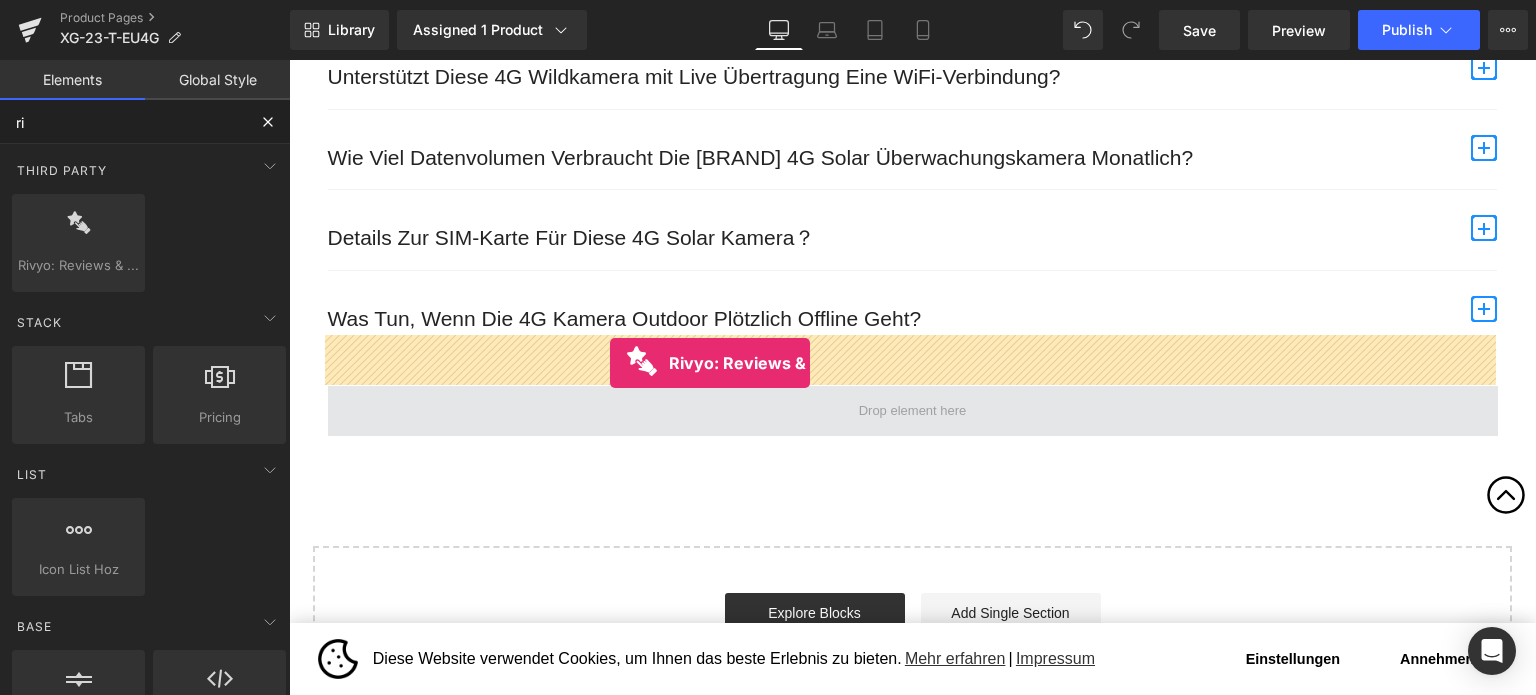 drag, startPoint x: 409, startPoint y: 314, endPoint x: 610, endPoint y: 363, distance: 206.88644 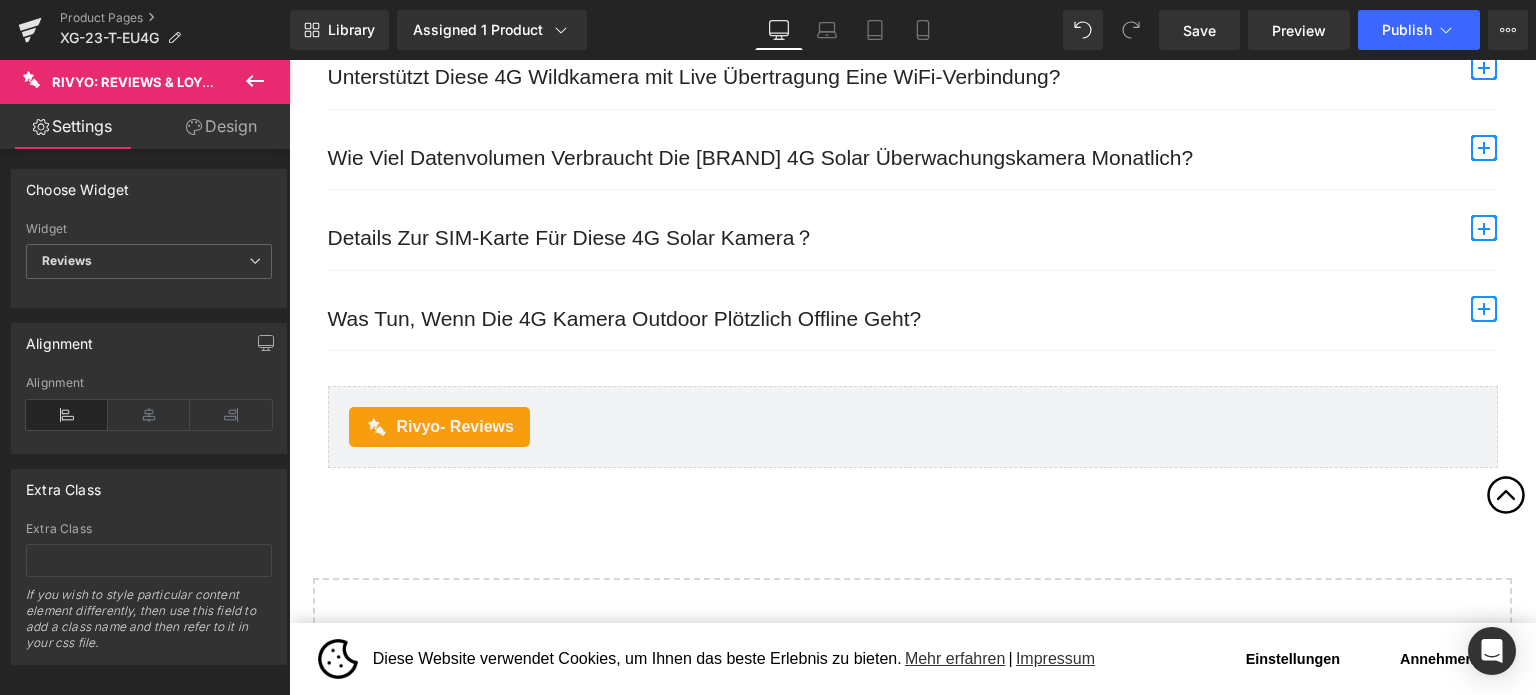 click on "Save Preview Publish Scheduled View Live Page View with current Template Save Template to Library Schedule Publish  Optimize  Publish Settings Shortcuts  Your page can’t be published   You've reached the maximum number of published pages on your plan  (25/999999).  You need to upgrade your plan or unpublish all your pages to get 1 publish slot.   Unpublish pages   Upgrade plan" at bounding box center (1343, 30) 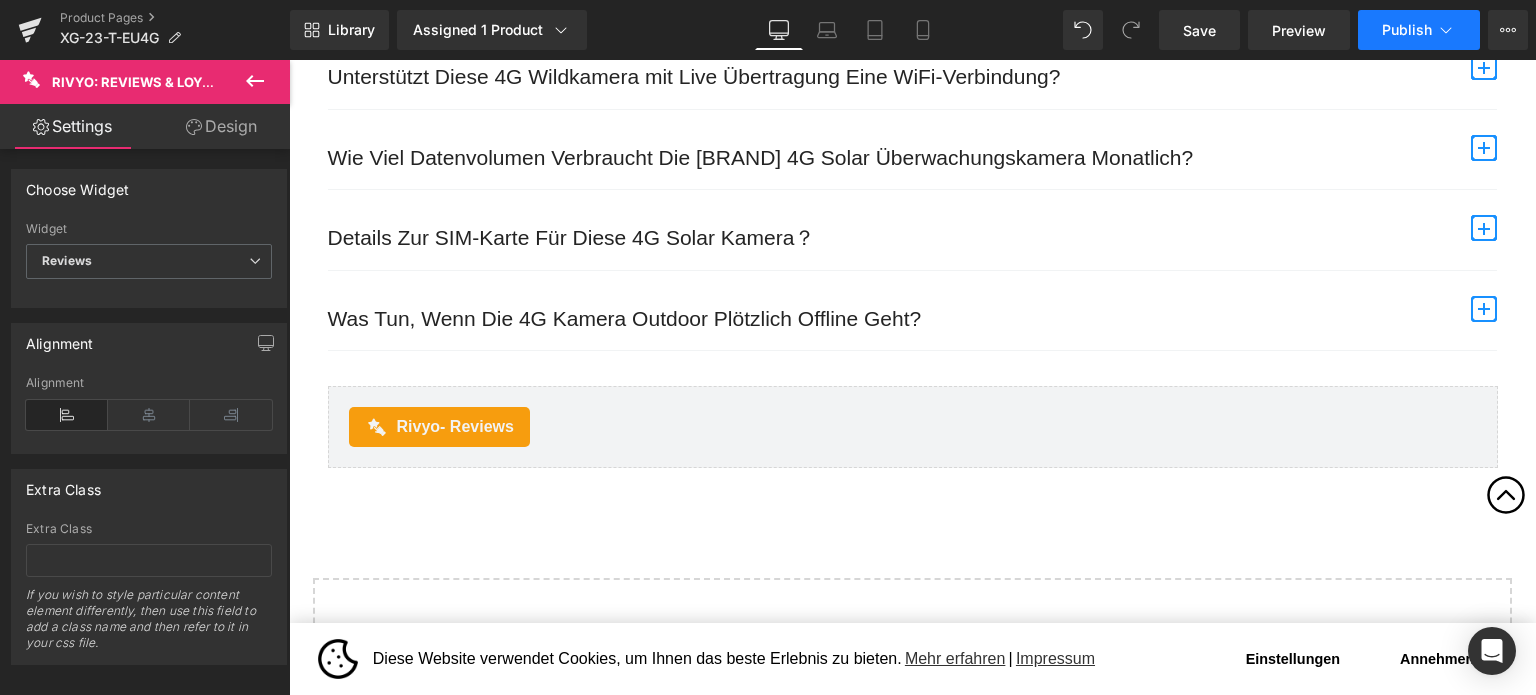 click on "Publish" at bounding box center (1407, 30) 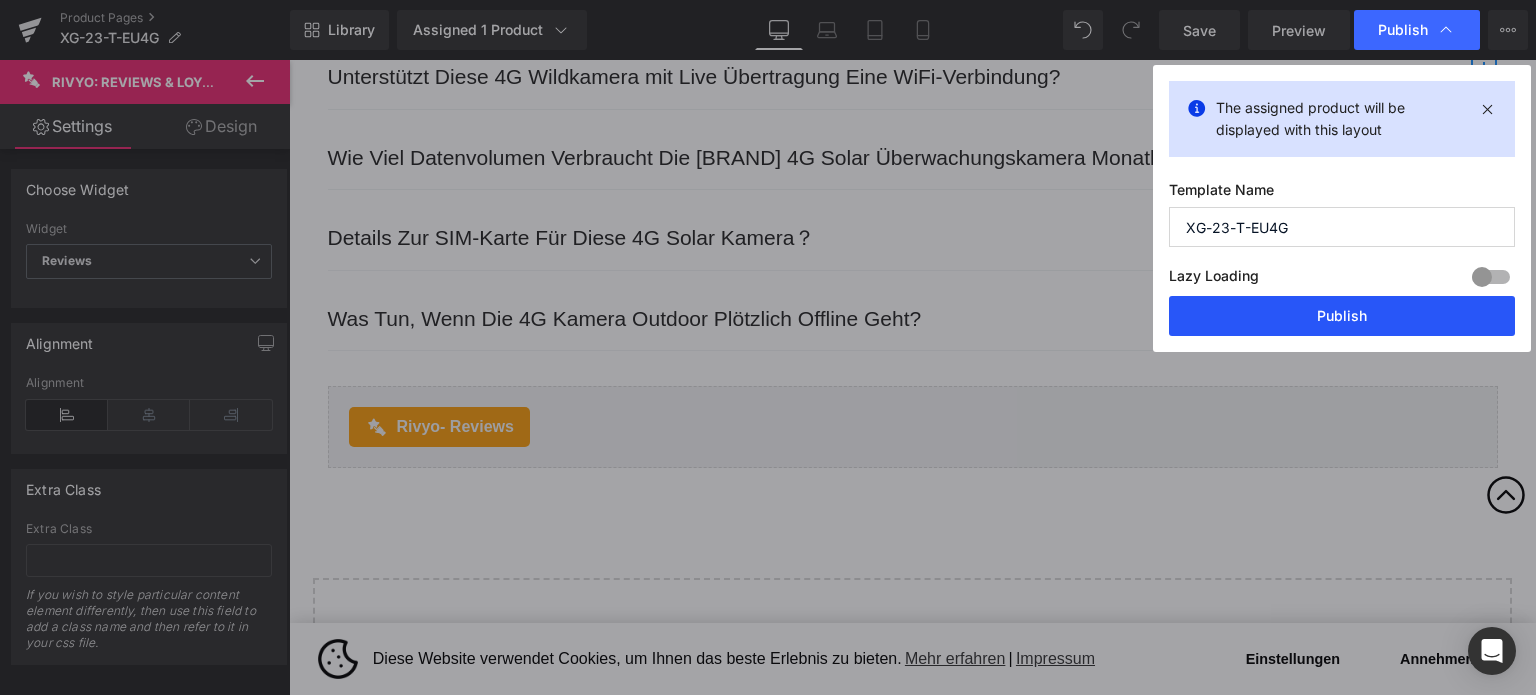 drag, startPoint x: 1303, startPoint y: 315, endPoint x: 386, endPoint y: 88, distance: 944.6788 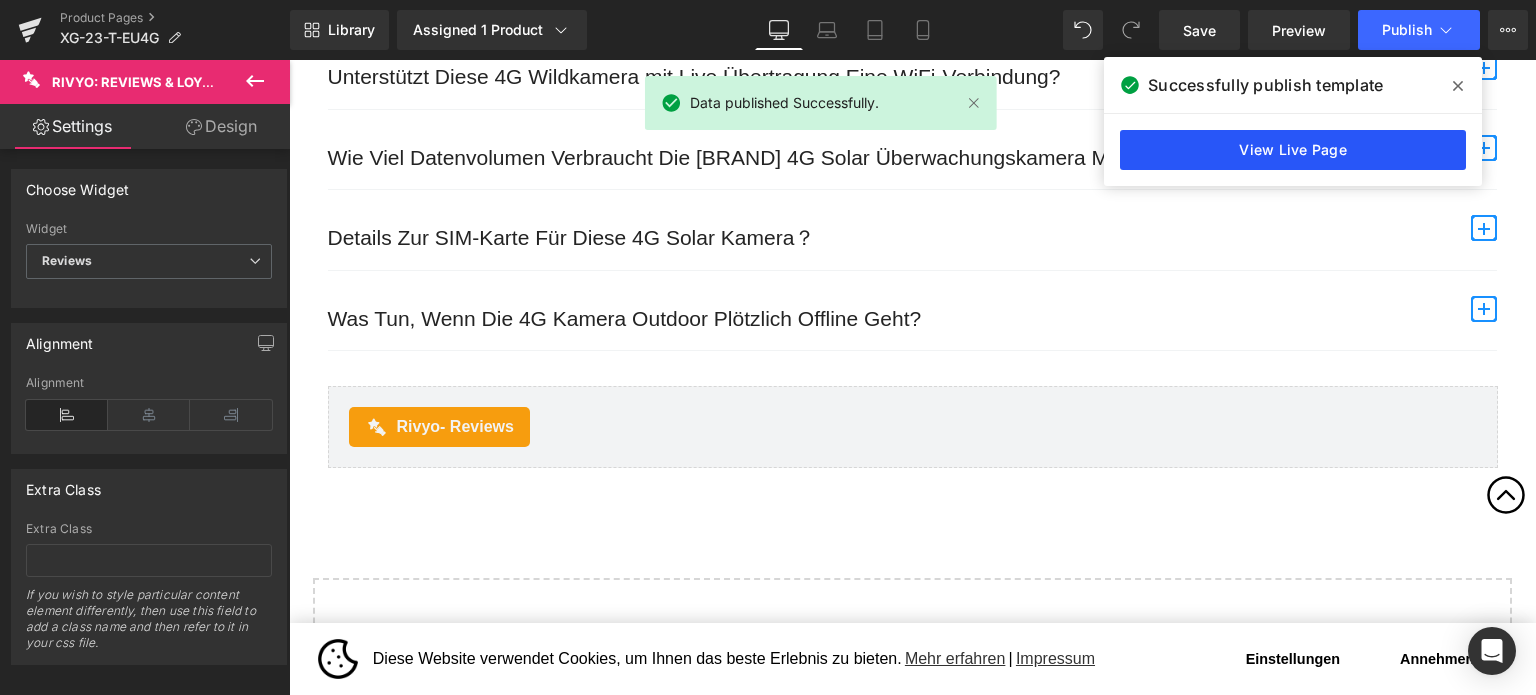 click on "View Live Page" at bounding box center [1293, 150] 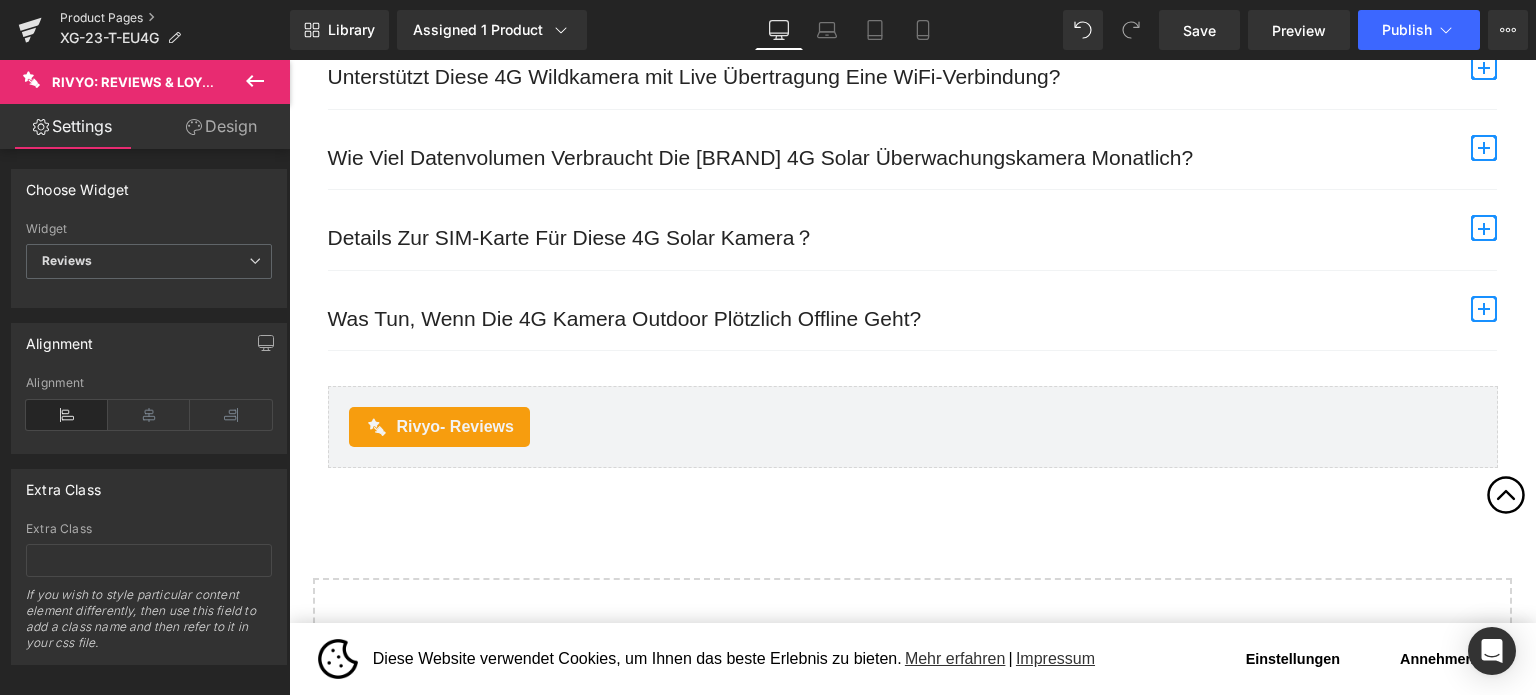 click on "Product Pages" at bounding box center (175, 18) 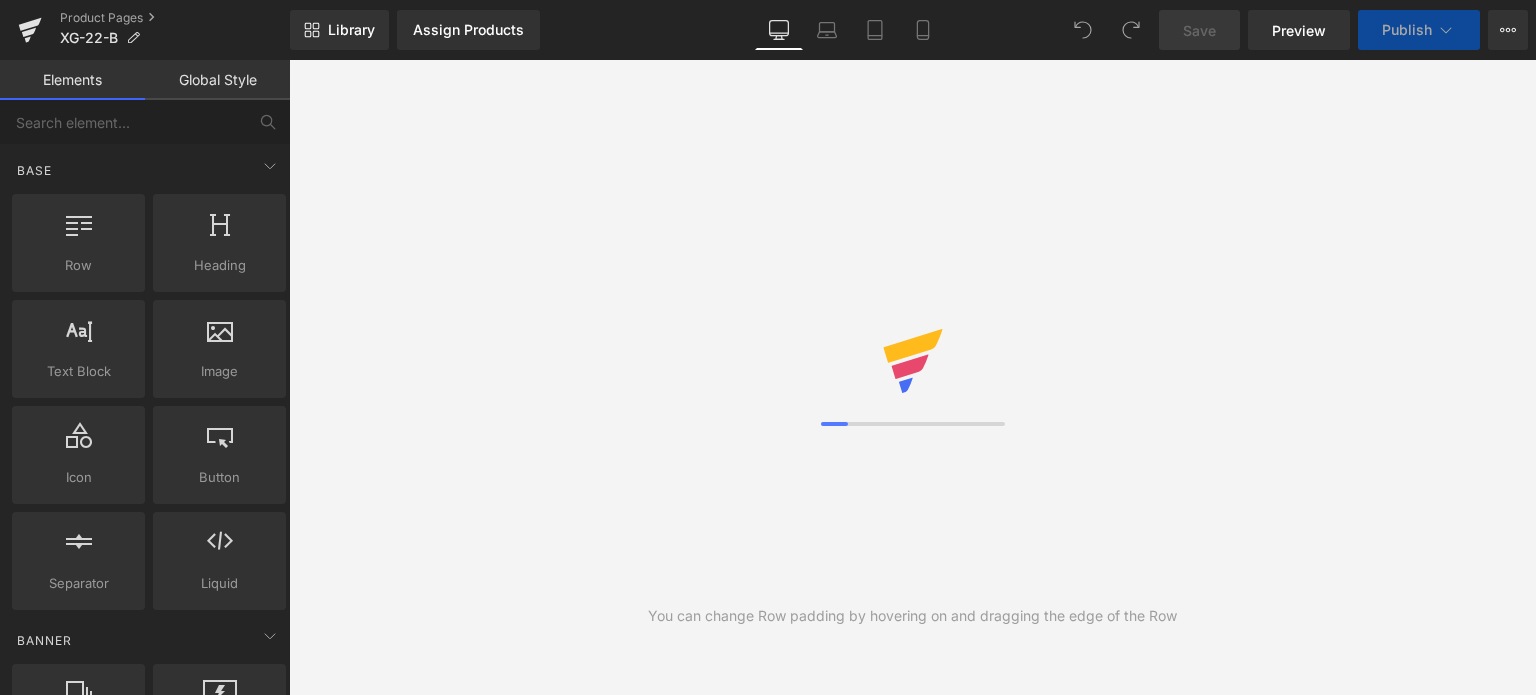 scroll, scrollTop: 0, scrollLeft: 0, axis: both 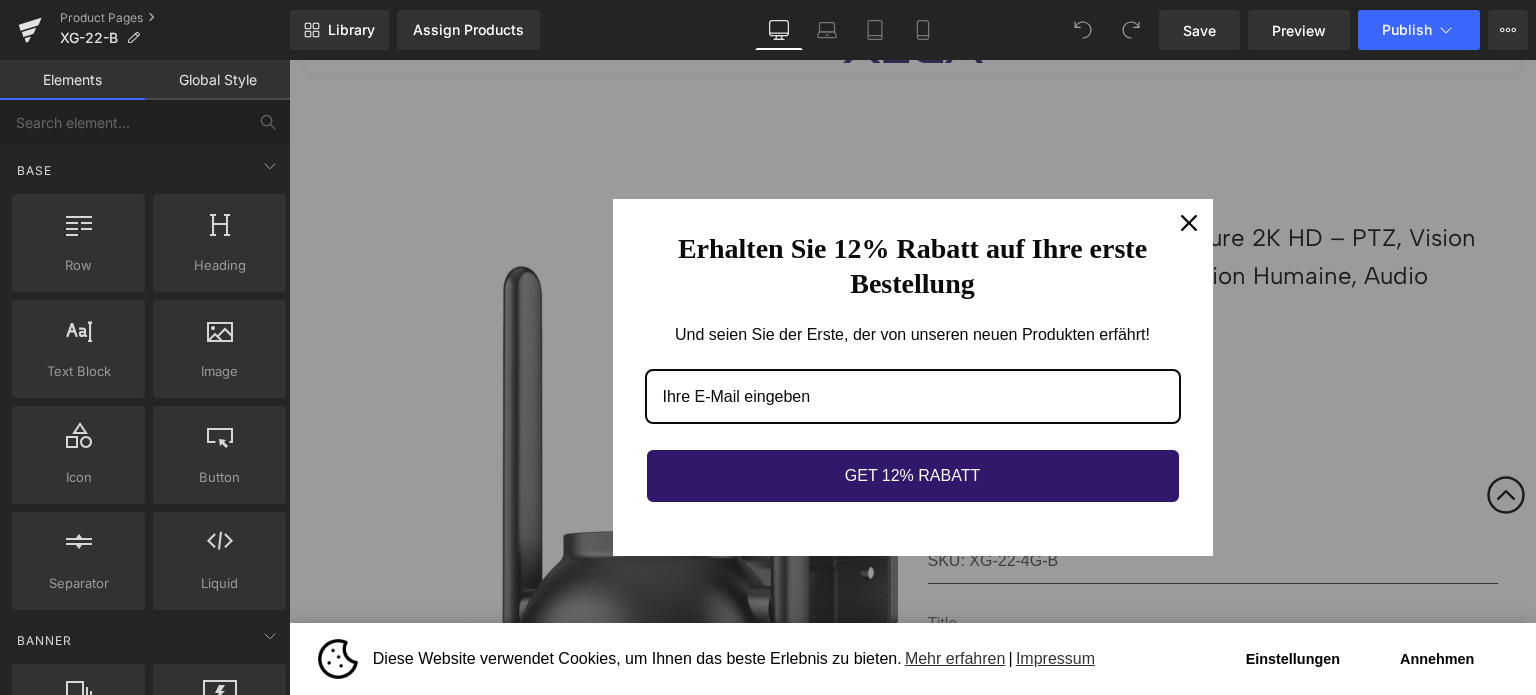 click at bounding box center [1189, 223] 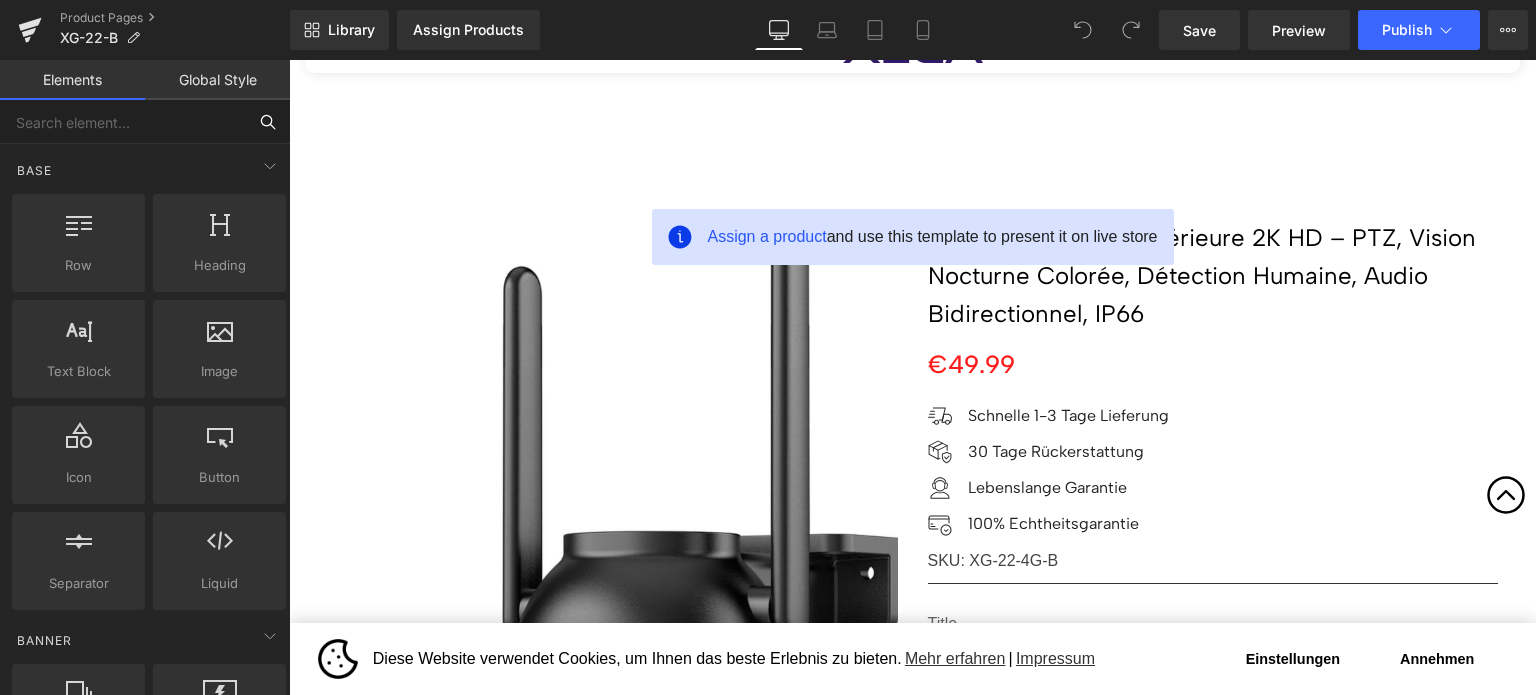 click at bounding box center (123, 122) 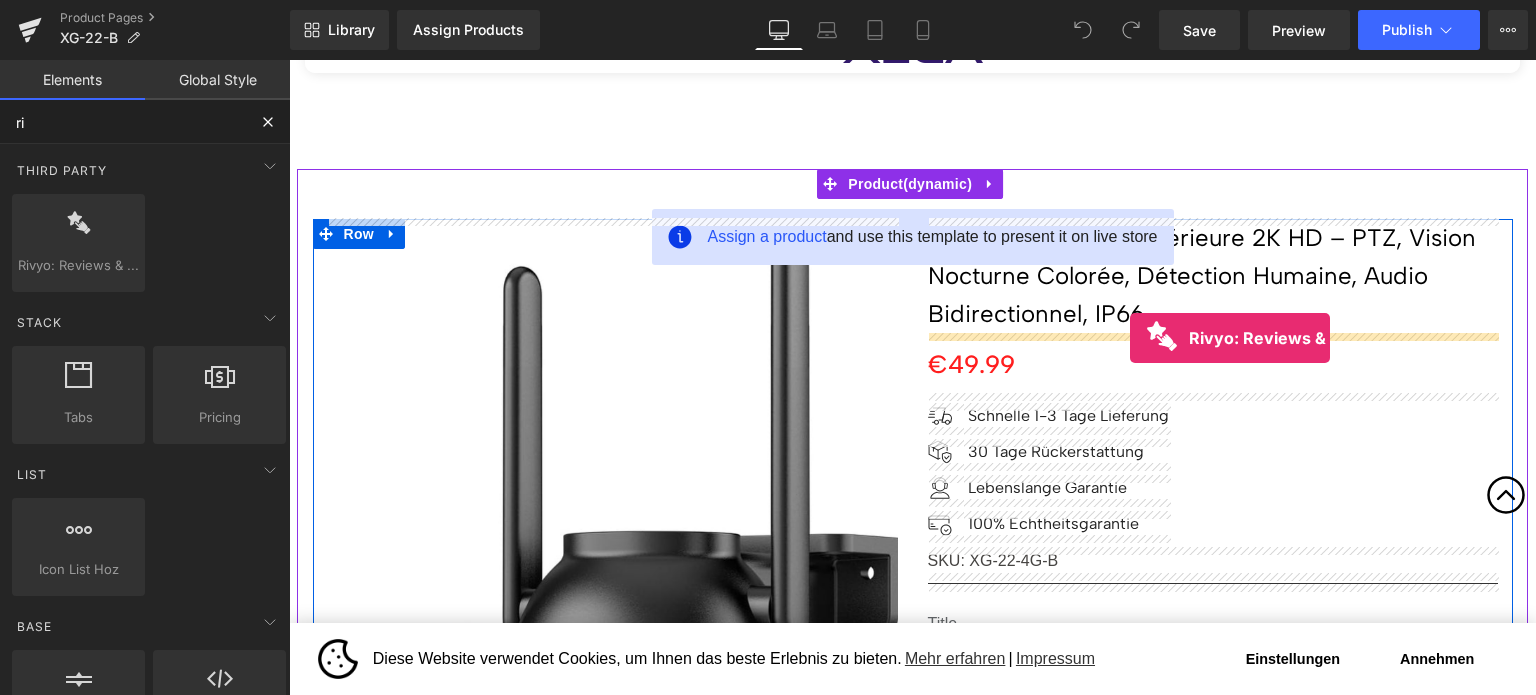 drag, startPoint x: 364, startPoint y: 313, endPoint x: 1130, endPoint y: 338, distance: 766.40784 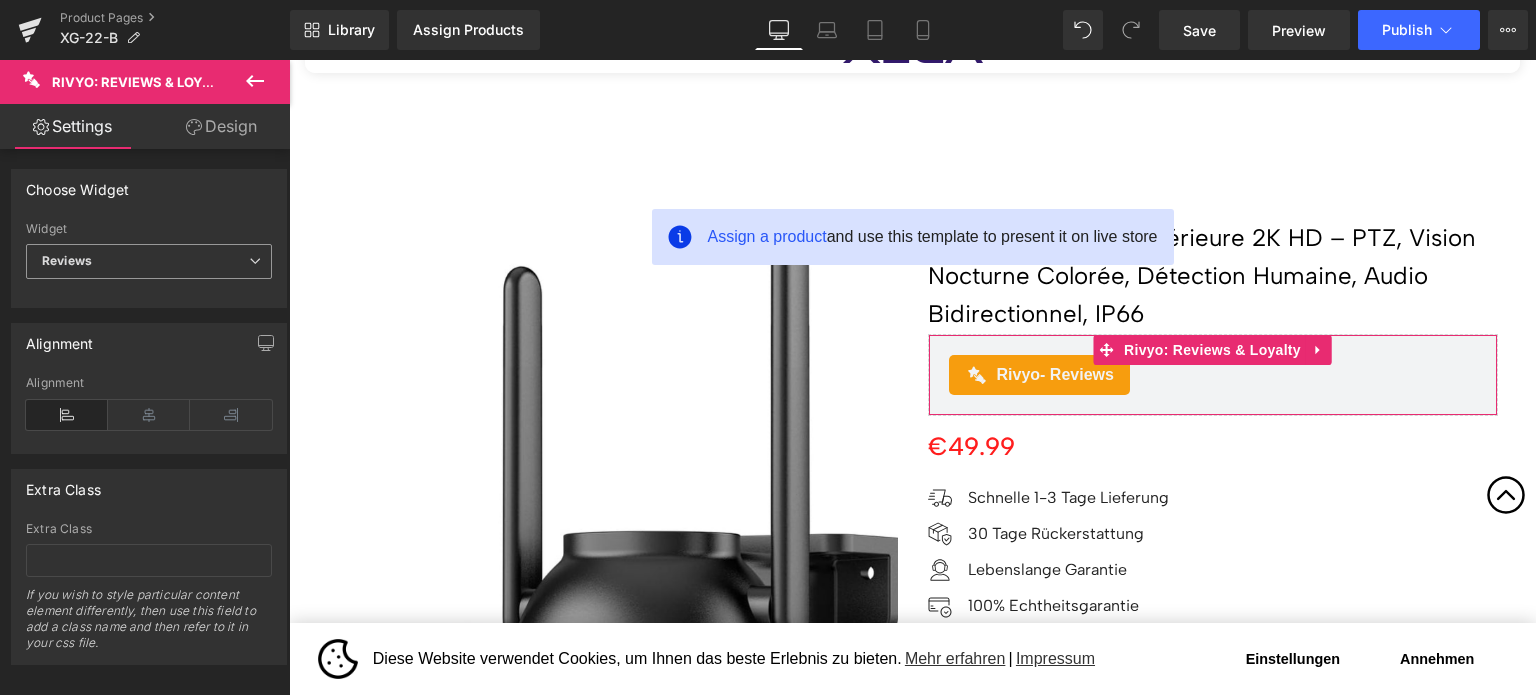 click on "Reviews" at bounding box center (149, 261) 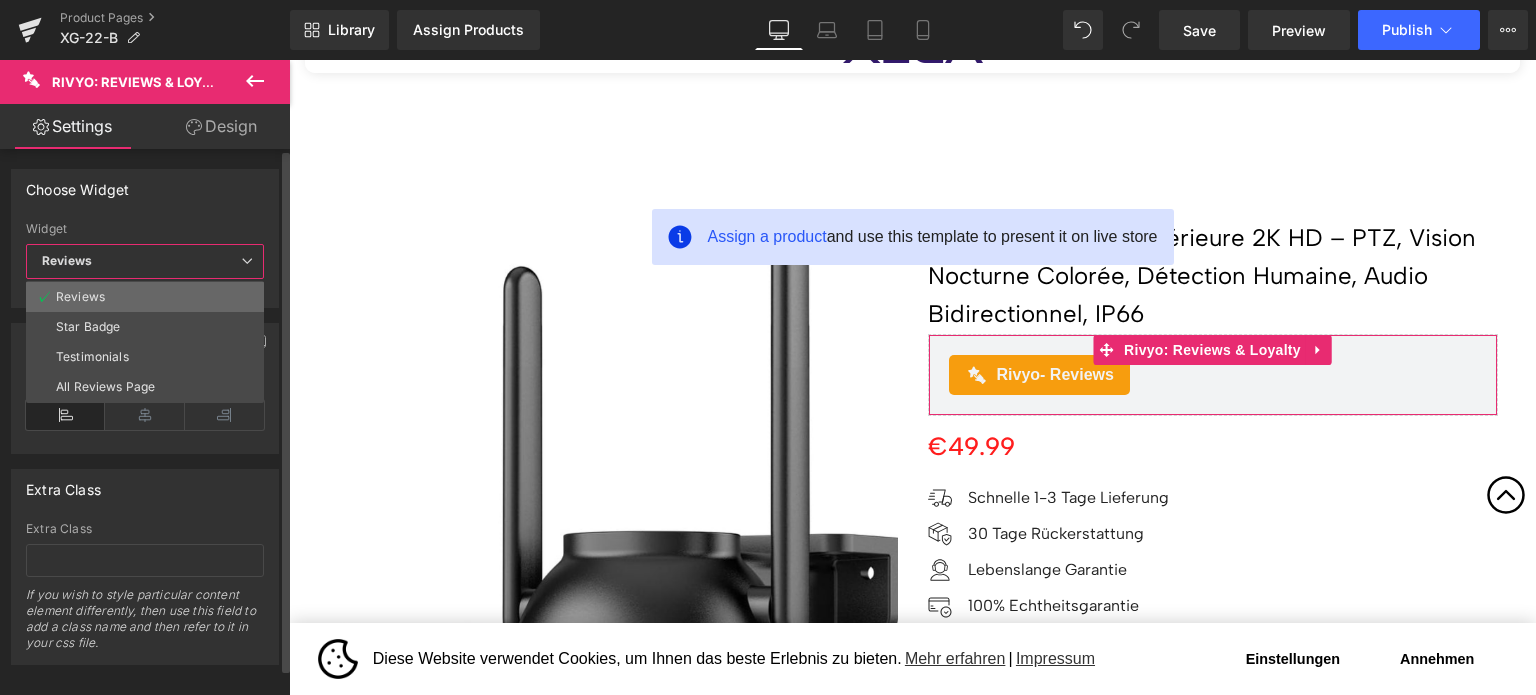 click on "Reviews" at bounding box center (145, 297) 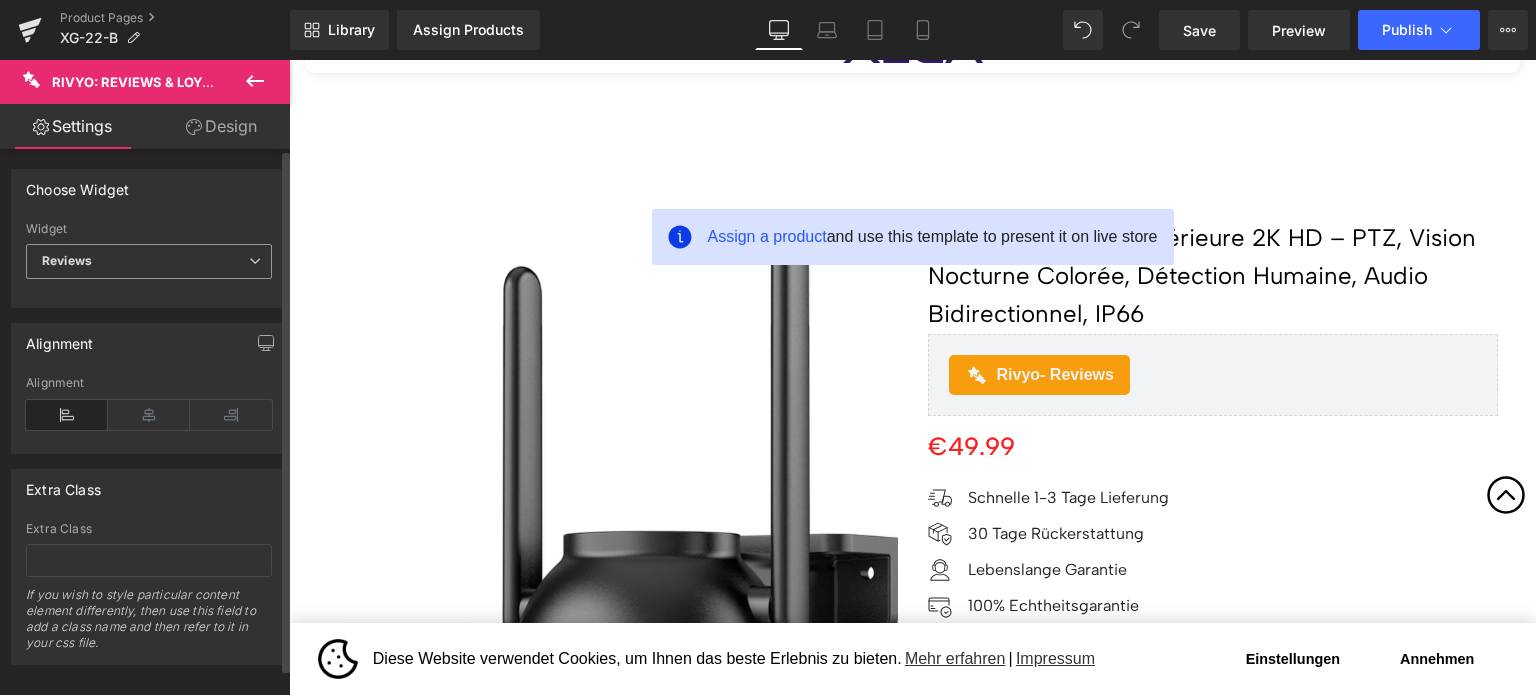 click on "Reviews" at bounding box center [149, 261] 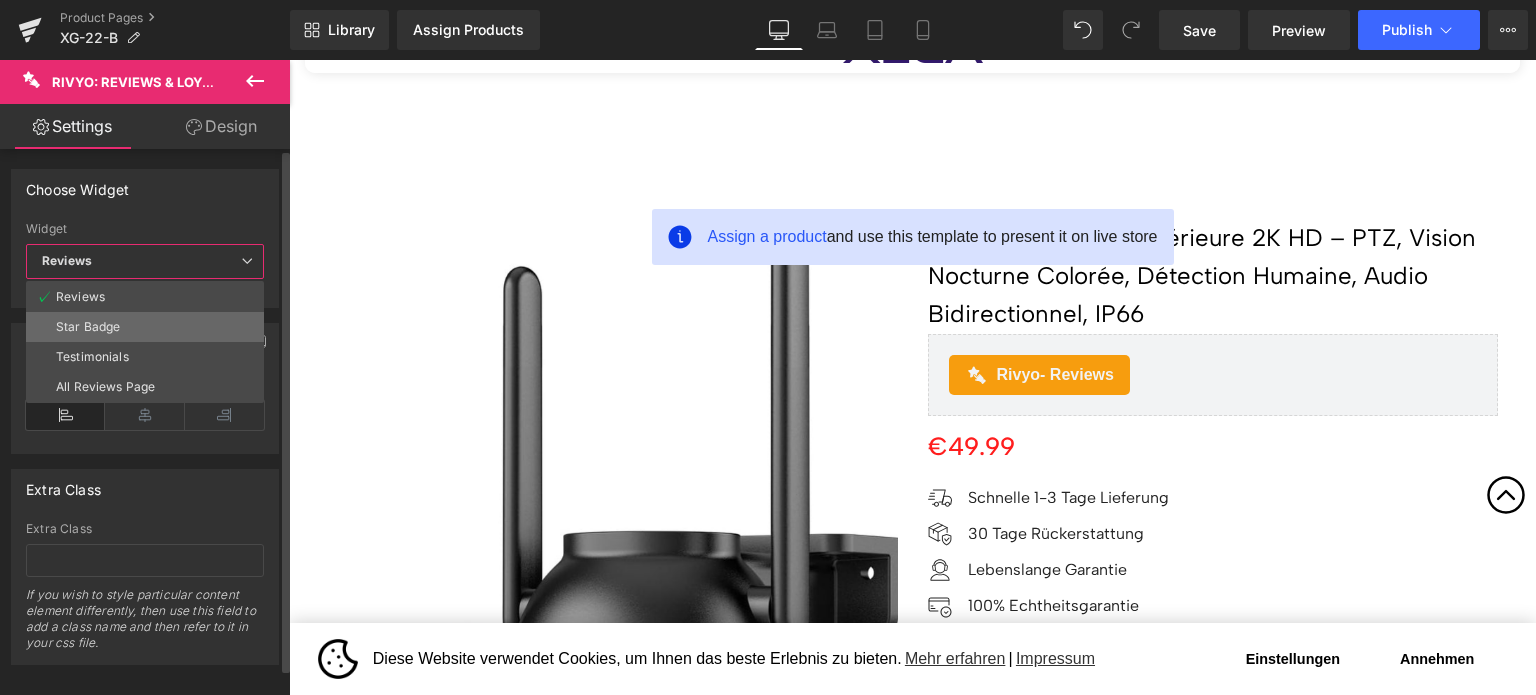 click on "Star Badge" at bounding box center [88, 327] 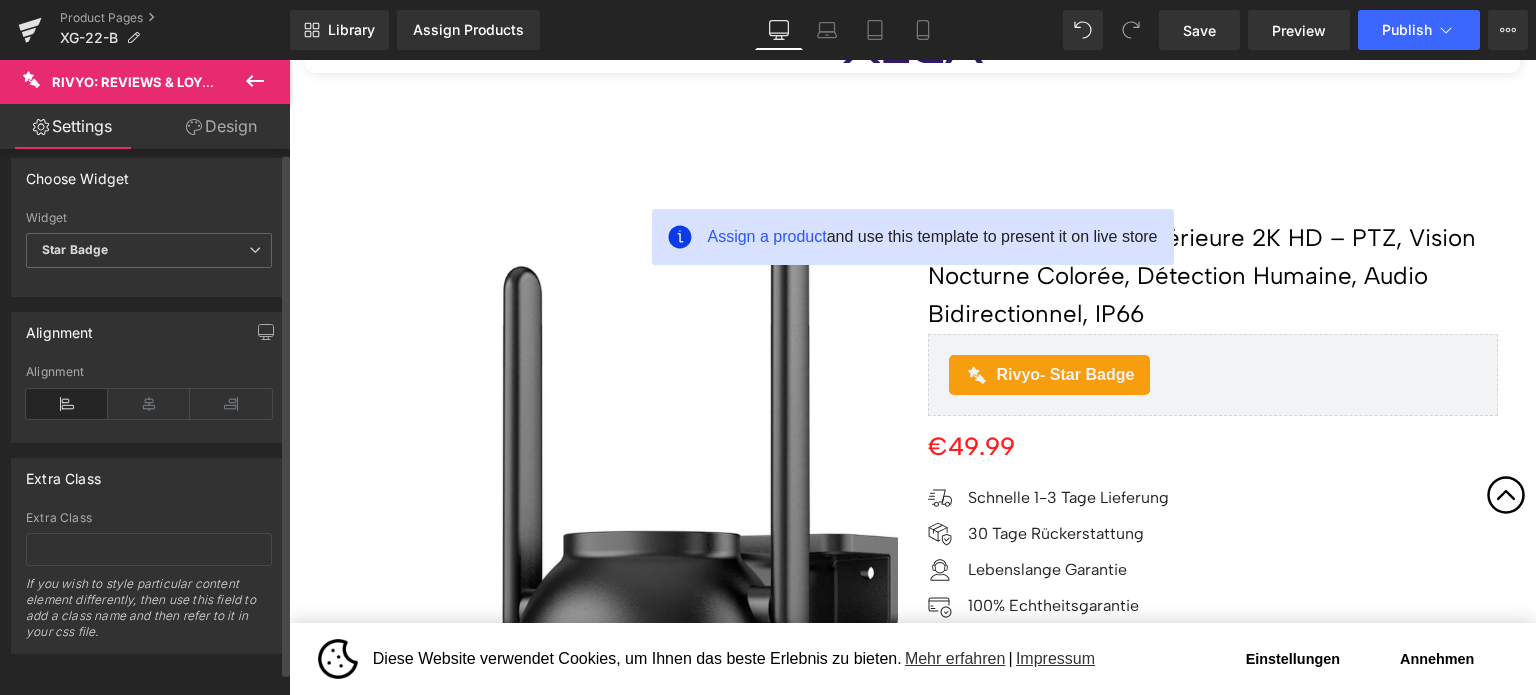 scroll, scrollTop: 24, scrollLeft: 0, axis: vertical 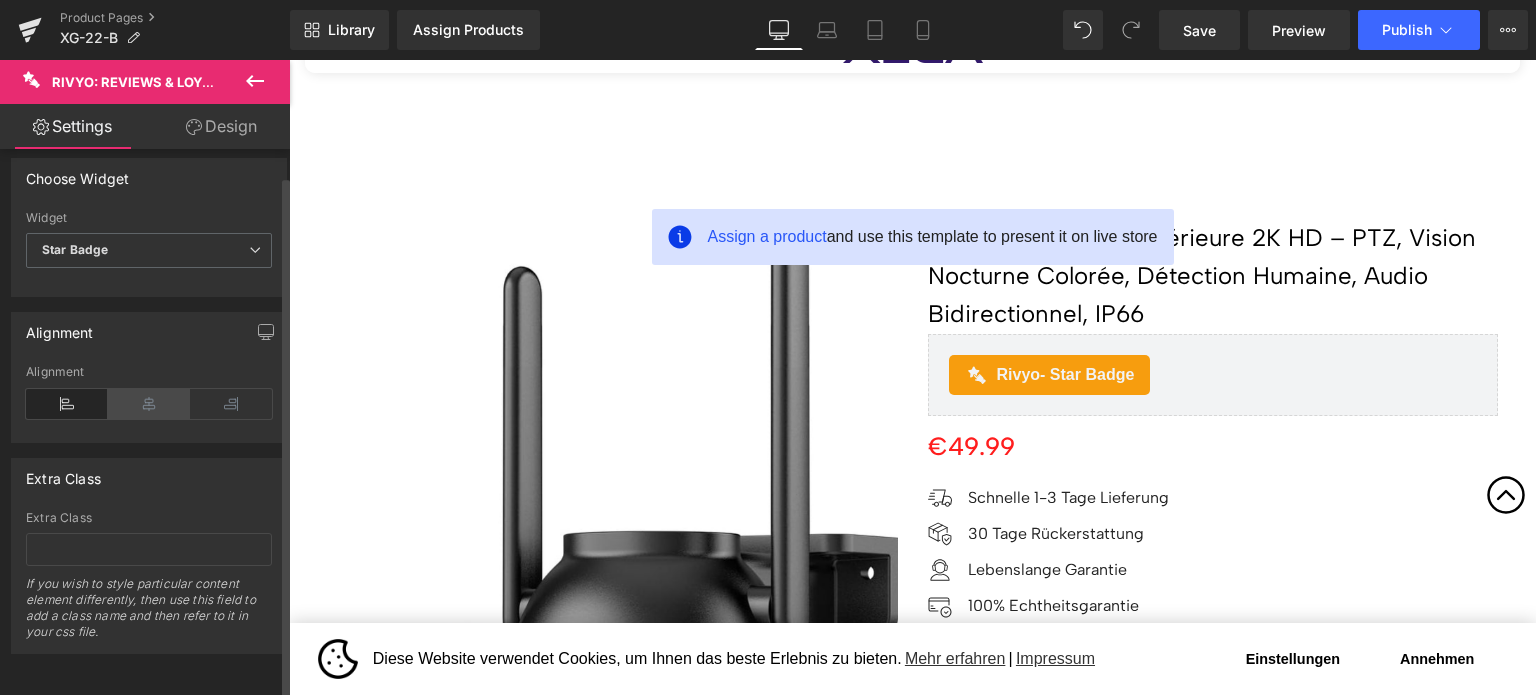 click at bounding box center (149, 404) 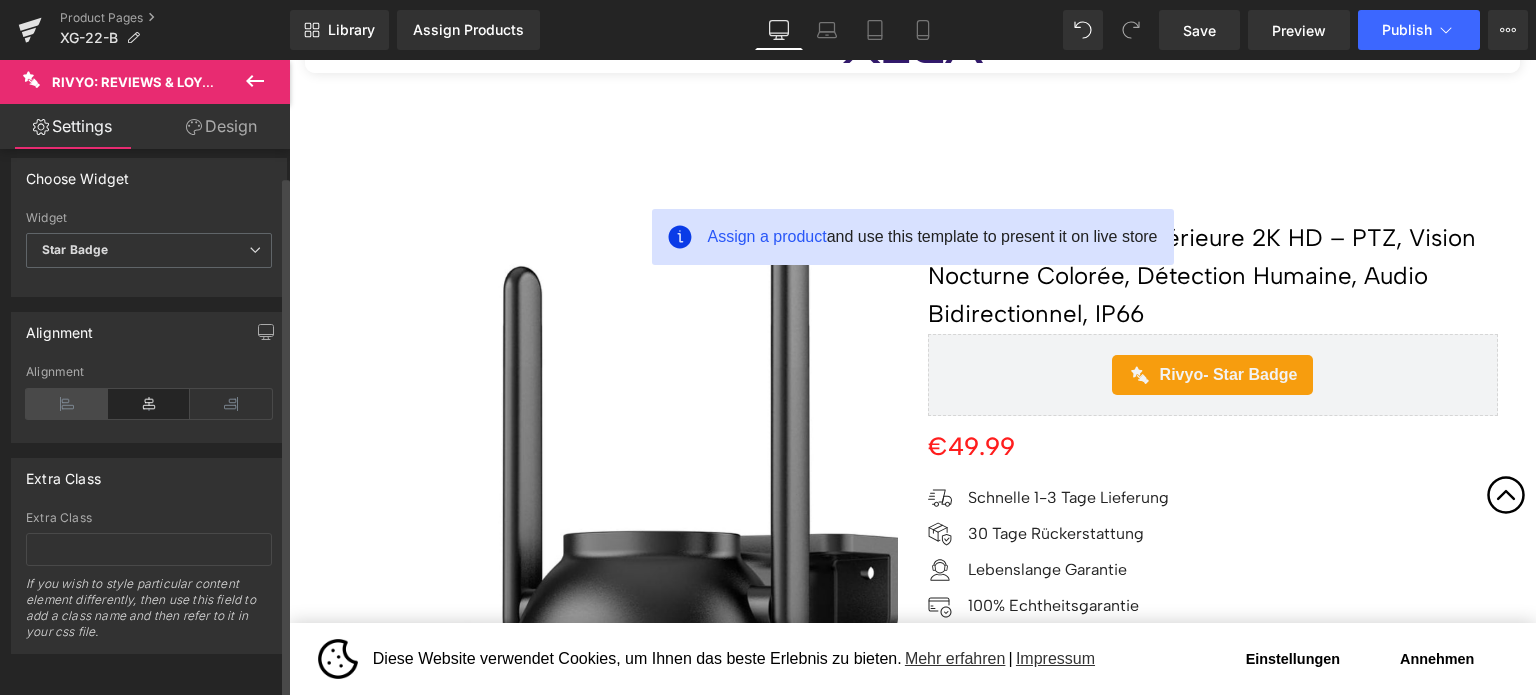 click at bounding box center [67, 404] 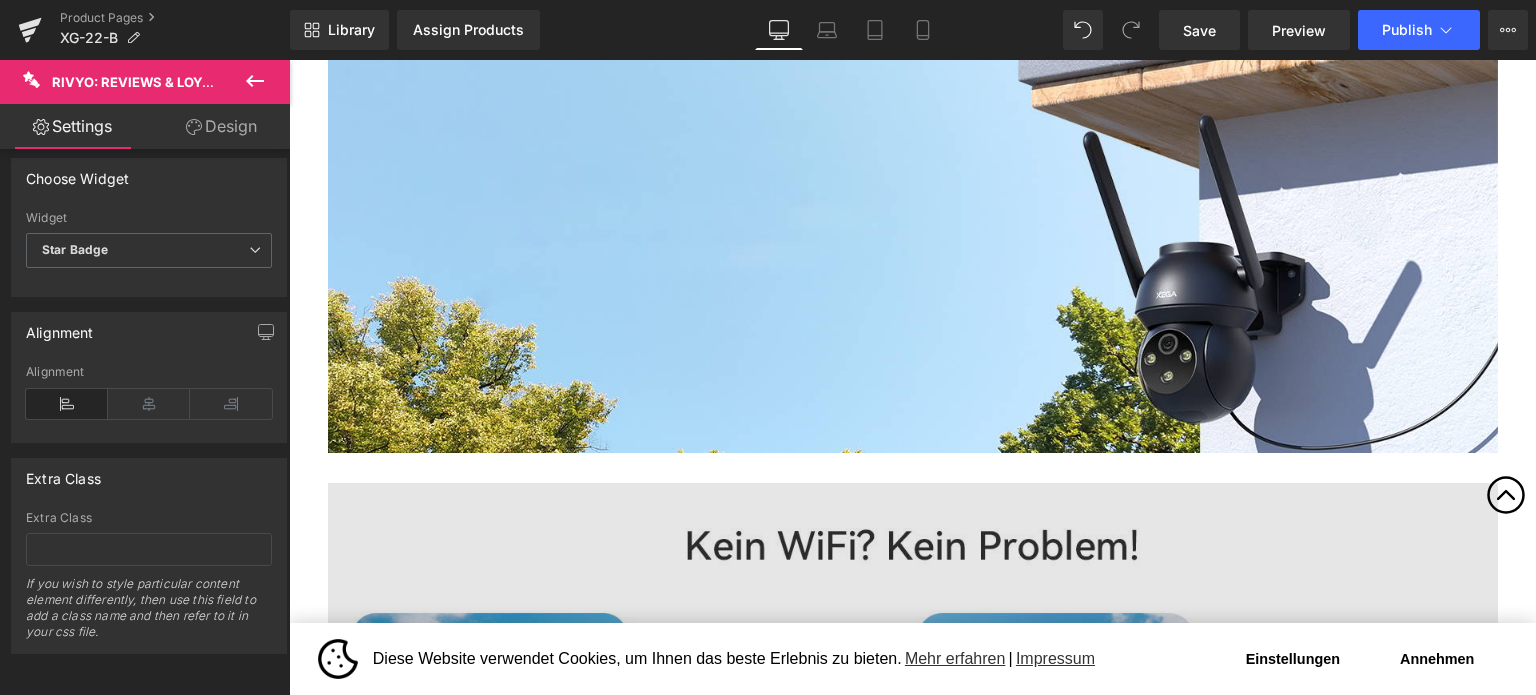 scroll, scrollTop: 1800, scrollLeft: 0, axis: vertical 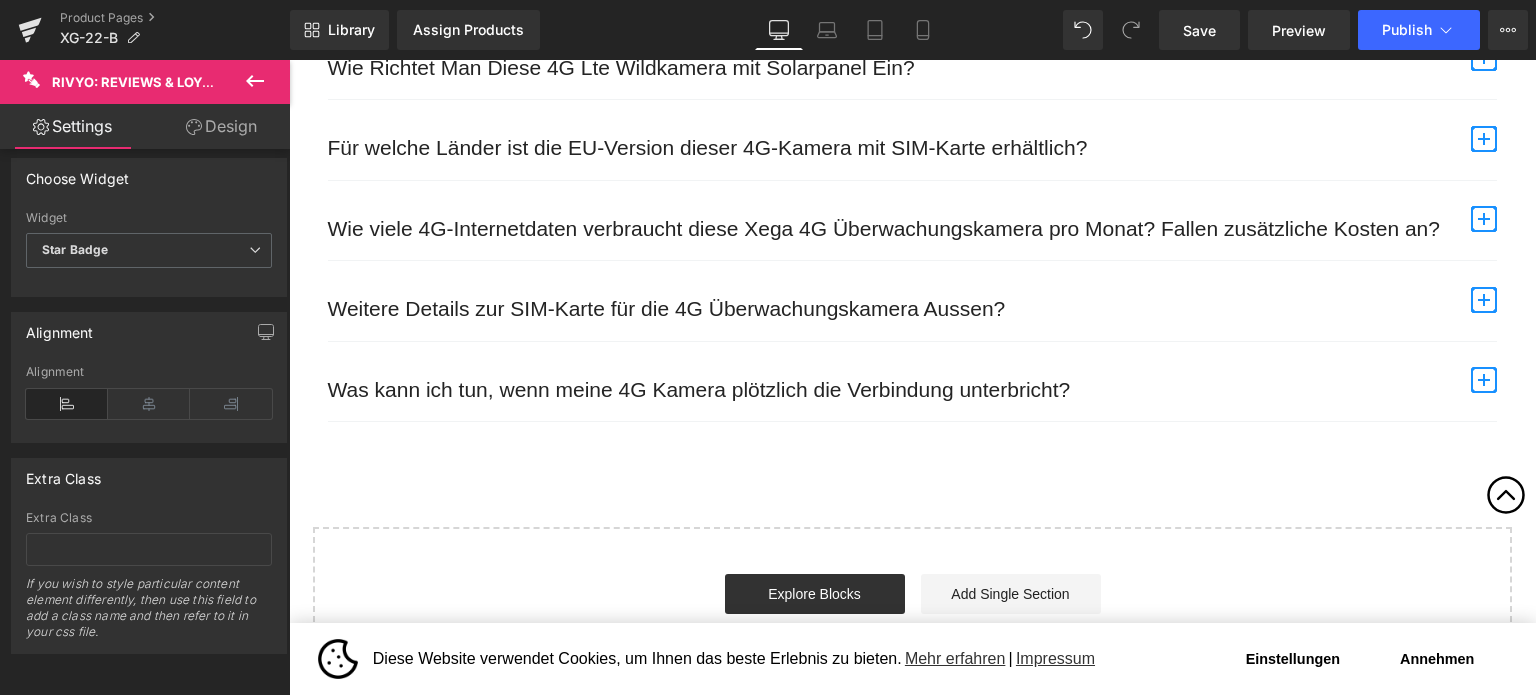 click 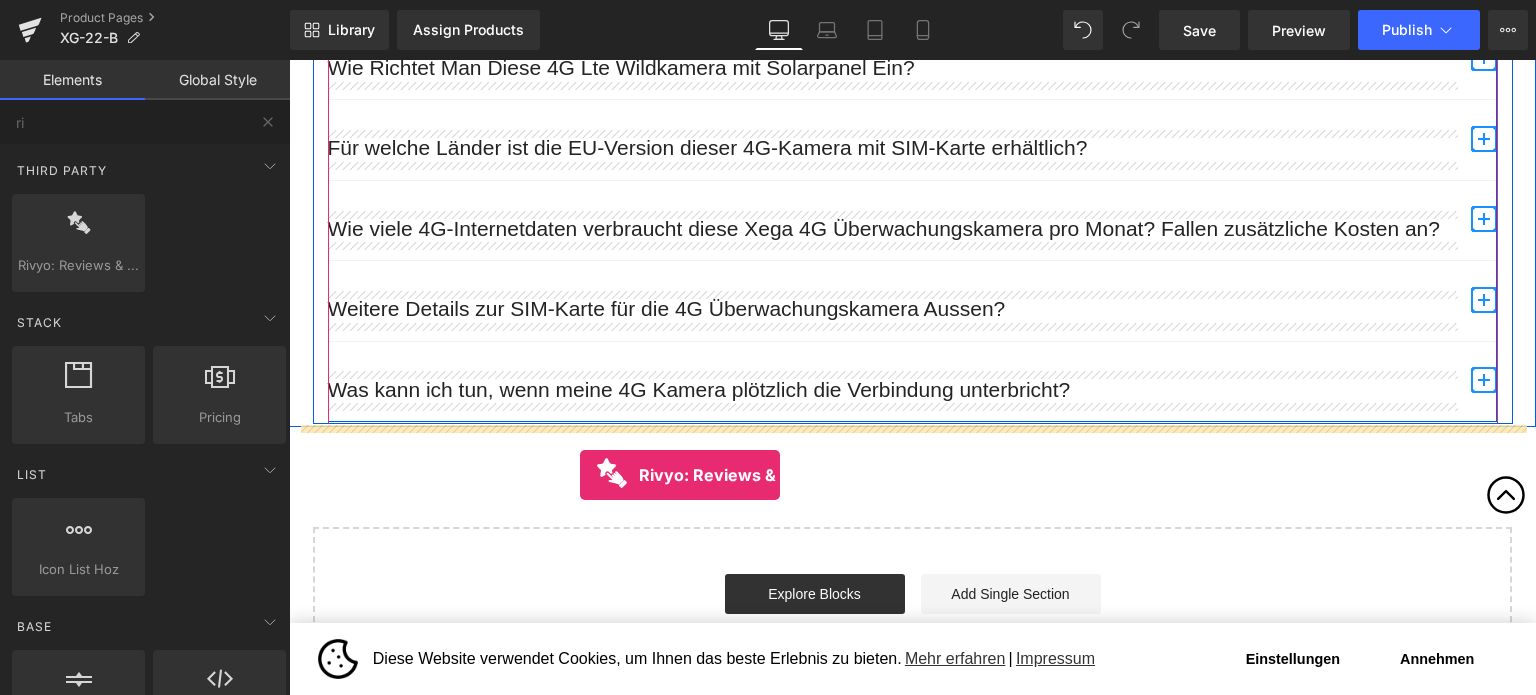 drag, startPoint x: 381, startPoint y: 304, endPoint x: 573, endPoint y: 469, distance: 253.15805 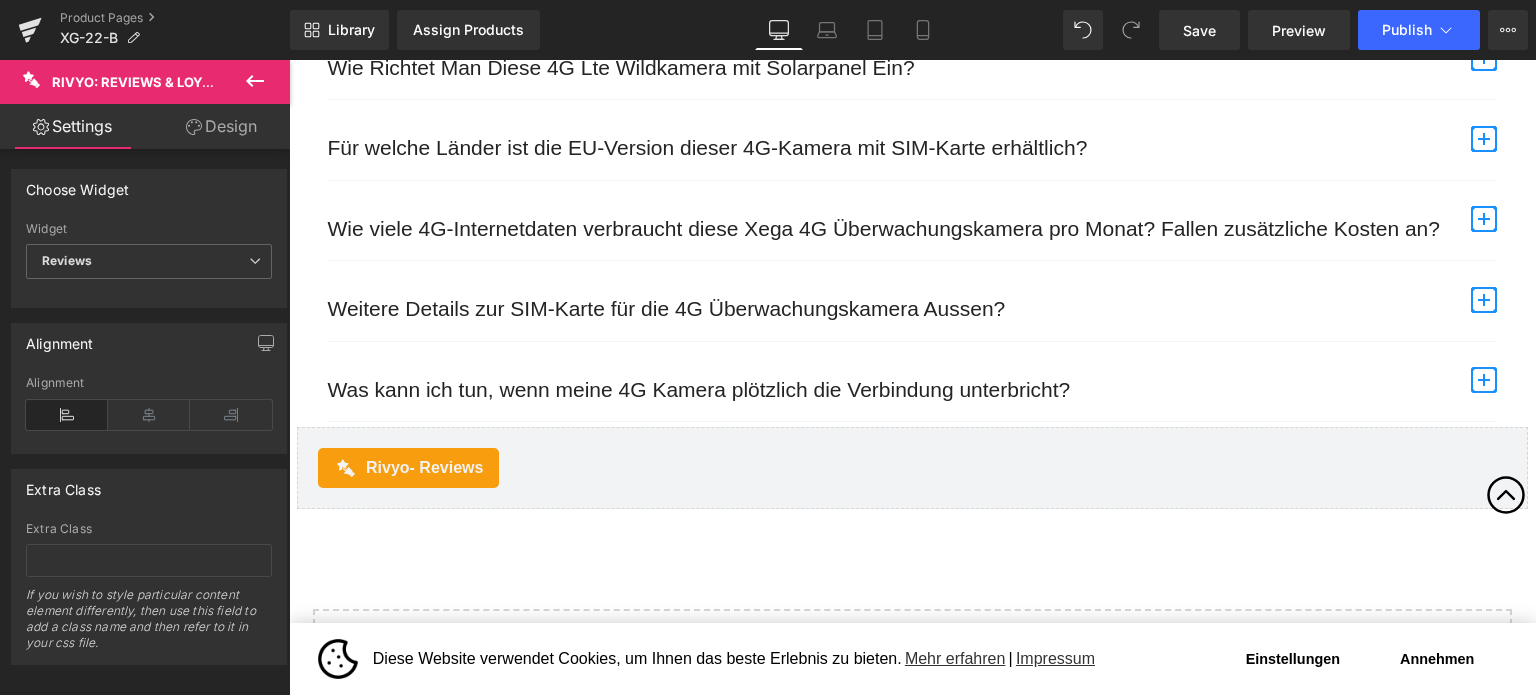 click 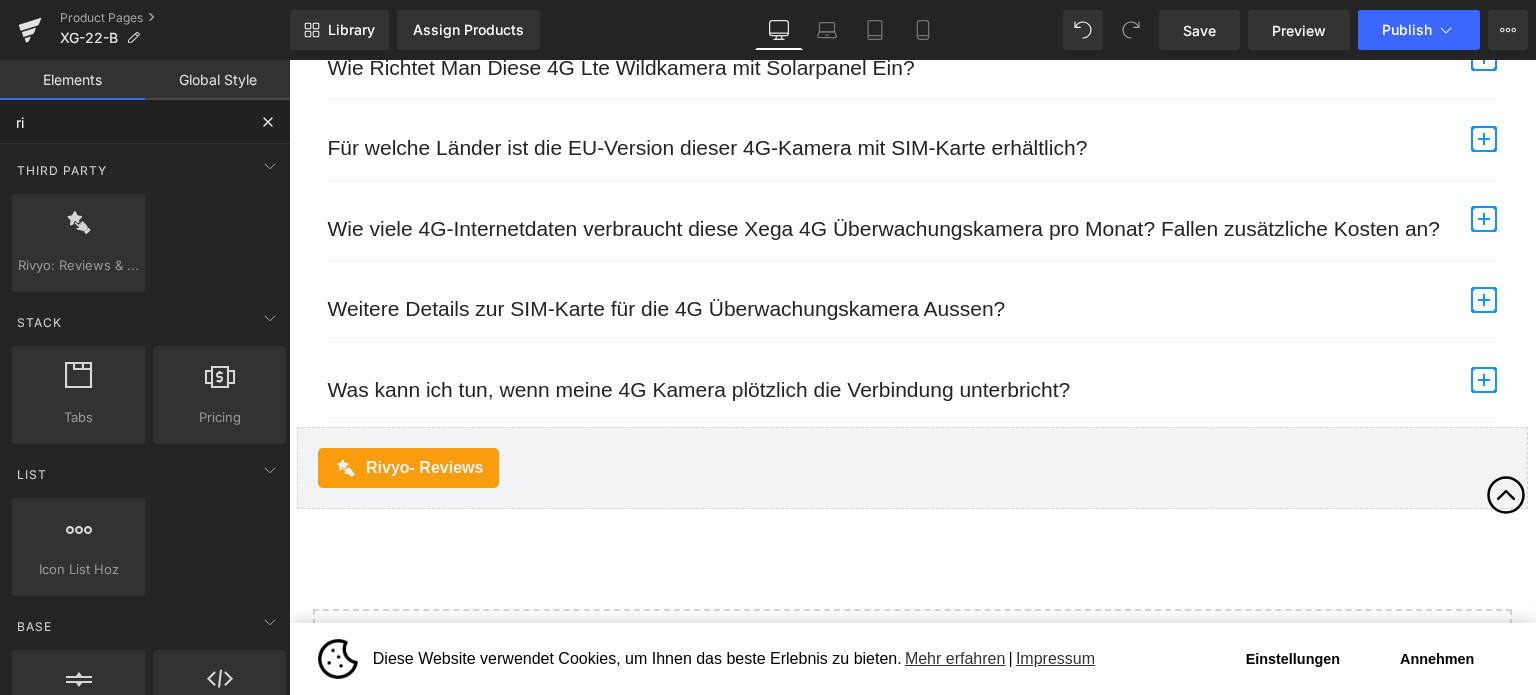click on "ri" at bounding box center (123, 122) 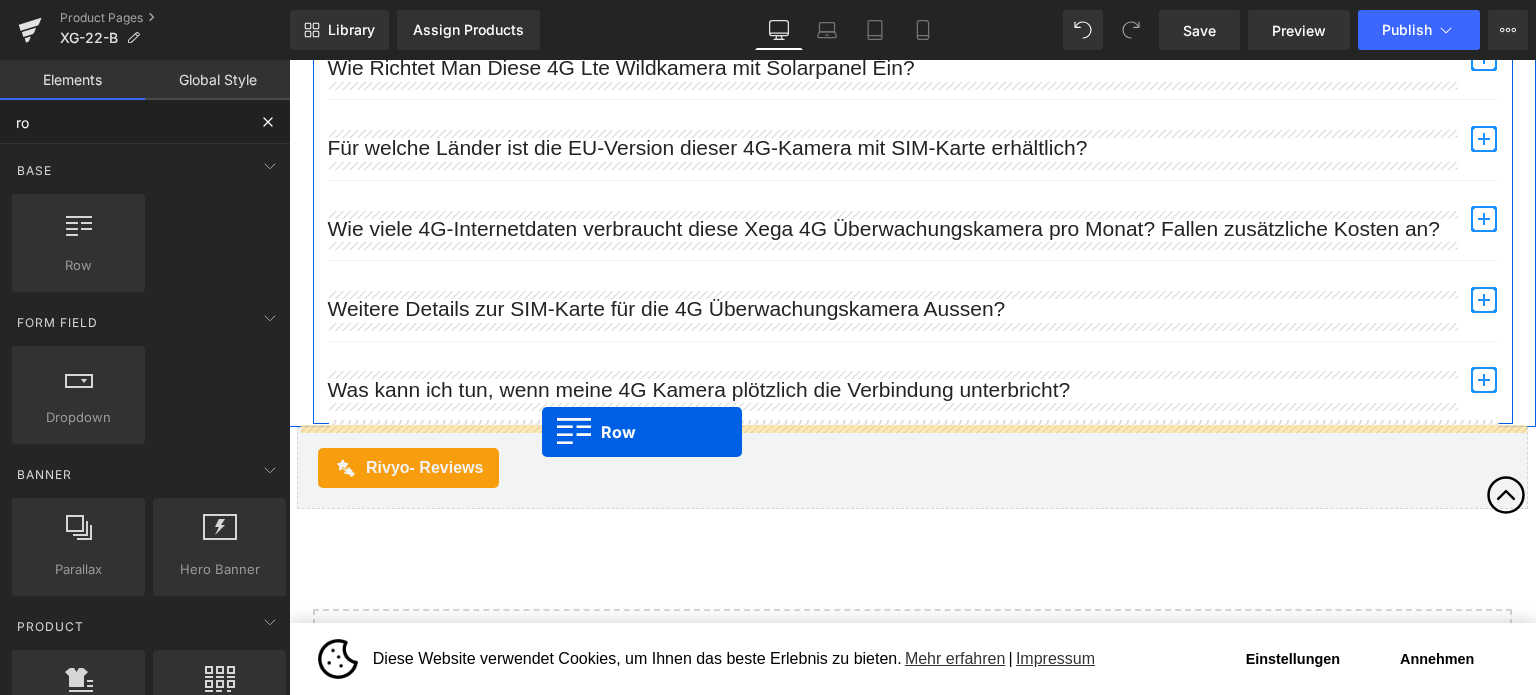 drag, startPoint x: 364, startPoint y: 330, endPoint x: 542, endPoint y: 431, distance: 204.65825 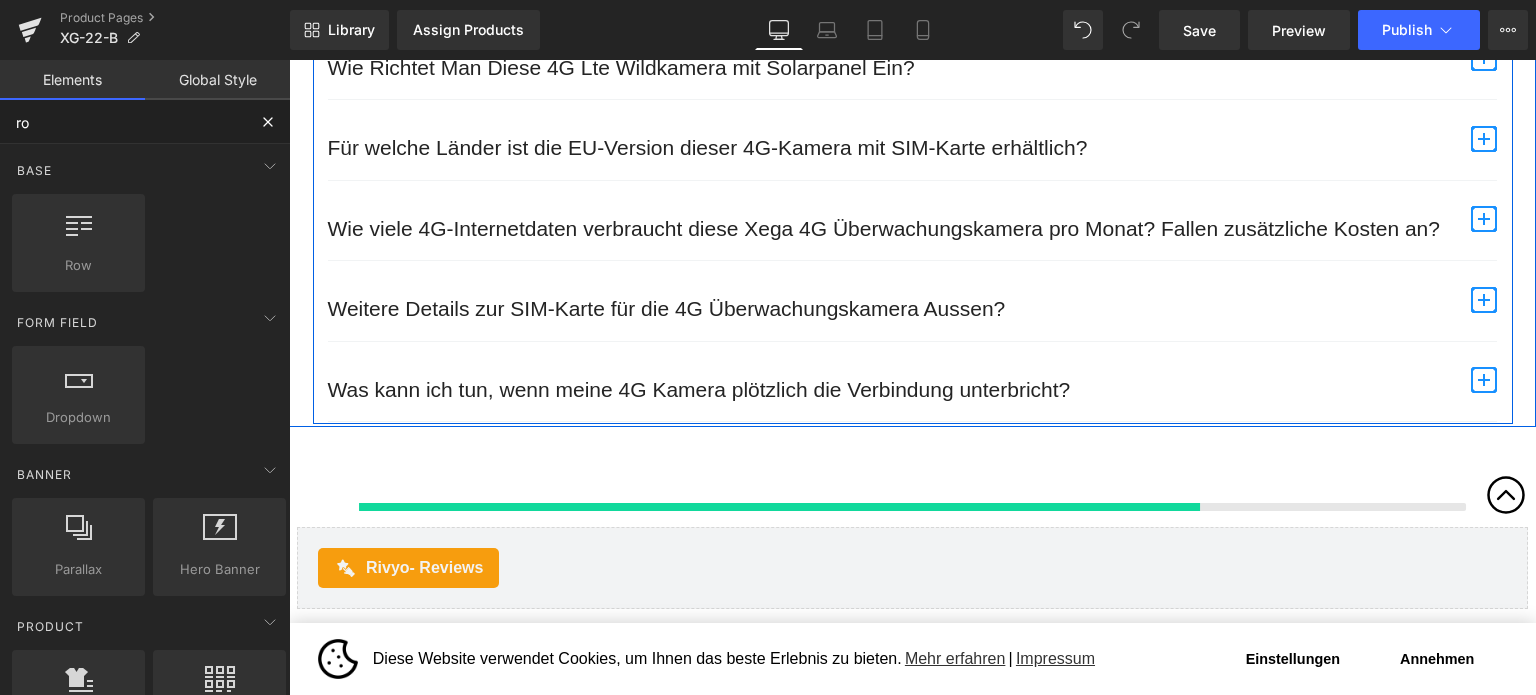 type on "ro" 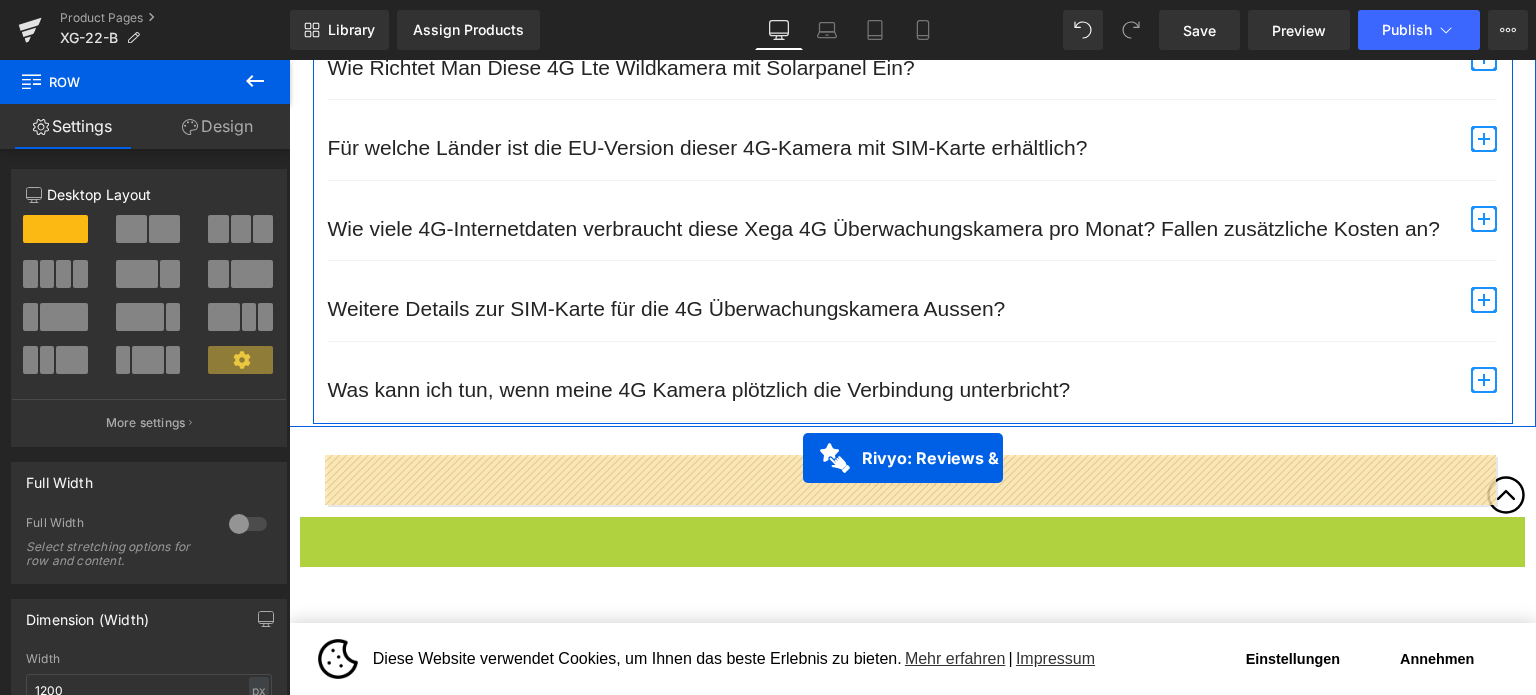 drag, startPoint x: 795, startPoint y: 527, endPoint x: 803, endPoint y: 458, distance: 69.46222 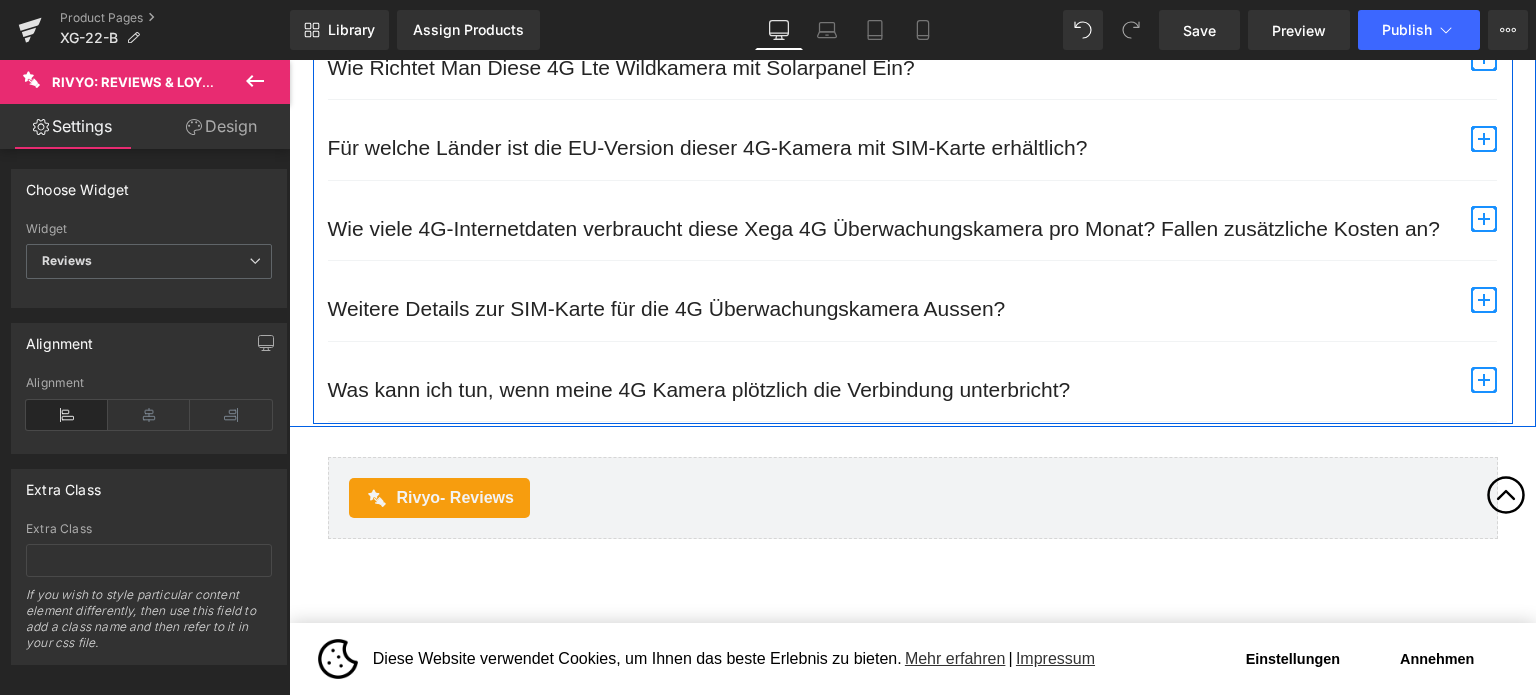 click on "Annehmen" at bounding box center [1437, 659] 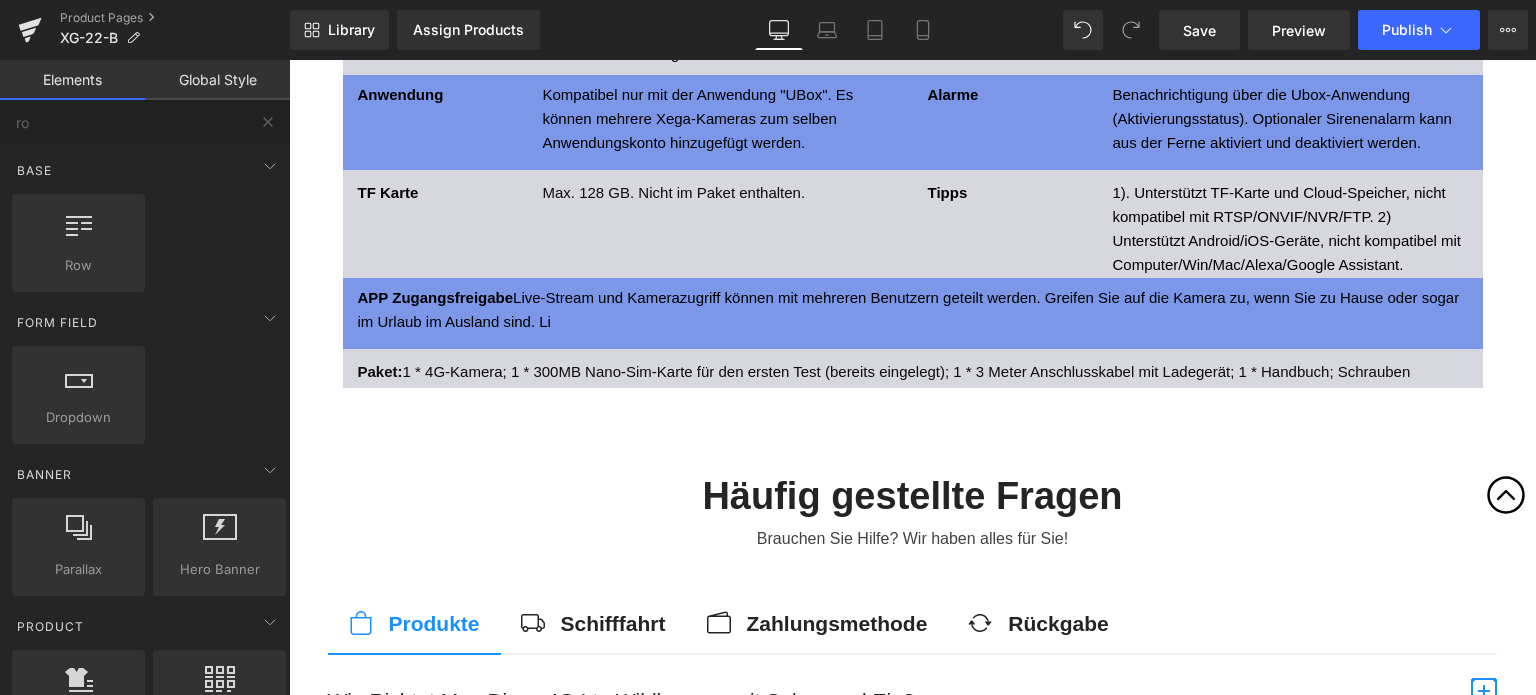 scroll, scrollTop: 8898, scrollLeft: 0, axis: vertical 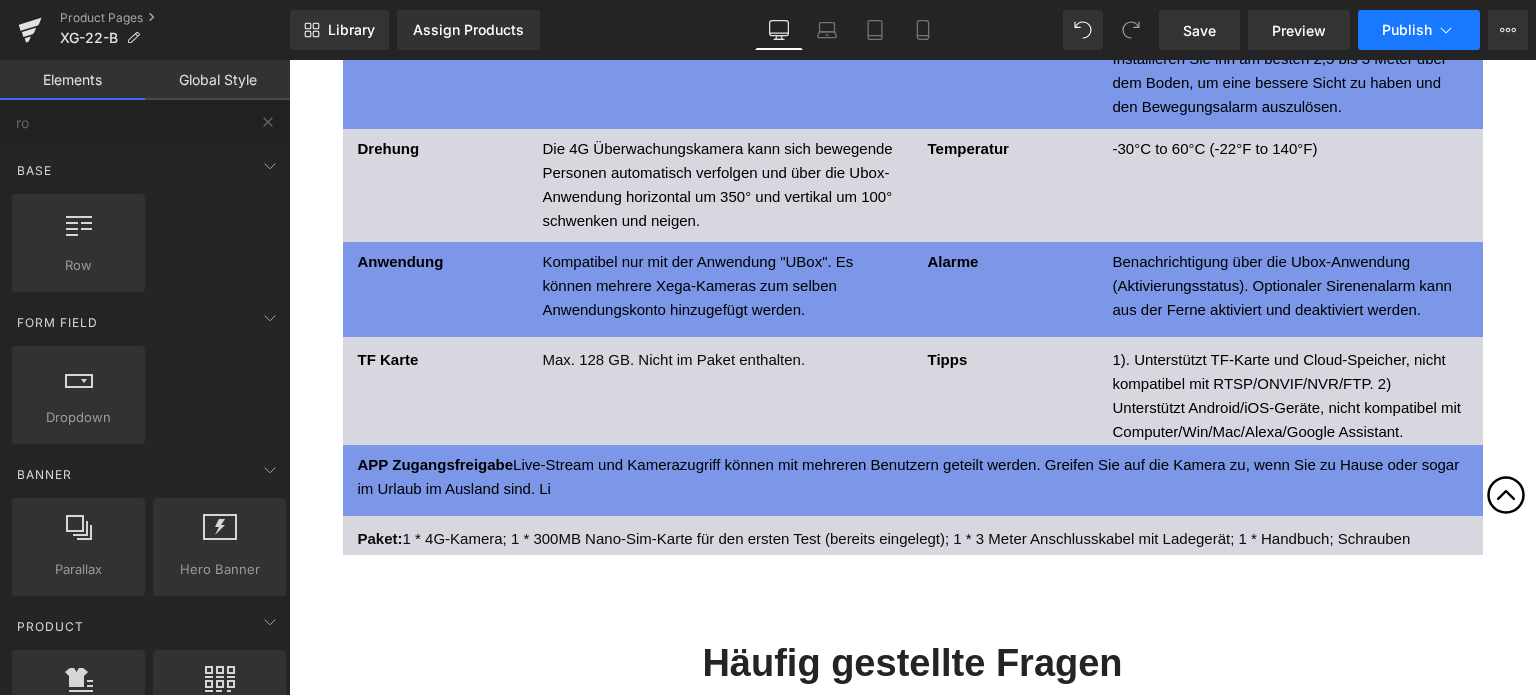click 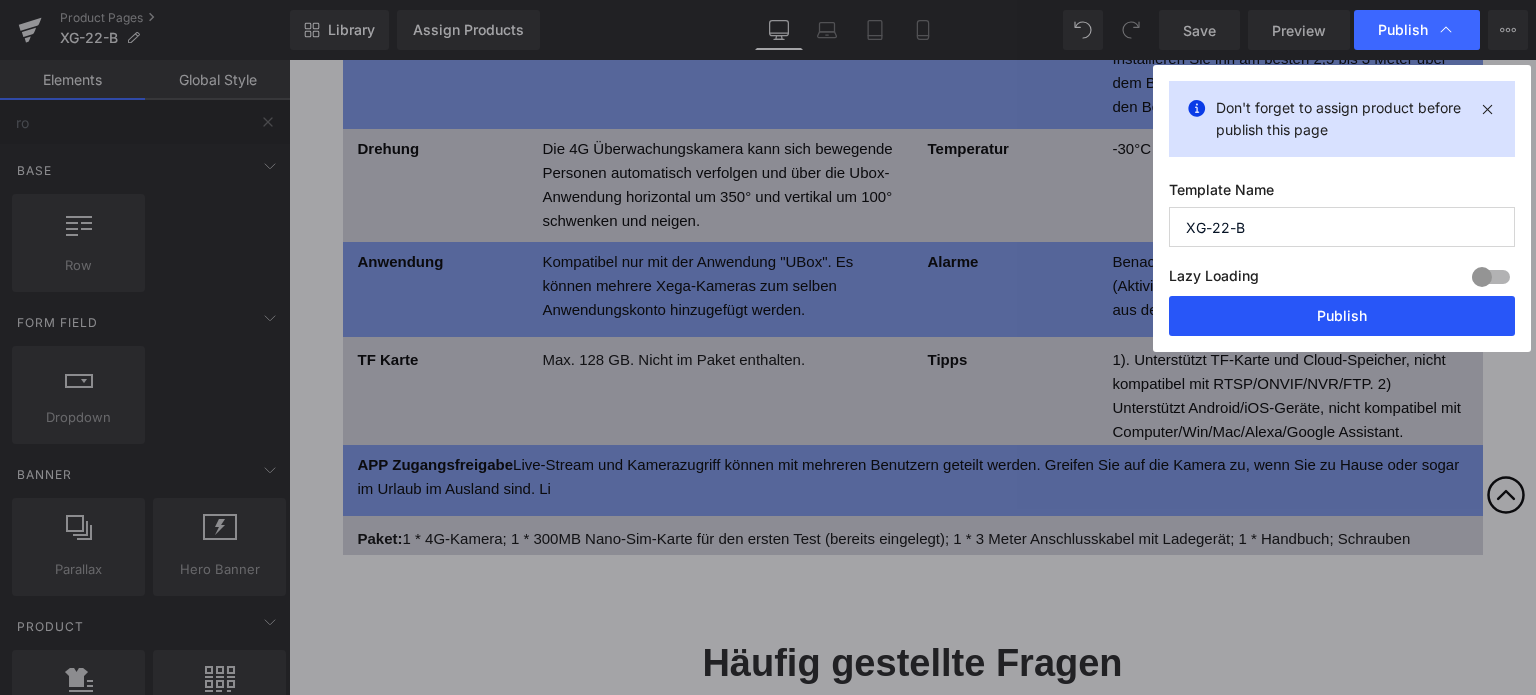 click on "Publish" at bounding box center [1342, 316] 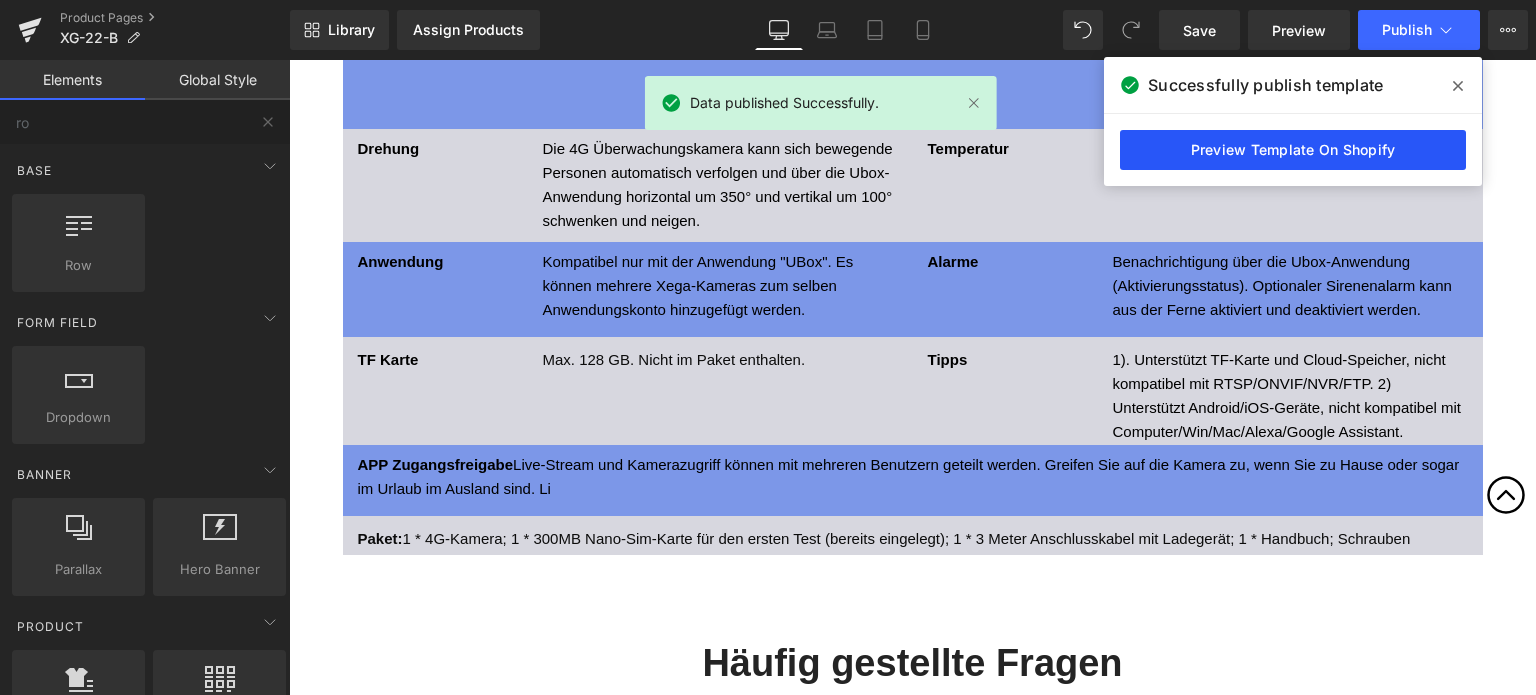 click on "Preview Template On Shopify" at bounding box center (1293, 150) 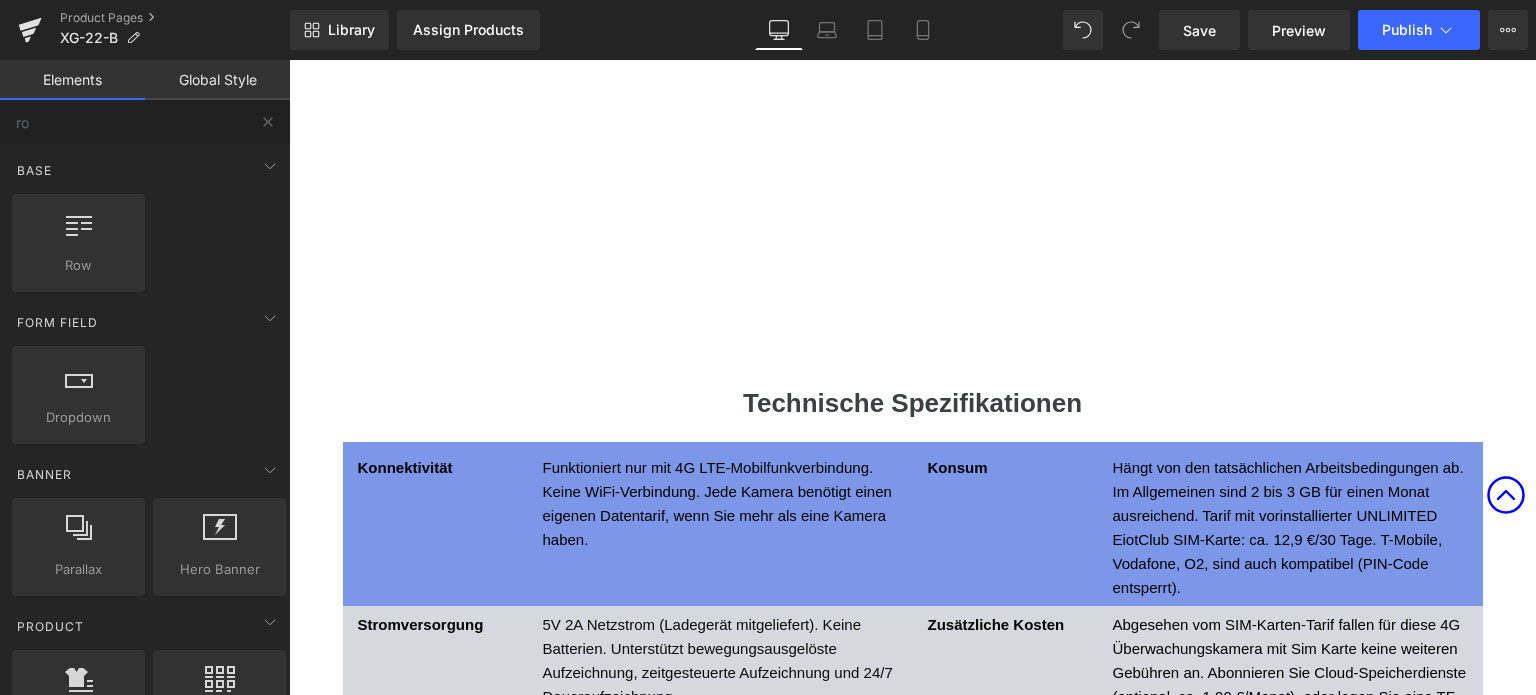 click 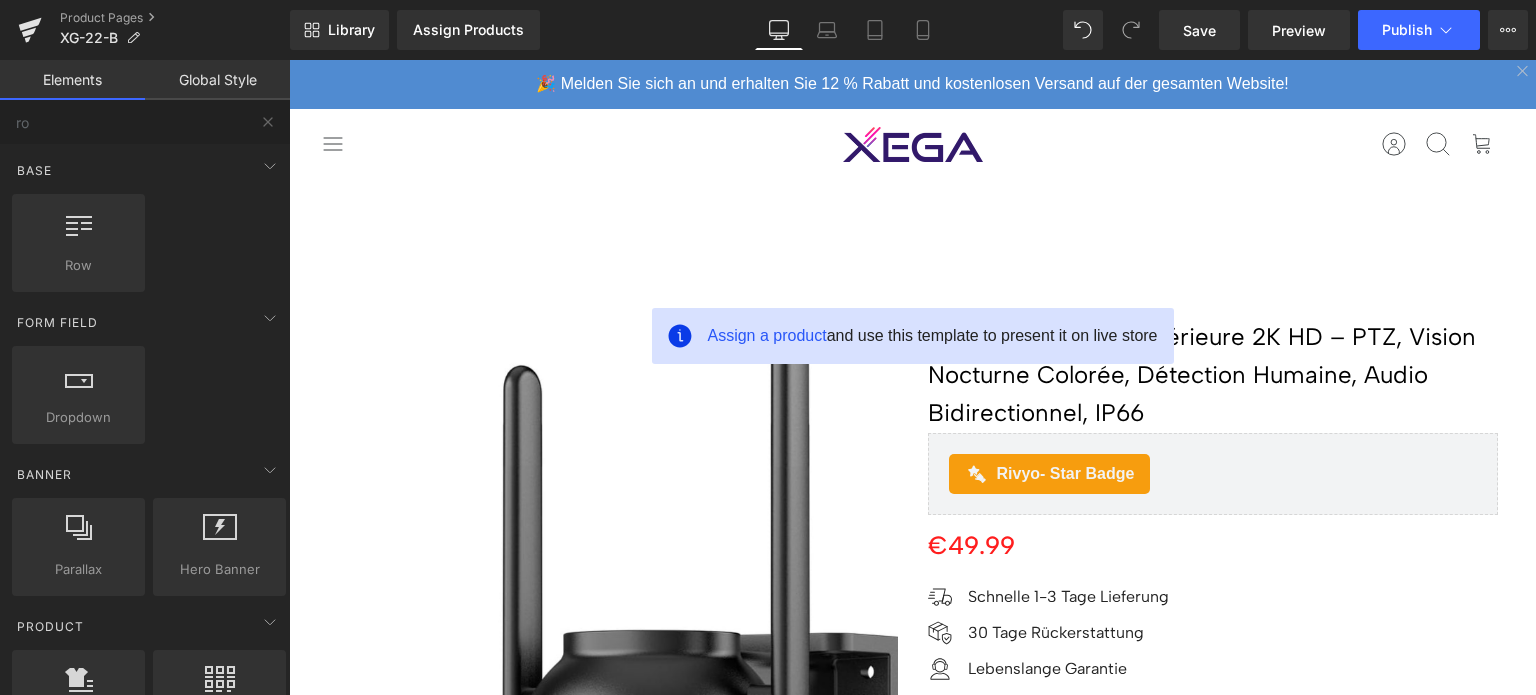 scroll, scrollTop: 0, scrollLeft: 0, axis: both 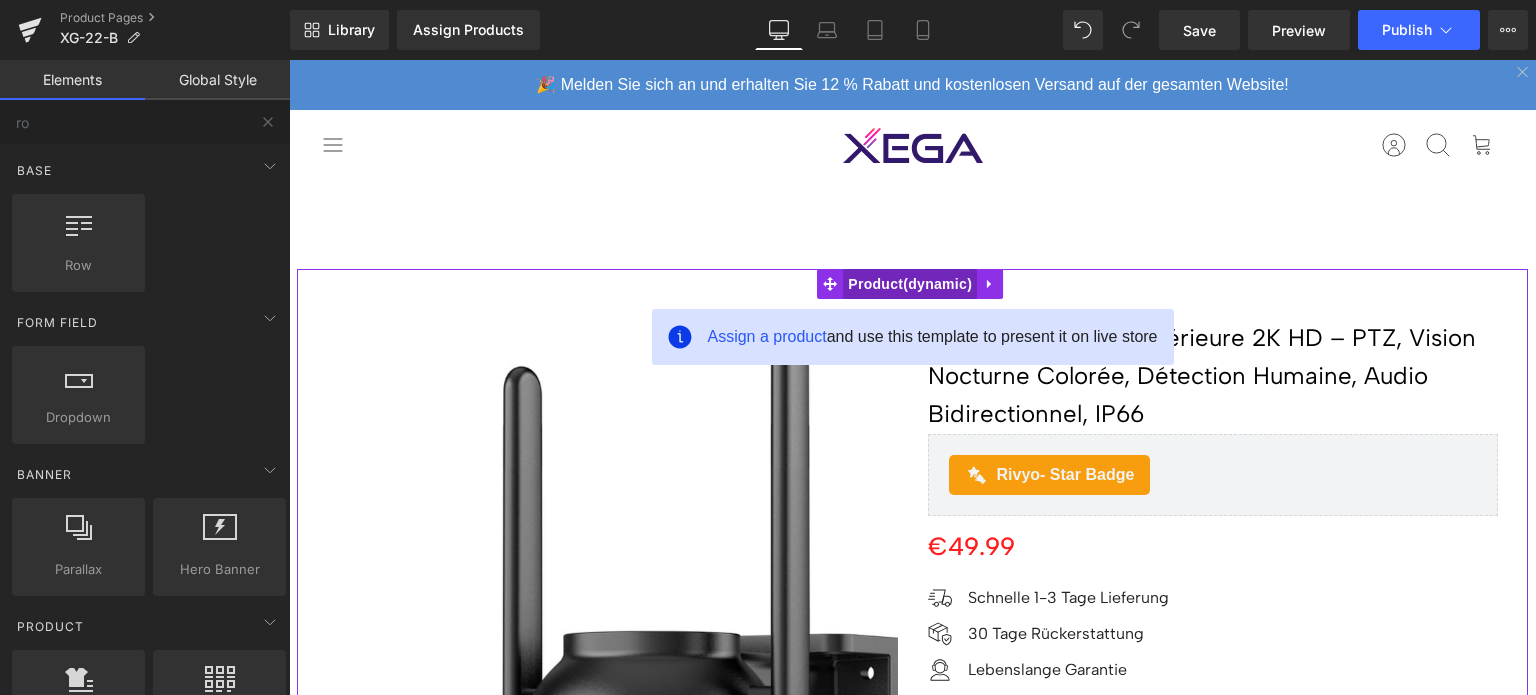 click on "Product" at bounding box center (910, 284) 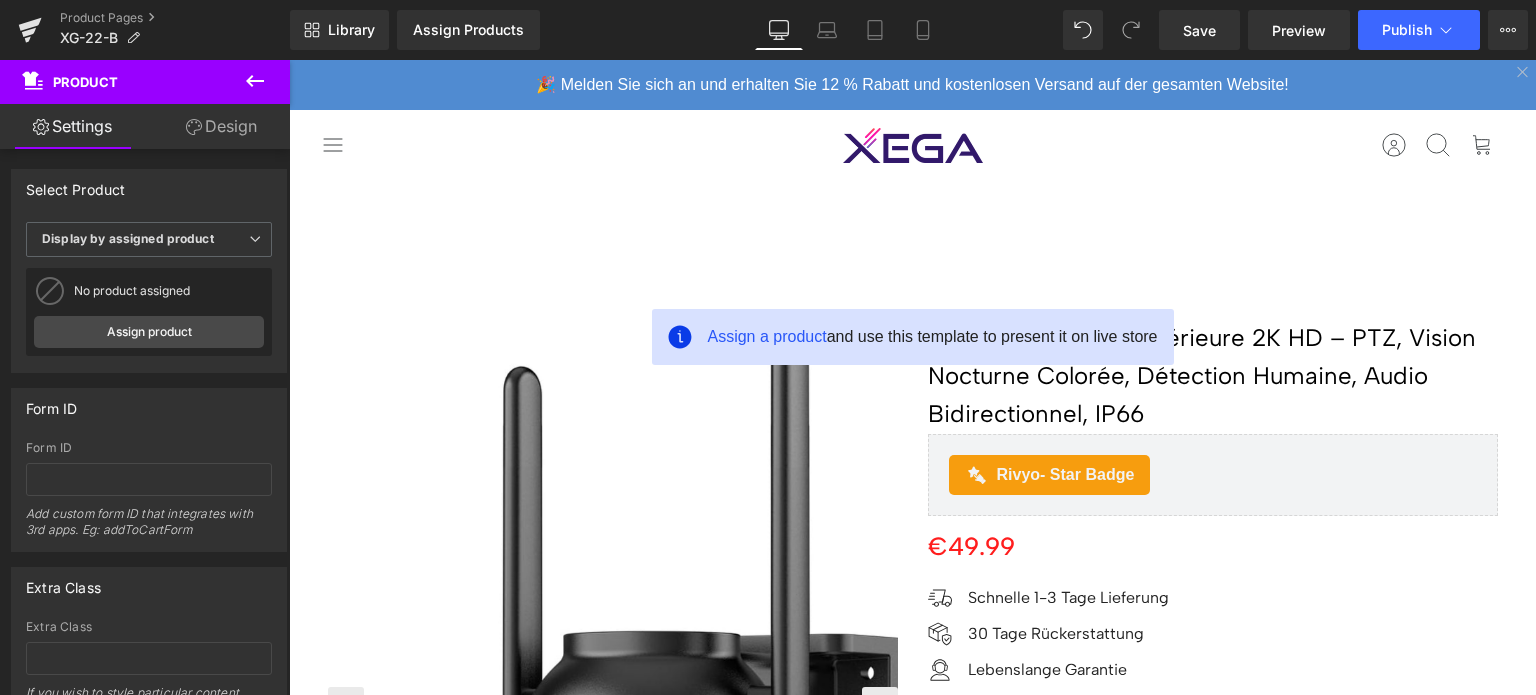 scroll, scrollTop: 0, scrollLeft: 0, axis: both 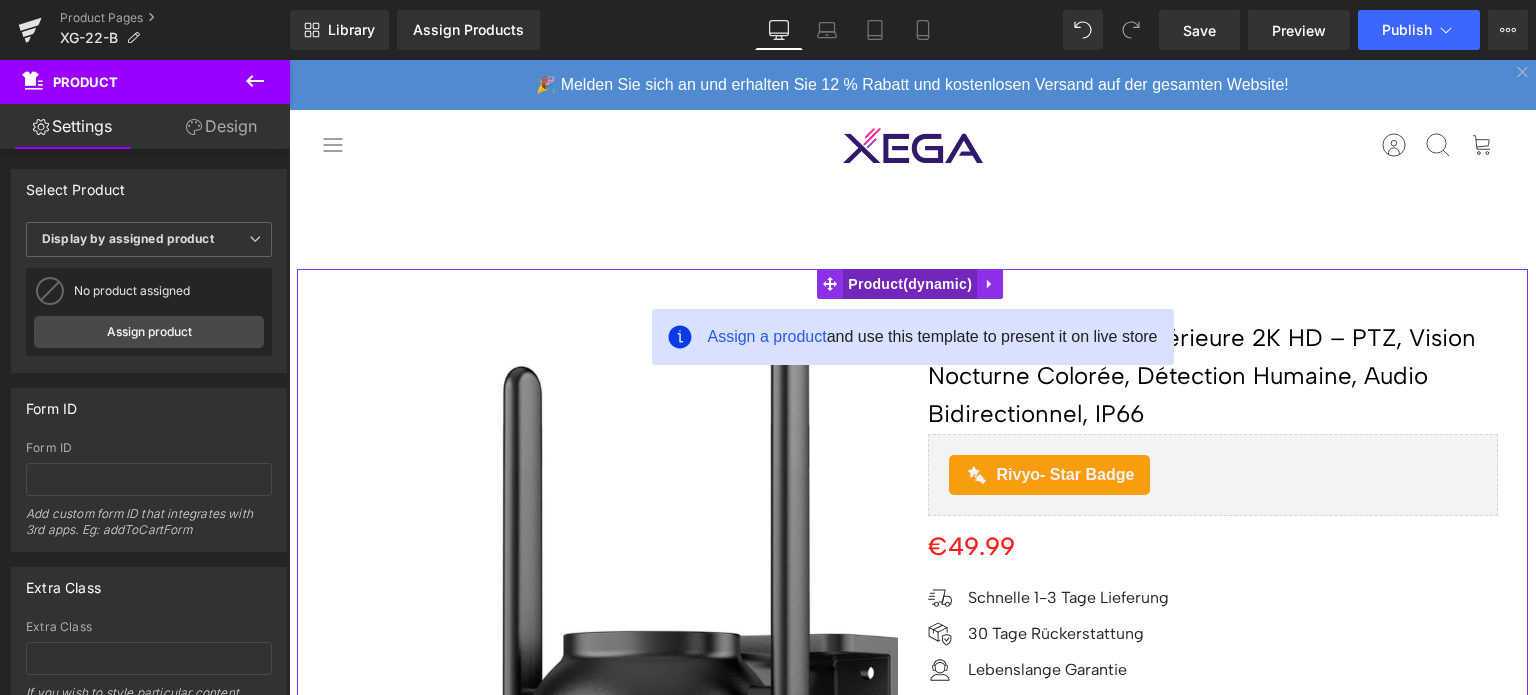 click on "Product" at bounding box center [910, 284] 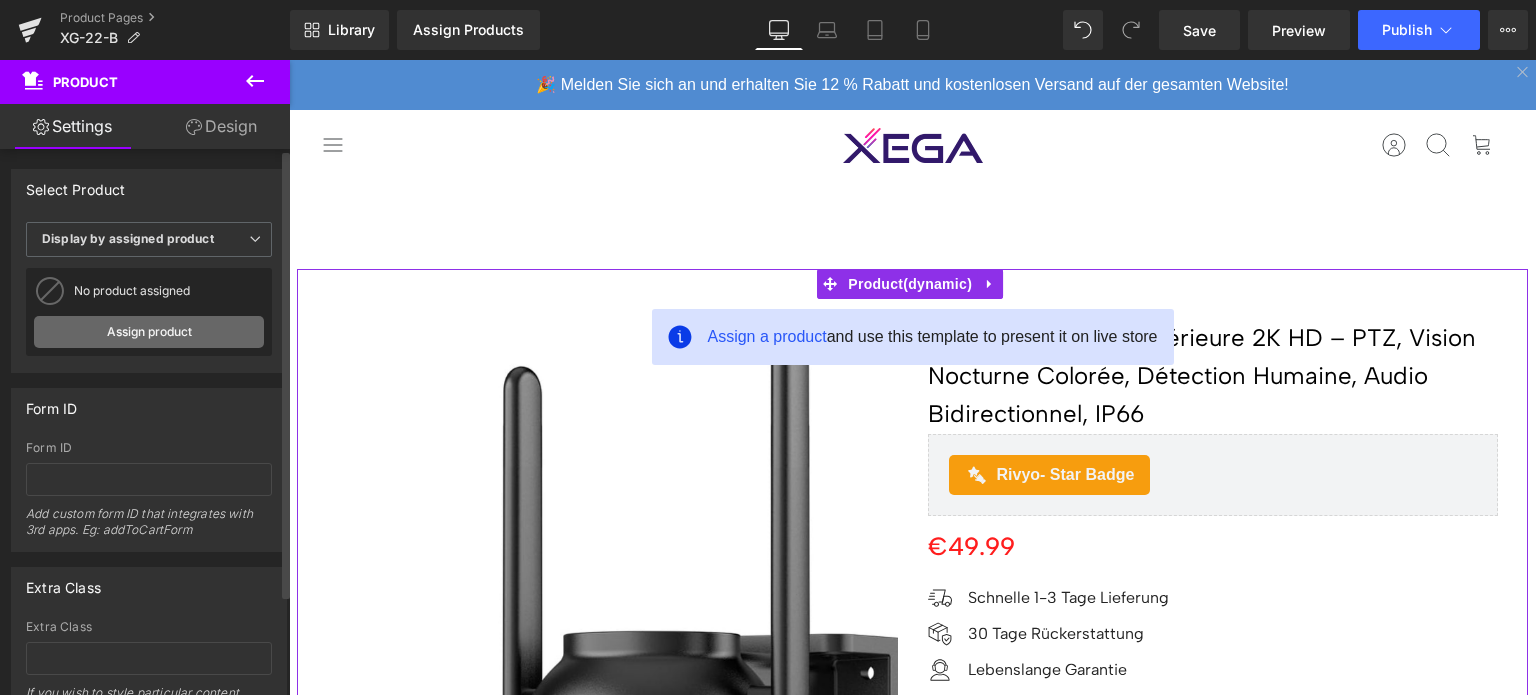 click on "Assign product" at bounding box center [149, 332] 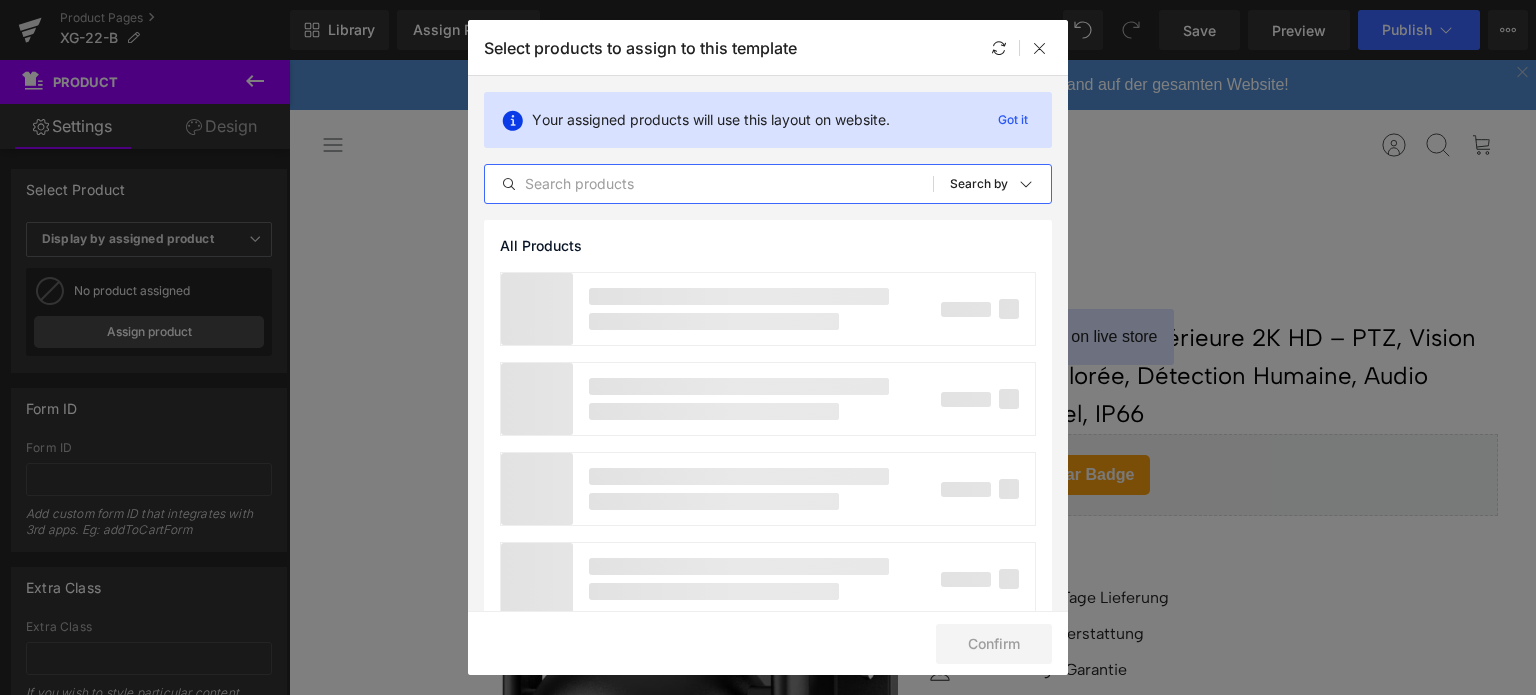 click at bounding box center [709, 184] 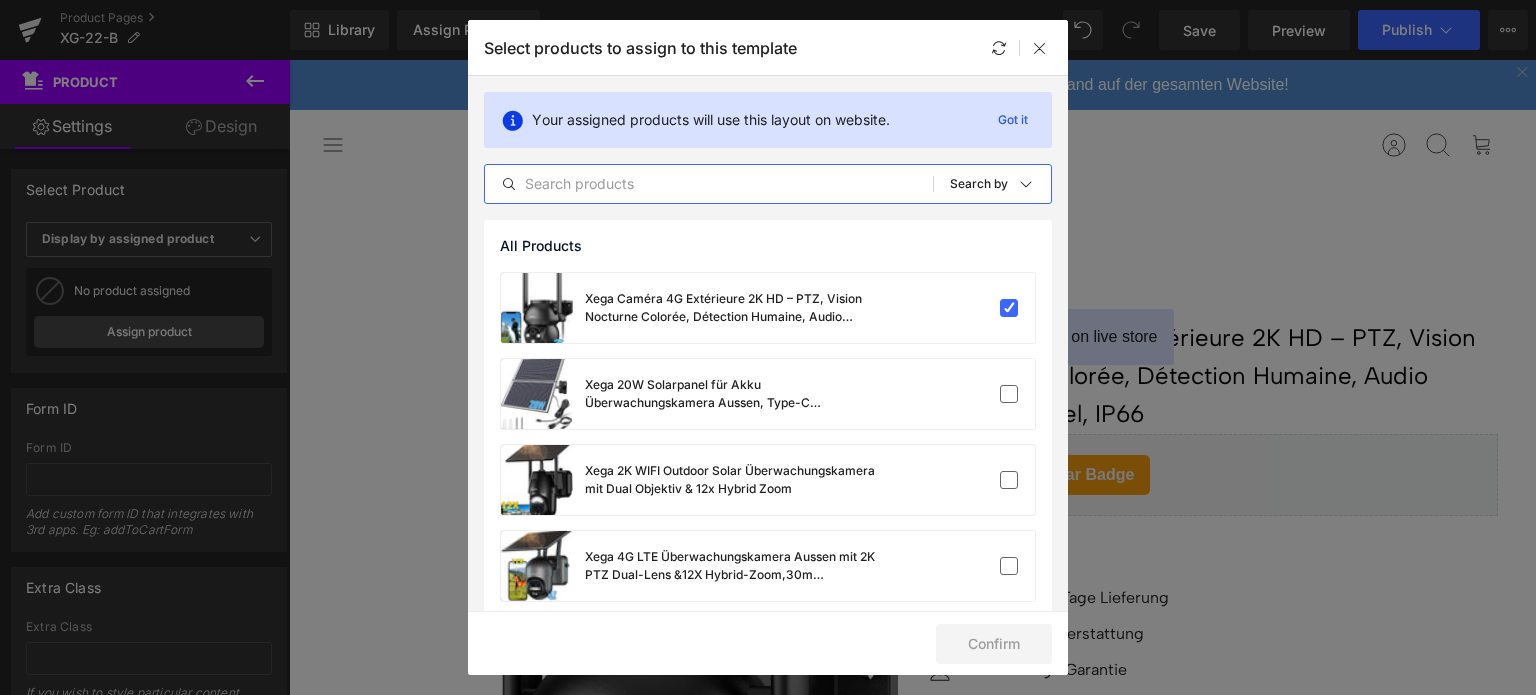 paste on "Xega Caméra 4G Extérieure 2K HD – PTZ, Vision Nocturne Colorée, Détection Humaine, Audio Bidirectionnel, IP66" 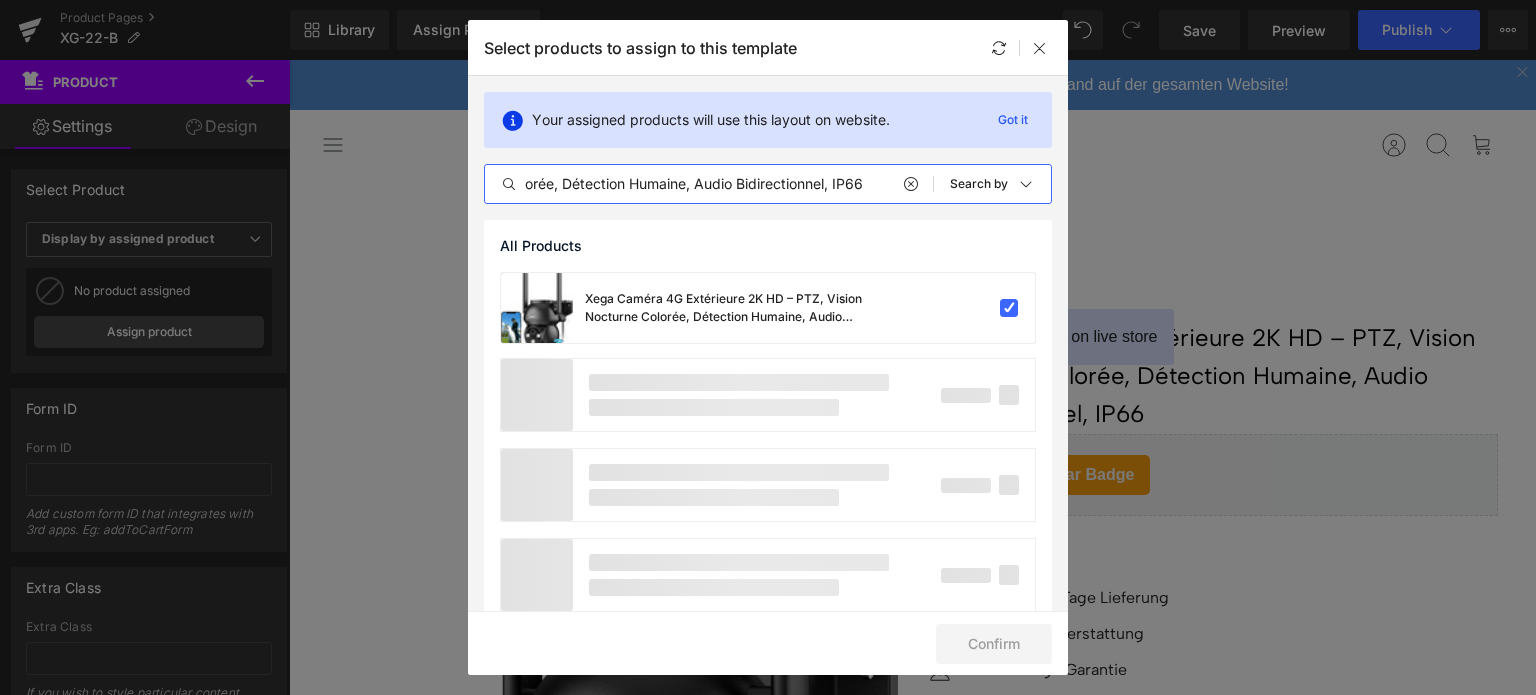 scroll, scrollTop: 0, scrollLeft: 416, axis: horizontal 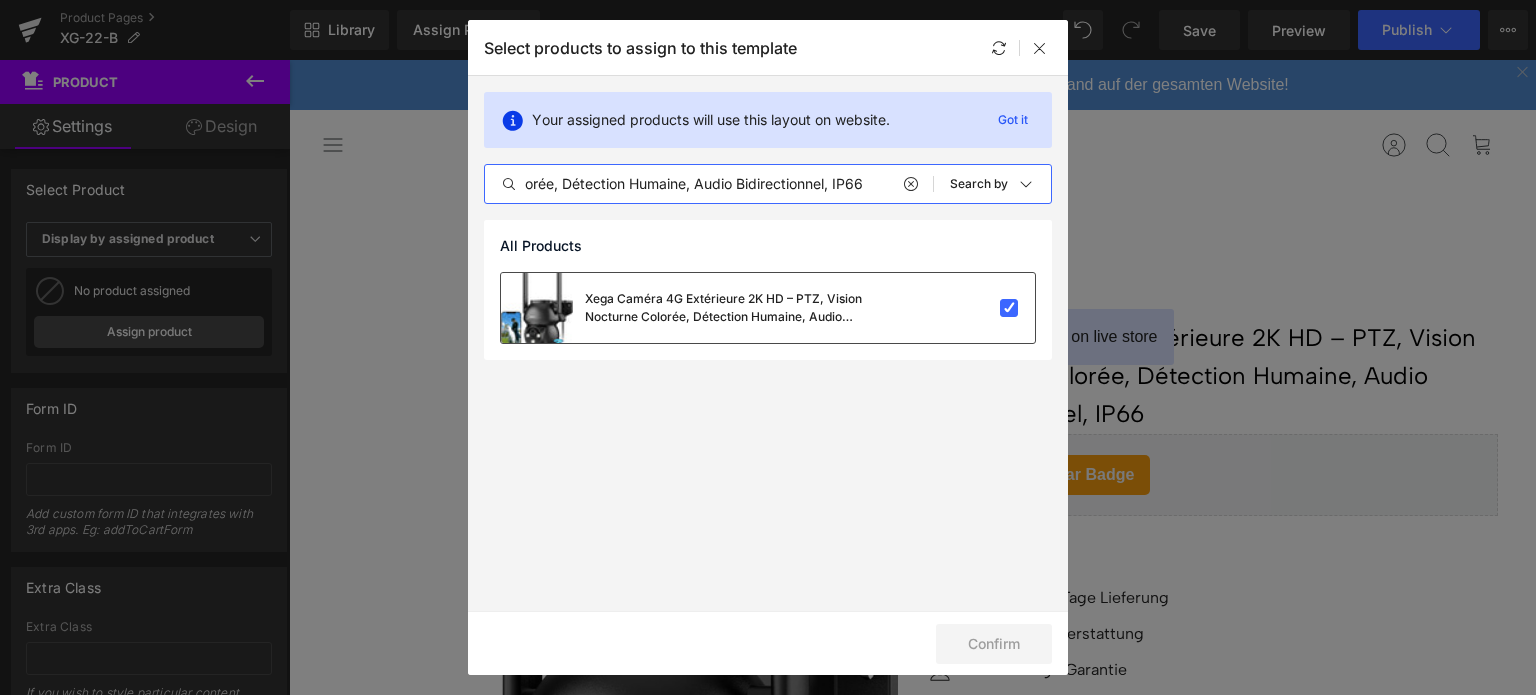 type on "Xega Caméra 4G Extérieure 2K HD – PTZ, Vision Nocturne Colorée, Détection Humaine, Audio Bidirectionnel, IP66" 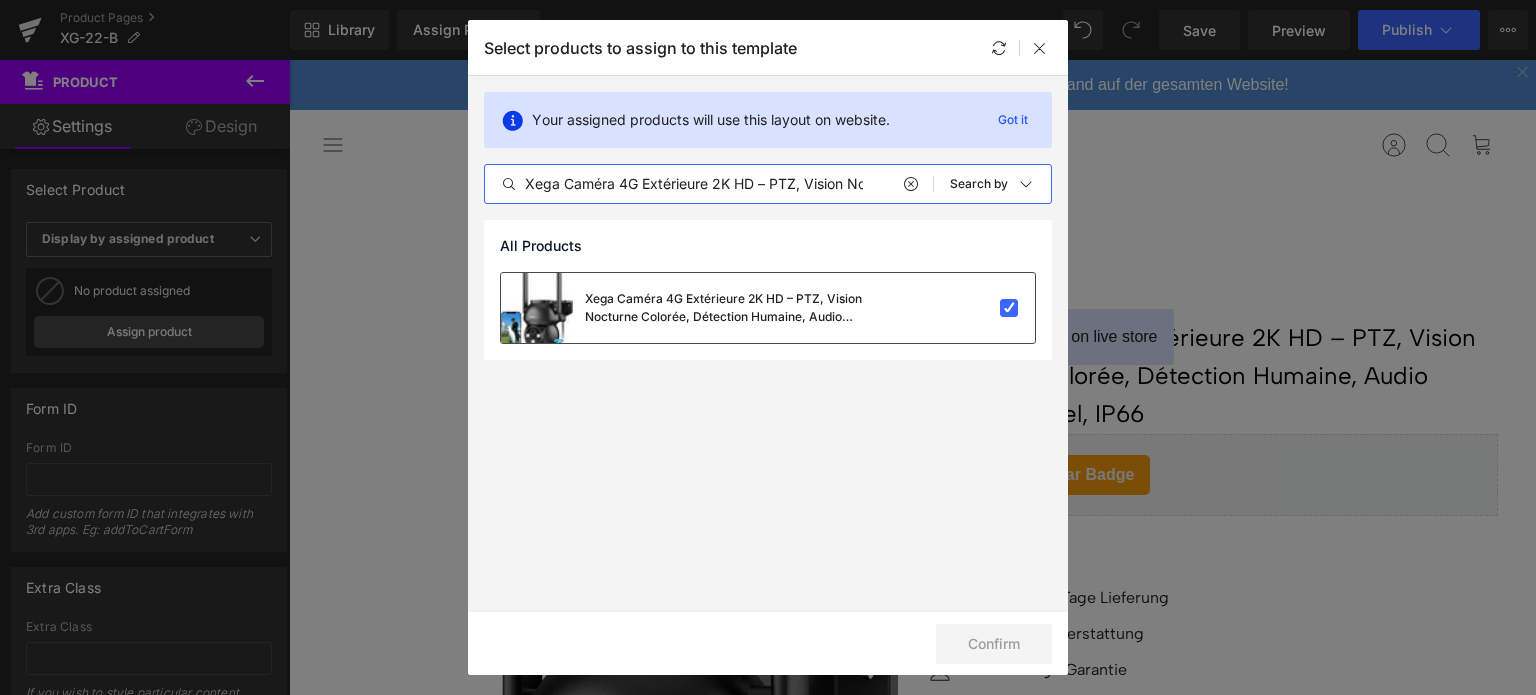 click on "Xega Caméra 4G Extérieure 2K HD – PTZ, Vision Nocturne Colorée, Détection Humaine, Audio Bidirectionnel, IP66" at bounding box center [735, 308] 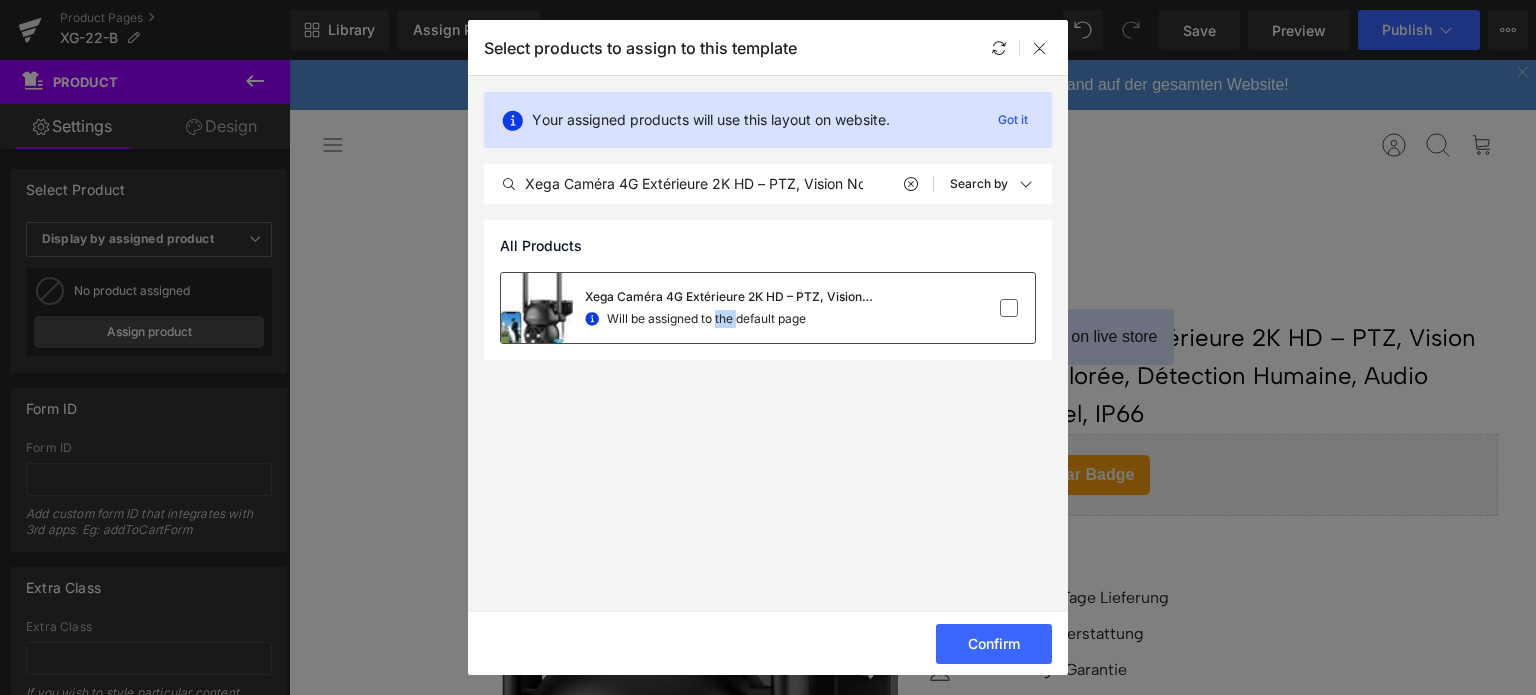 click on "Will be assigned to the default page" at bounding box center [706, 319] 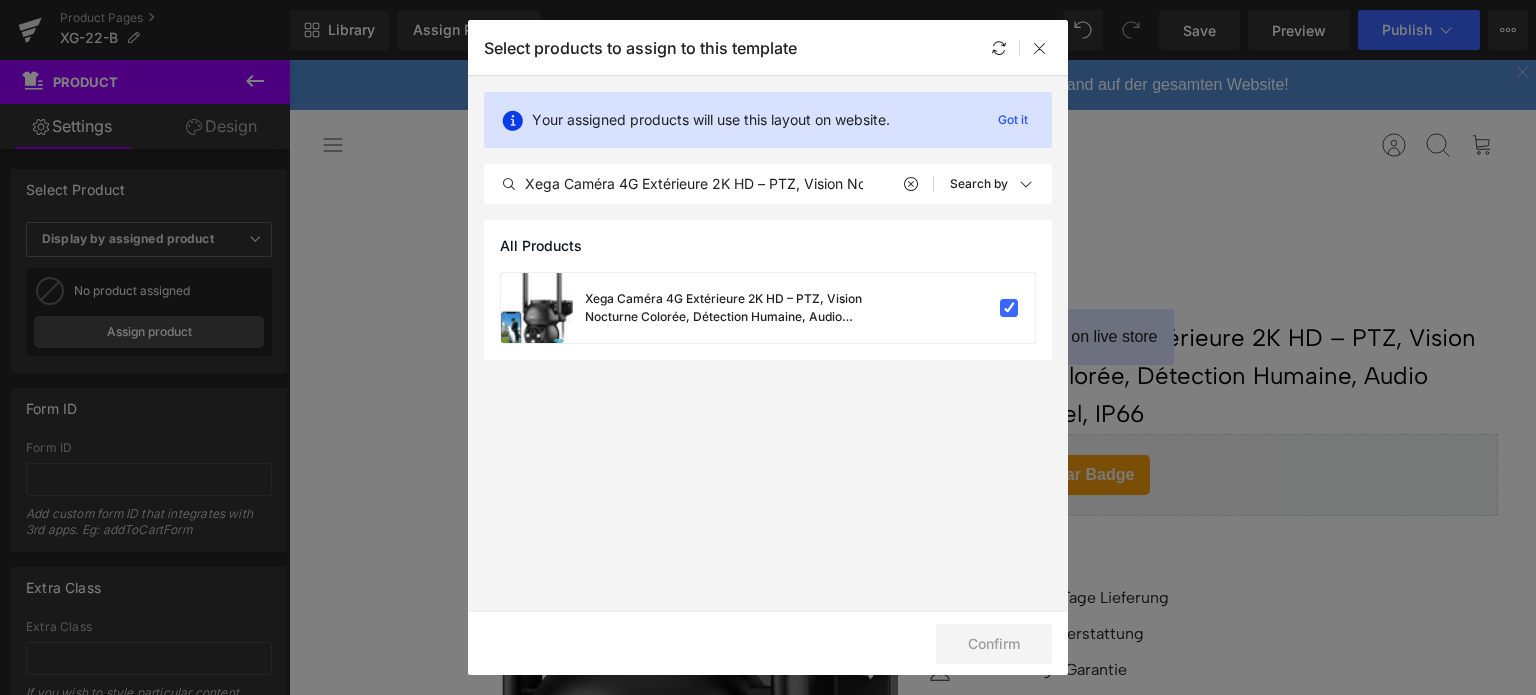 click on "Your assigned products will use this layout on website. Got it Xega Caméra 4G Extérieure 2K HD – PTZ, Vision Nocturne Colorée, Détection Humaine, Audio Bidirectionnel, IP66 All Products Shopify Collections Product Templates Shopify Collections Sort:  Search by All Products Xega Caméra 4G Extérieure 2K HD – PTZ, Vision Nocturne Colorée, Détection Humaine, Audio Bidirectionnel, IP66" 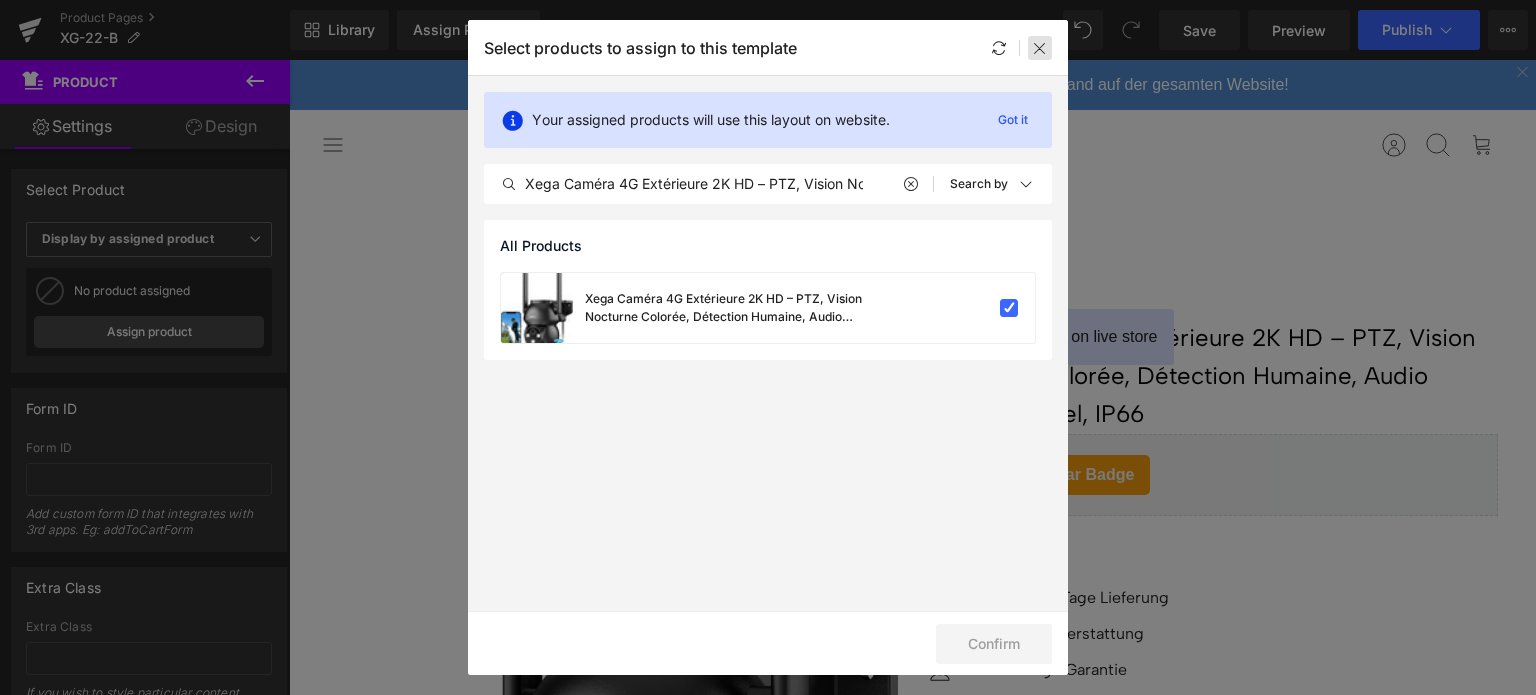 click at bounding box center (1040, 48) 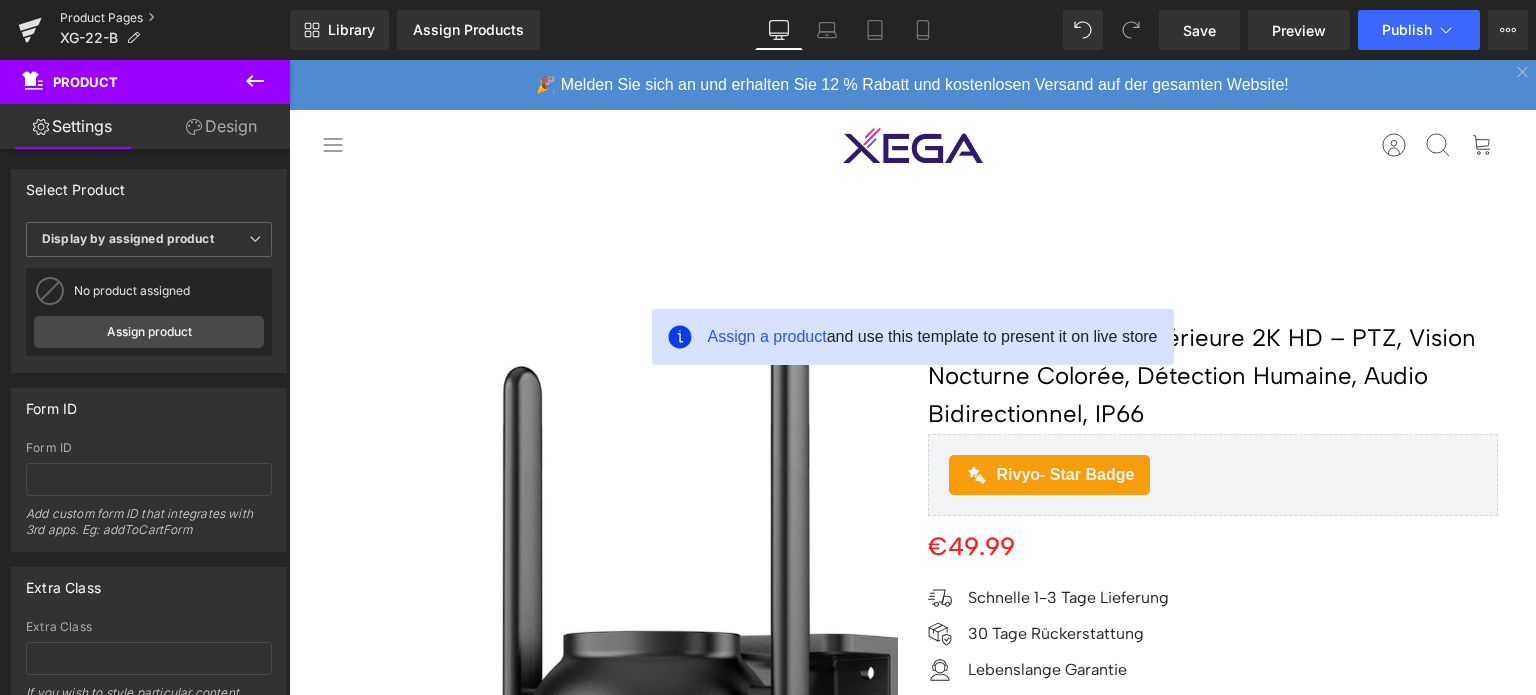 click on "Product Pages" at bounding box center (175, 18) 